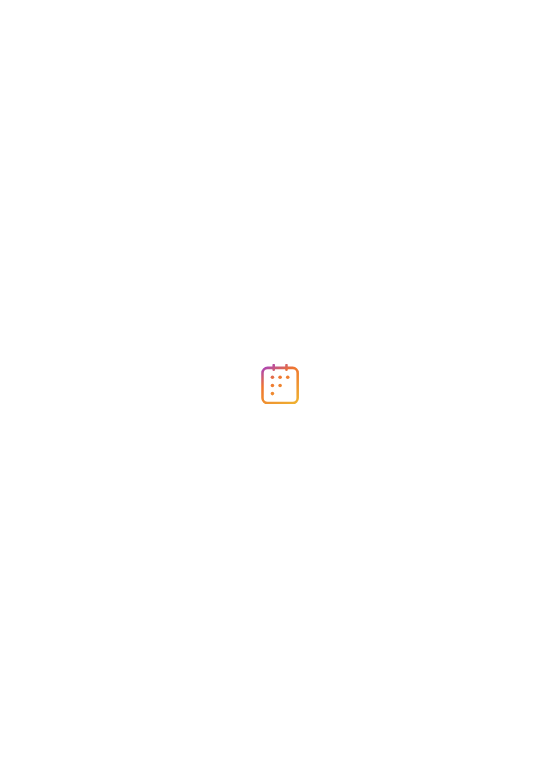 scroll, scrollTop: 0, scrollLeft: 0, axis: both 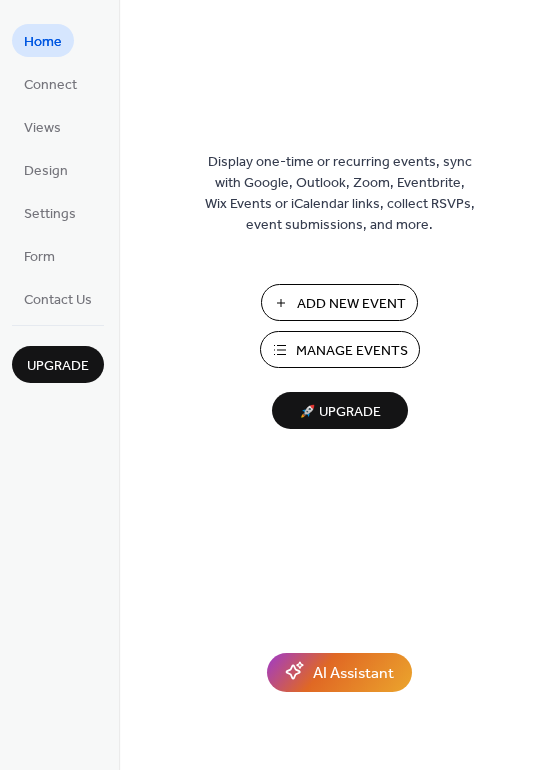 click on "Manage Events" at bounding box center [352, 351] 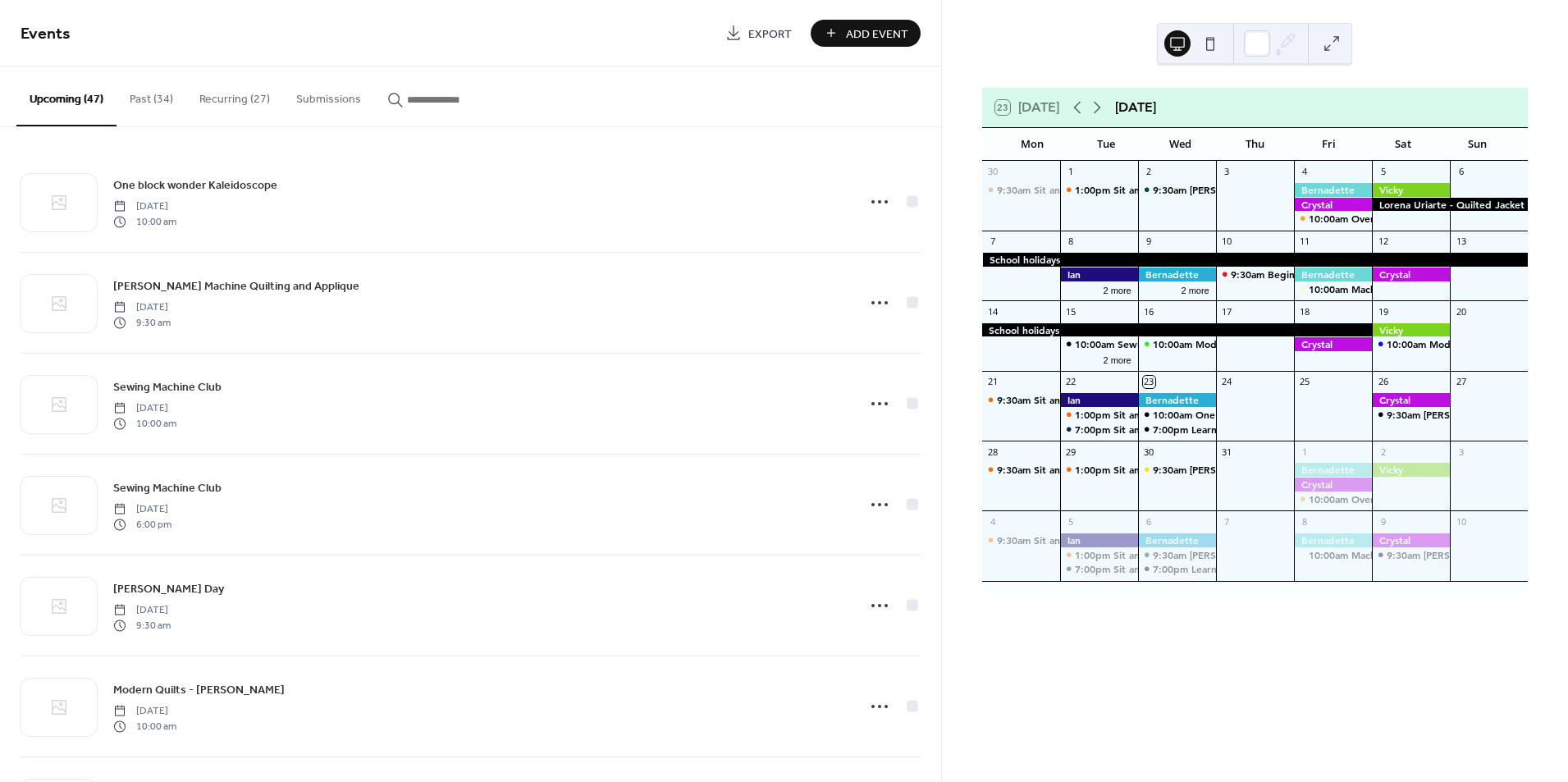 scroll, scrollTop: 0, scrollLeft: 0, axis: both 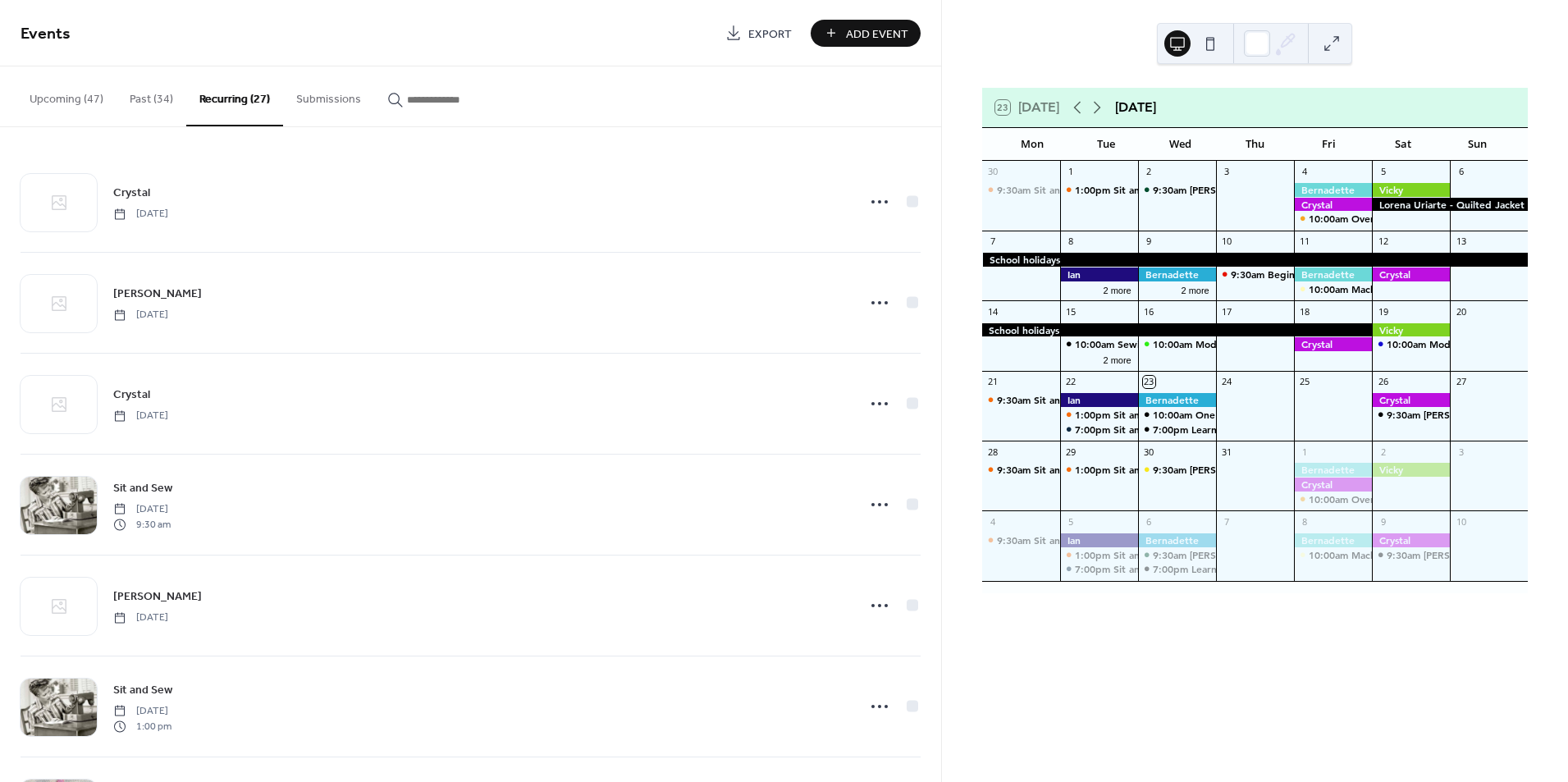 click on "Add Event" at bounding box center [877, 34] 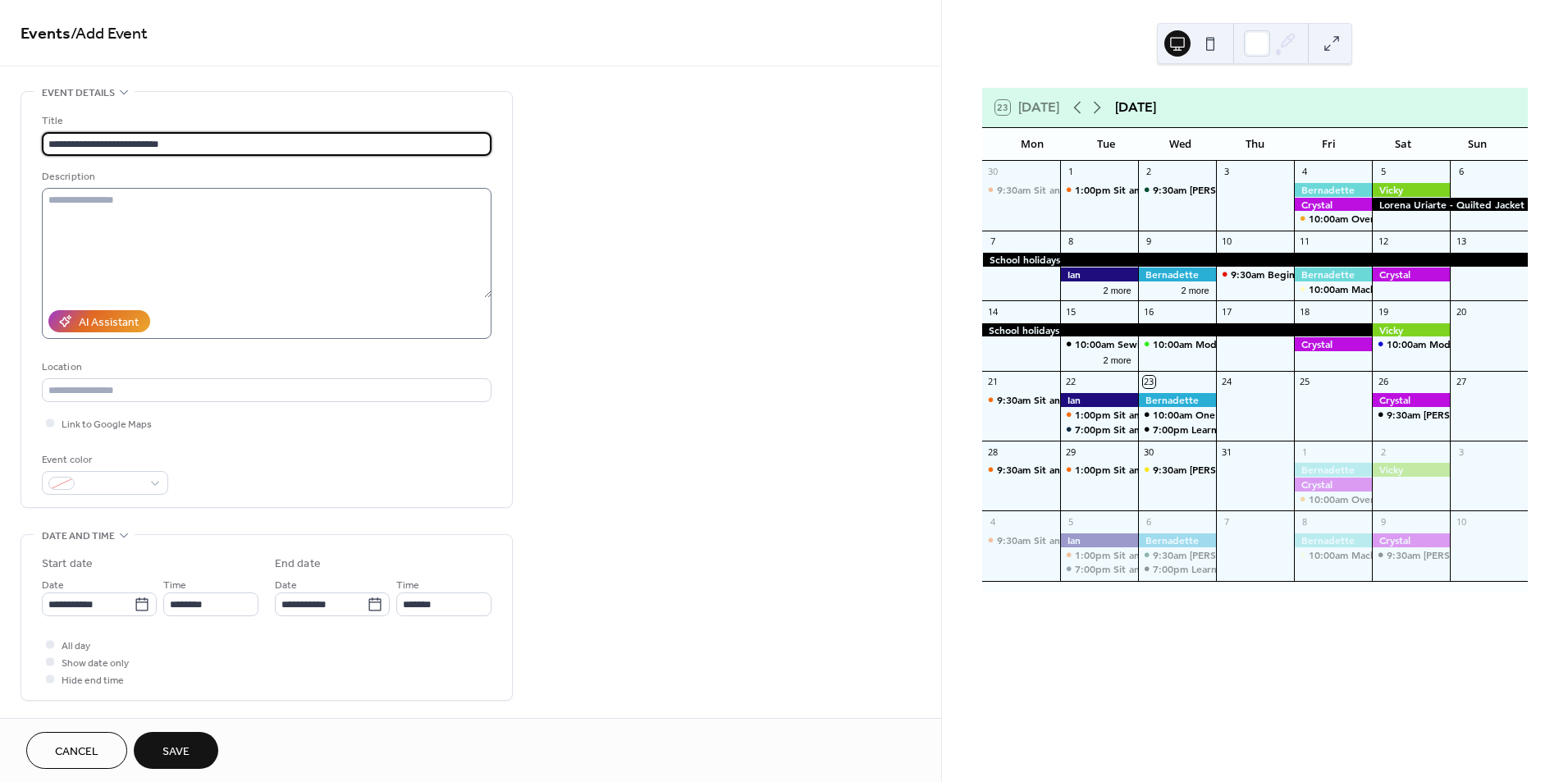 type on "**********" 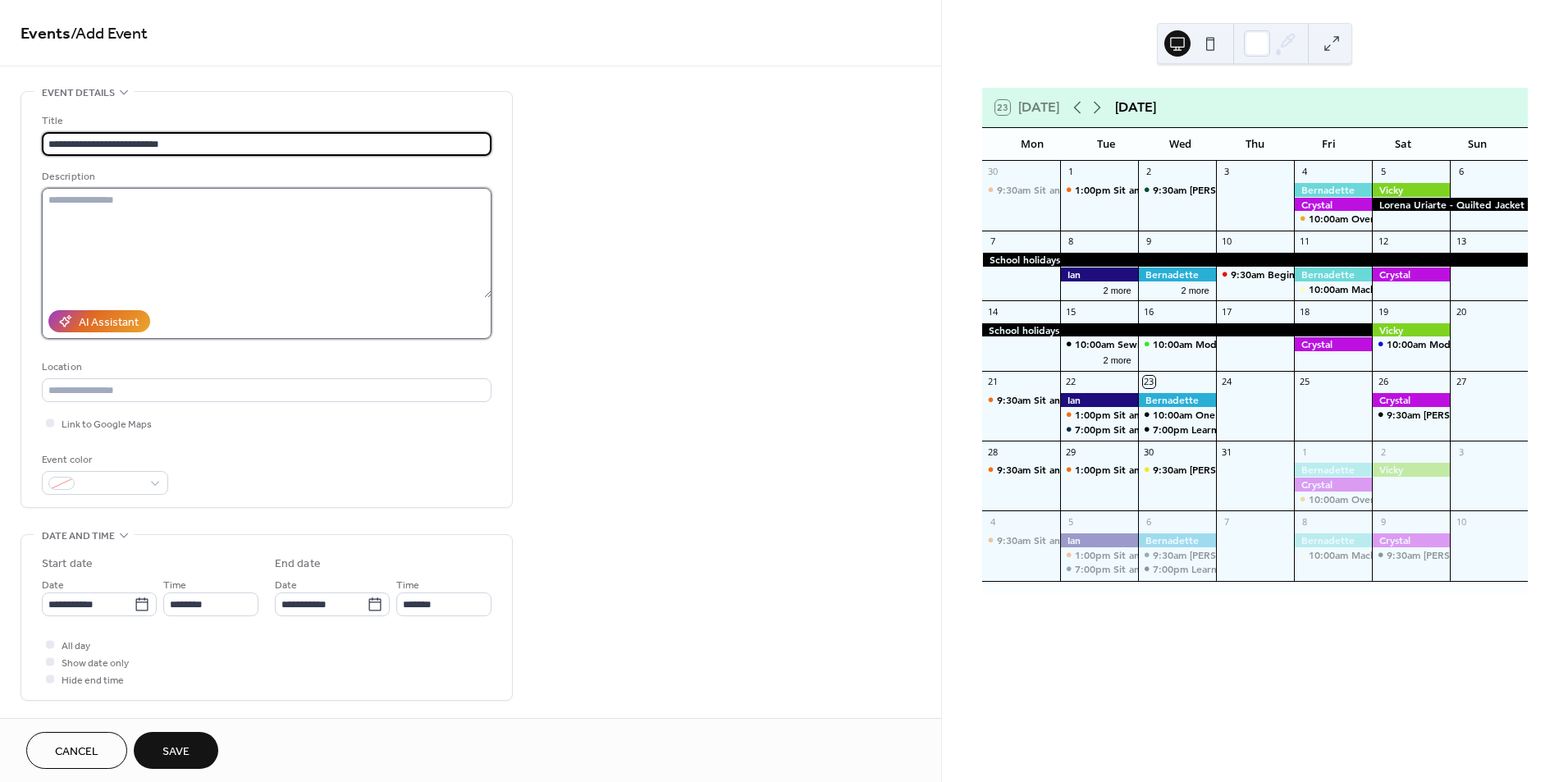 click at bounding box center (267, 243) 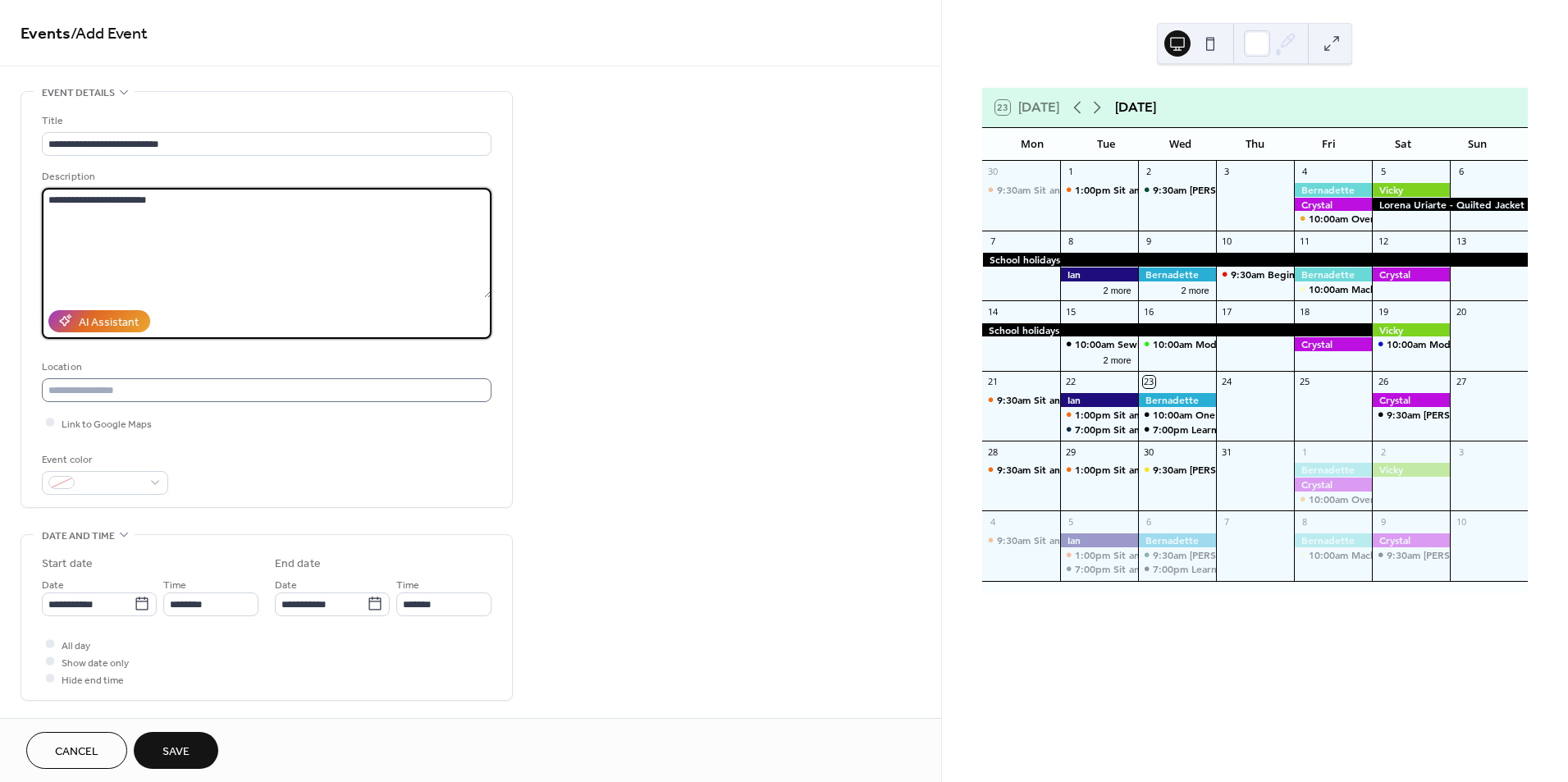 type on "**********" 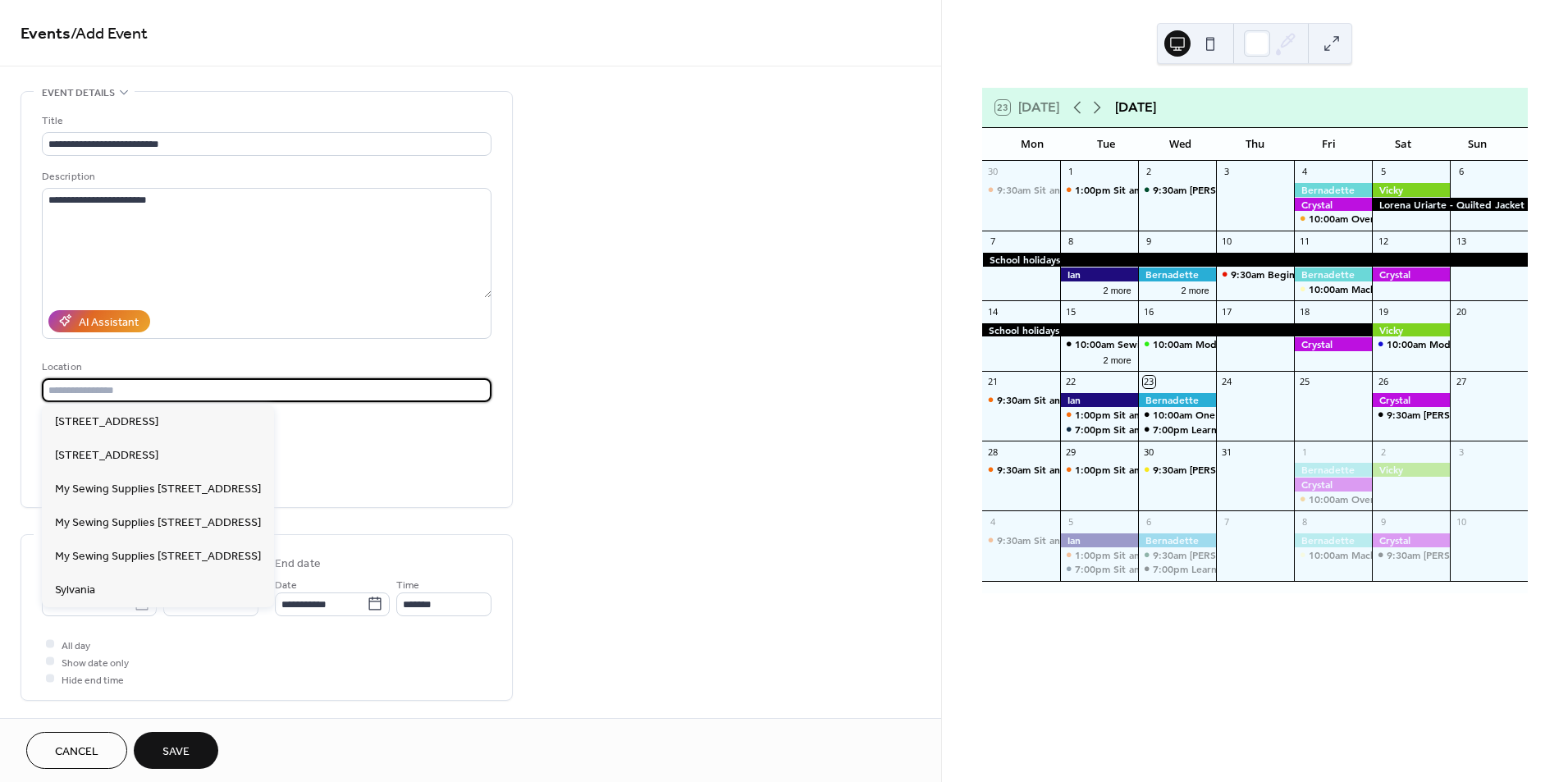 drag, startPoint x: 146, startPoint y: 387, endPoint x: 470, endPoint y: 452, distance: 330.45575 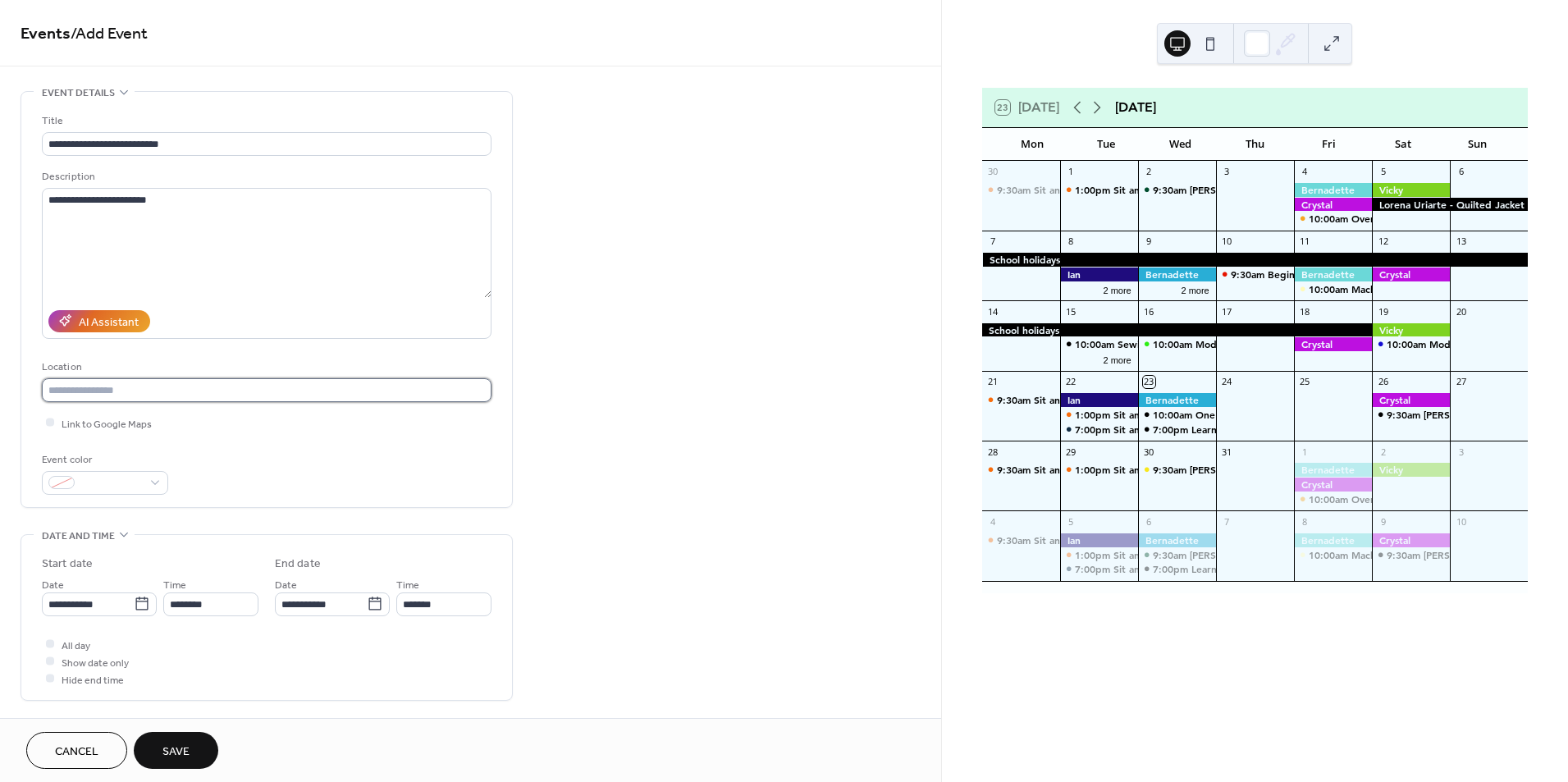 click at bounding box center (267, 390) 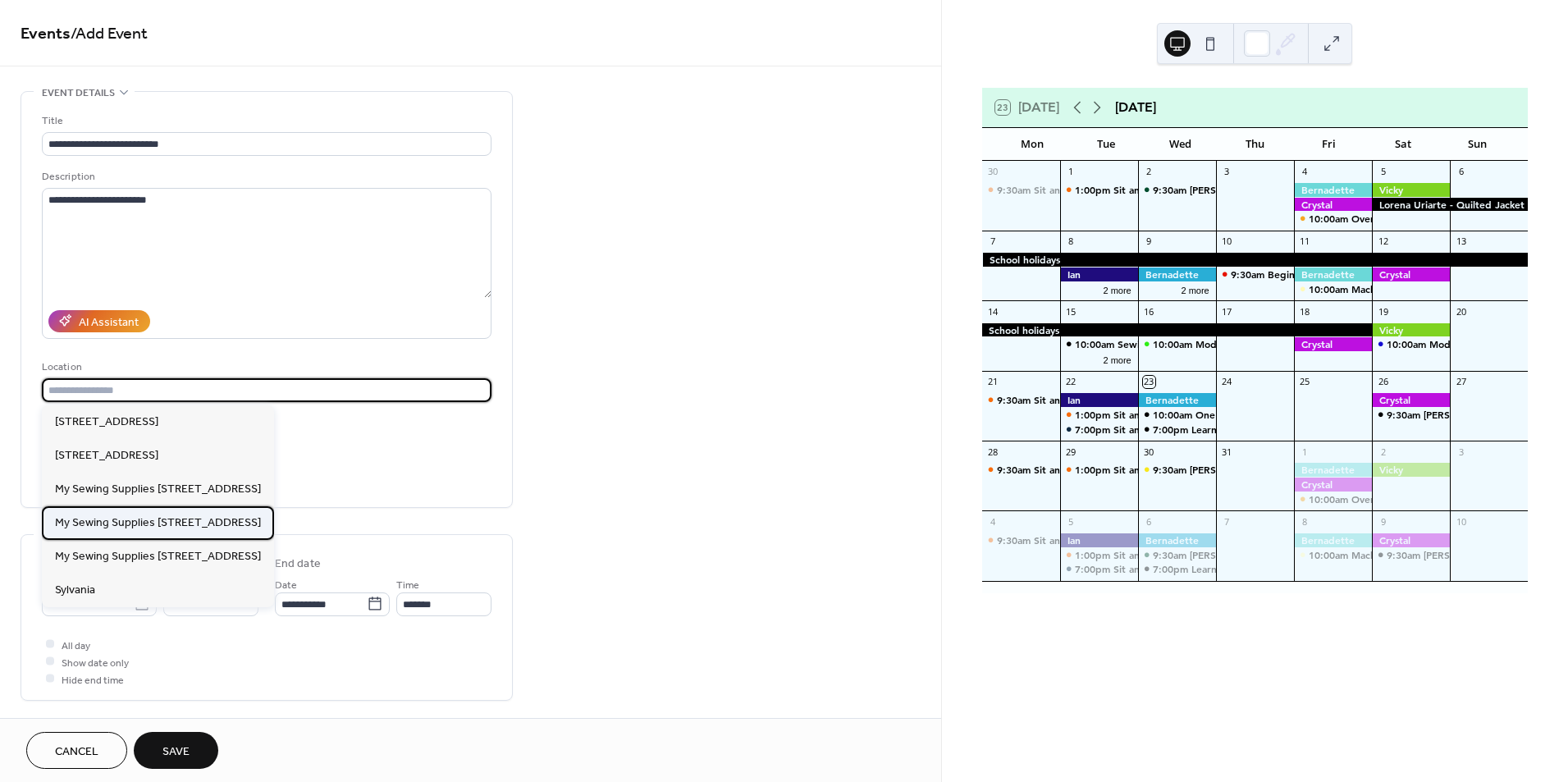 click on "My Sewing Supplies [STREET_ADDRESS]" at bounding box center (158, 523) 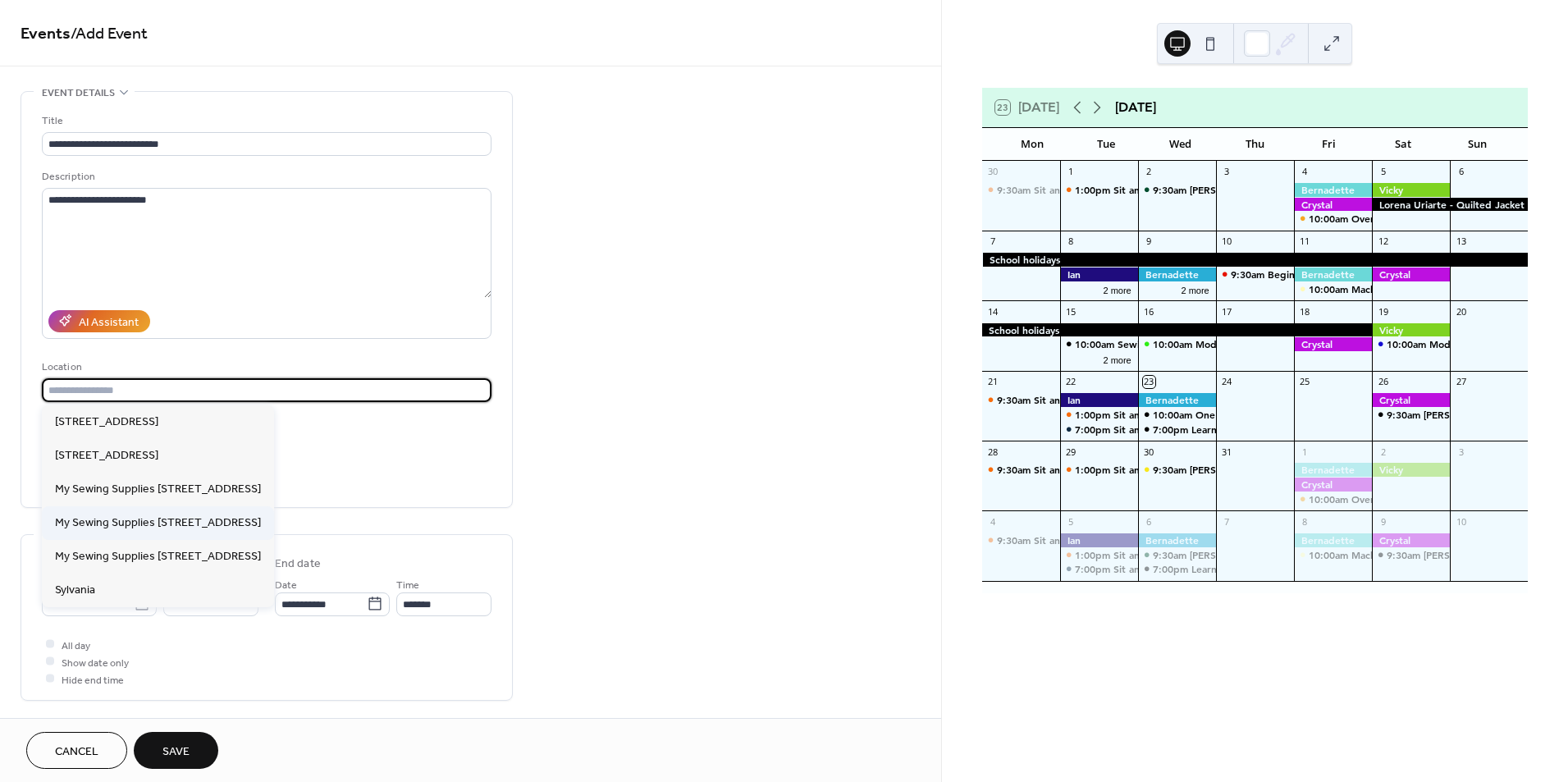 type on "**********" 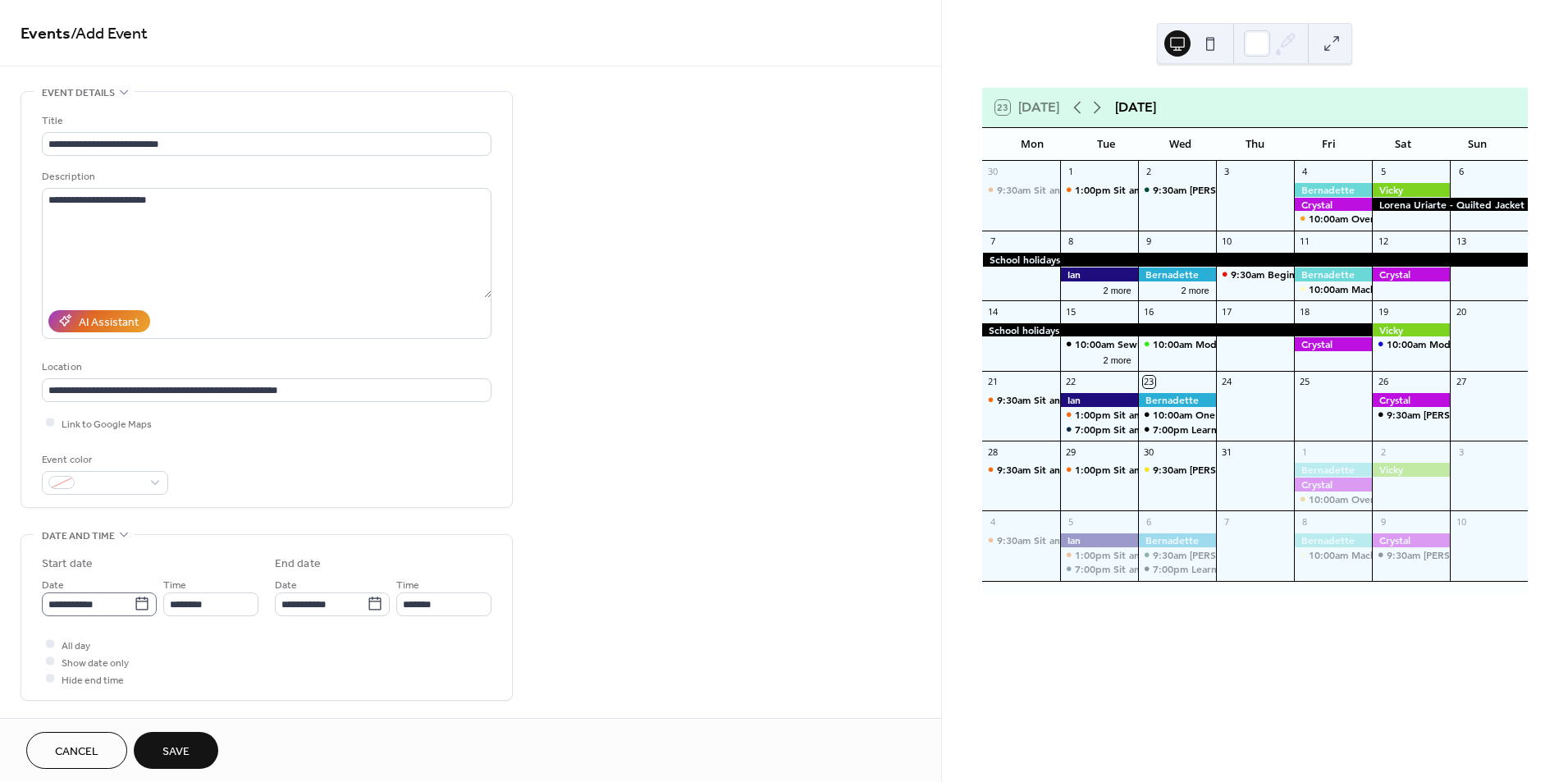 click 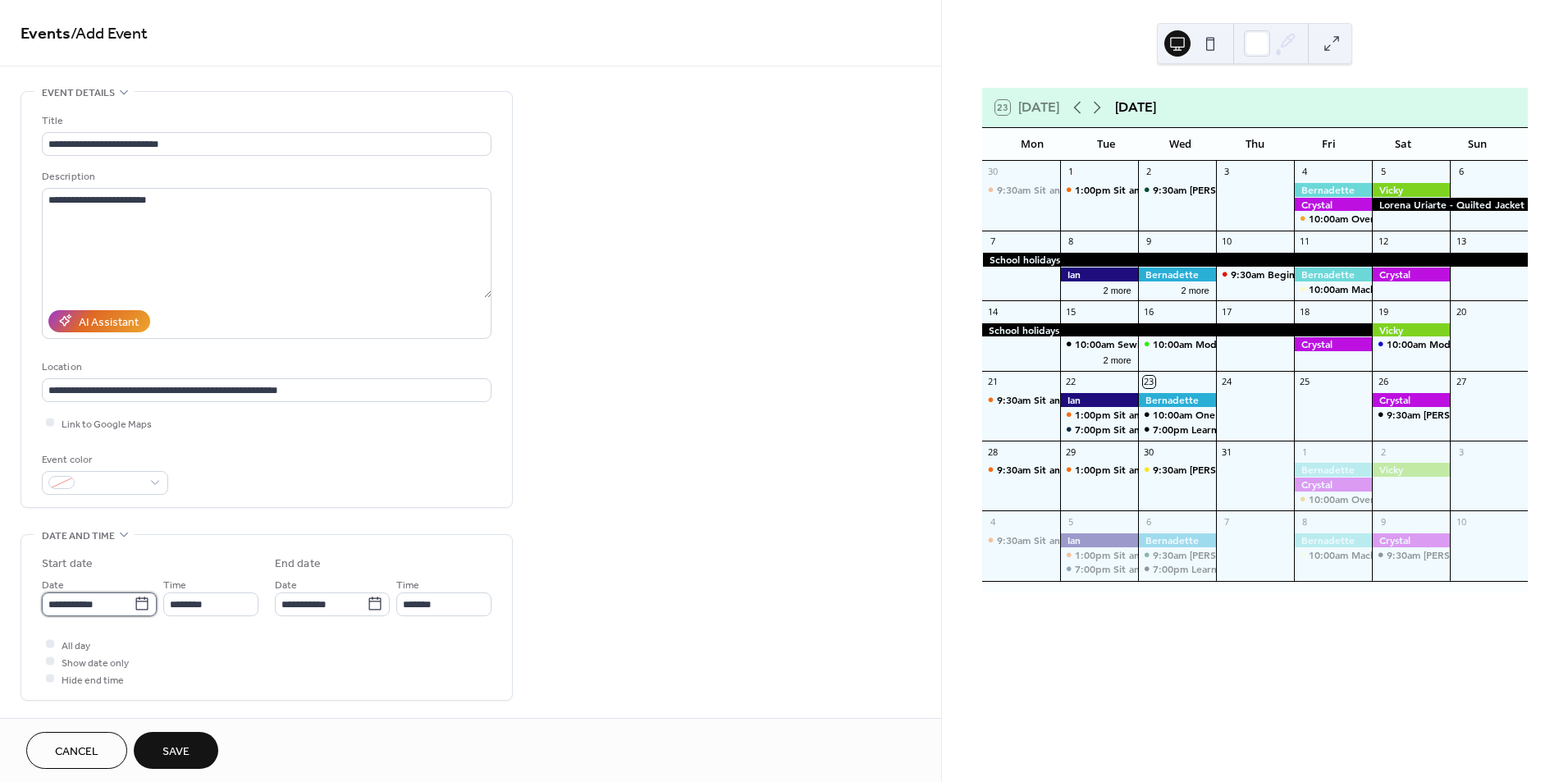click on "**********" at bounding box center (88, 604) 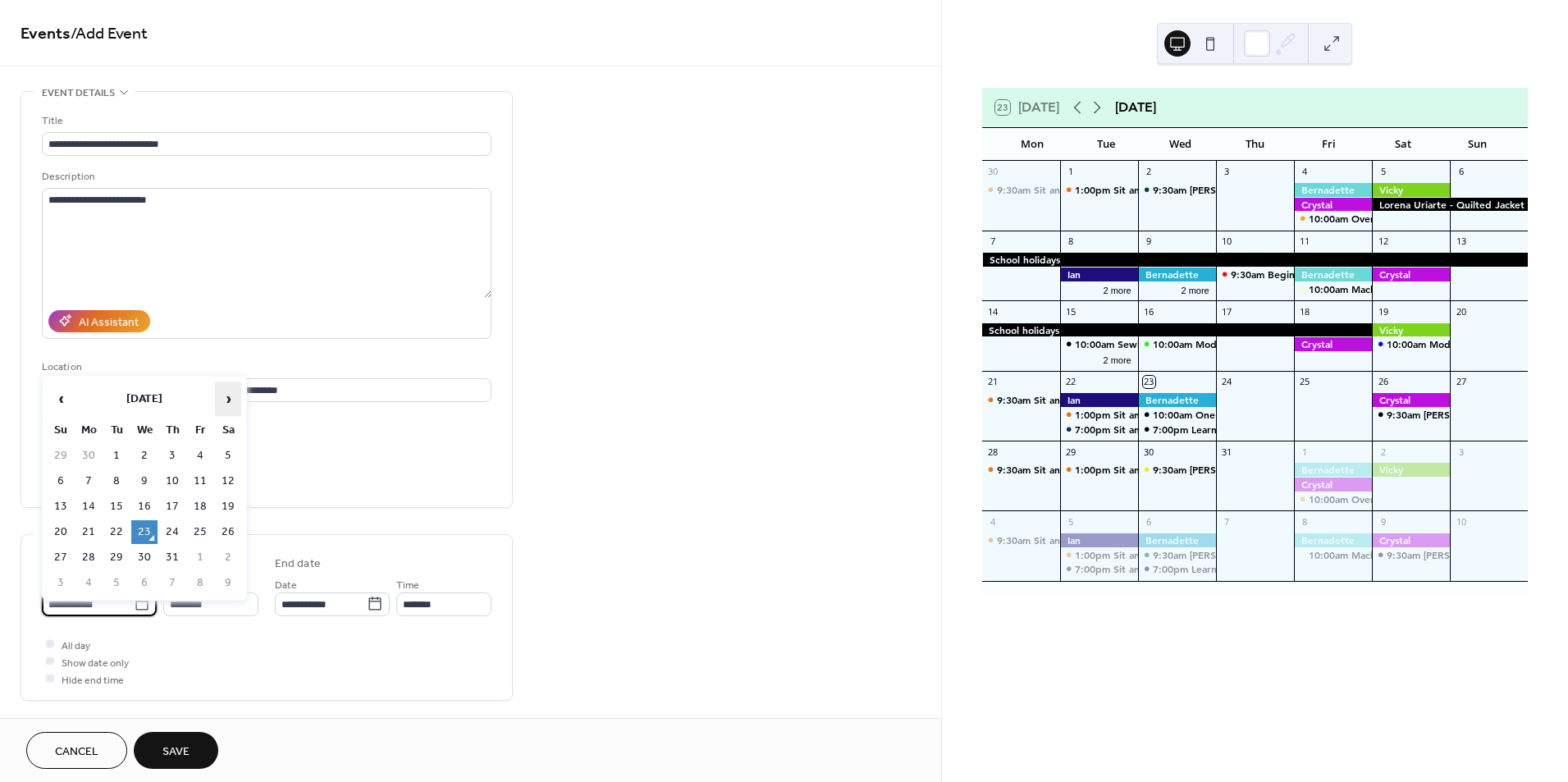 click on "›" at bounding box center (228, 399) 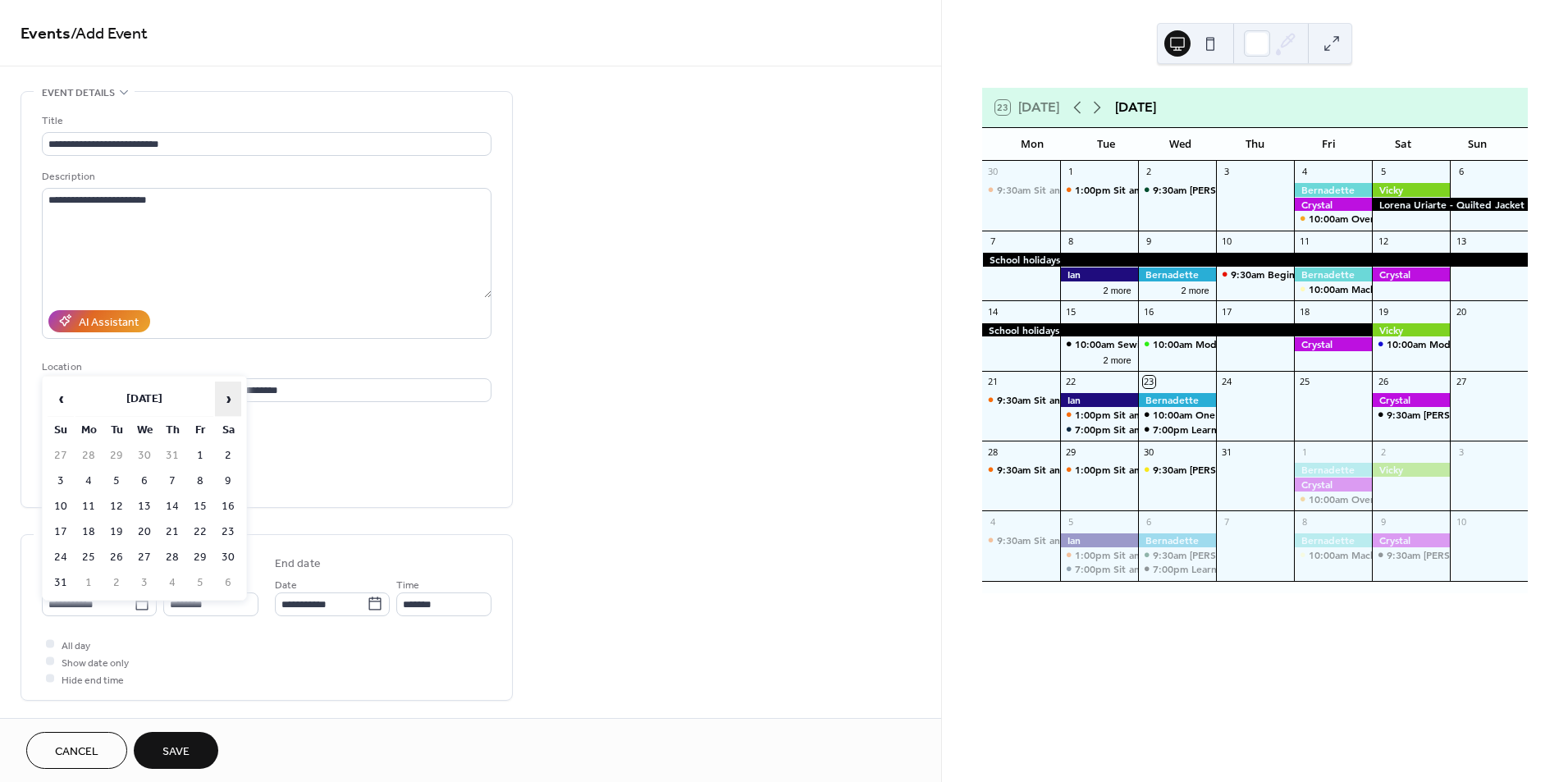 click on "›" at bounding box center [228, 399] 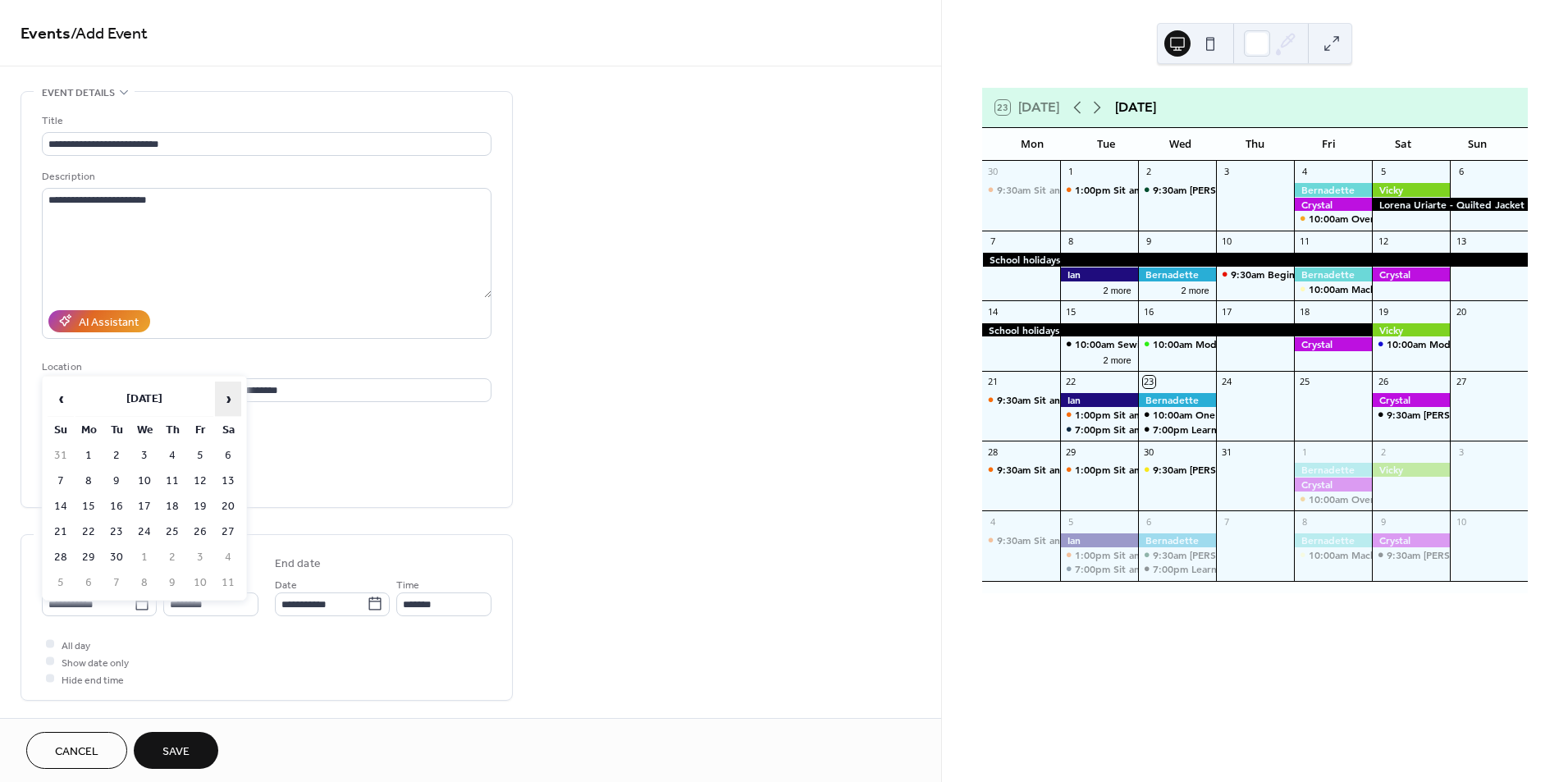 click on "›" at bounding box center (228, 399) 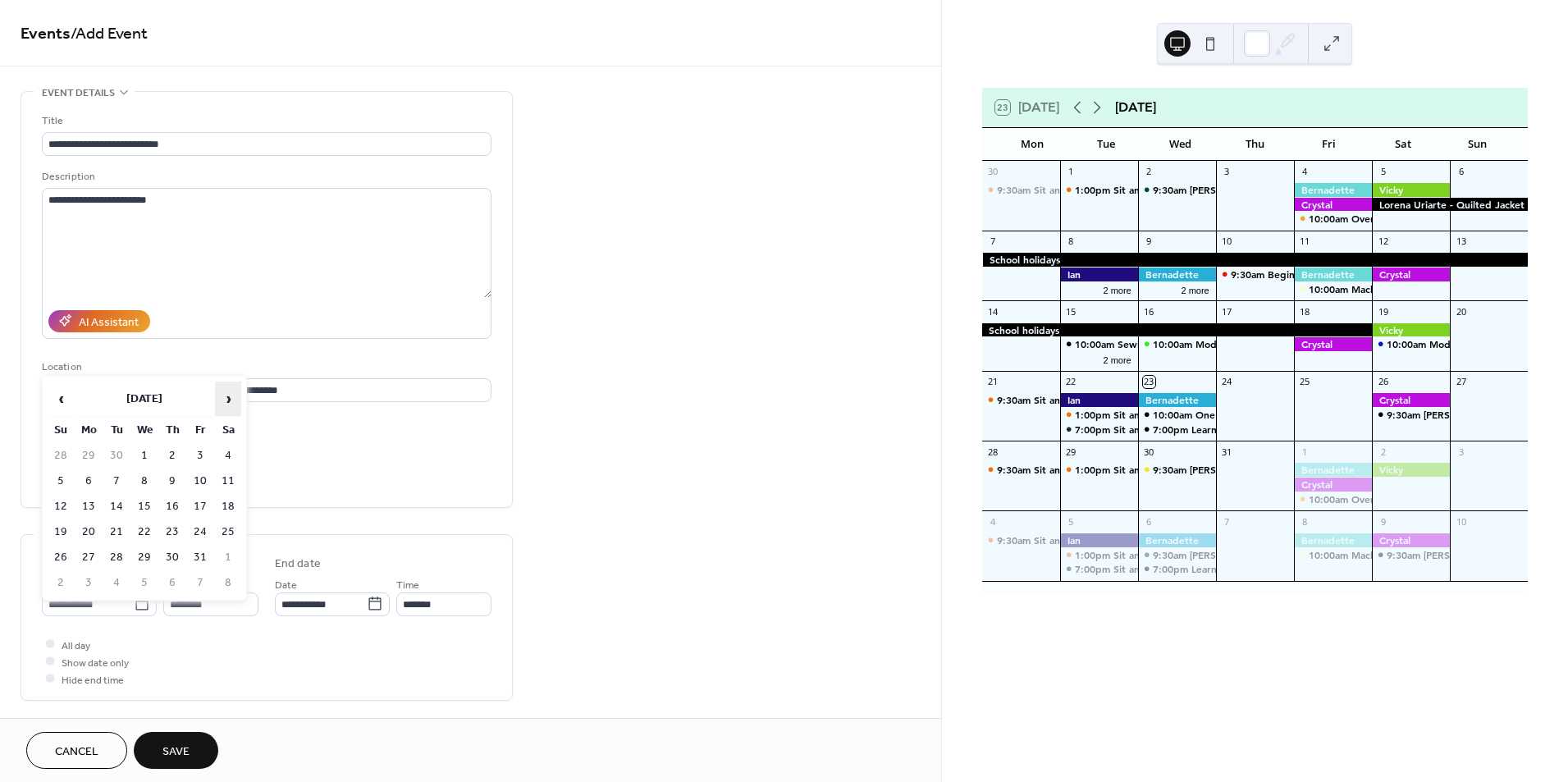click on "›" at bounding box center (228, 399) 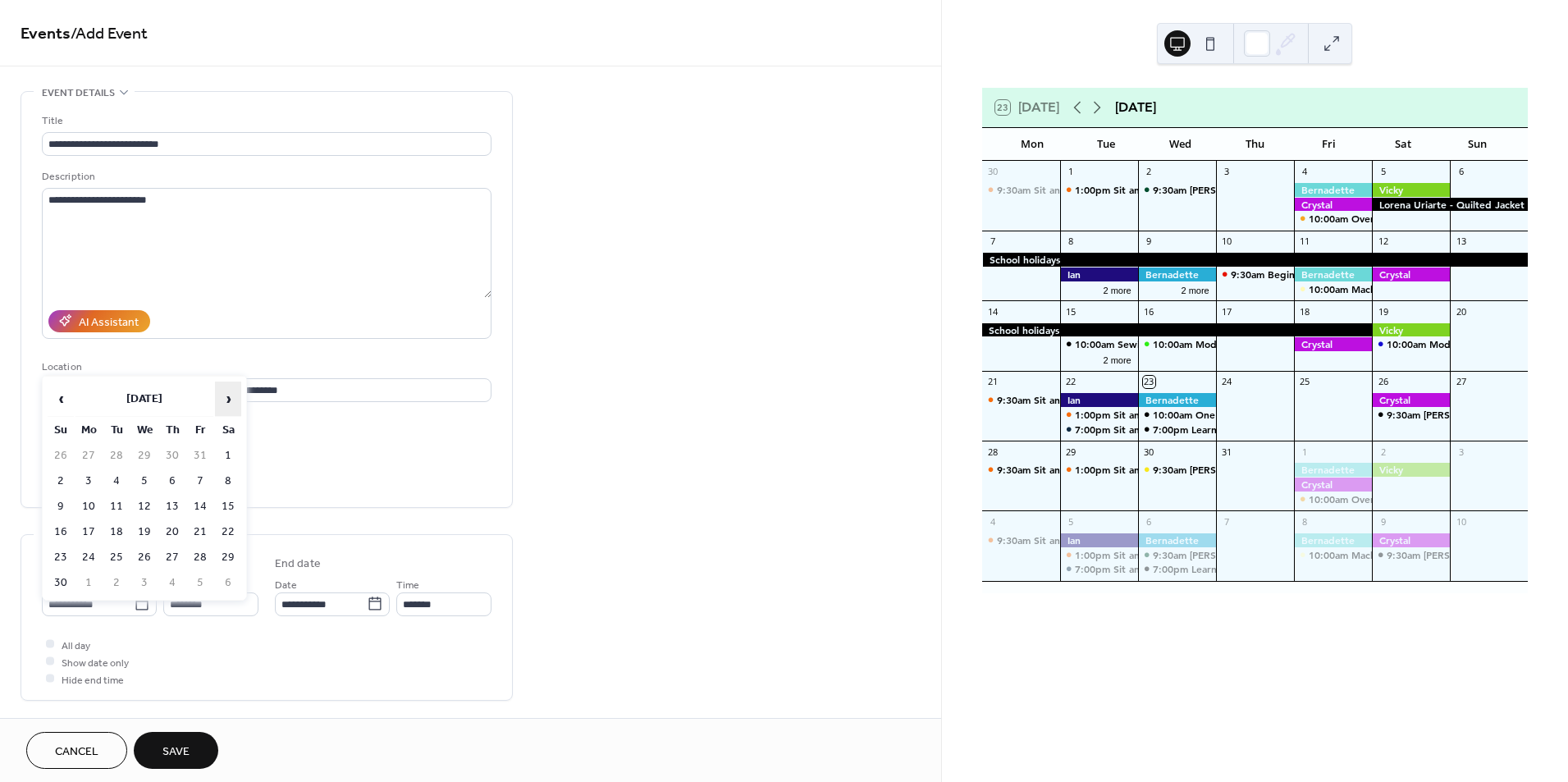 click on "›" at bounding box center (228, 399) 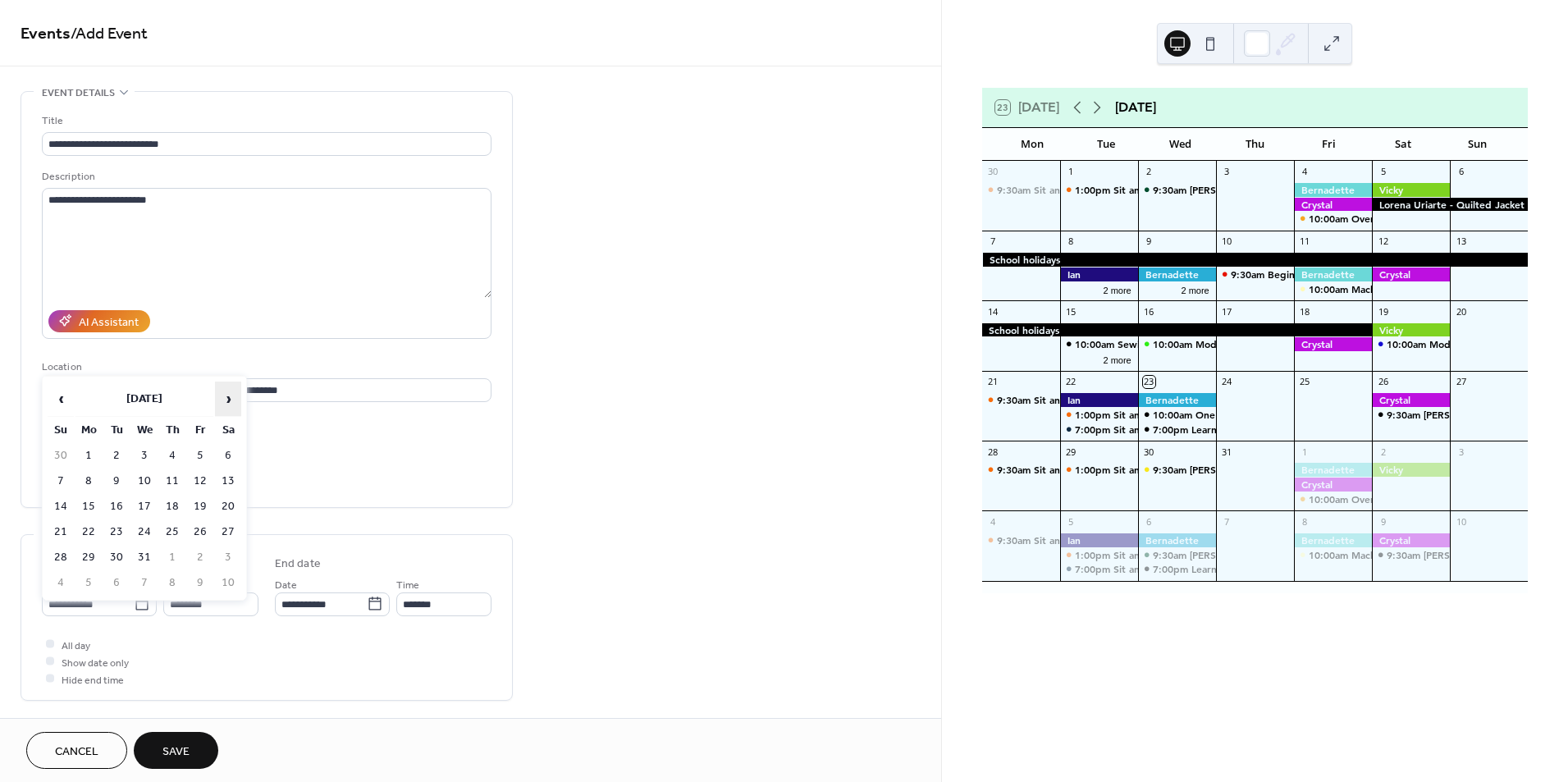 click on "›" at bounding box center [228, 399] 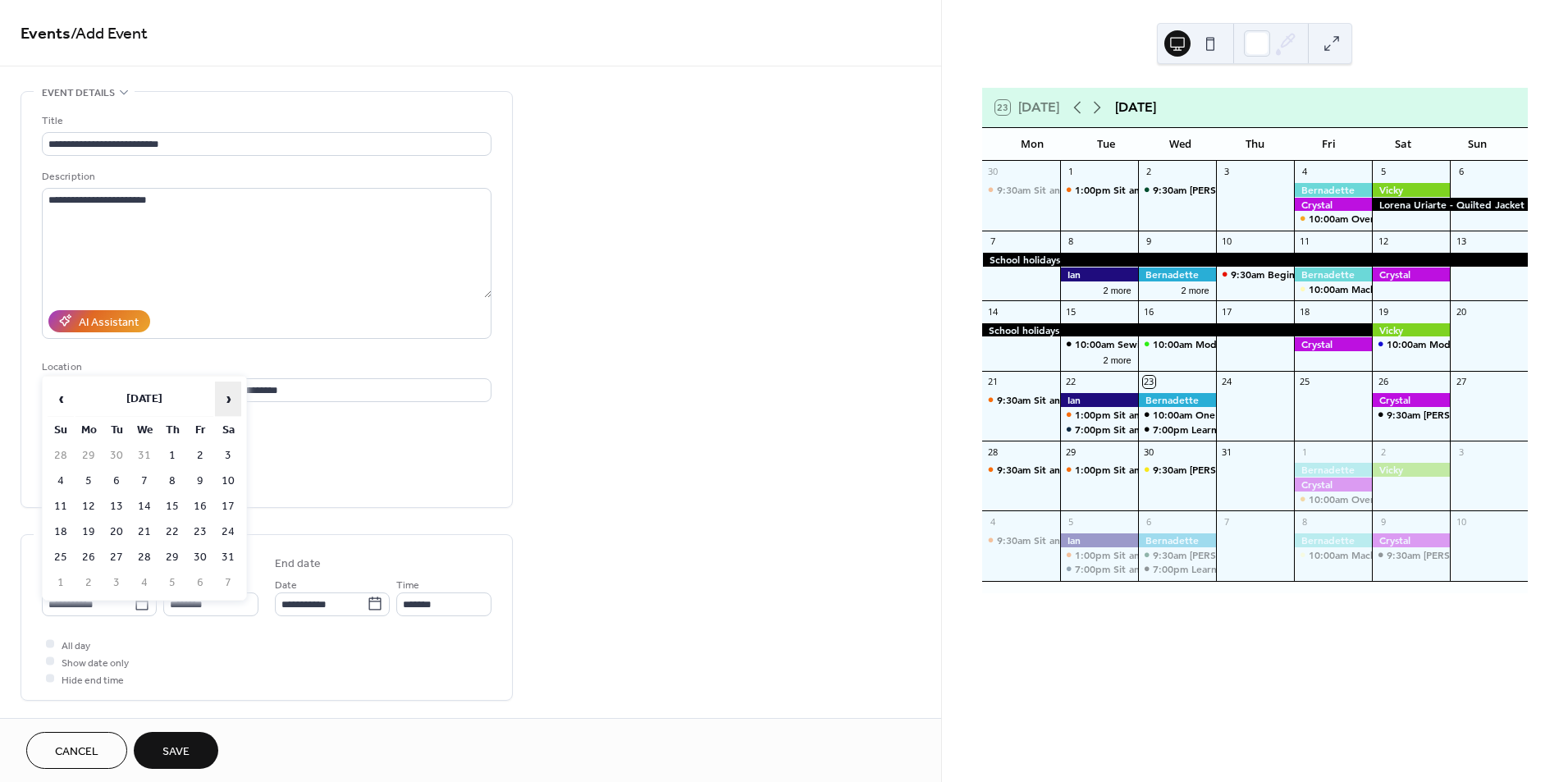 click on "›" at bounding box center [228, 399] 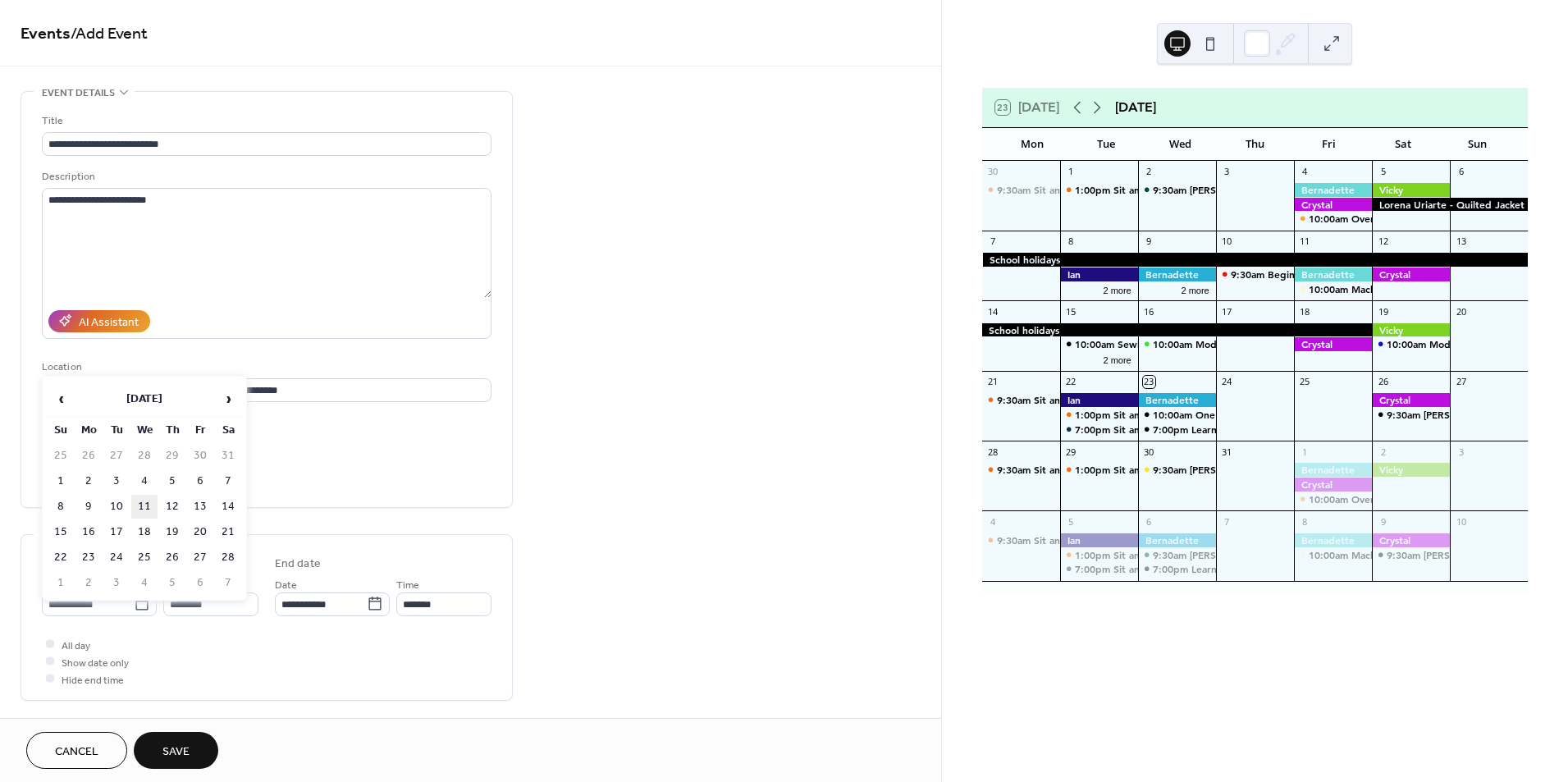 click on "11" at bounding box center (144, 506) 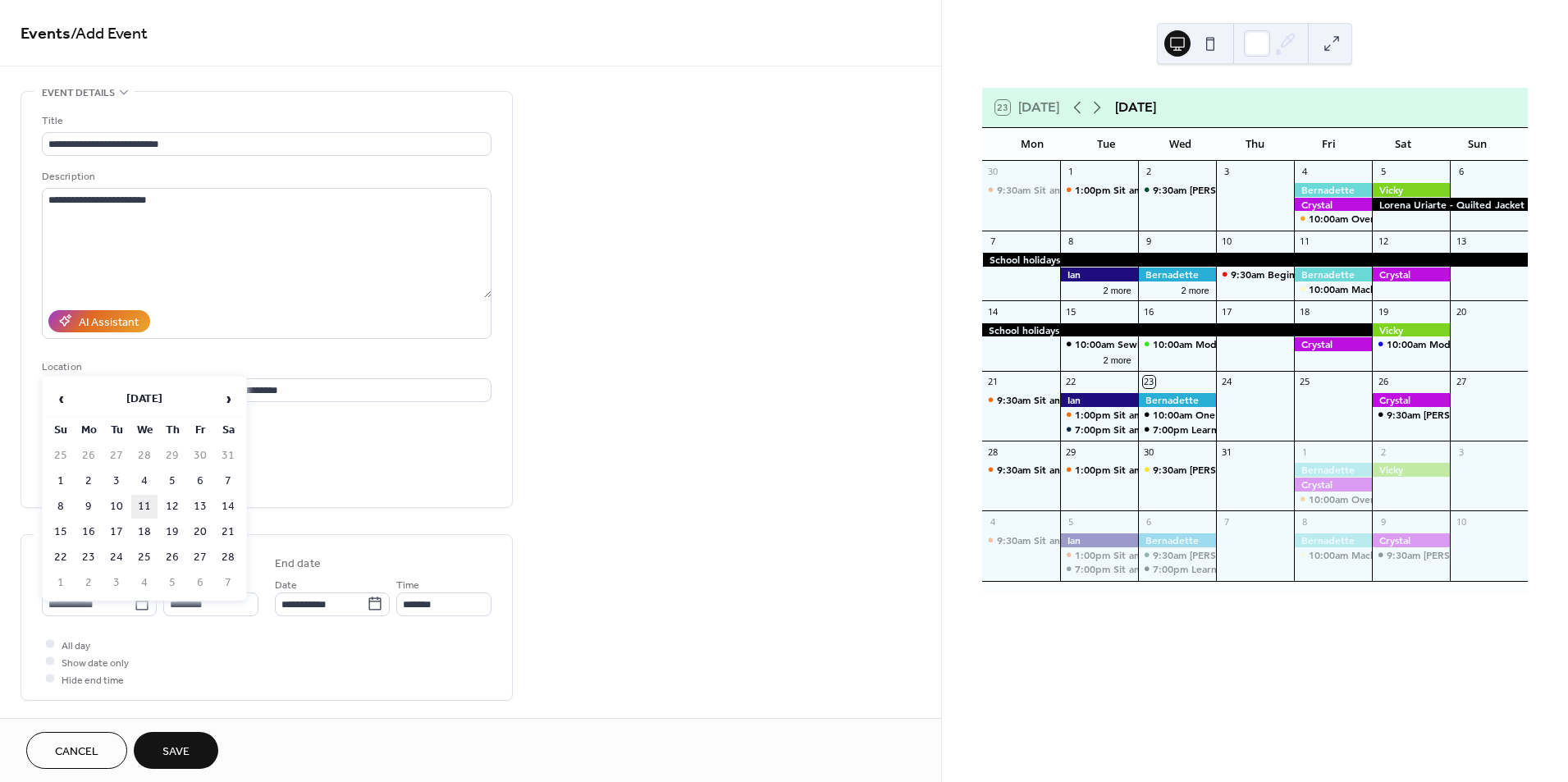 type on "**********" 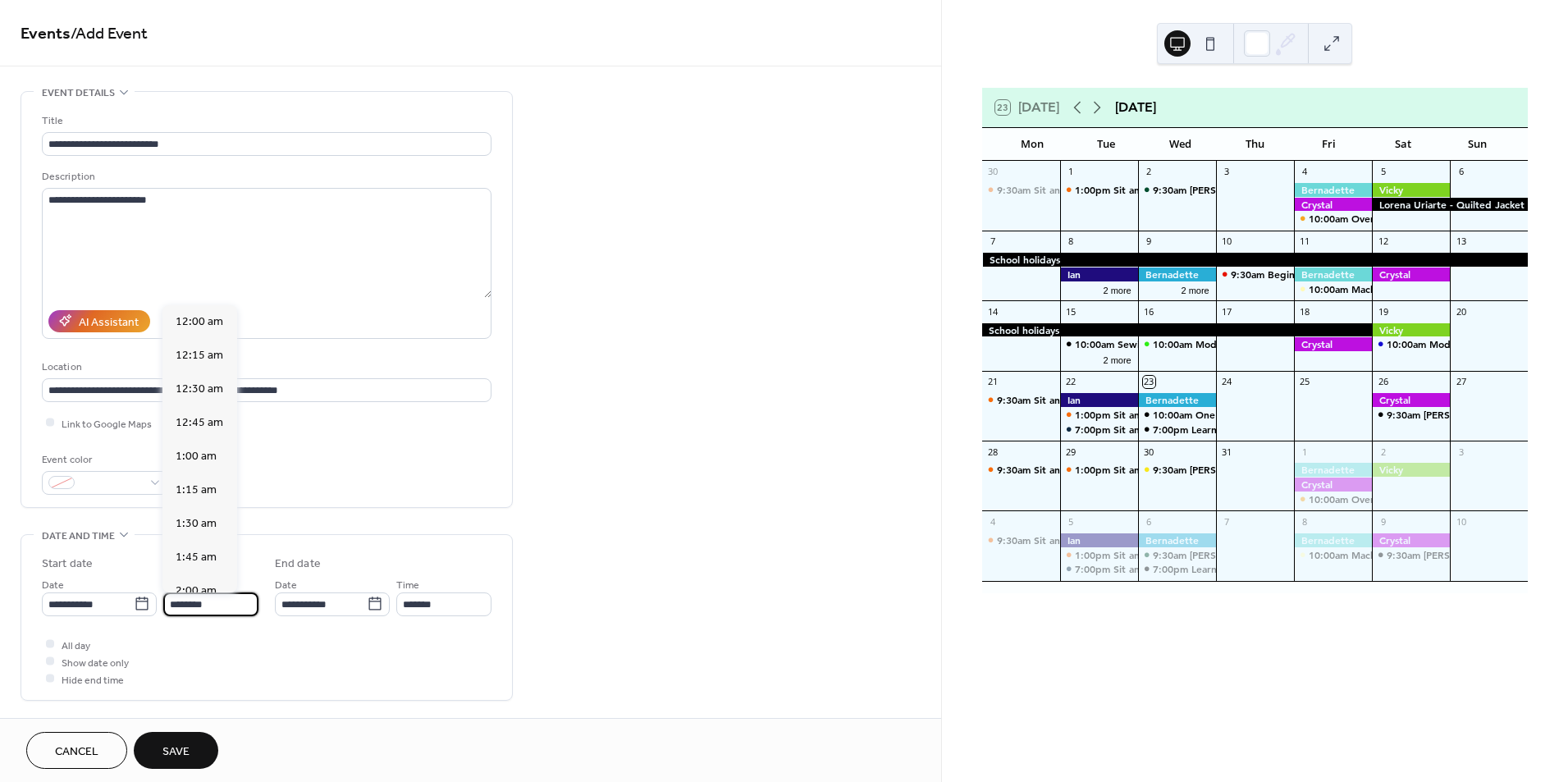 click on "********" at bounding box center (211, 604) 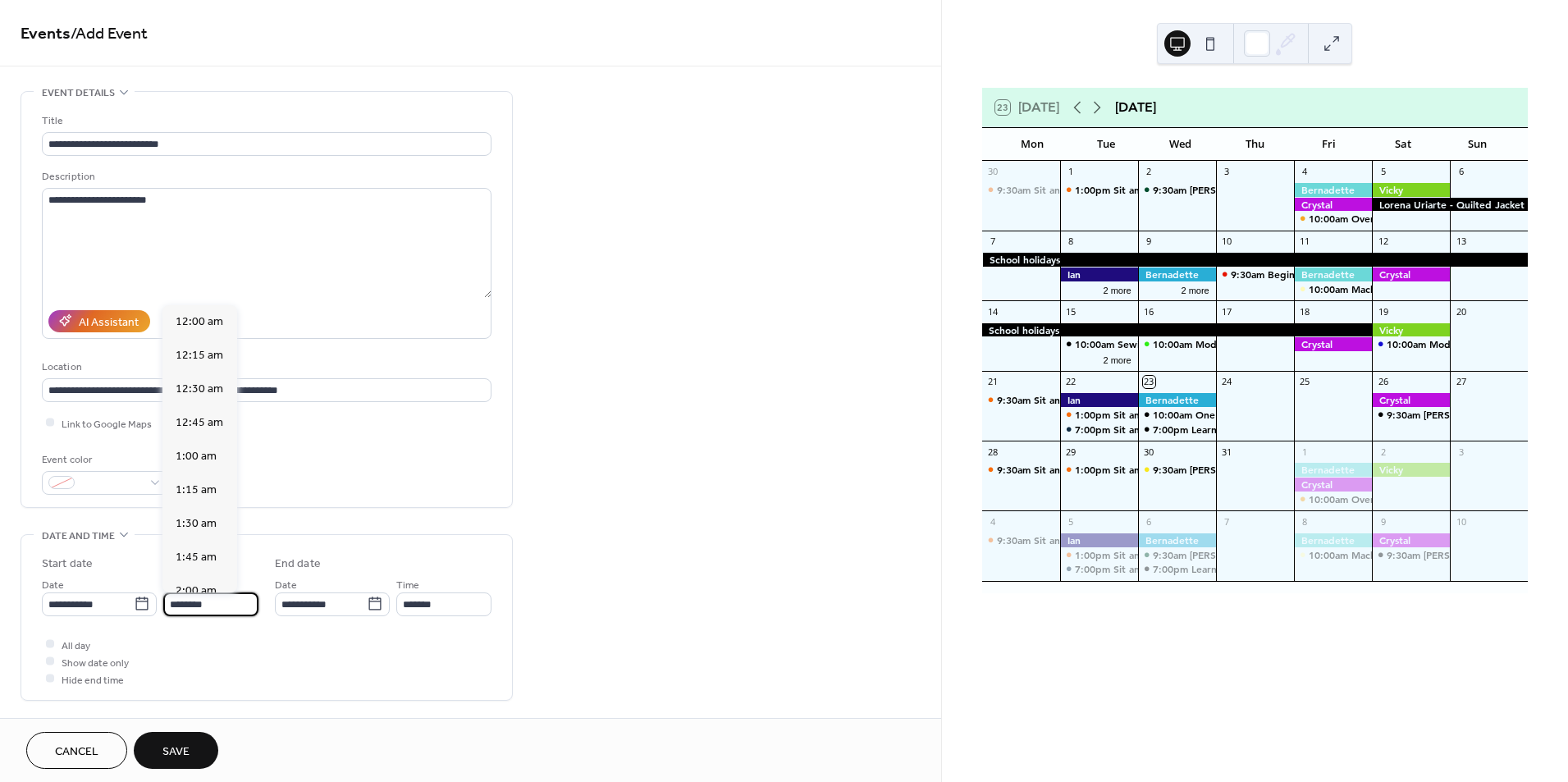 scroll, scrollTop: 1631, scrollLeft: 0, axis: vertical 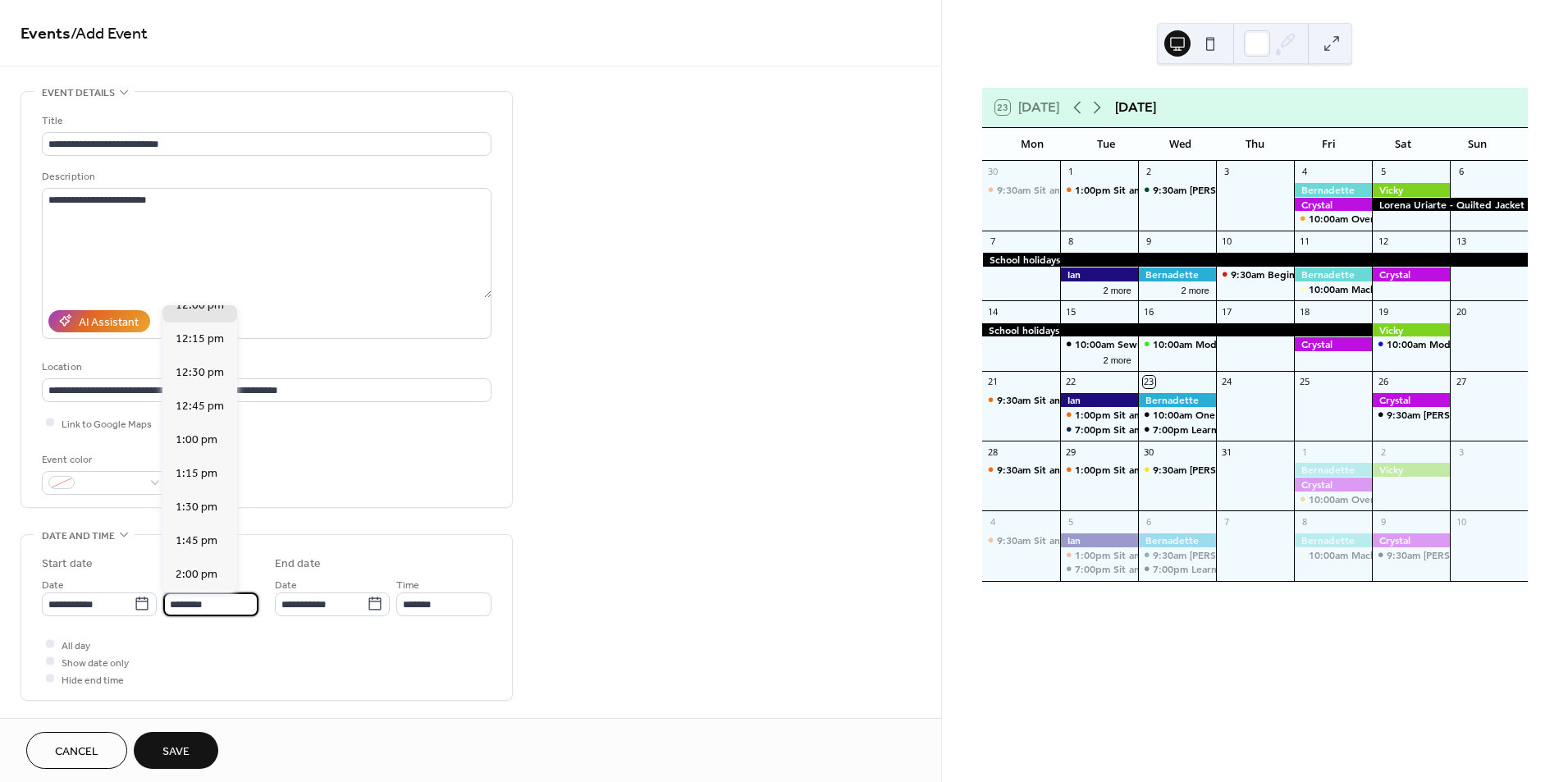 drag, startPoint x: 210, startPoint y: 605, endPoint x: 142, endPoint y: 586, distance: 70.604532 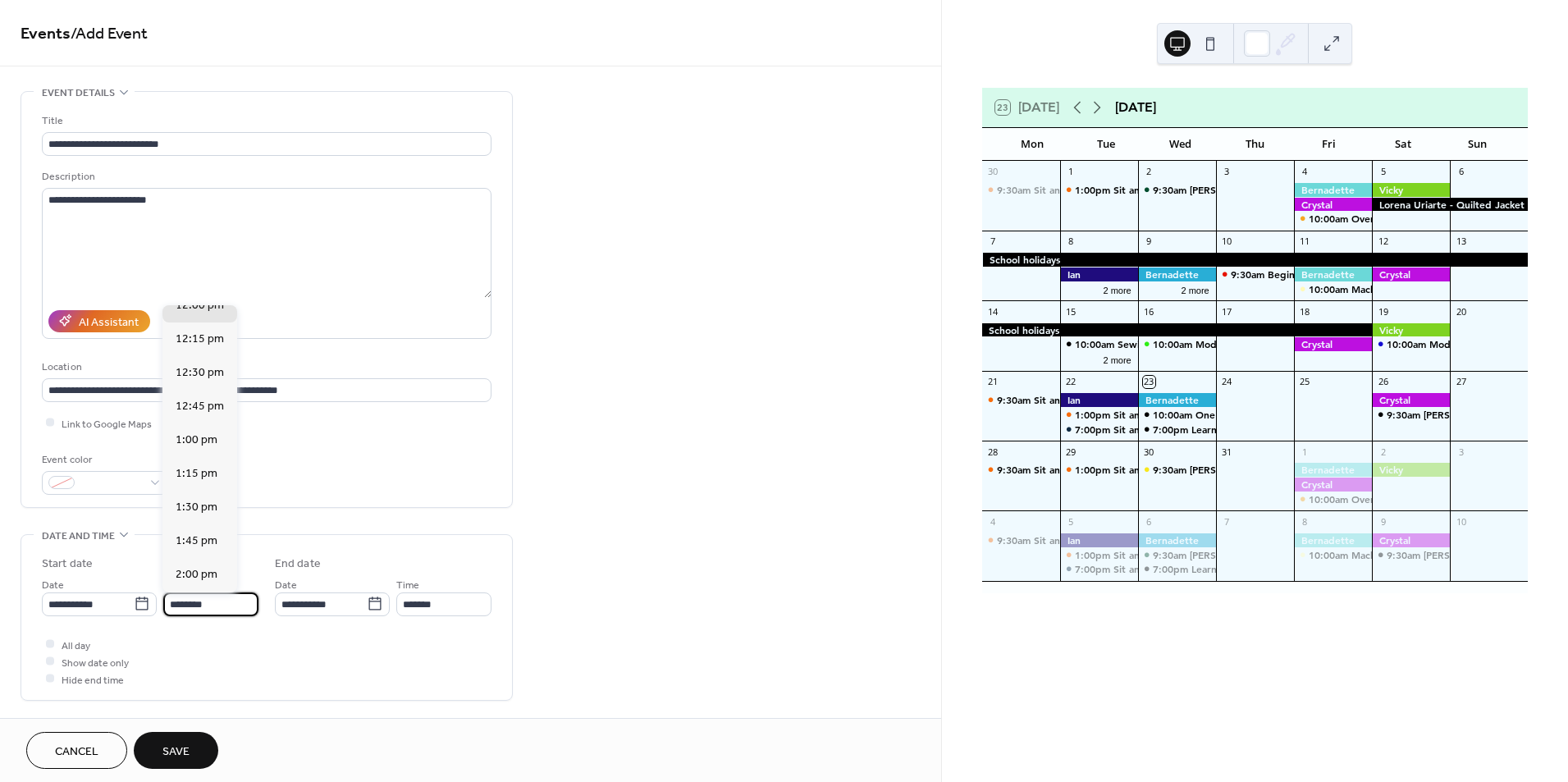 click on "**********" at bounding box center (150, 596) 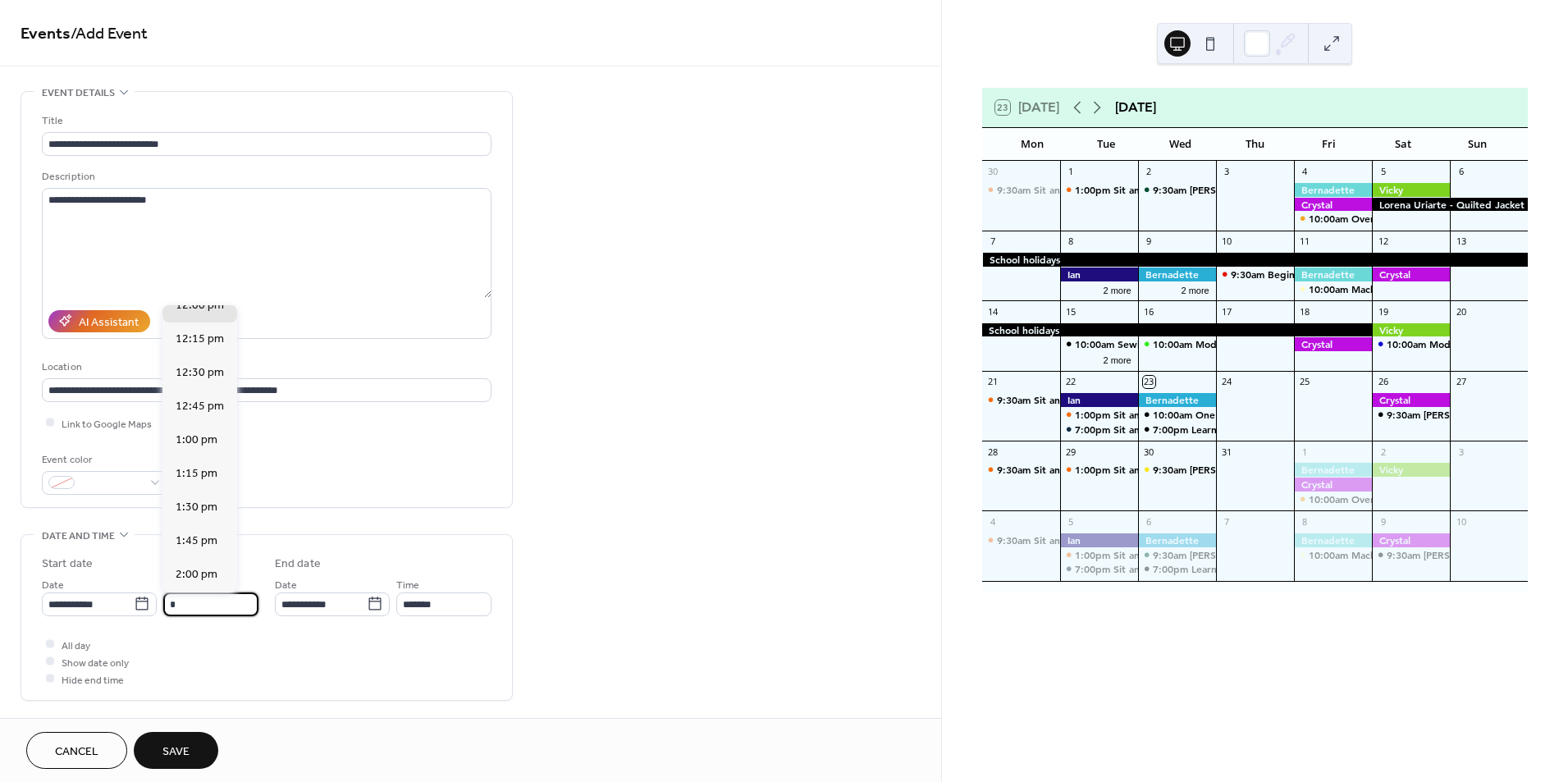 scroll, scrollTop: 1223, scrollLeft: 0, axis: vertical 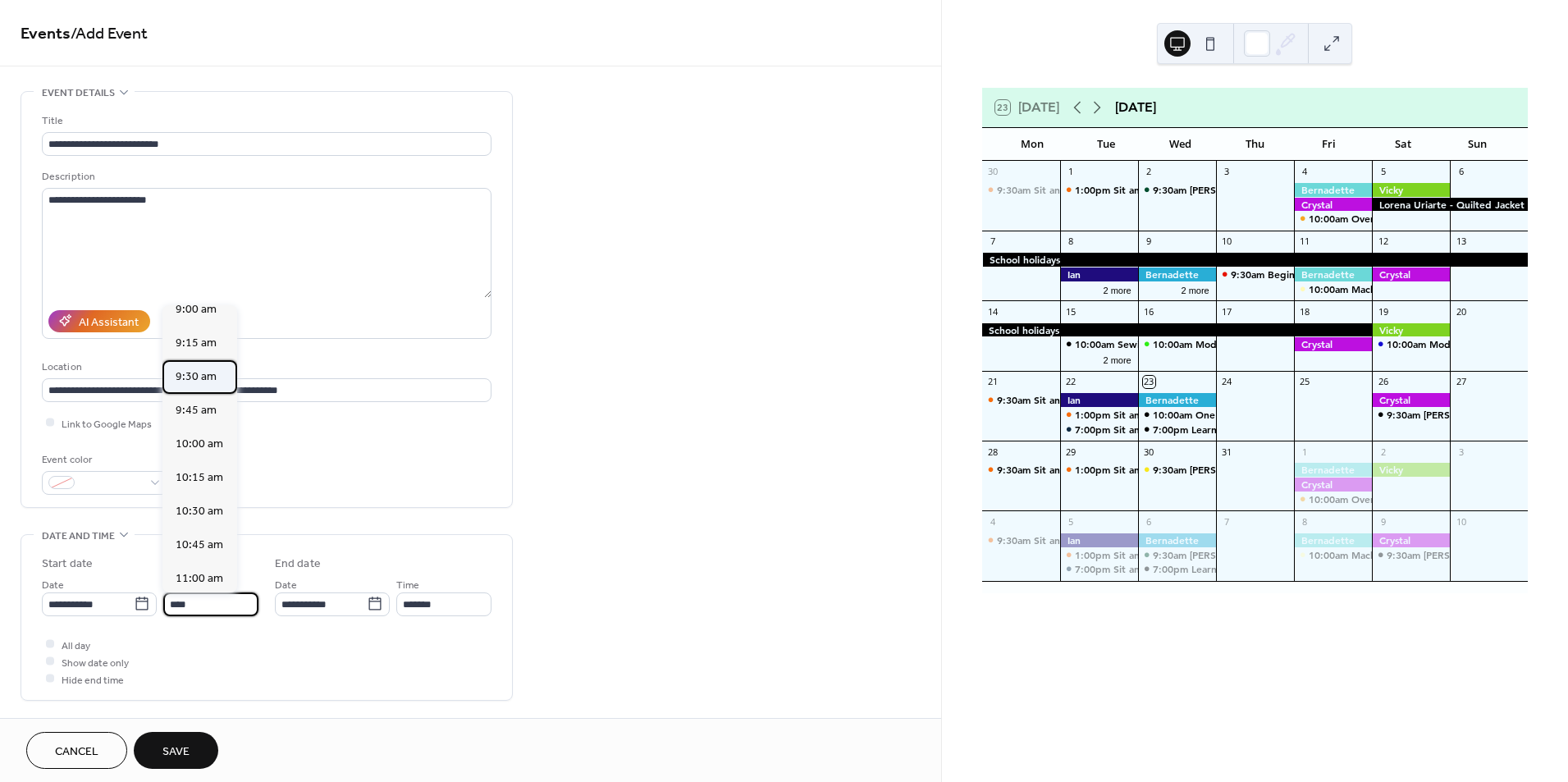 click on "9:30 am" at bounding box center (196, 377) 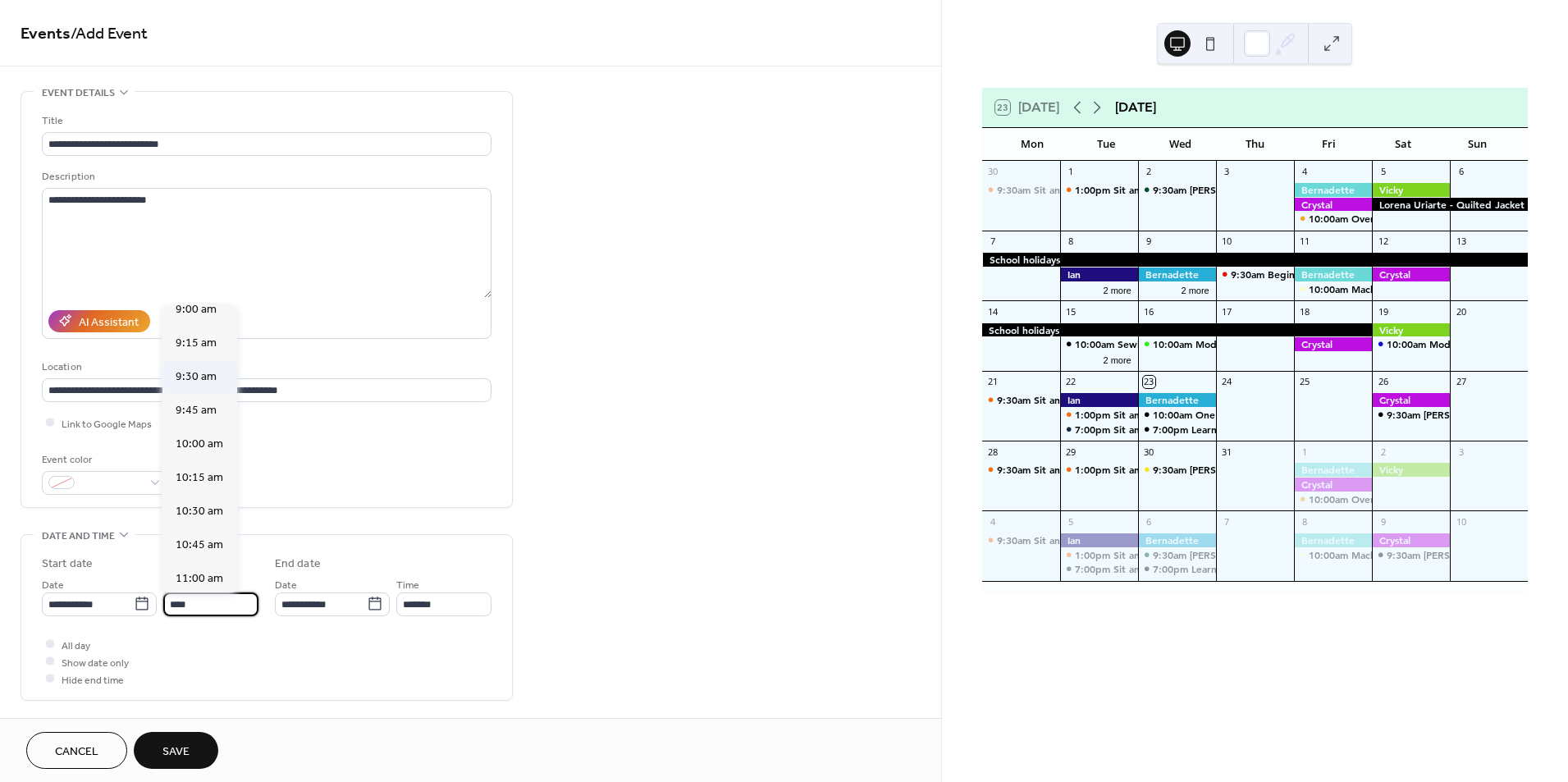type on "*******" 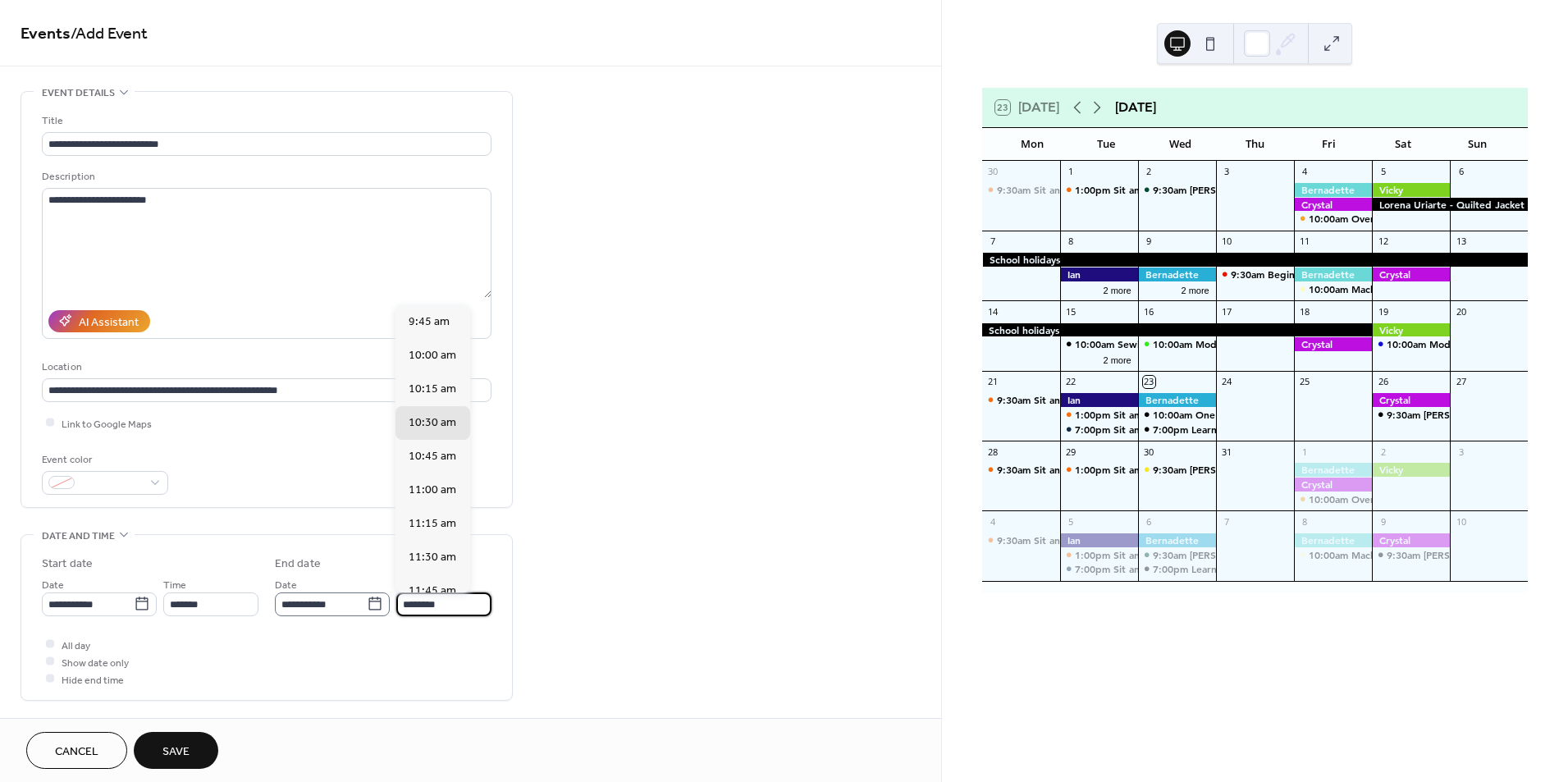 drag, startPoint x: 453, startPoint y: 599, endPoint x: 368, endPoint y: 601, distance: 85.02353 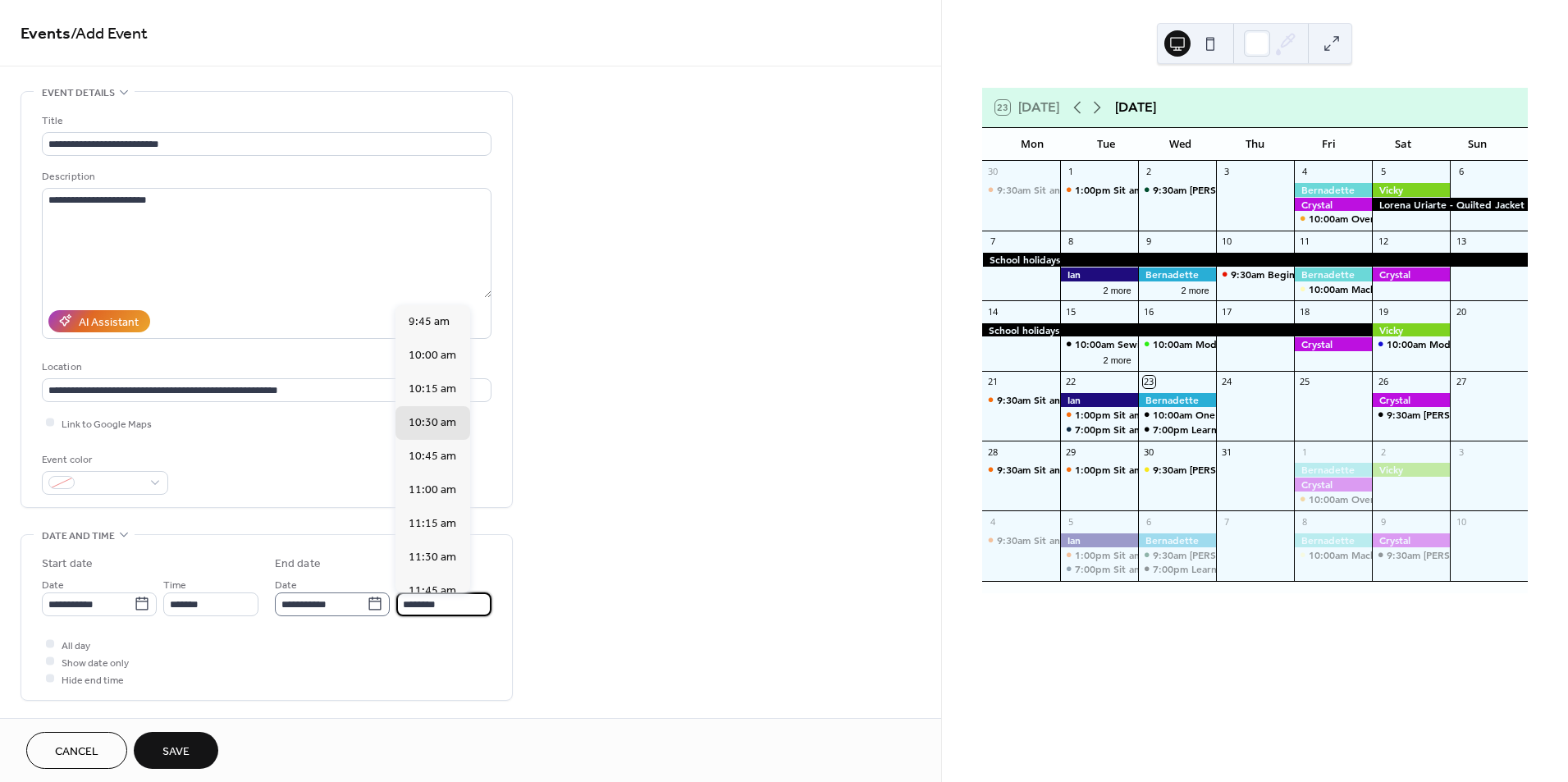 click on "**********" at bounding box center [383, 596] 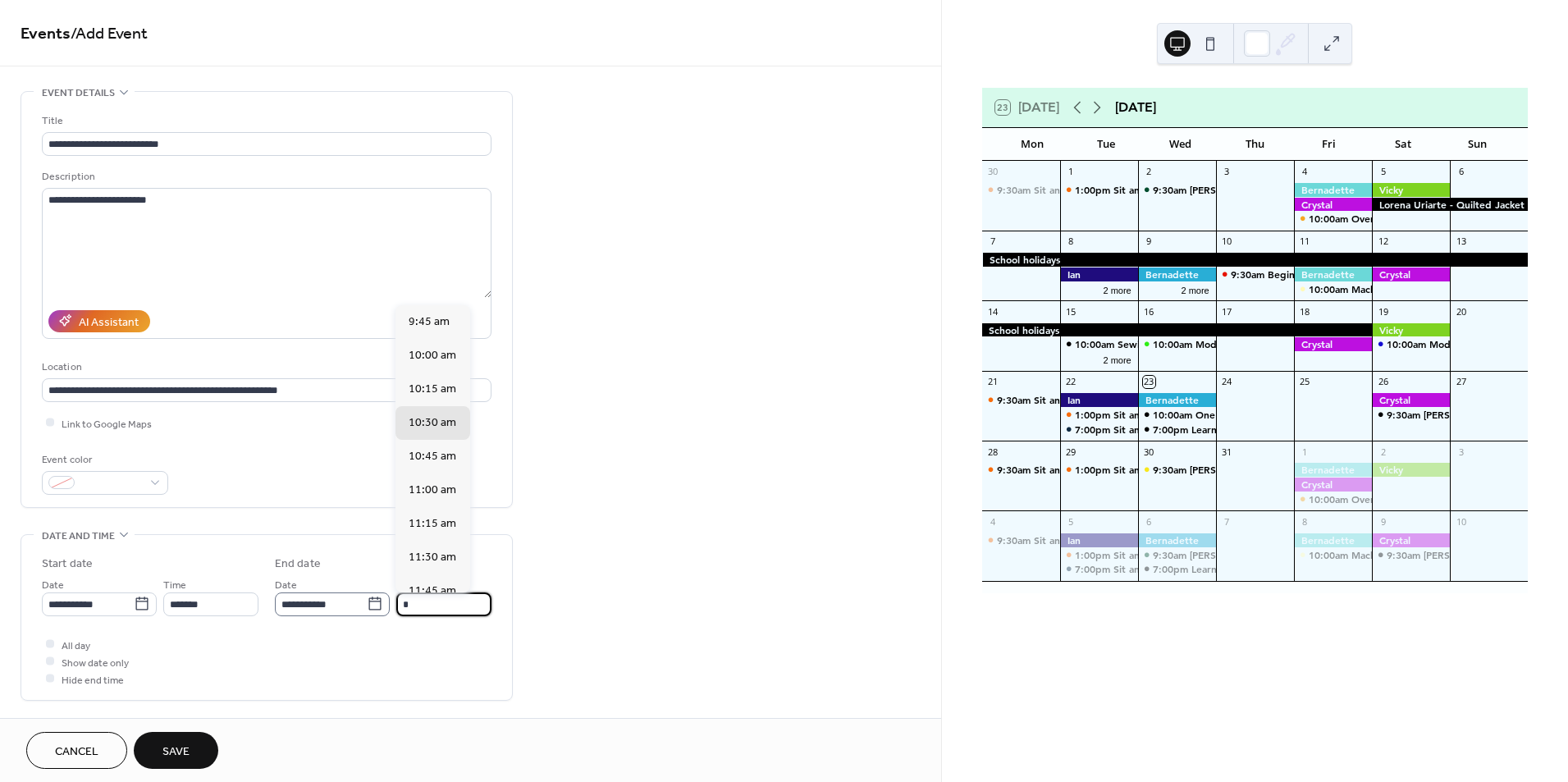 scroll, scrollTop: 714, scrollLeft: 0, axis: vertical 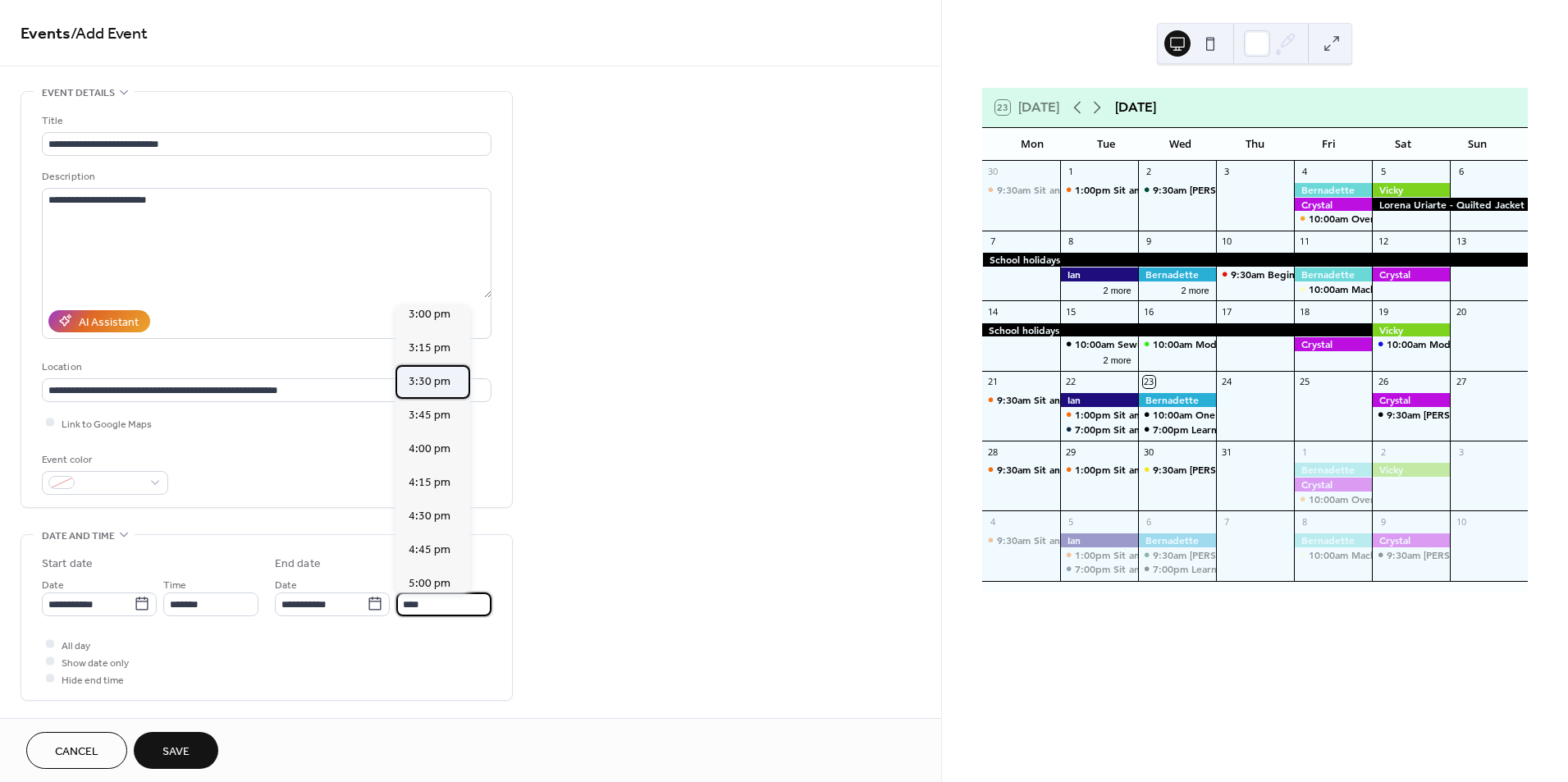 click on "3:30 pm" at bounding box center (429, 382) 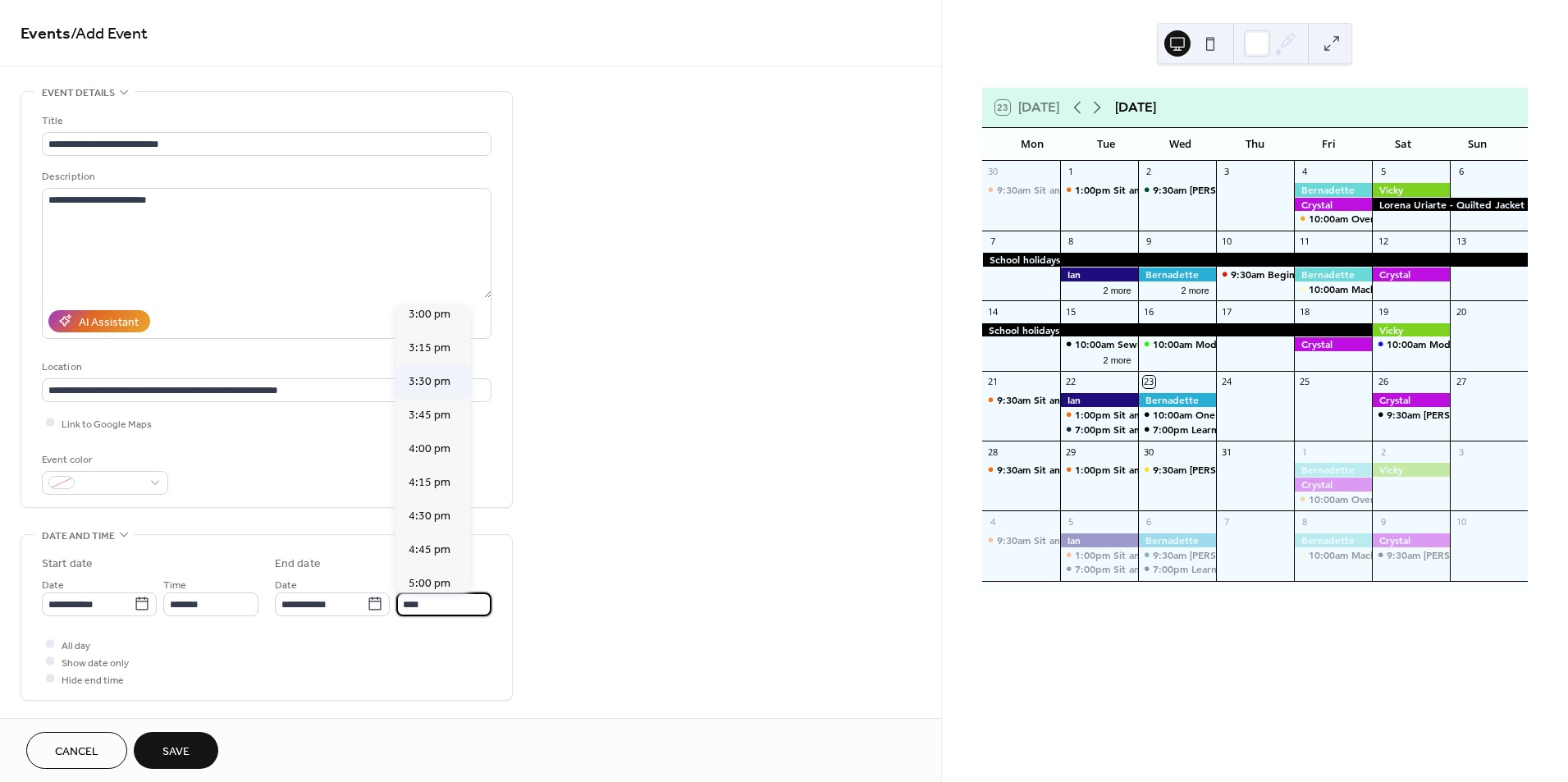 type on "*******" 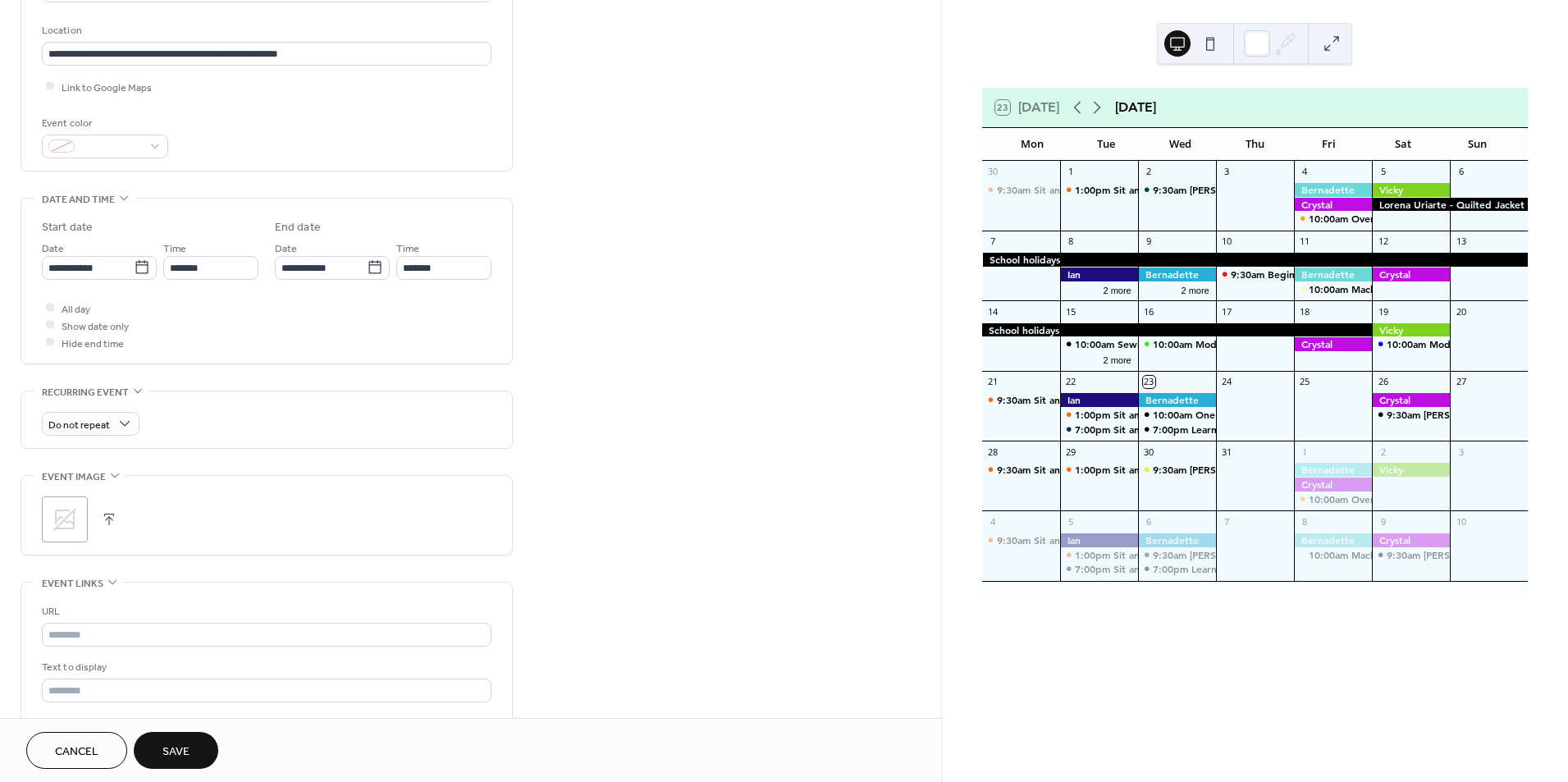 scroll, scrollTop: 336, scrollLeft: 0, axis: vertical 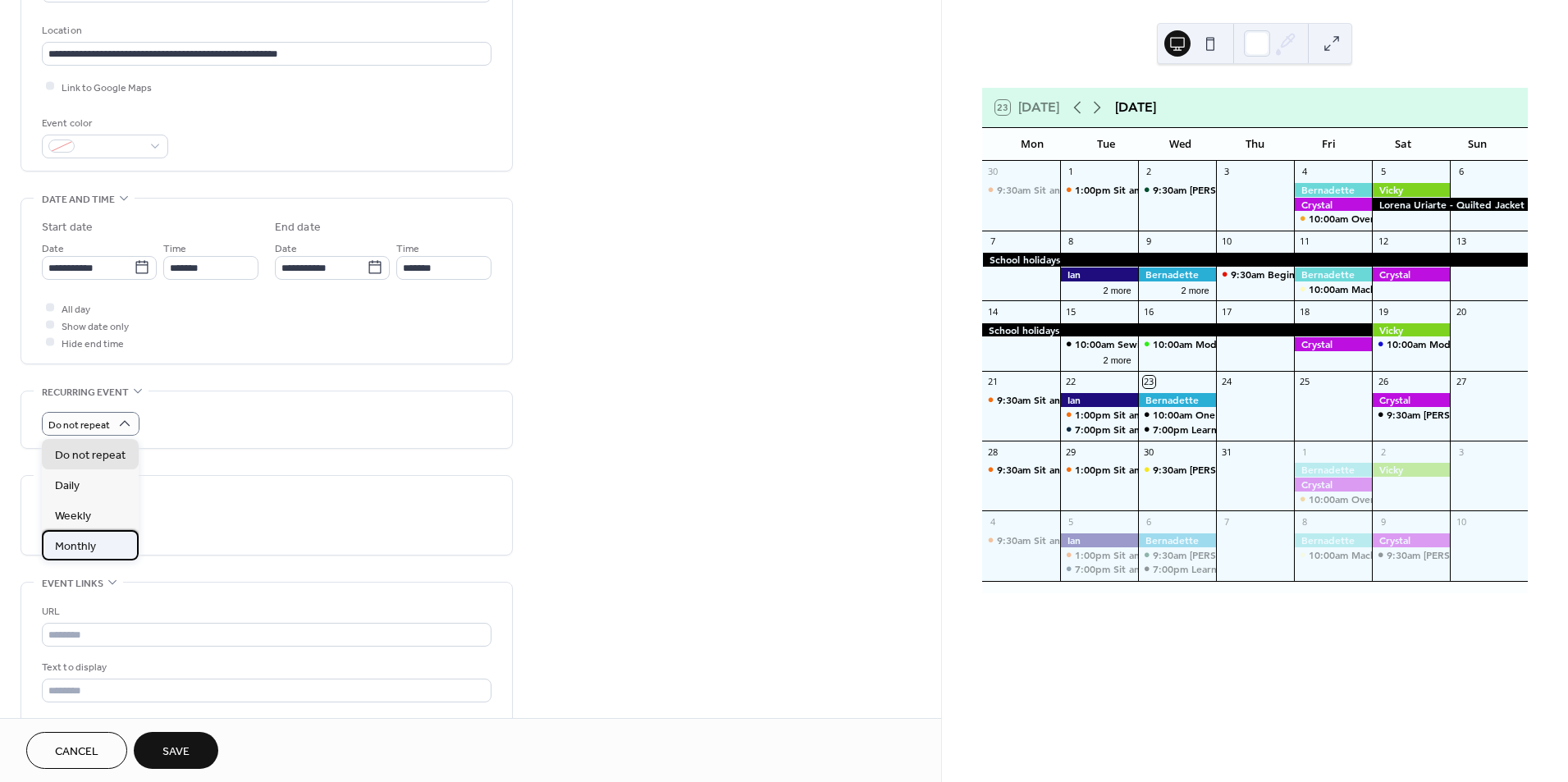 click on "Monthly" at bounding box center (90, 545) 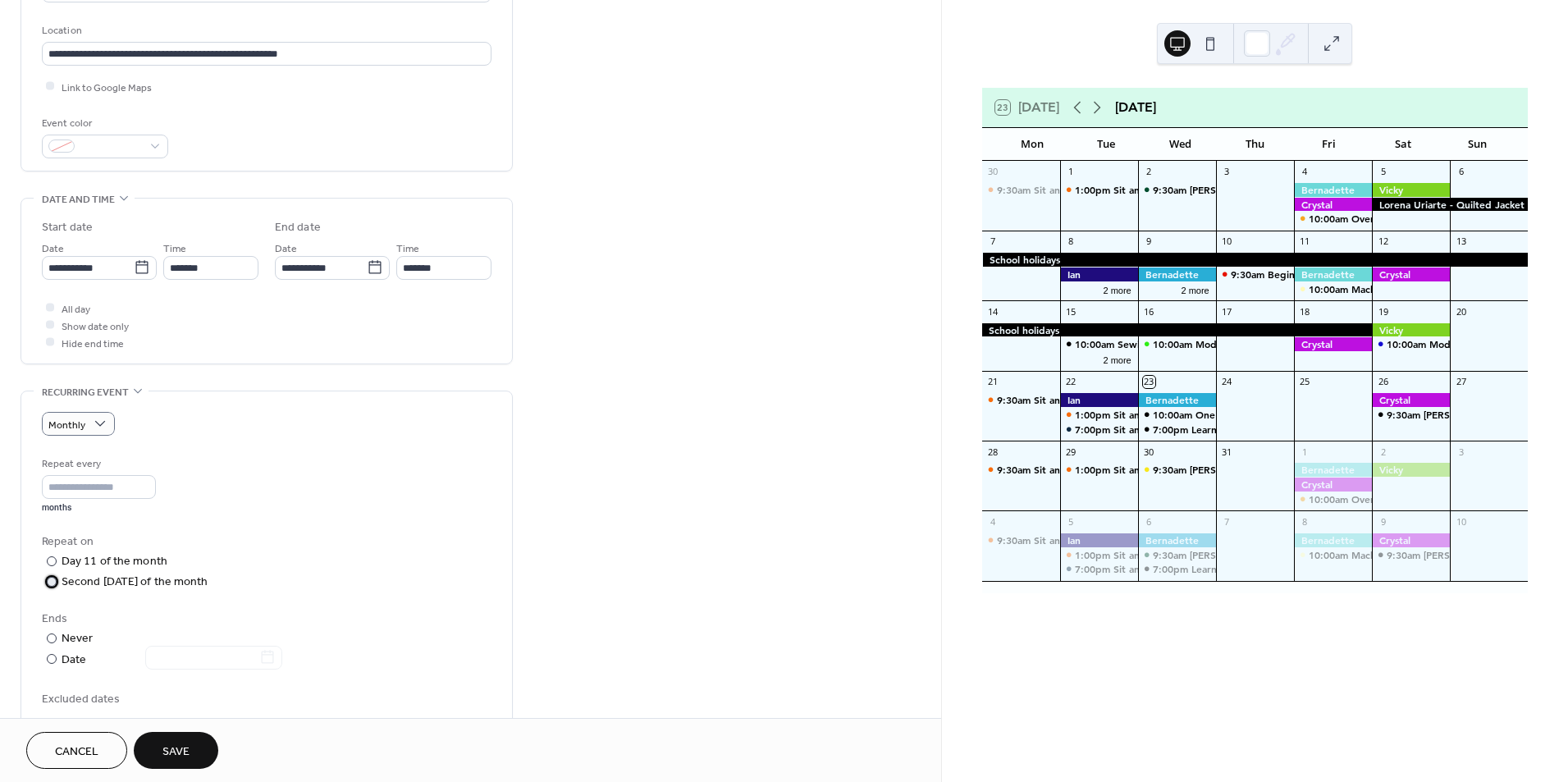 click at bounding box center [52, 582] 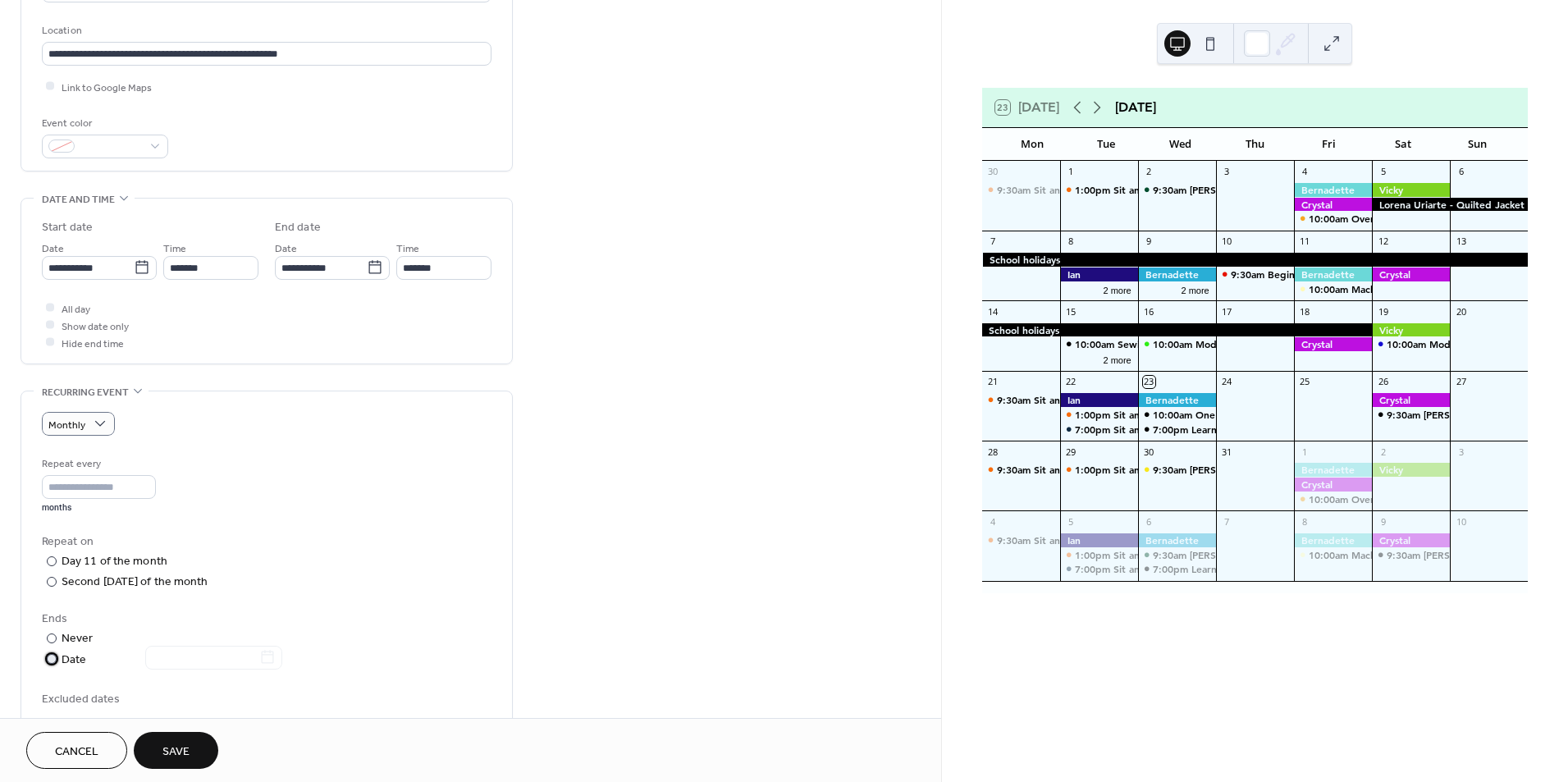 click on "​" at bounding box center (50, 659) 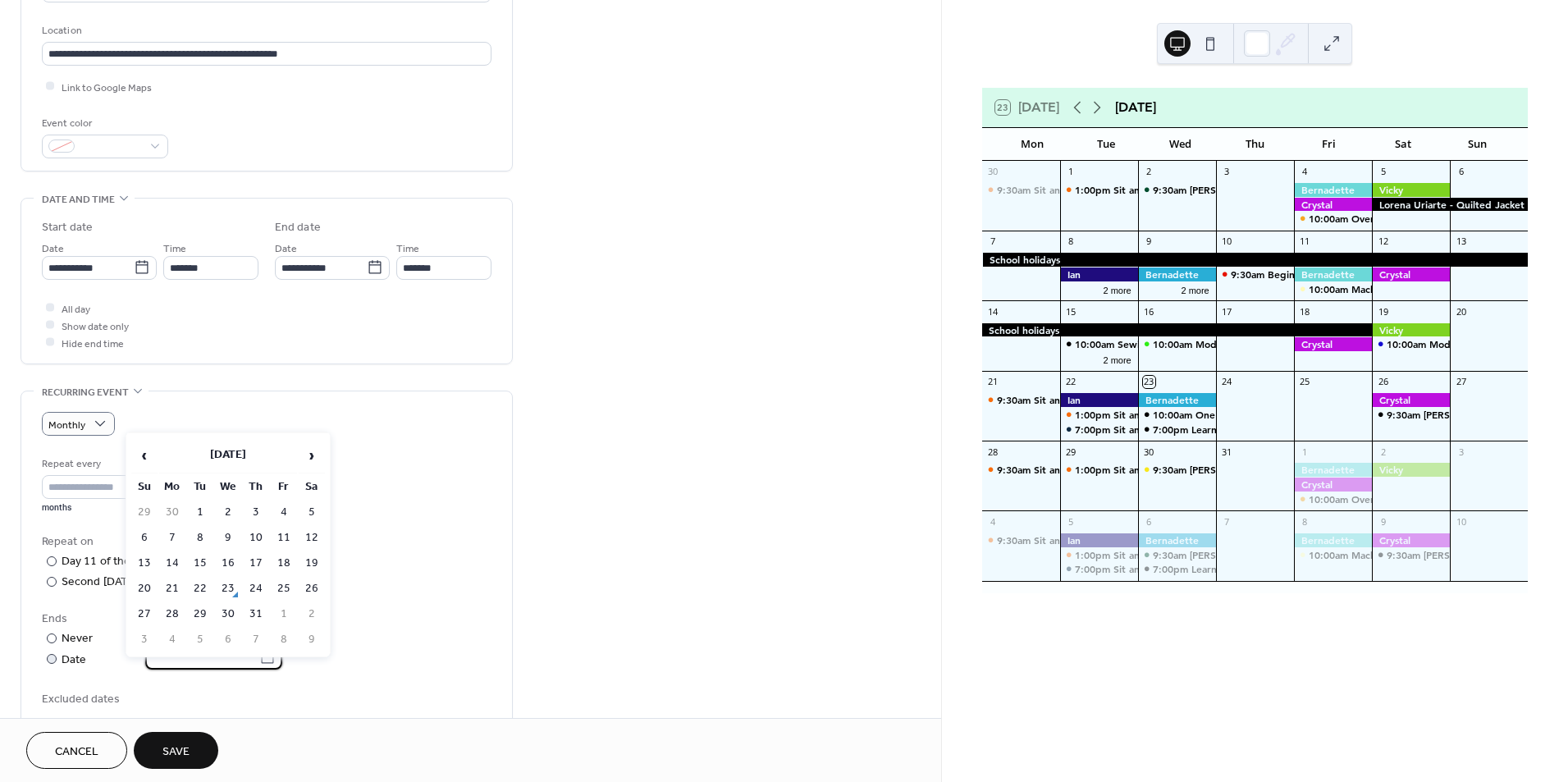 click at bounding box center (202, 657) 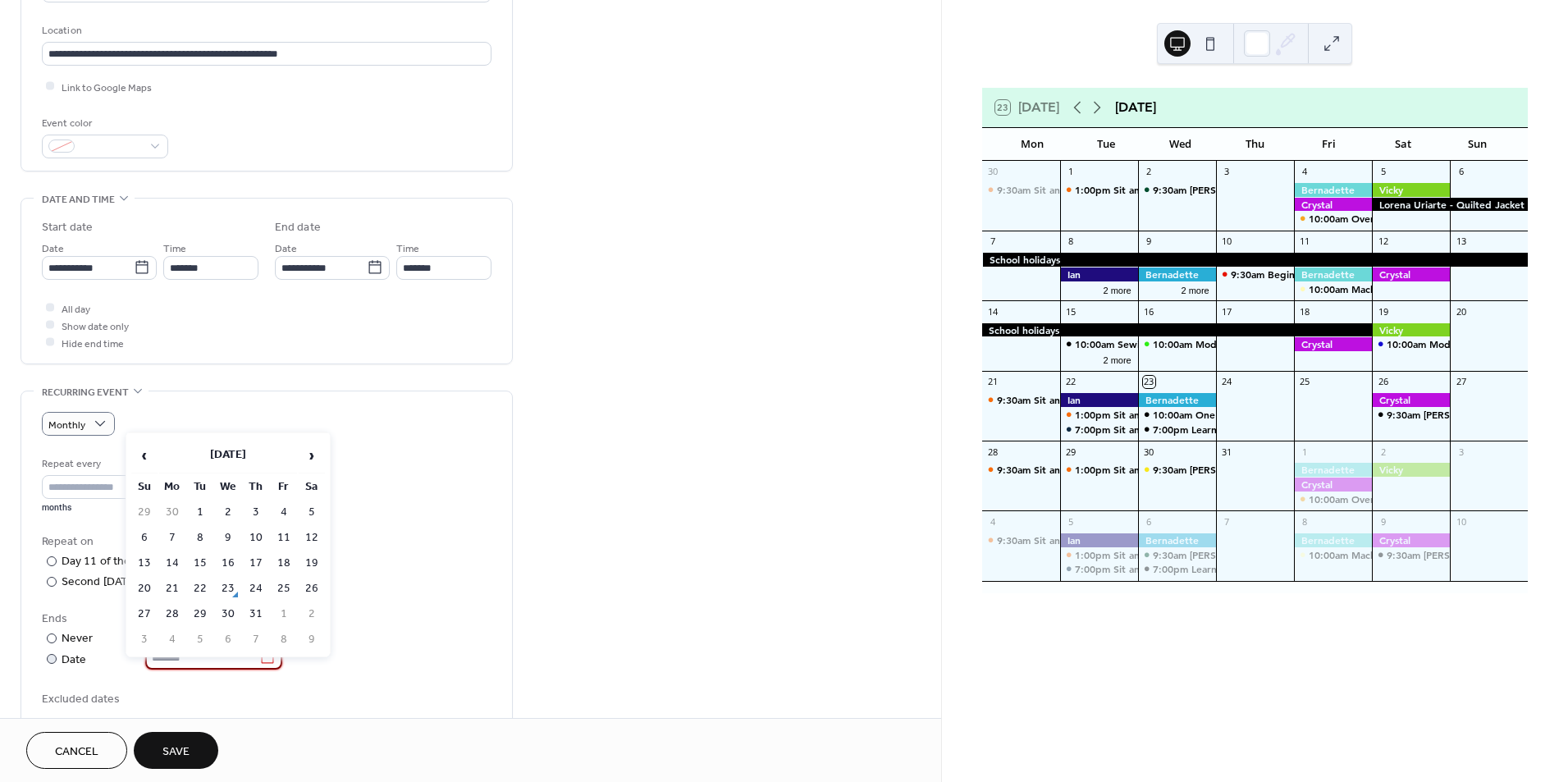 type on "********" 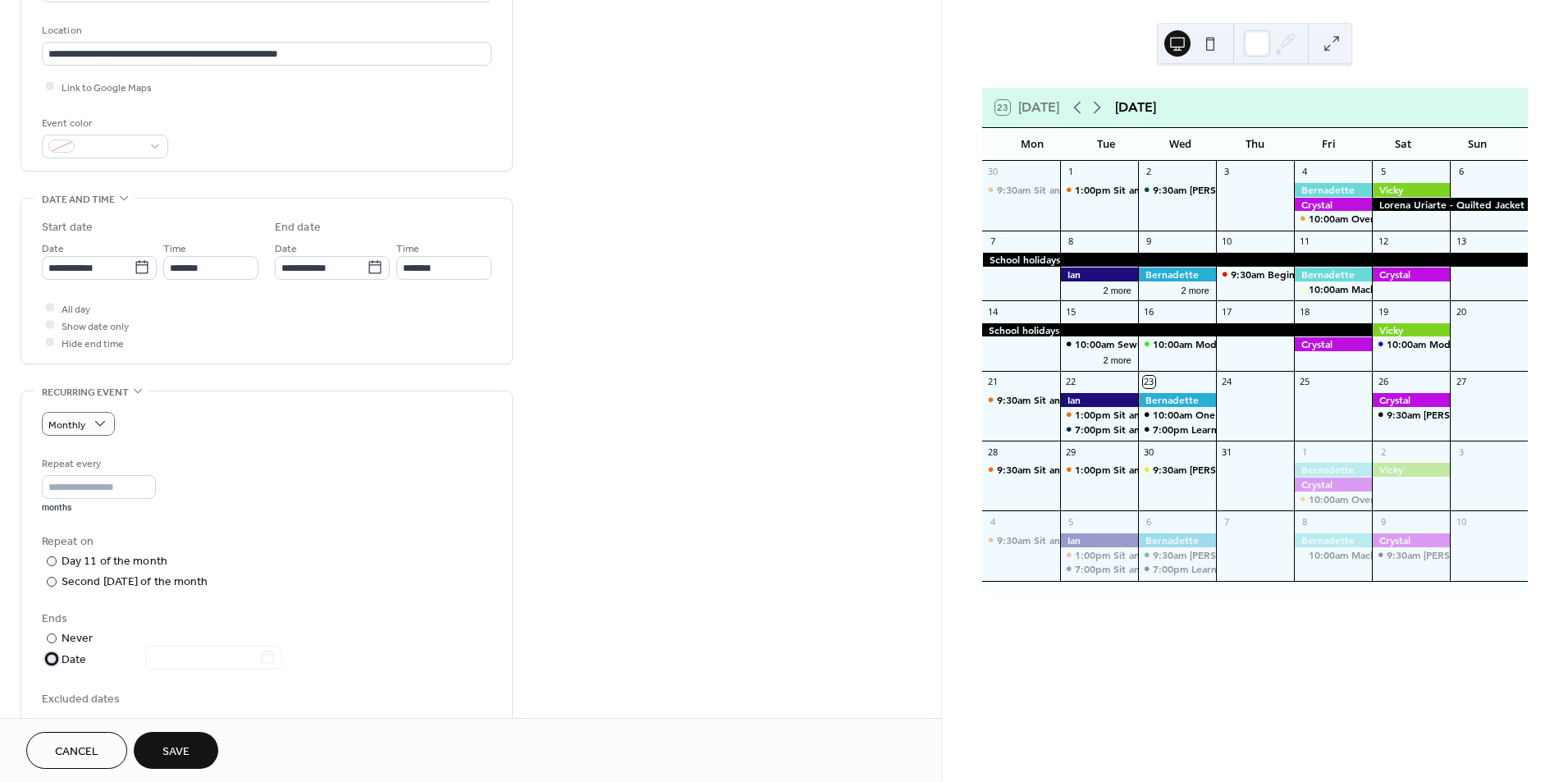 click at bounding box center [203, 659] 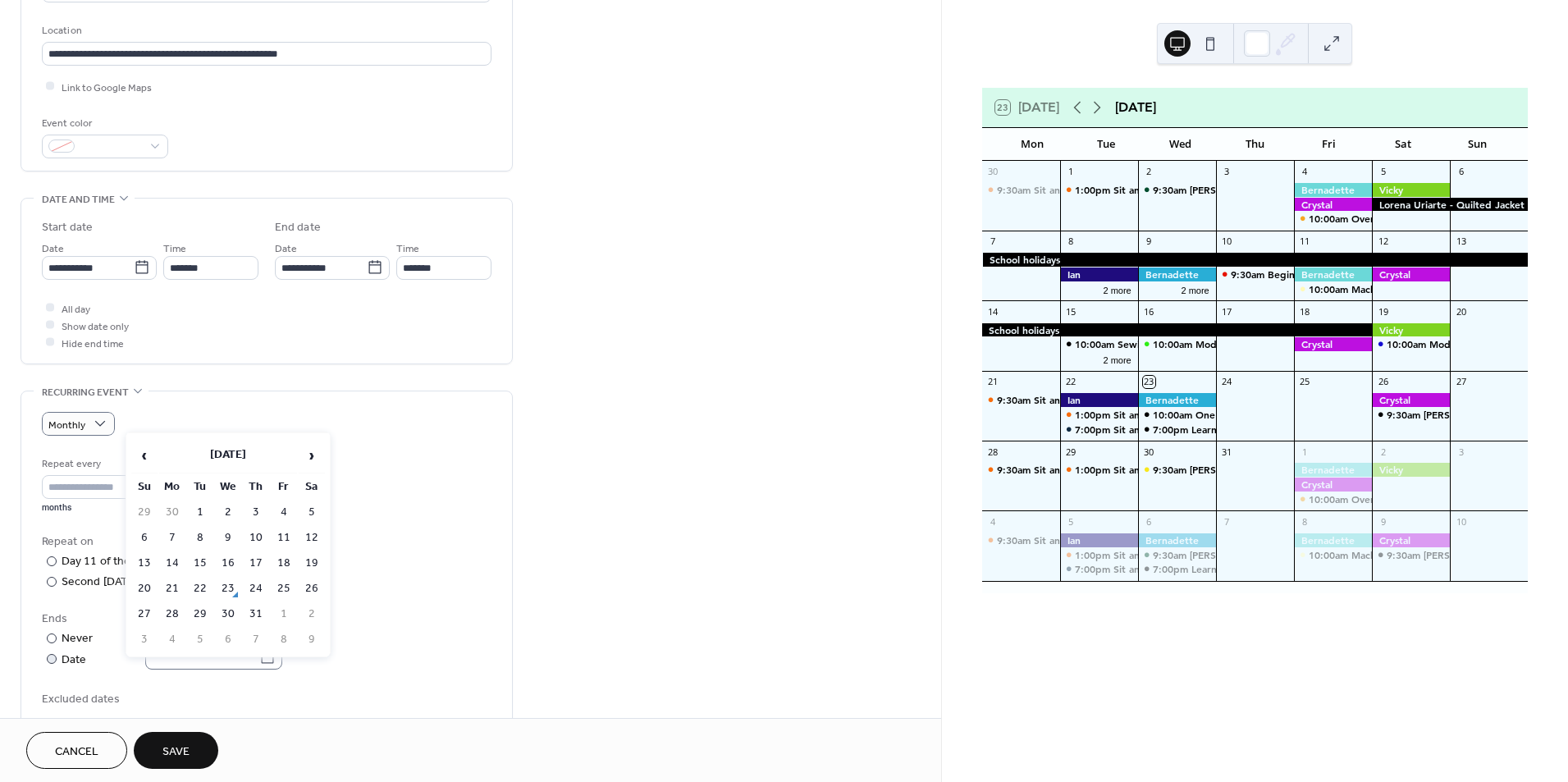 click 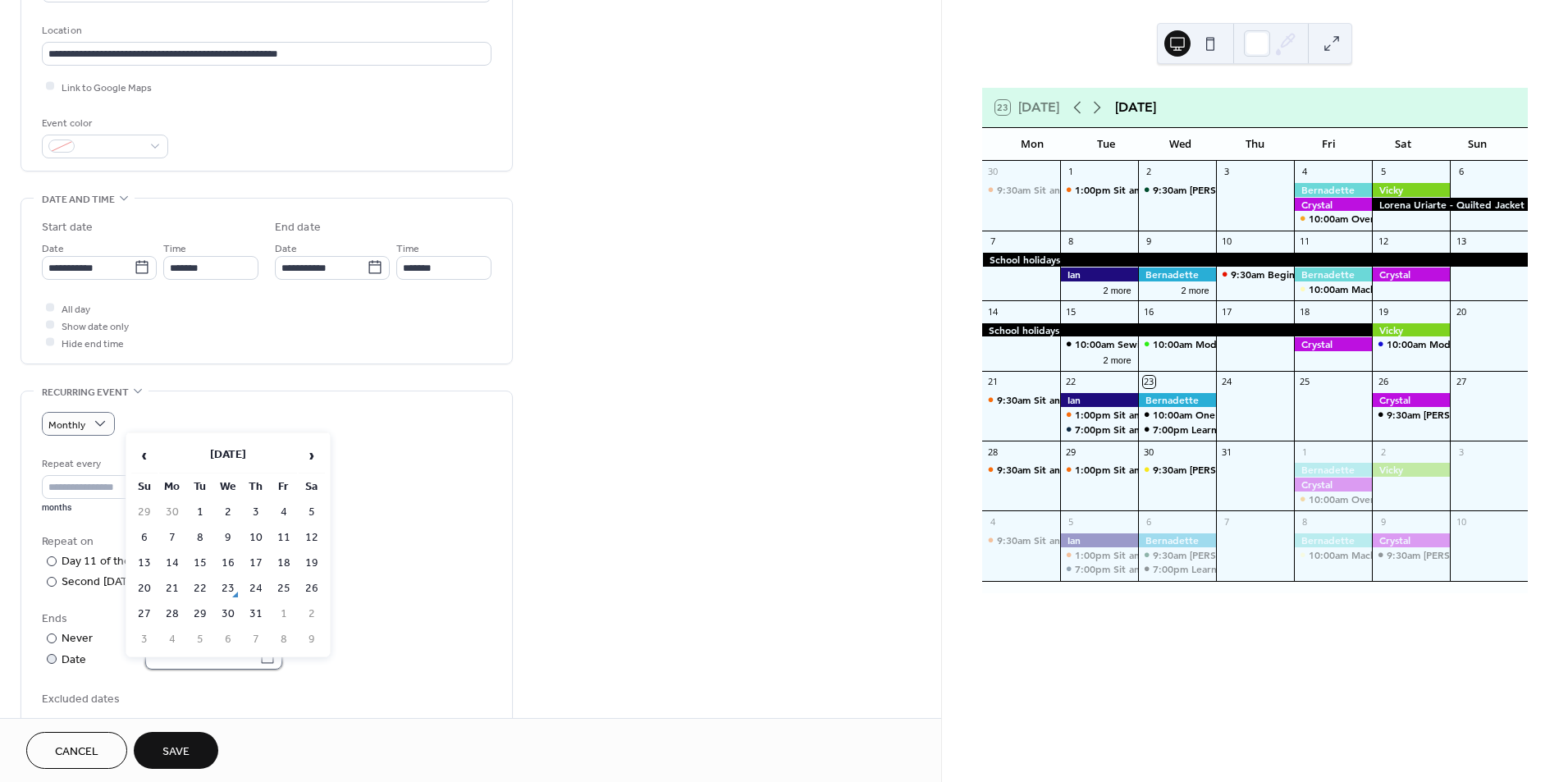 click at bounding box center [202, 657] 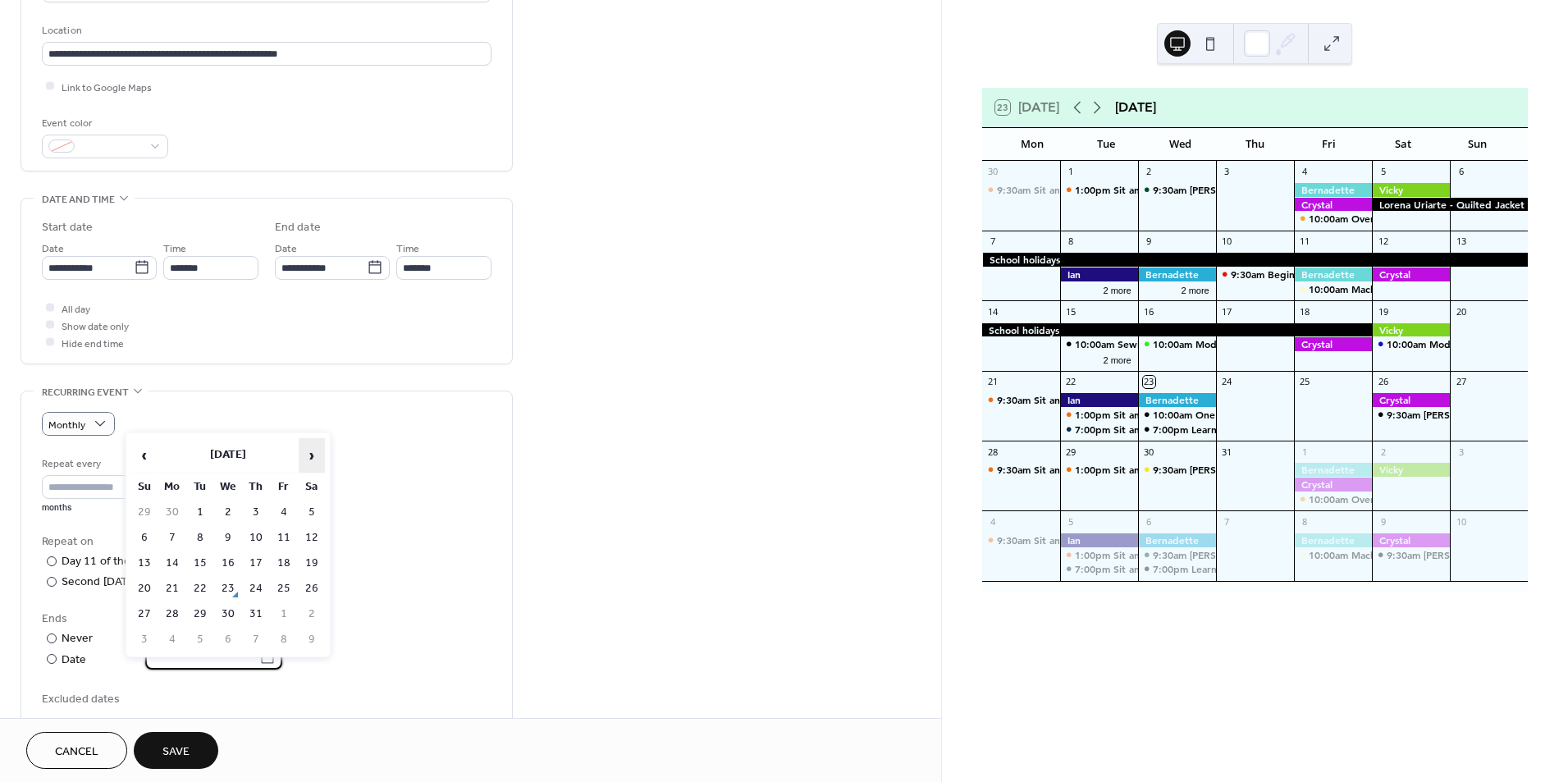 click on "›" at bounding box center [312, 455] 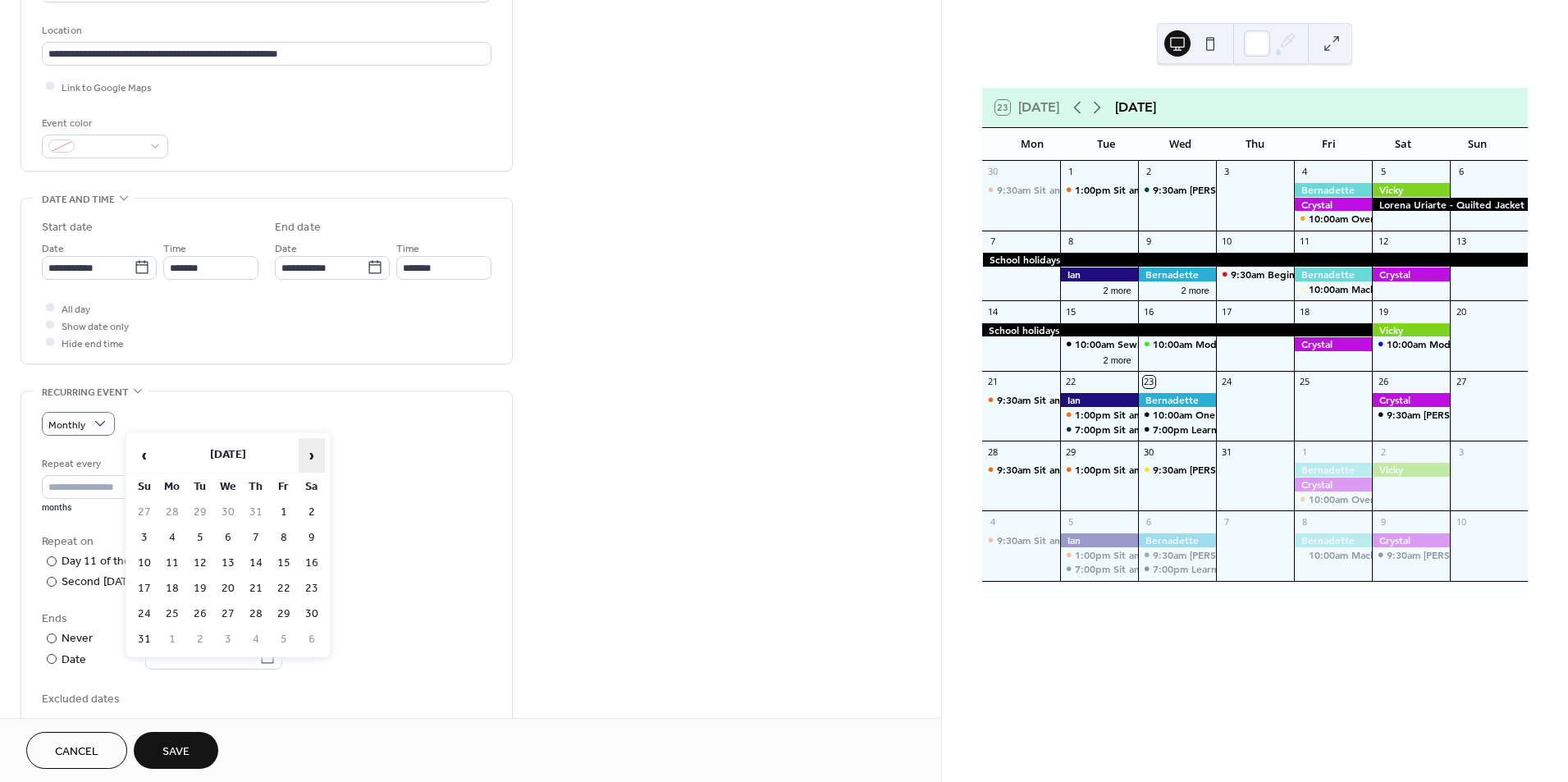 click on "›" at bounding box center (312, 455) 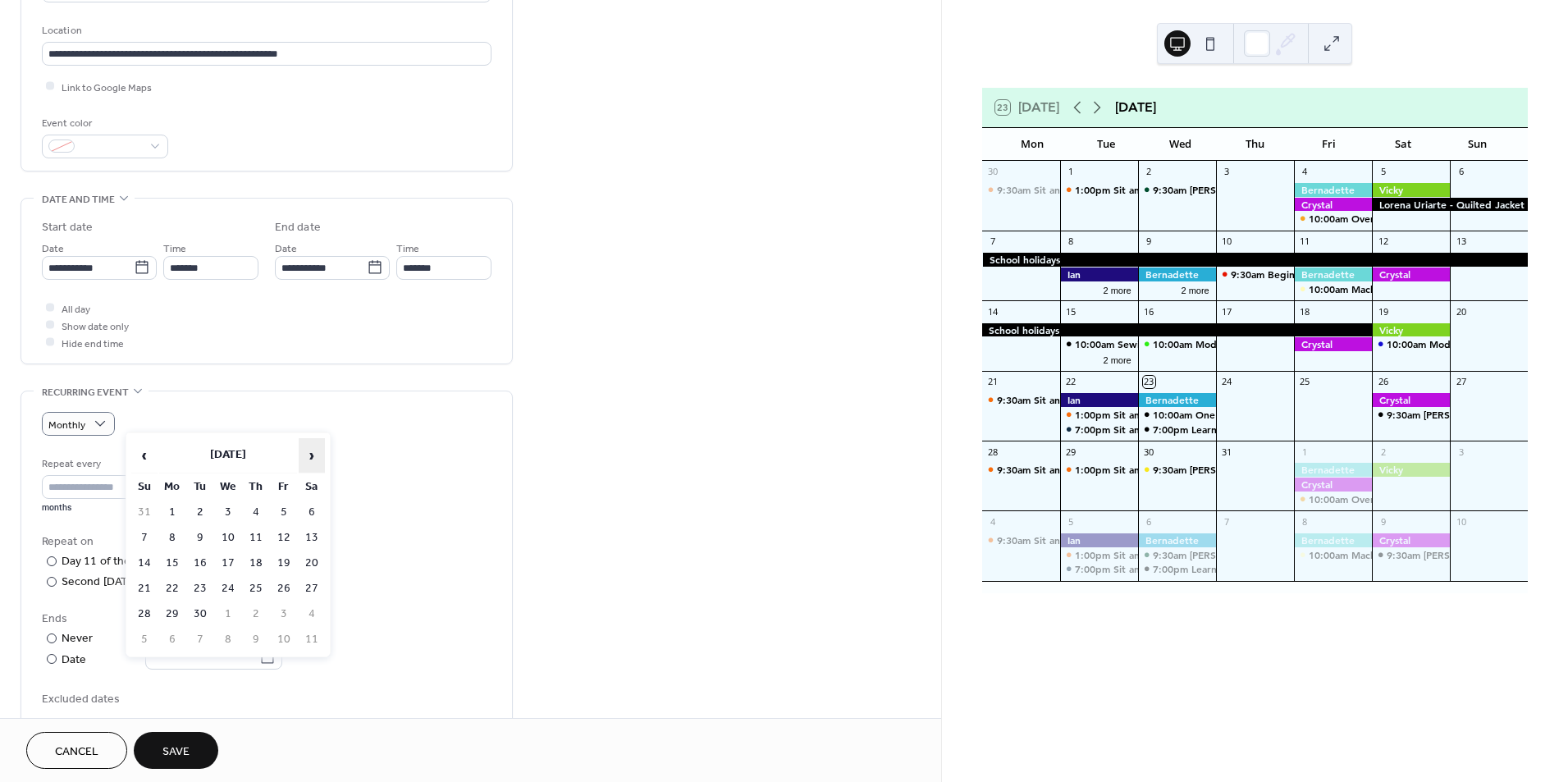 click on "›" at bounding box center [312, 455] 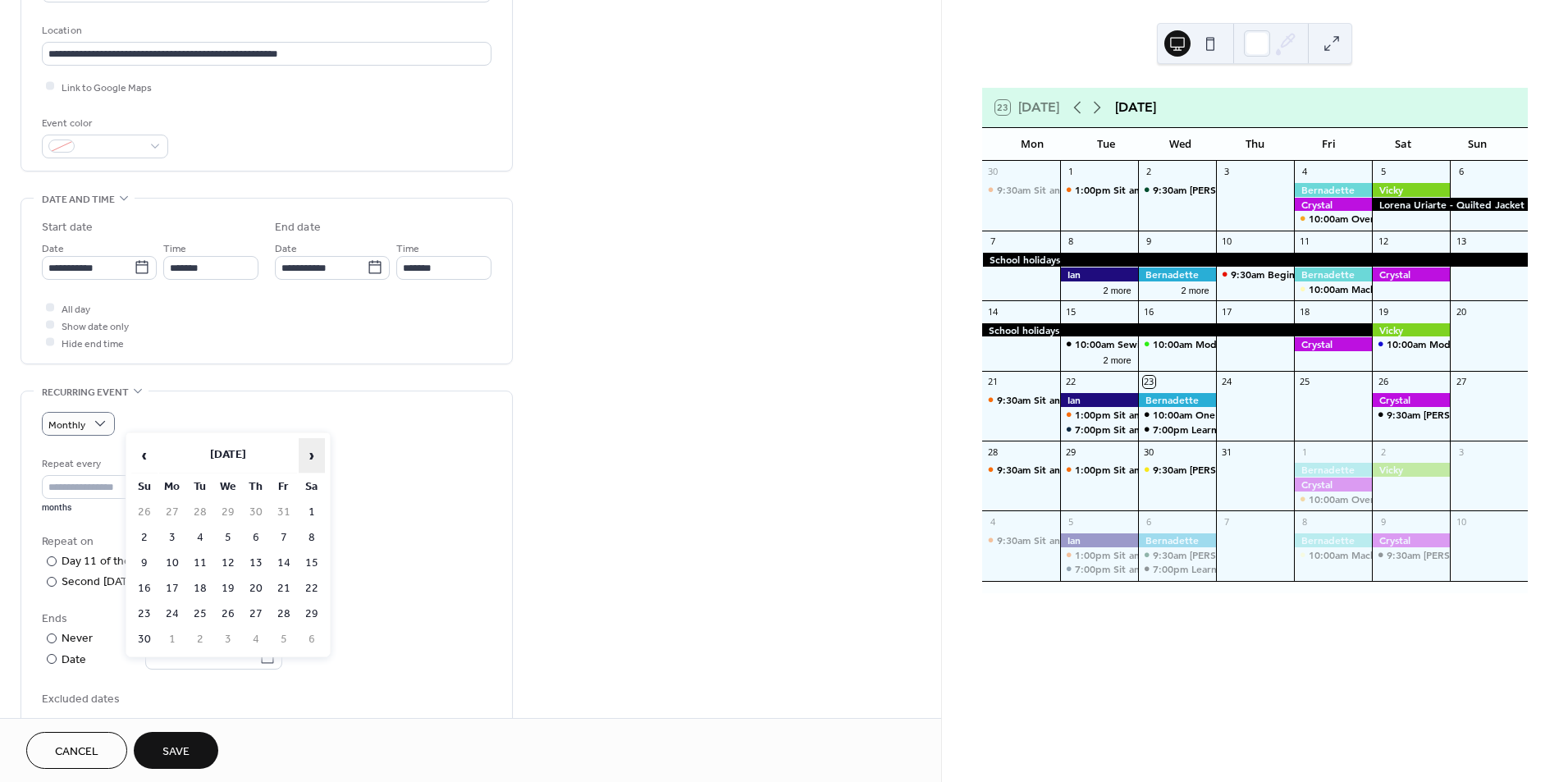 click on "›" at bounding box center (312, 455) 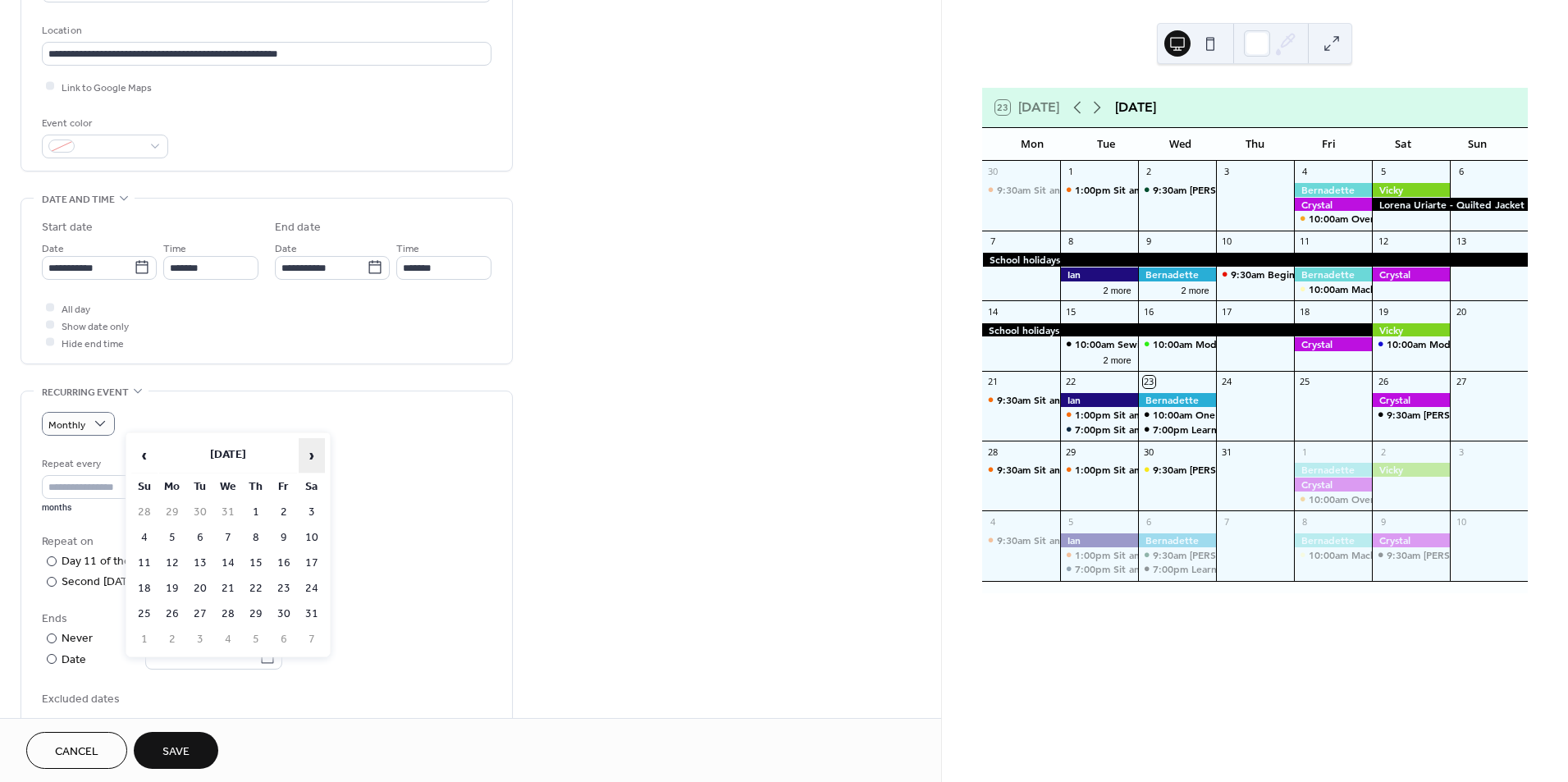 click on "›" at bounding box center (312, 455) 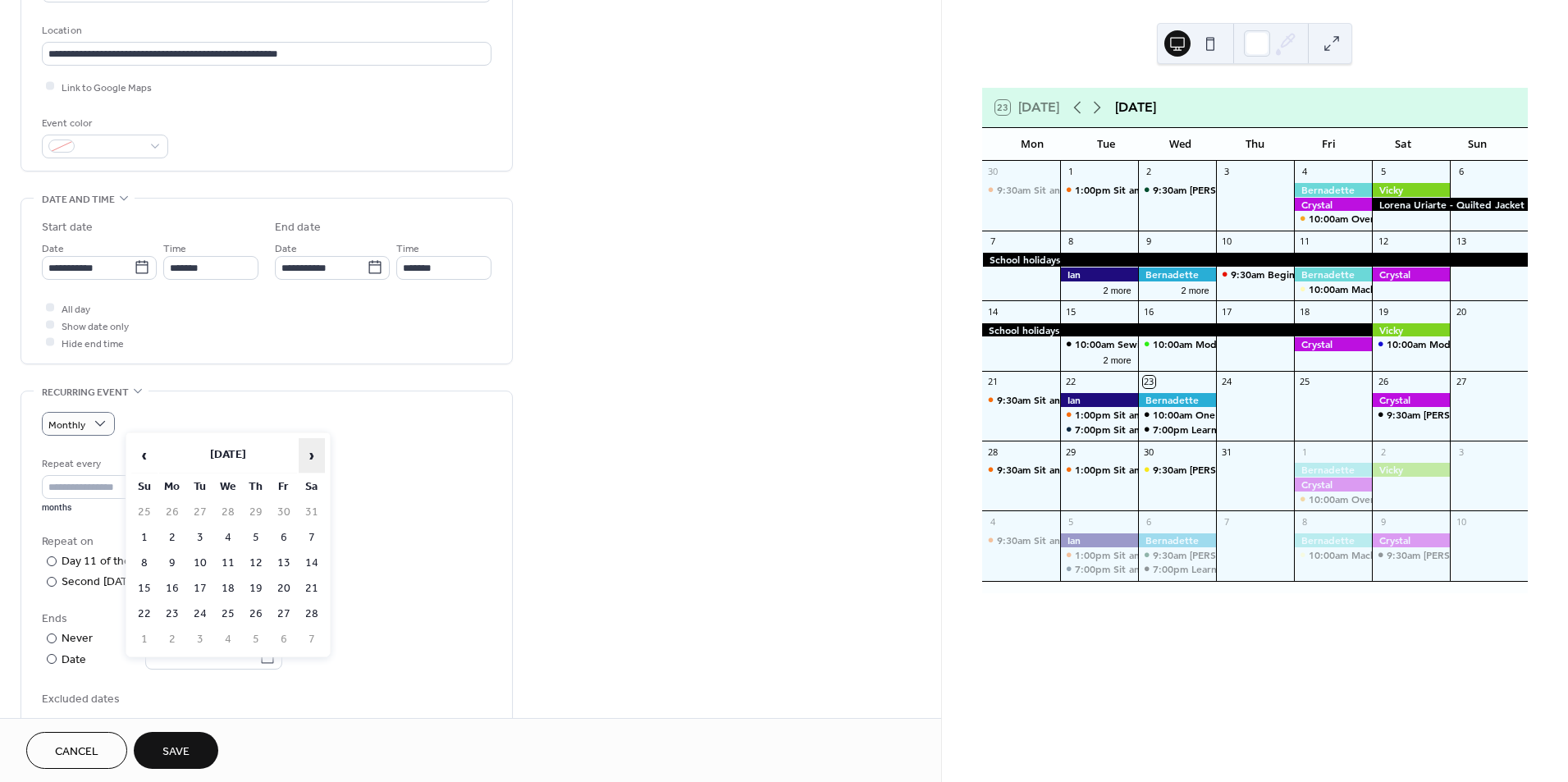 click on "›" at bounding box center [312, 455] 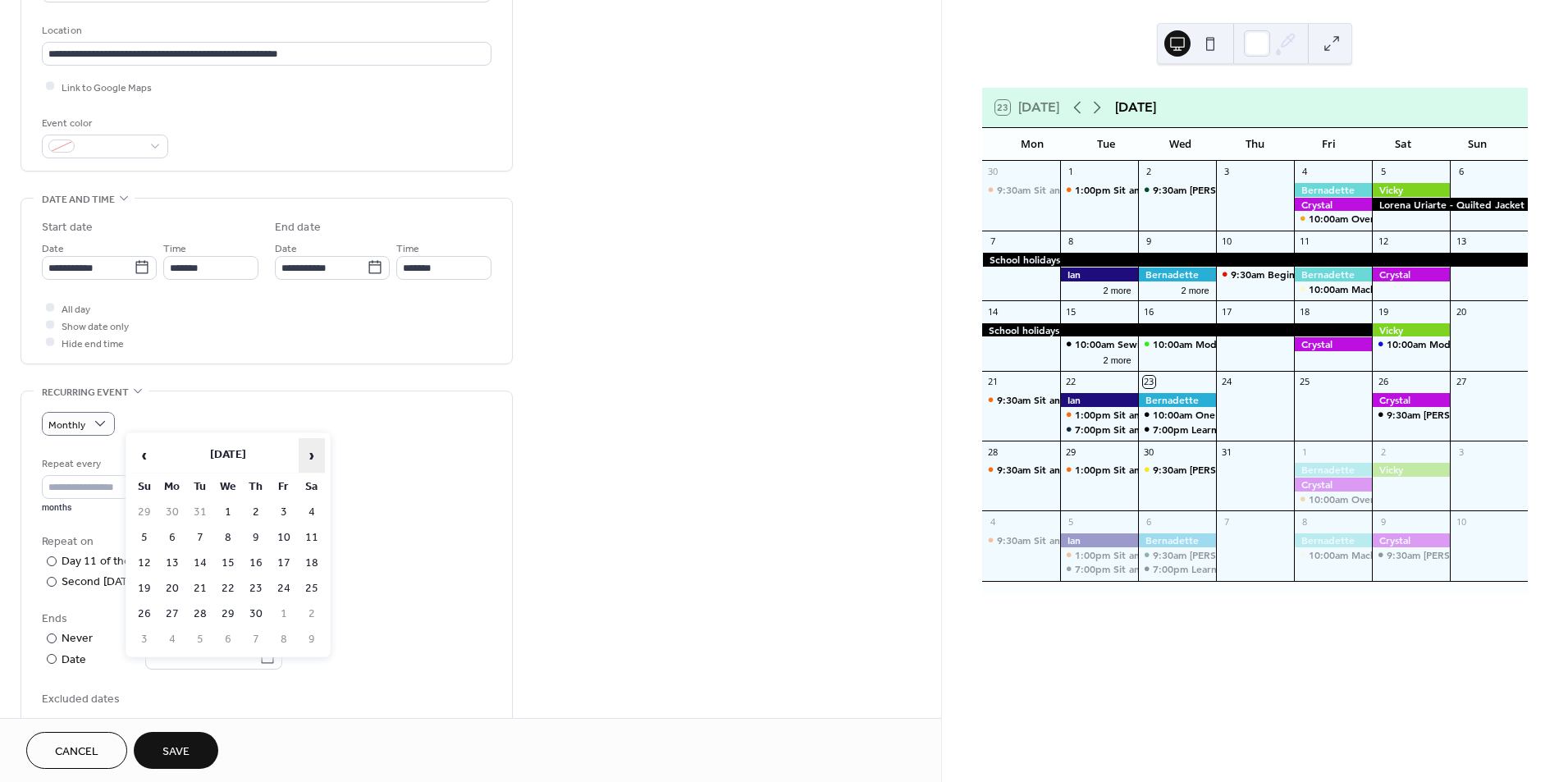 click on "›" at bounding box center [312, 455] 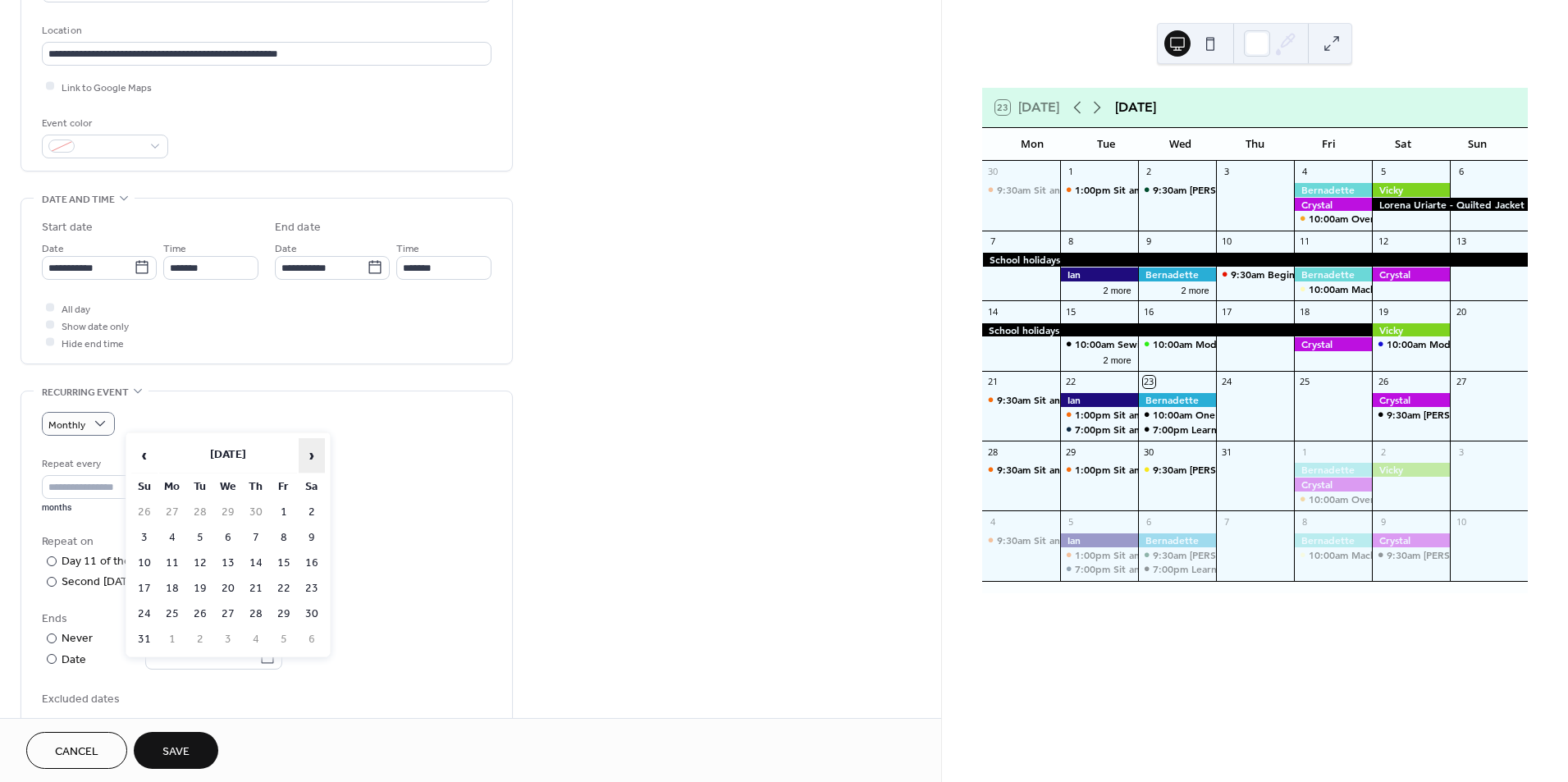click on "›" at bounding box center [312, 455] 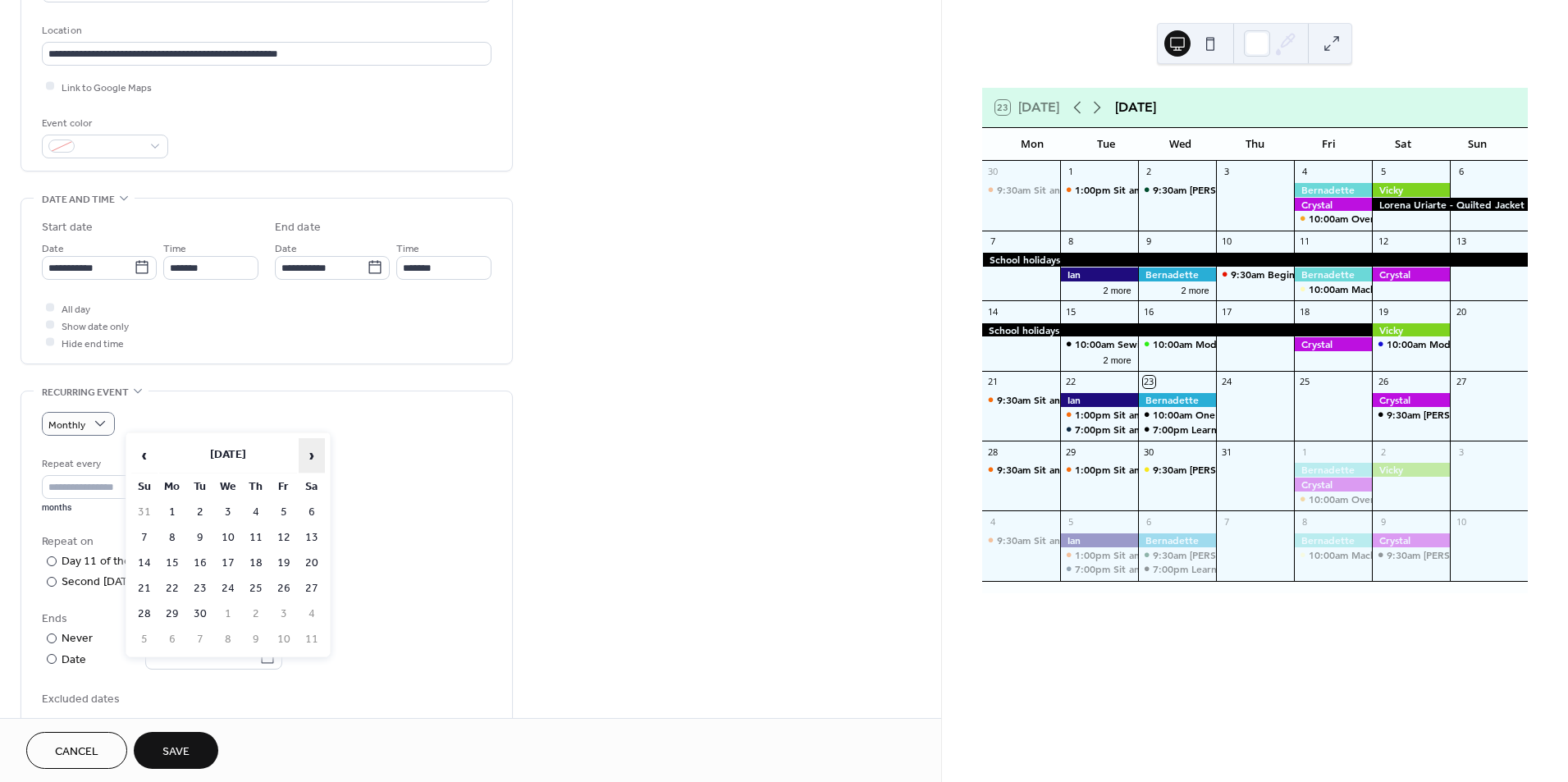 click on "›" at bounding box center (312, 455) 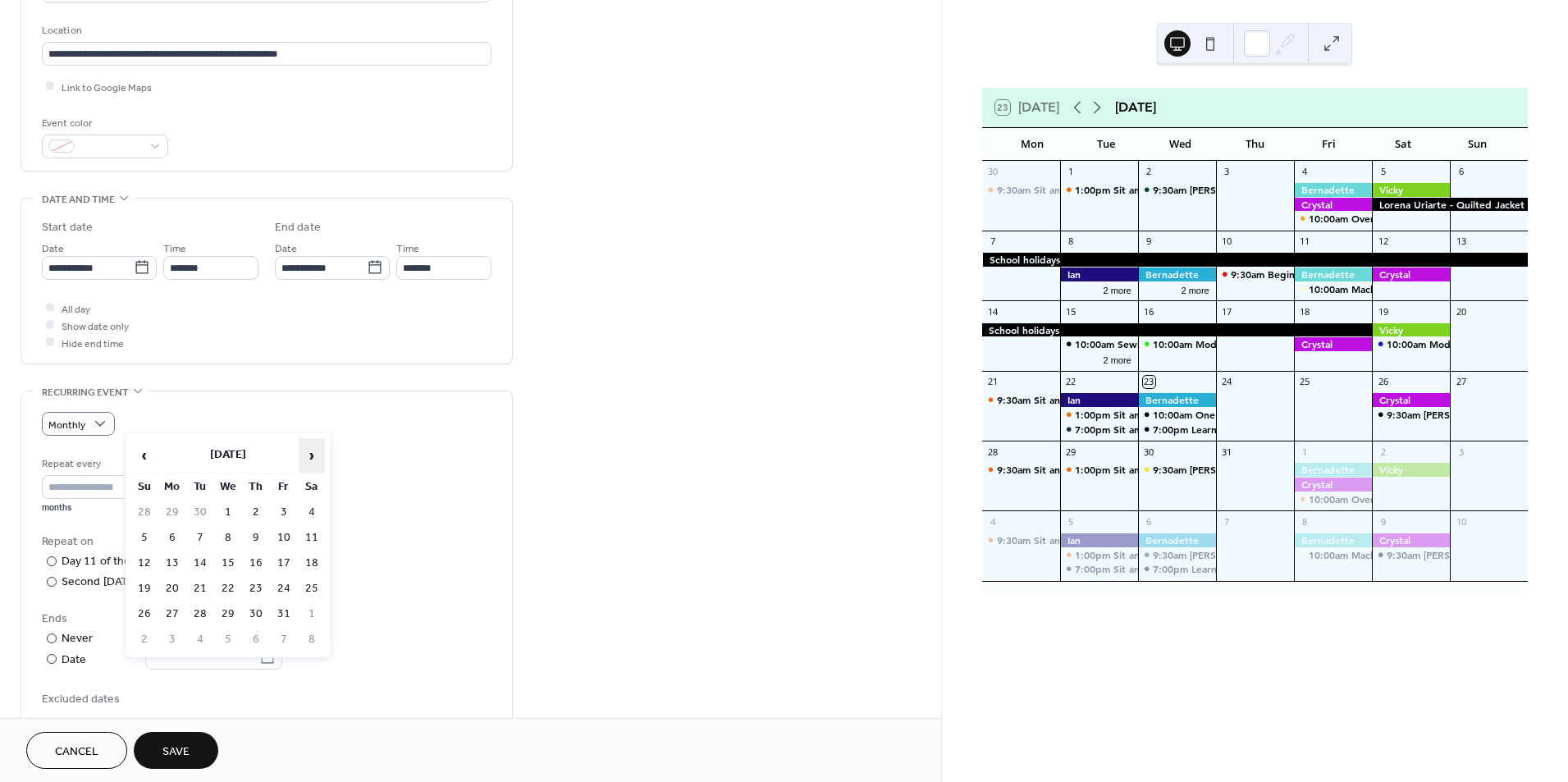 click on "›" at bounding box center (312, 455) 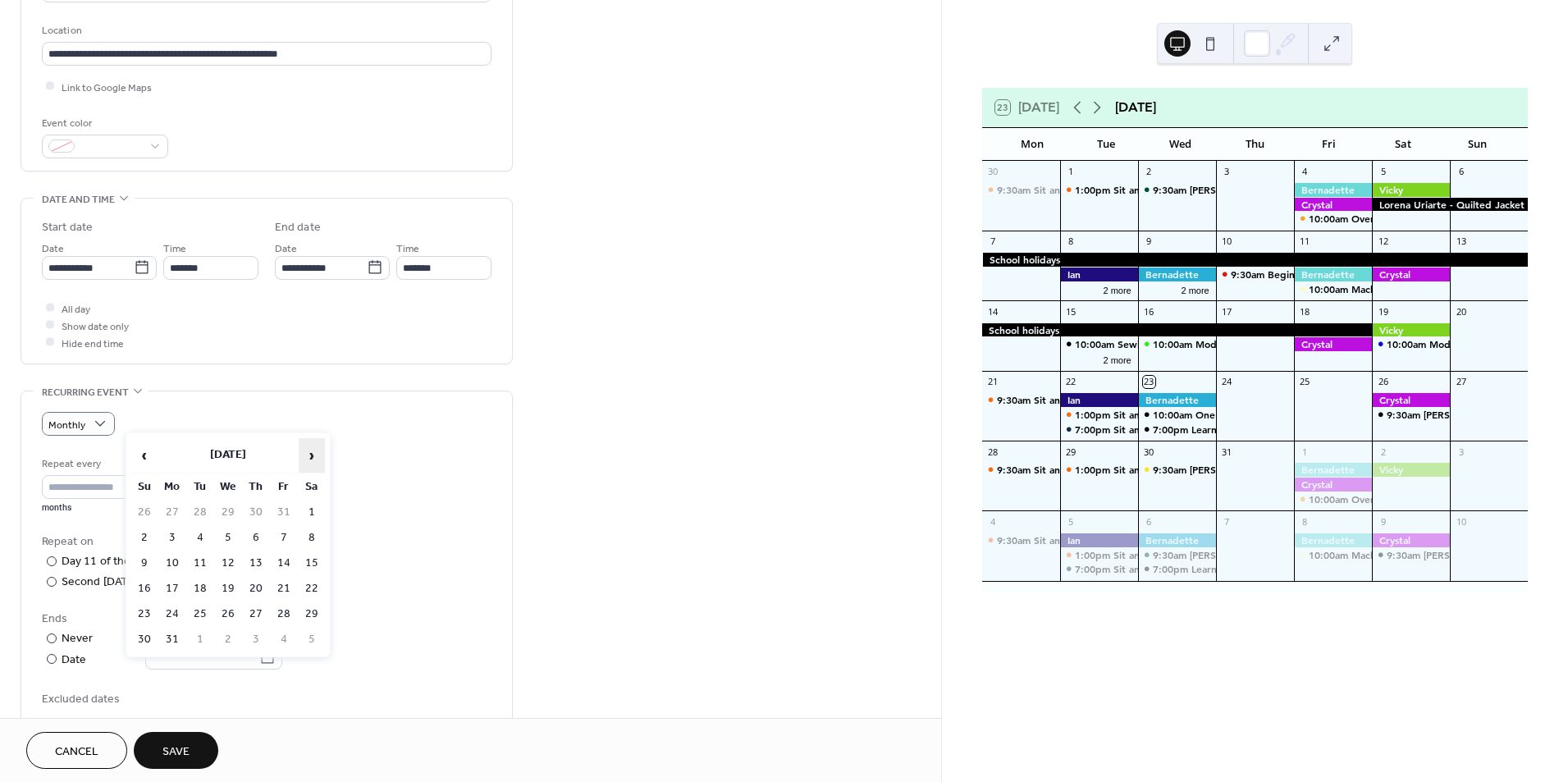 click on "›" at bounding box center [312, 455] 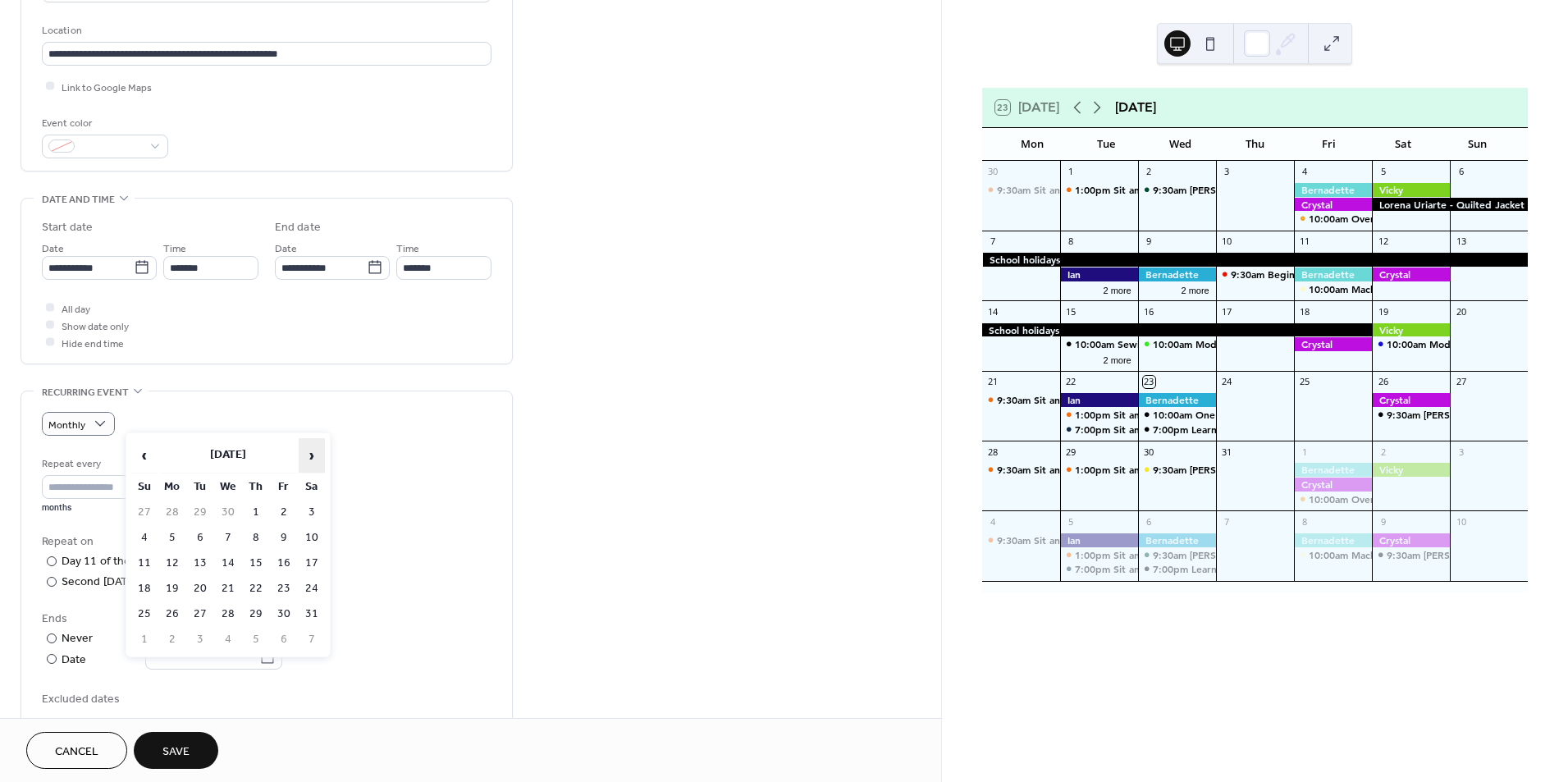 click on "›" at bounding box center (312, 455) 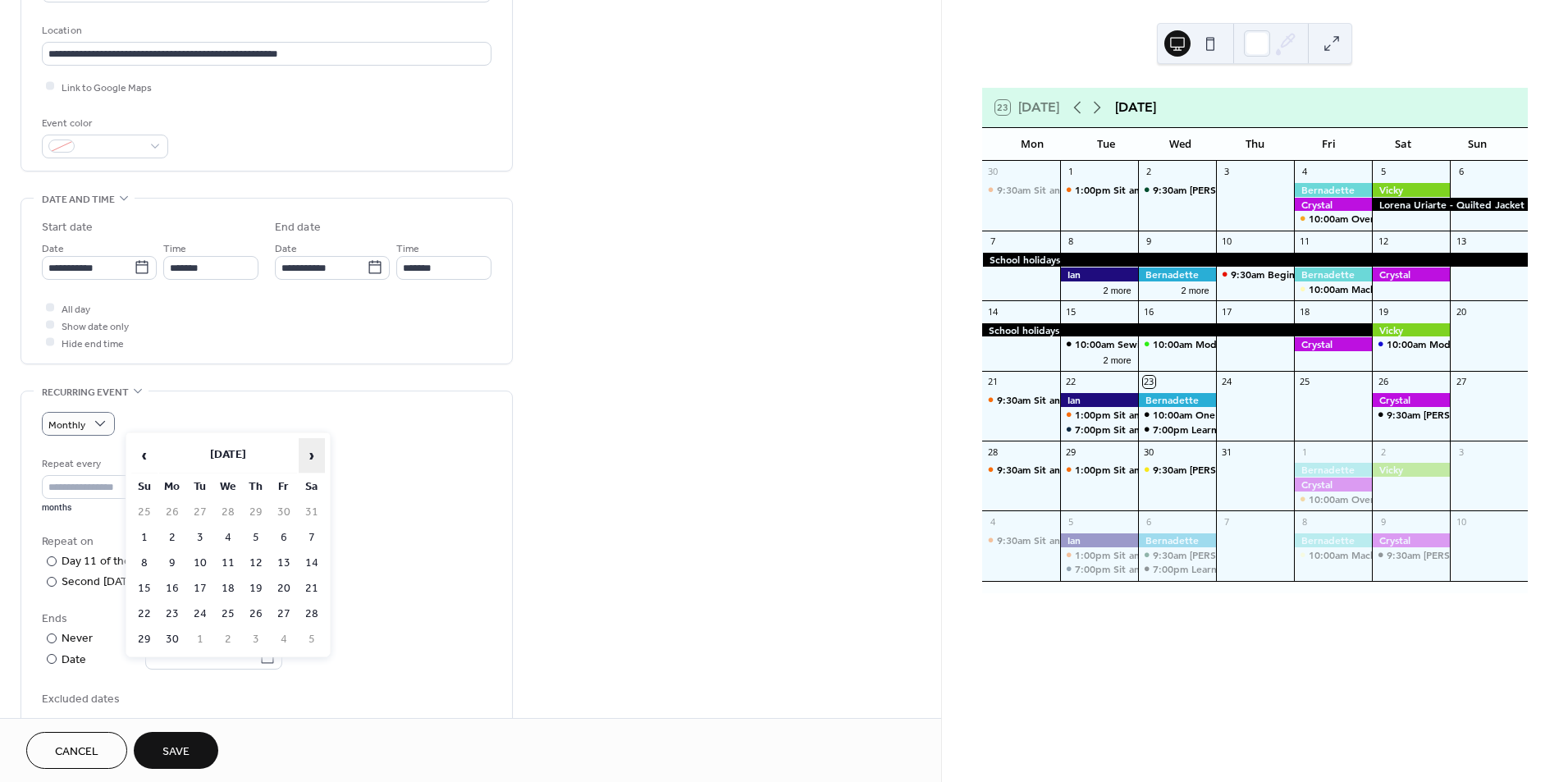 click on "›" at bounding box center (312, 455) 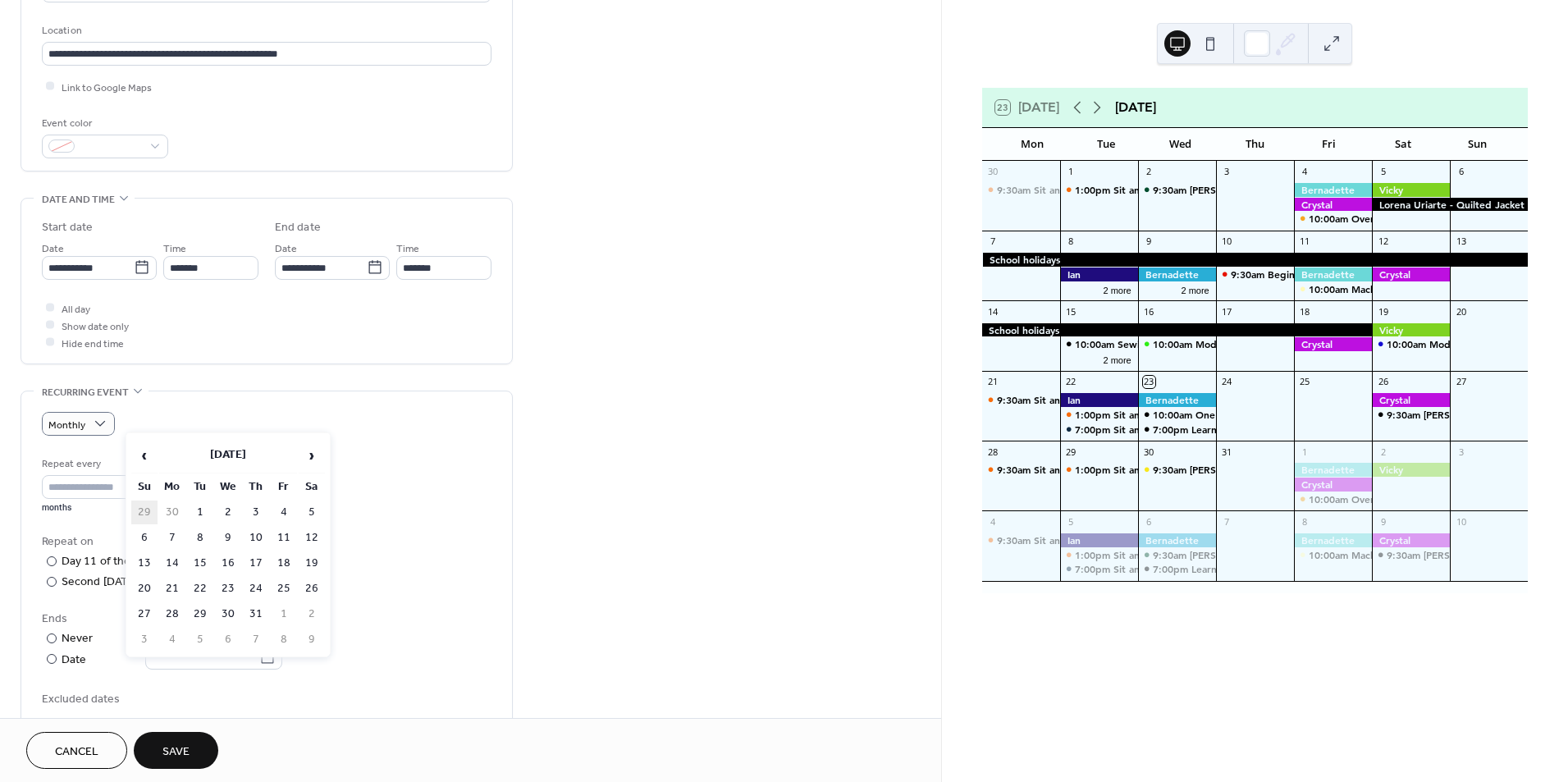 click on "29" at bounding box center (144, 512) 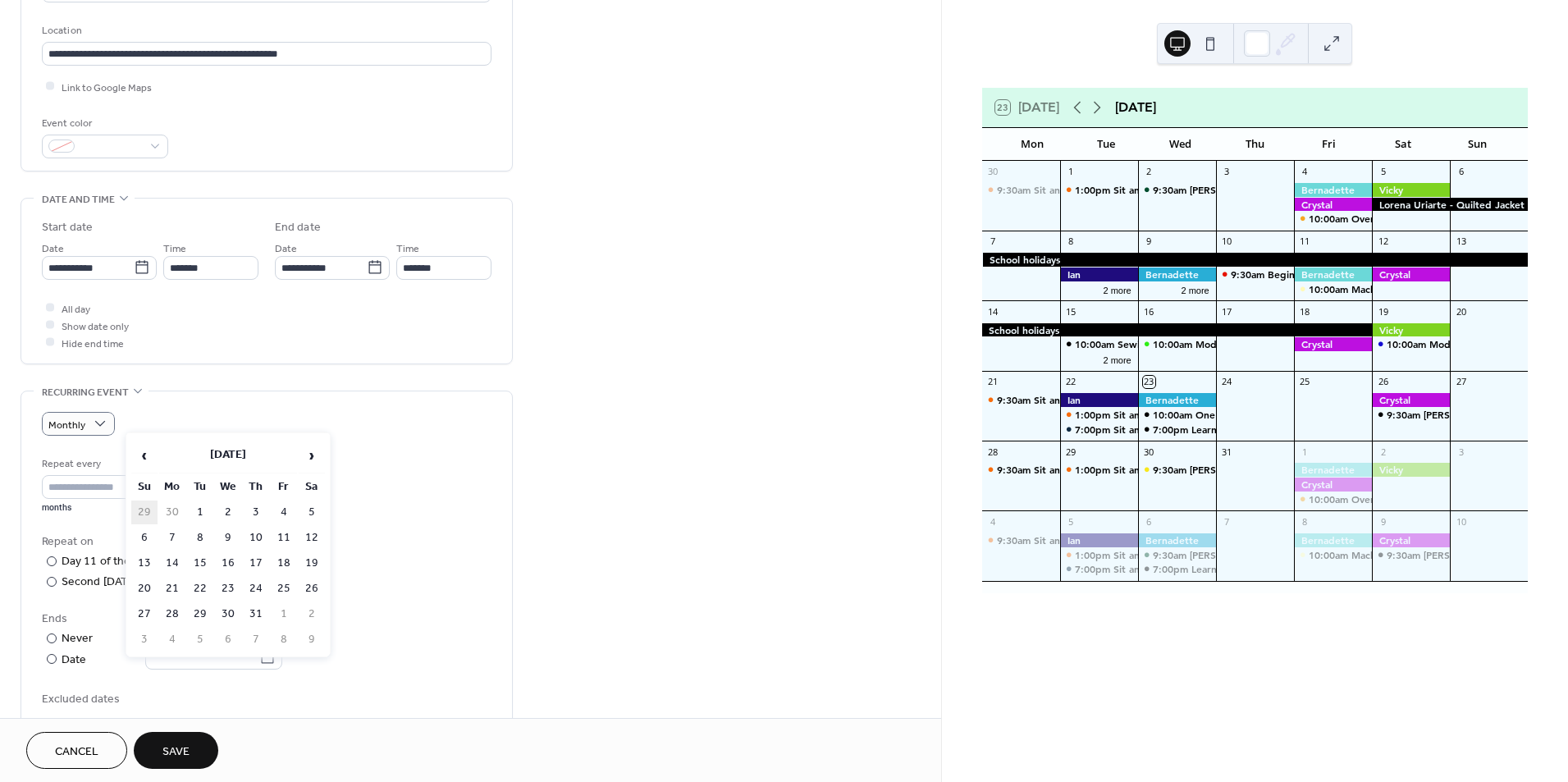 type on "**********" 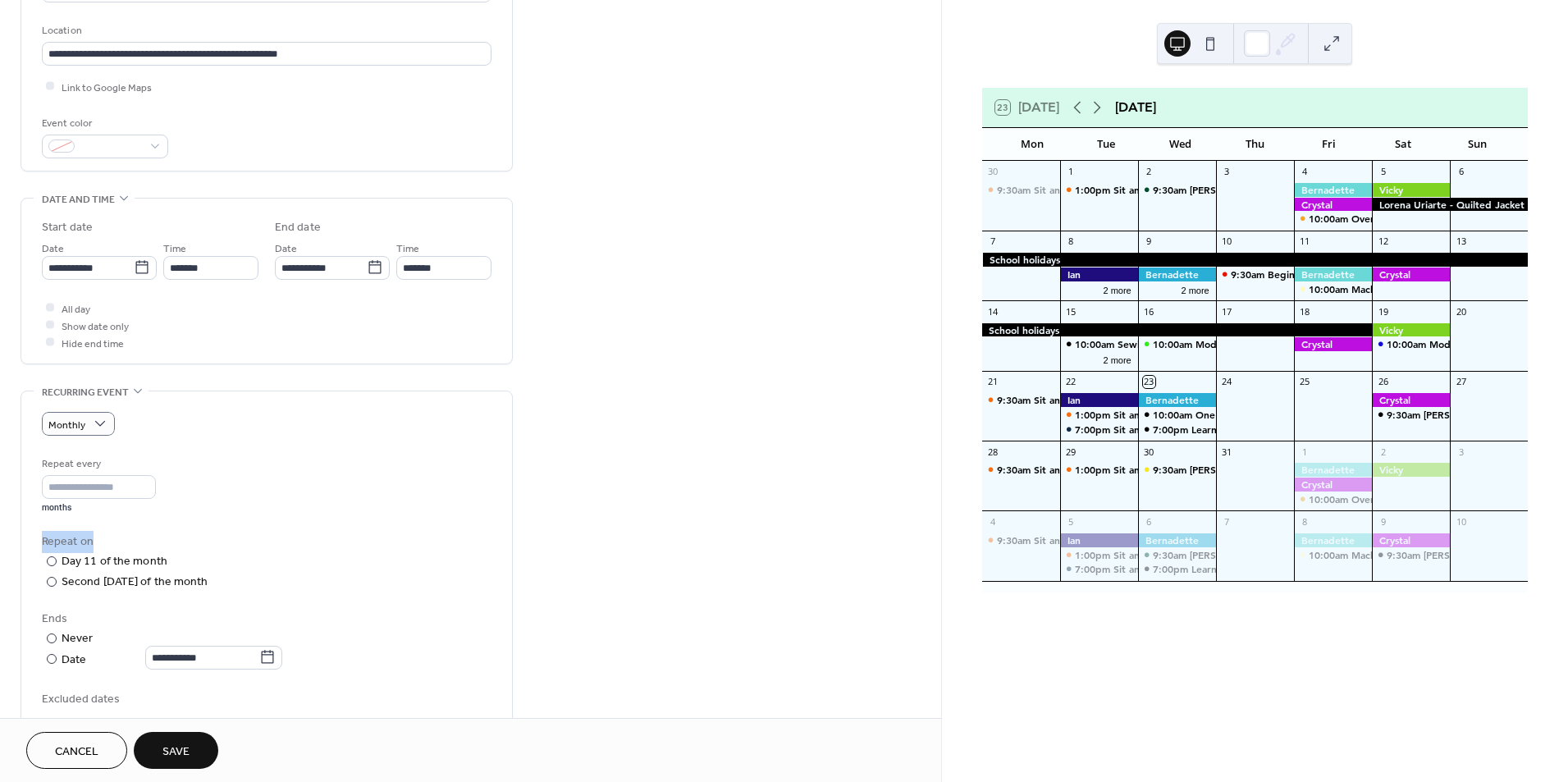 drag, startPoint x: 935, startPoint y: 469, endPoint x: 930, endPoint y: 546, distance: 77.16217 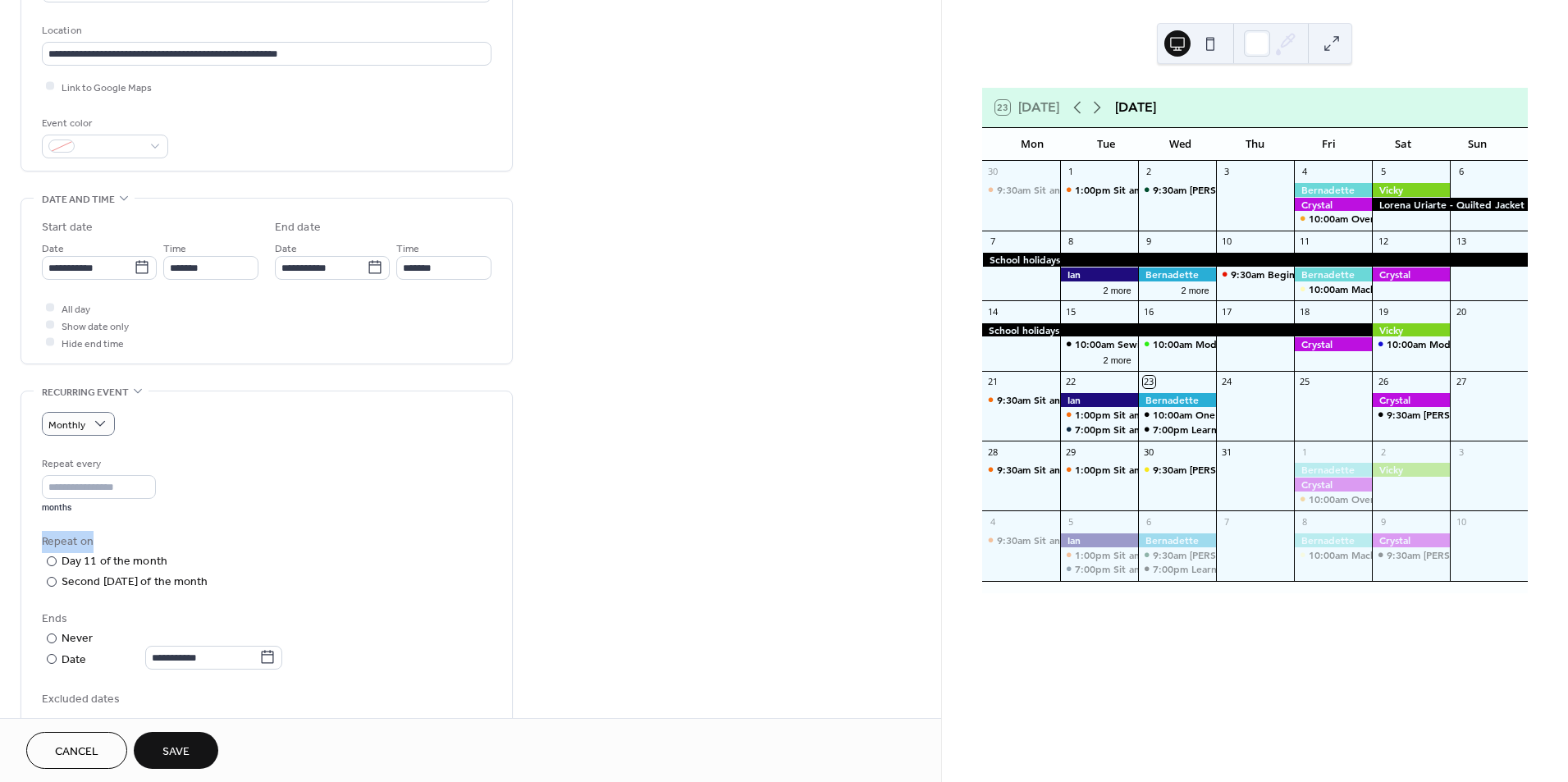 click on "**********" at bounding box center [470, 471] 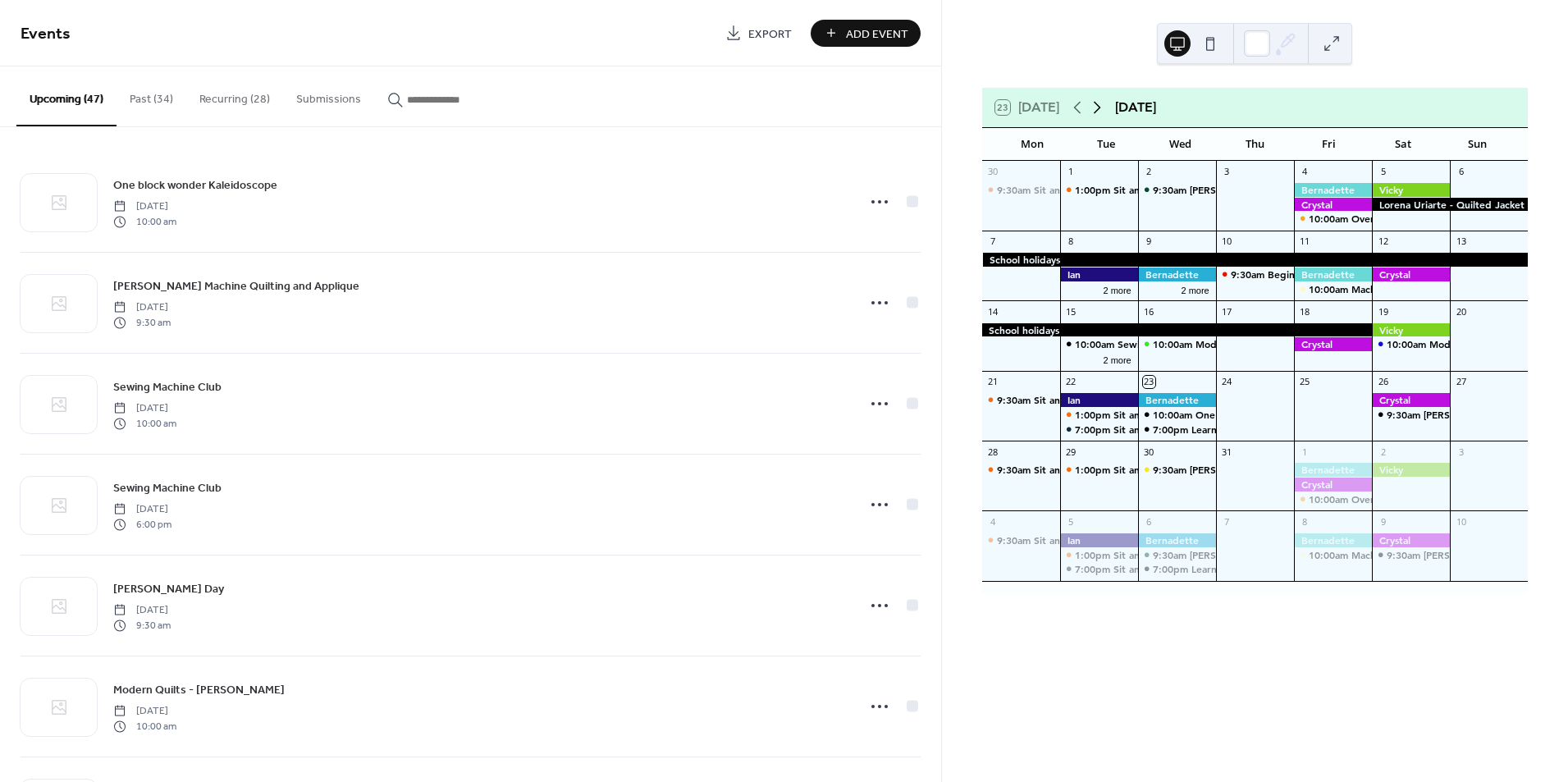 click 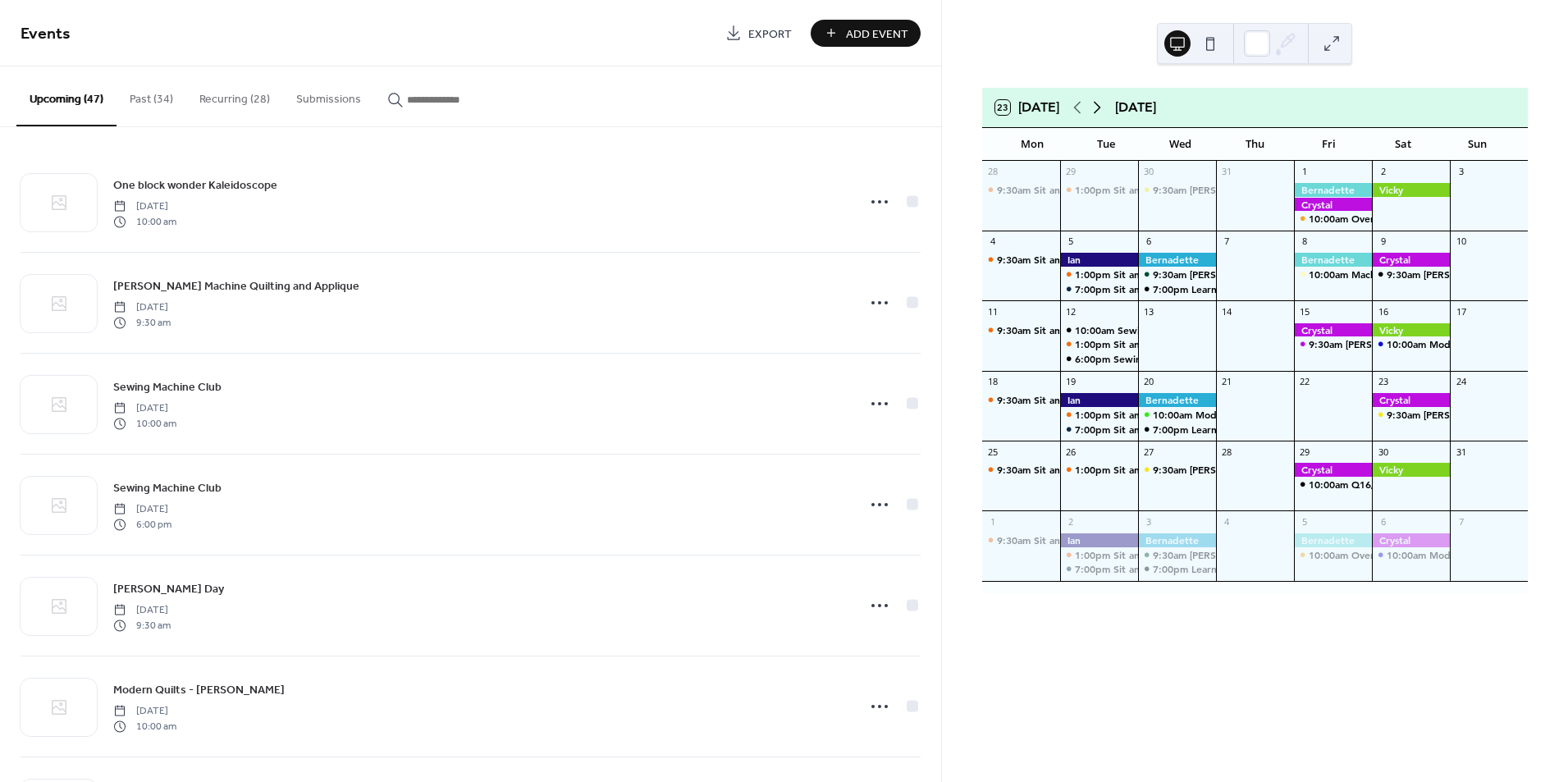 click 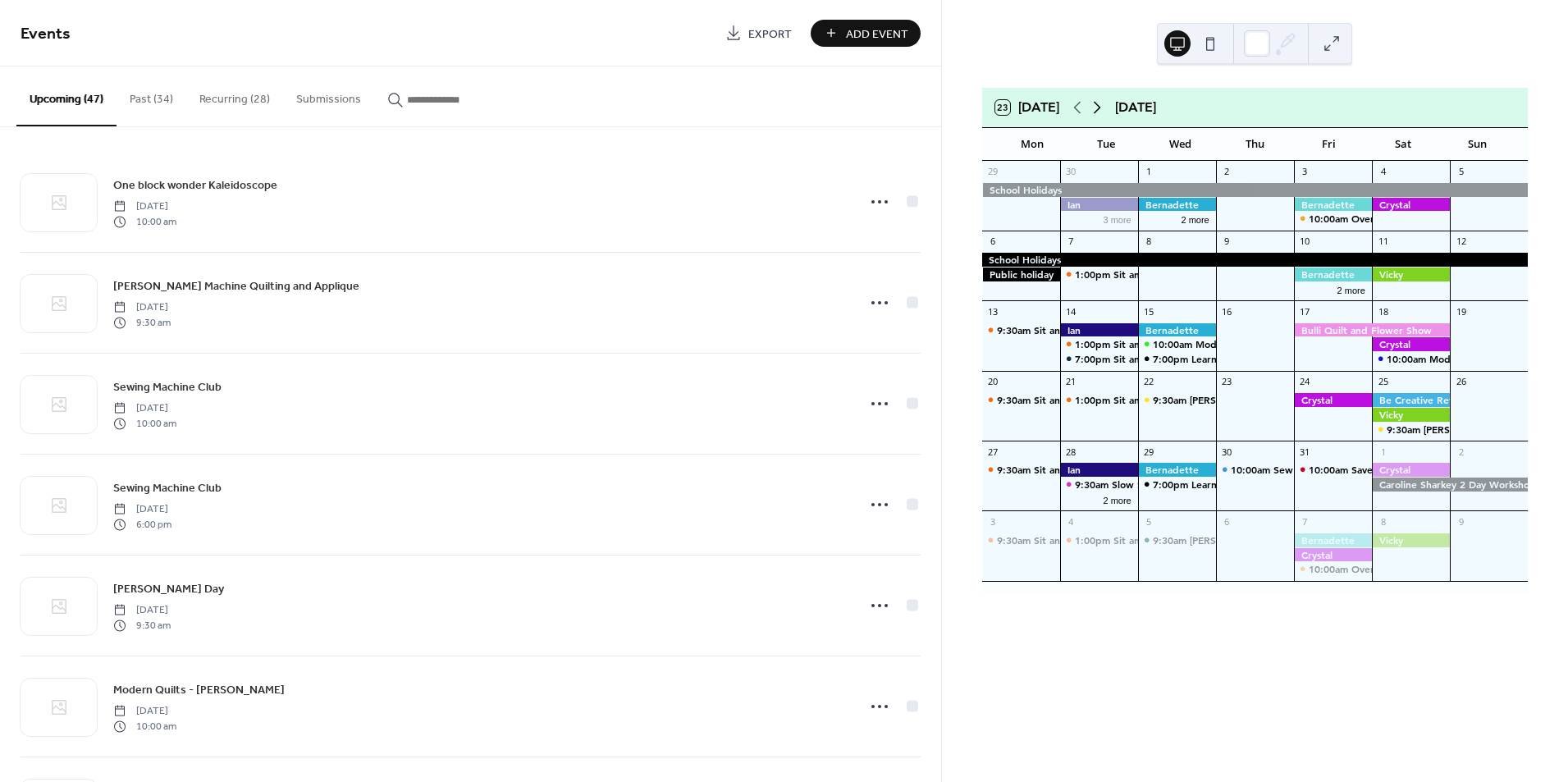 click 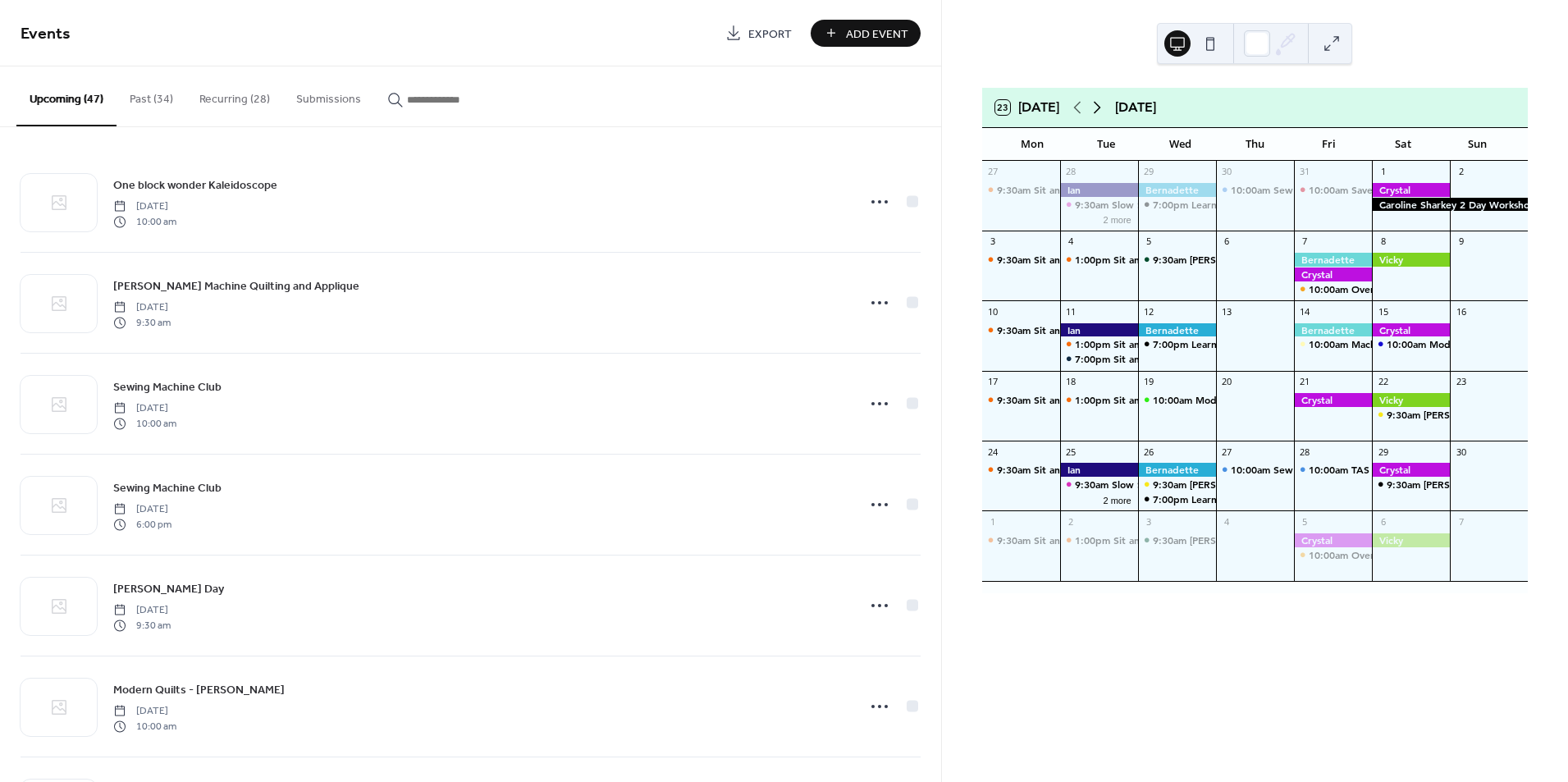 click 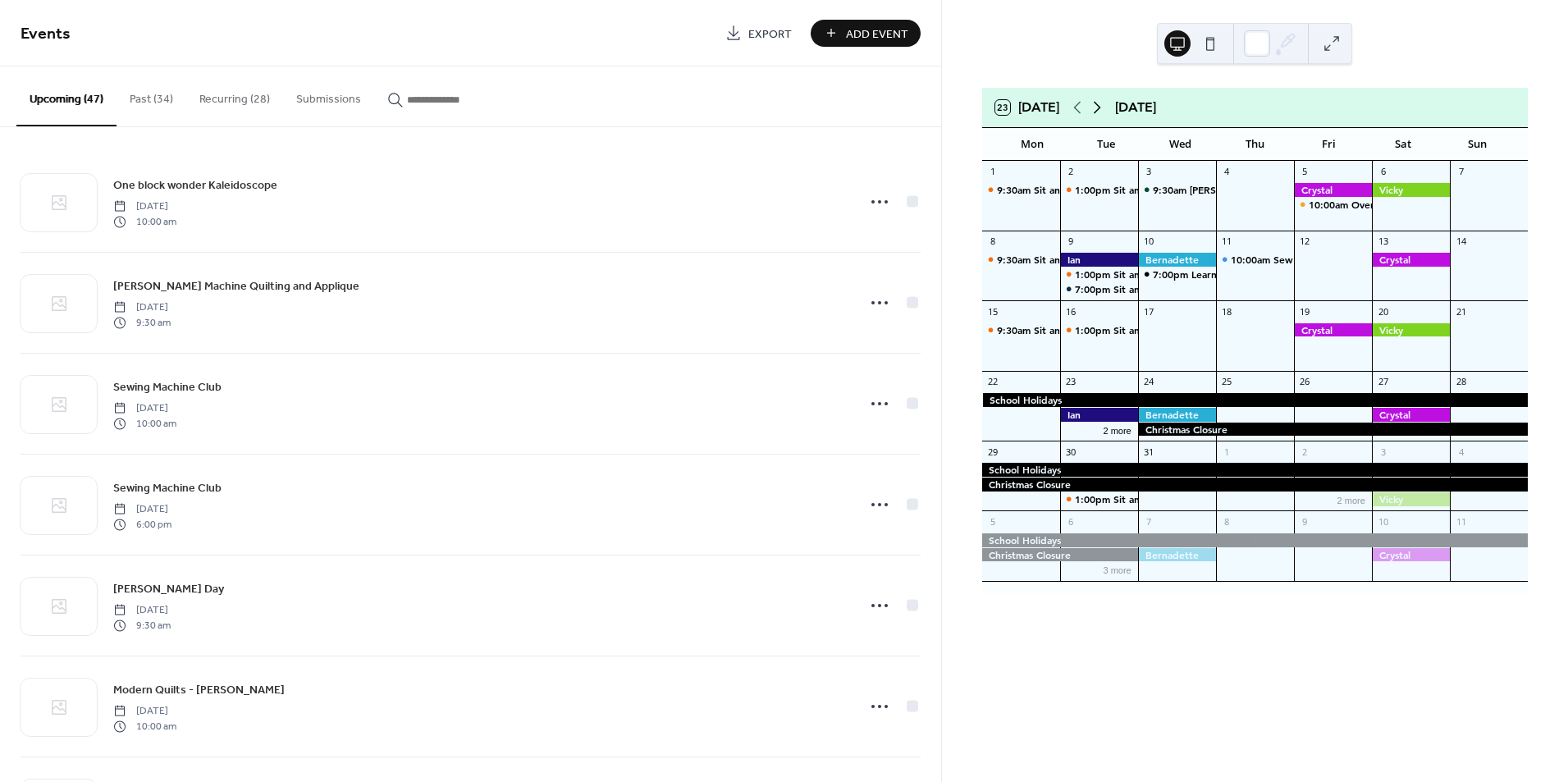 click 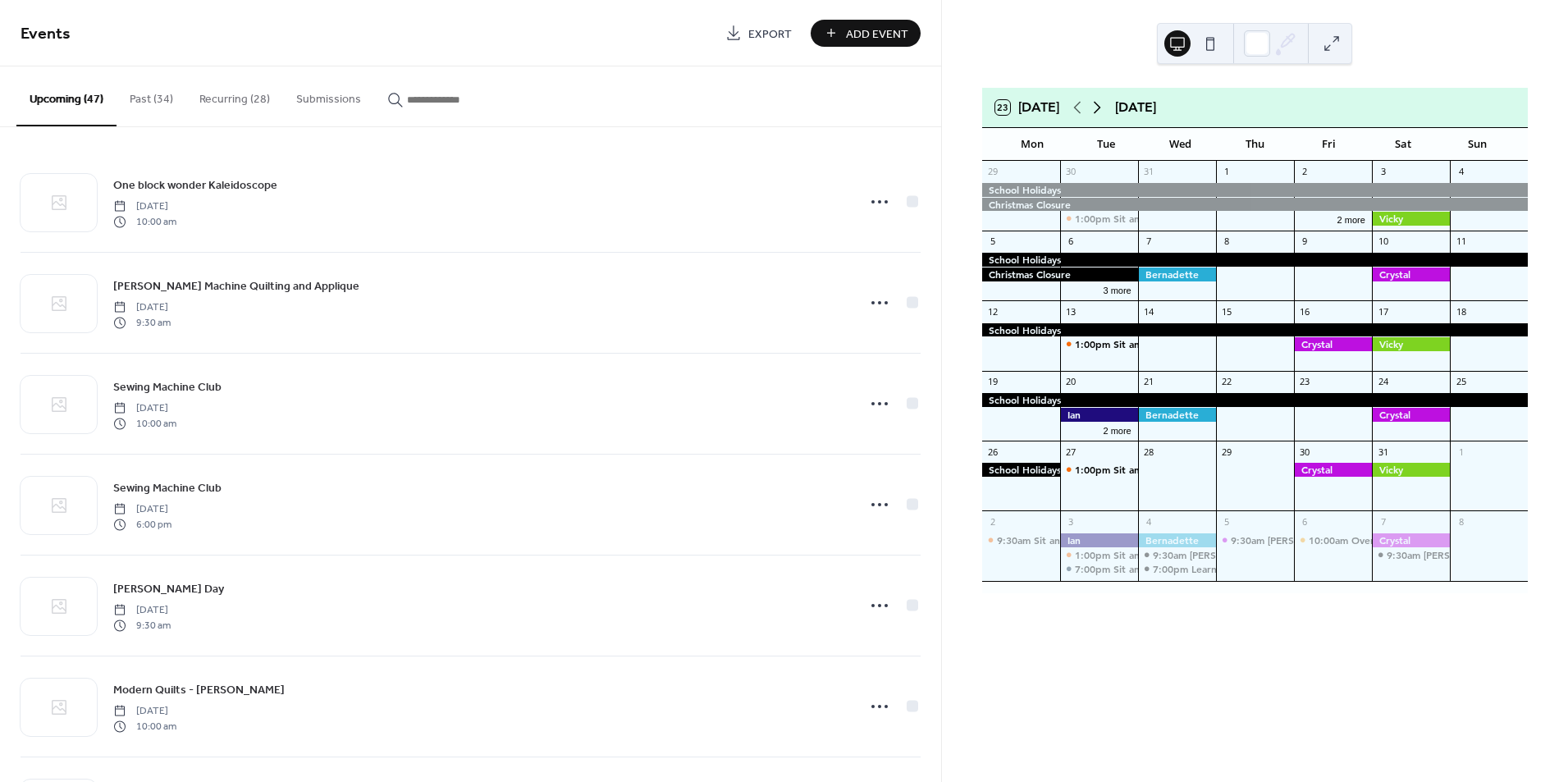 click 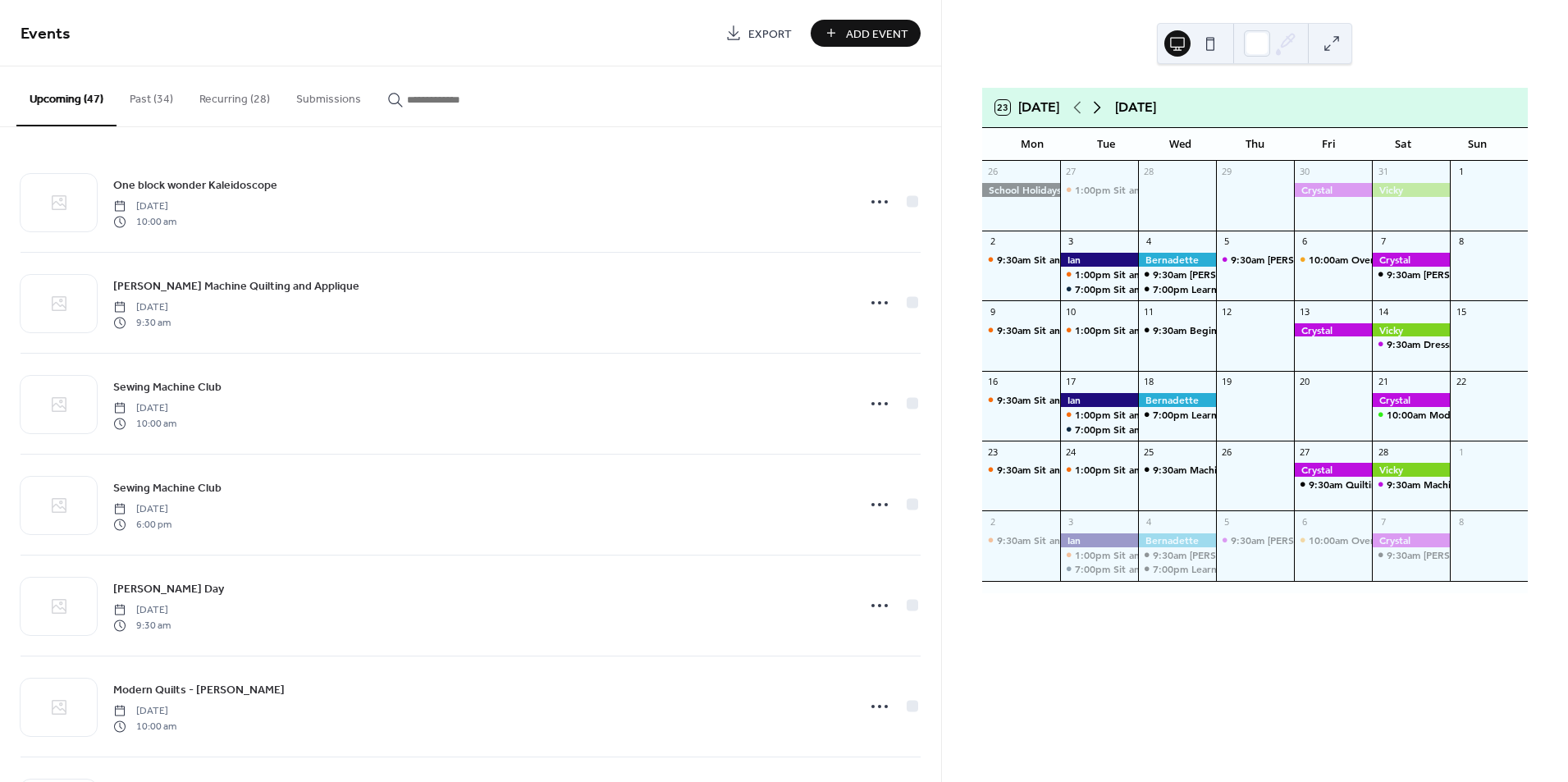 click 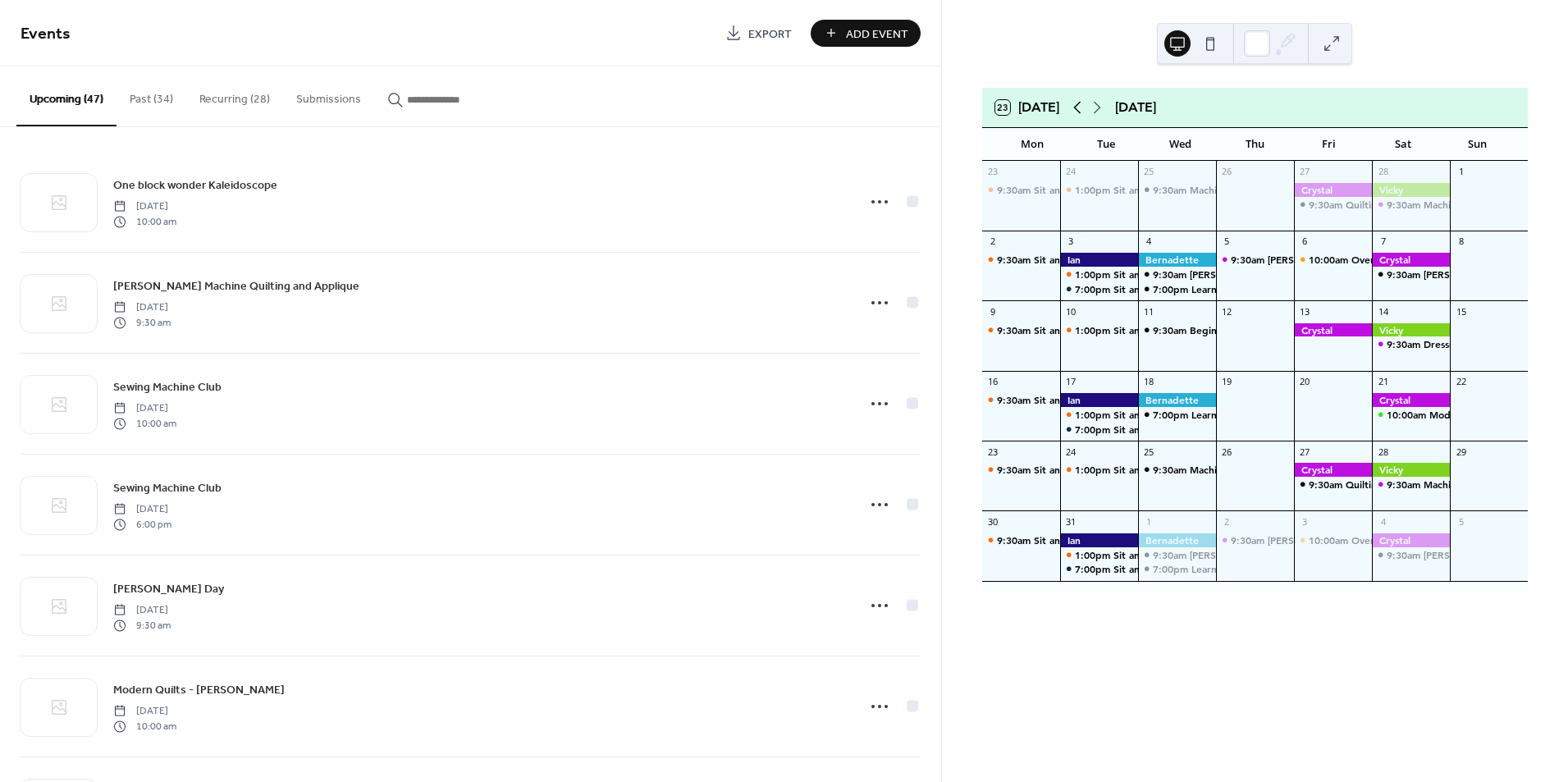 click 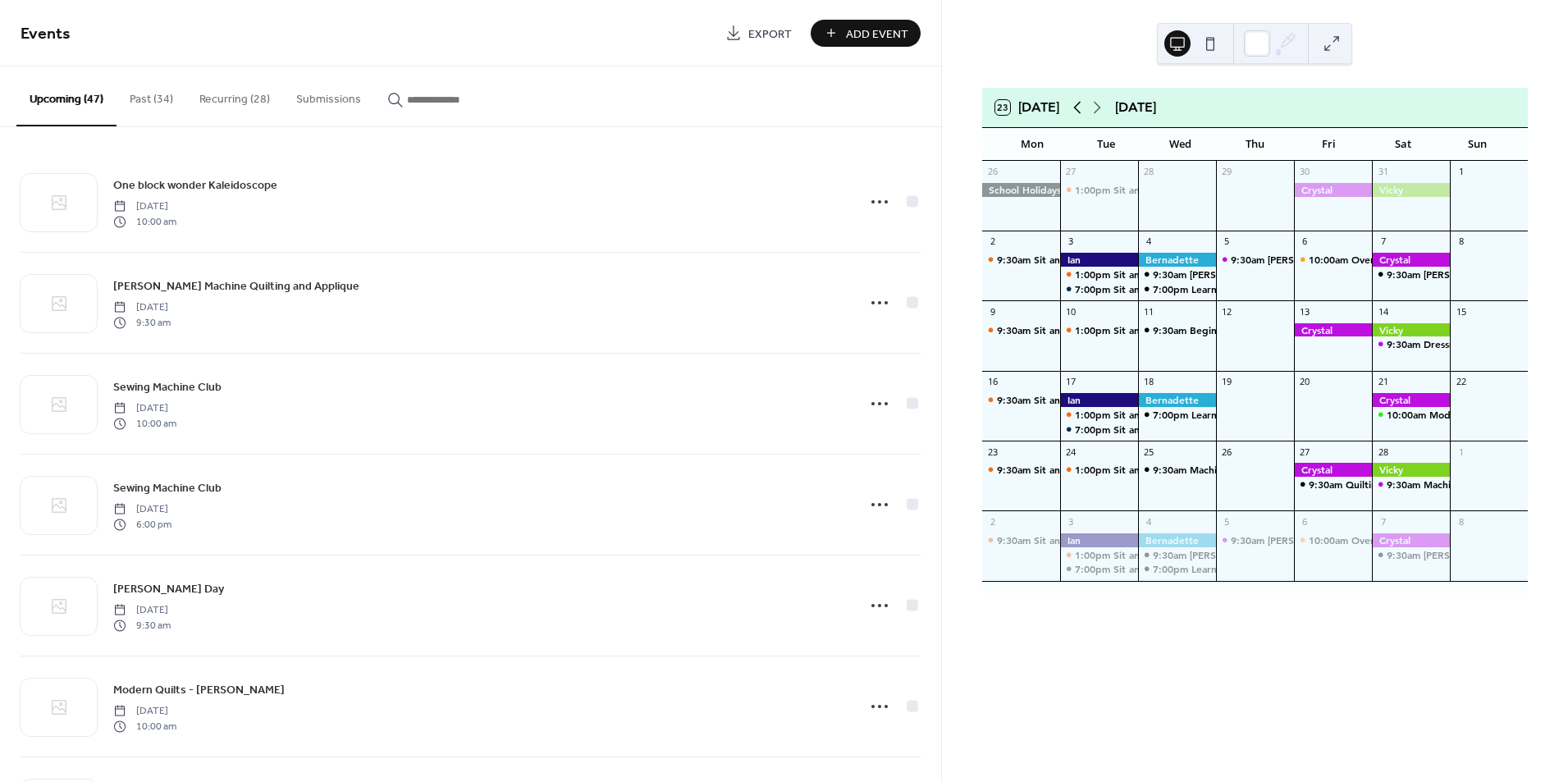 click 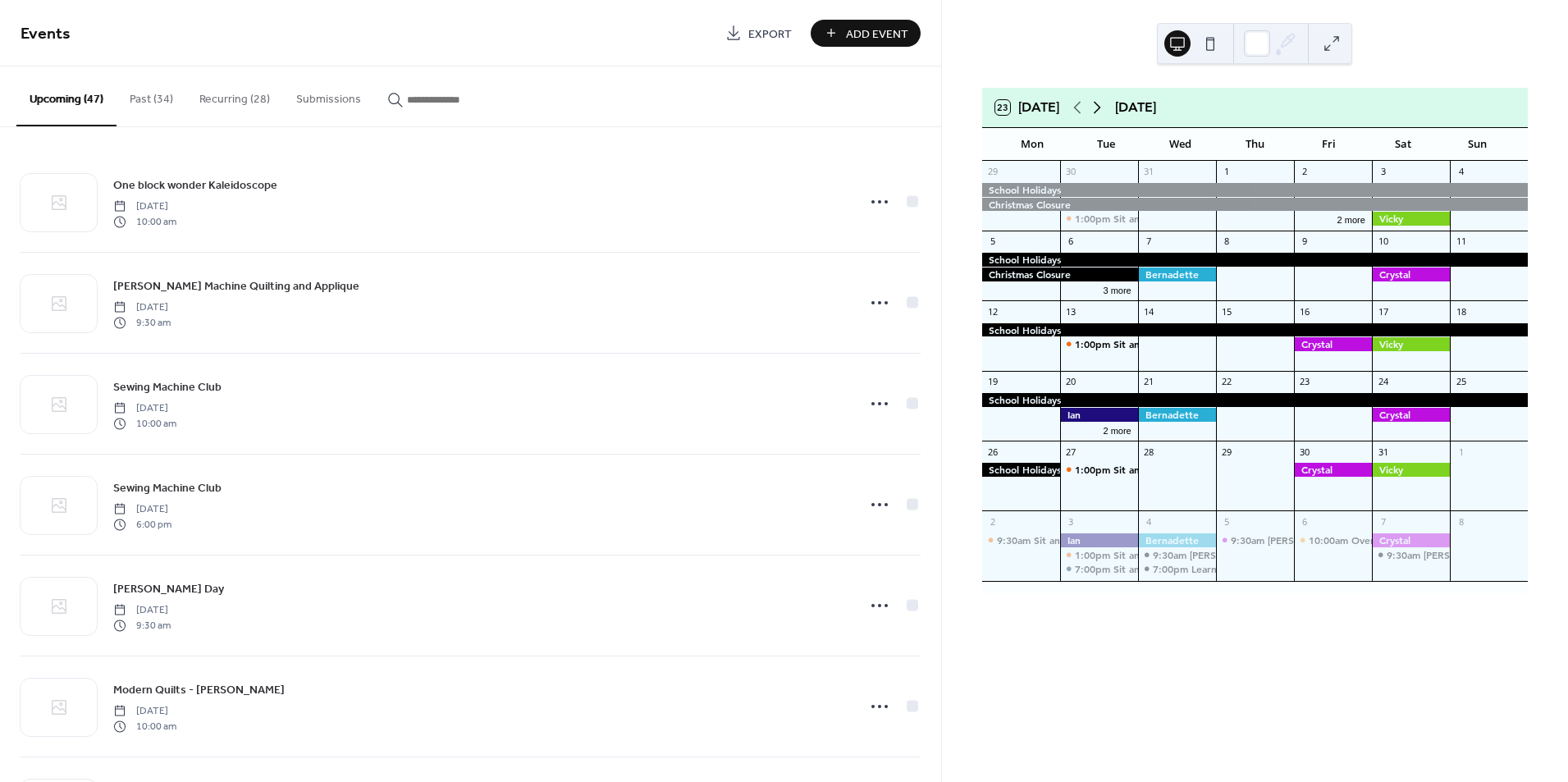 click 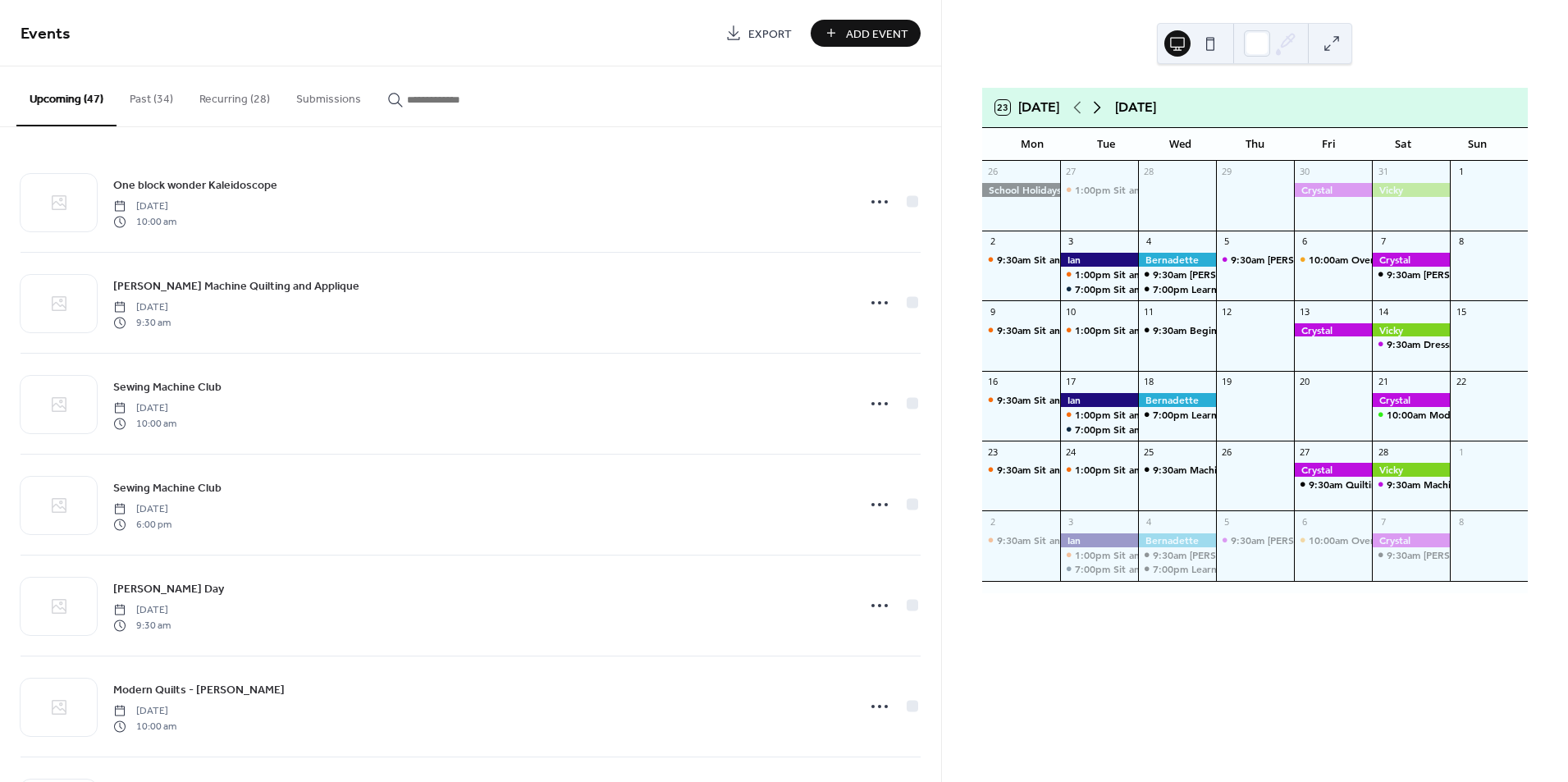 click 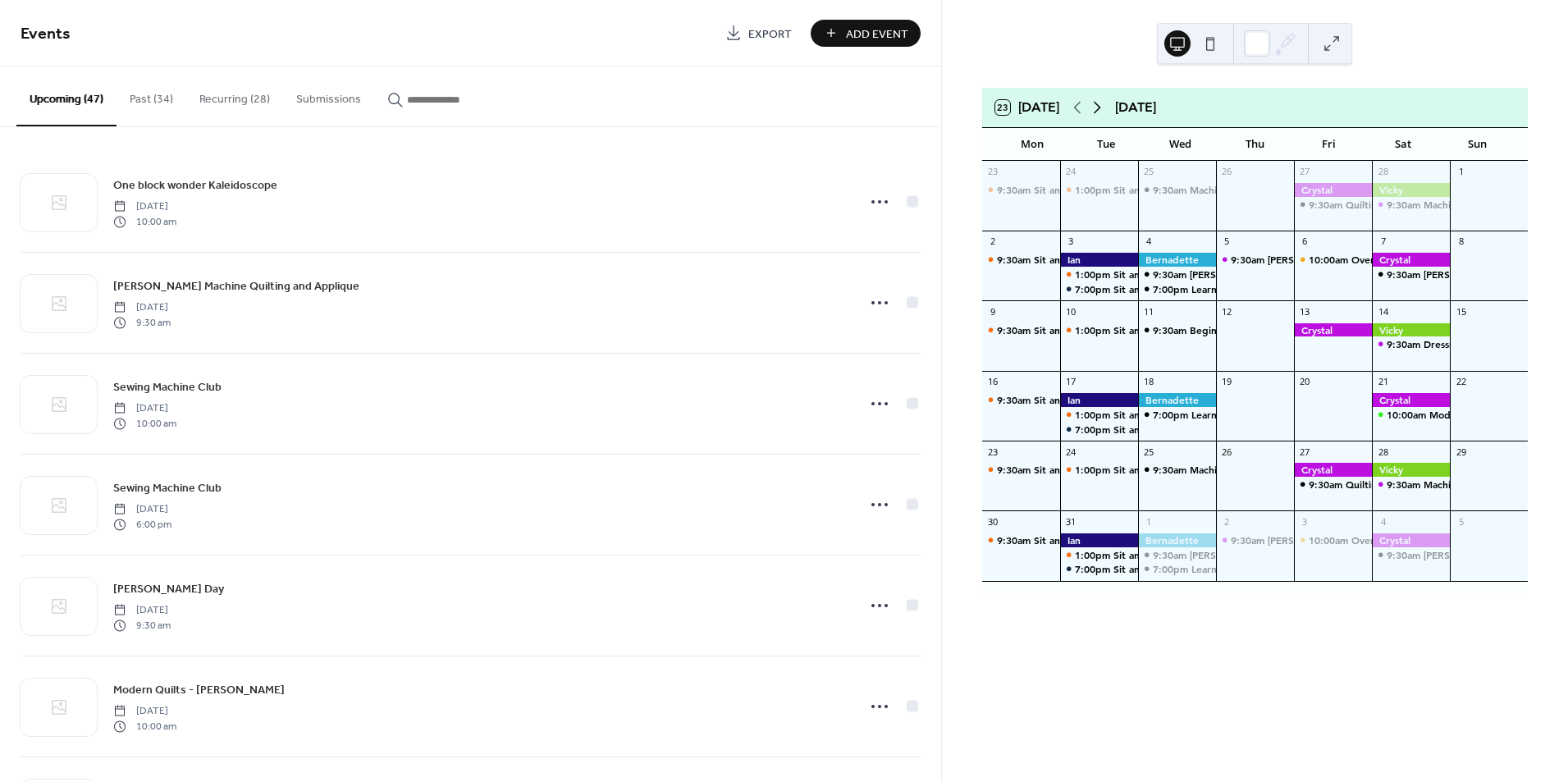 click 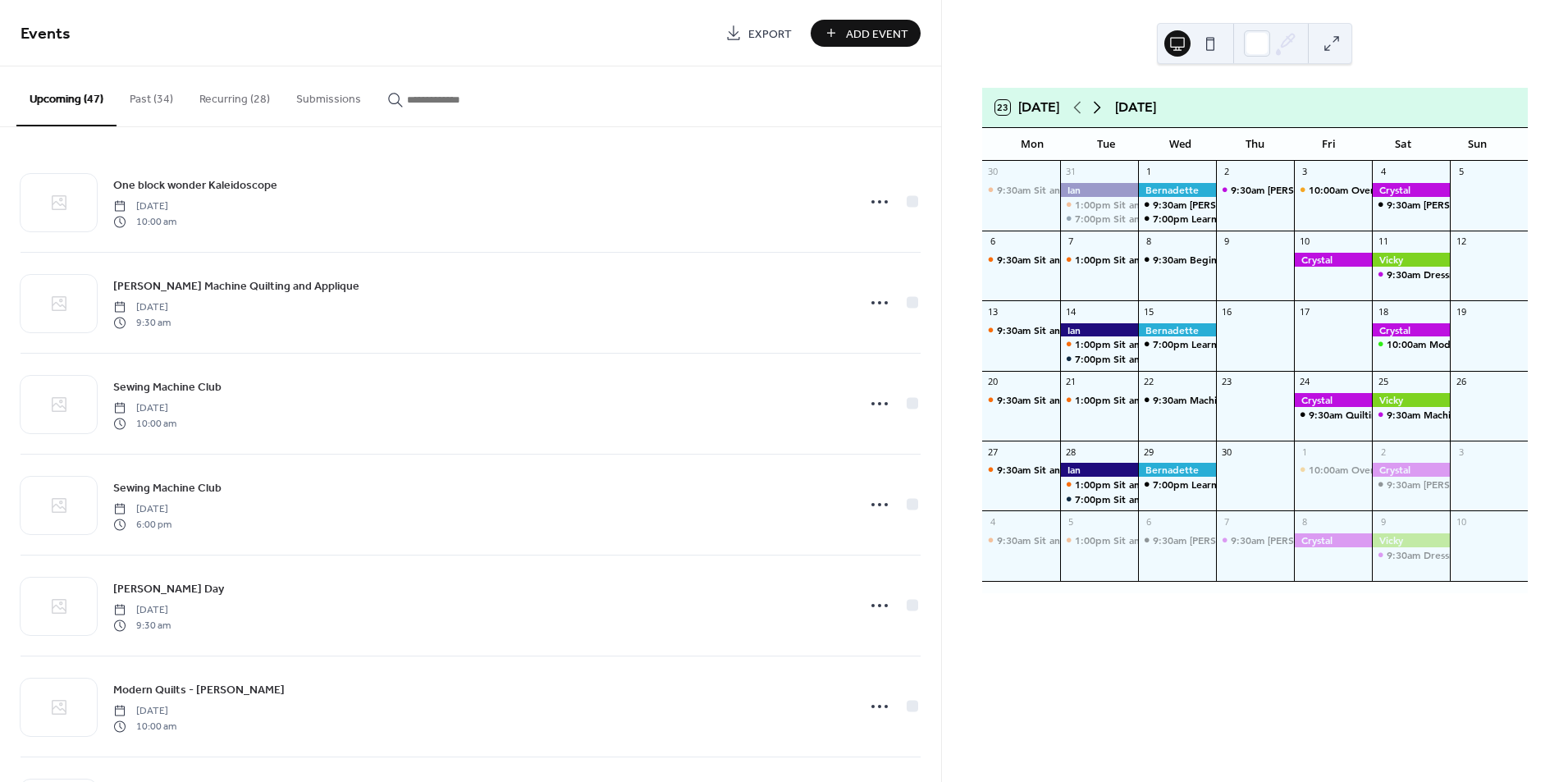 click 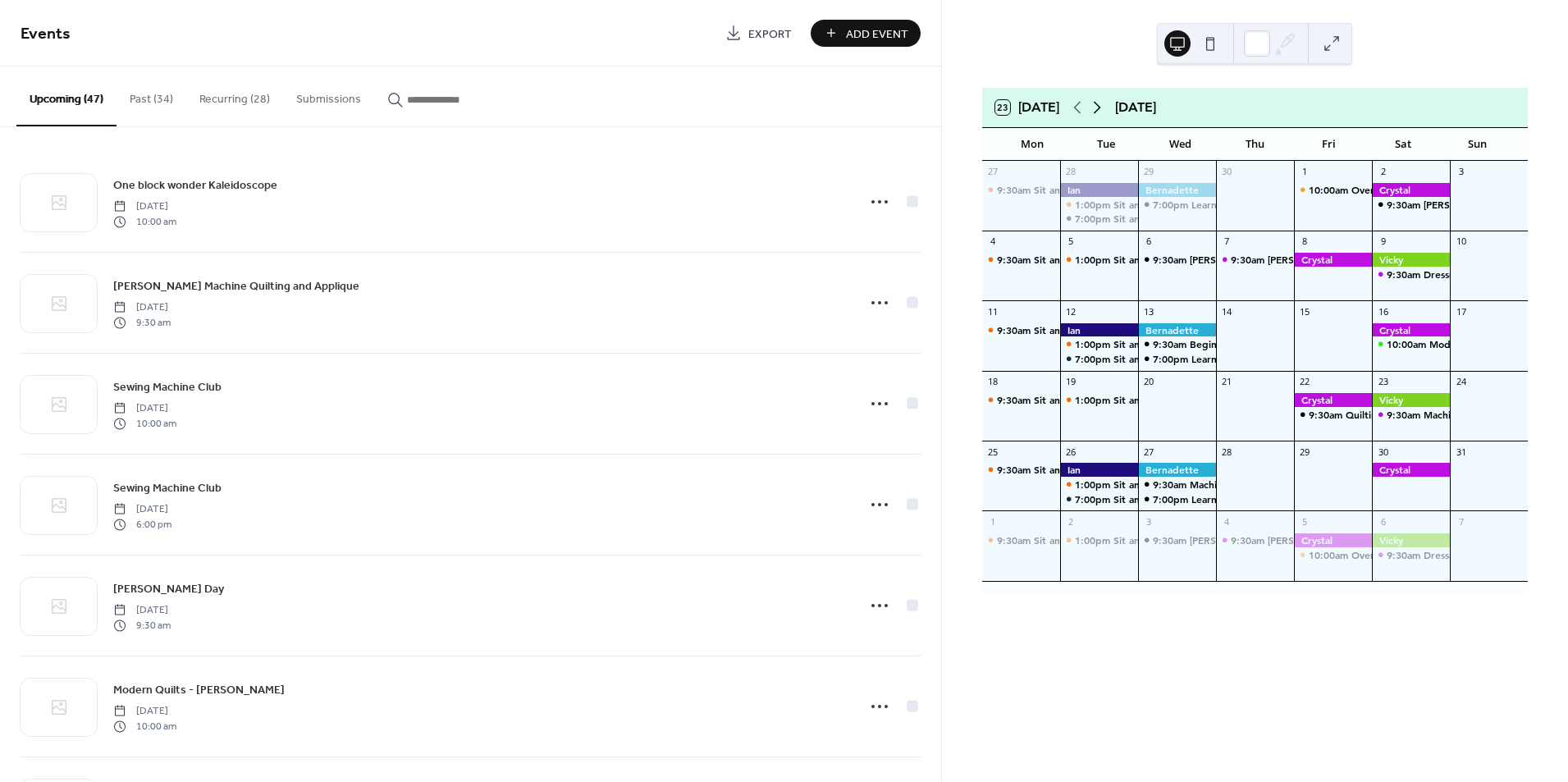 click 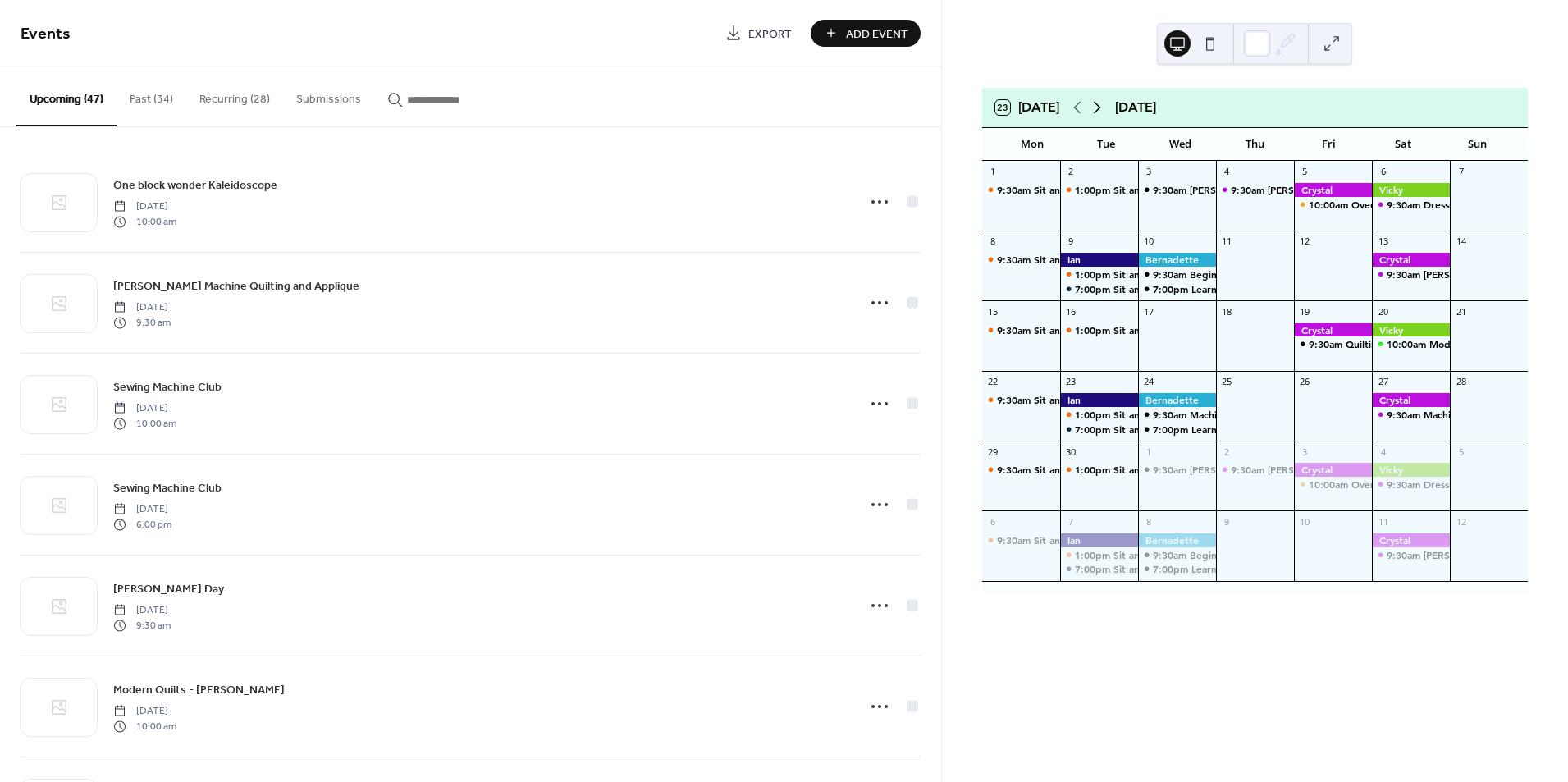 click 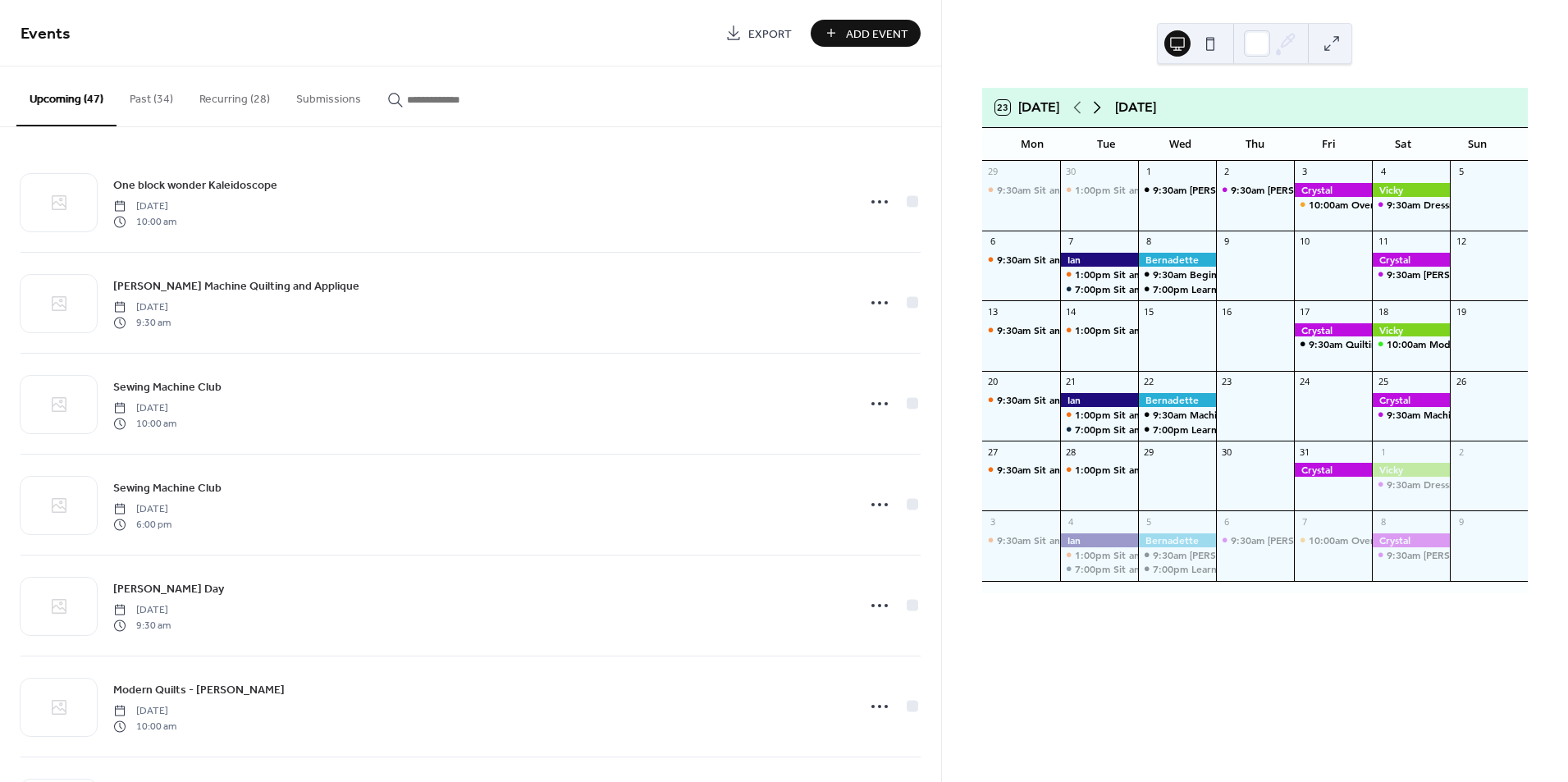 click 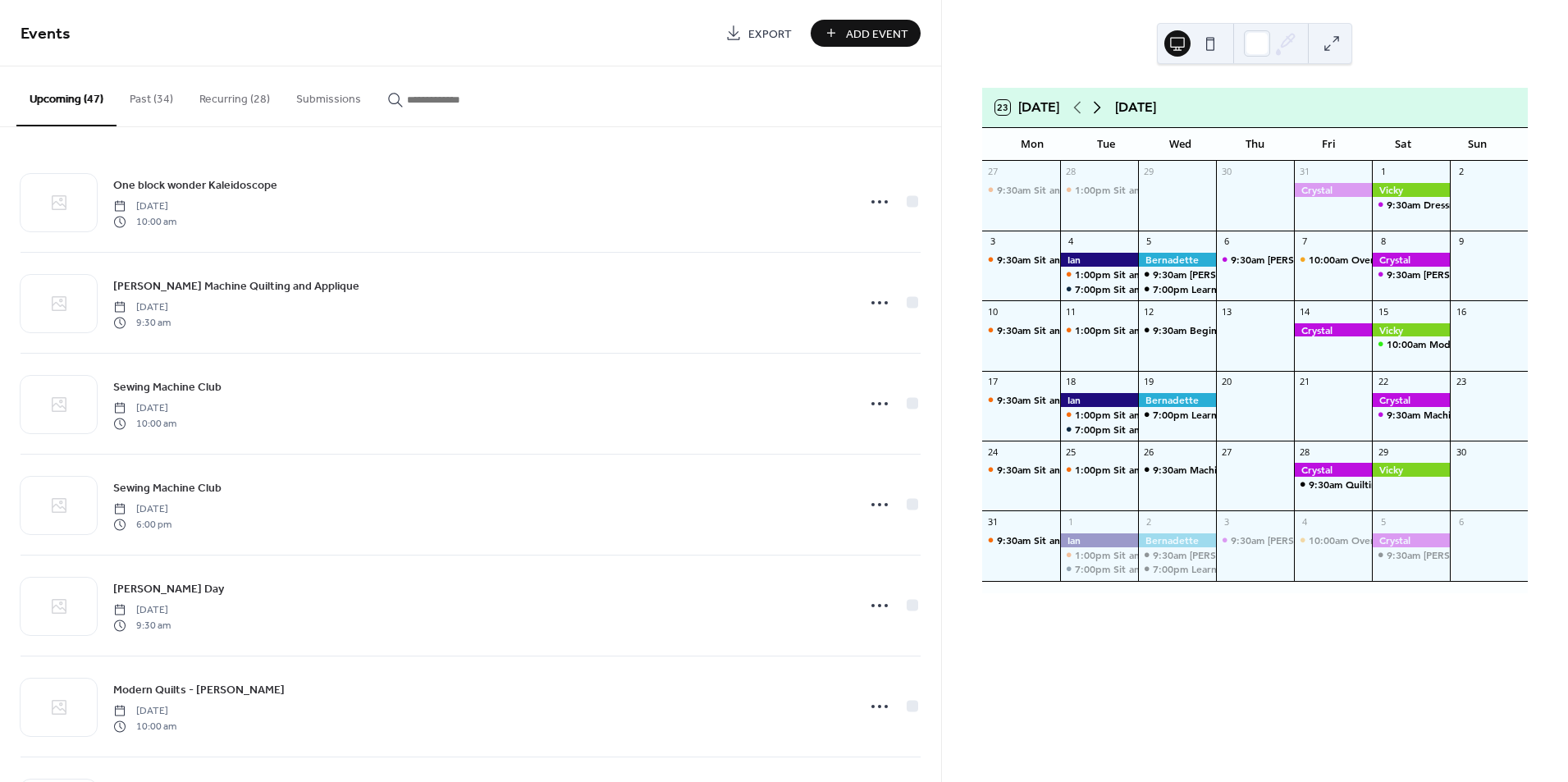 click 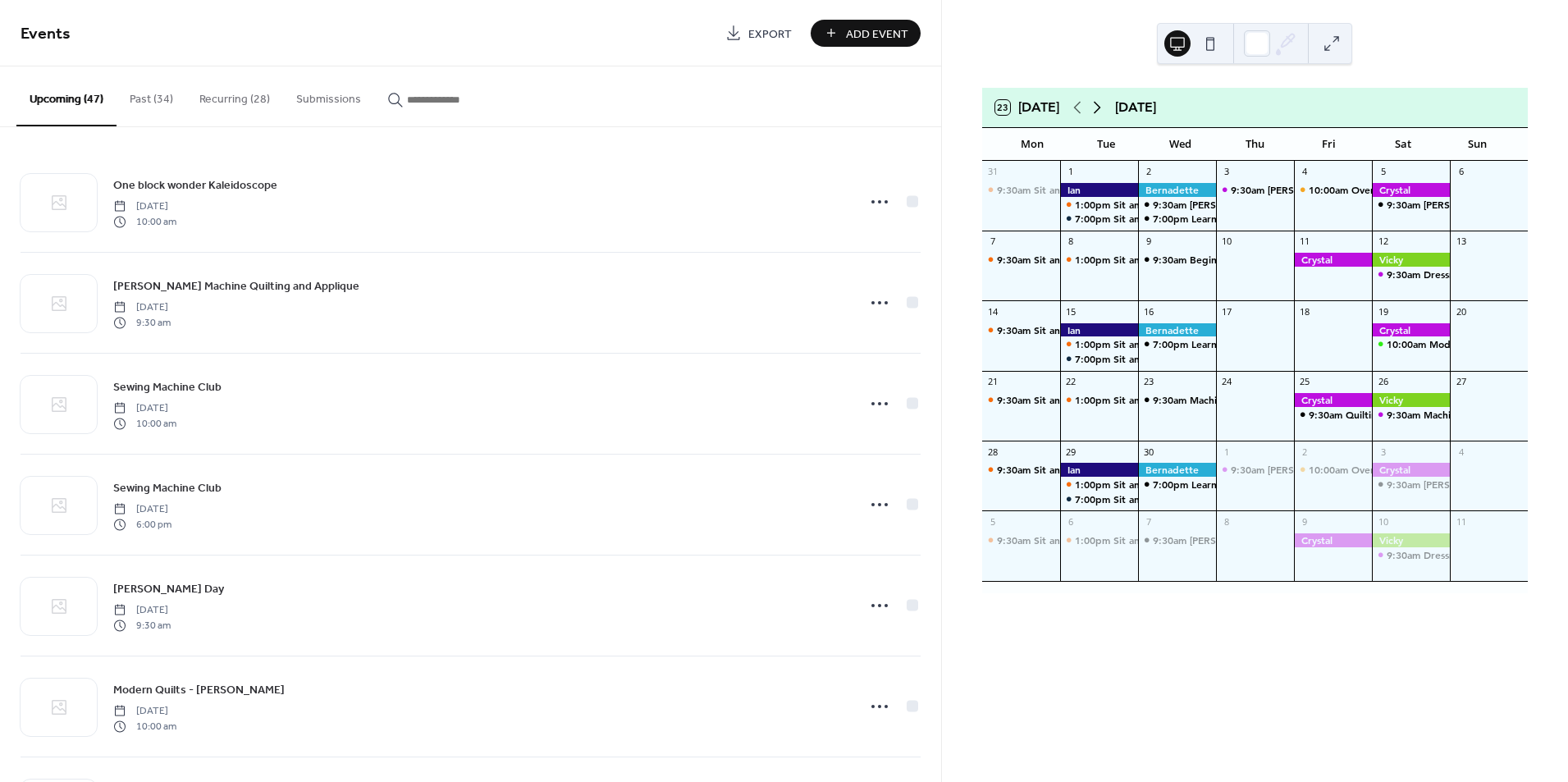click 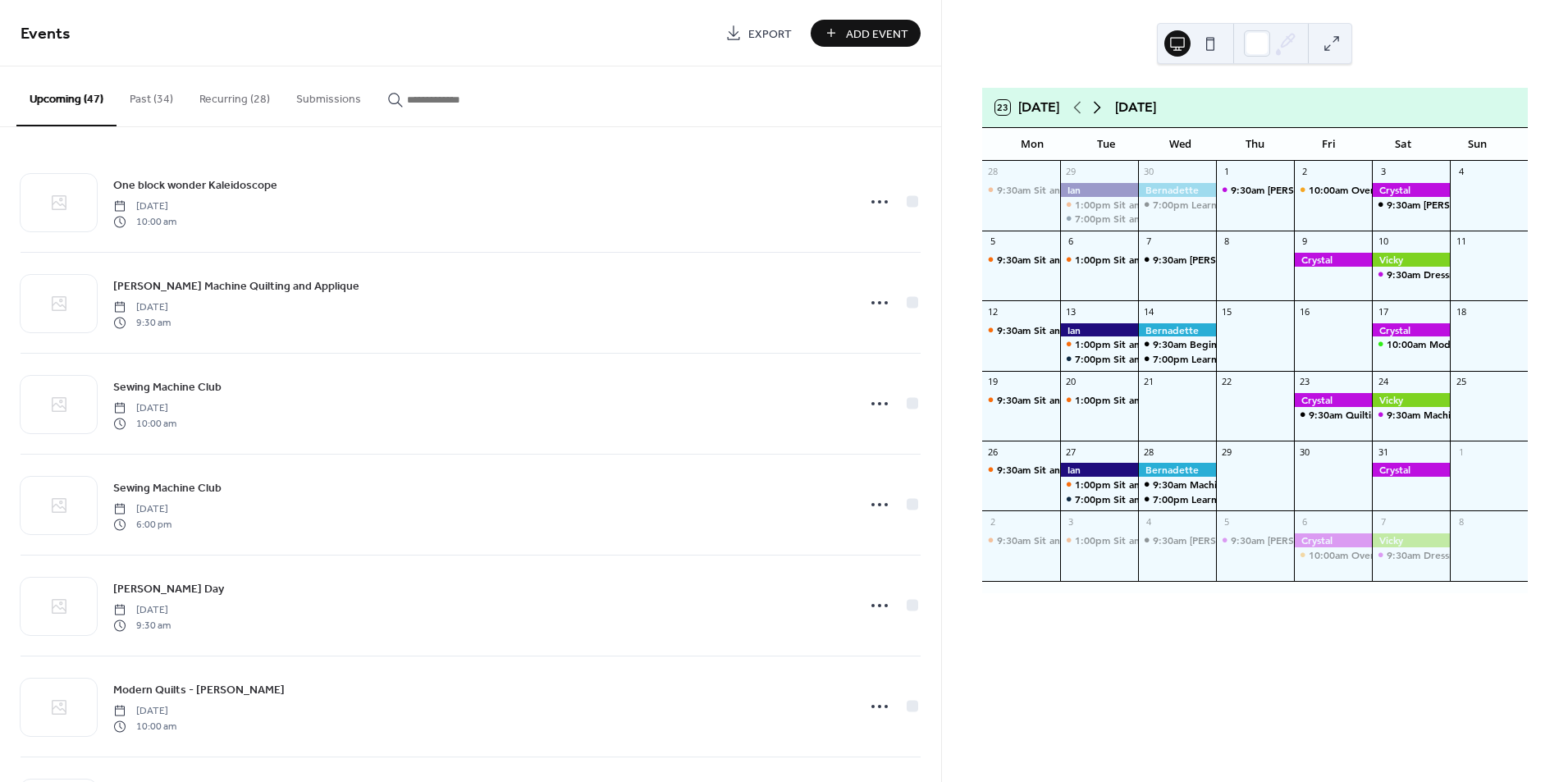 click 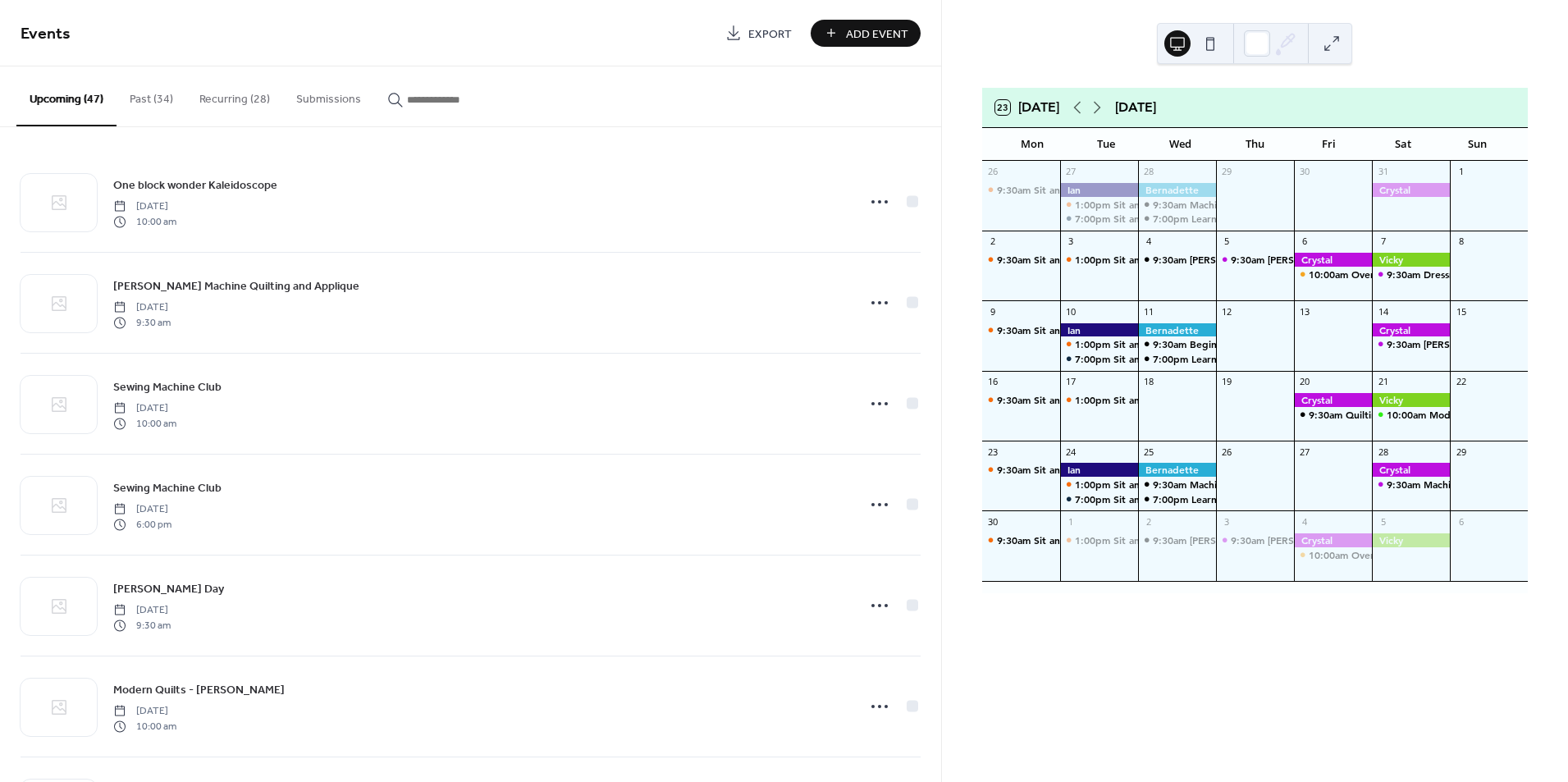 click on "Add Event" at bounding box center [866, 33] 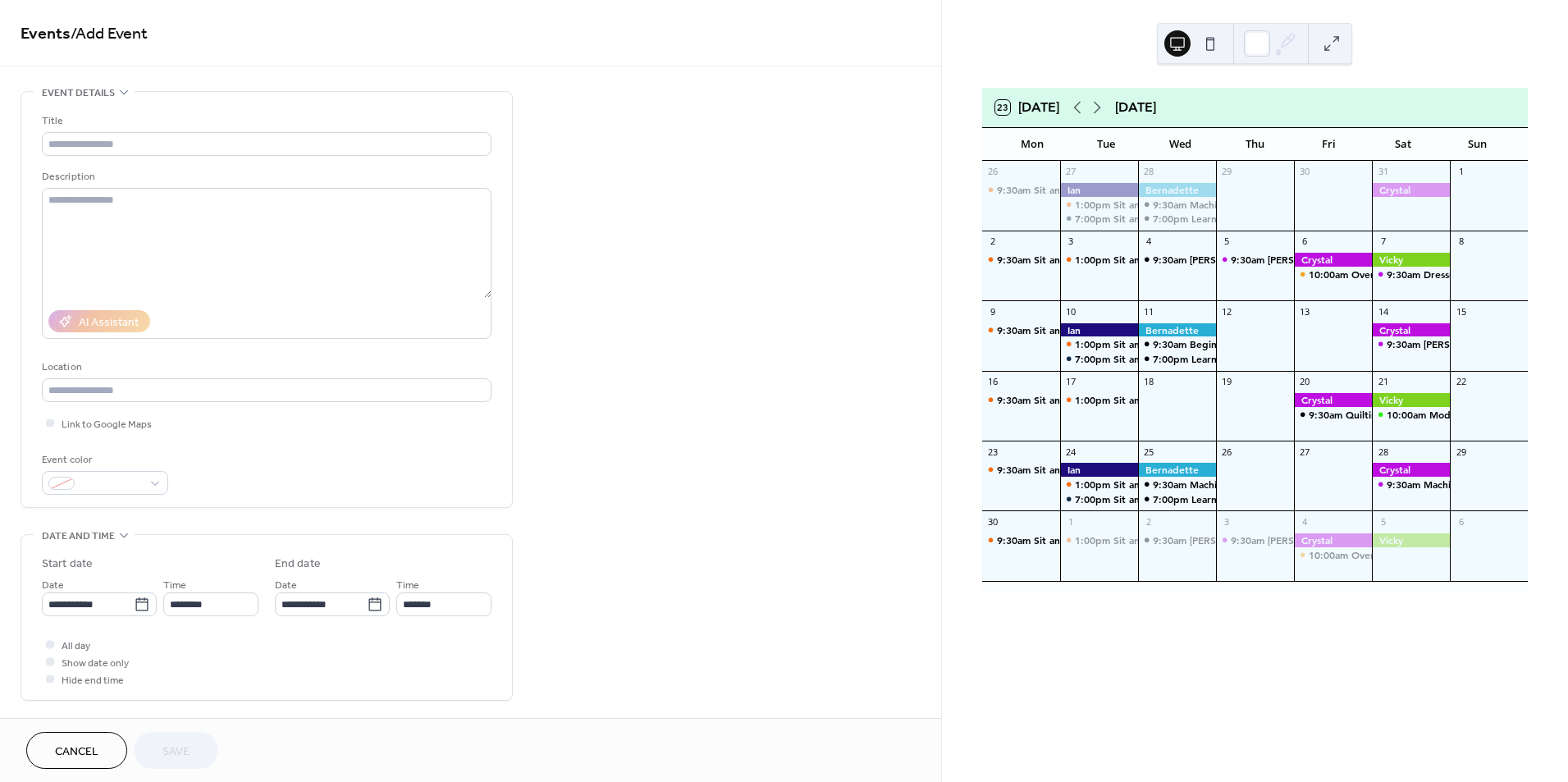click on "Title" at bounding box center [265, 121] 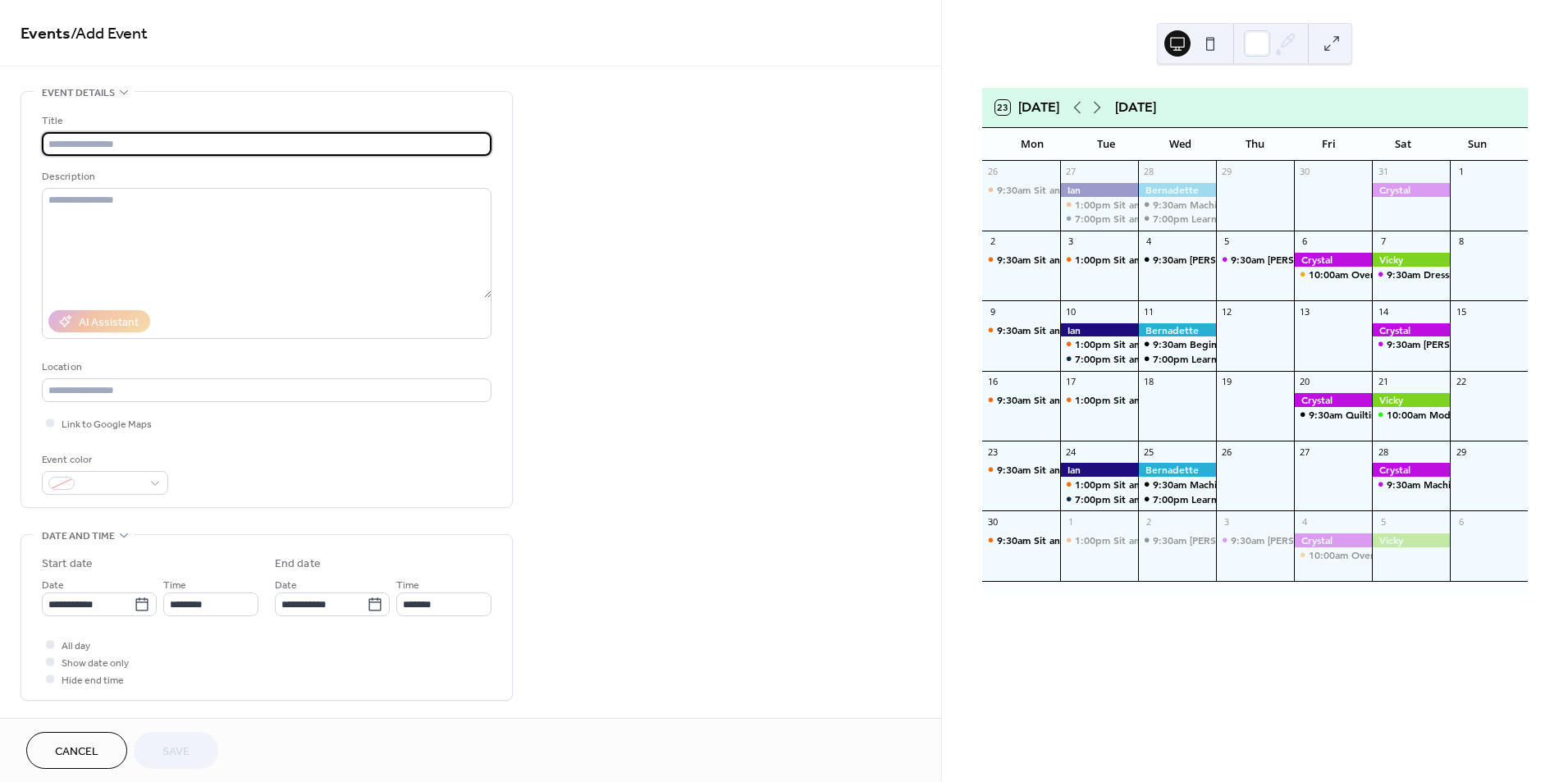 click at bounding box center [267, 144] 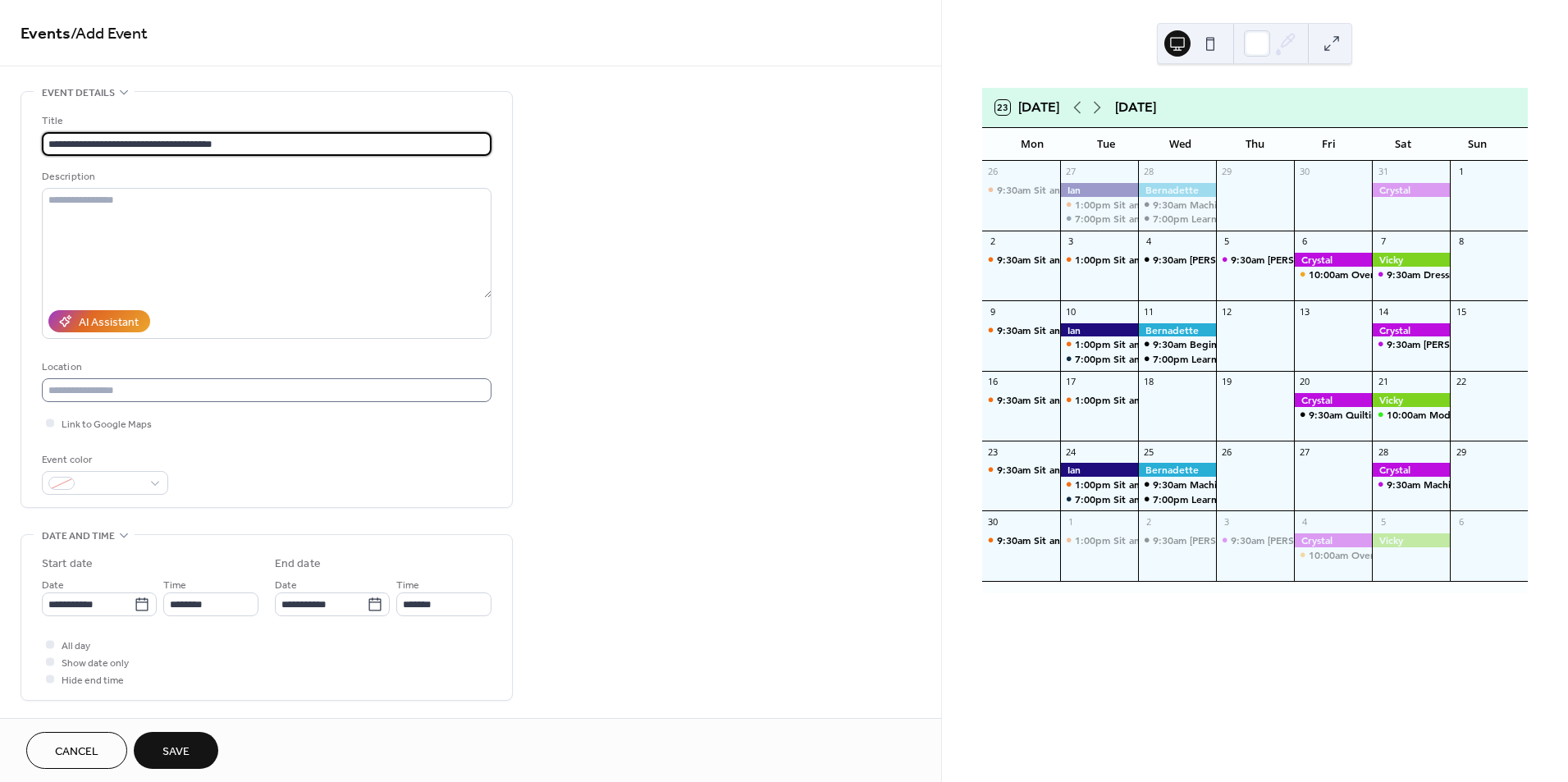 type on "**********" 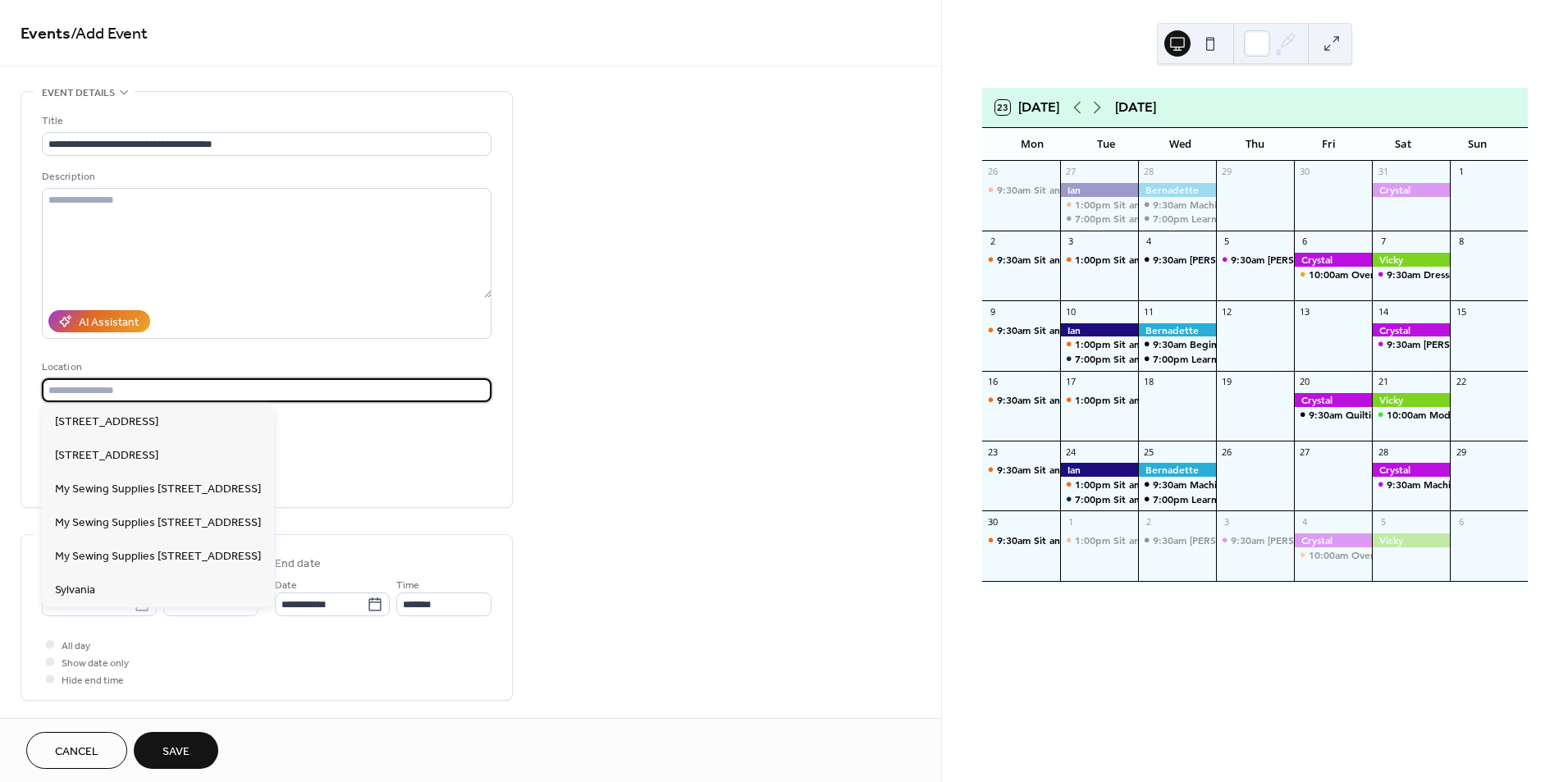 click at bounding box center [267, 390] 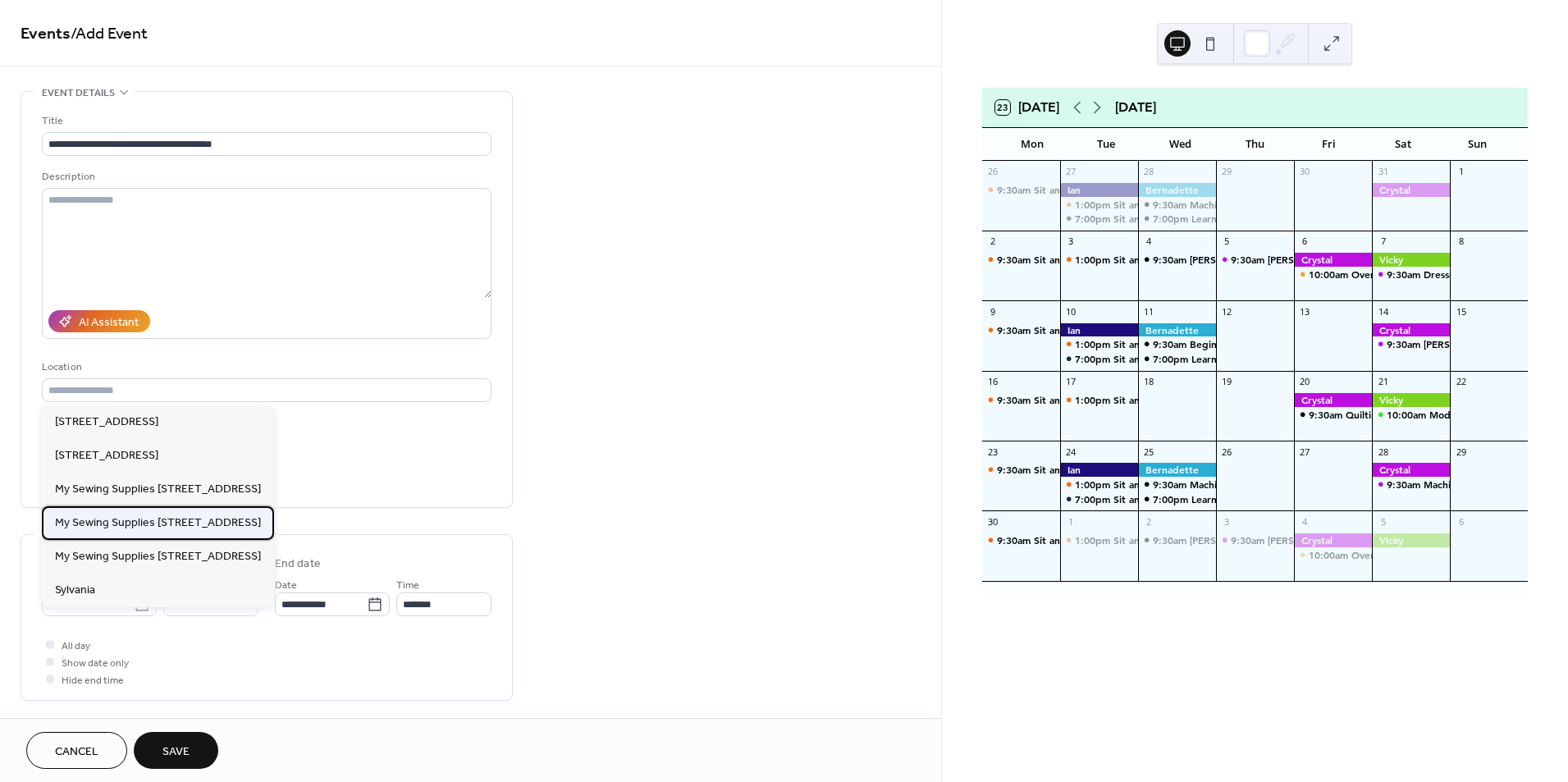 click on "My Sewing Supplies [STREET_ADDRESS]" at bounding box center (158, 523) 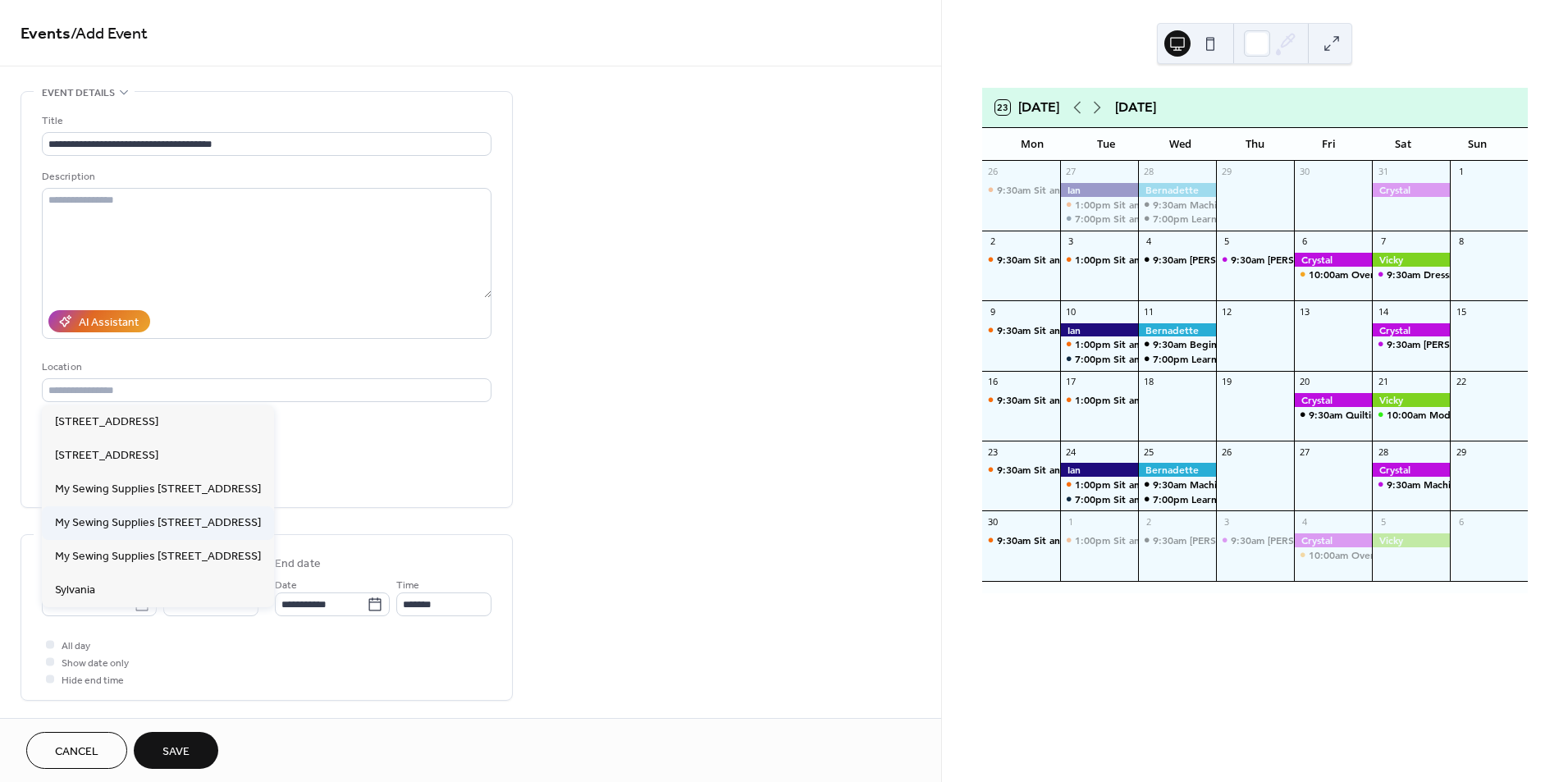 type on "**********" 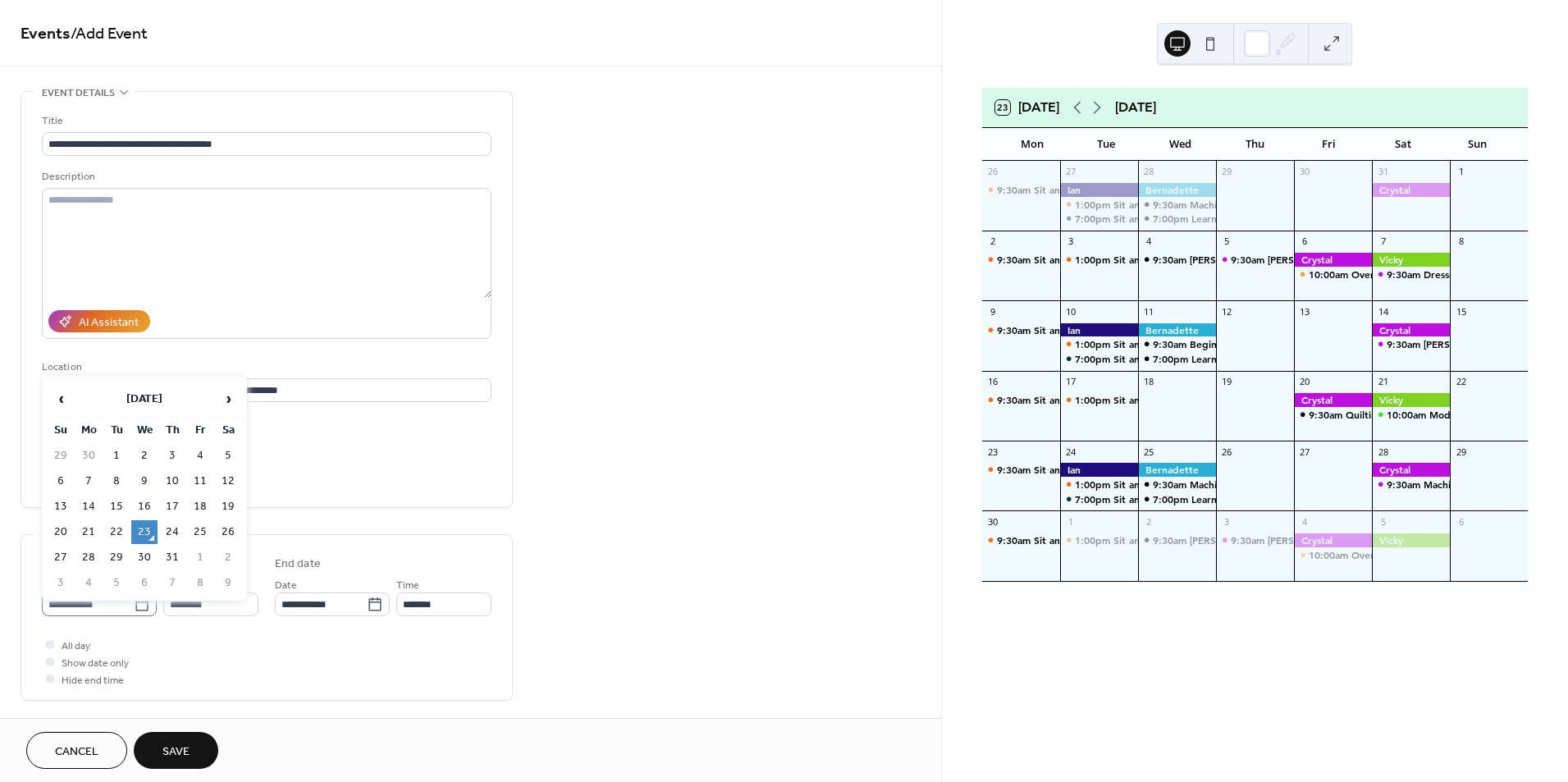 click 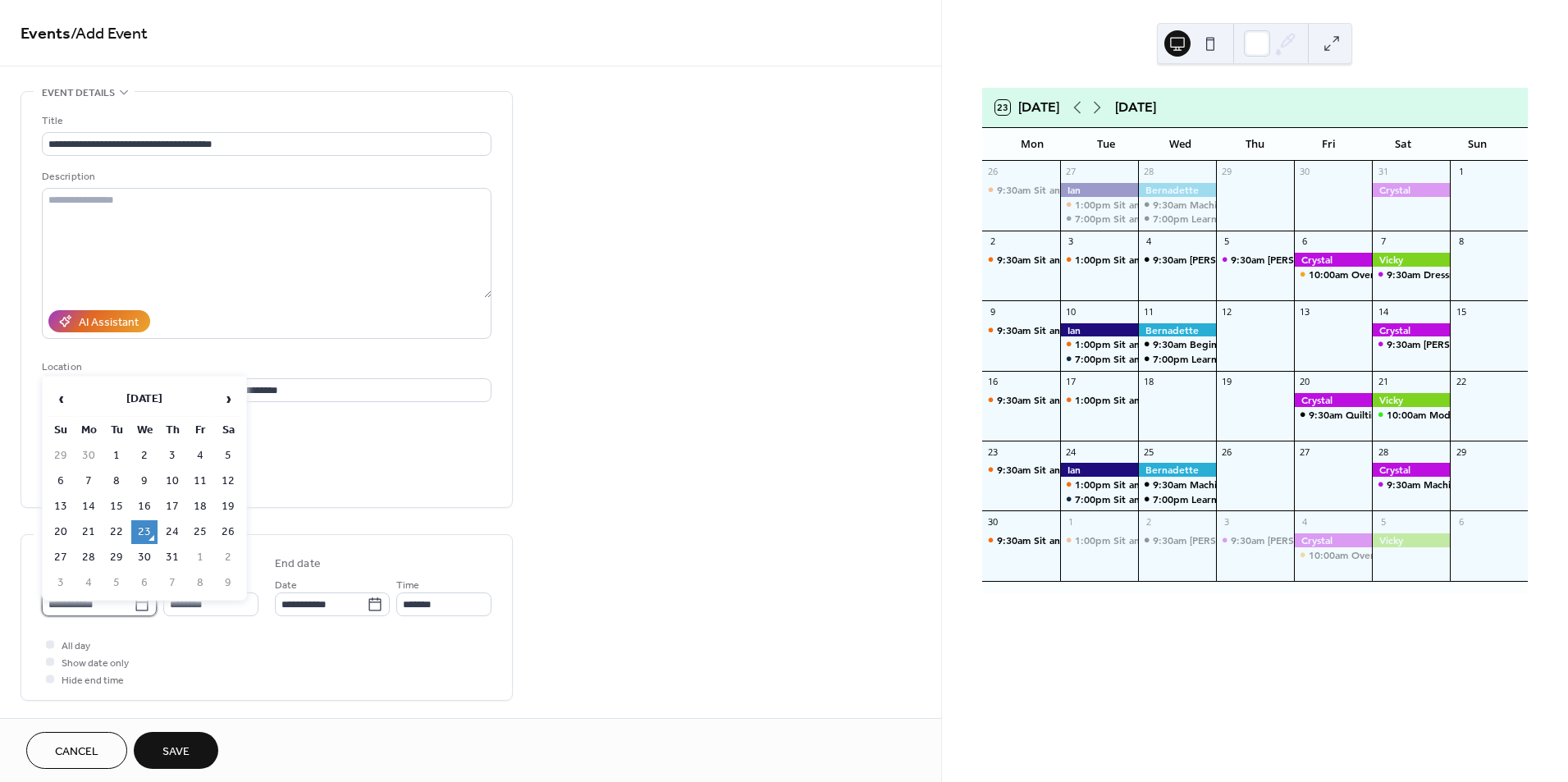 click on "**********" at bounding box center (88, 604) 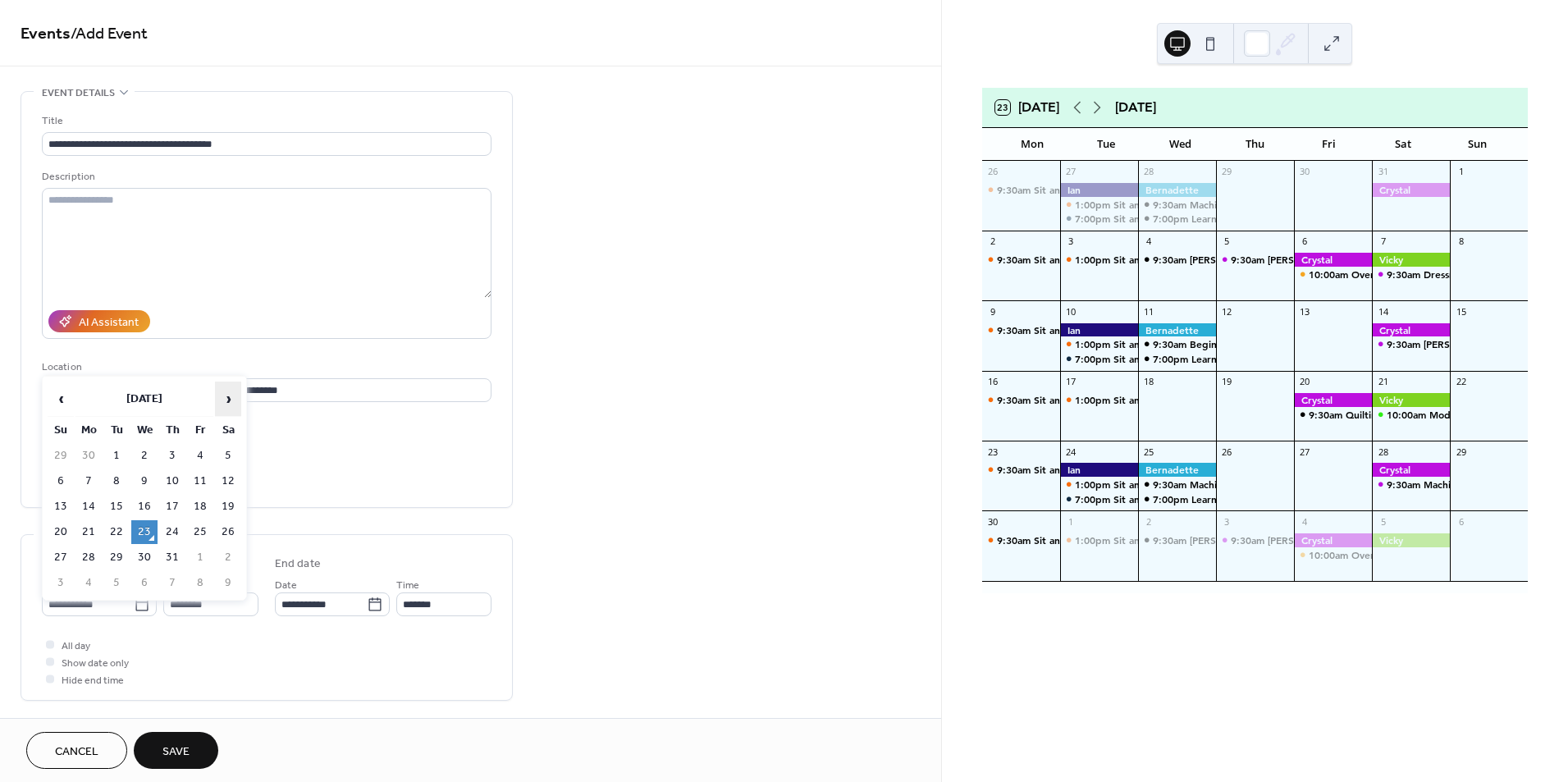 click on "›" at bounding box center [228, 399] 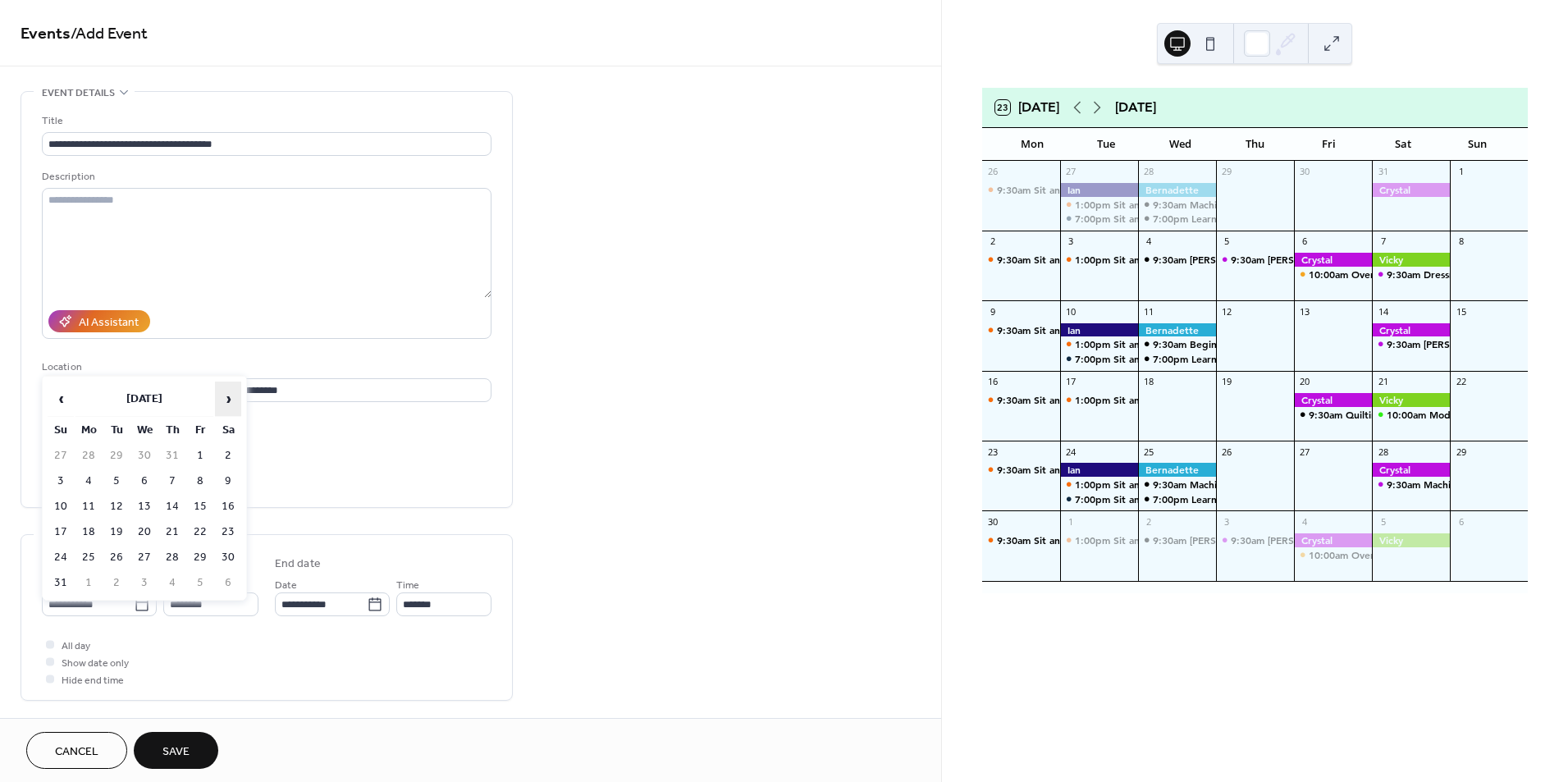 click on "›" at bounding box center [228, 399] 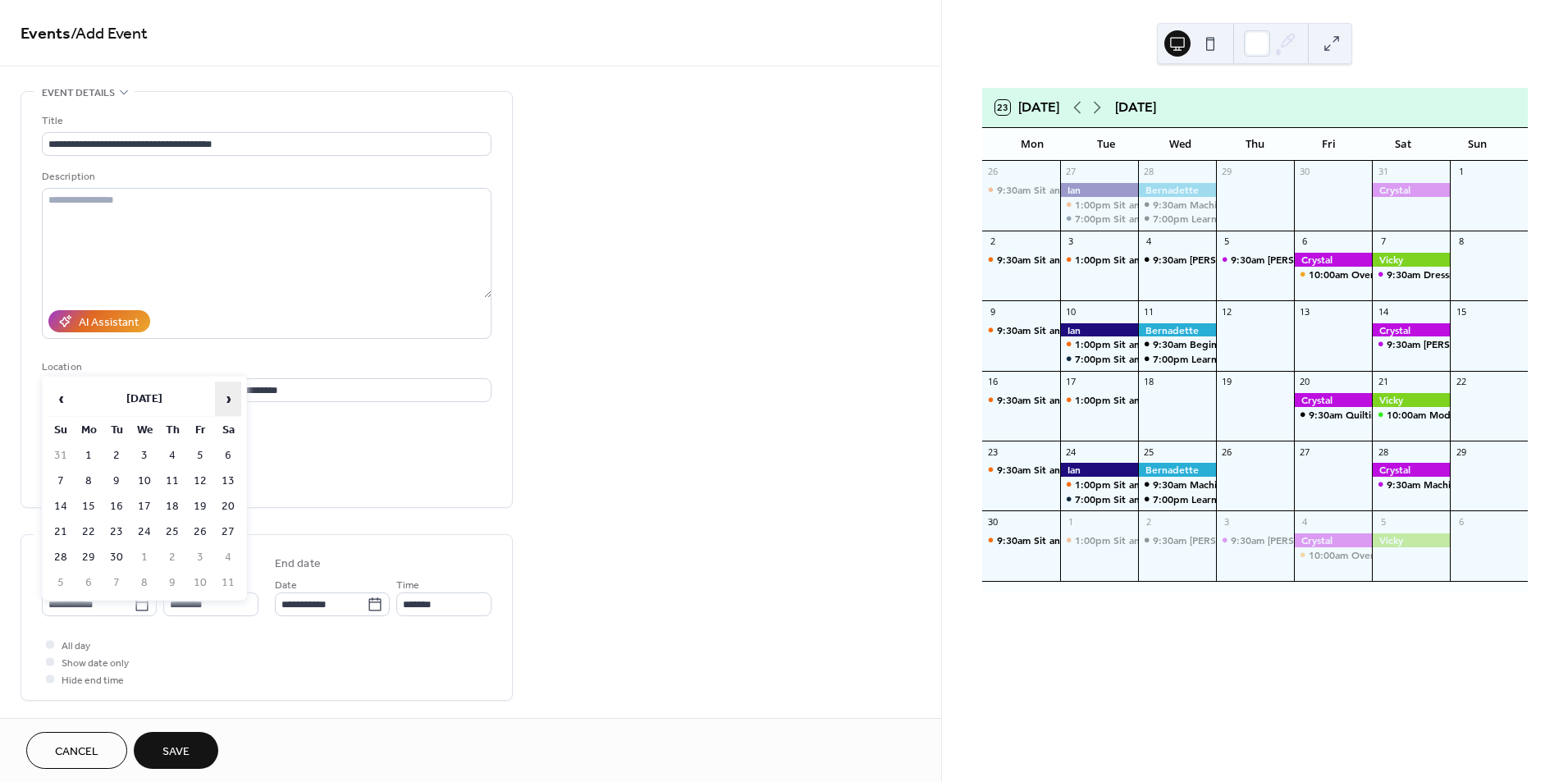 click on "›" at bounding box center [228, 399] 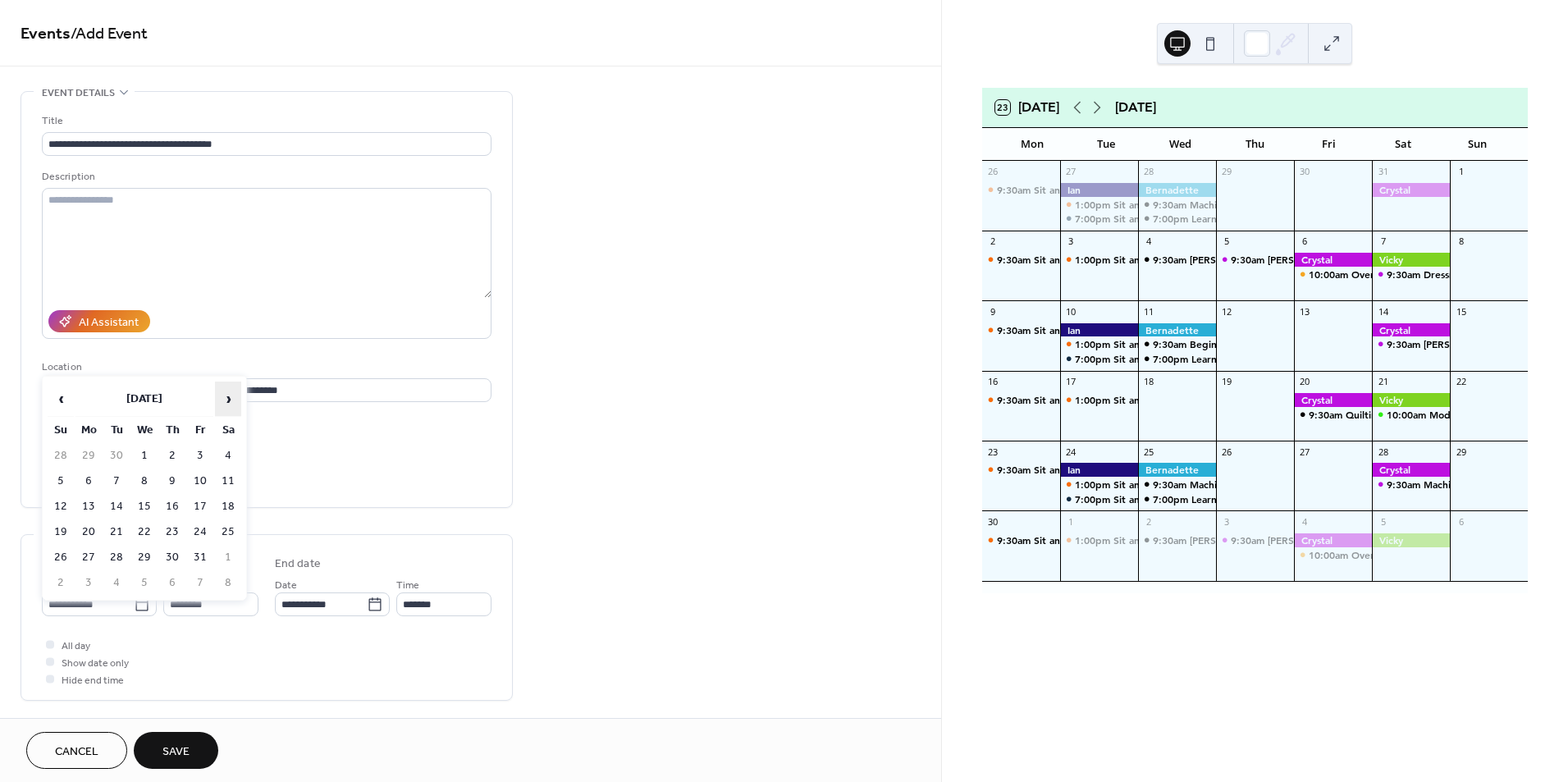 click on "›" at bounding box center [228, 399] 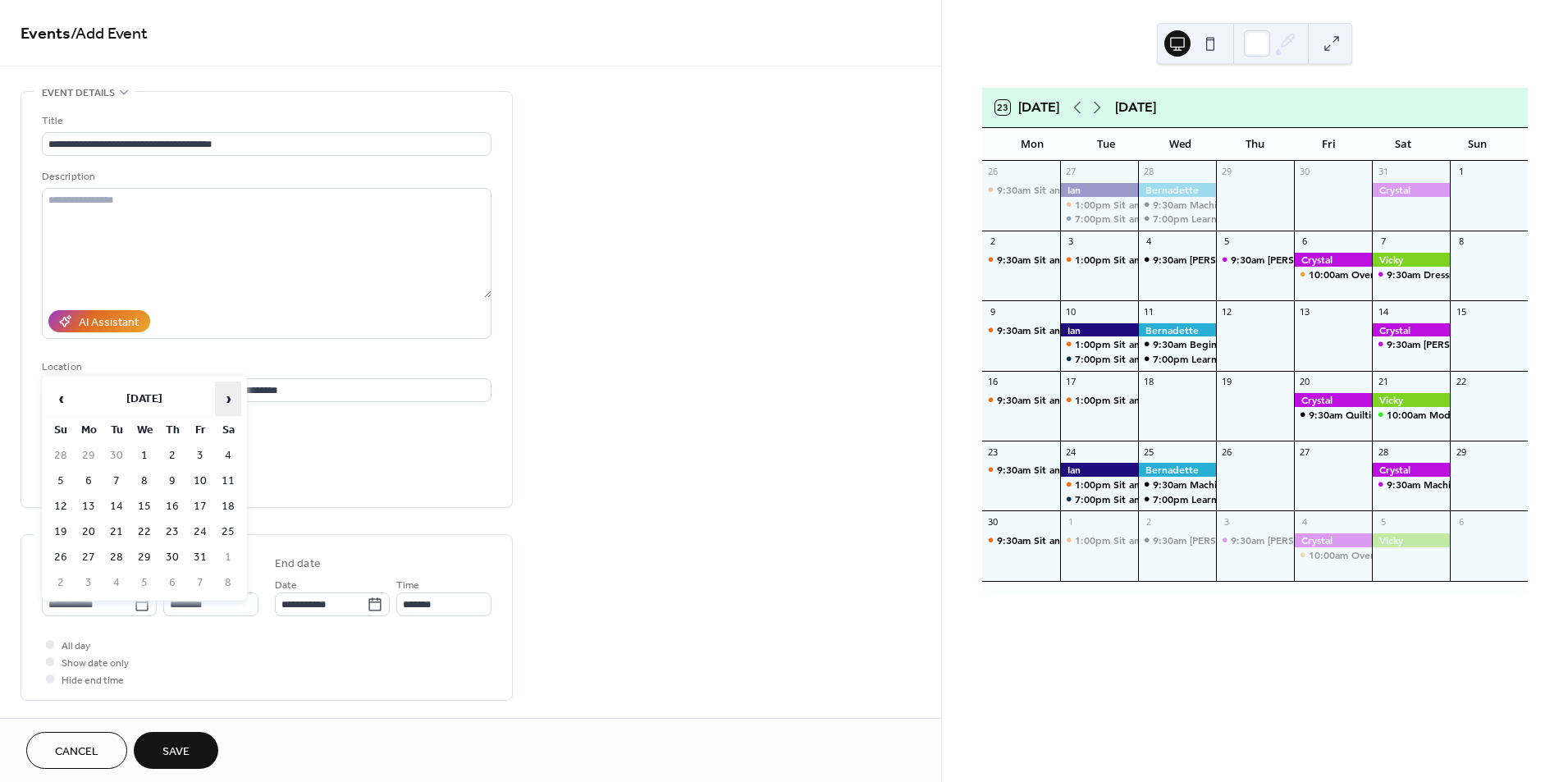 click on "›" at bounding box center [228, 399] 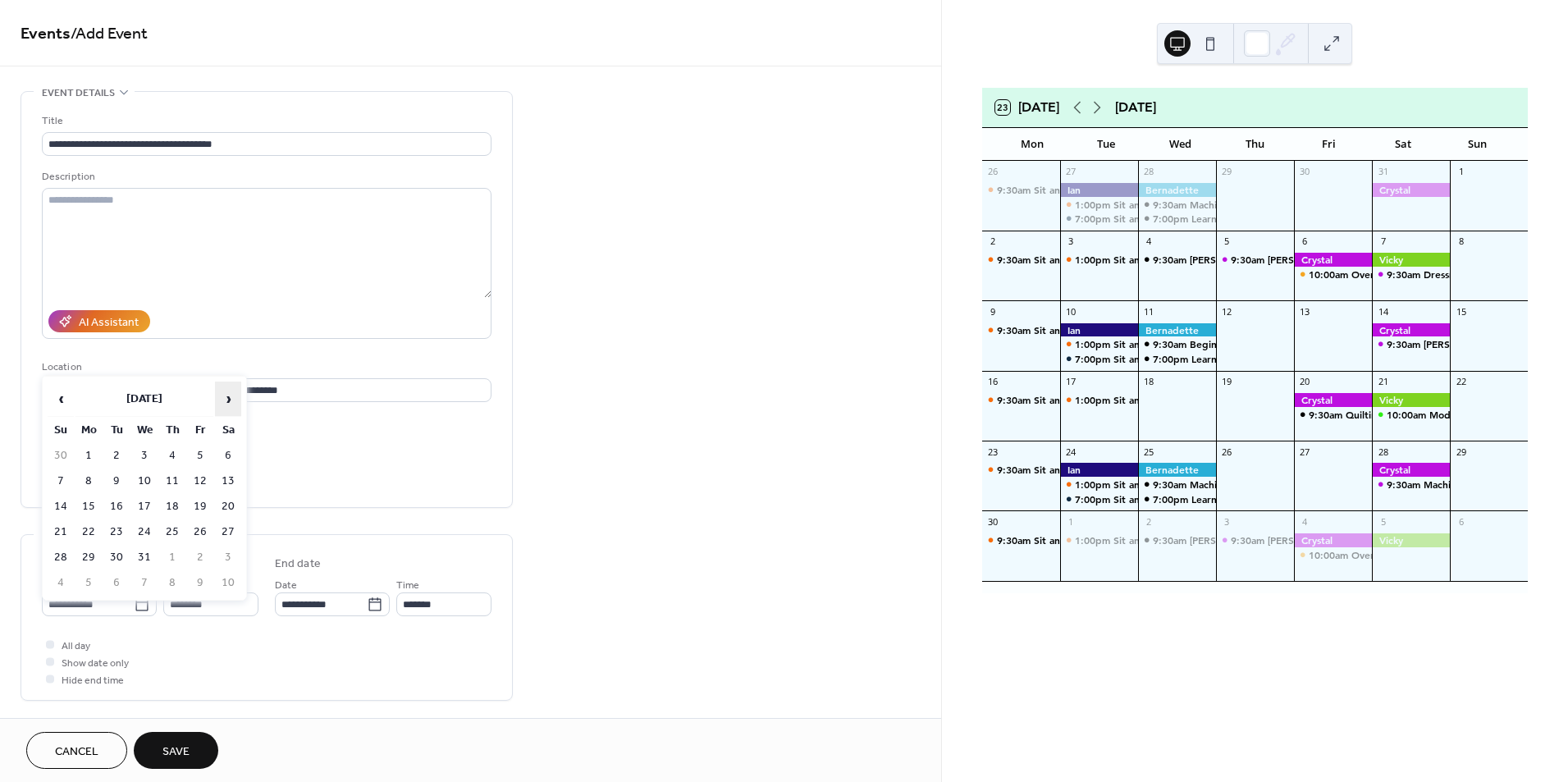 click on "›" at bounding box center [228, 399] 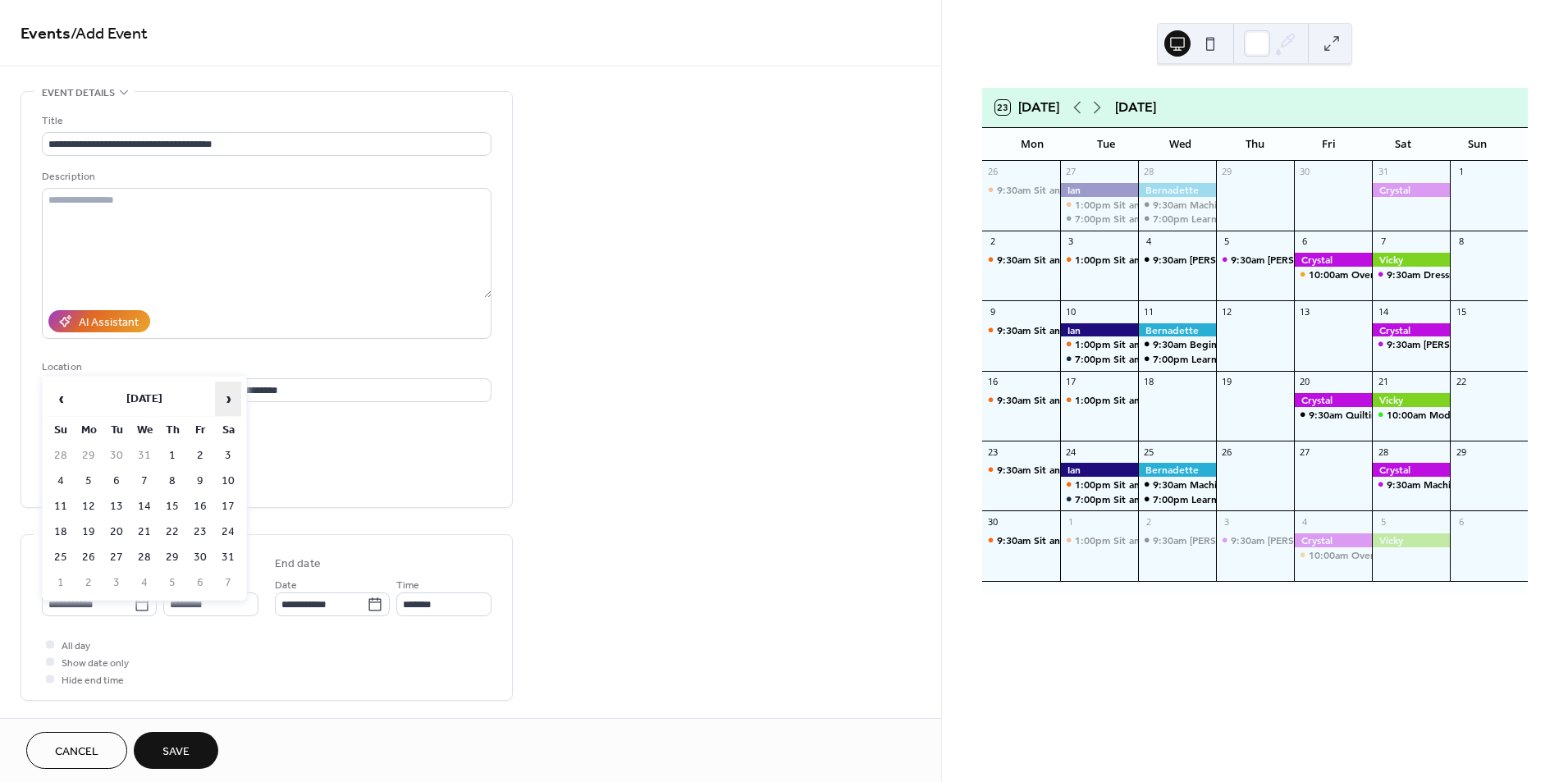 click on "›" at bounding box center [228, 399] 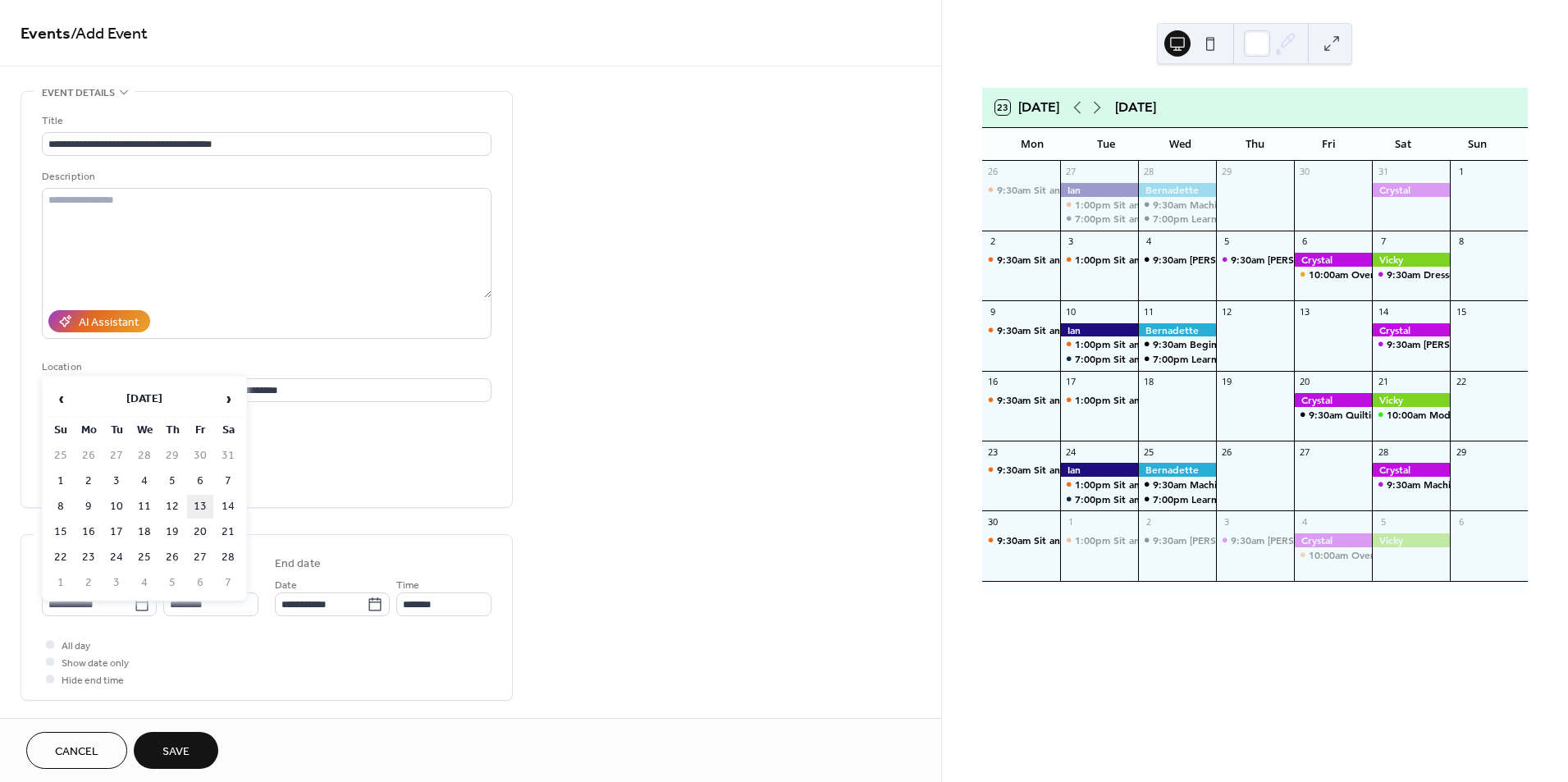 click on "13" at bounding box center (200, 506) 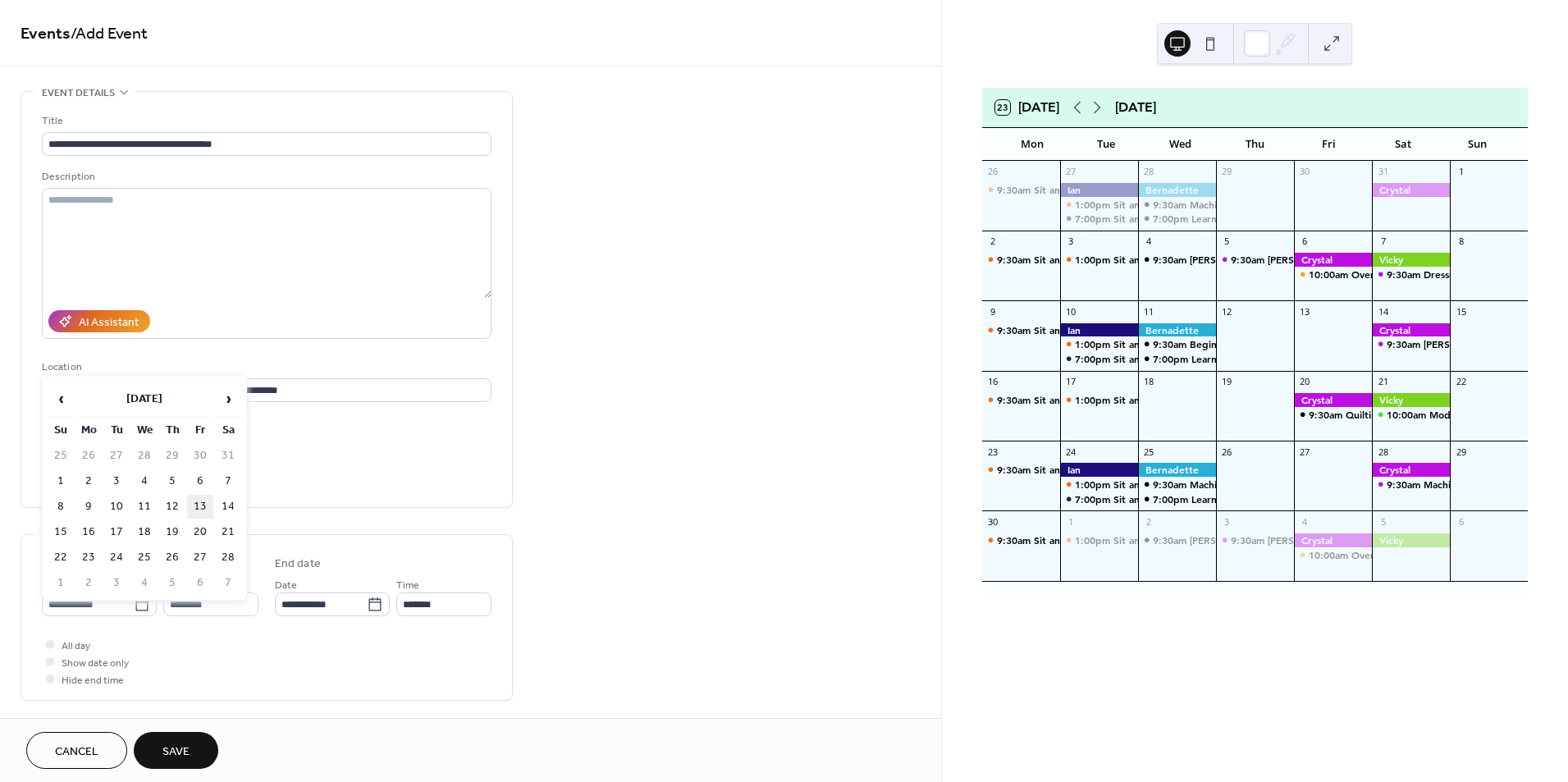 type on "**********" 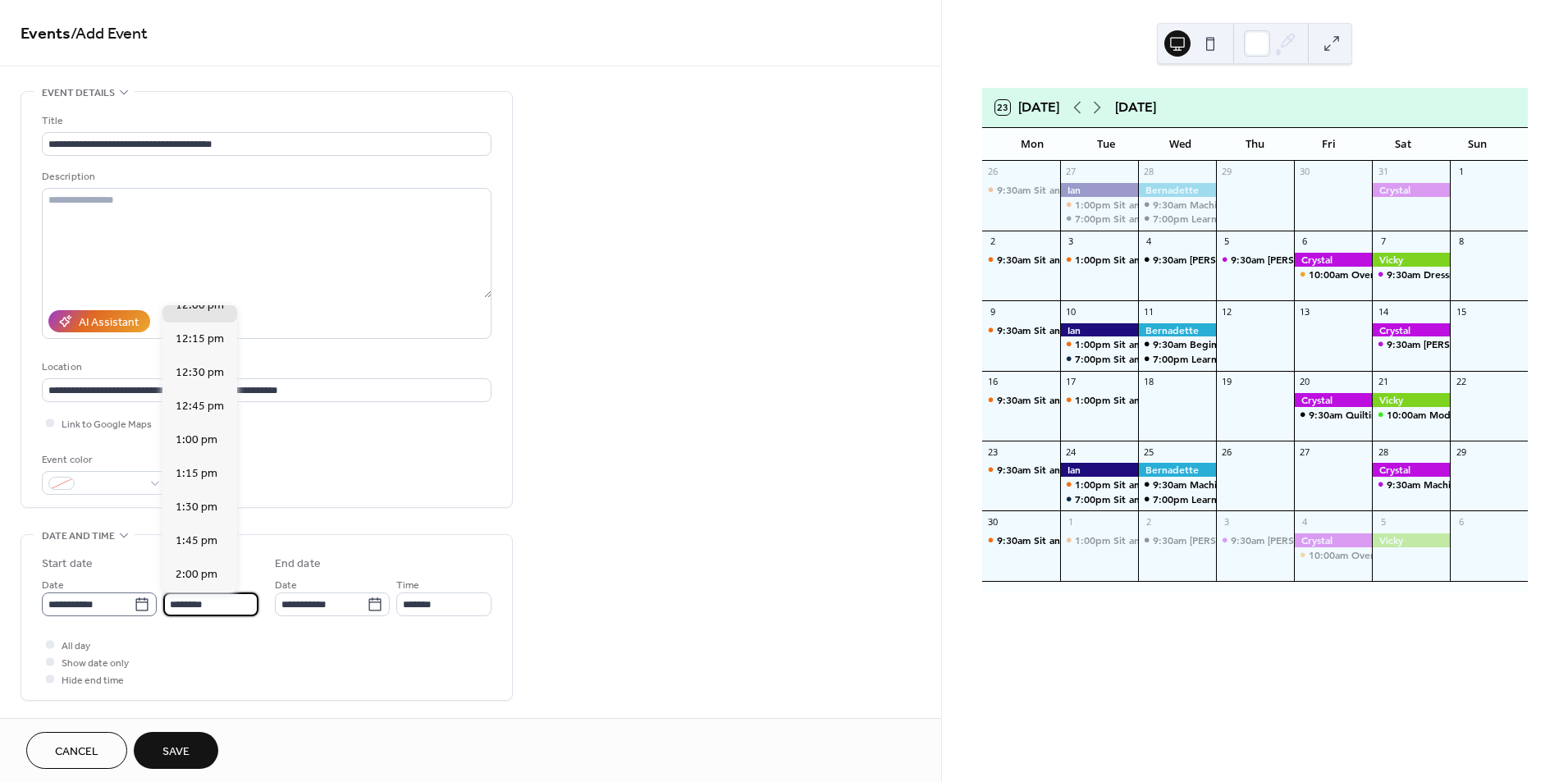 drag, startPoint x: 236, startPoint y: 612, endPoint x: 107, endPoint y: 600, distance: 129.55694 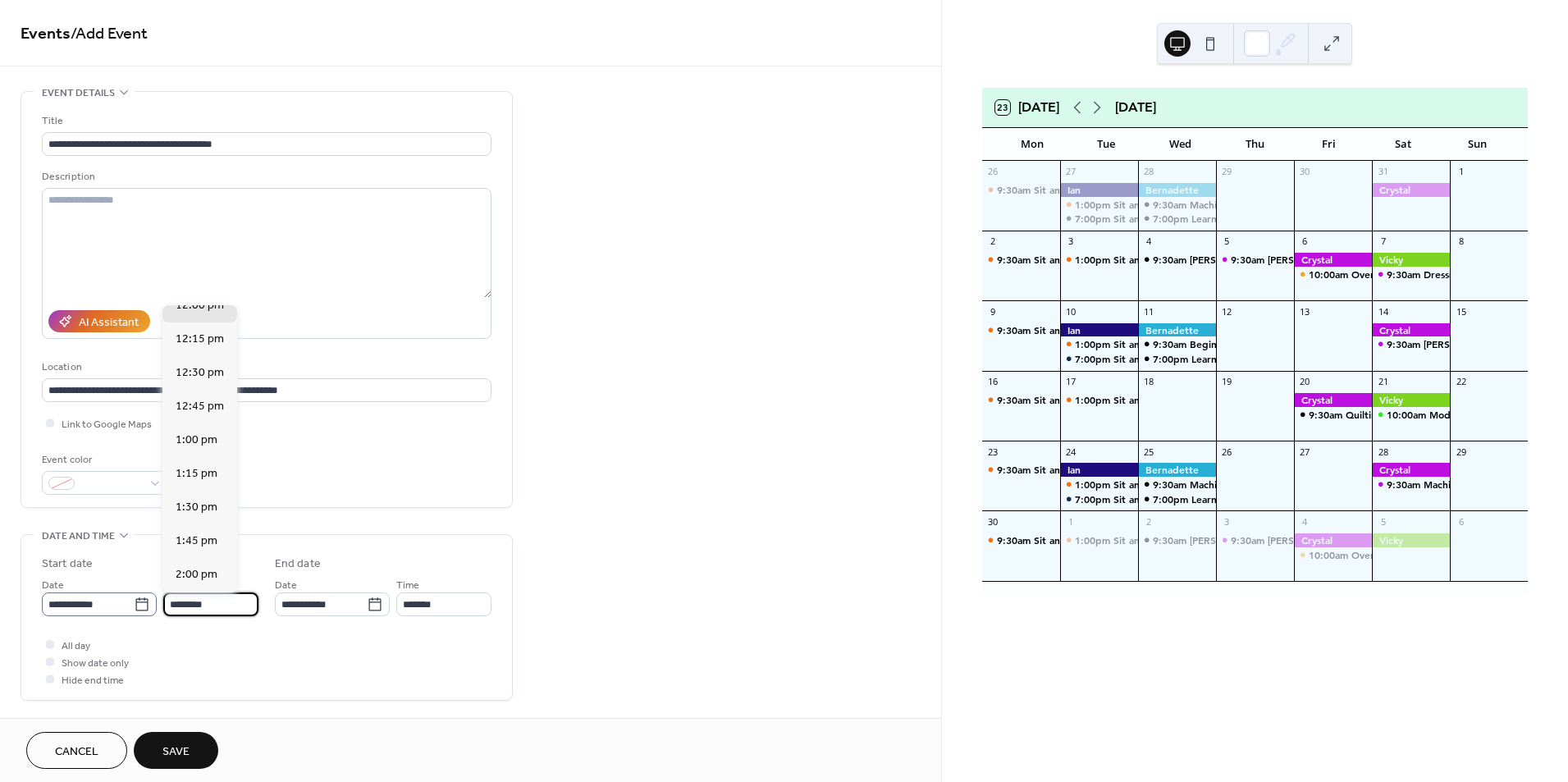 click on "**********" at bounding box center [150, 596] 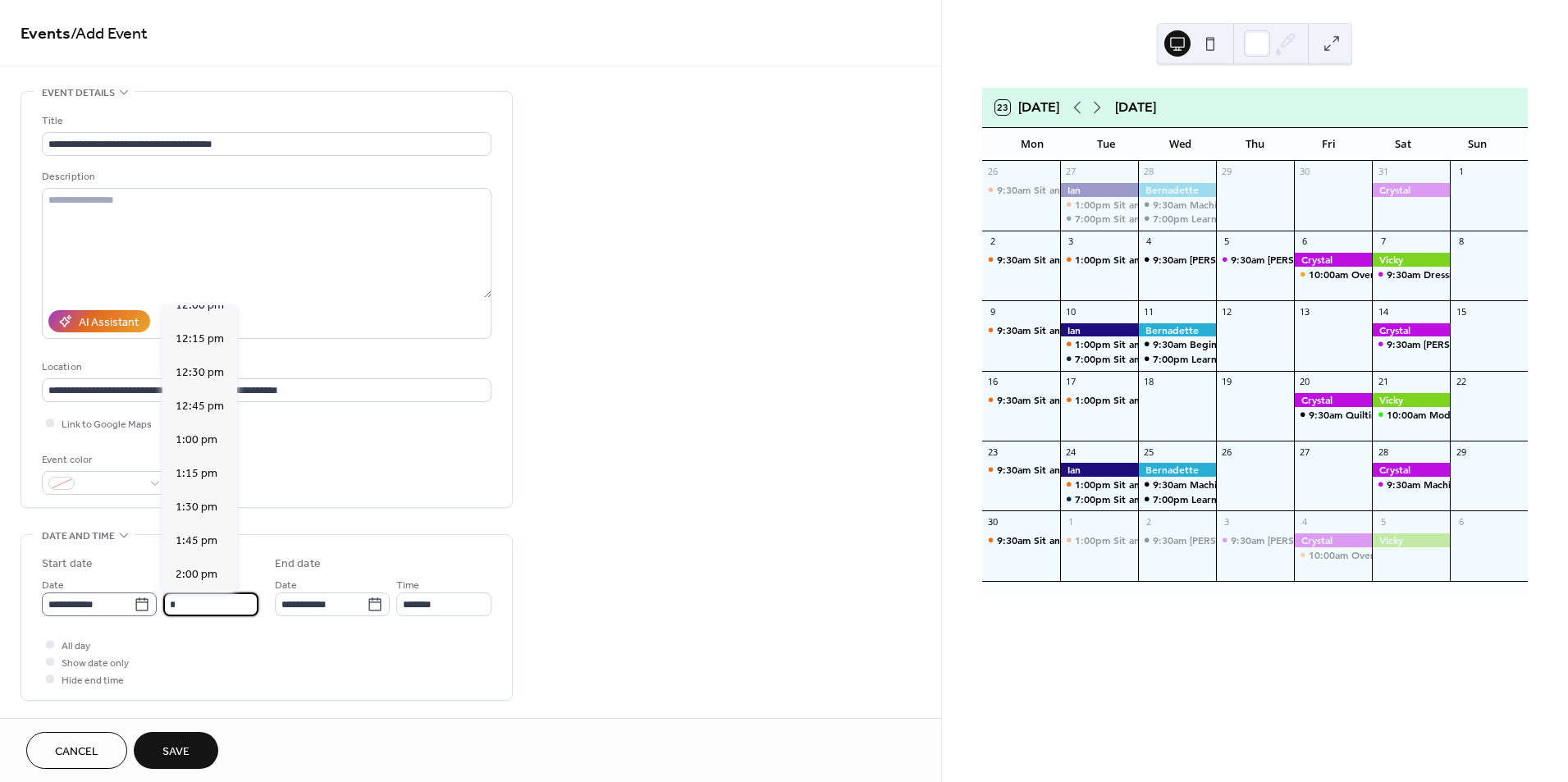 scroll, scrollTop: 1223, scrollLeft: 0, axis: vertical 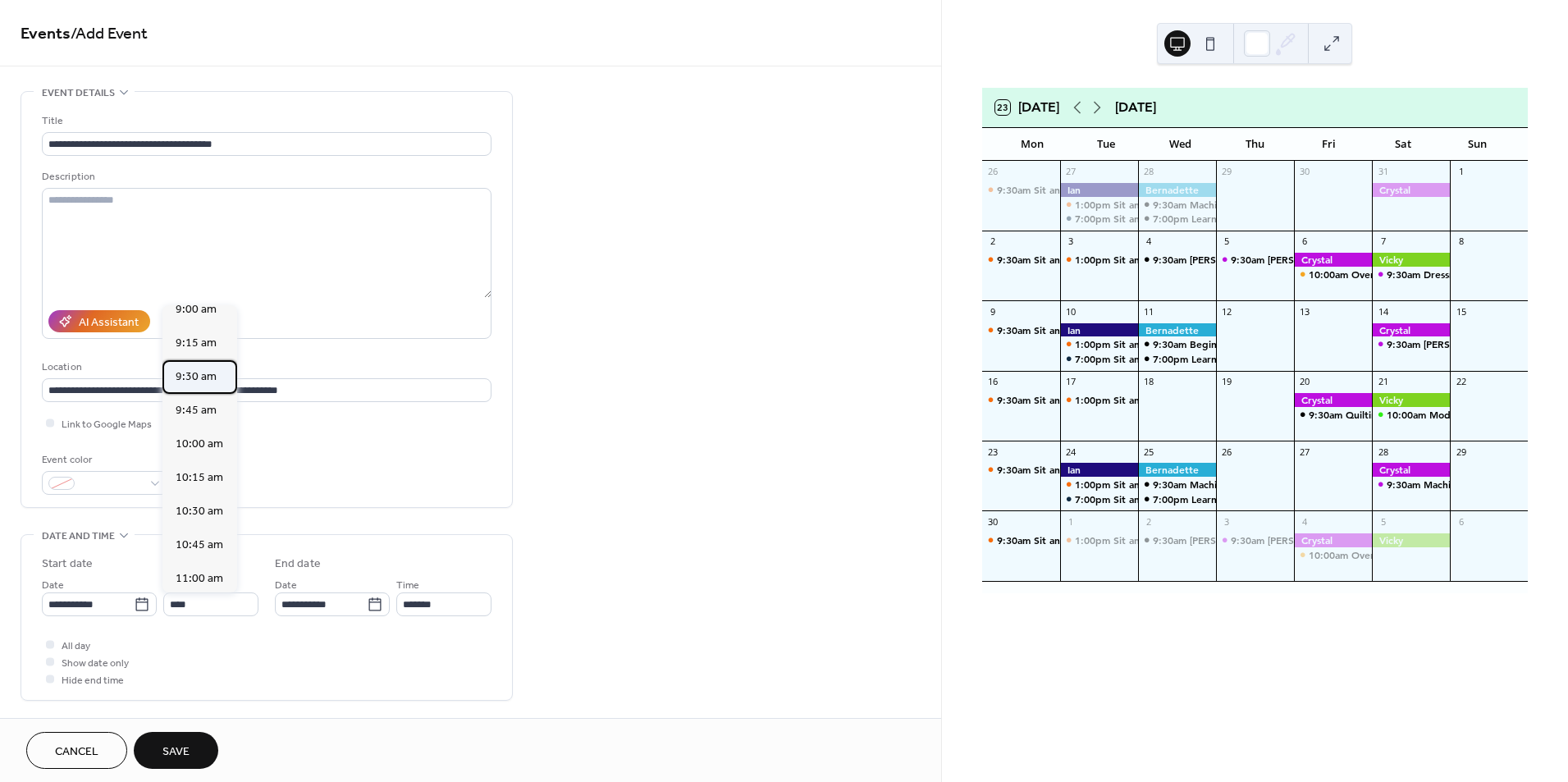 click on "9:30 am" at bounding box center [196, 377] 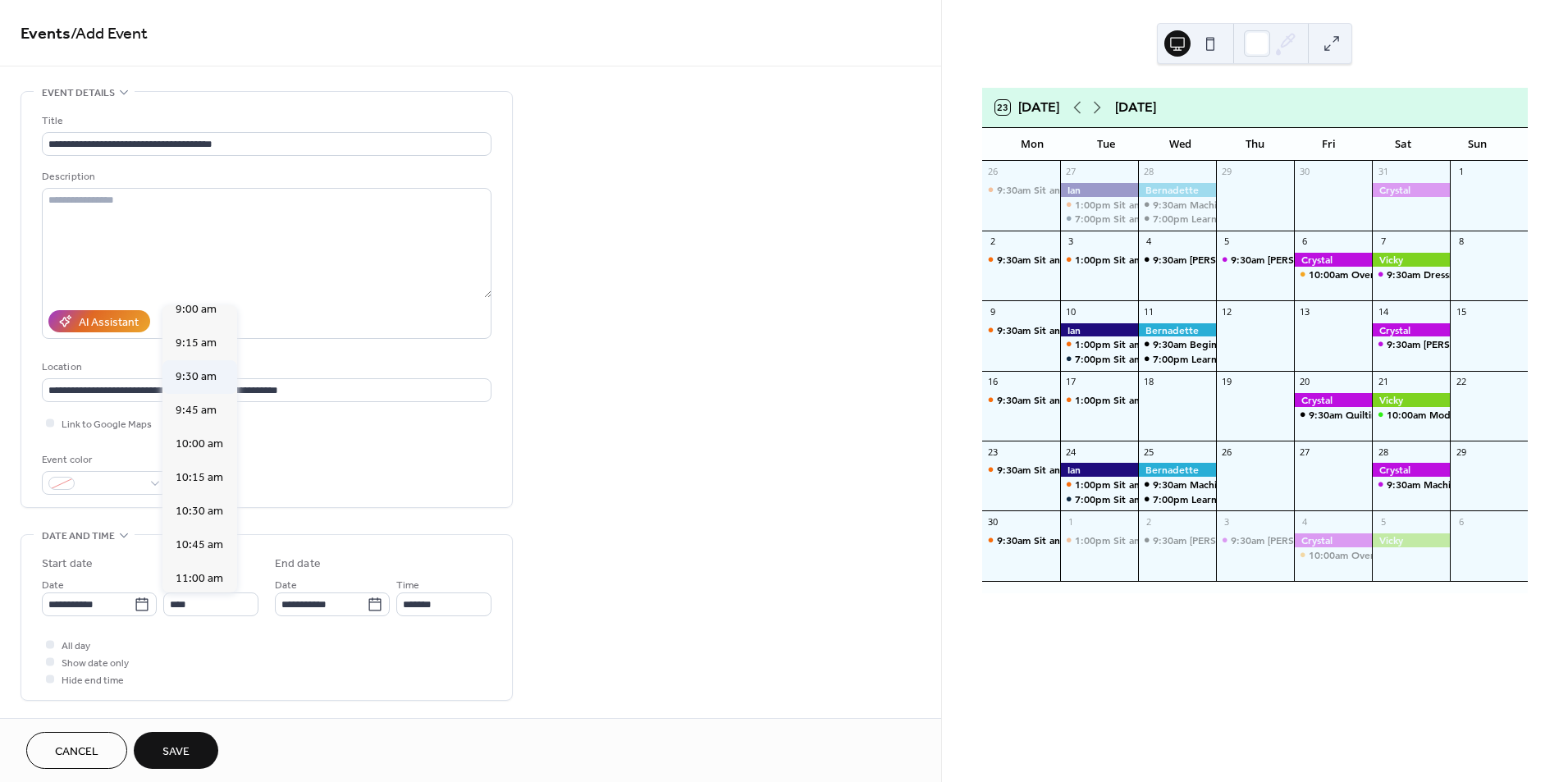 type on "*******" 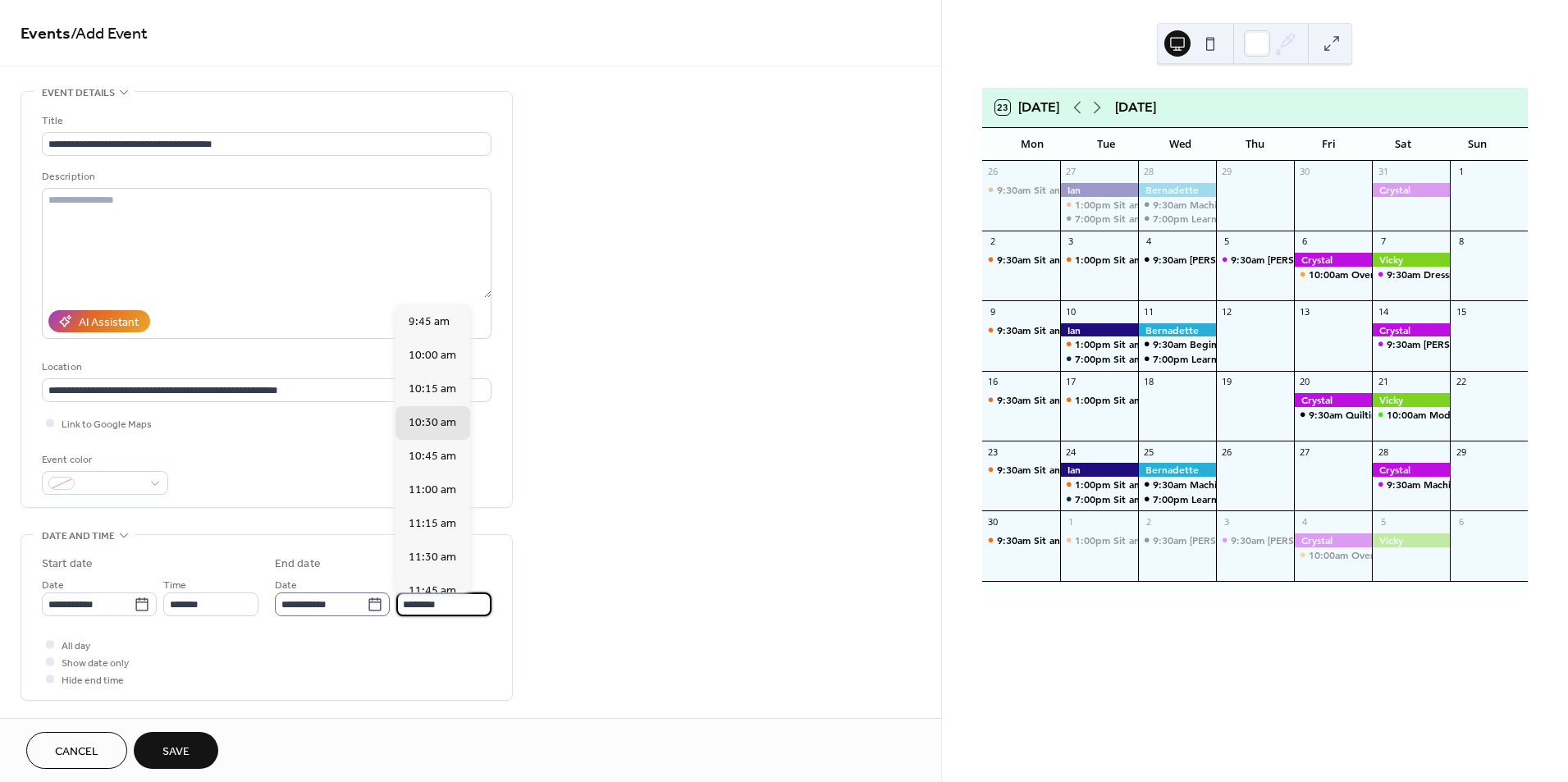 drag, startPoint x: 450, startPoint y: 603, endPoint x: 378, endPoint y: 596, distance: 72.33948 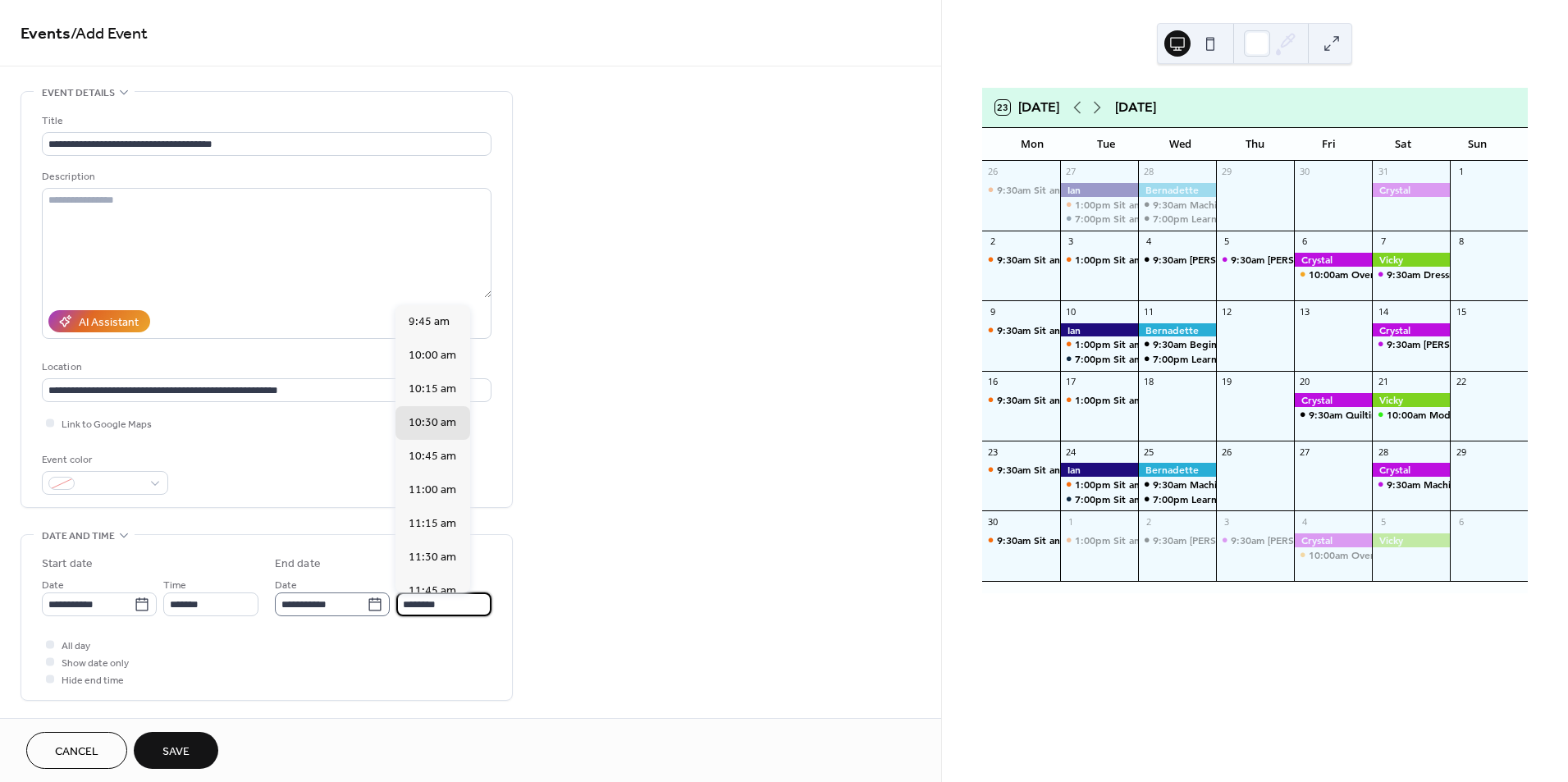 click on "**********" at bounding box center (383, 596) 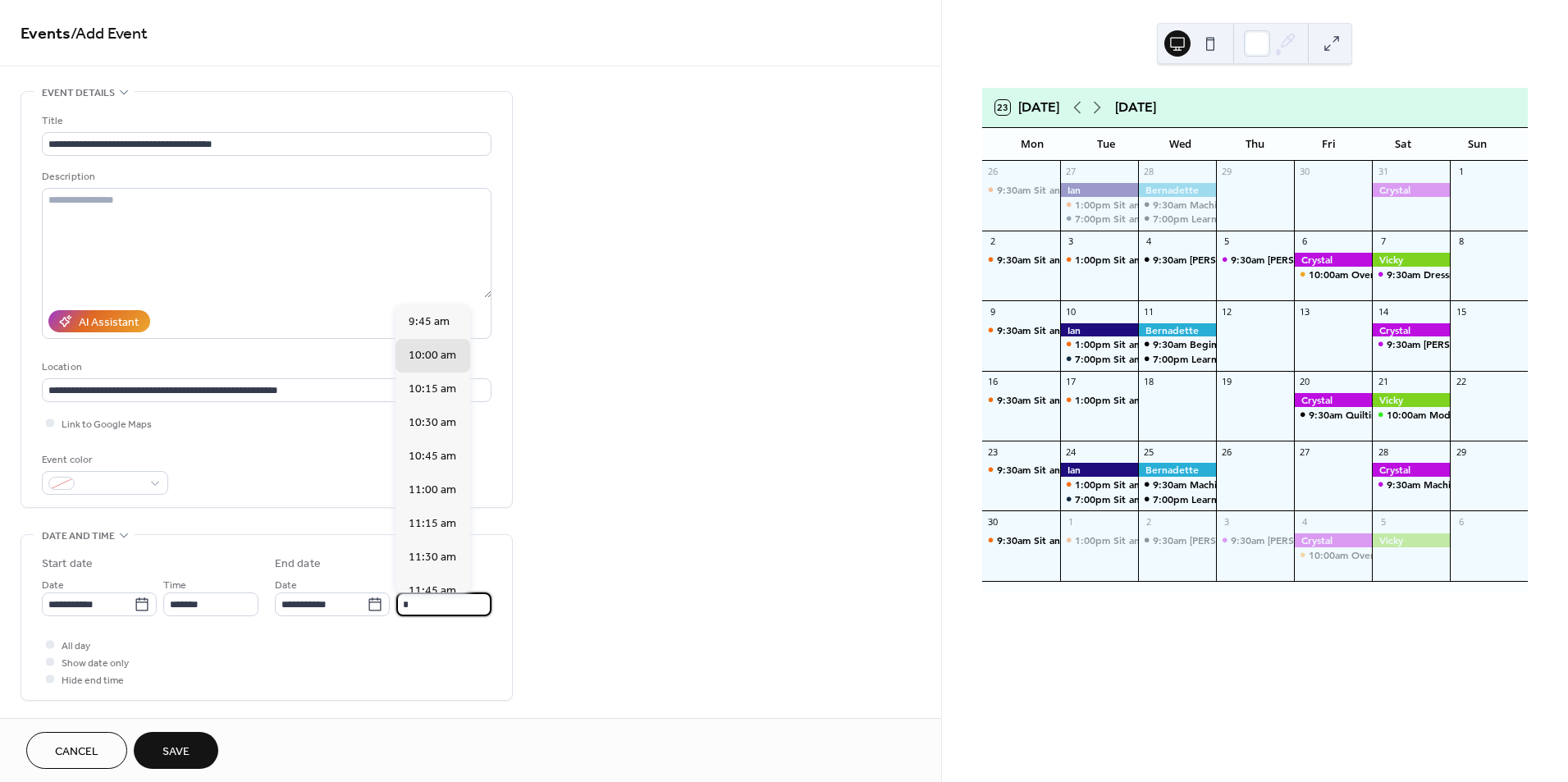 type on "*******" 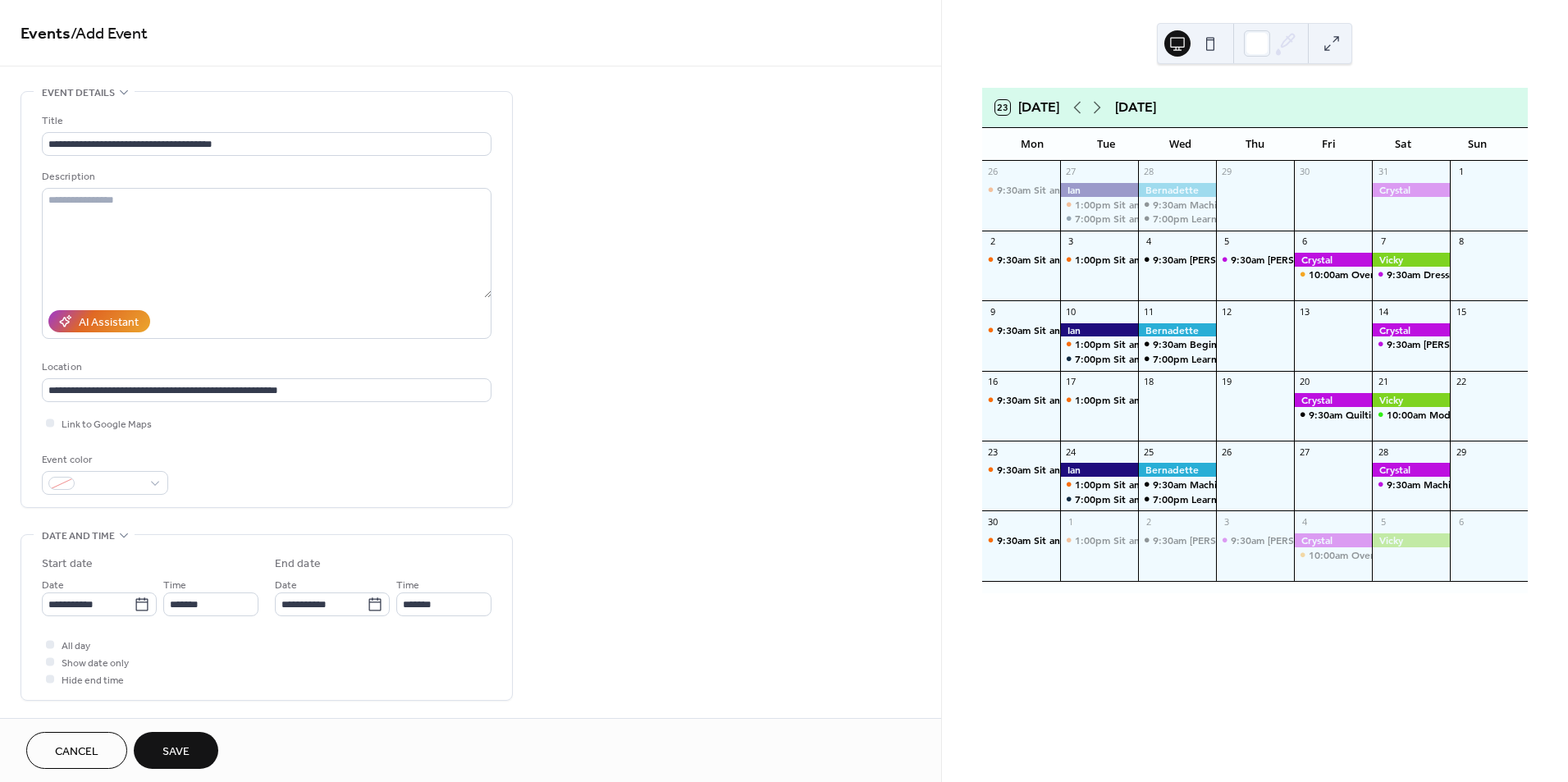 click on "AI Assistant" at bounding box center [267, 321] 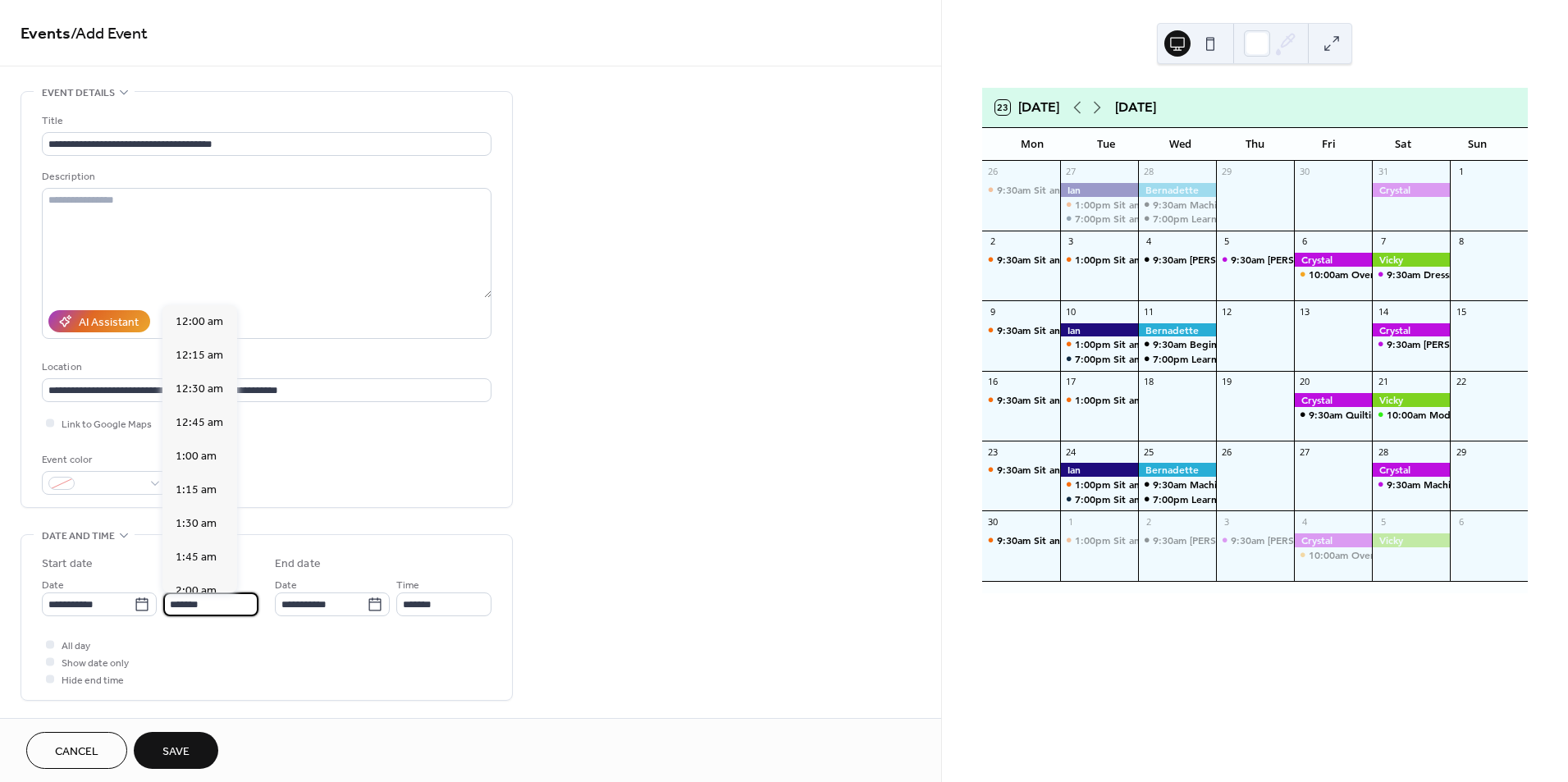 scroll, scrollTop: 1292, scrollLeft: 0, axis: vertical 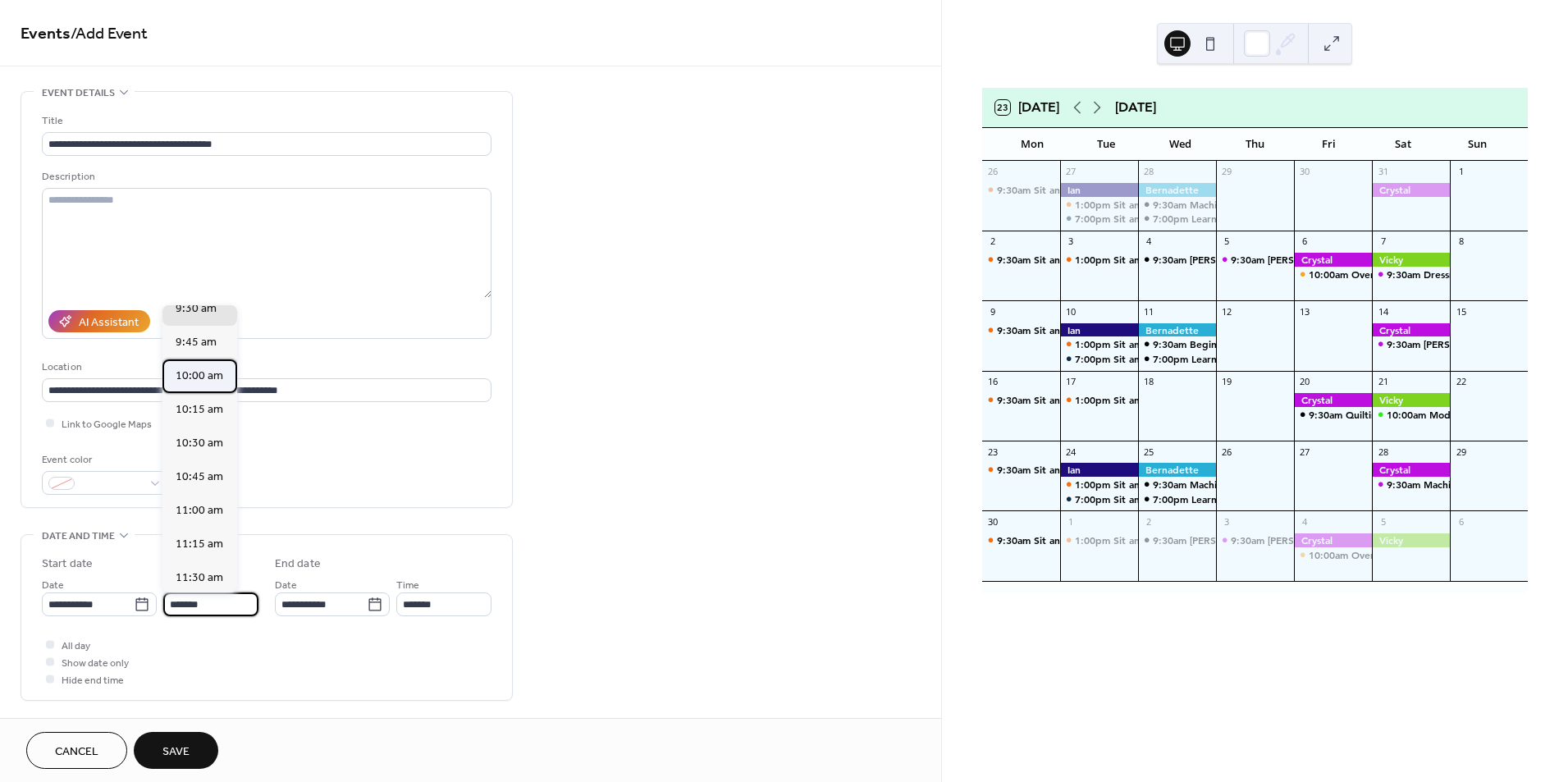 drag, startPoint x: 241, startPoint y: 598, endPoint x: 209, endPoint y: 381, distance: 219.34676 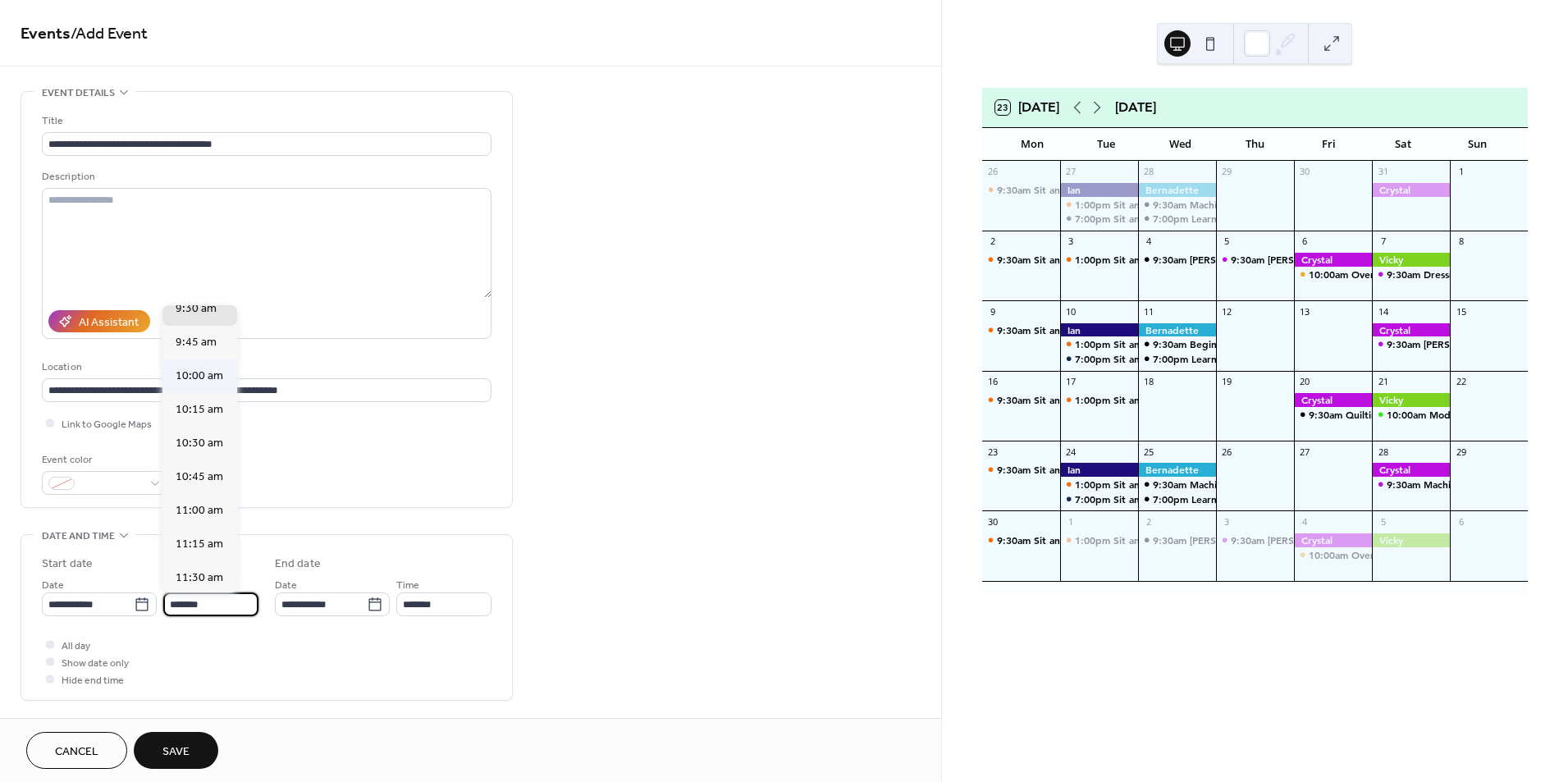 type on "********" 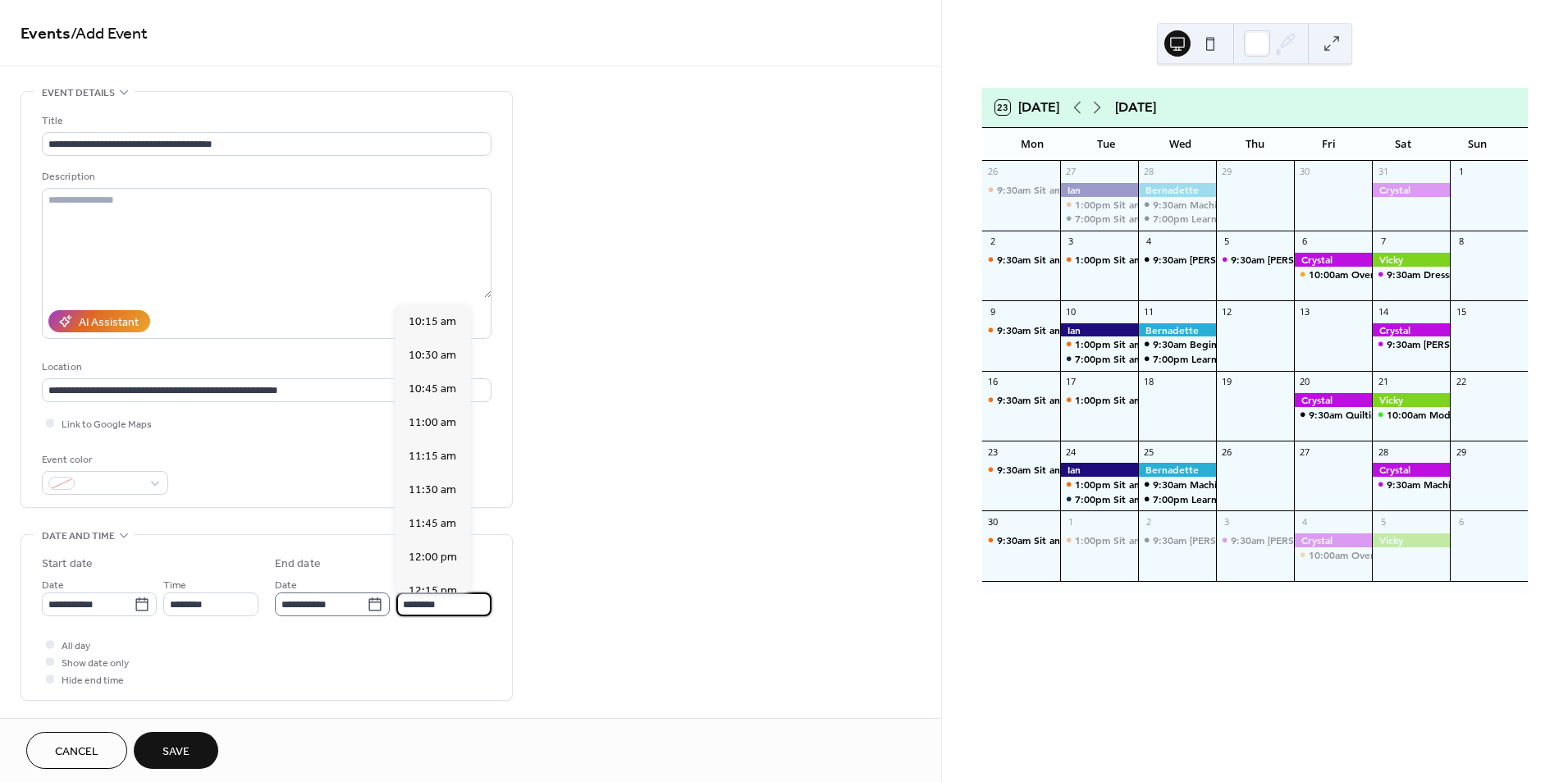 drag, startPoint x: 454, startPoint y: 607, endPoint x: 376, endPoint y: 604, distance: 78.057671 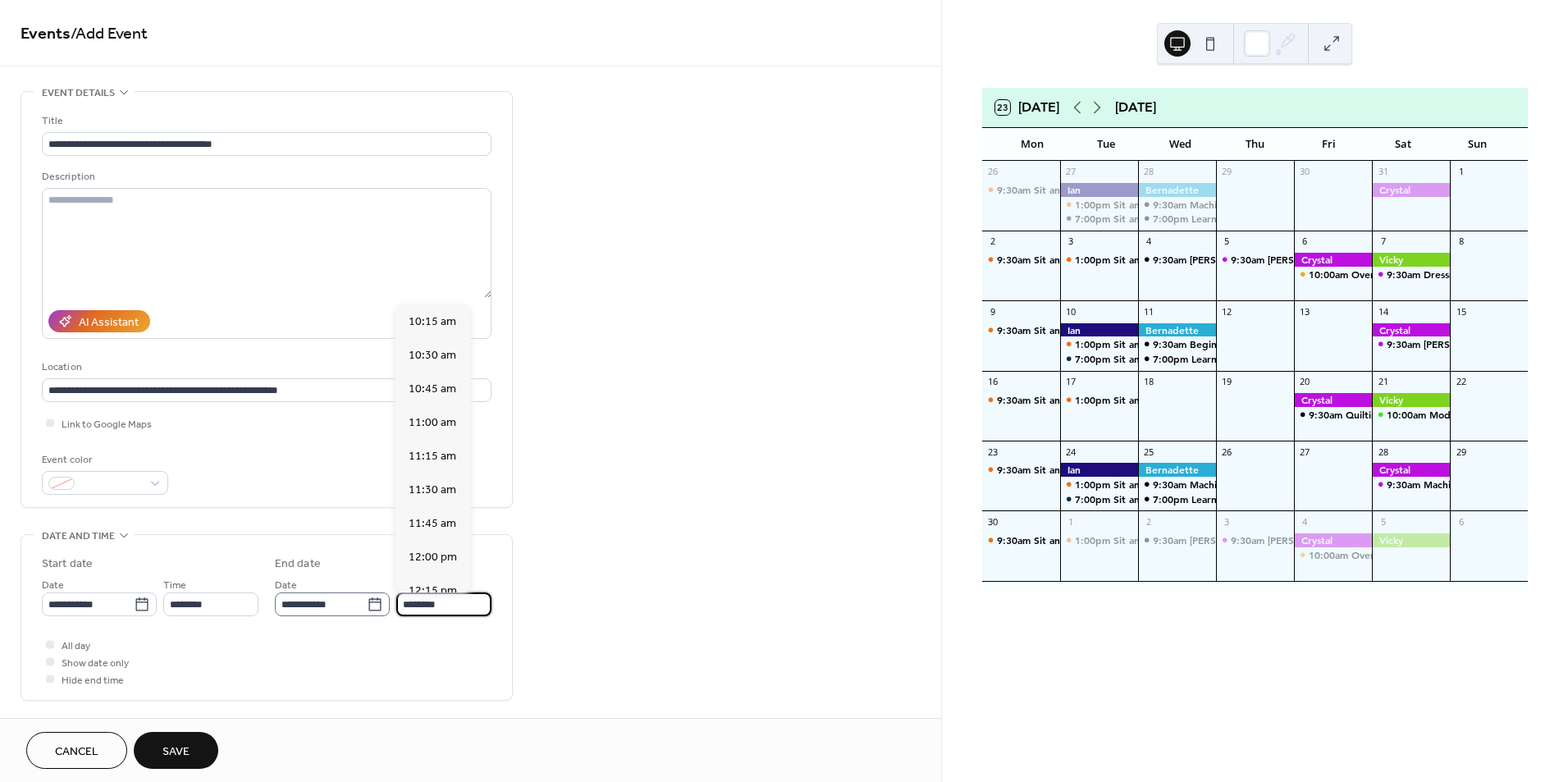 click on "**********" at bounding box center [383, 596] 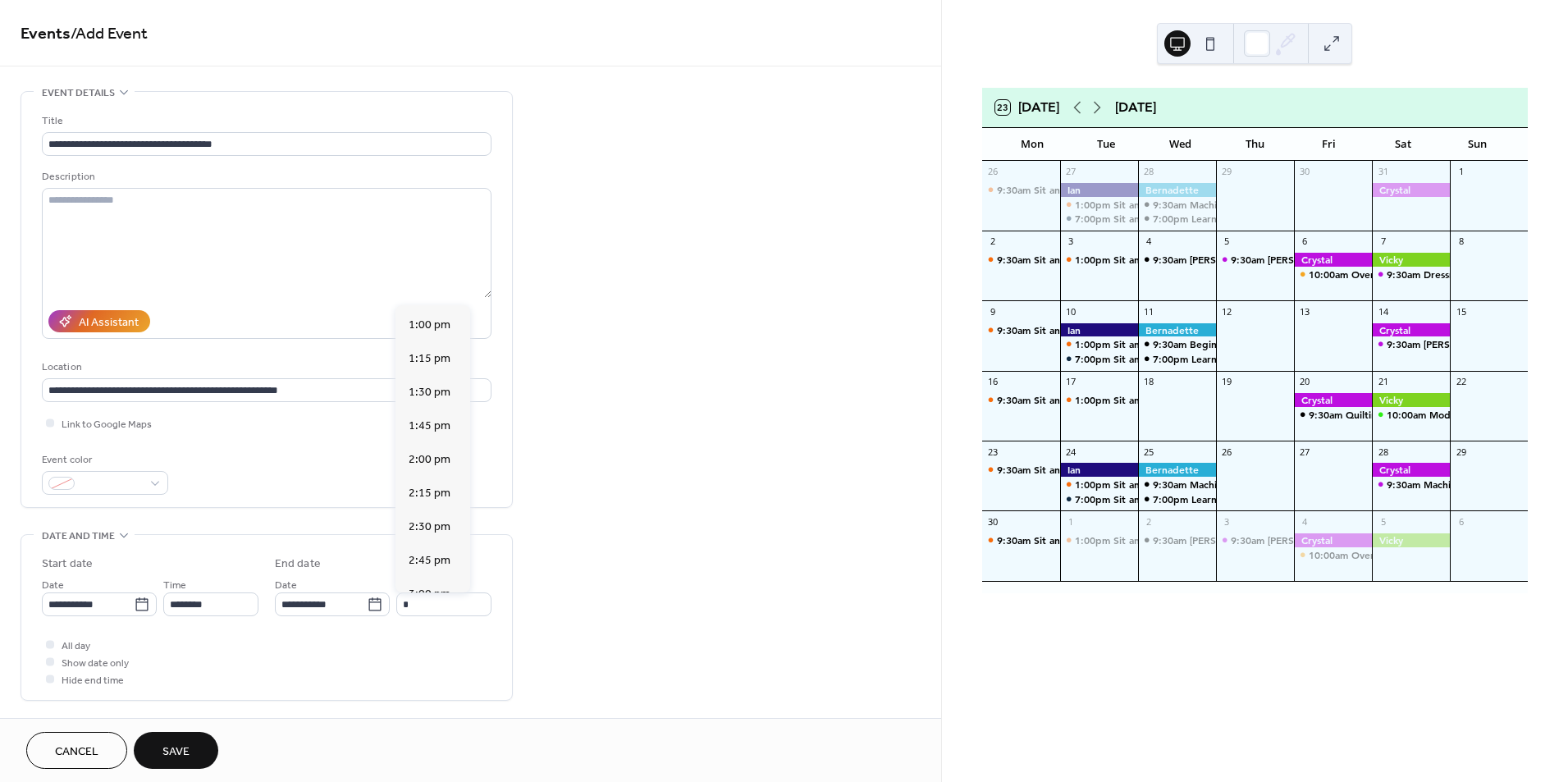 scroll, scrollTop: 373, scrollLeft: 0, axis: vertical 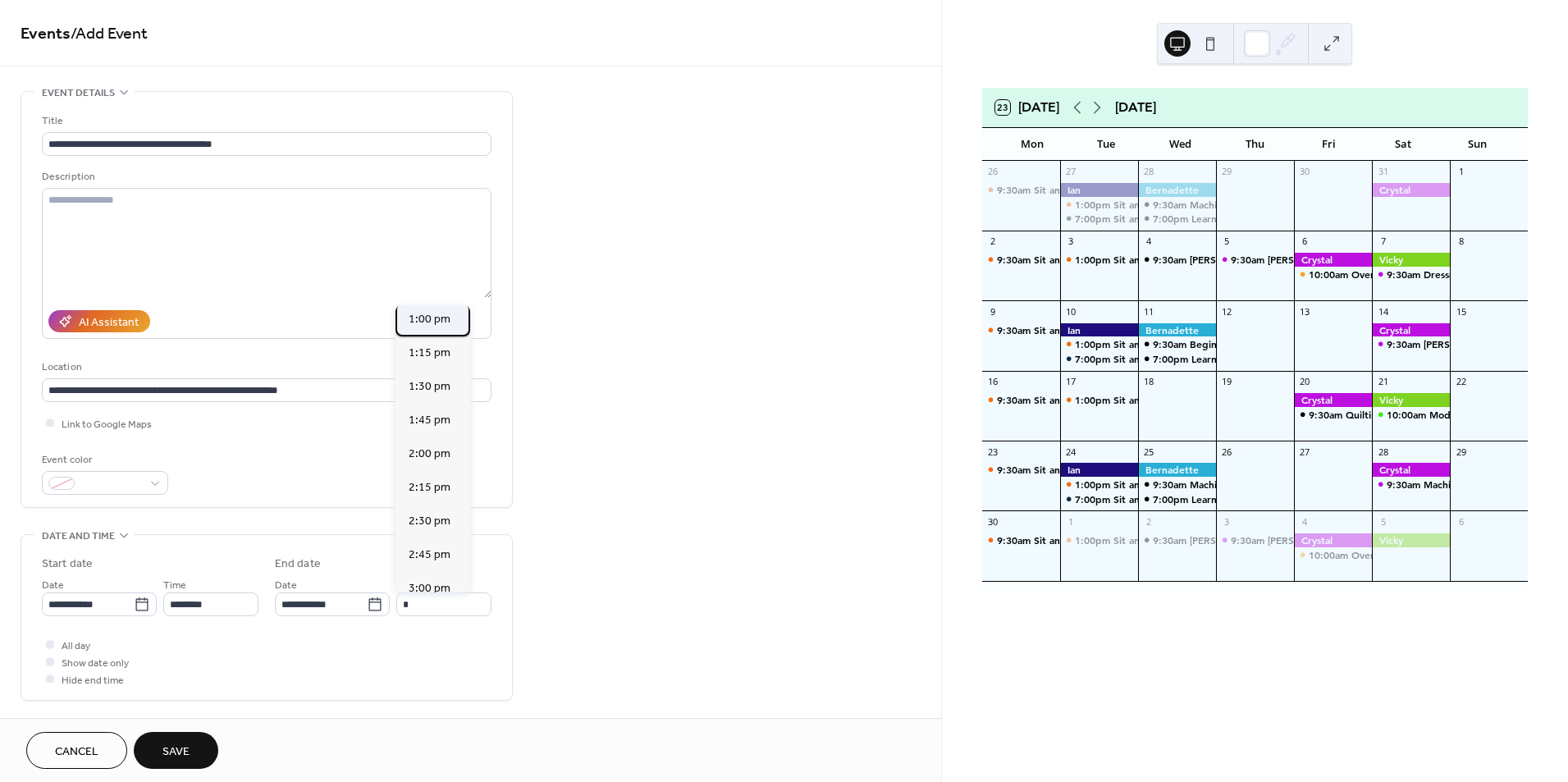 click on "1:00 pm" at bounding box center [429, 319] 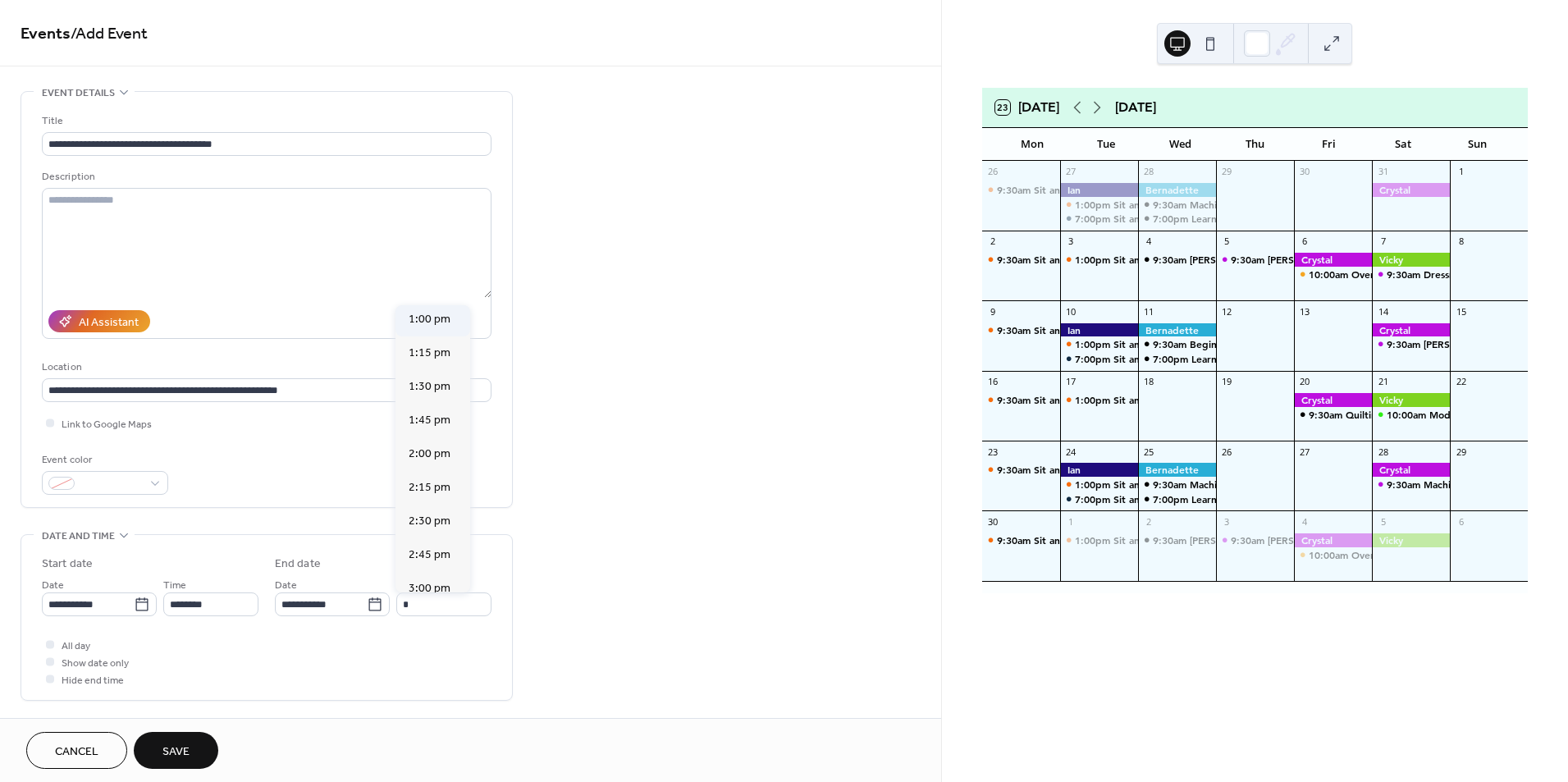 type on "*******" 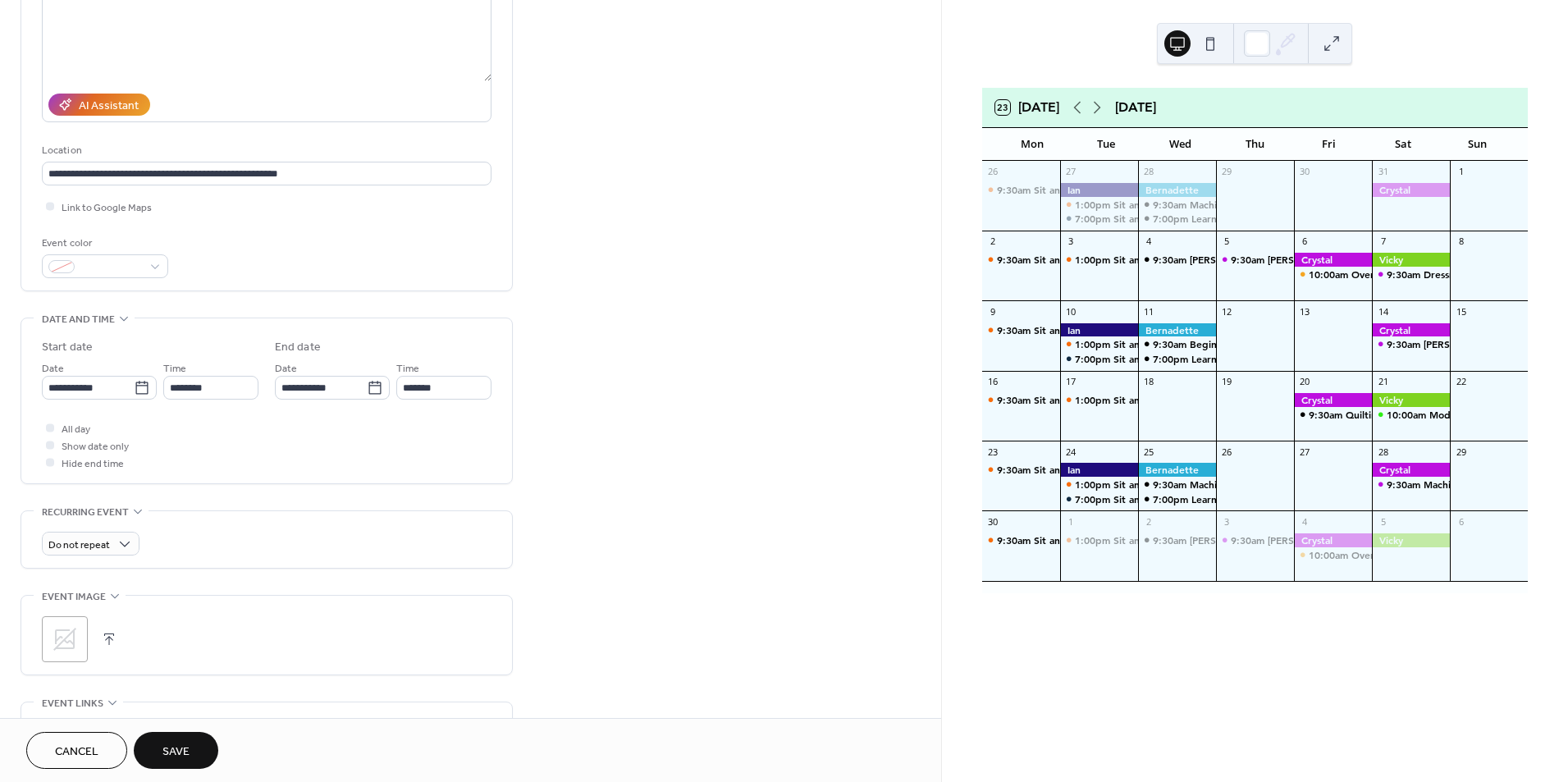 scroll, scrollTop: 223, scrollLeft: 0, axis: vertical 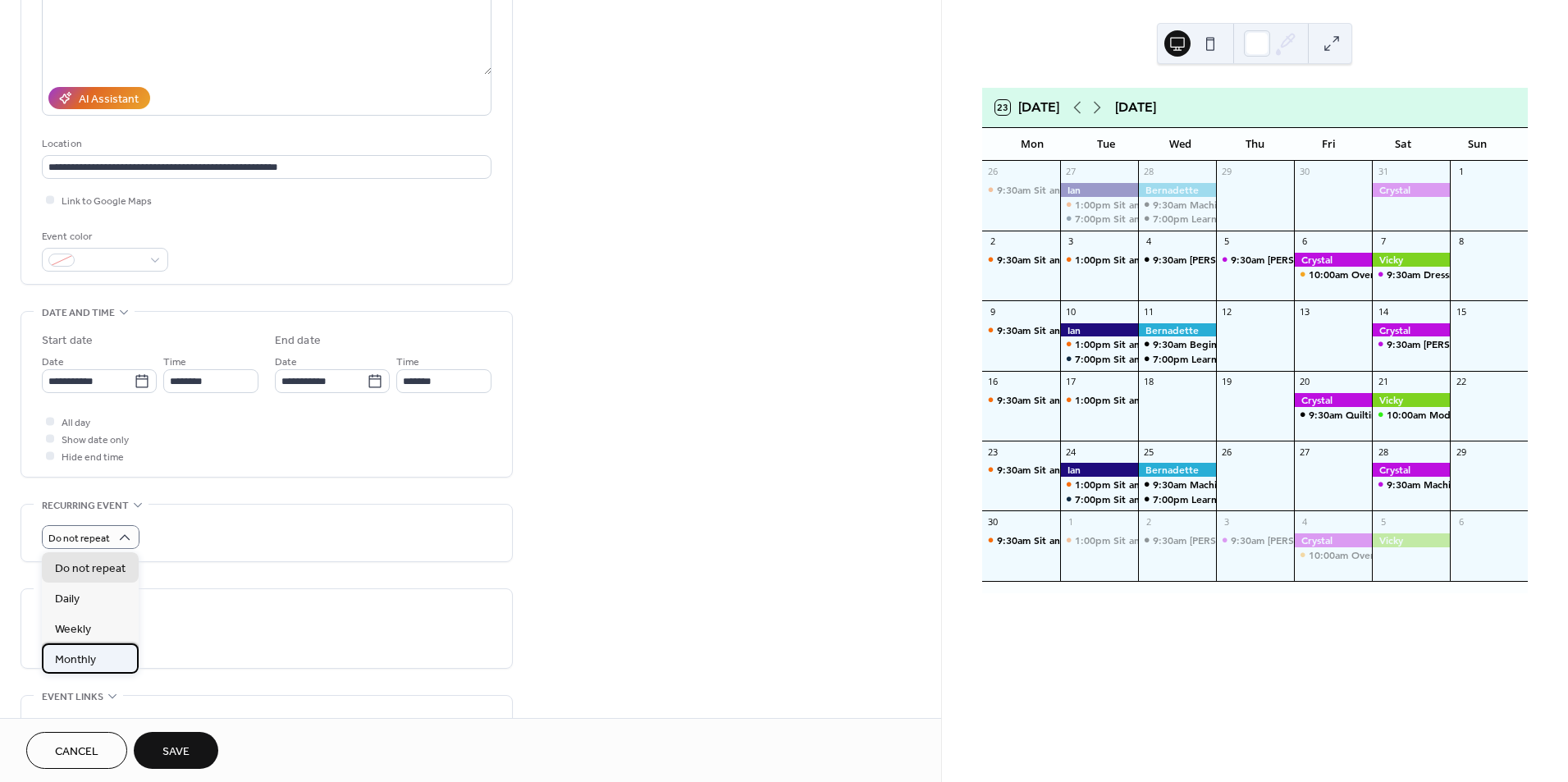 click on "Monthly" at bounding box center [75, 660] 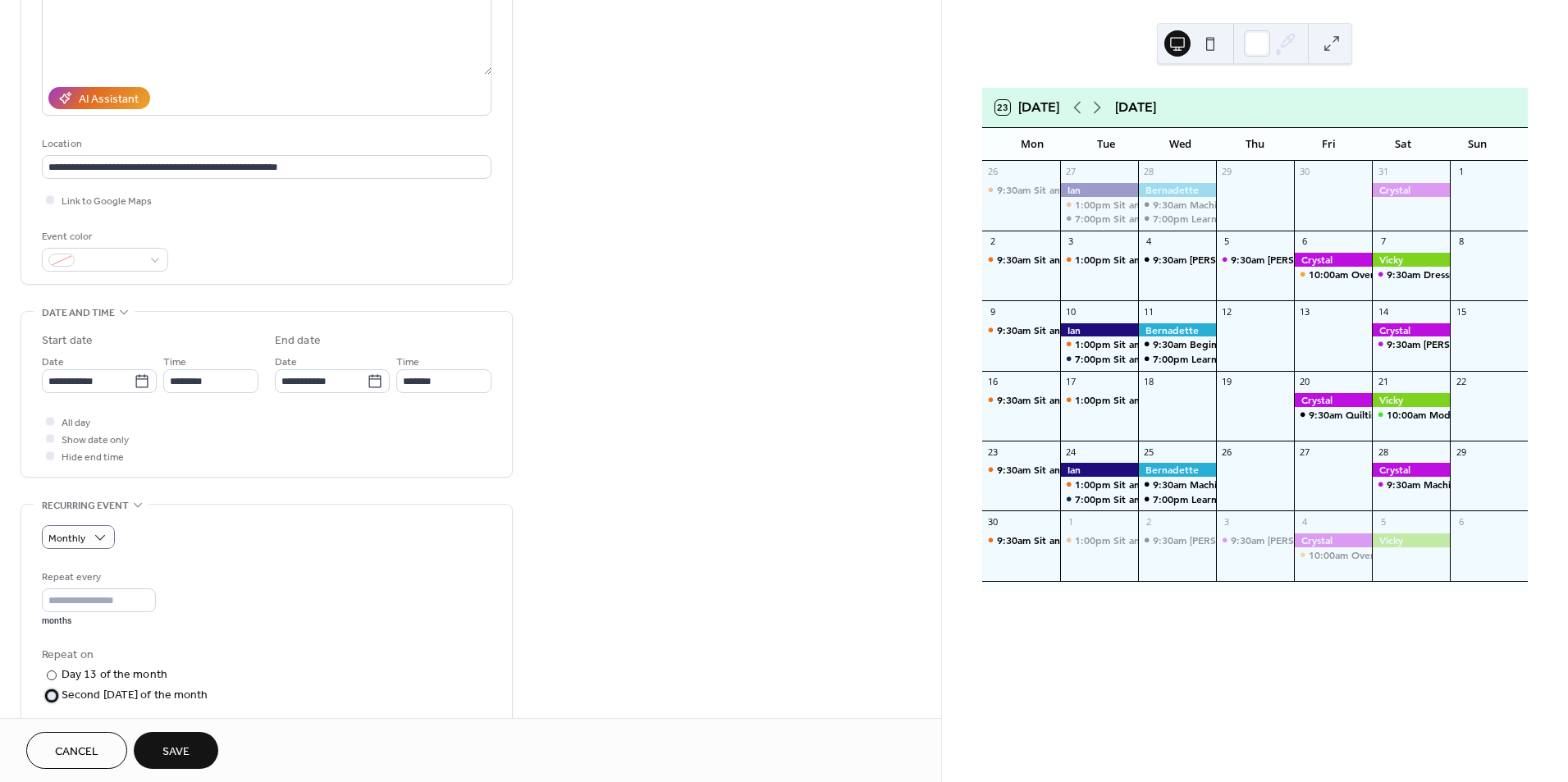 click at bounding box center (52, 696) 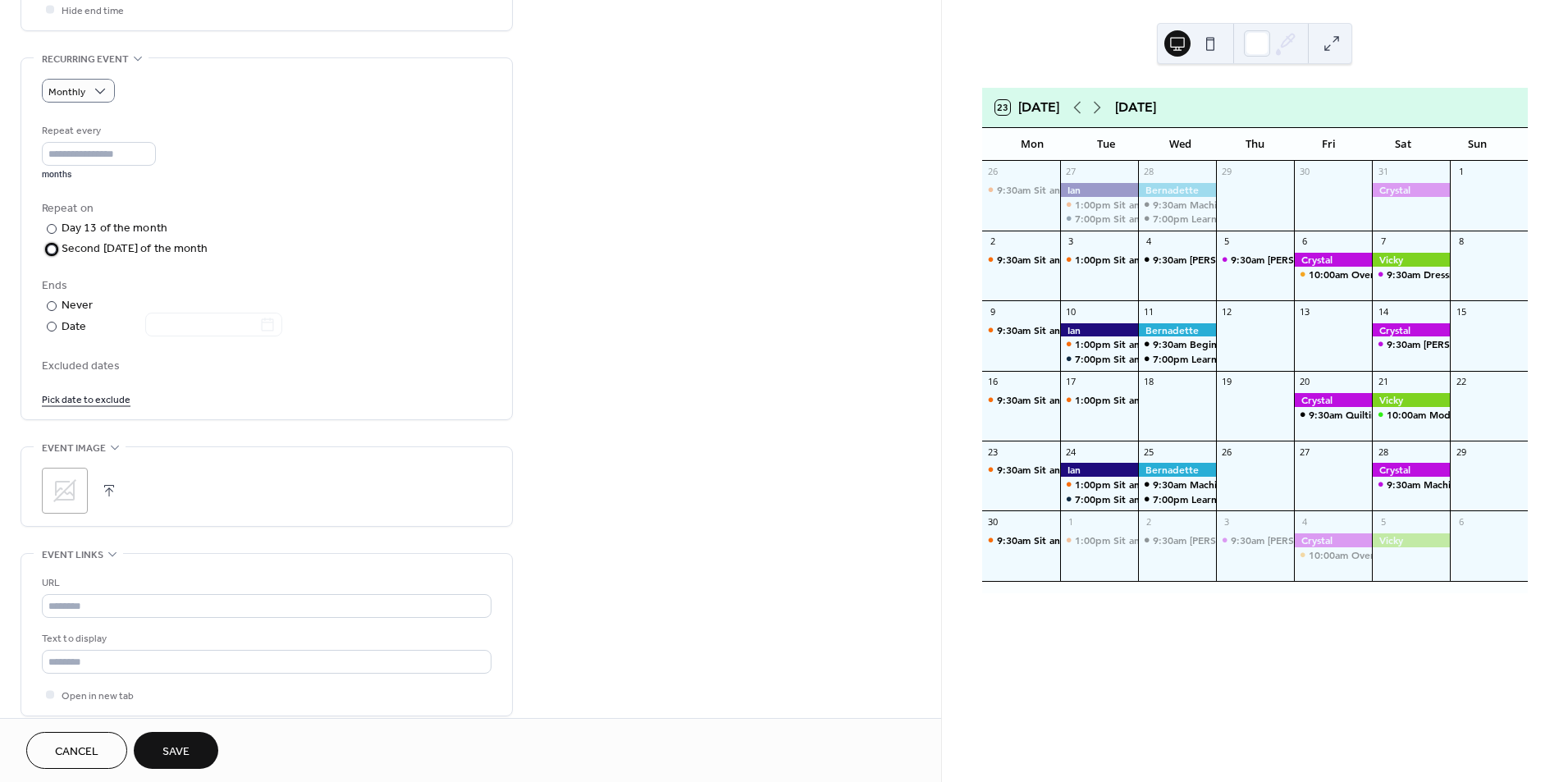 scroll, scrollTop: 658, scrollLeft: 0, axis: vertical 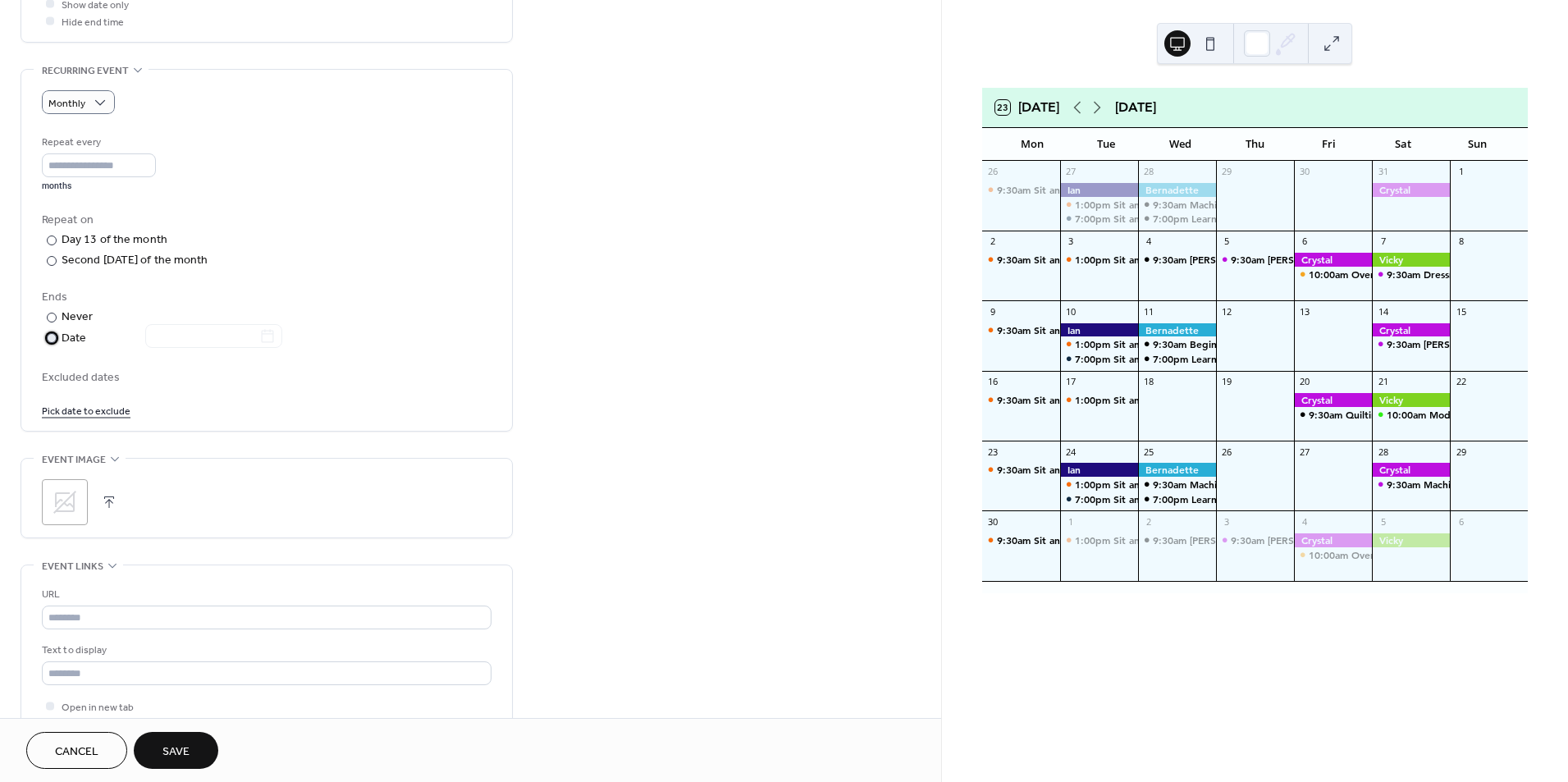 click at bounding box center (52, 338) 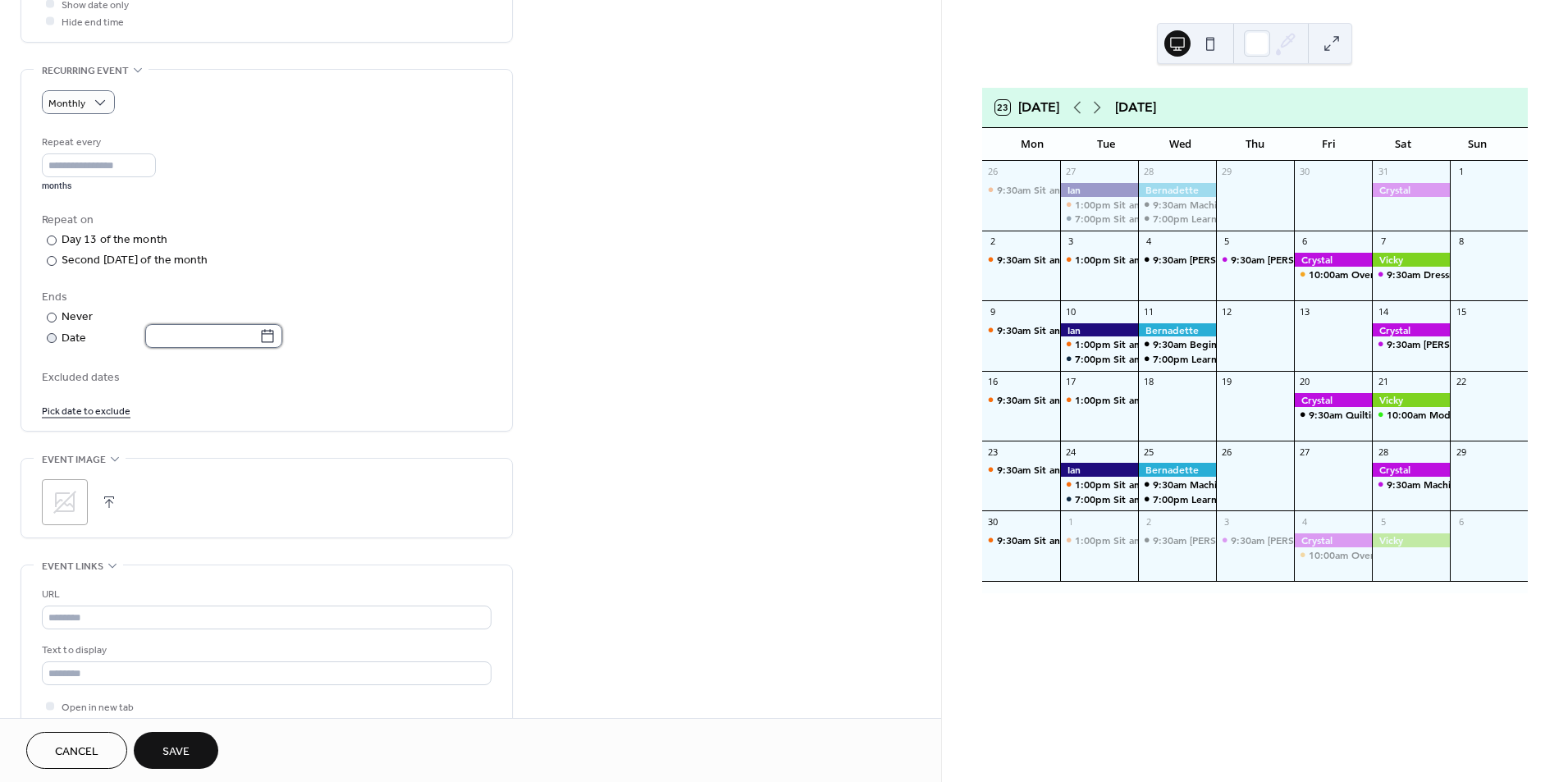 click at bounding box center [202, 336] 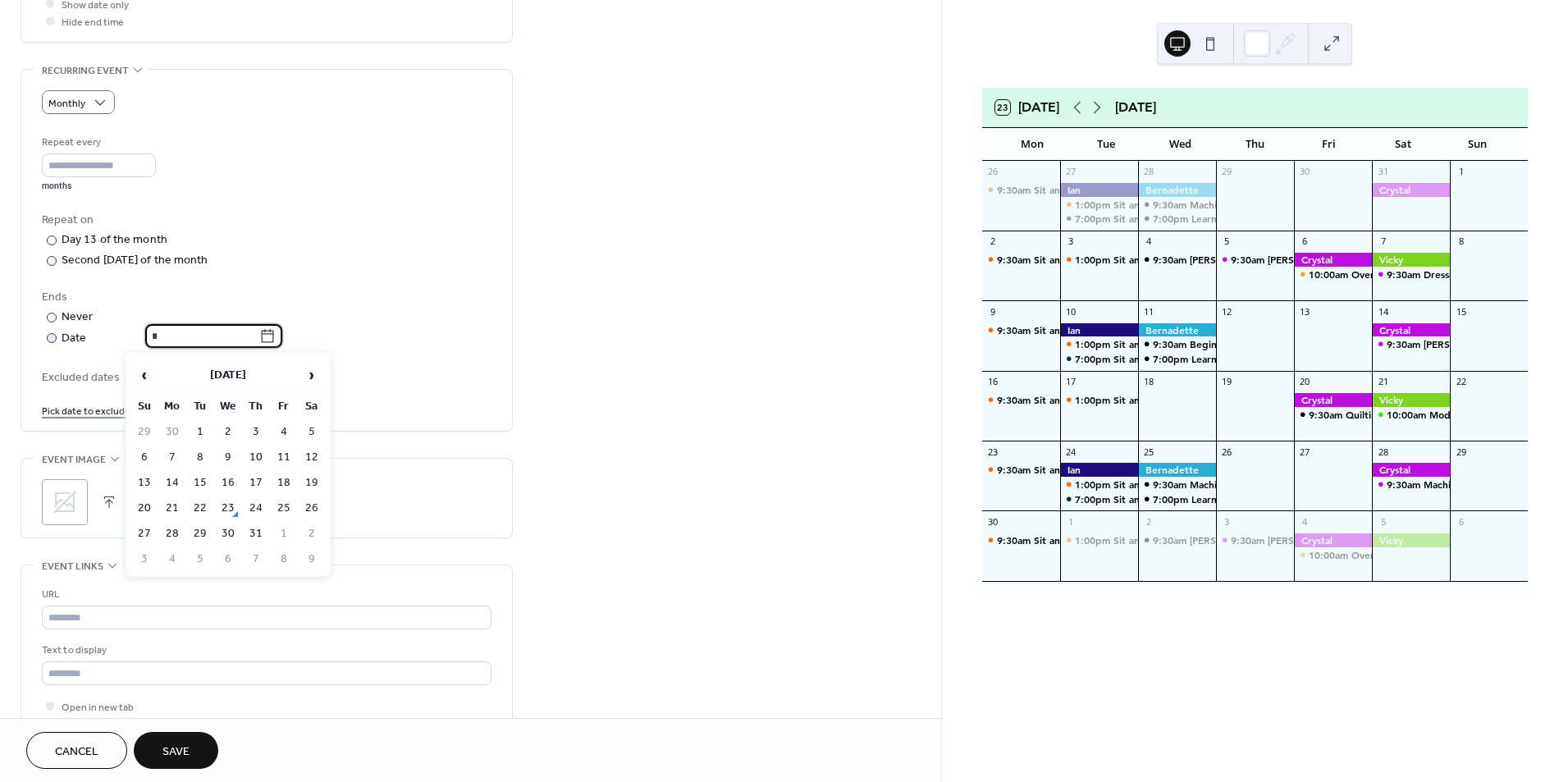 type on "**" 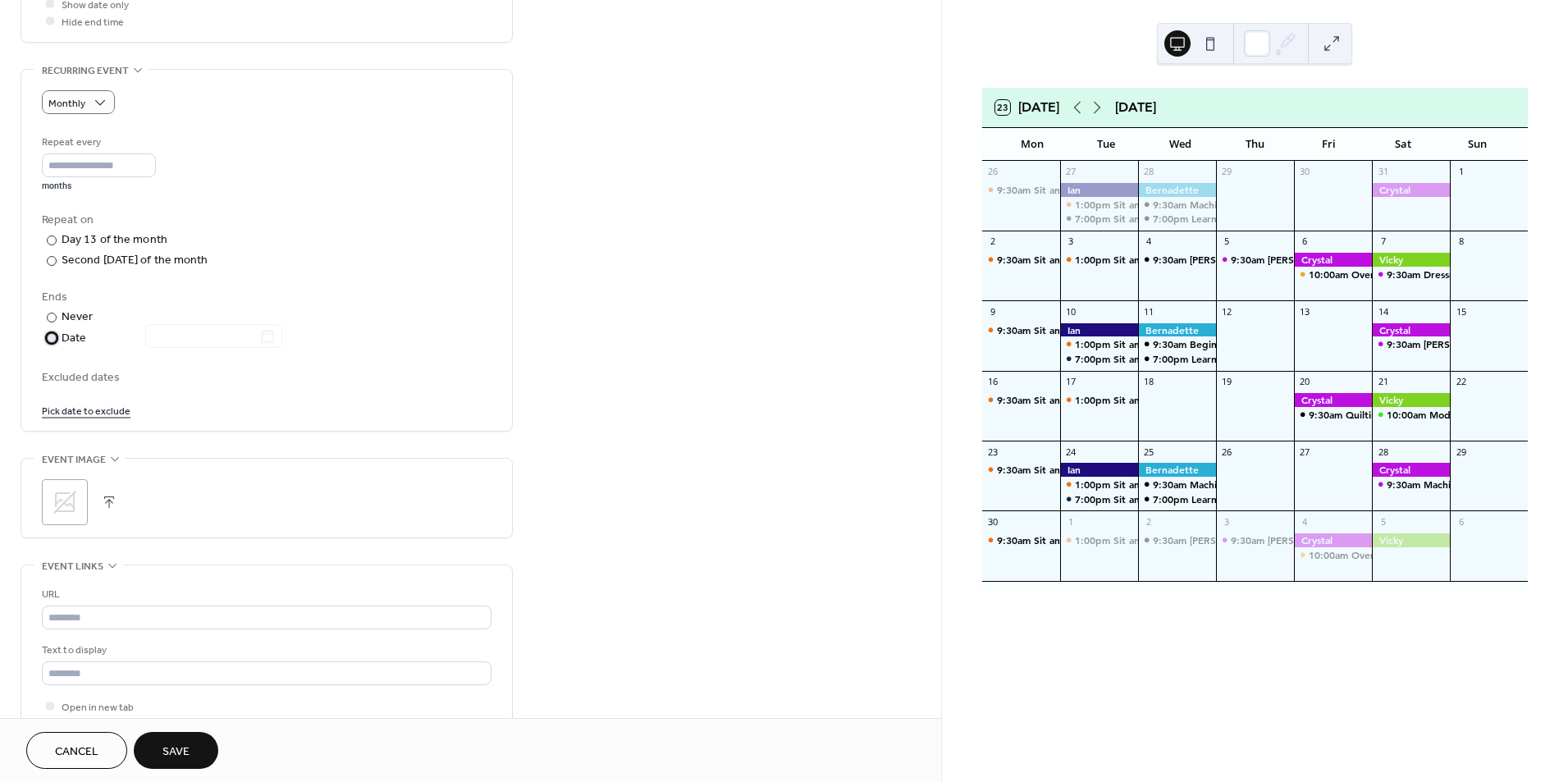 drag, startPoint x: 276, startPoint y: 335, endPoint x: 51, endPoint y: 333, distance: 225.0089 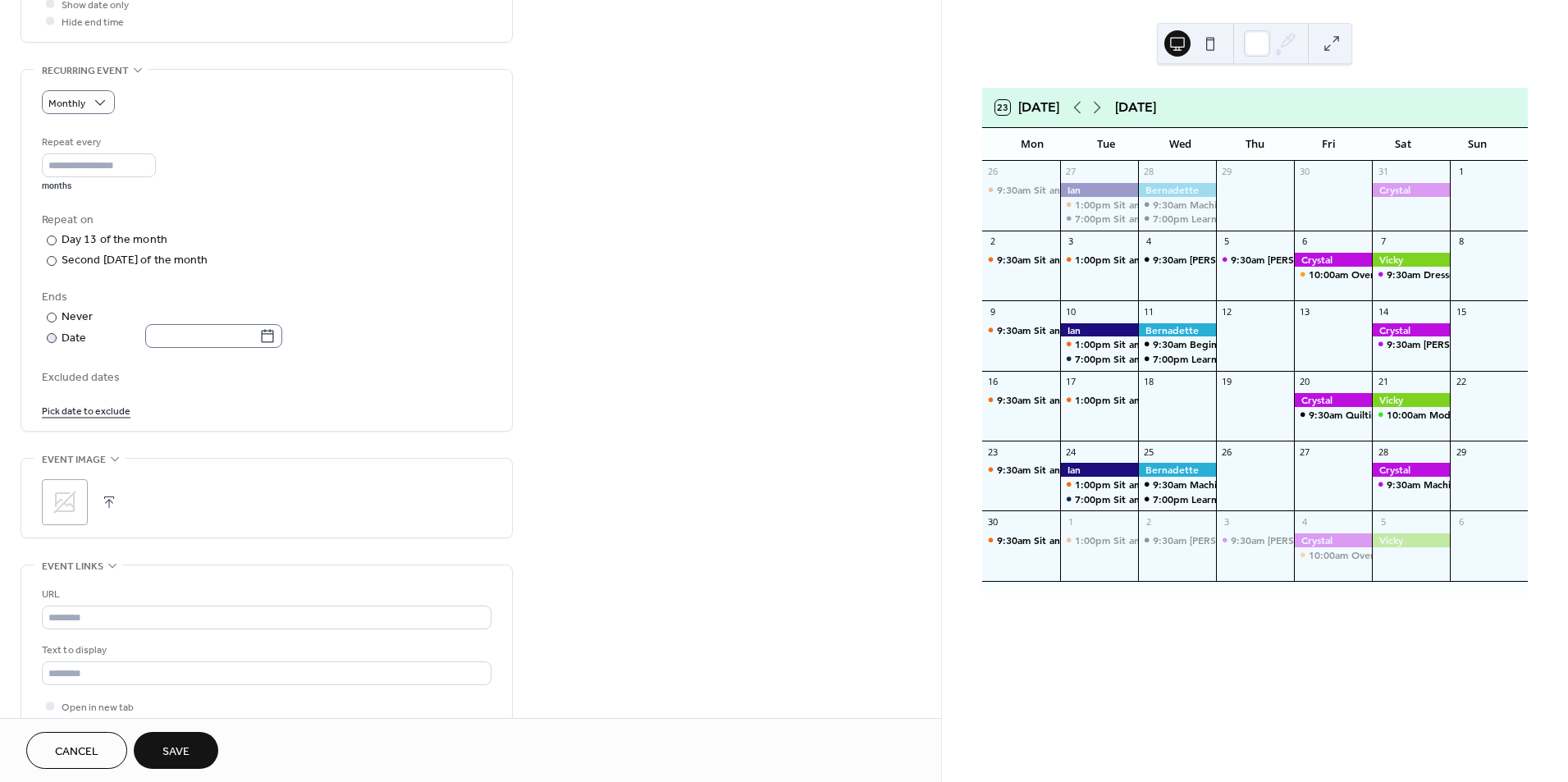 click 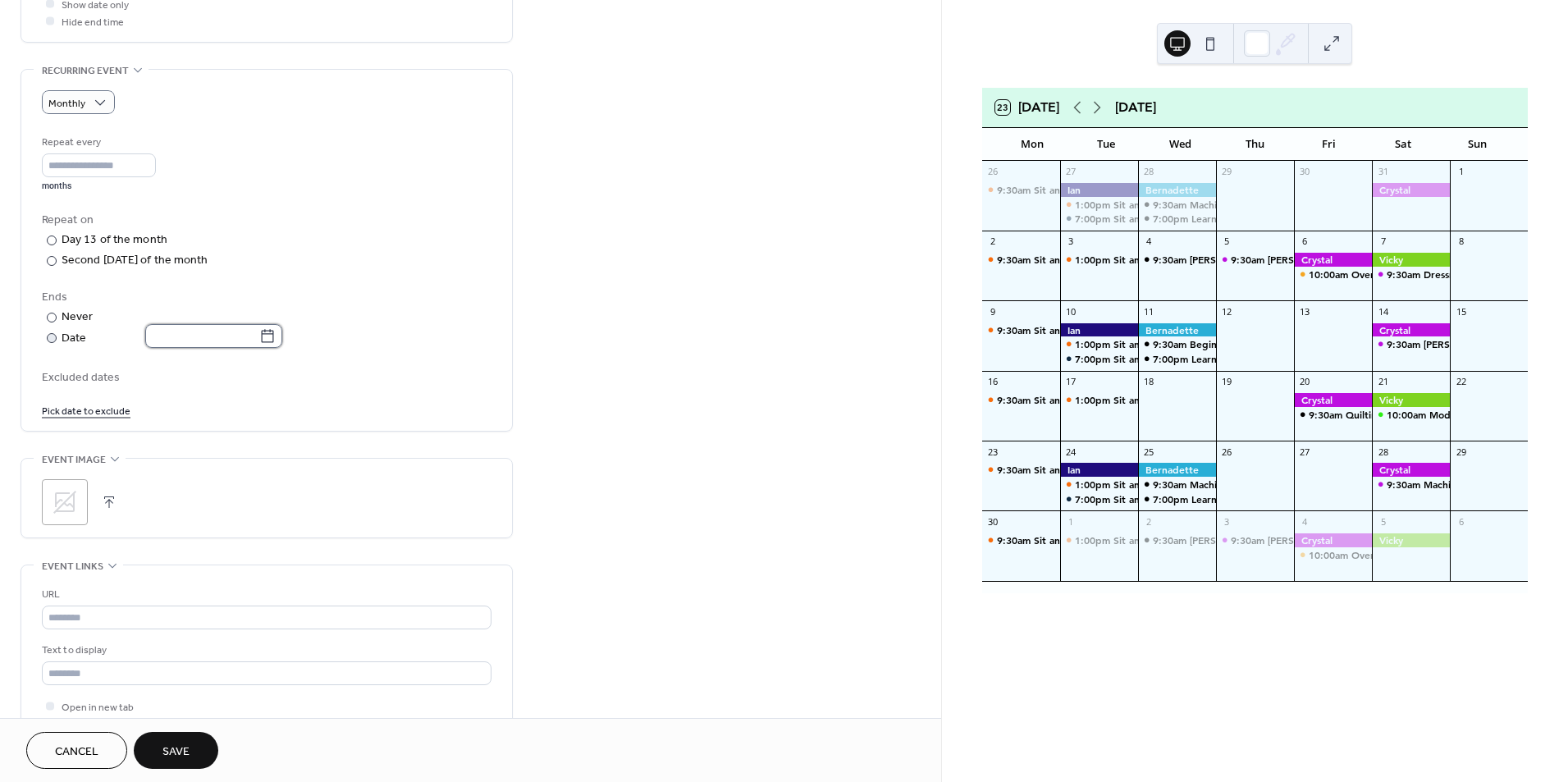 click at bounding box center [202, 336] 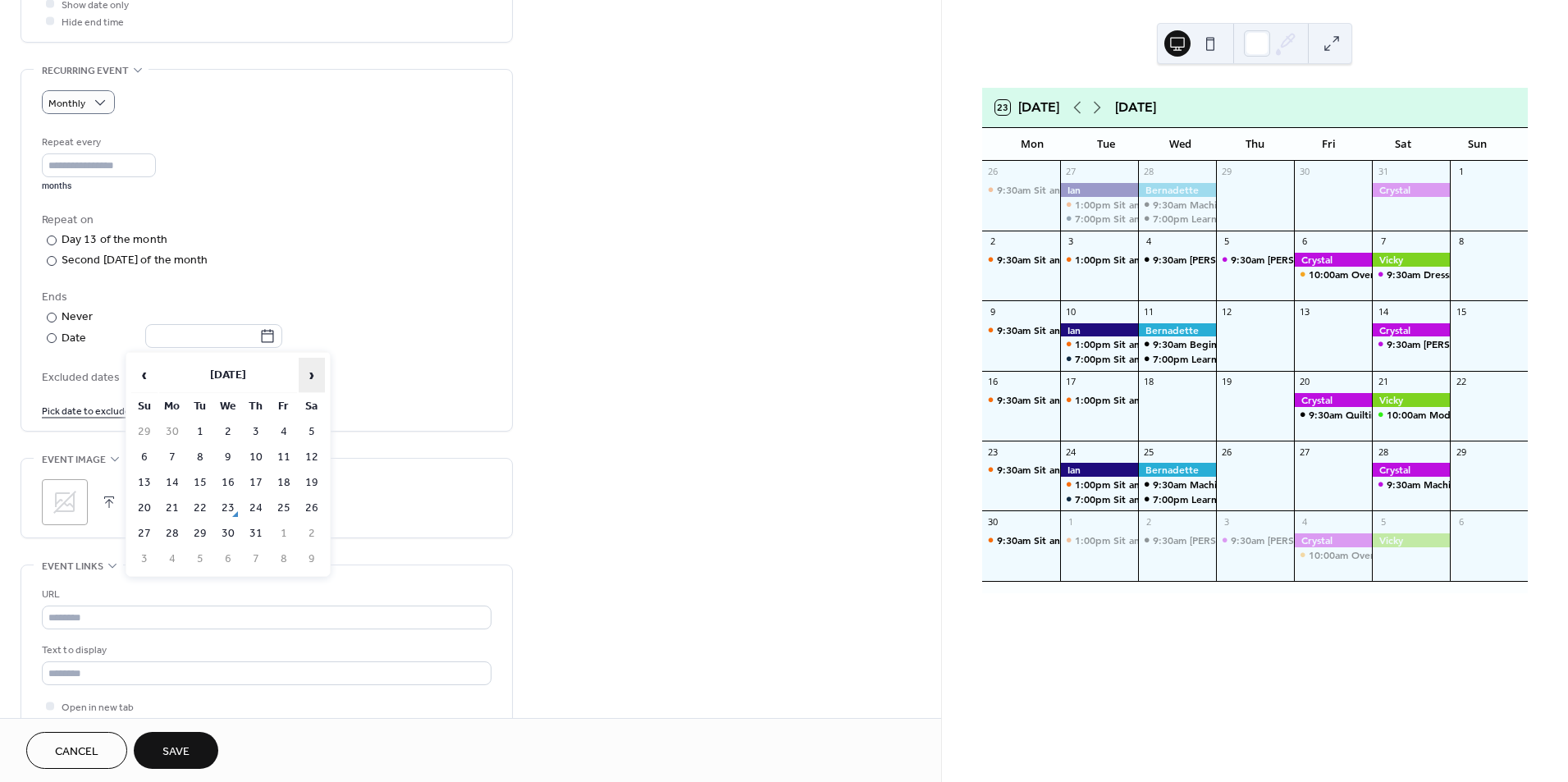 click on "›" at bounding box center (312, 375) 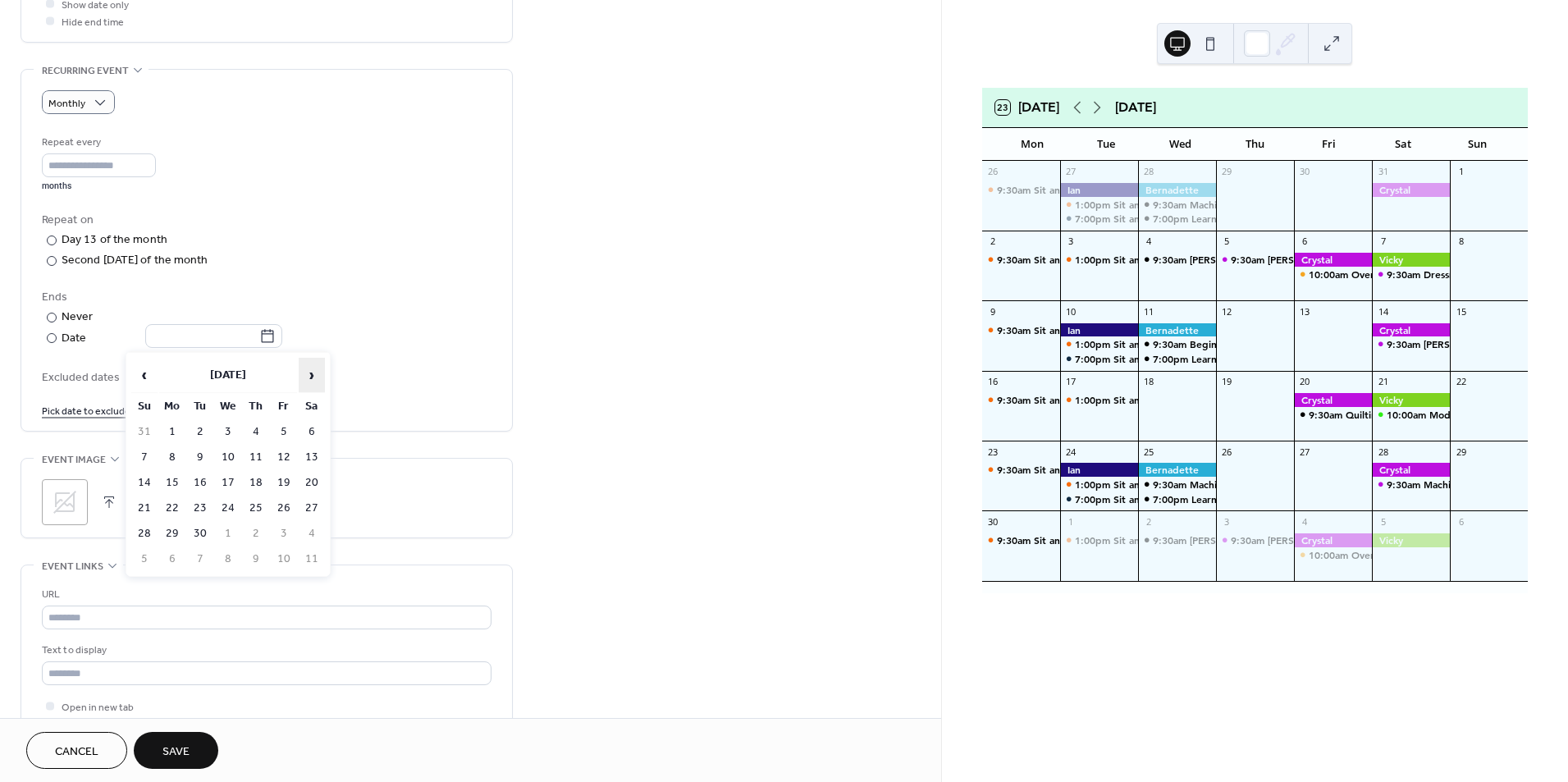 click on "›" at bounding box center [312, 375] 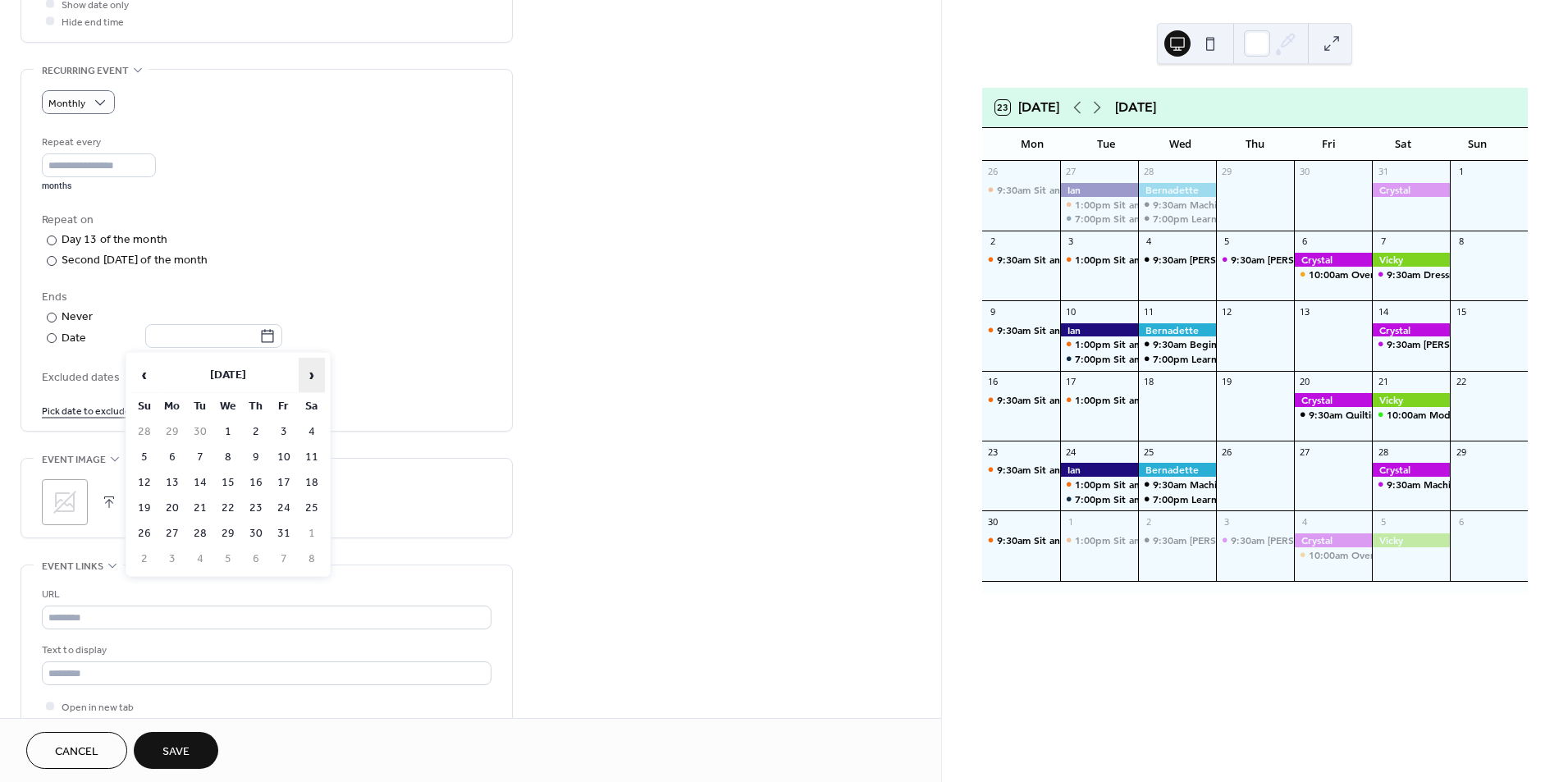 click on "›" at bounding box center [312, 375] 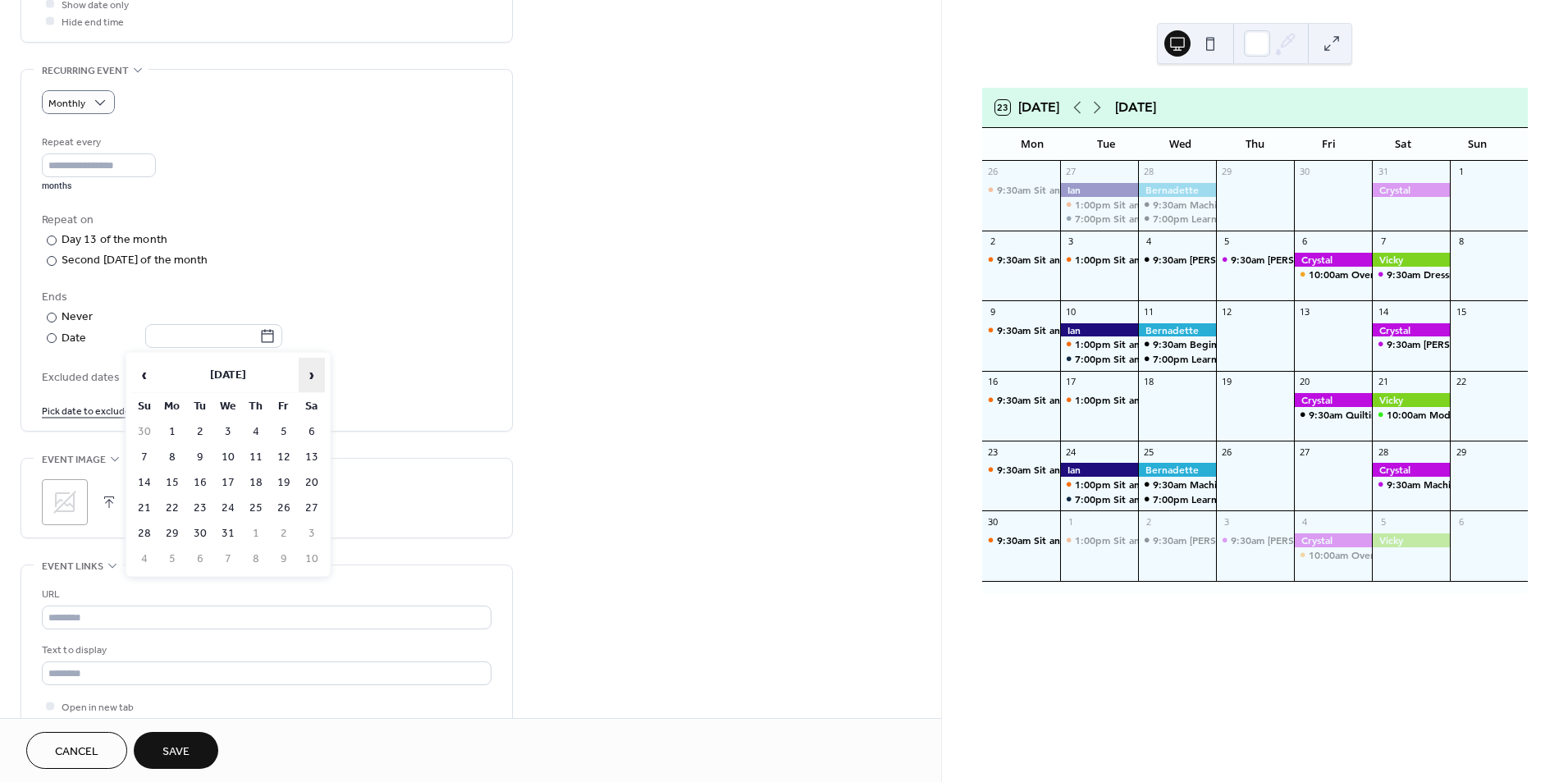 click on "›" at bounding box center [312, 375] 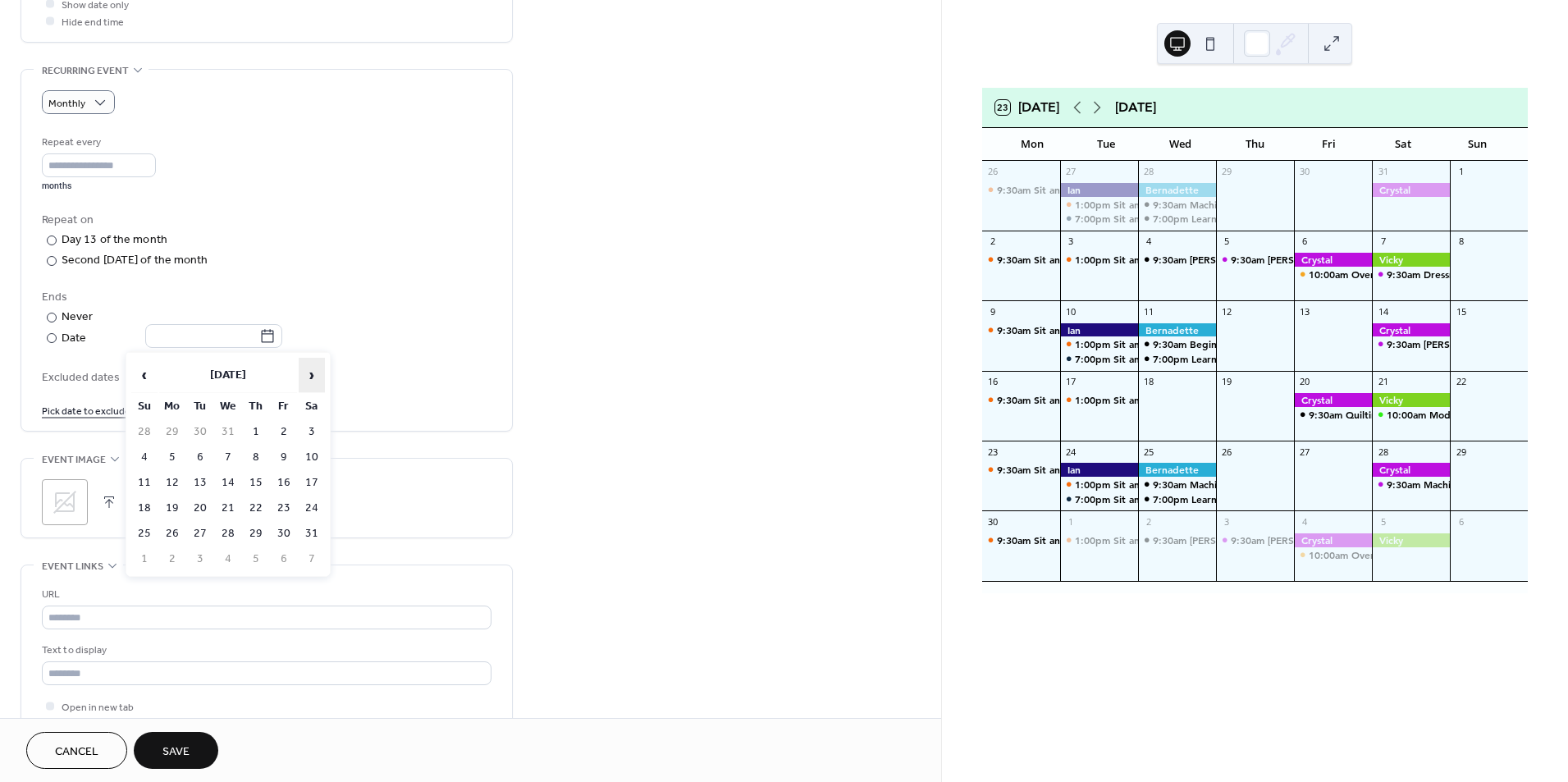 click on "›" at bounding box center [312, 375] 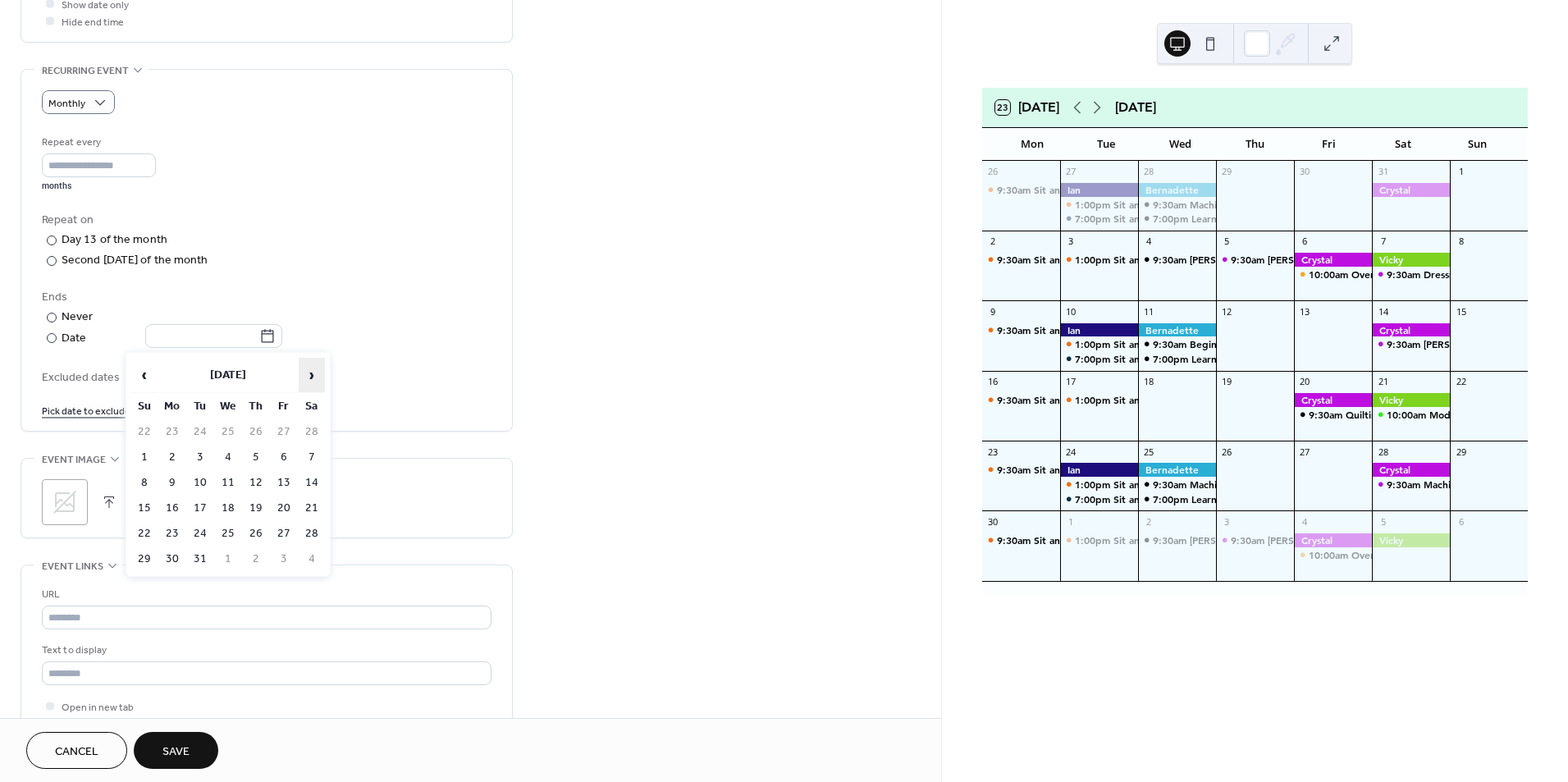 click on "›" at bounding box center (312, 375) 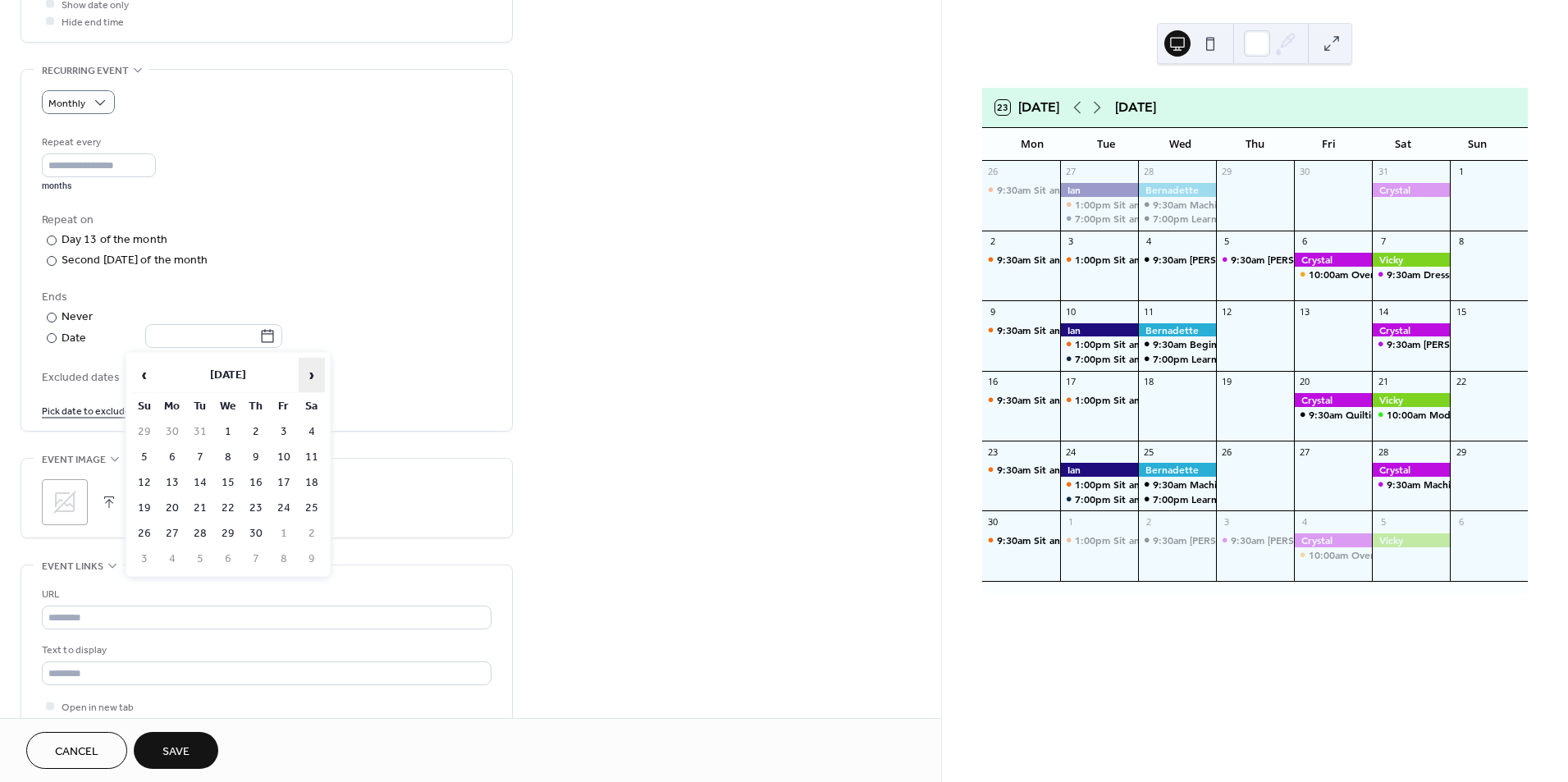 click on "›" at bounding box center (312, 375) 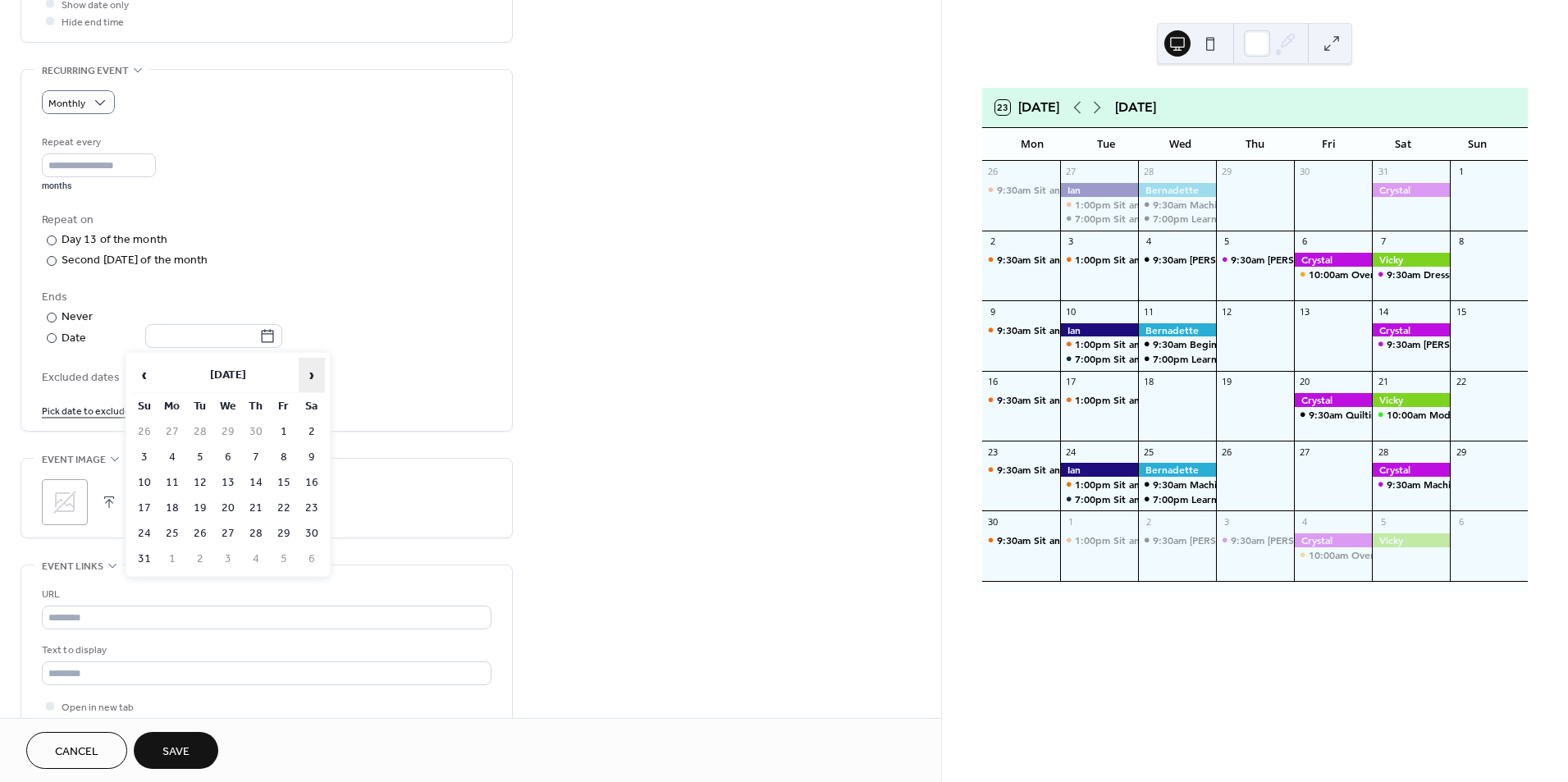 click on "›" at bounding box center (312, 375) 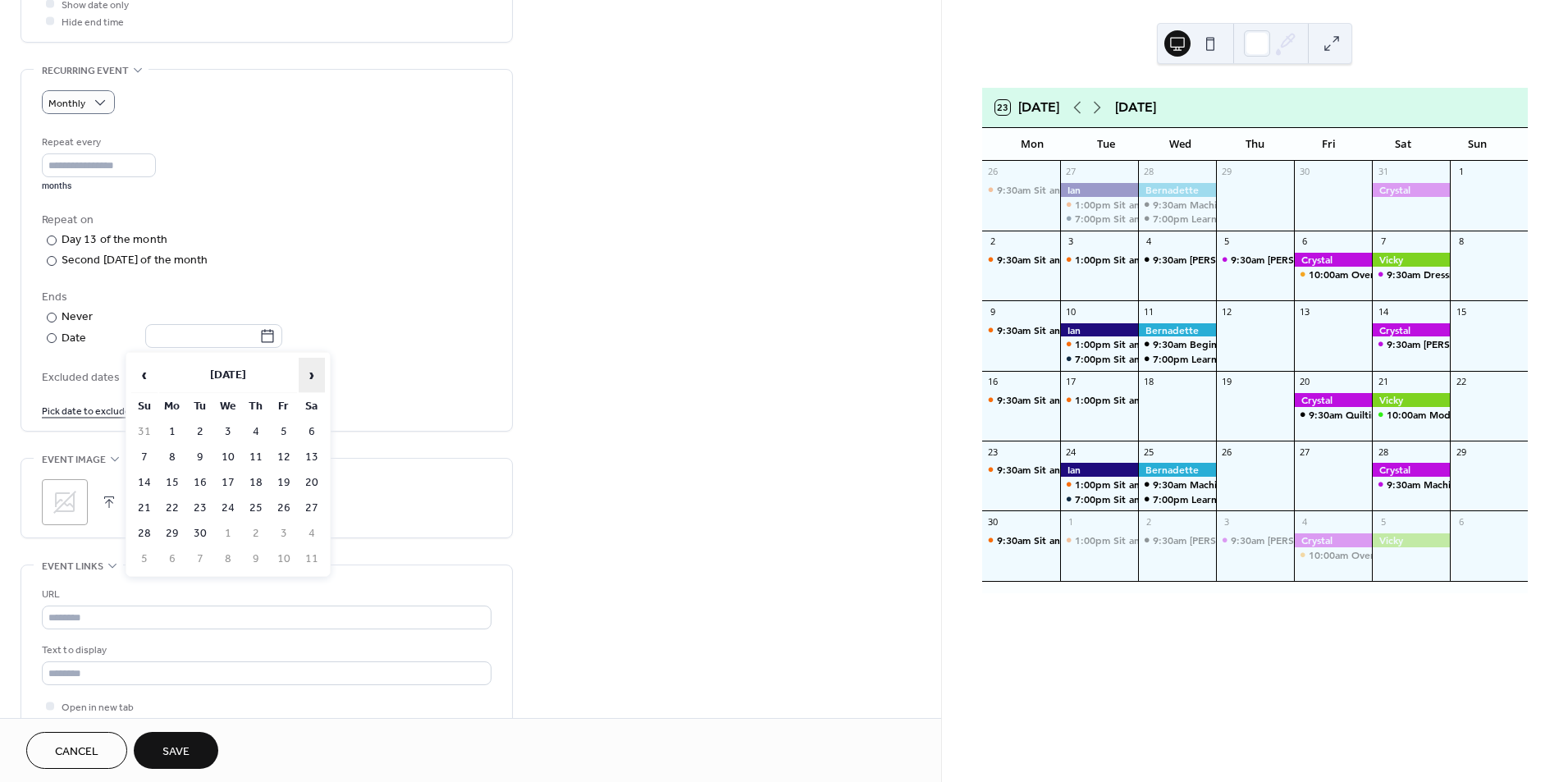 click on "›" at bounding box center [312, 375] 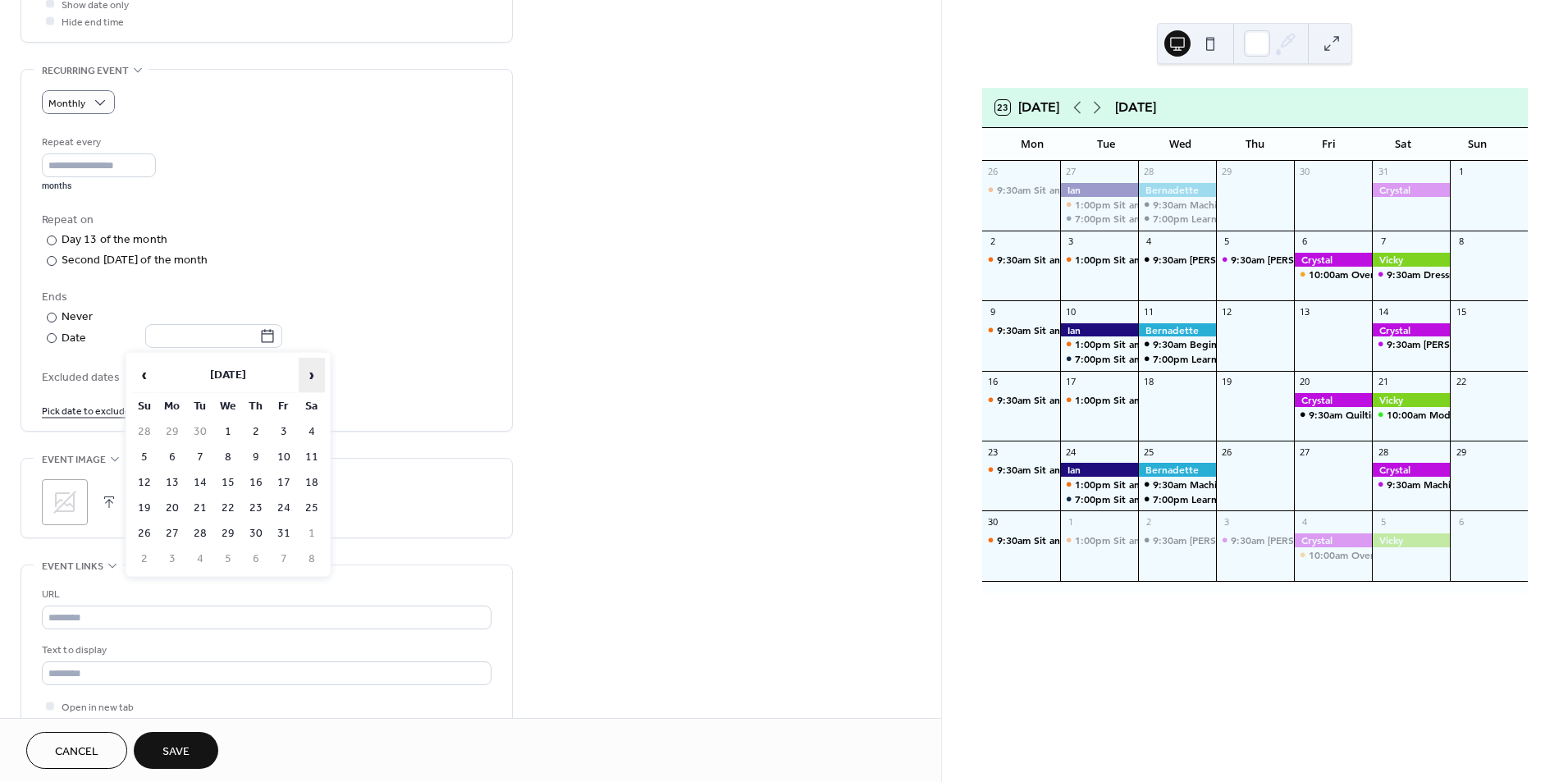 click on "›" at bounding box center (312, 375) 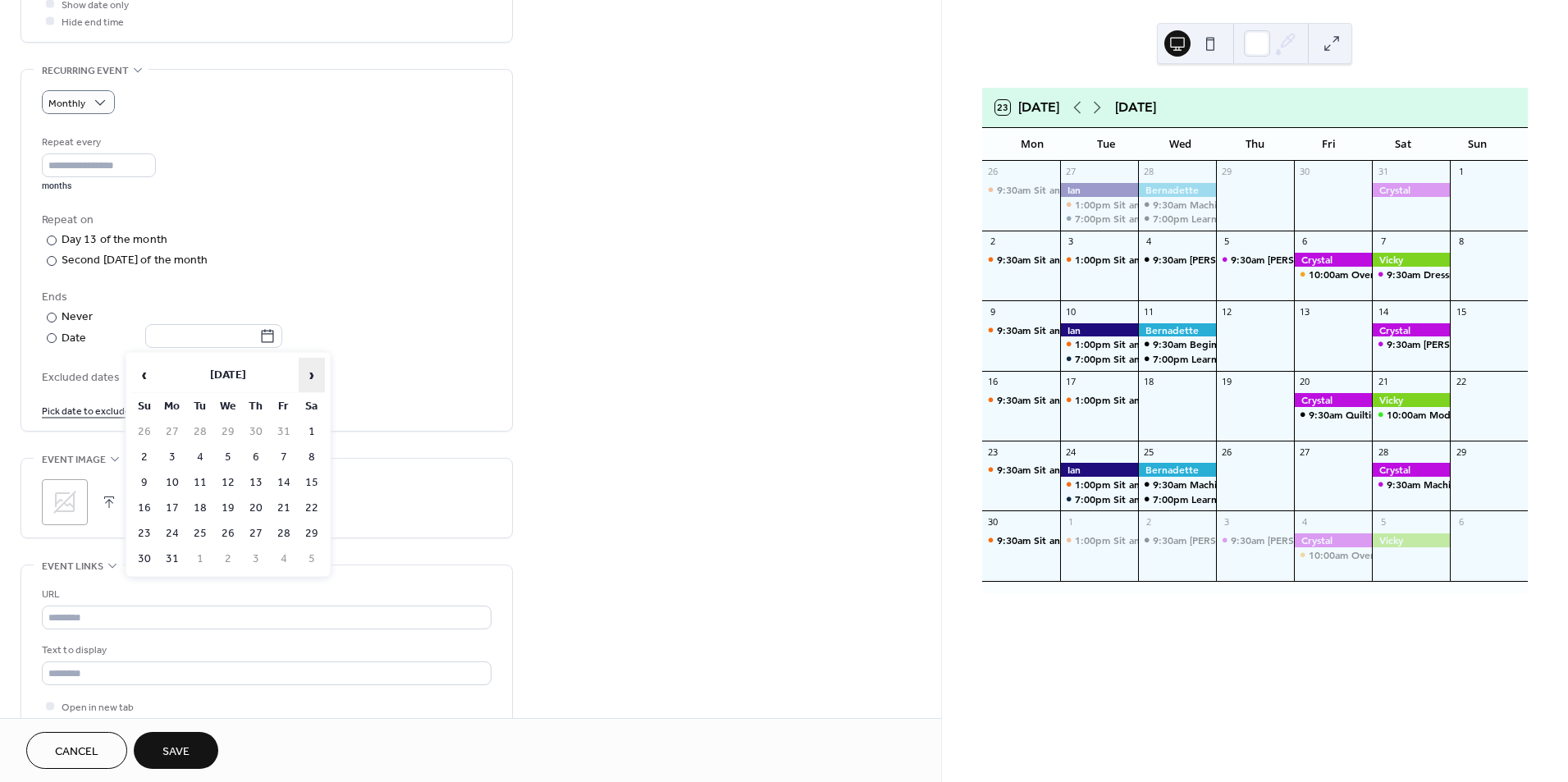 click on "›" at bounding box center [312, 375] 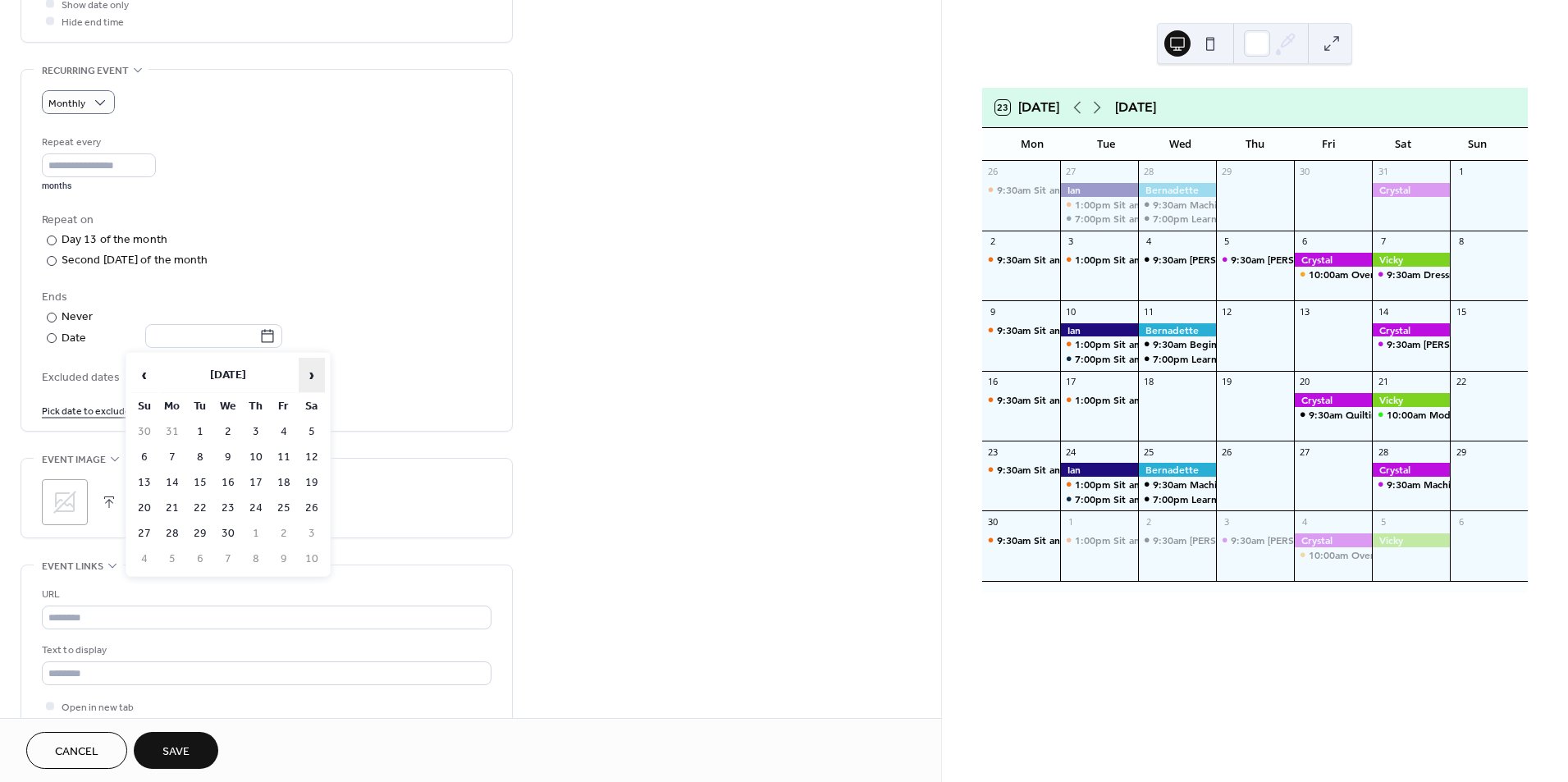 click on "›" at bounding box center [312, 375] 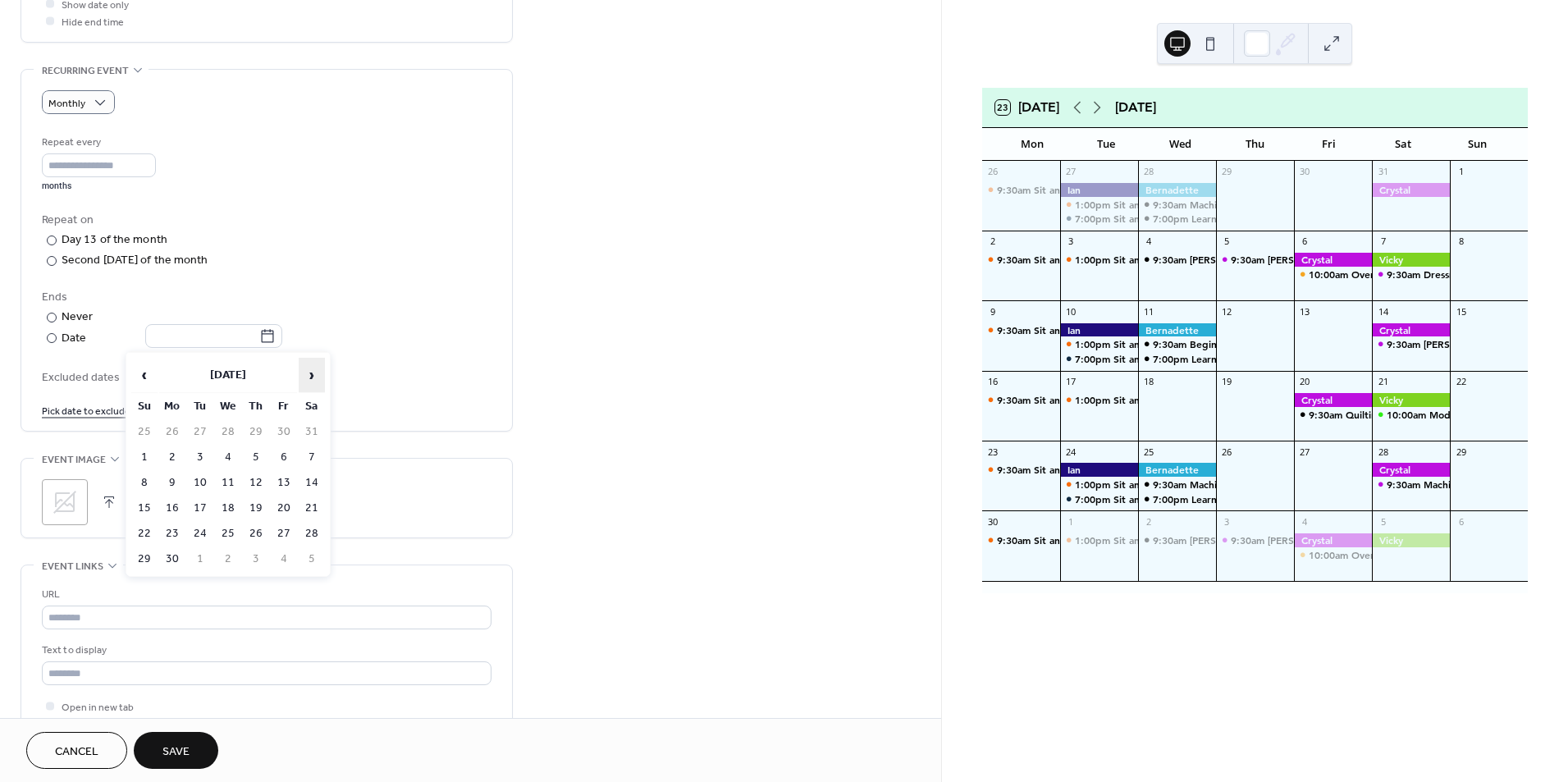click on "›" at bounding box center (312, 375) 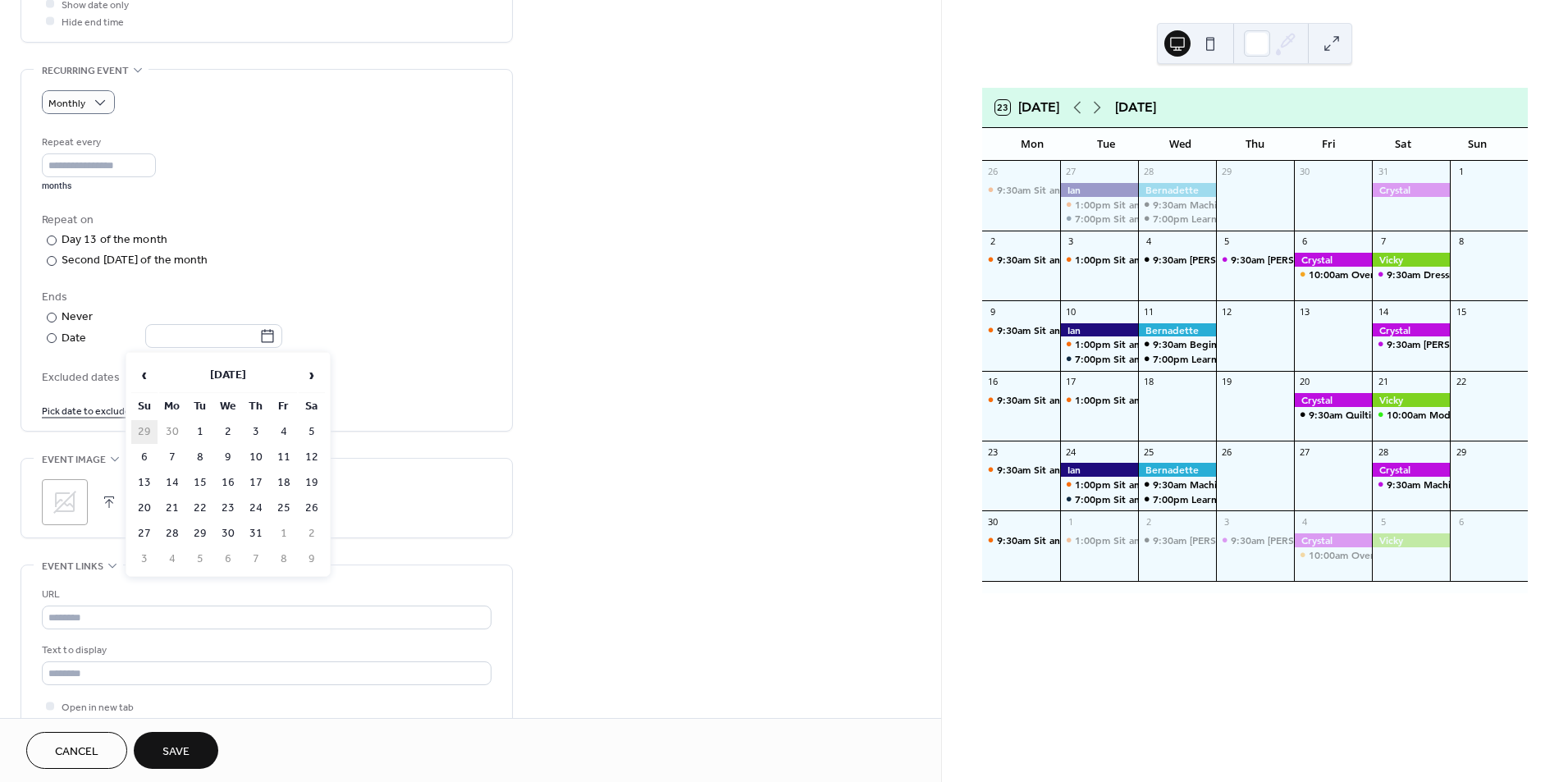 click on "29" at bounding box center [144, 432] 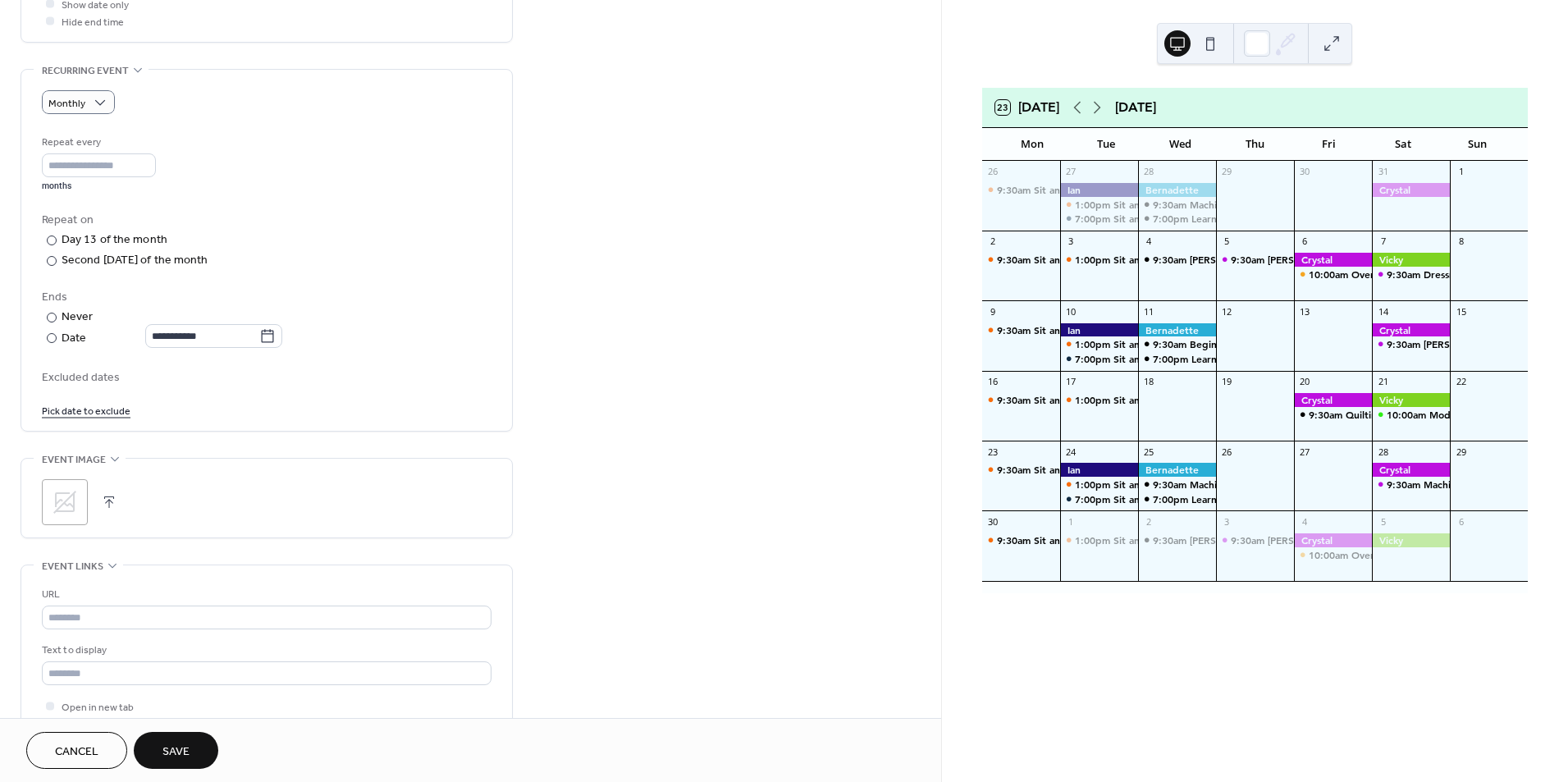 click on "Save" at bounding box center [176, 750] 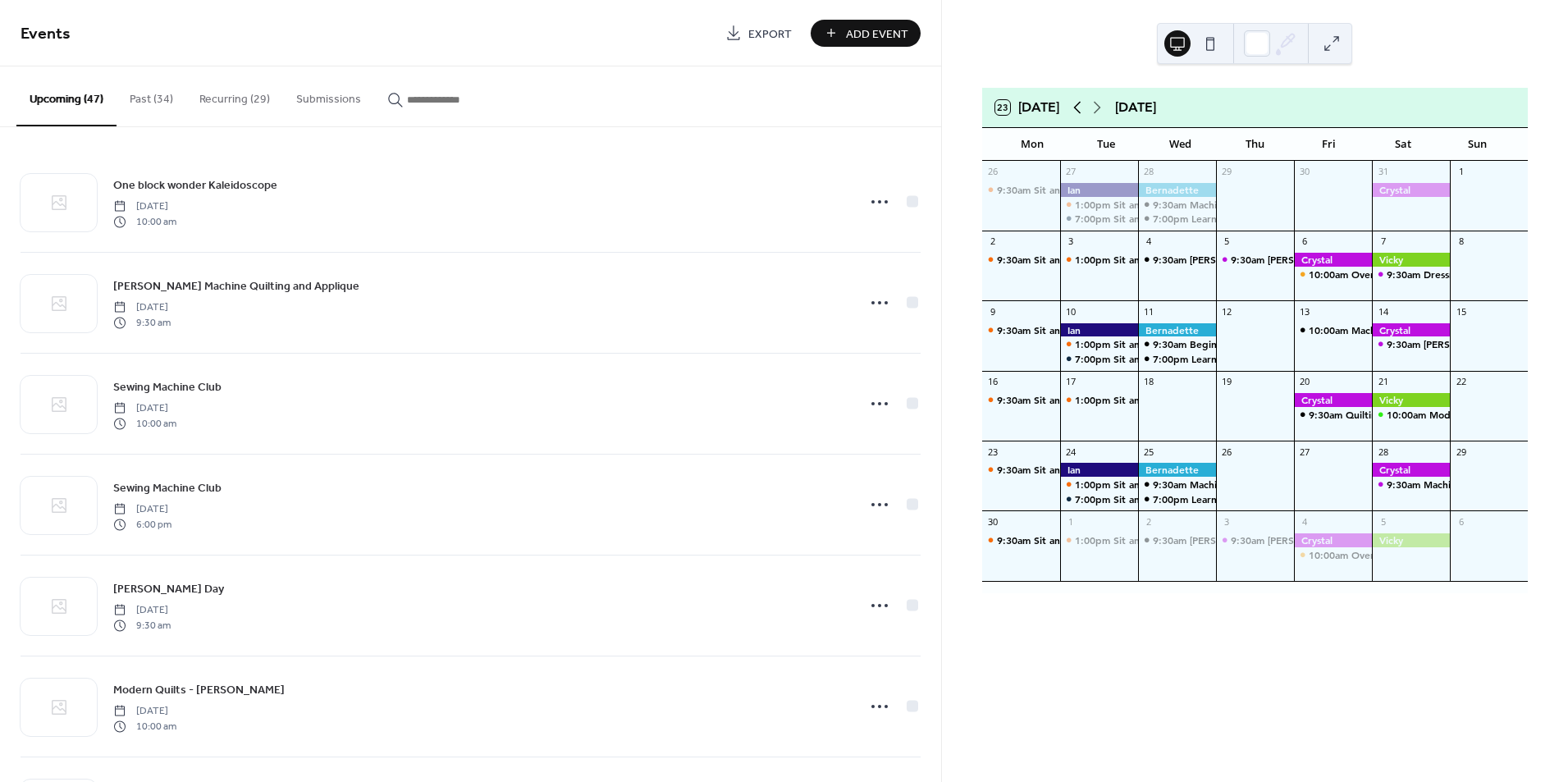 click 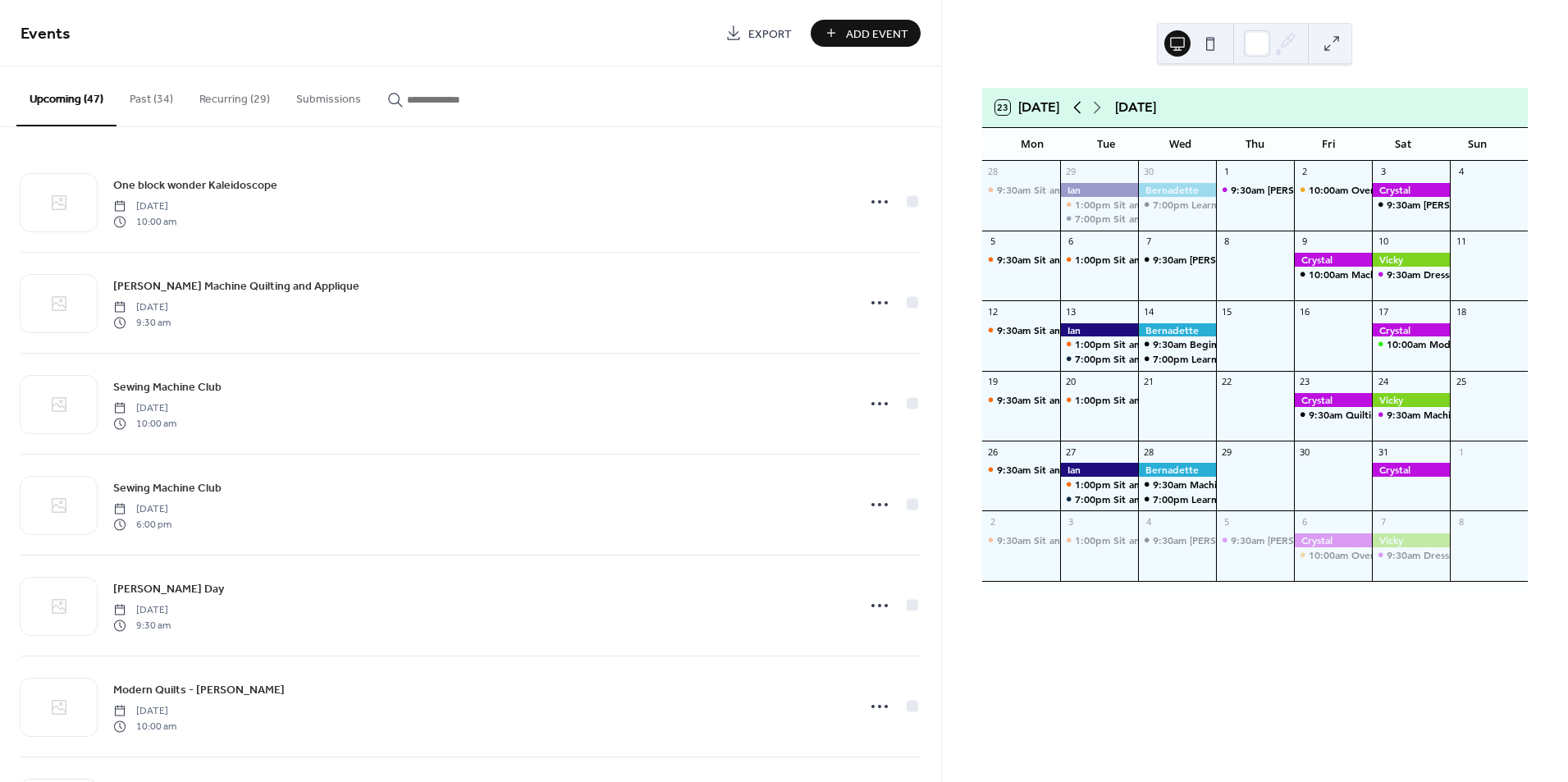 click 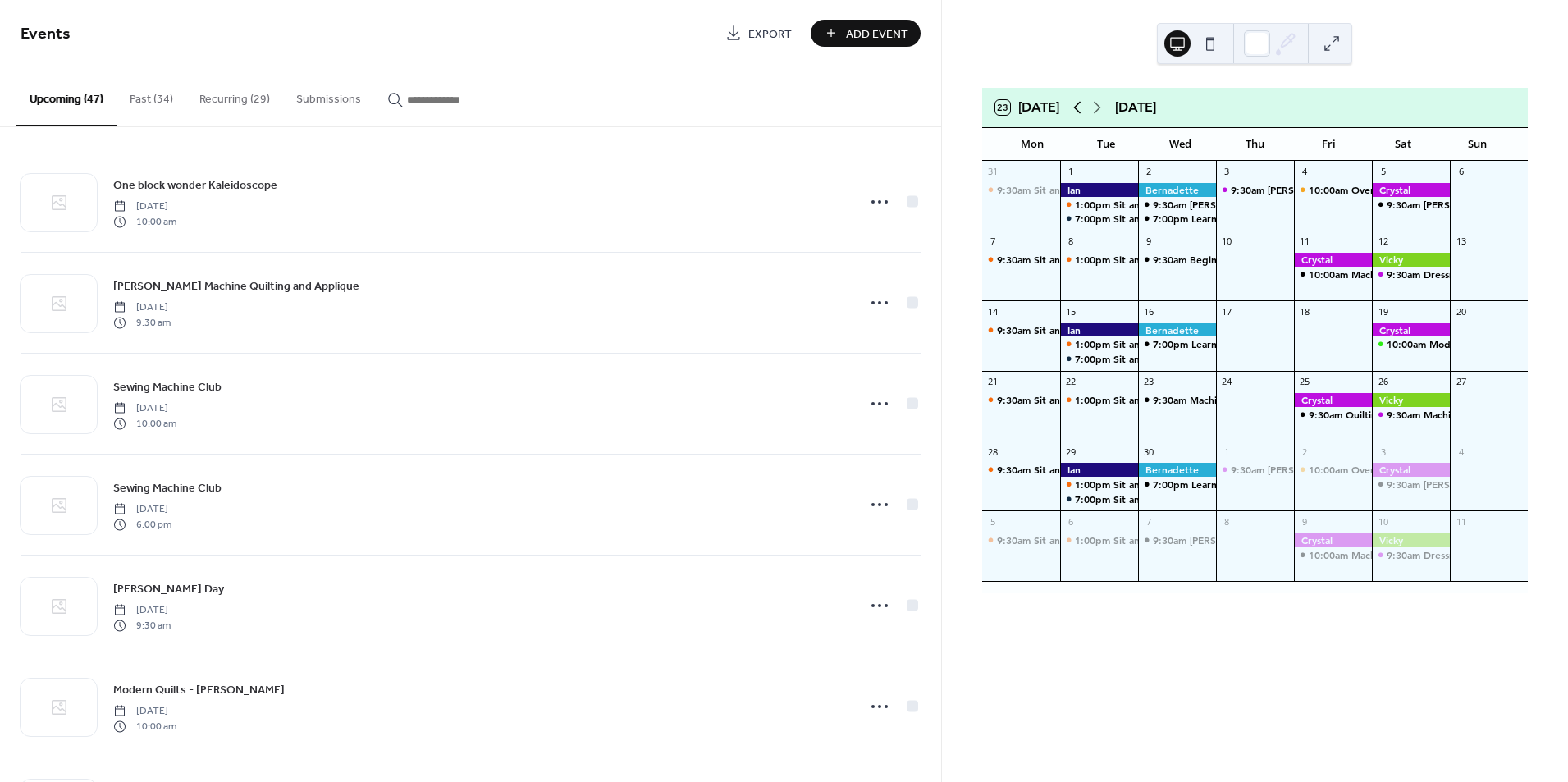 click 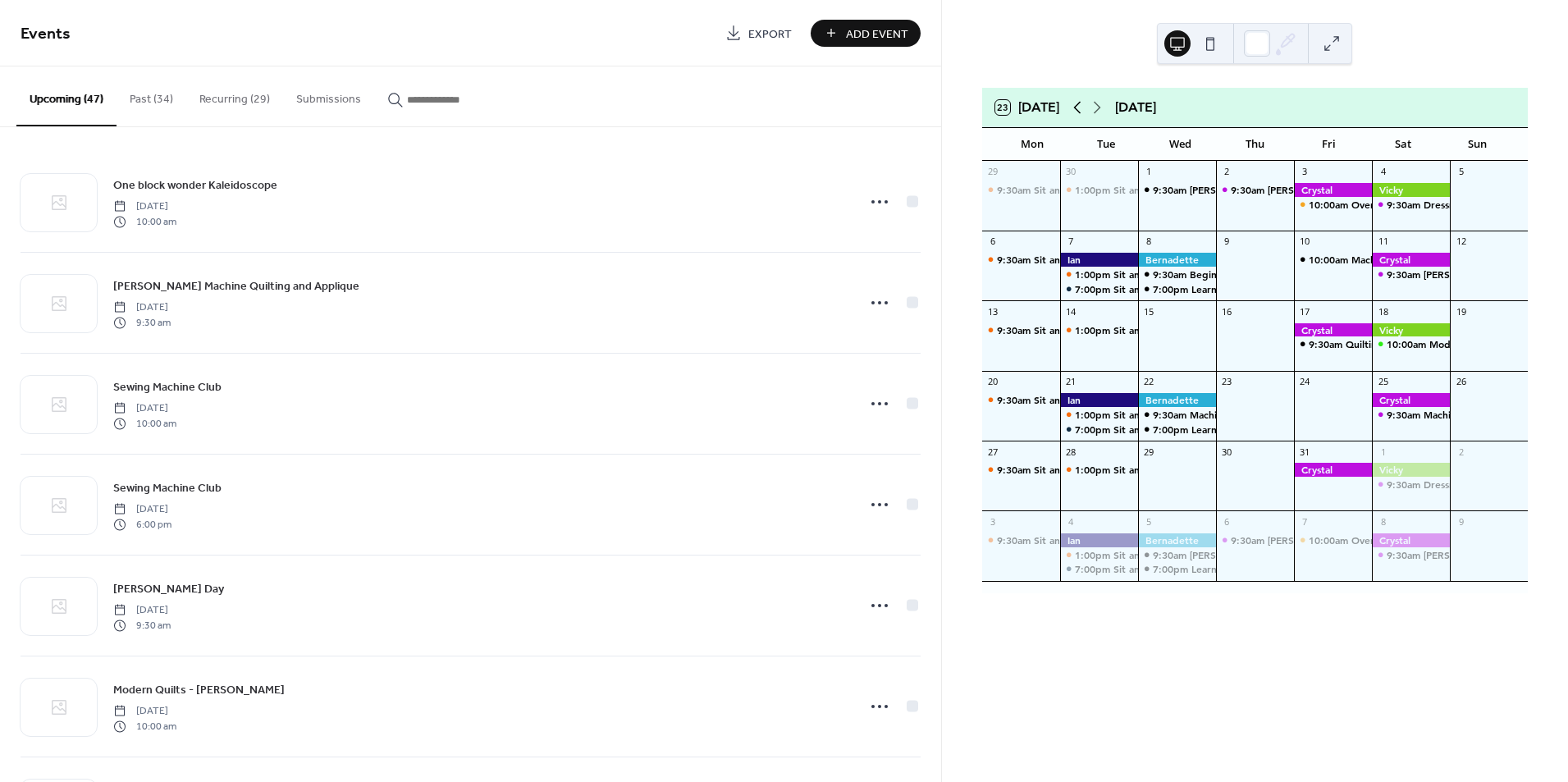 click 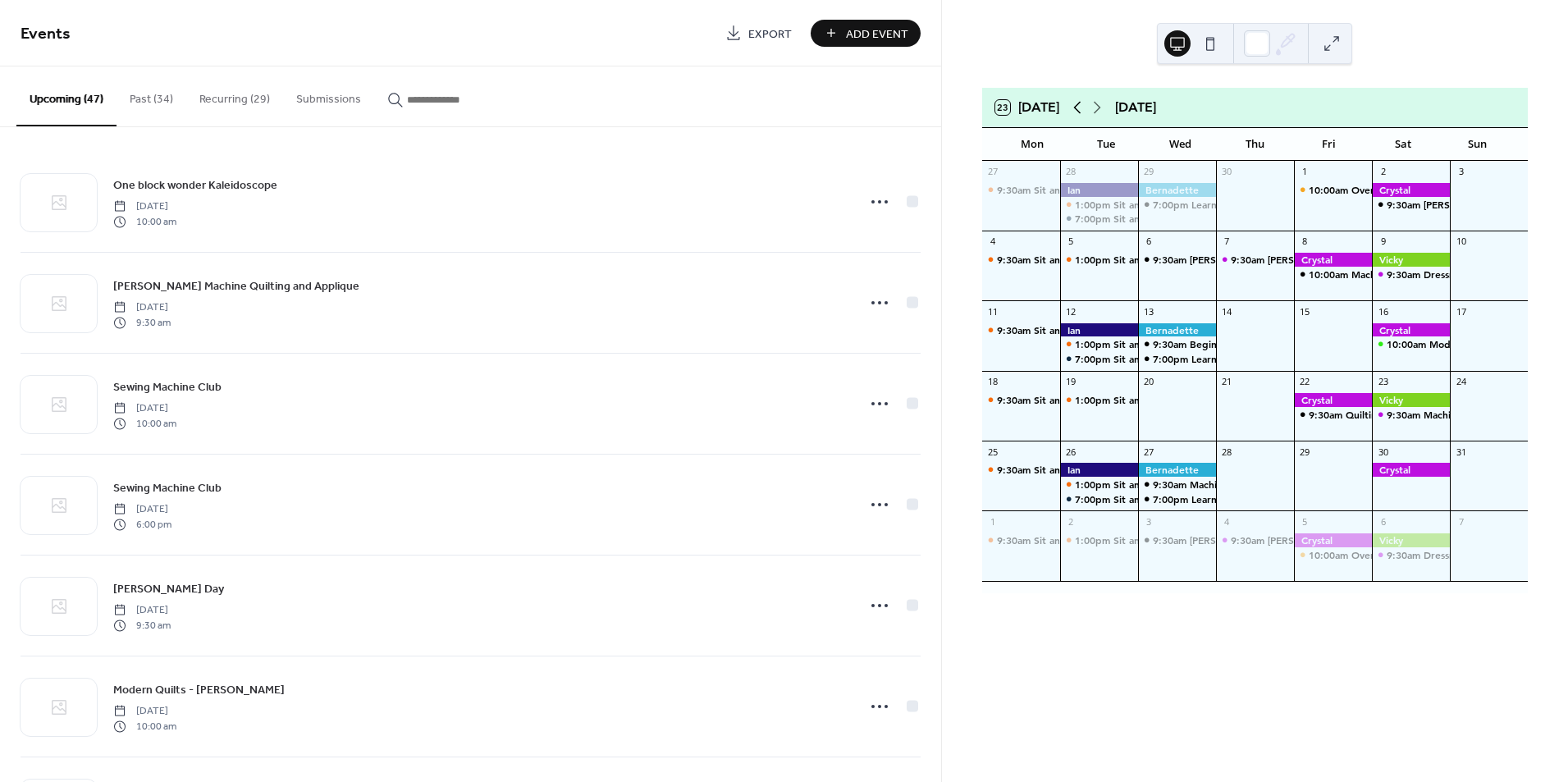 click 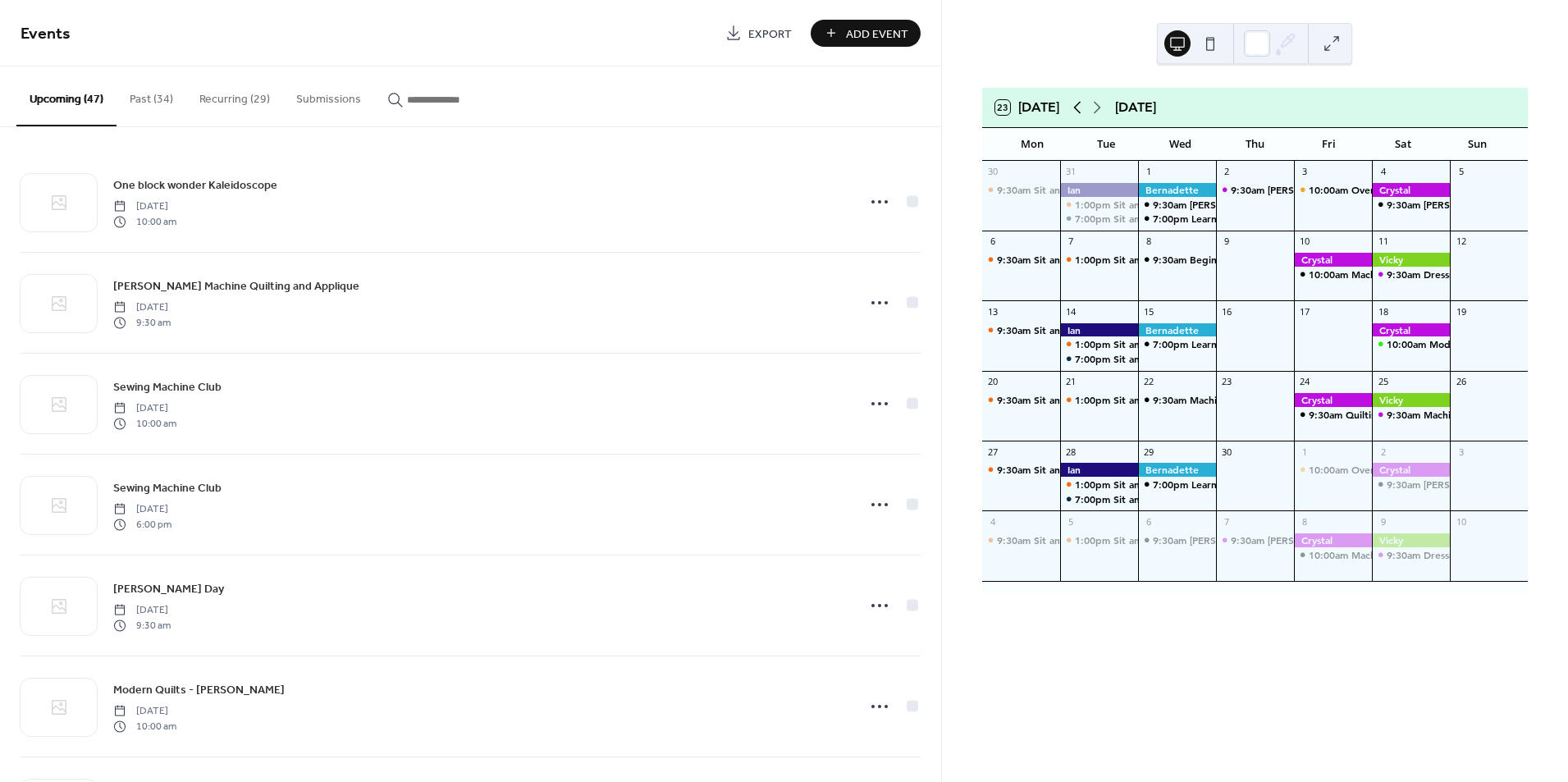 click 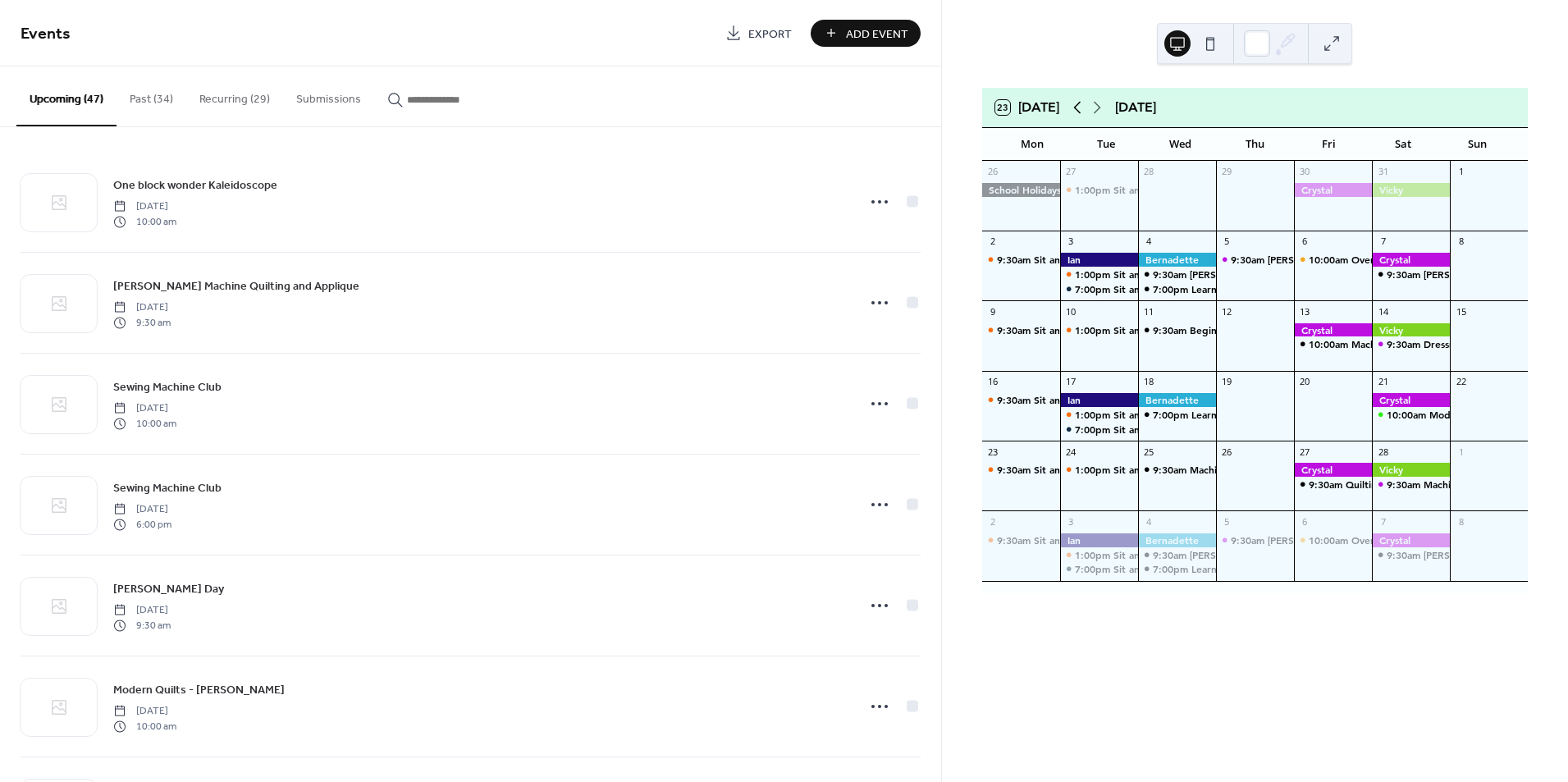 click 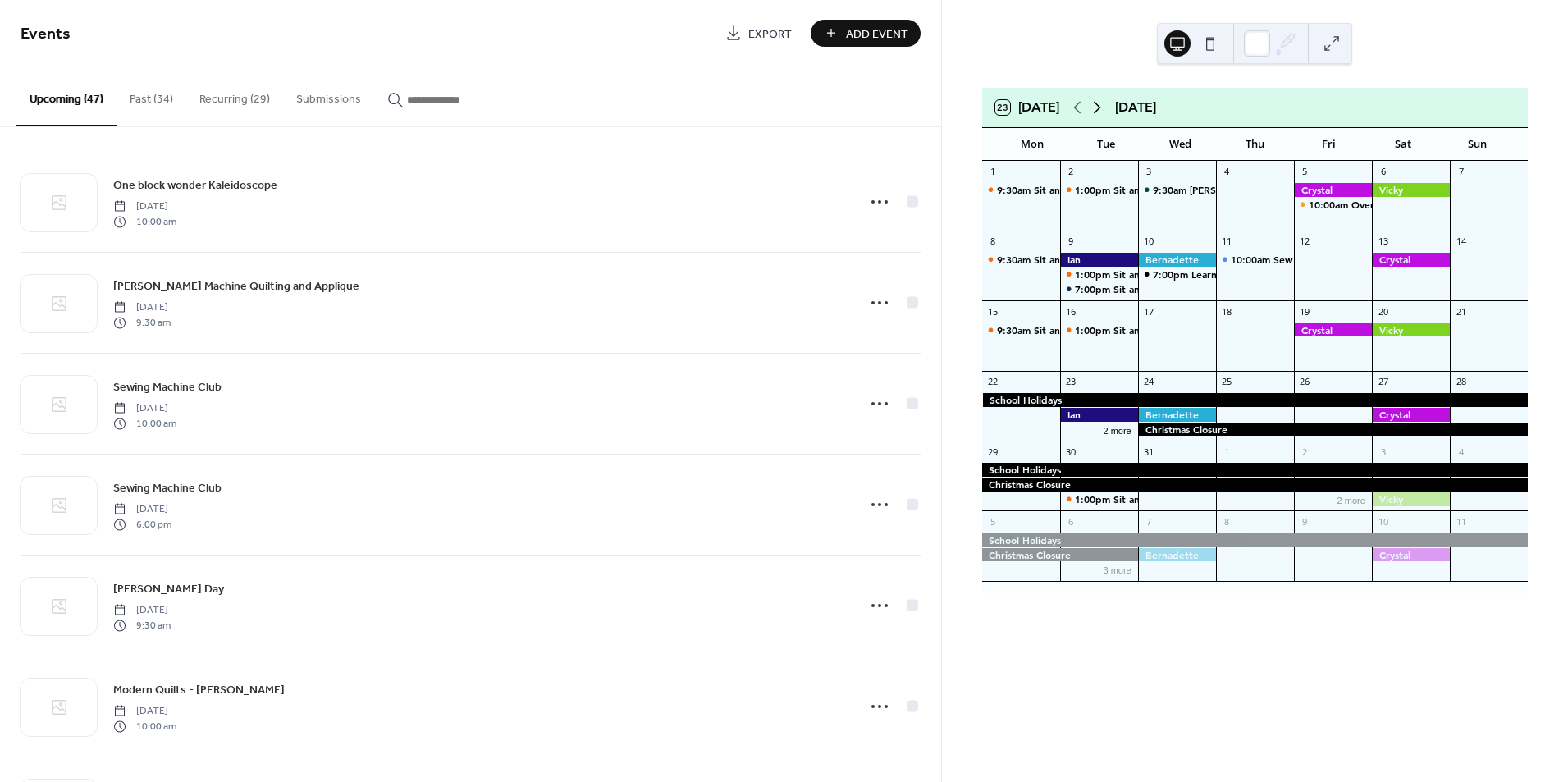 click 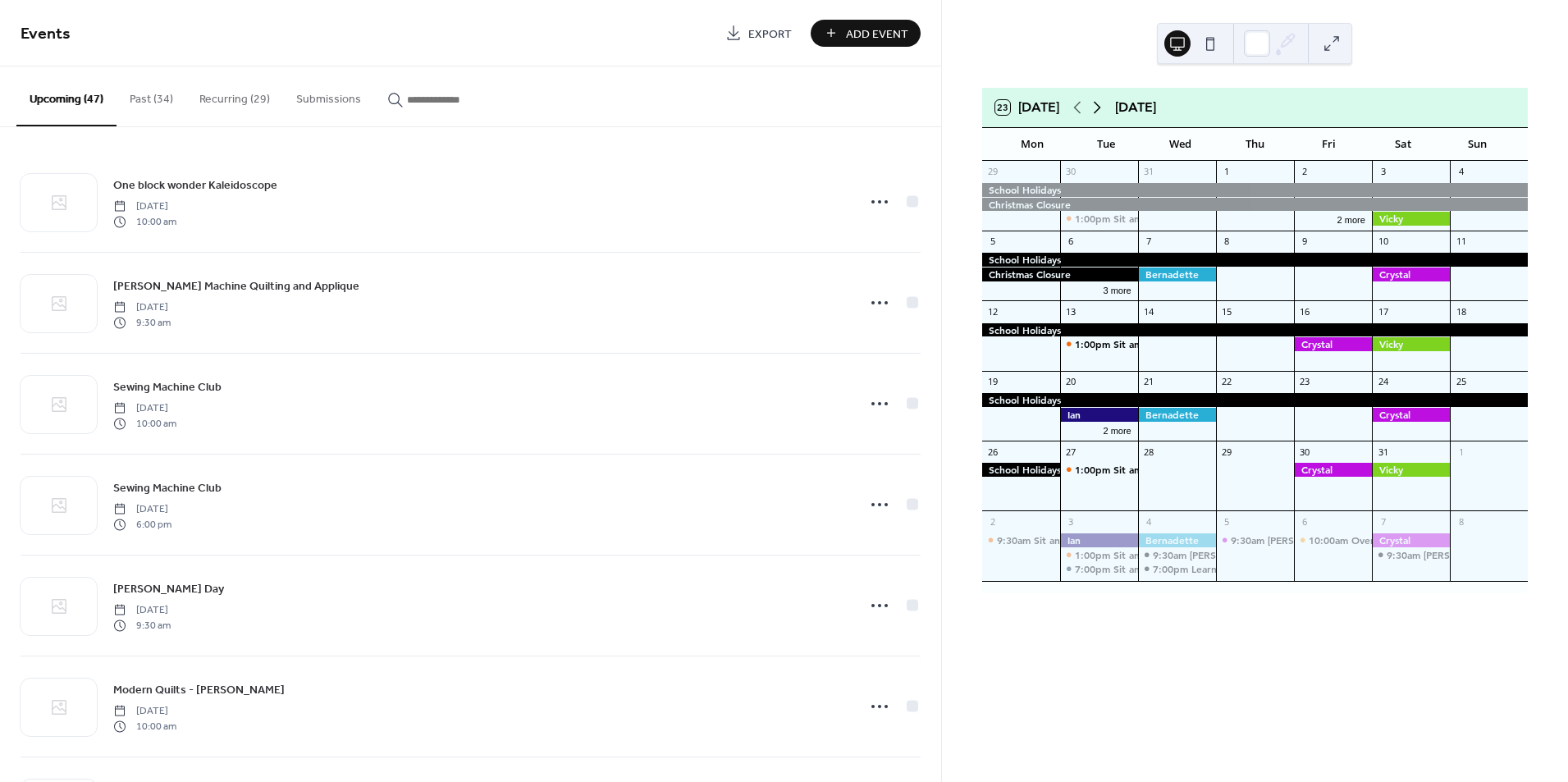 click 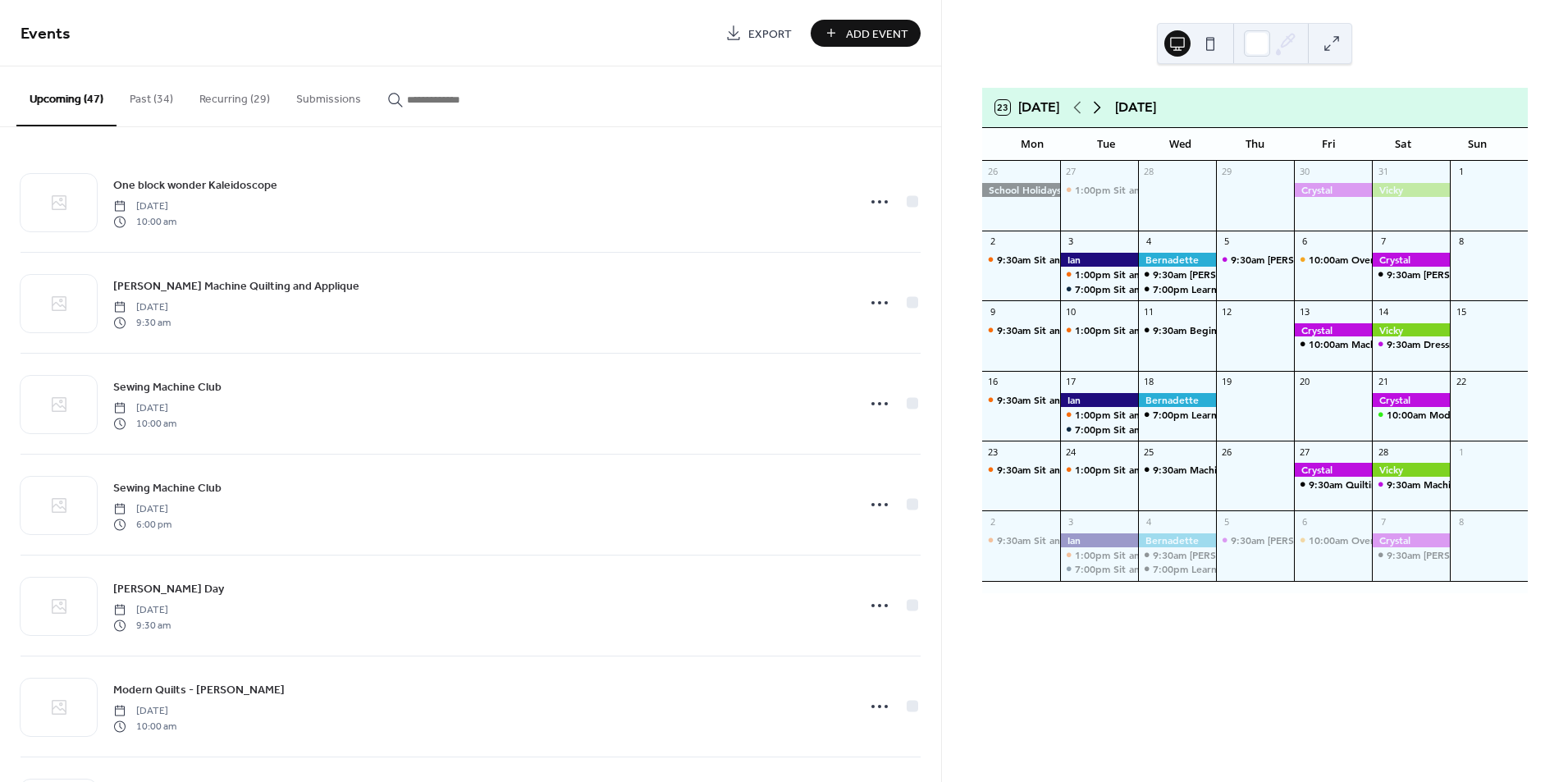click 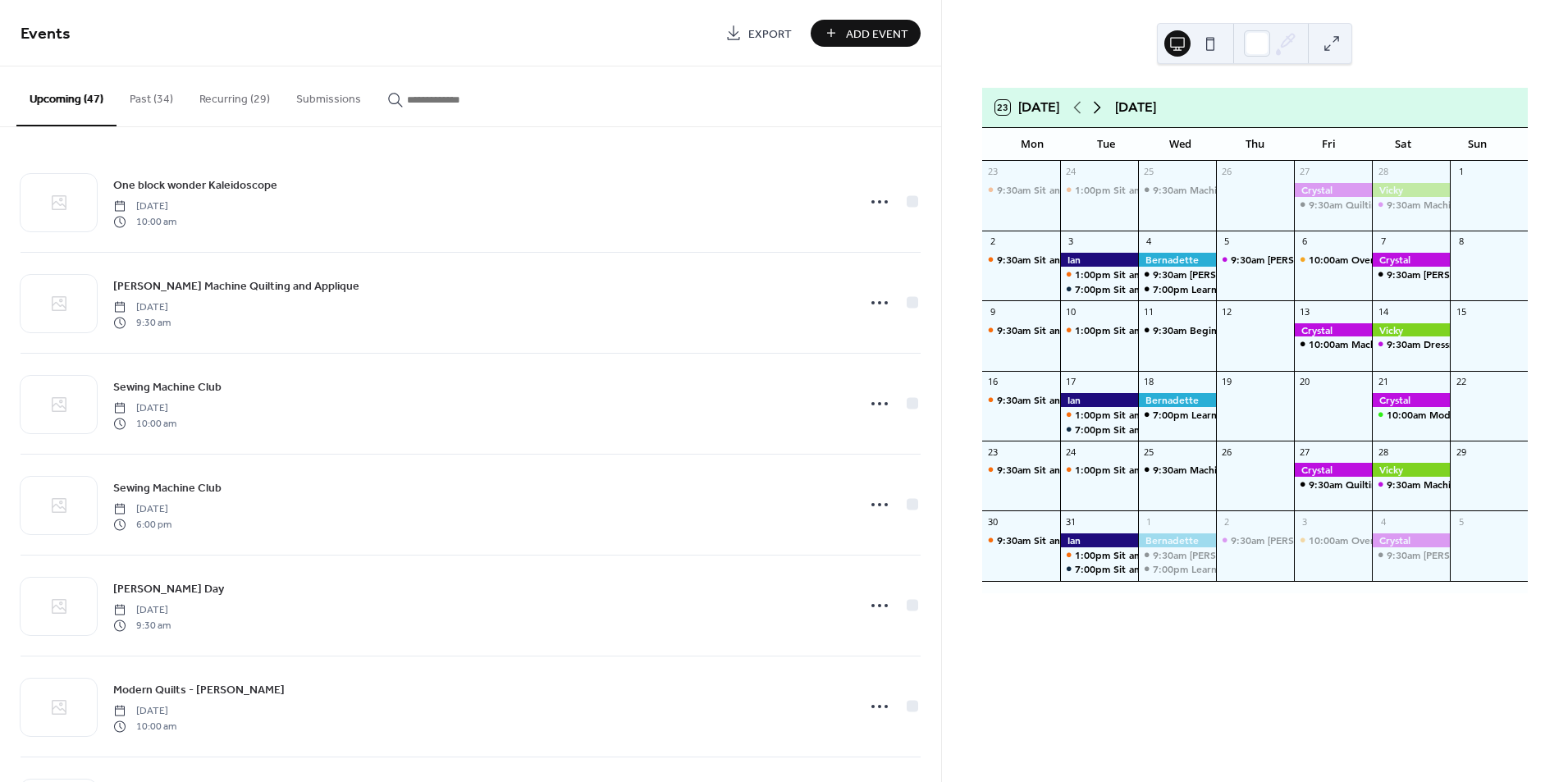 click 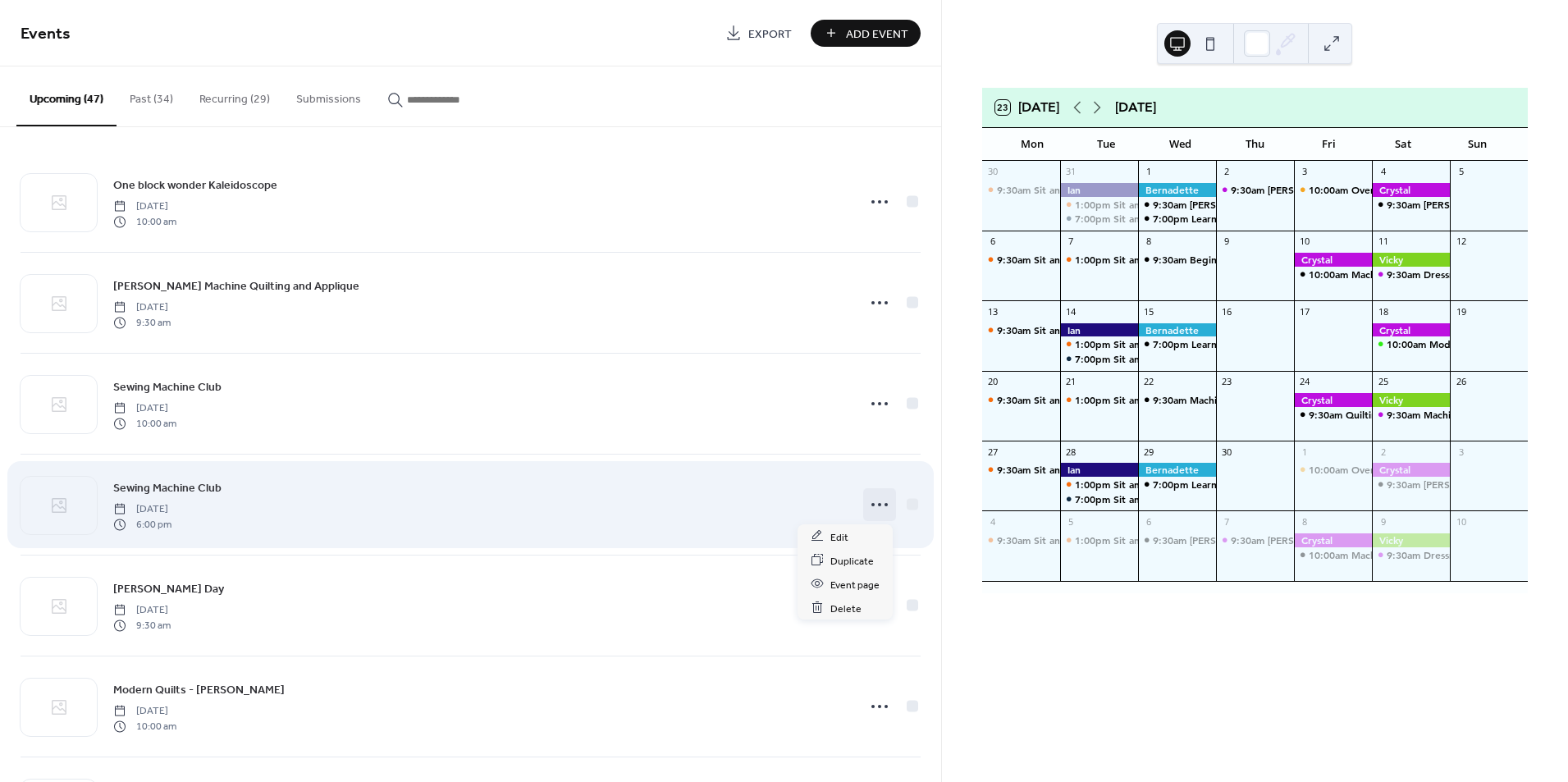 click 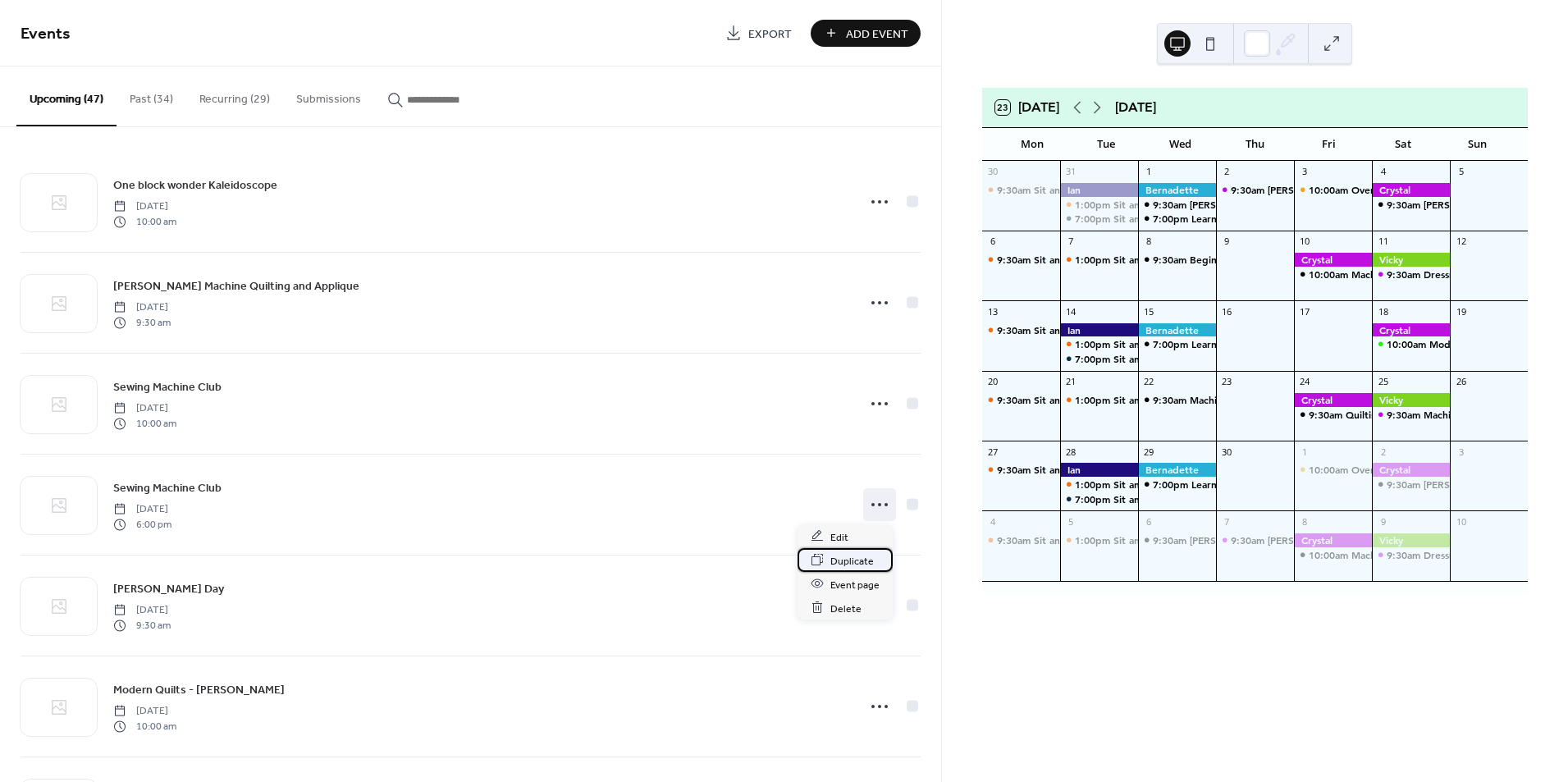 click on "Duplicate" at bounding box center [852, 560] 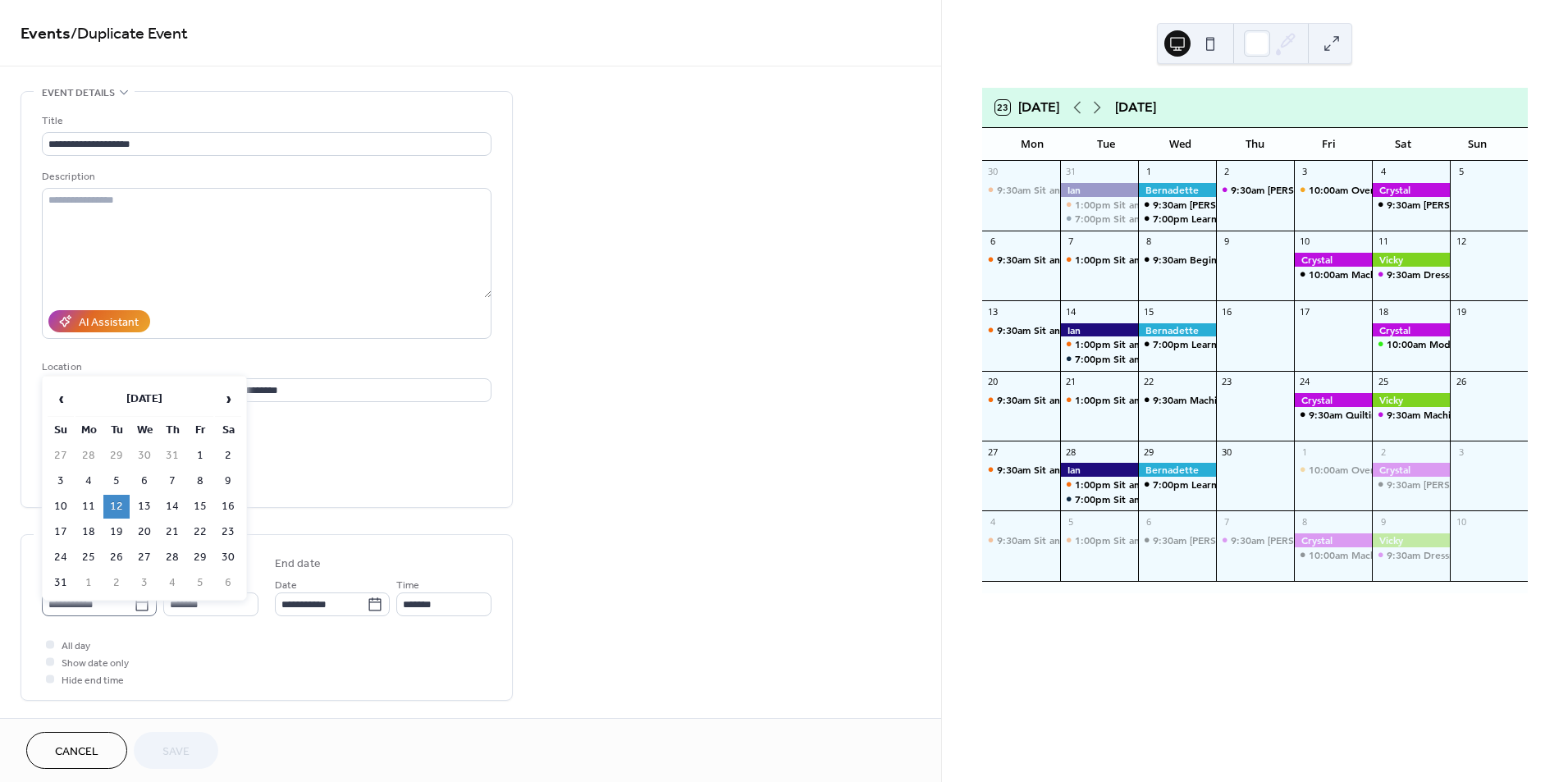 click 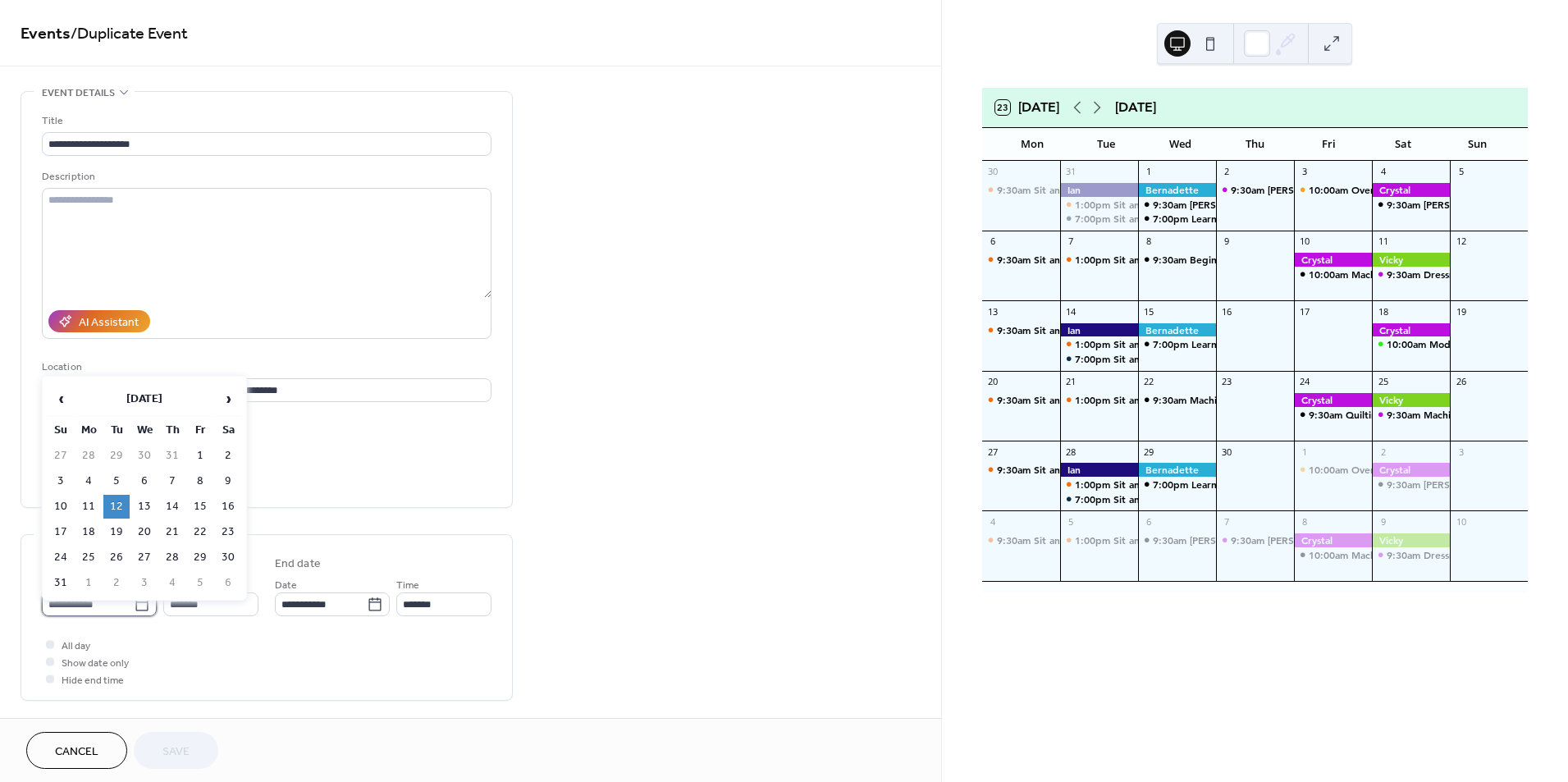 click on "**********" at bounding box center [88, 604] 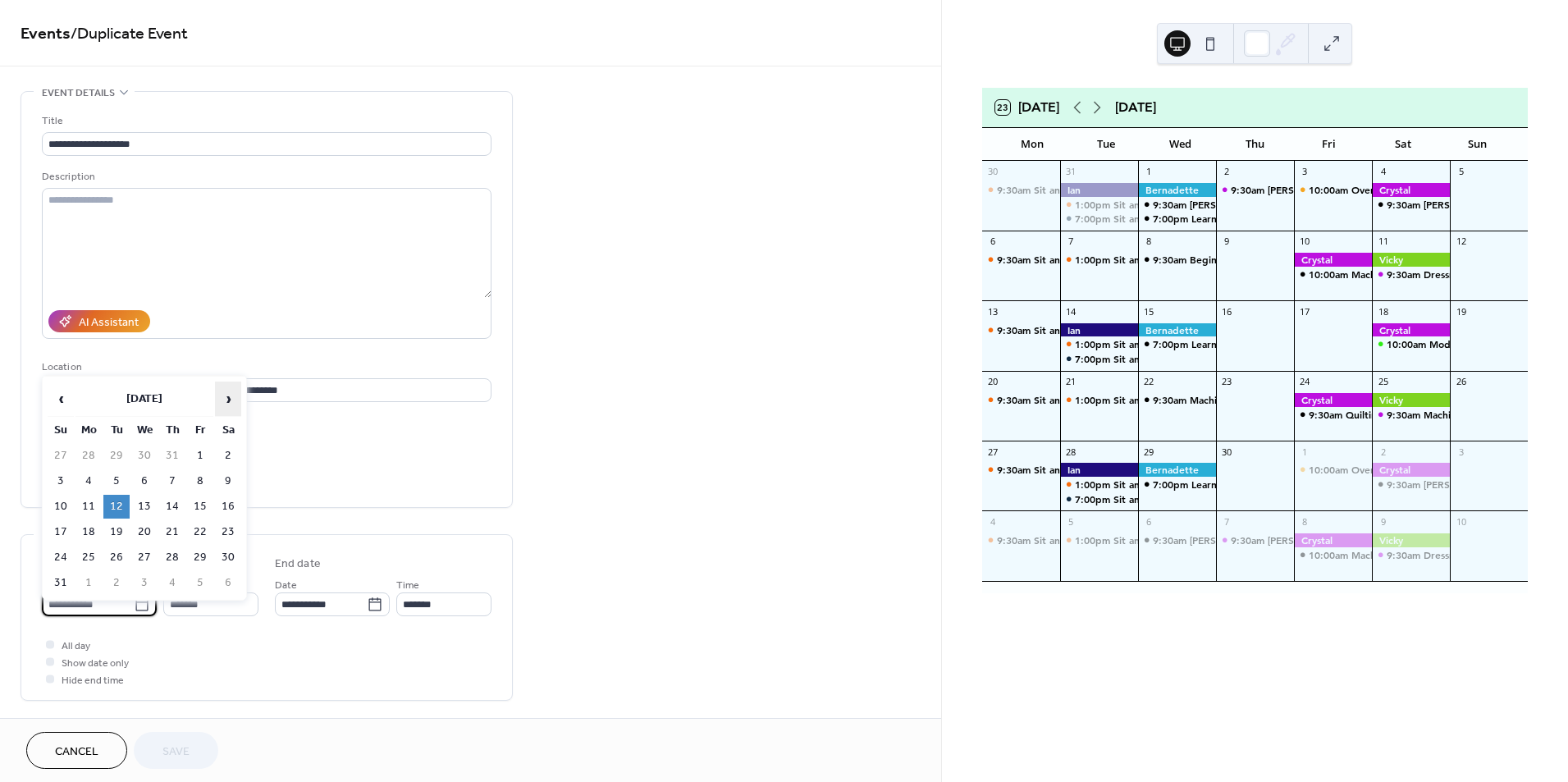 click on "›" at bounding box center (228, 399) 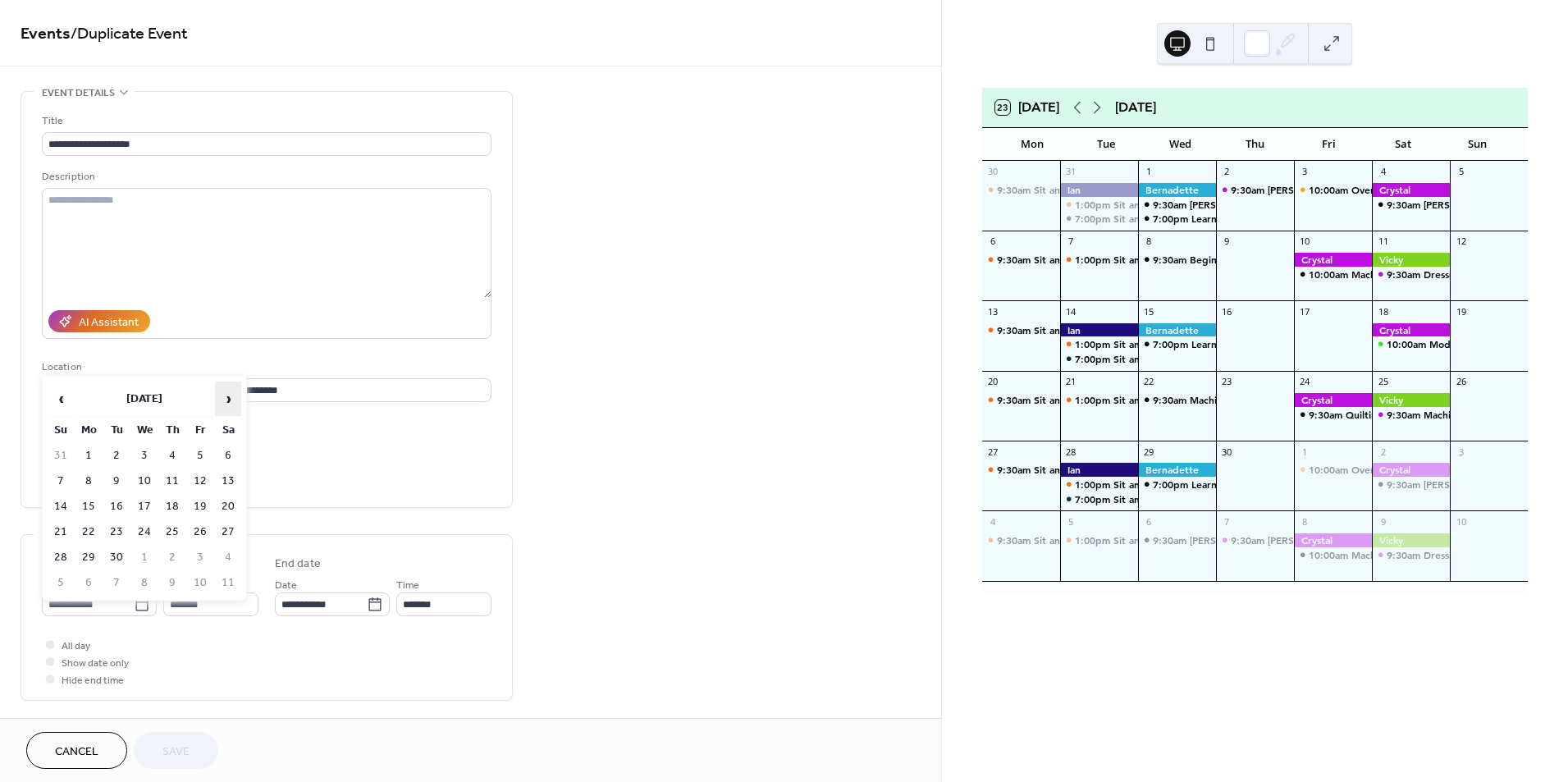 click on "›" at bounding box center [228, 399] 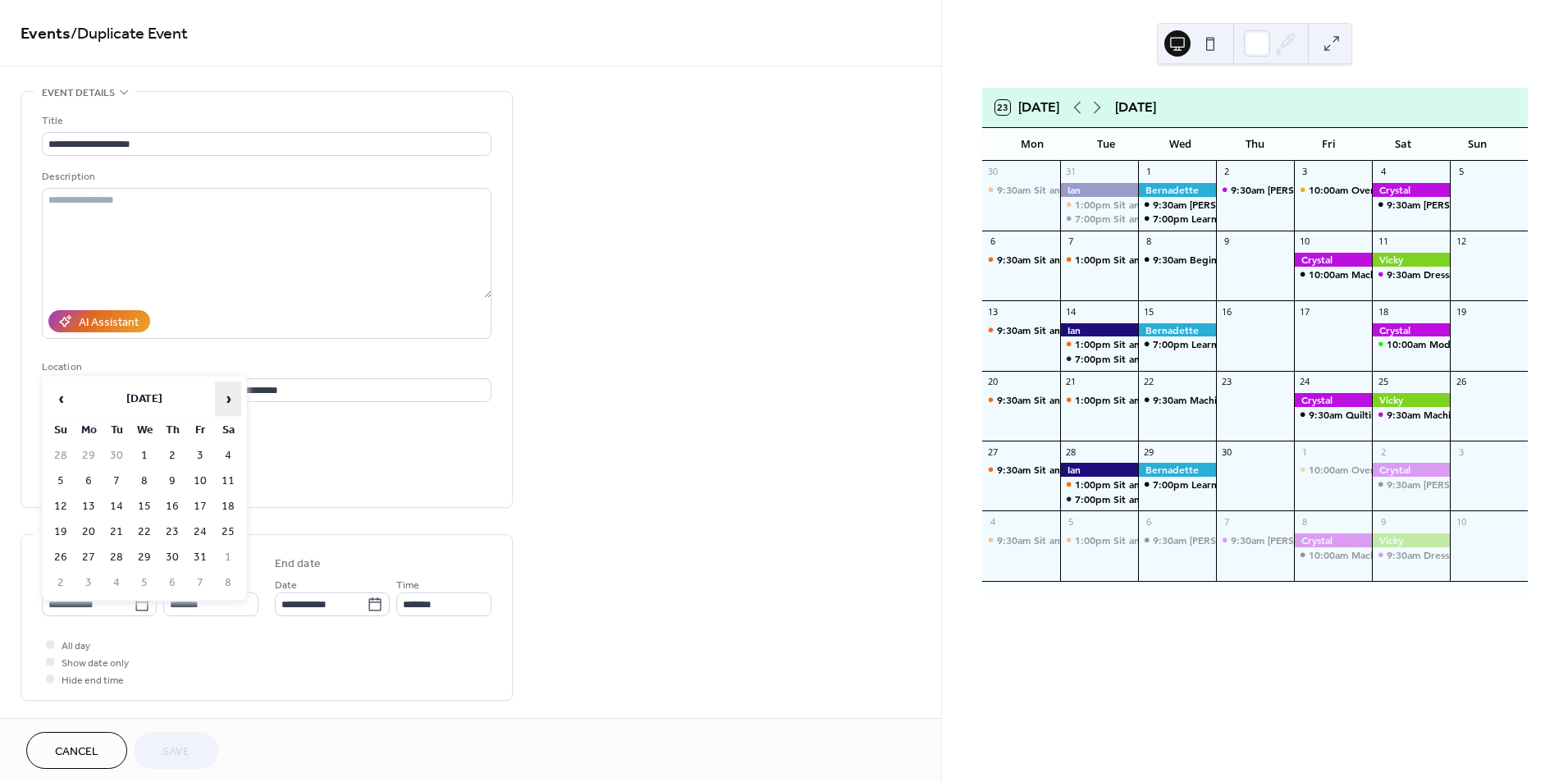 click on "›" at bounding box center (228, 399) 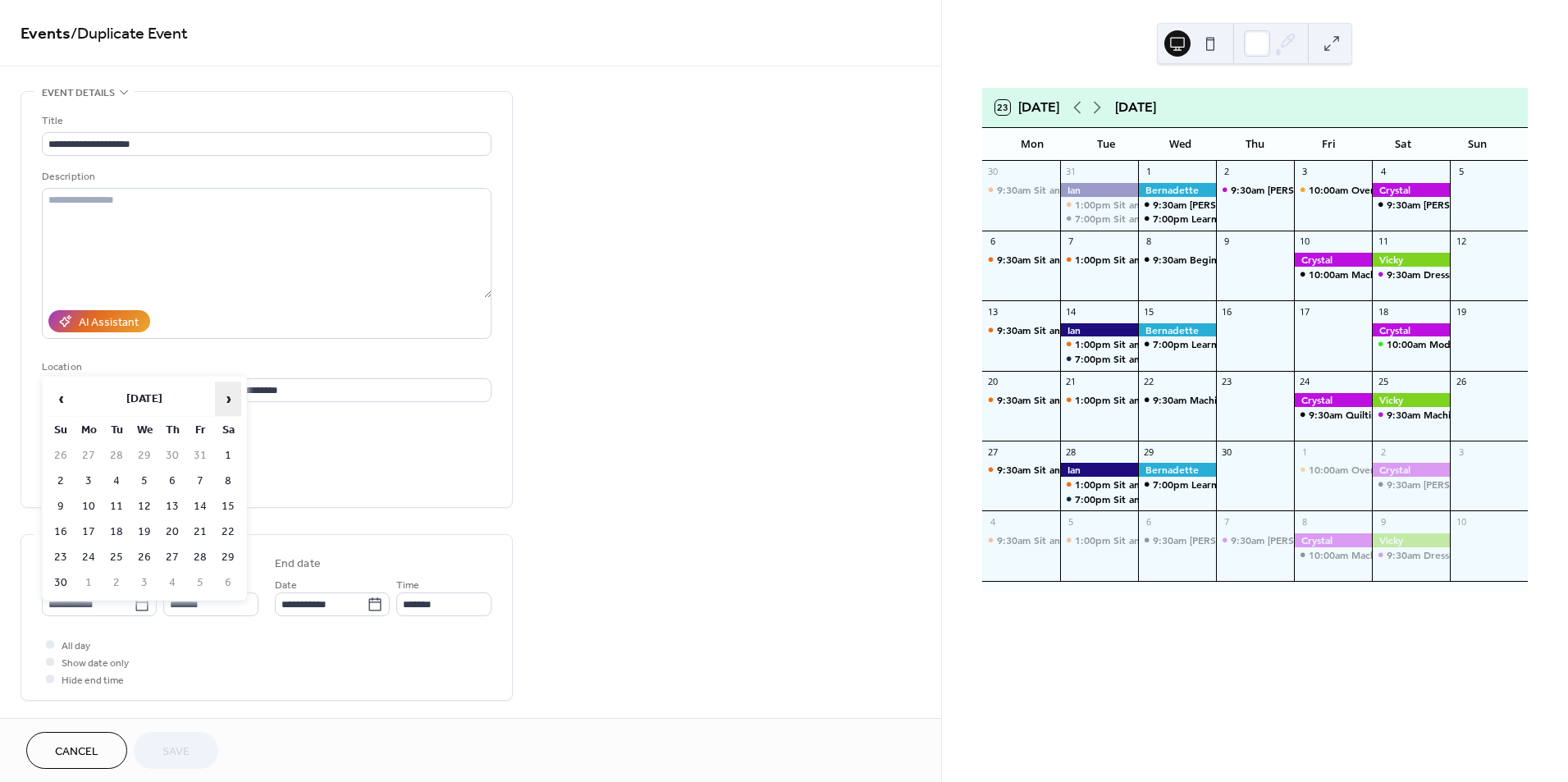 click on "›" at bounding box center [228, 399] 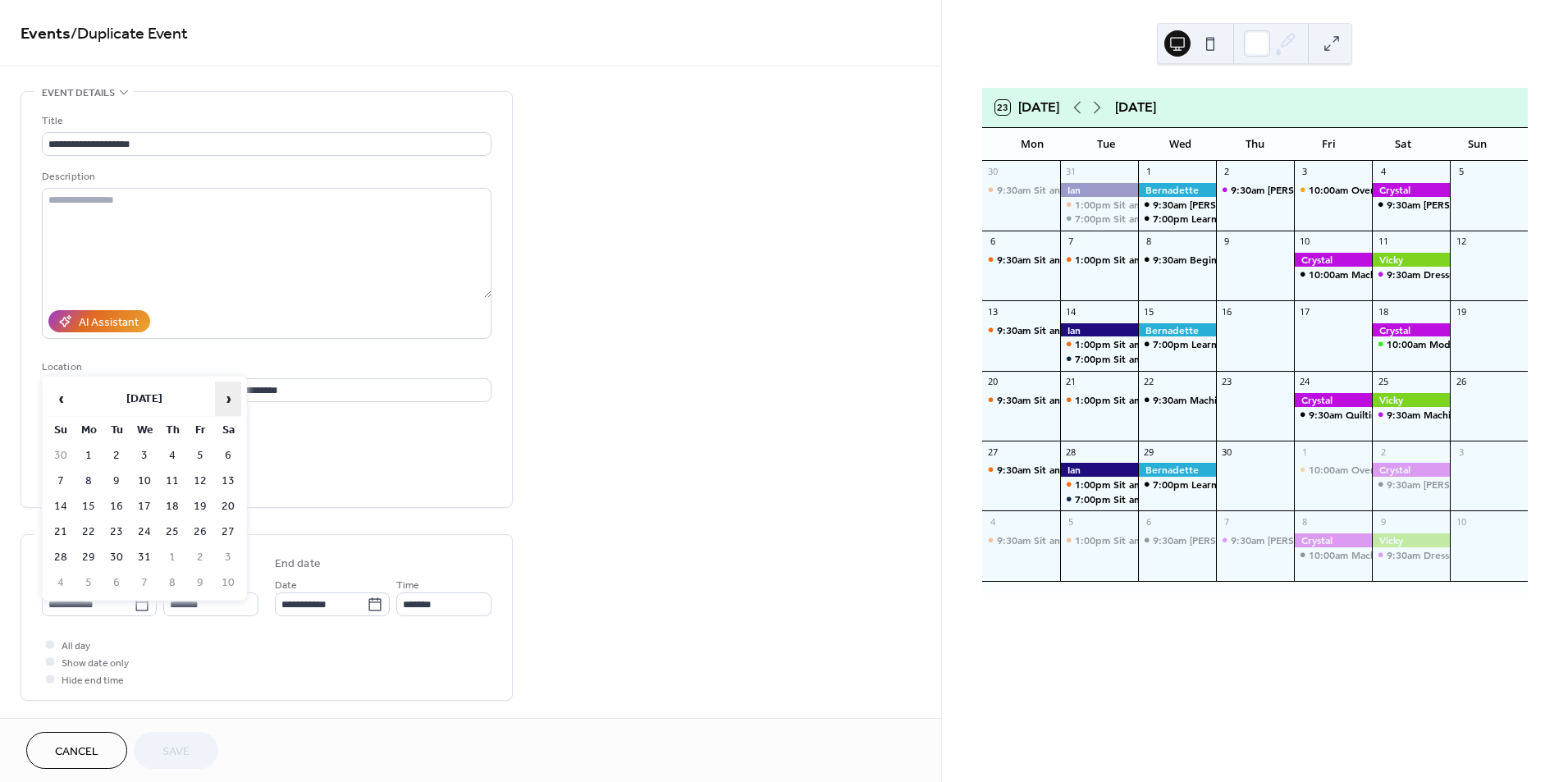 click on "›" at bounding box center [228, 399] 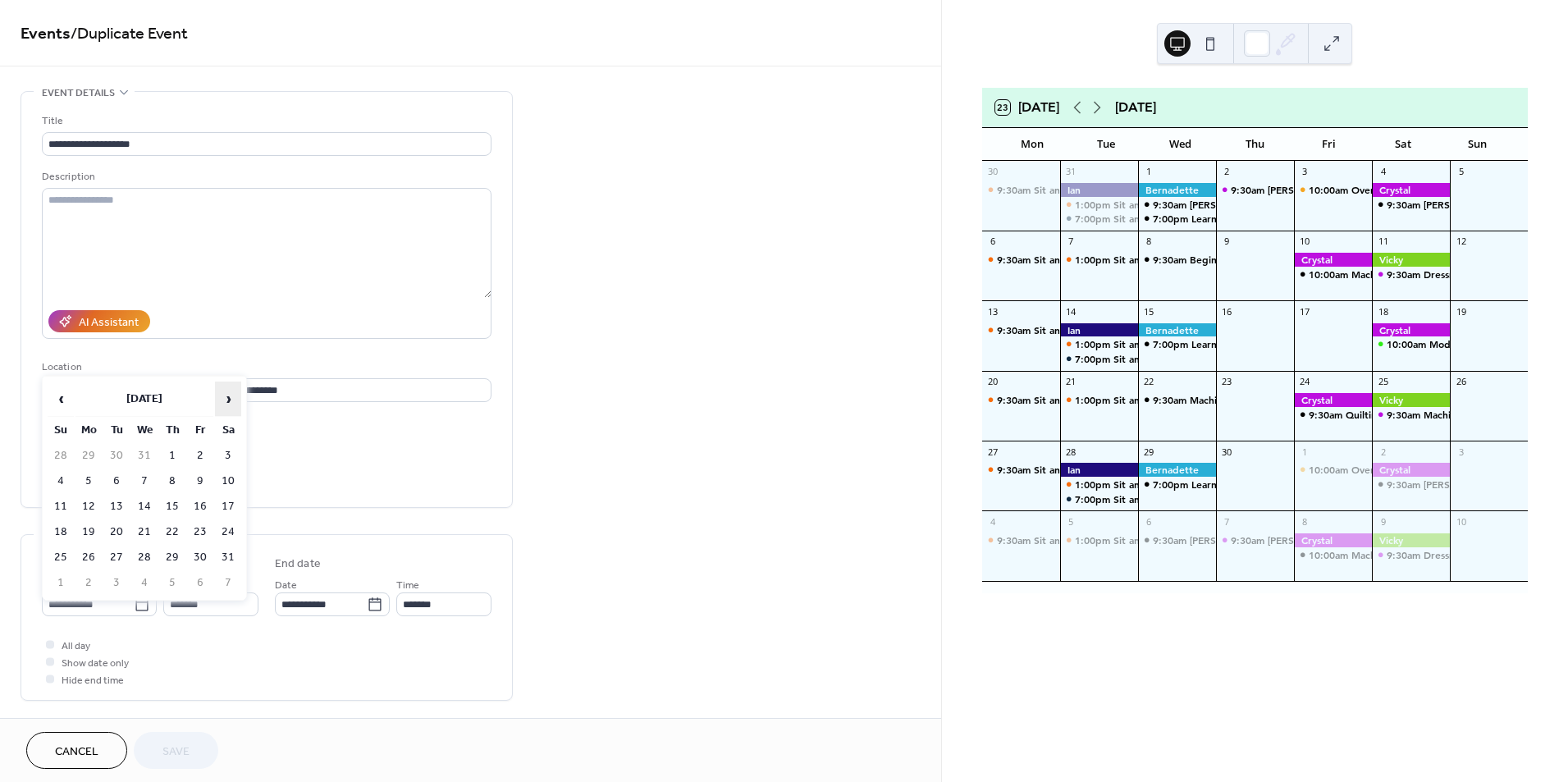 click on "›" at bounding box center (228, 399) 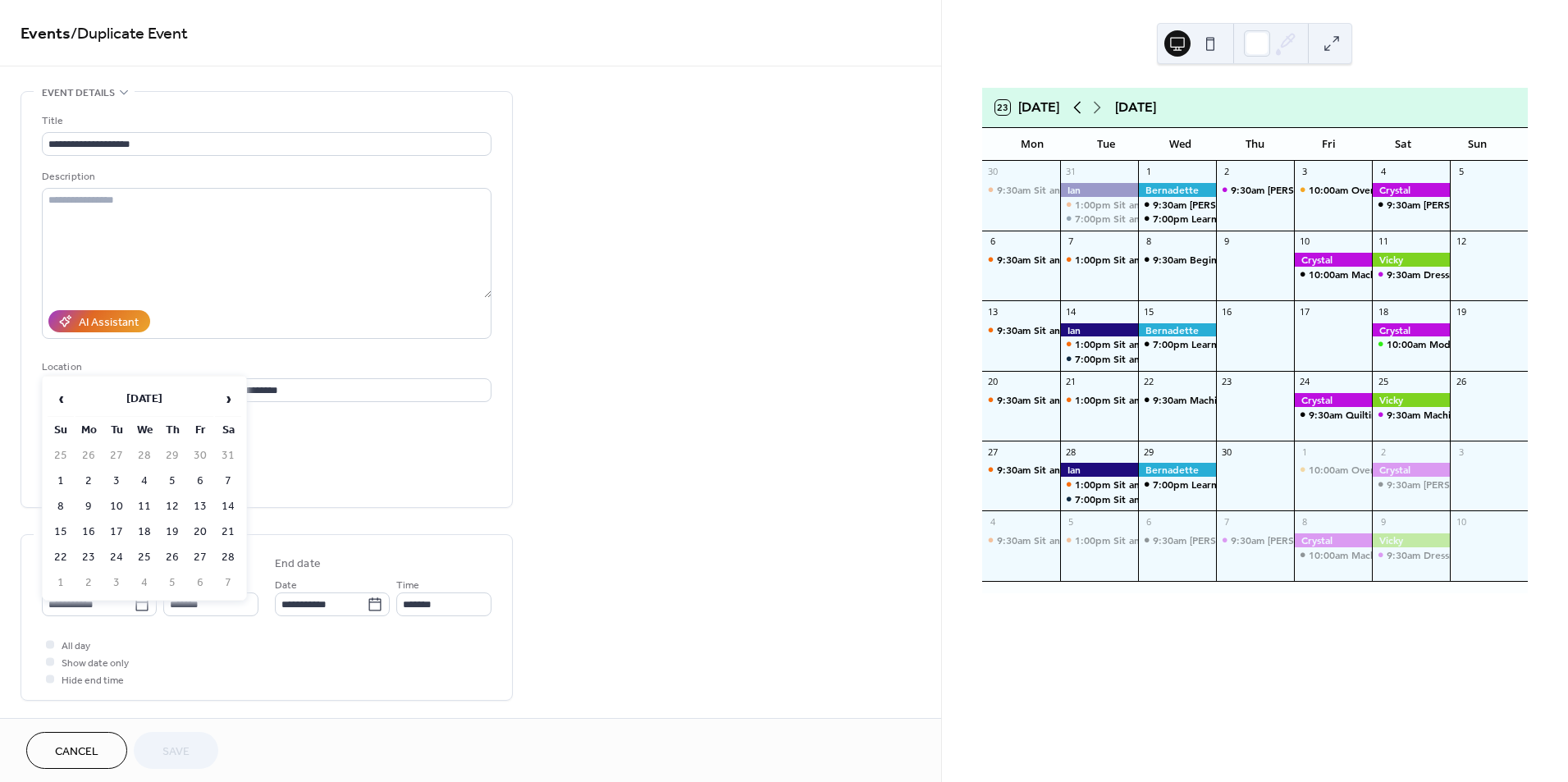 click 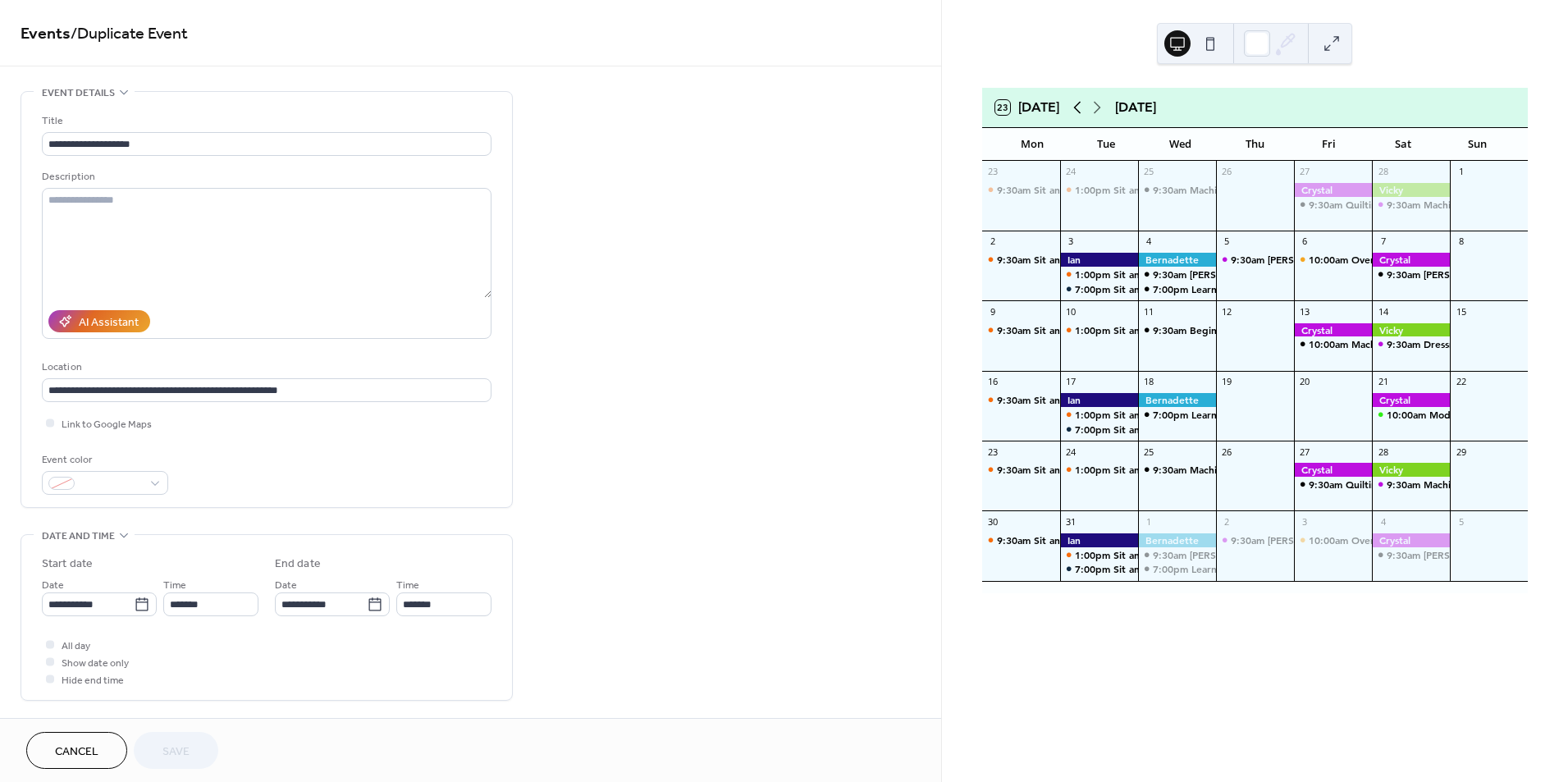 click 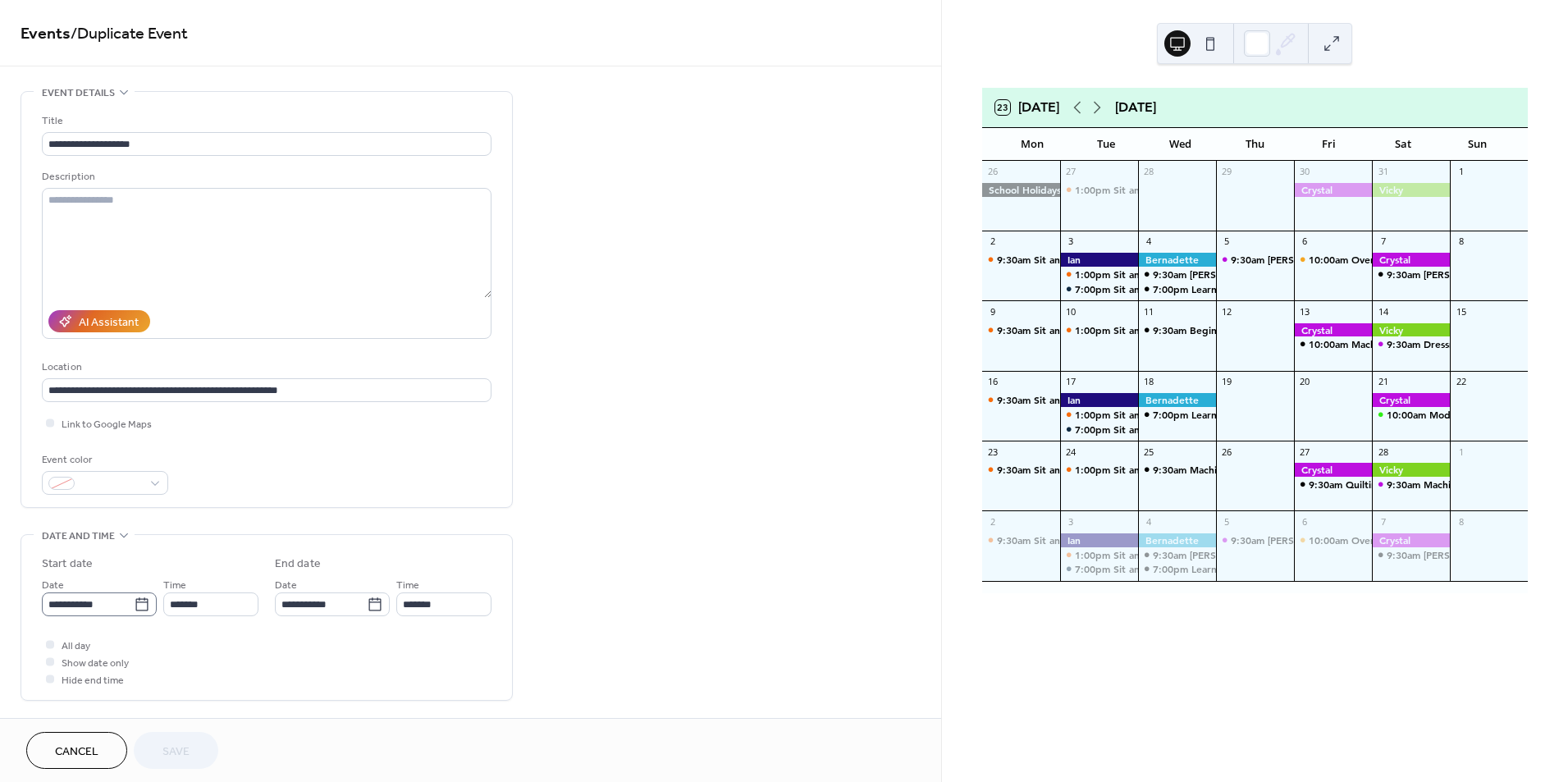 click 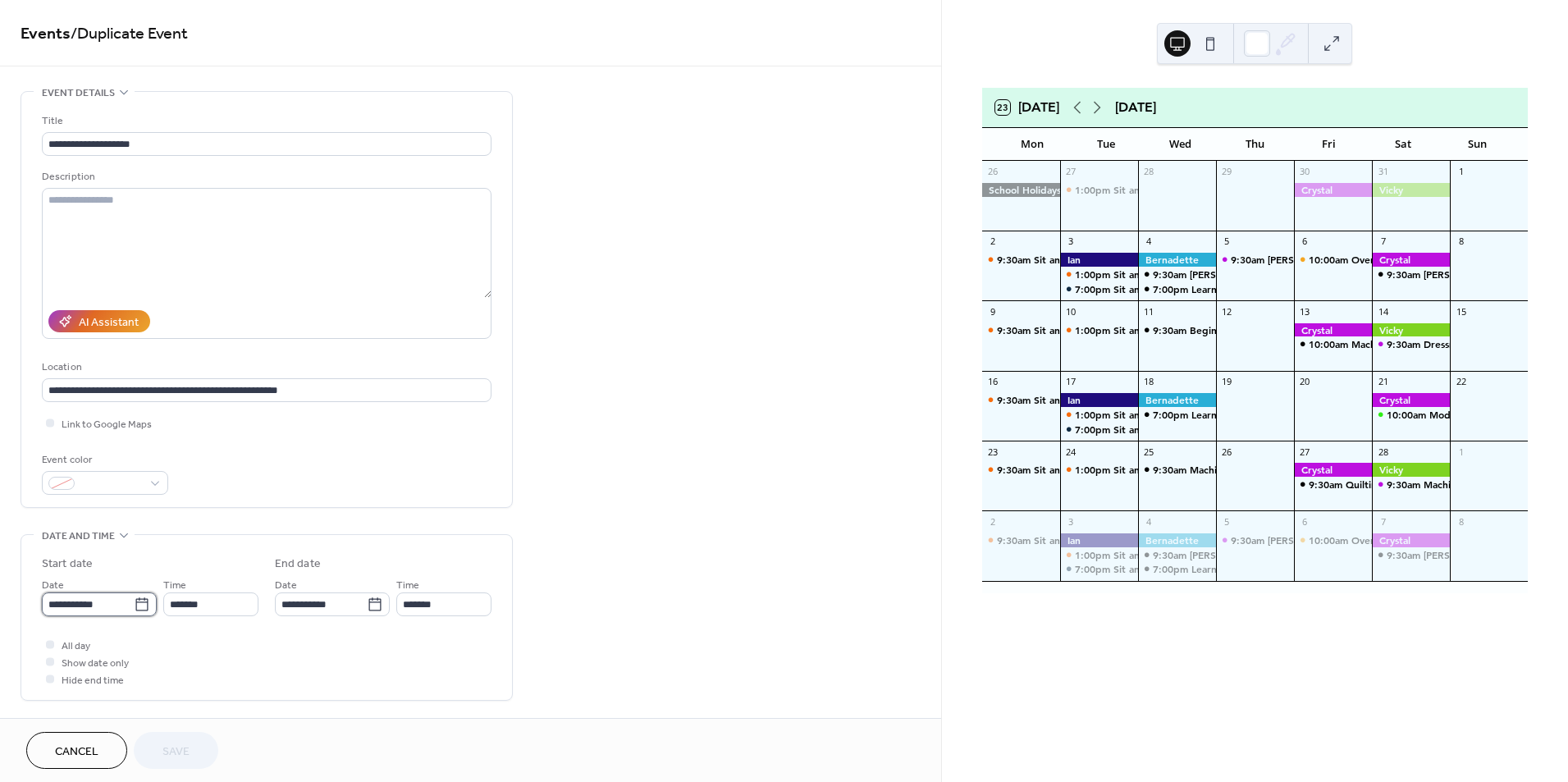 click on "**********" at bounding box center [88, 604] 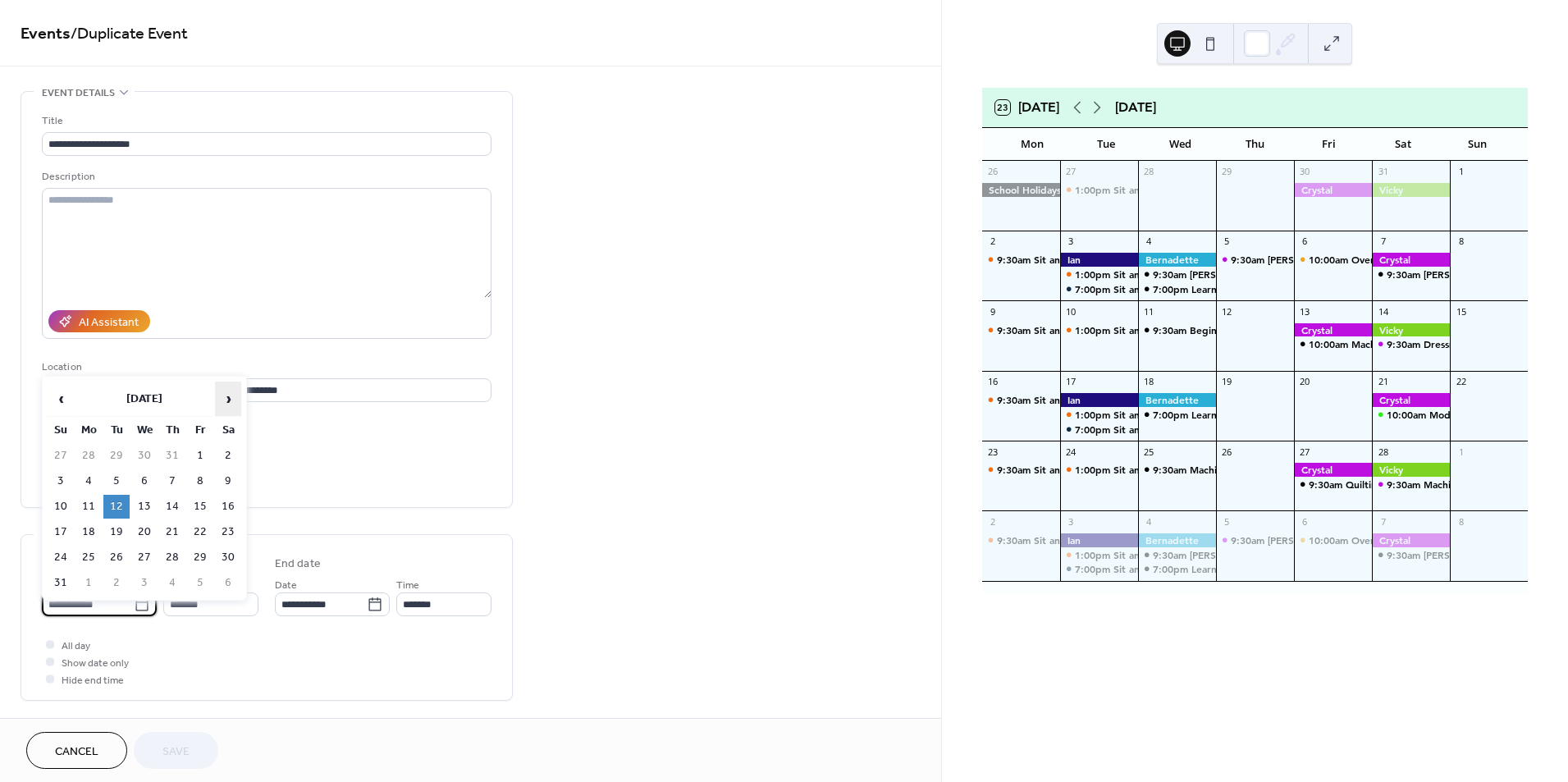 click on "›" at bounding box center (228, 399) 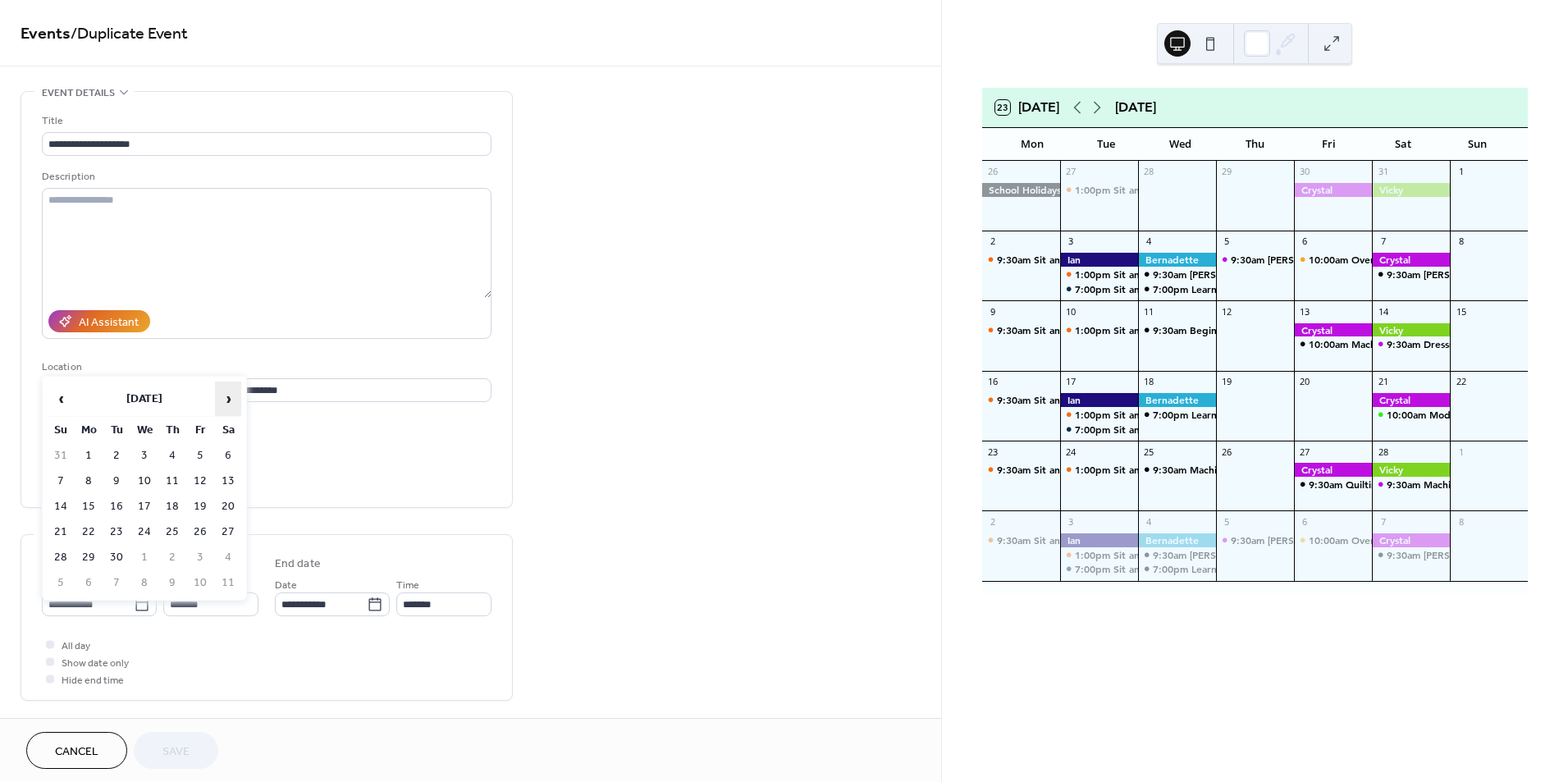 click on "›" at bounding box center (228, 399) 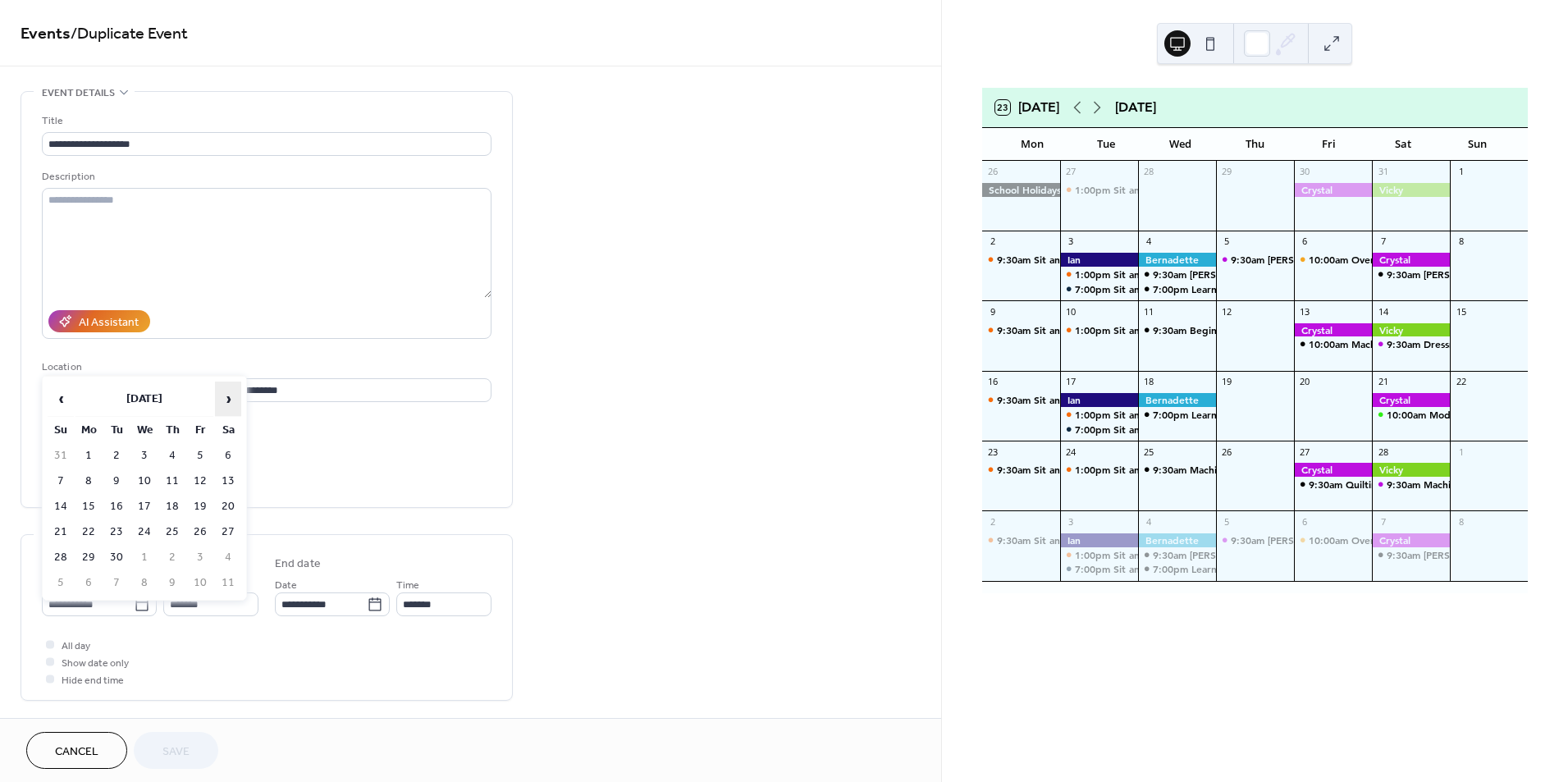 click on "›" at bounding box center [228, 399] 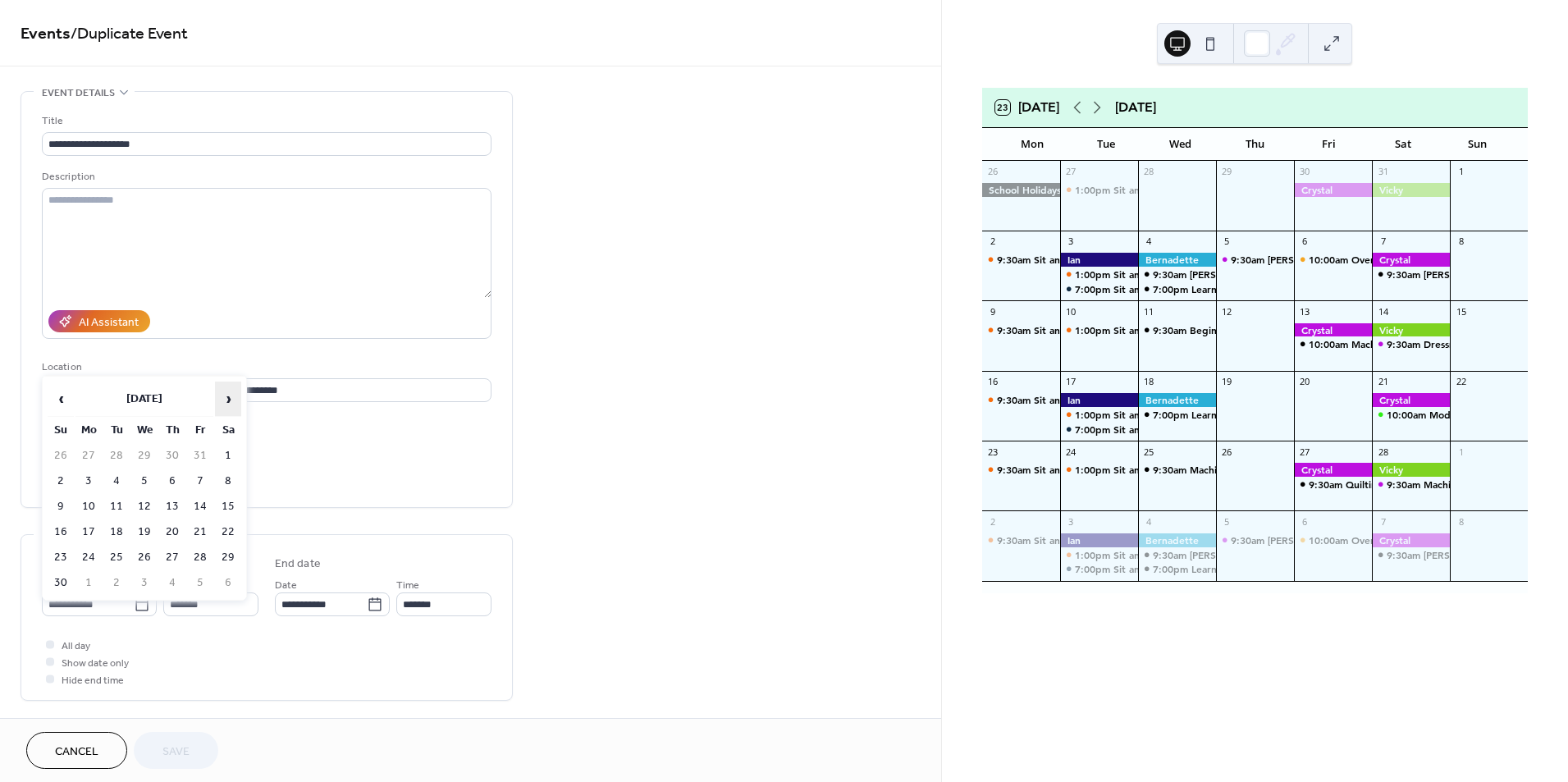 click on "›" at bounding box center (228, 399) 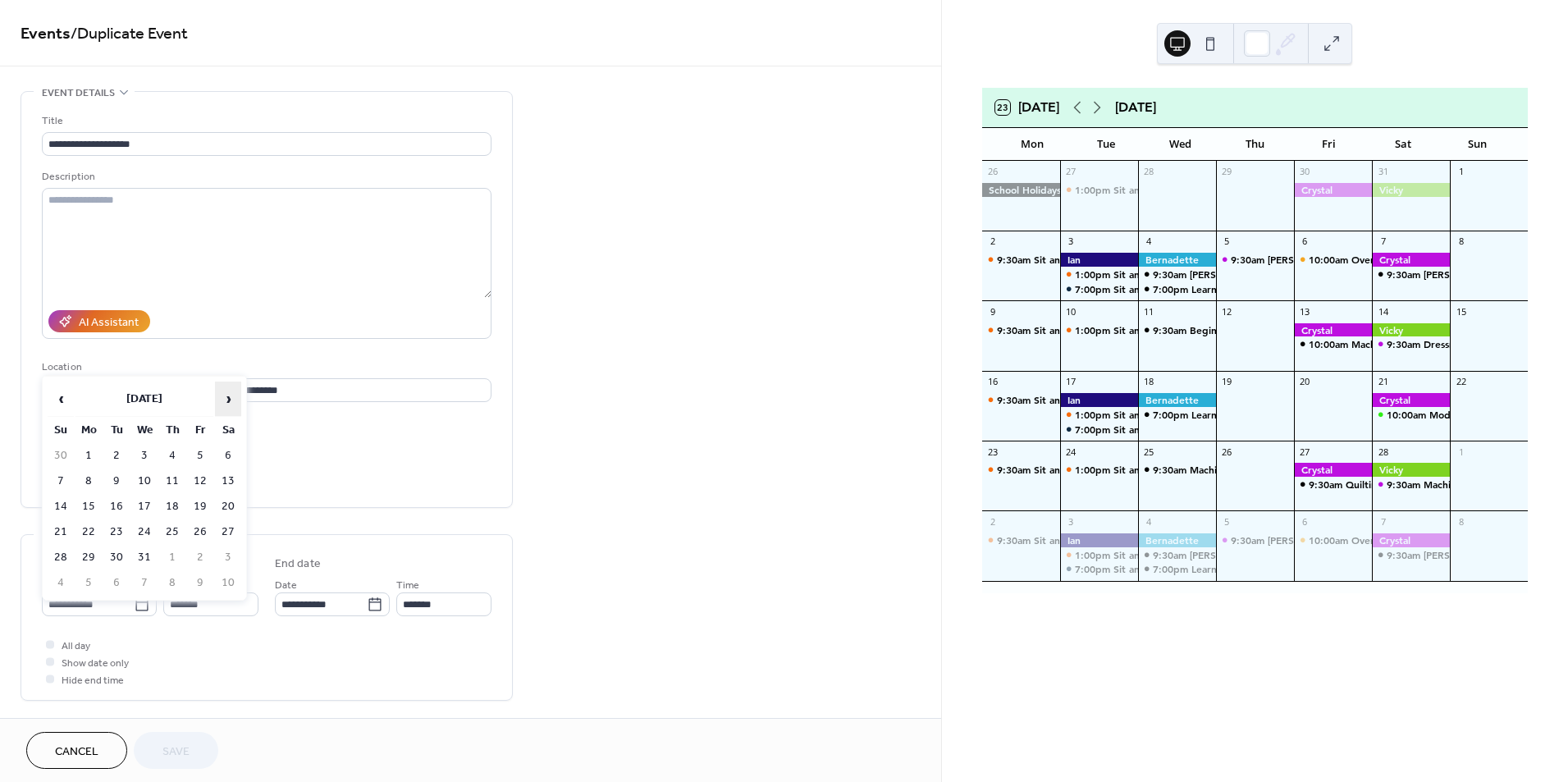 drag, startPoint x: 229, startPoint y: 406, endPoint x: 240, endPoint y: 405, distance: 11.045361 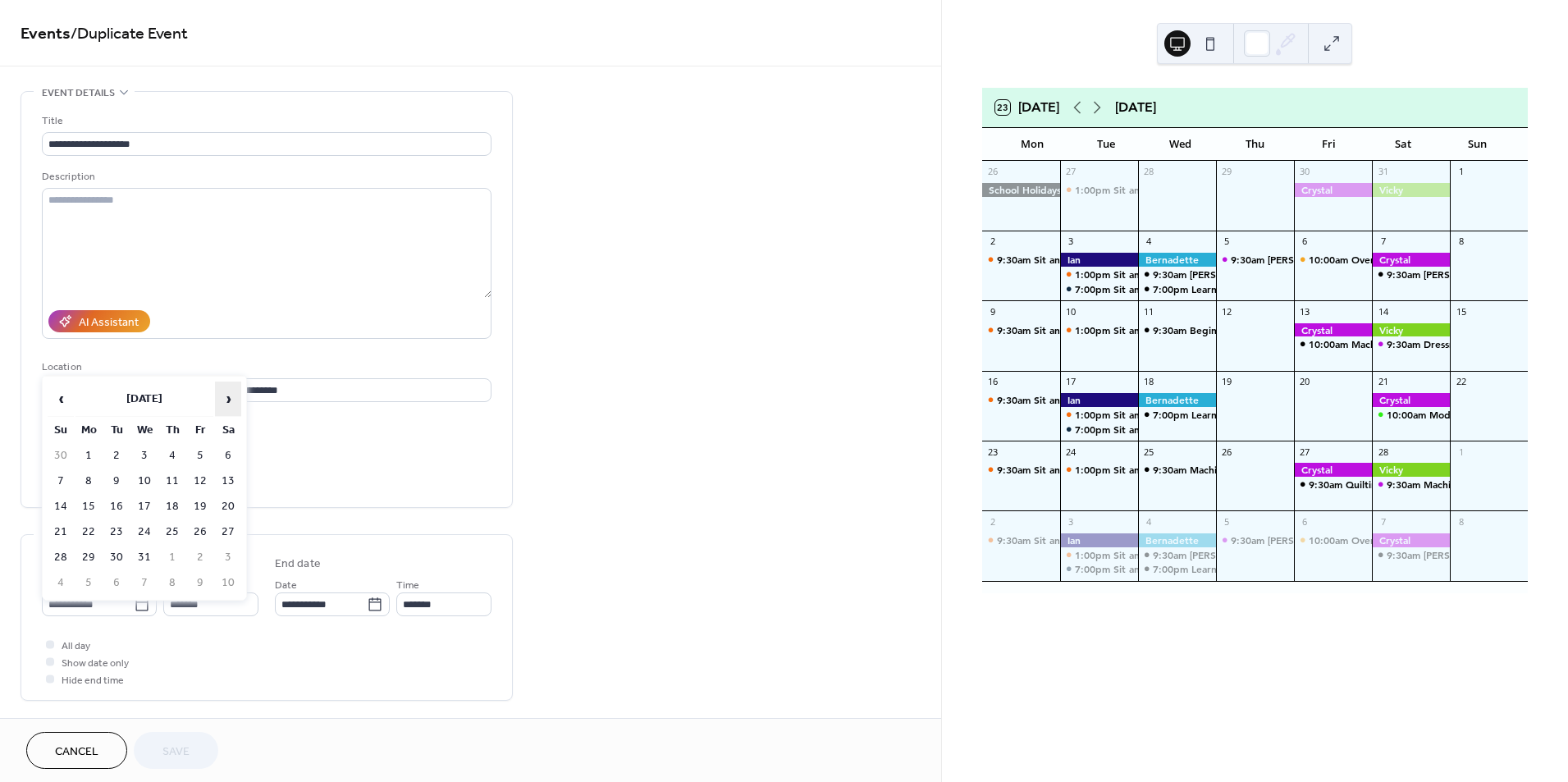 click on "›" at bounding box center [228, 399] 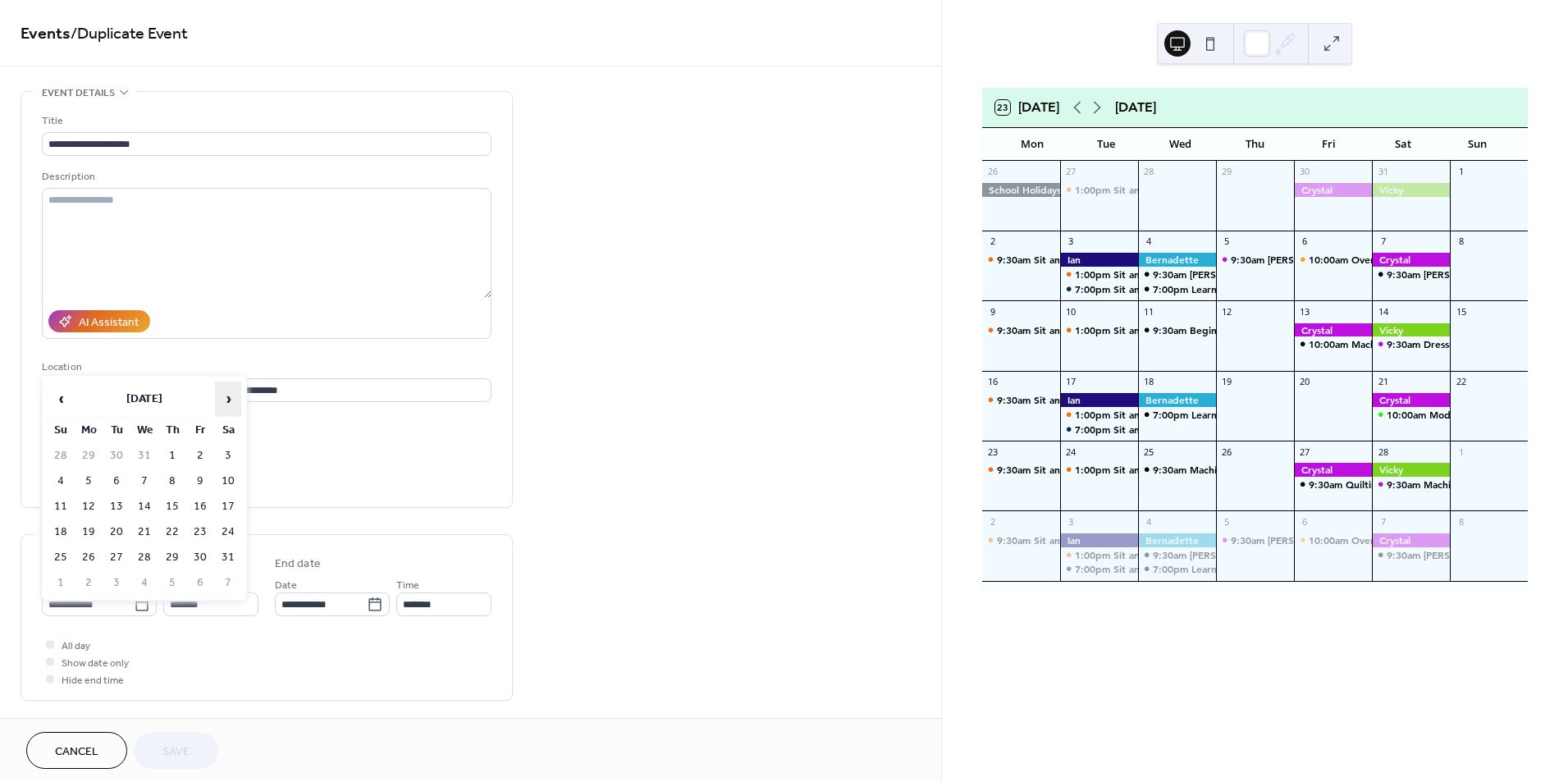 click on "›" at bounding box center [228, 399] 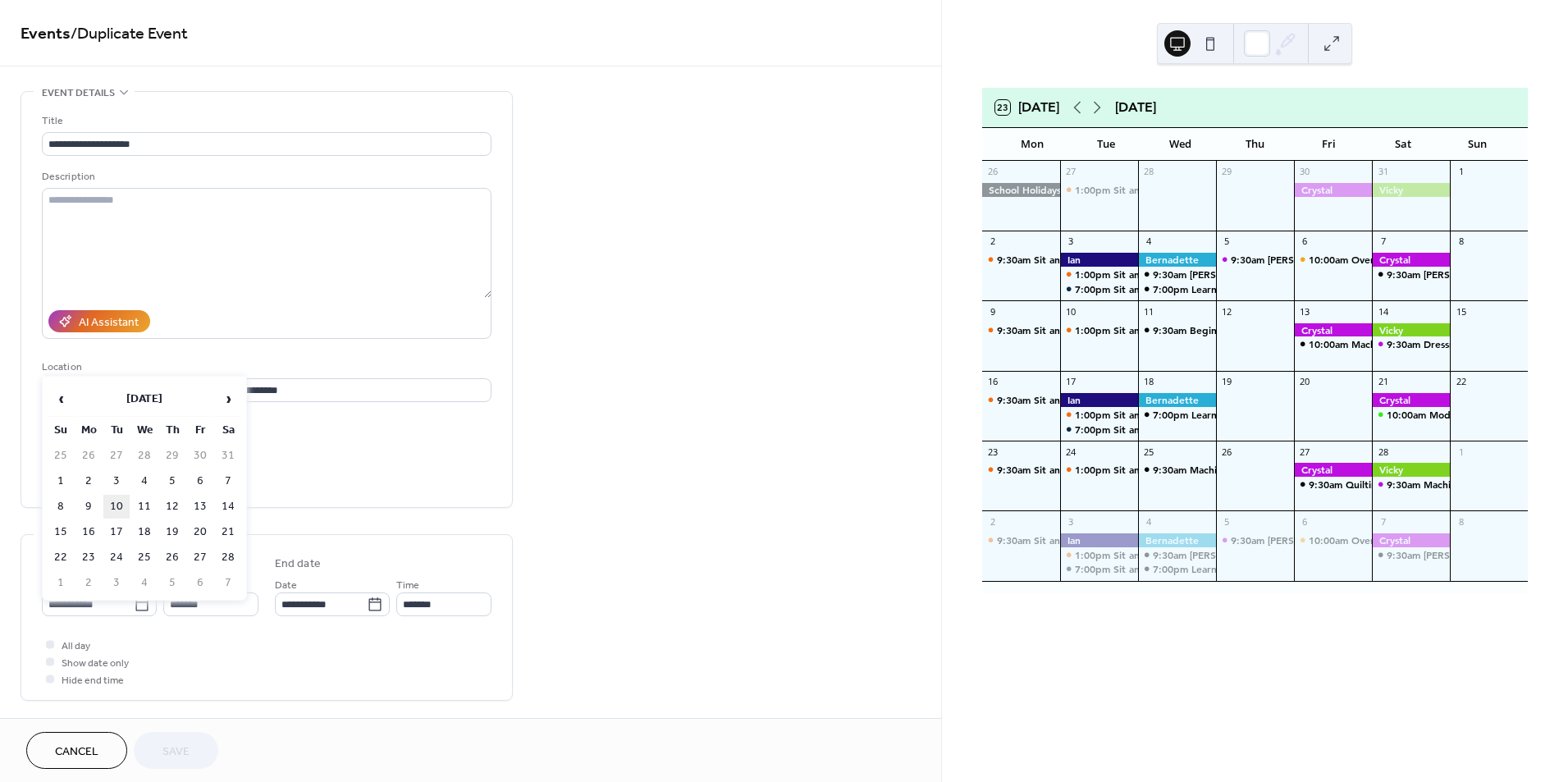 click on "10" at bounding box center [117, 506] 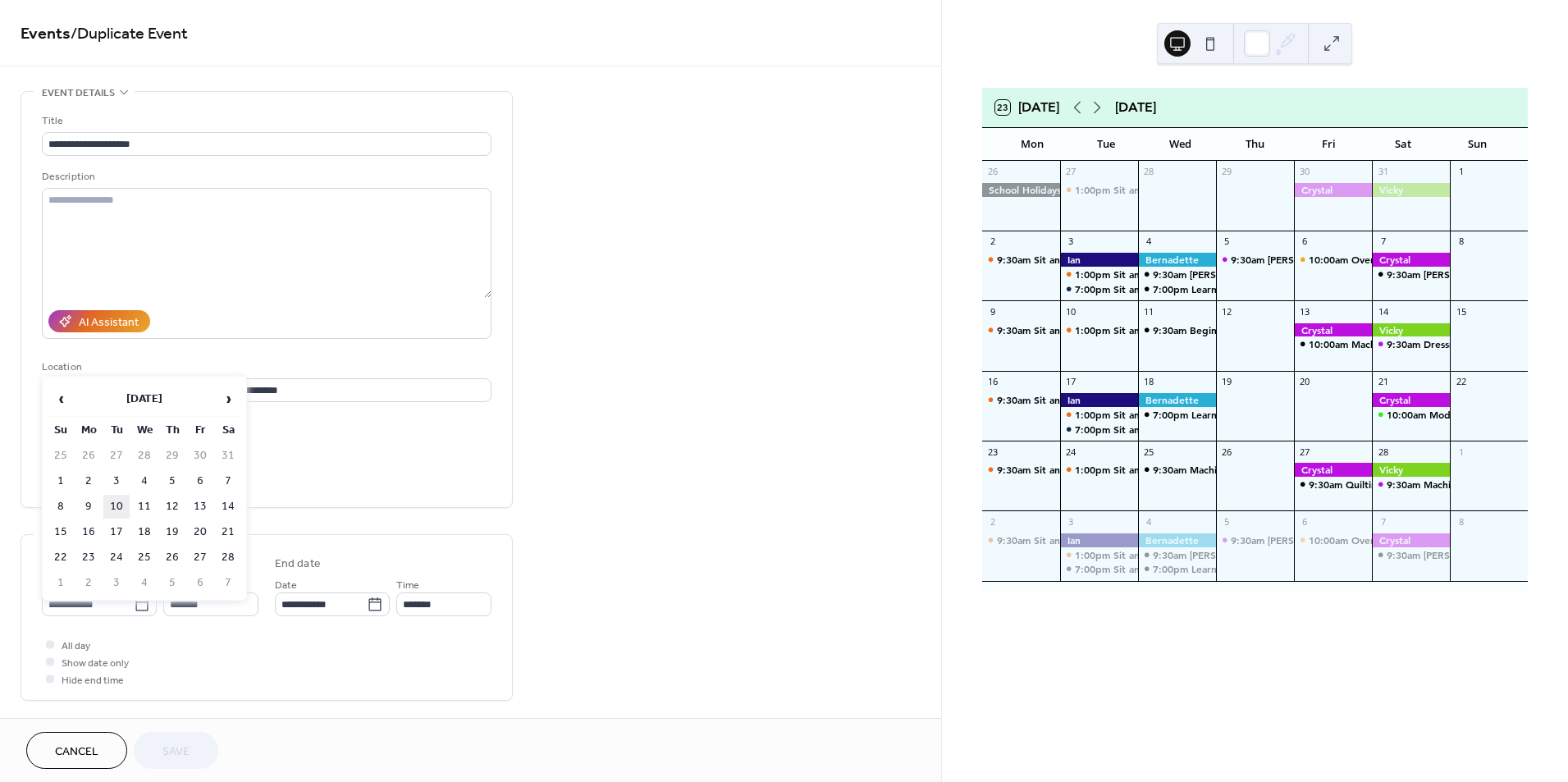type on "**********" 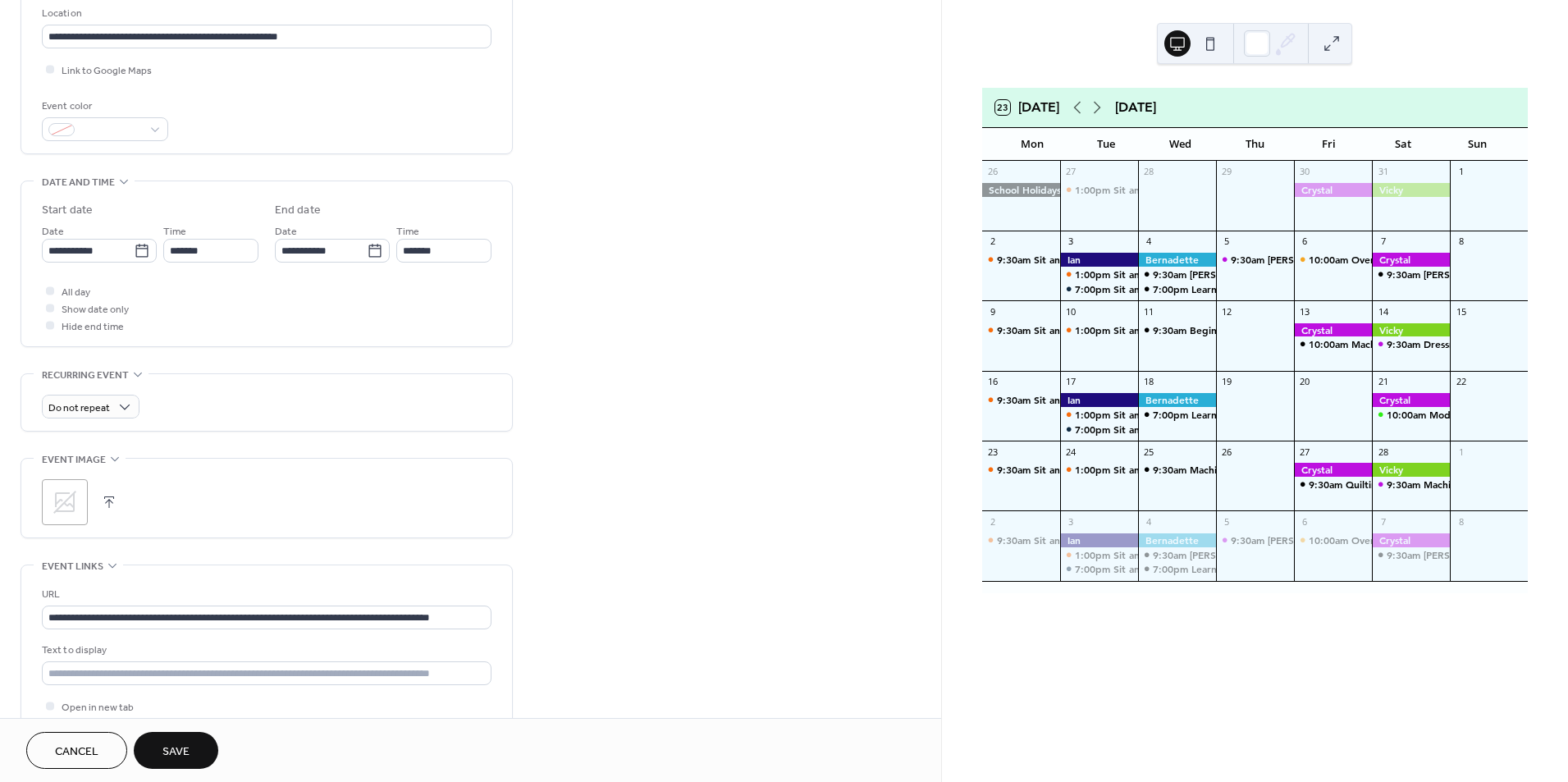 scroll, scrollTop: 356, scrollLeft: 0, axis: vertical 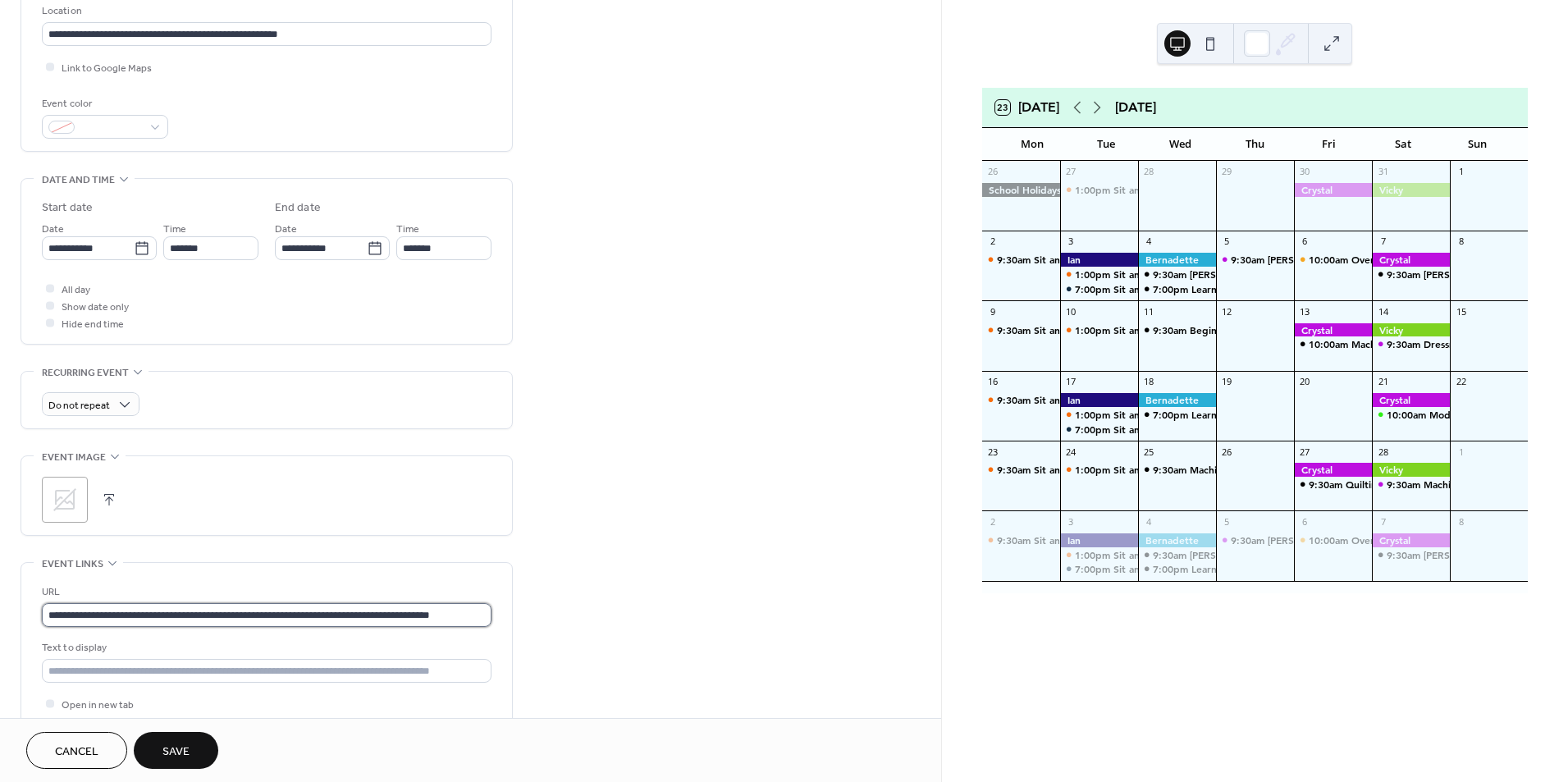 click on "**********" at bounding box center [267, 615] 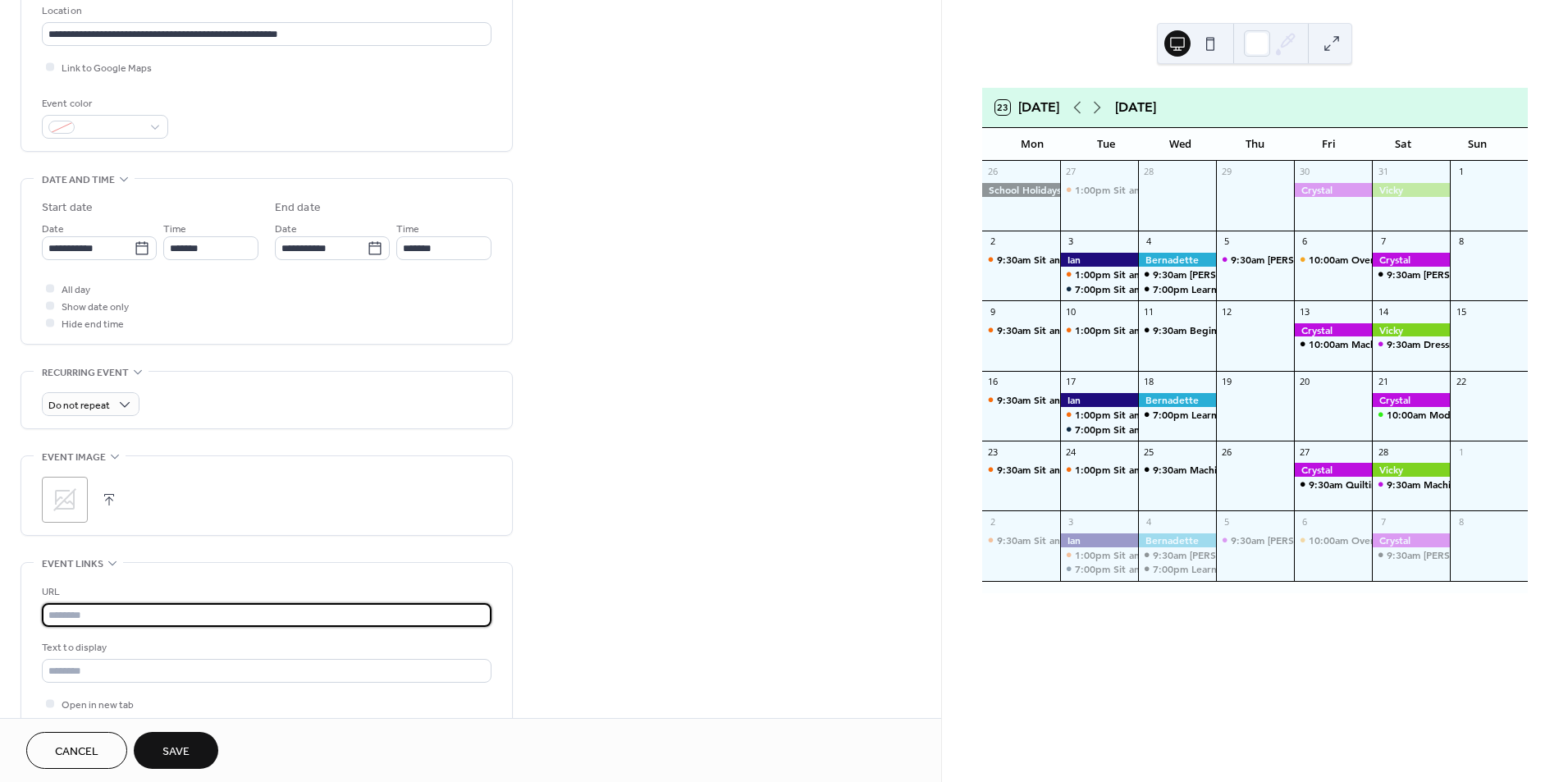 type 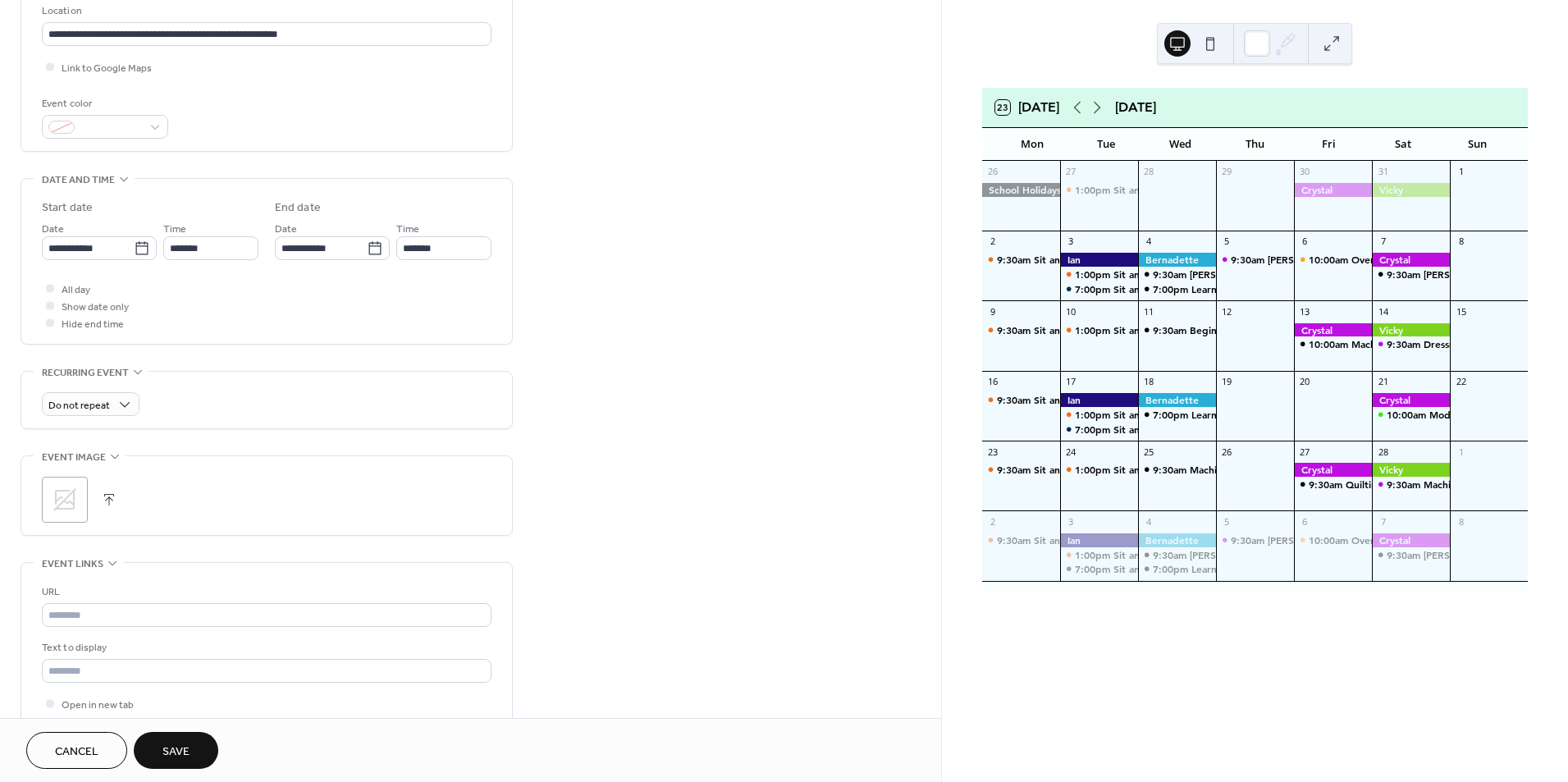 click on "Save" at bounding box center (176, 750) 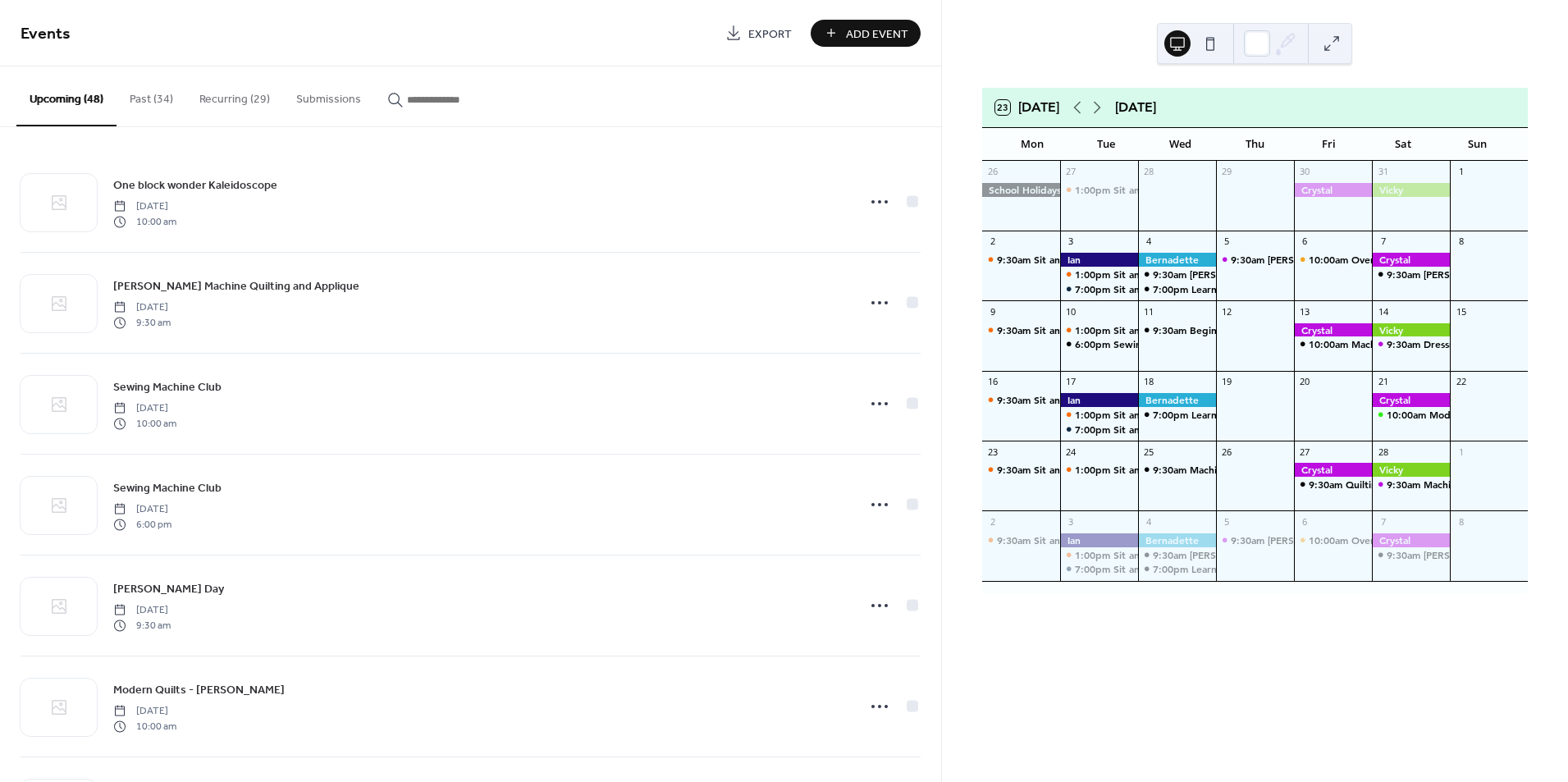 click on "23 [DATE] [DATE] Mon Tue Wed Thu Fri Sat Sun 26 27 1:00pm Sit and Sew 28 29 30 31 1 2 9:30am Sit and Sew 3 1:00pm Sit and Sew 7:00pm Sit and Sew - [DATE] Night 4 9:30am [PERSON_NAME] - Anything Goes 7:00pm Learn to Sew - [DATE] Night 5 9:30am [PERSON_NAME] Day 6 10:00am Overlocker Club Sylvania 7 9:30am ByAnnie - Sit and Sew Day - teacher guided 8 9 9:30am Sit and Sew 10 1:00pm Sit and Sew 6:00pm Sewing Machine Club  11 9:30am Beginners Patchwork Piecing 12 13 10:00am Machine Embroidery hands on skills class 14 9:30am Dressmaking Sewing Day - teacher guided - own project 15 16 9:30am Sit and Sew 17 1:00pm Sit and Sew 7:00pm Sit and Sew - [DATE] Night 18 7:00pm Learn to Sew - [DATE] Night 19 20 21 10:00am Modern Quilts - [PERSON_NAME] 22 23 9:30am Sit and Sew 24 1:00pm Sit and Sew 25 9:30am Machine Quilting and Applique Sewing Day 26 27 9:30am Quilting Day - Freemotion / Rulerwork / Walking foot - Own Project 28 9:30am Machine Quilting and Applique Sewing Day 1 2 9:30am Sit and Sew 3 1:00pm 4 5 6" at bounding box center (1255, 391) 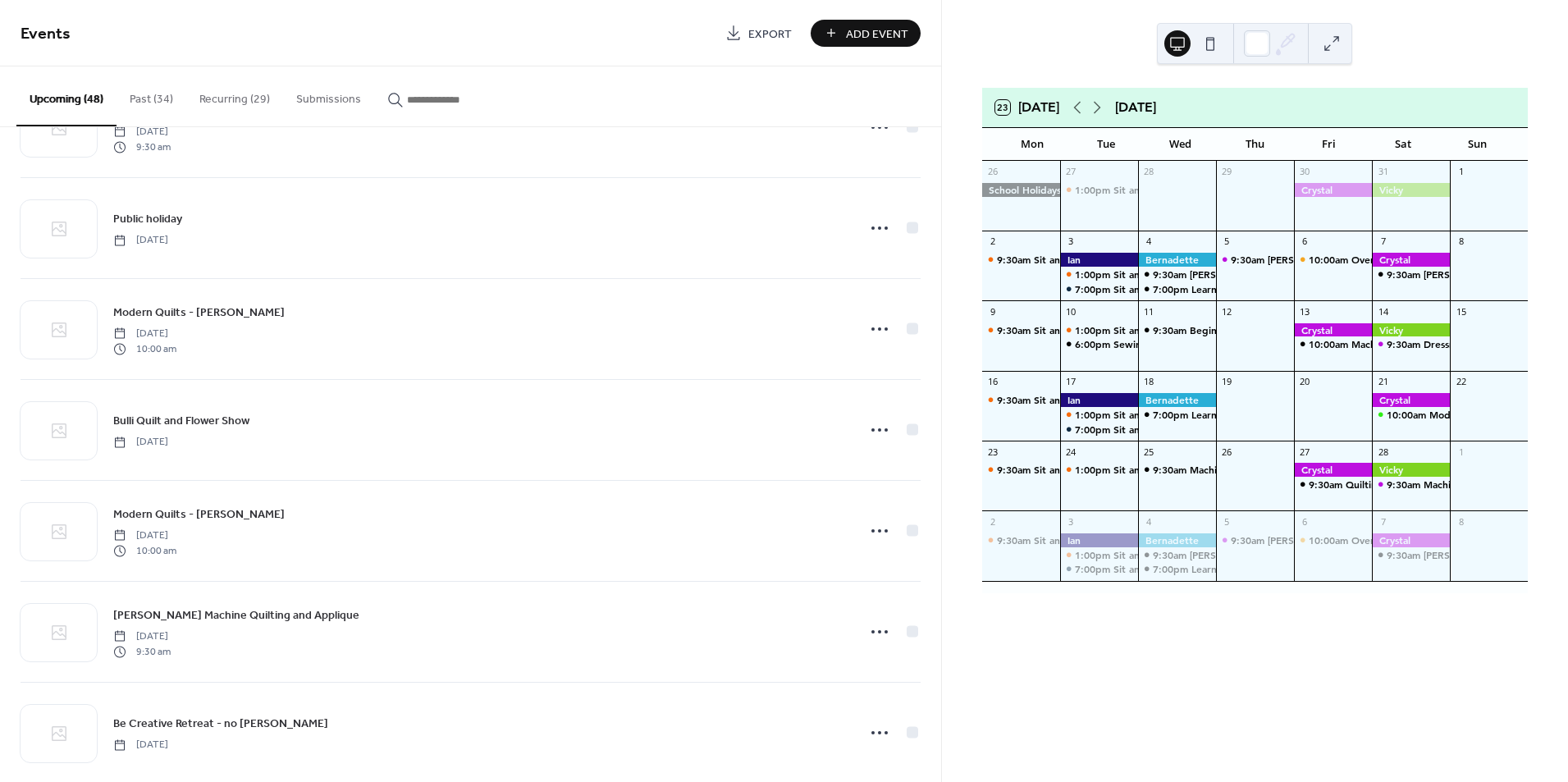 scroll, scrollTop: 2423, scrollLeft: 0, axis: vertical 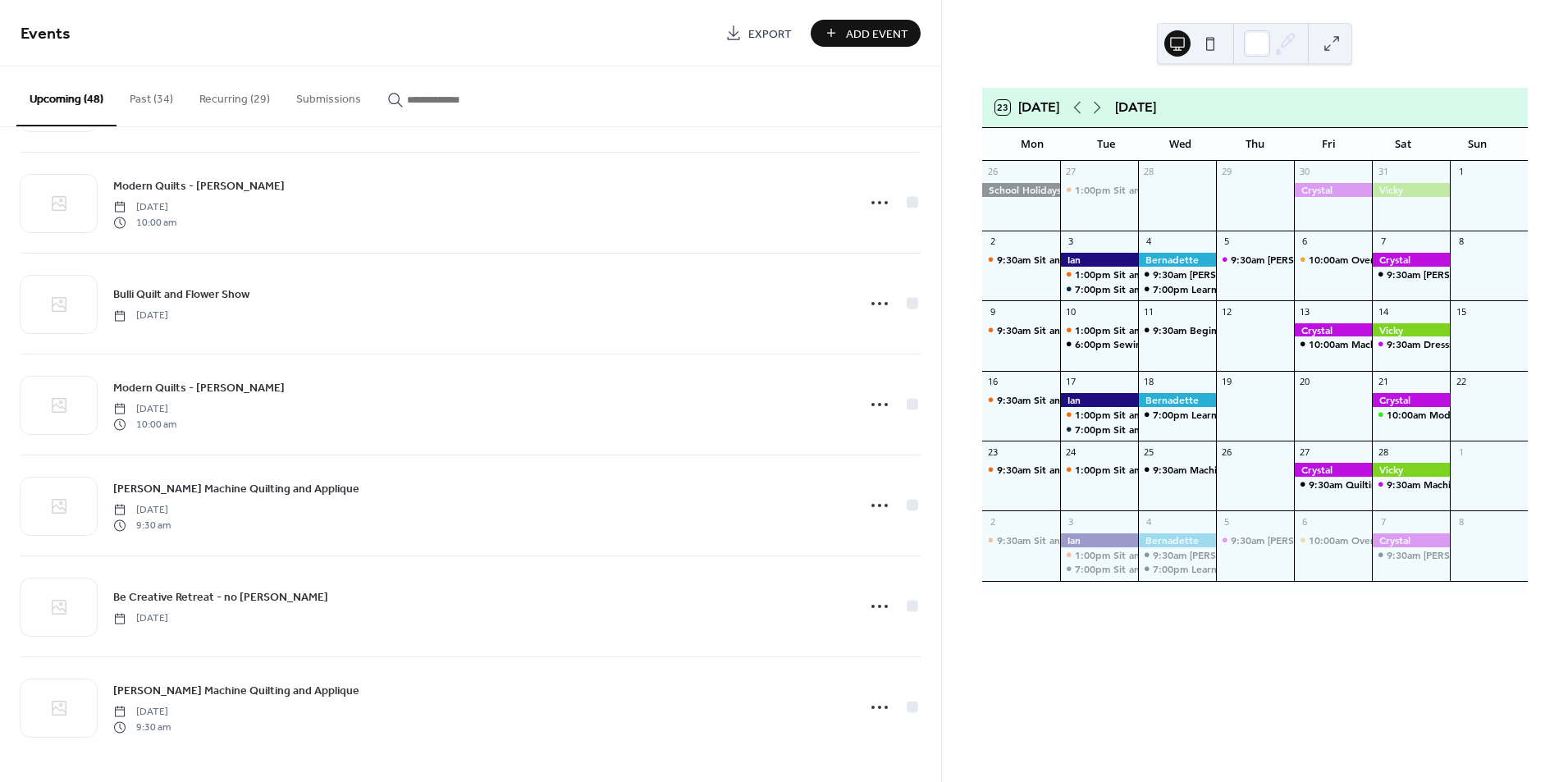 click on "Recurring (29)" at bounding box center [235, 95] 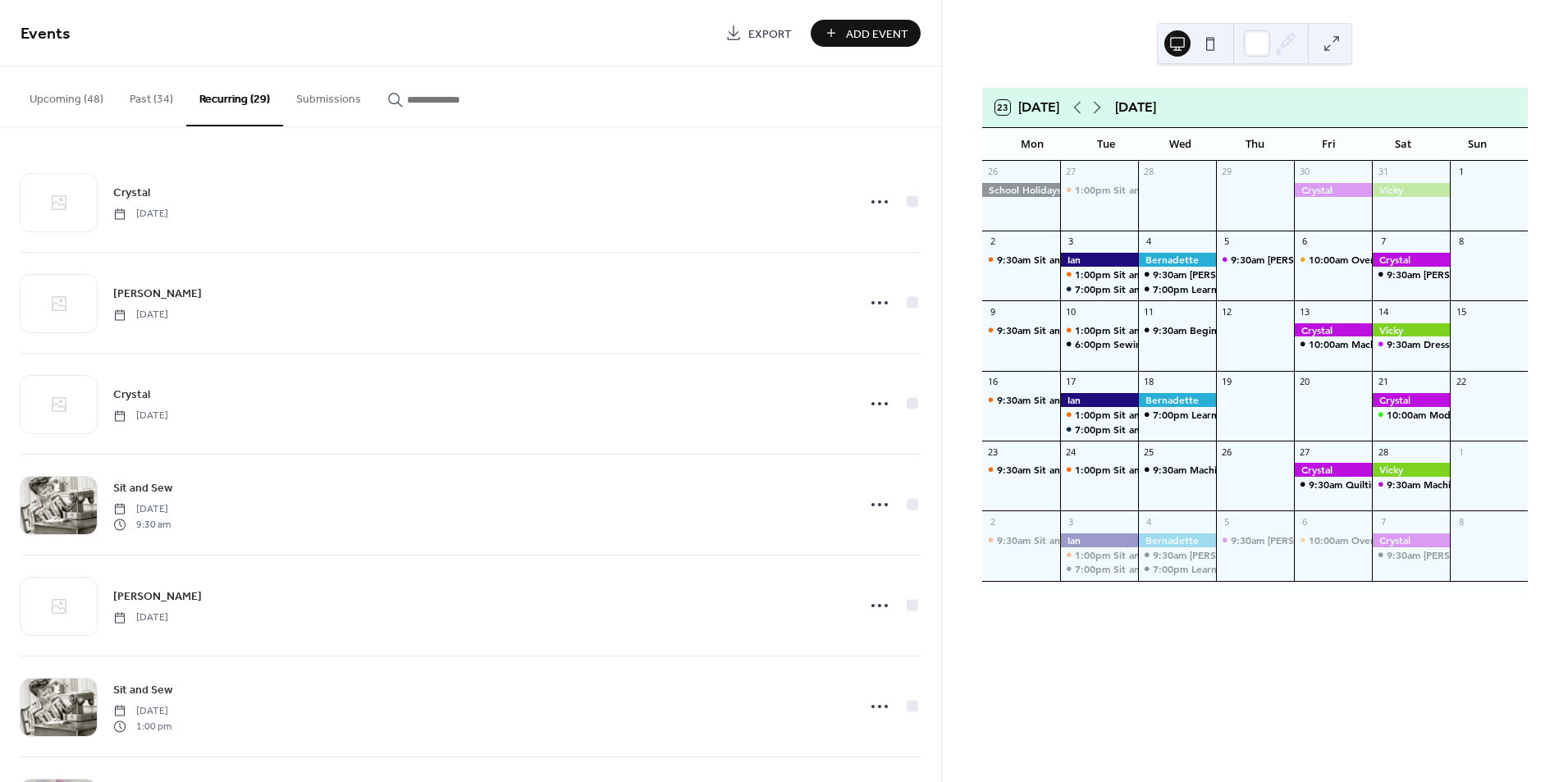 click on "Upcoming (48)" at bounding box center (66, 95) 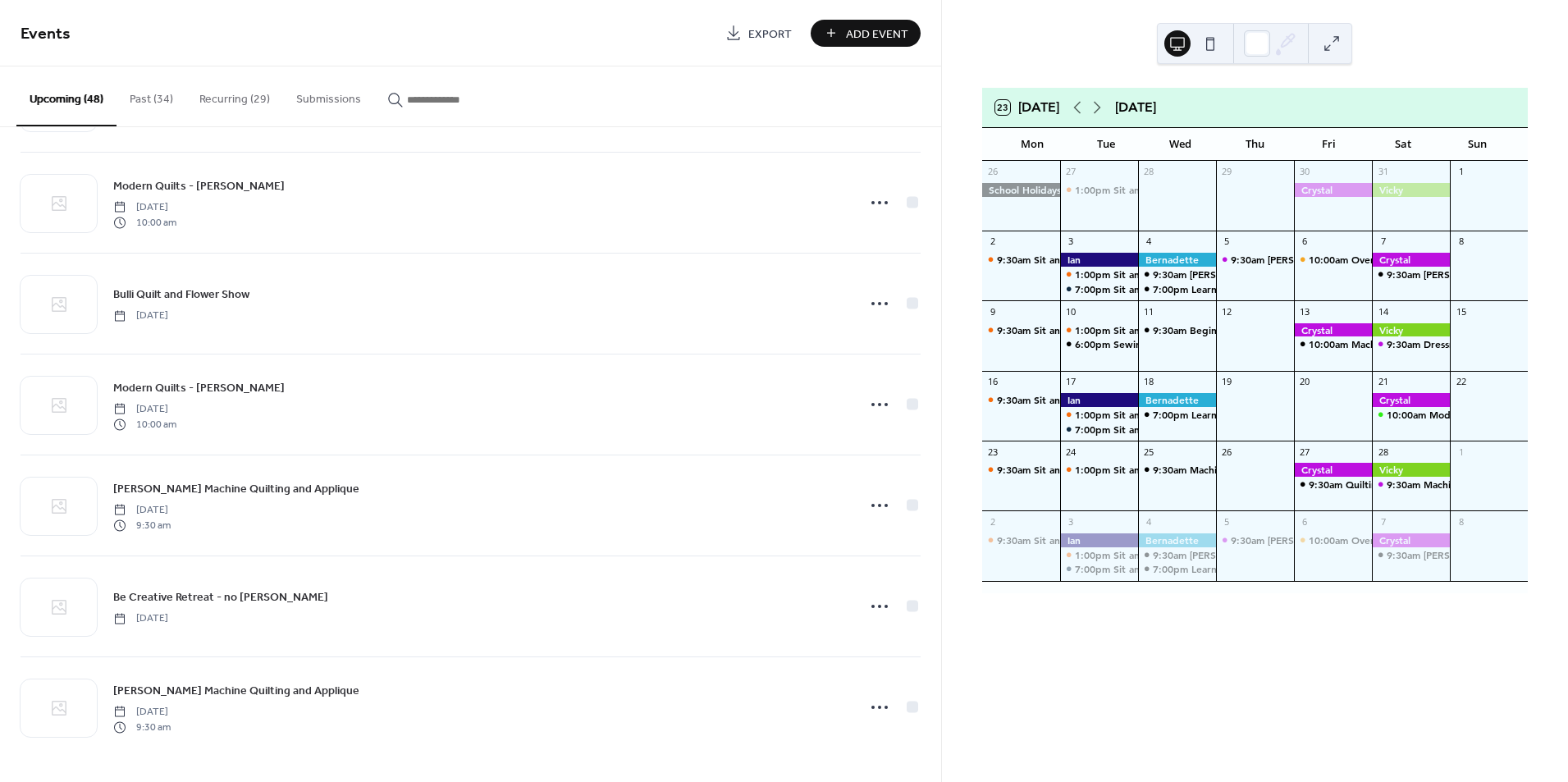 click at bounding box center [456, 99] 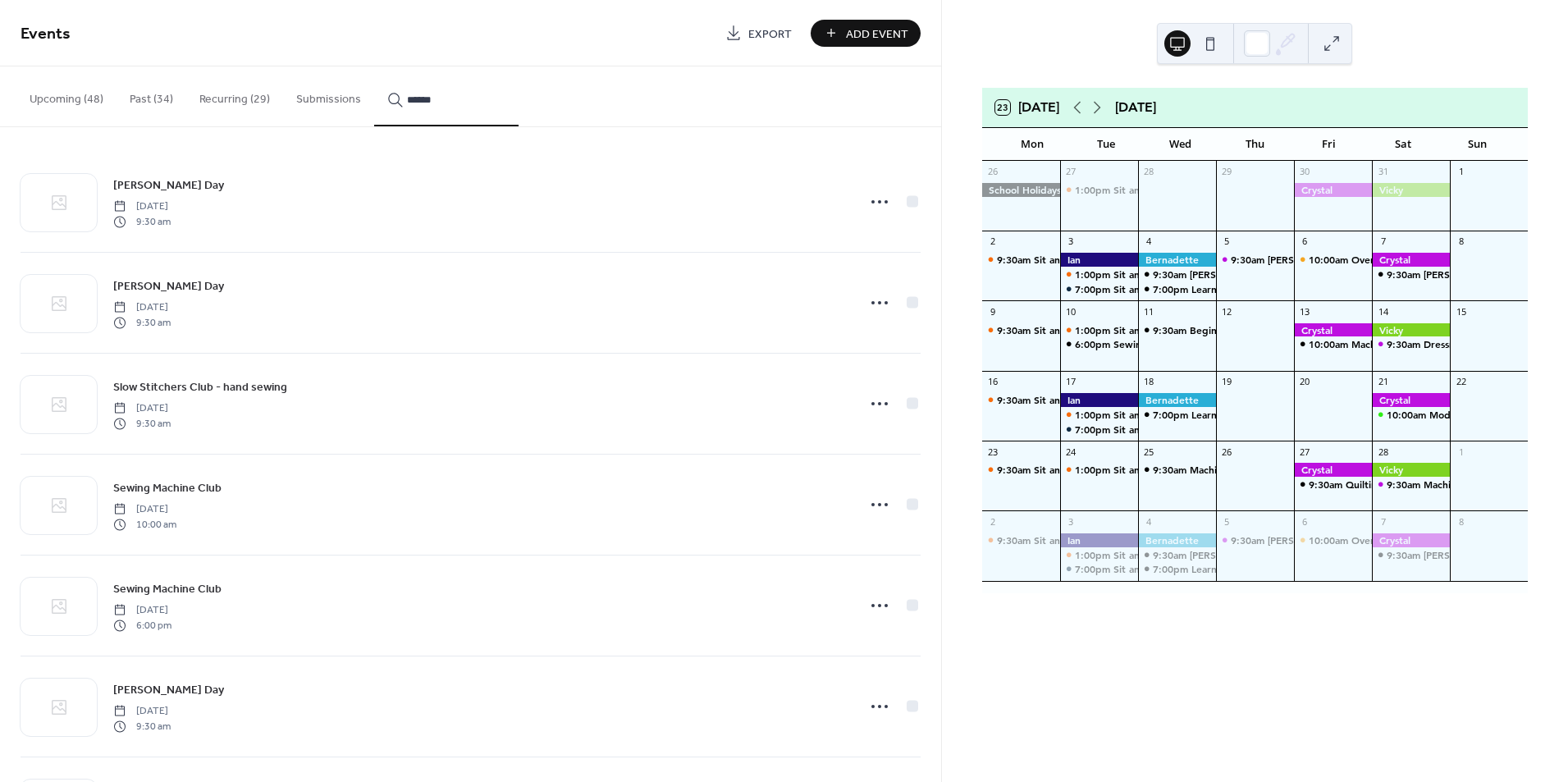 click on "******" at bounding box center [446, 96] 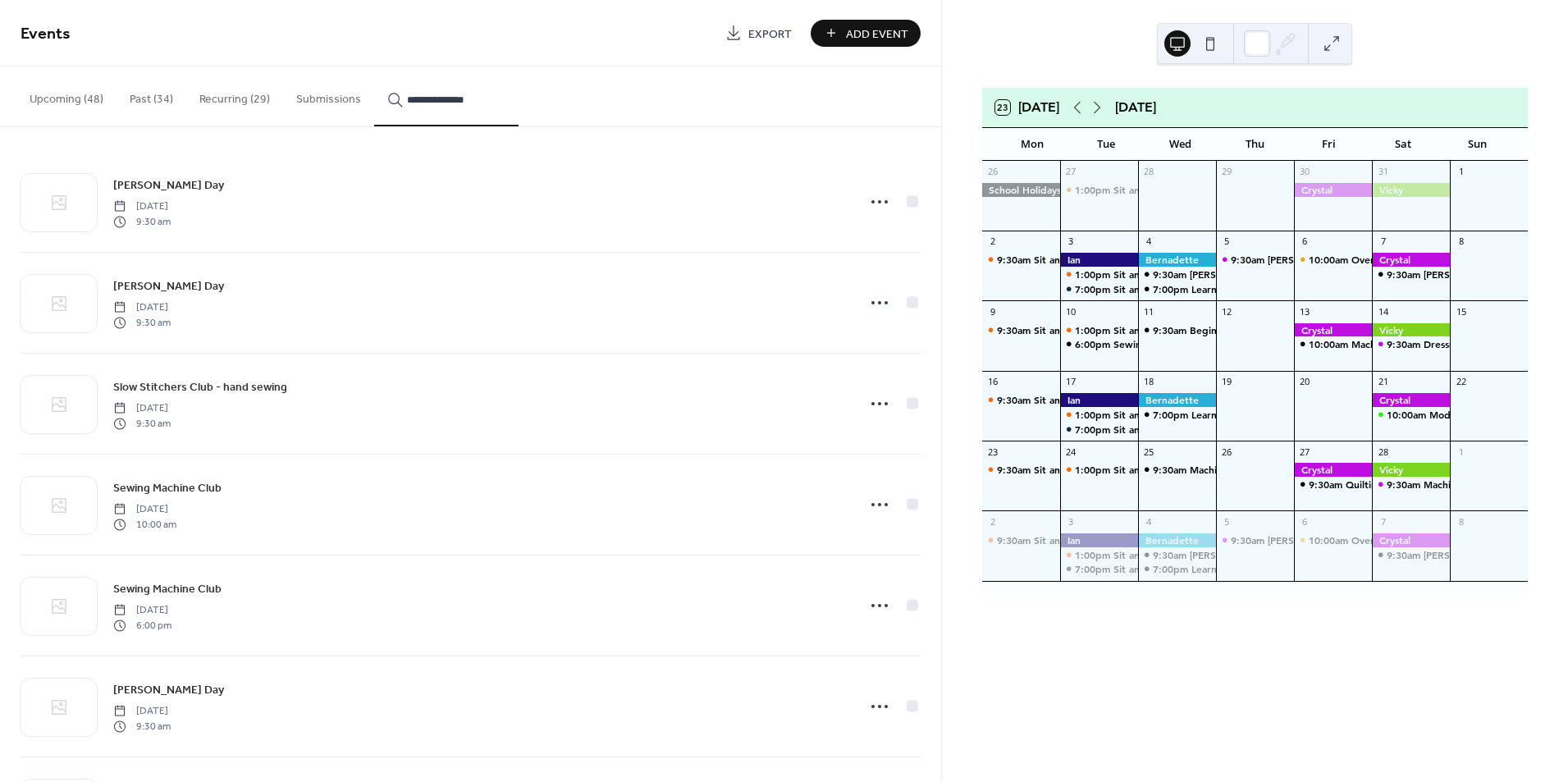 type on "**********" 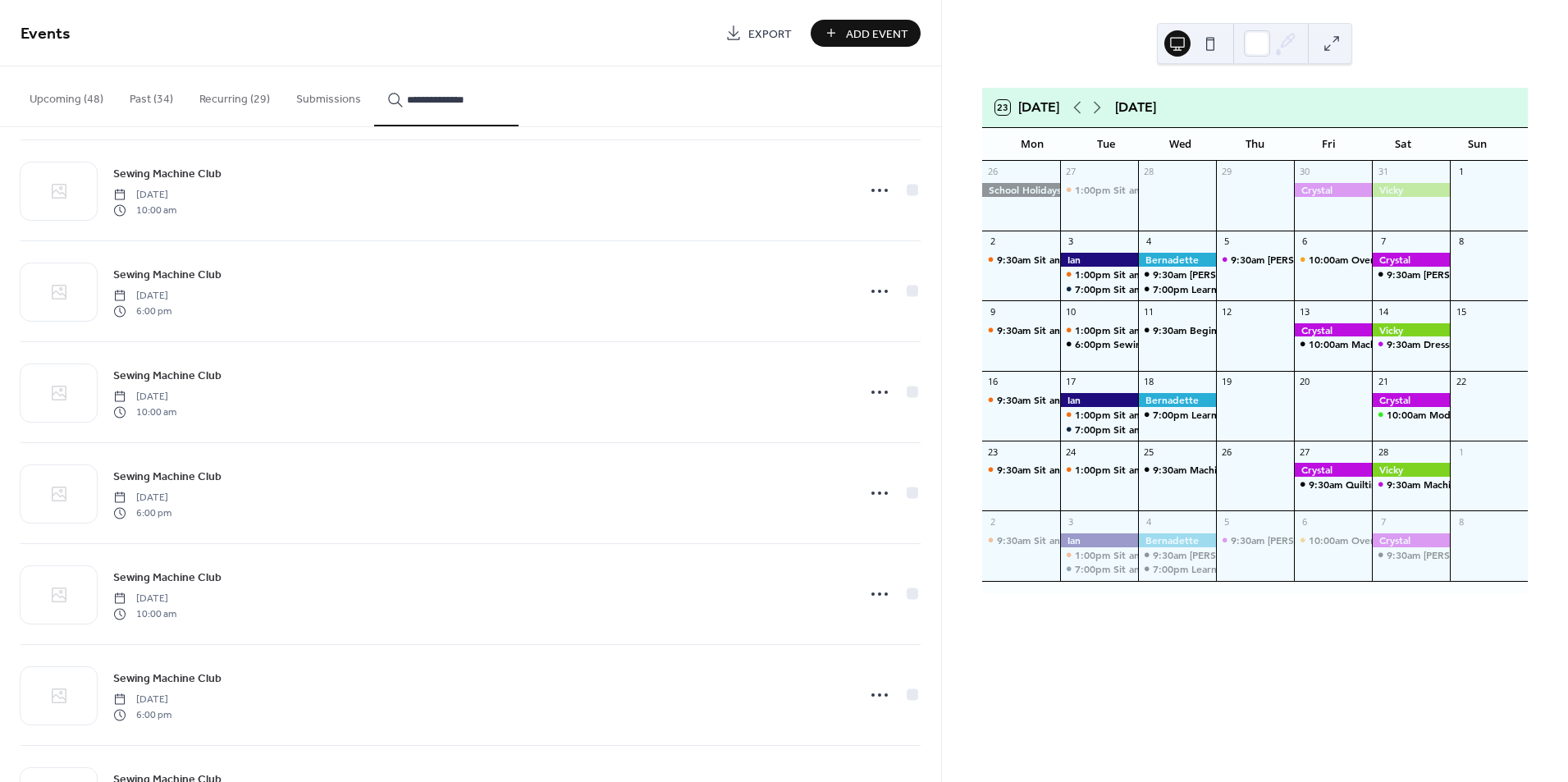 scroll, scrollTop: 3030, scrollLeft: 0, axis: vertical 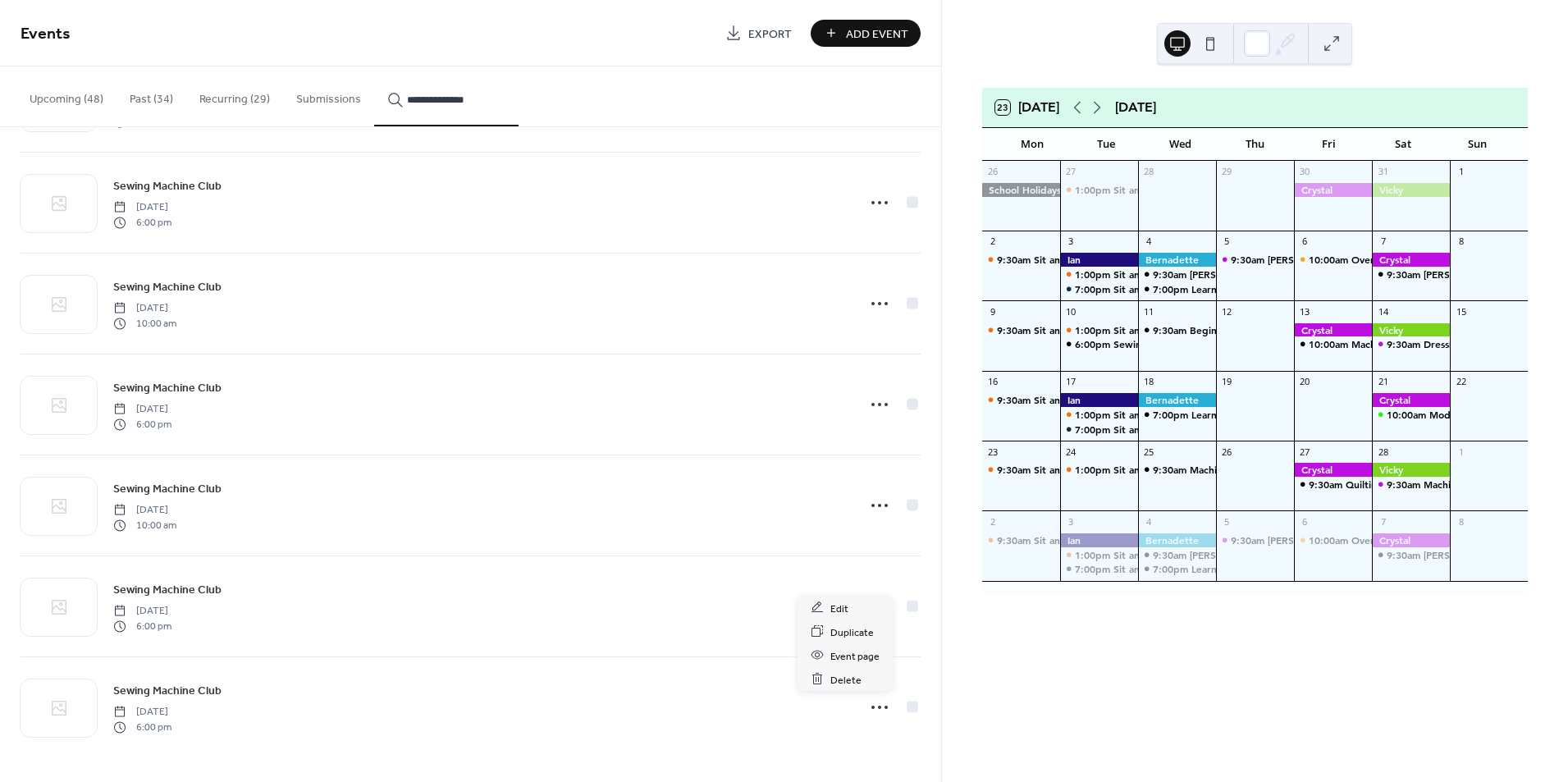 click 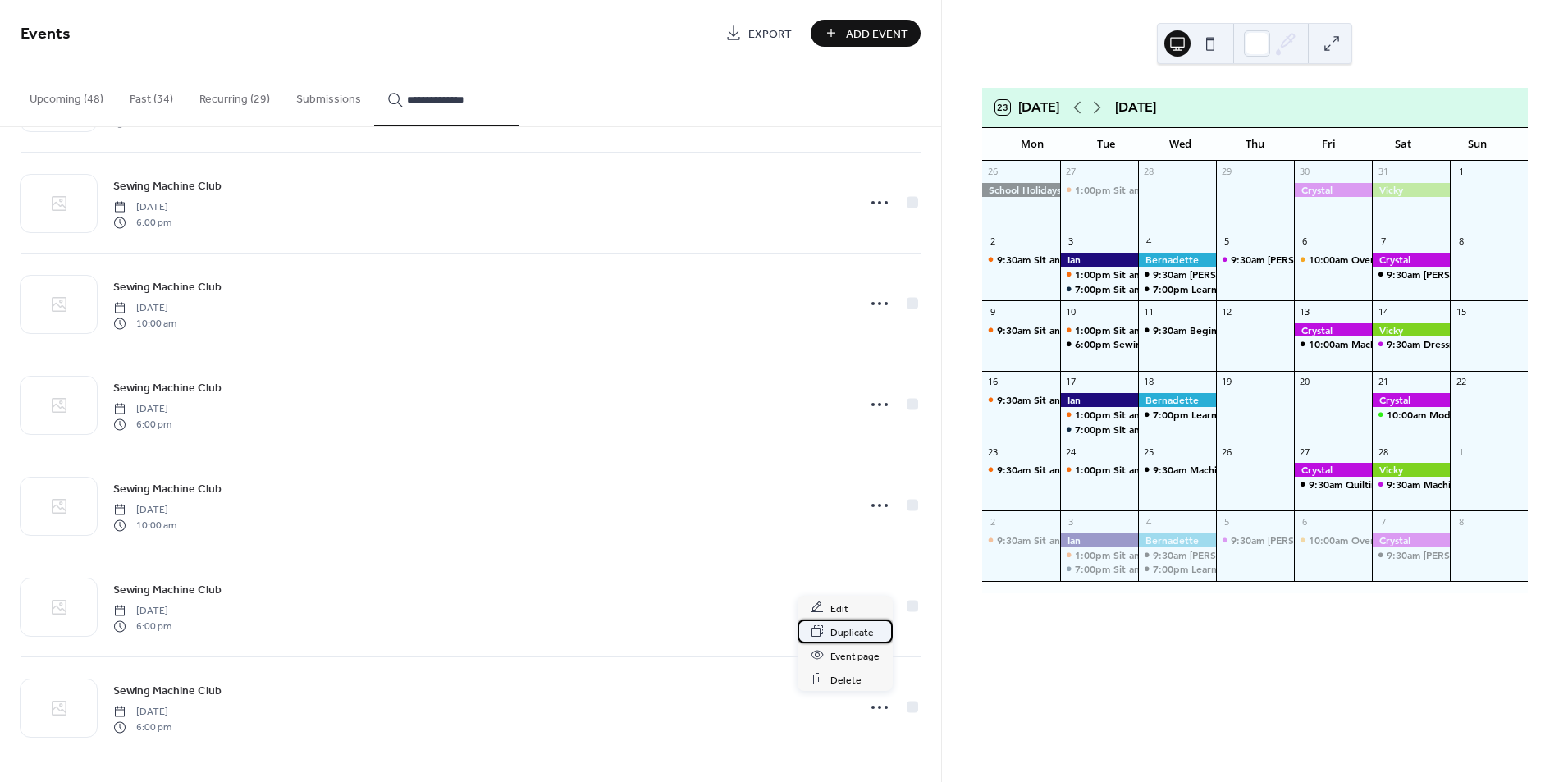 click on "Duplicate" at bounding box center (852, 632) 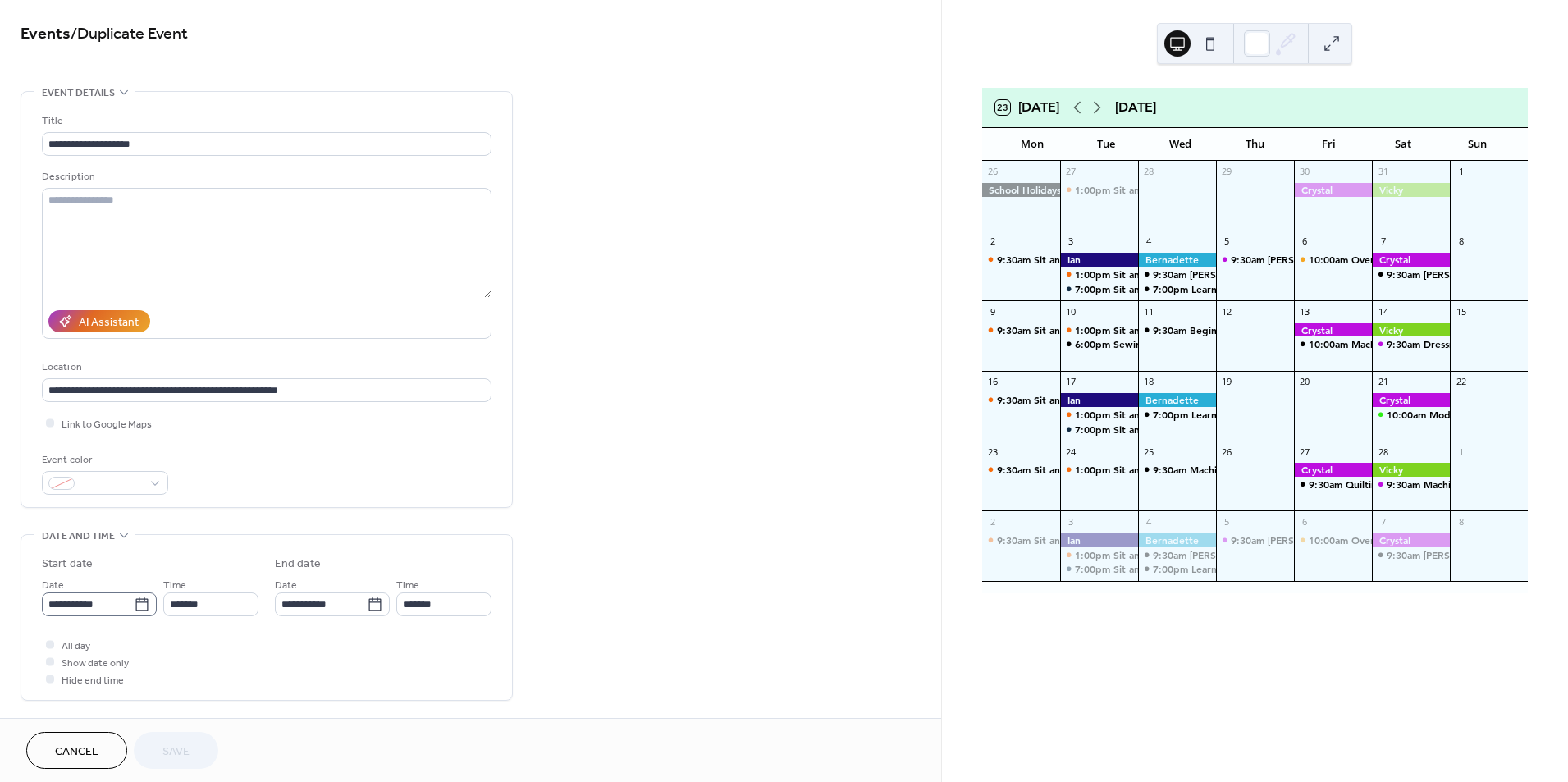 click 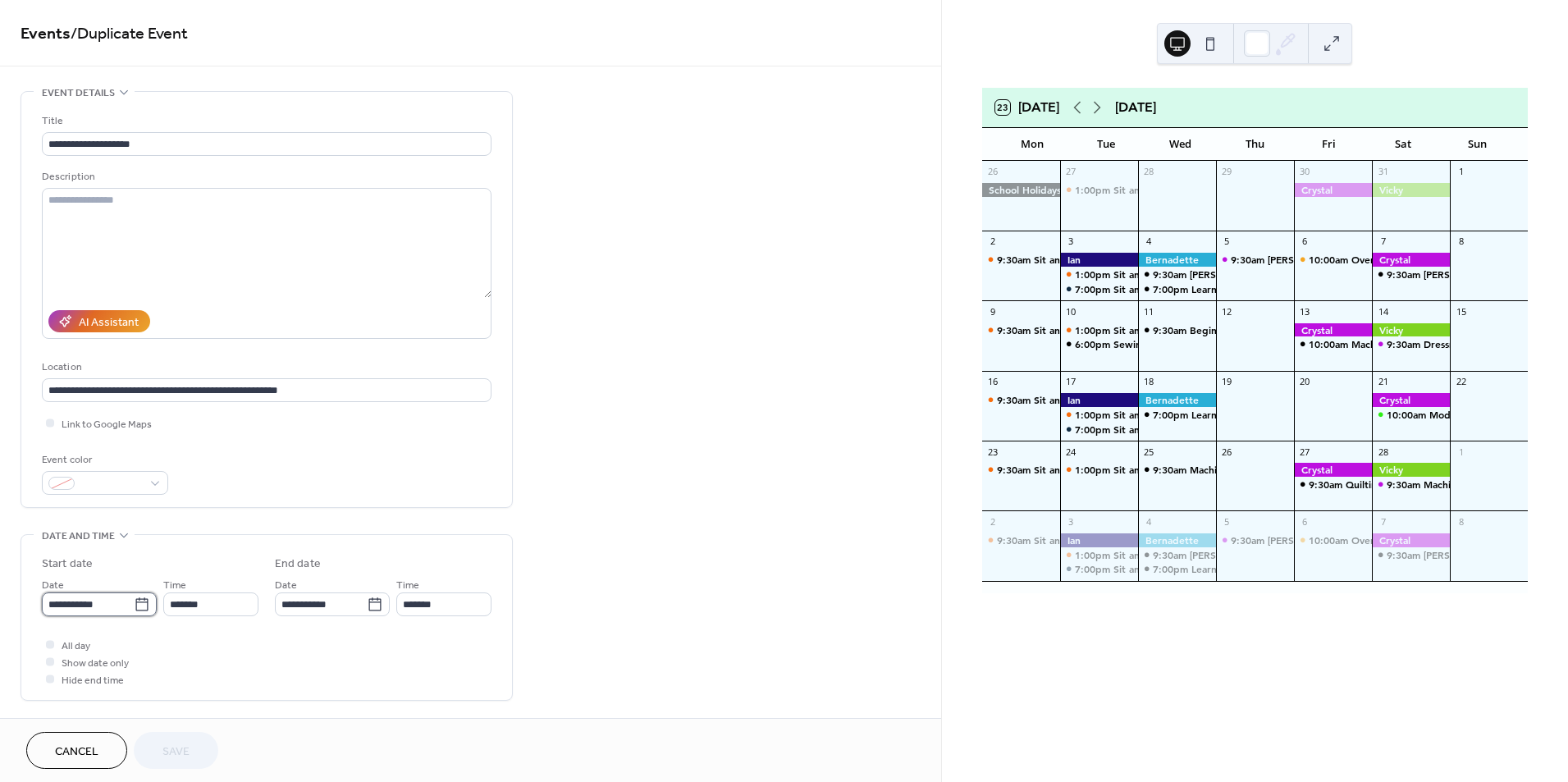 click on "**********" at bounding box center (88, 604) 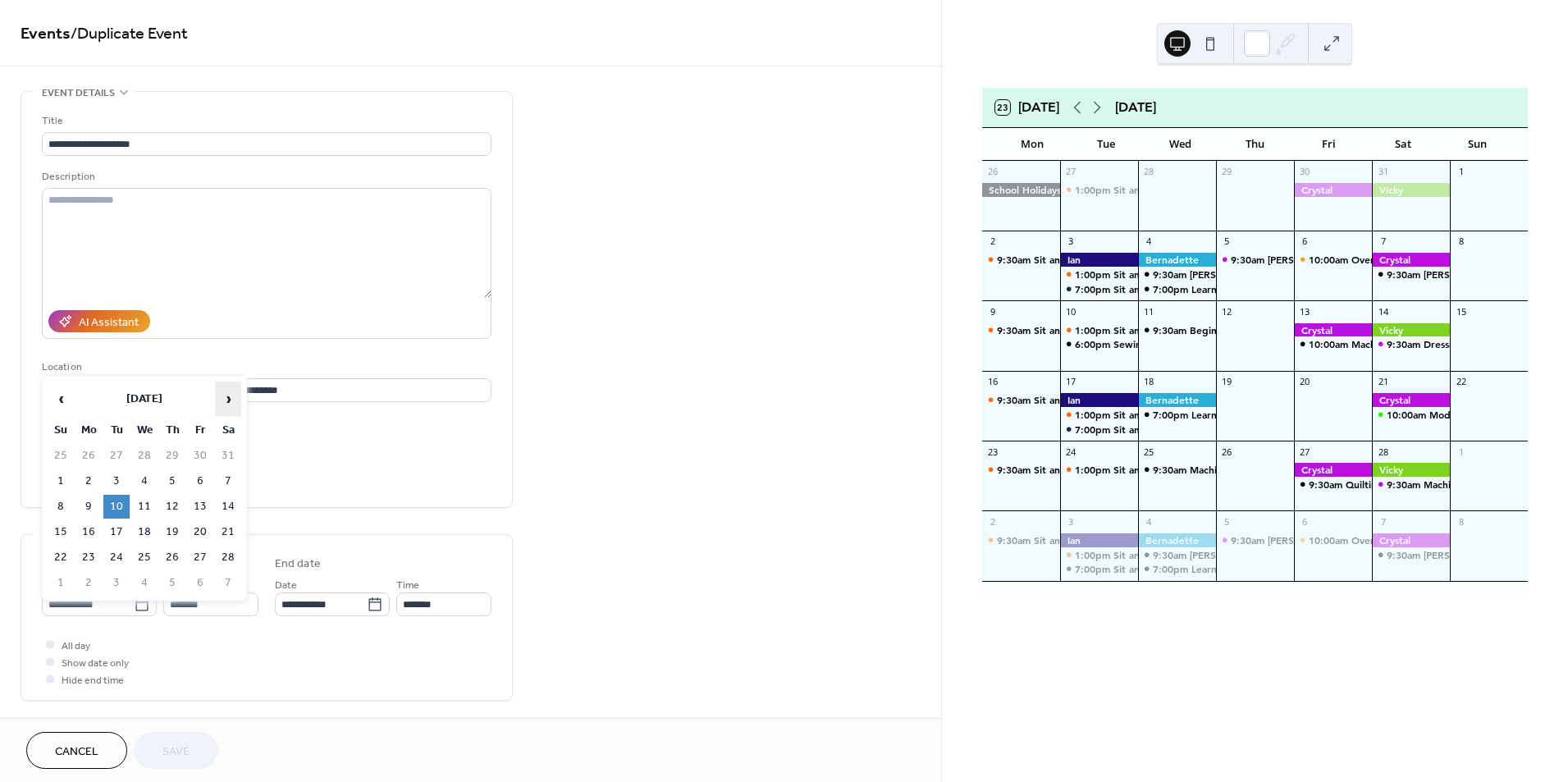 click on "›" at bounding box center [228, 399] 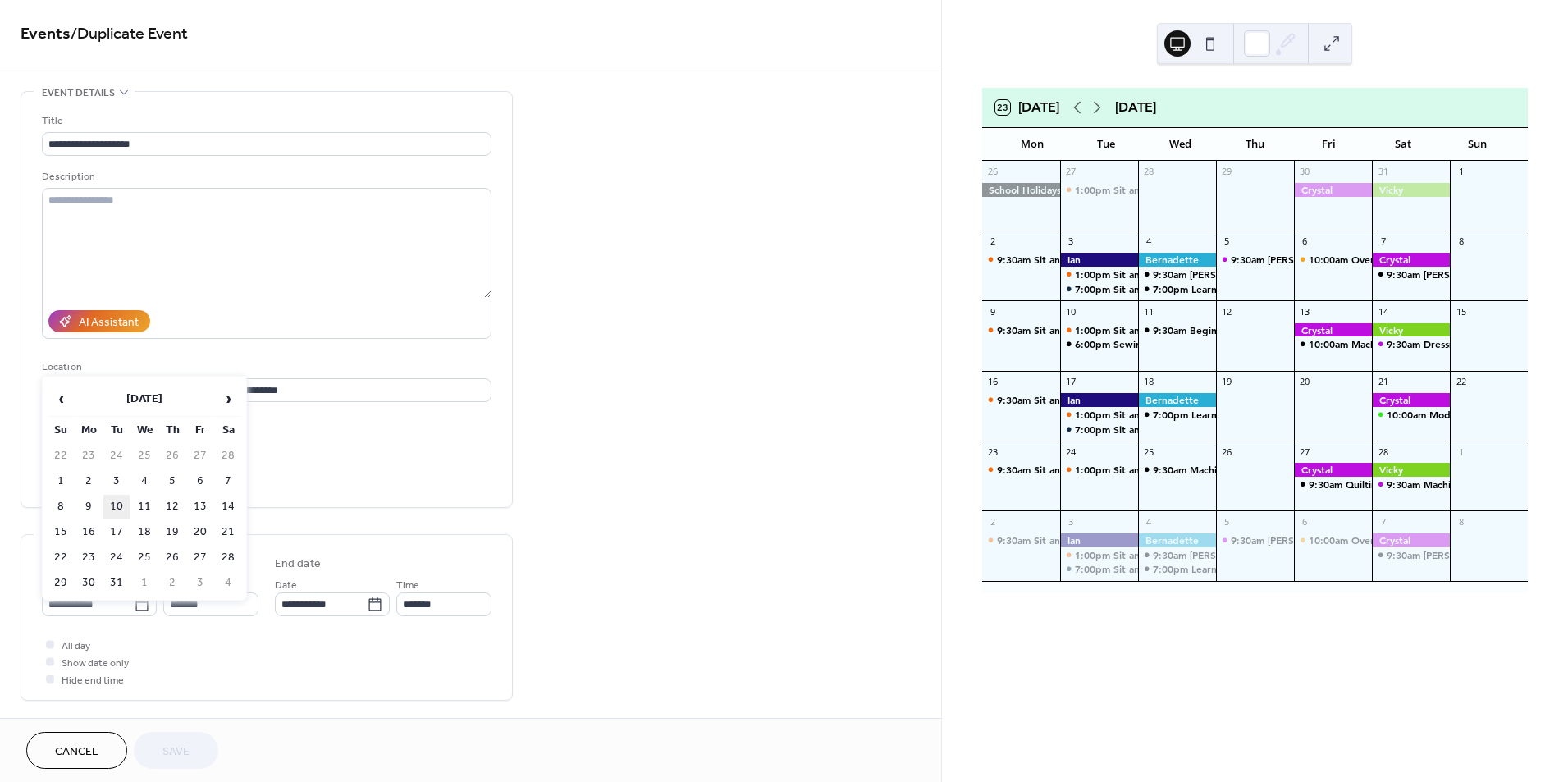 click on "10" at bounding box center (117, 506) 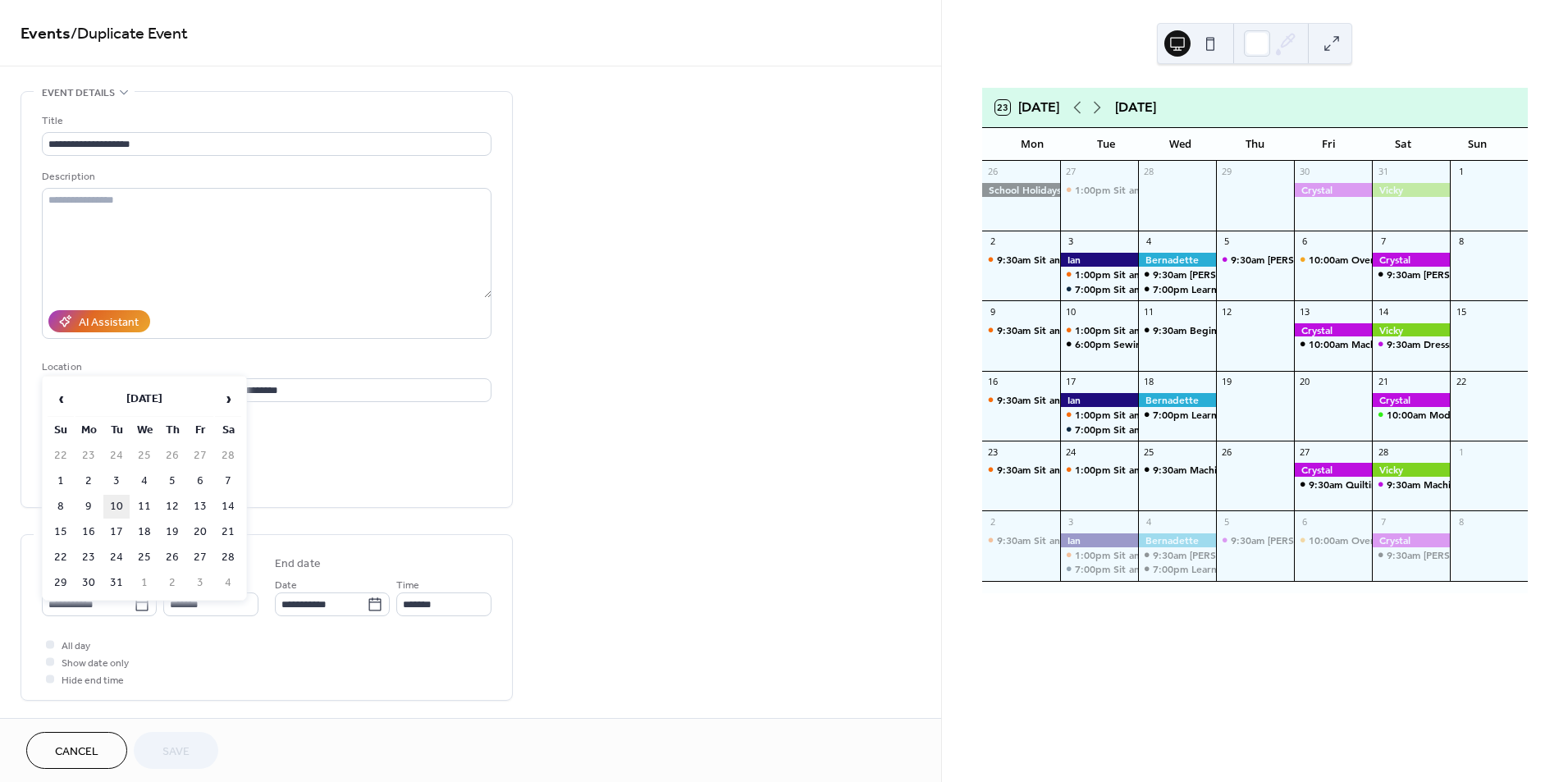 type on "**********" 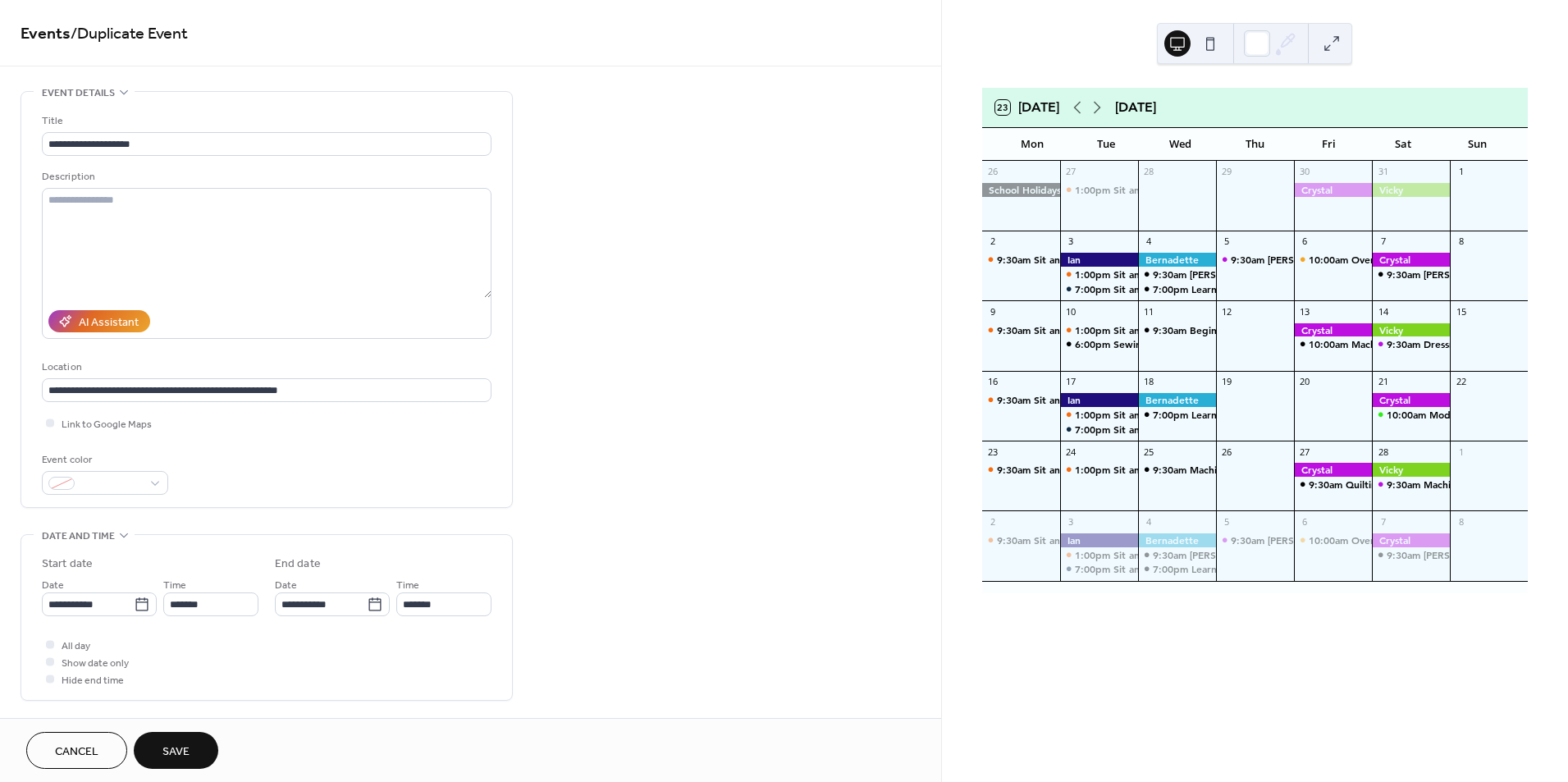 click on "Save" at bounding box center (176, 752) 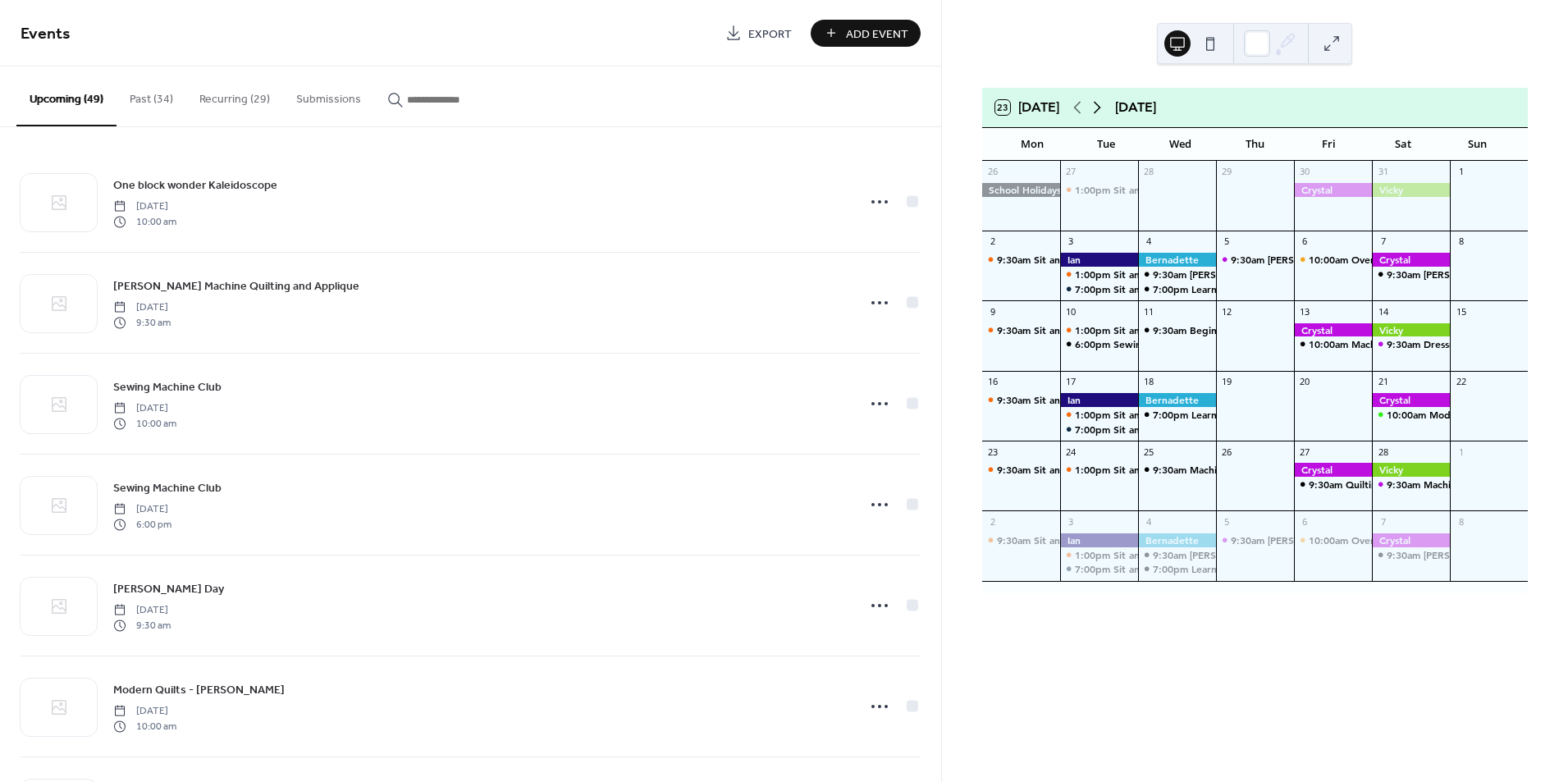 click 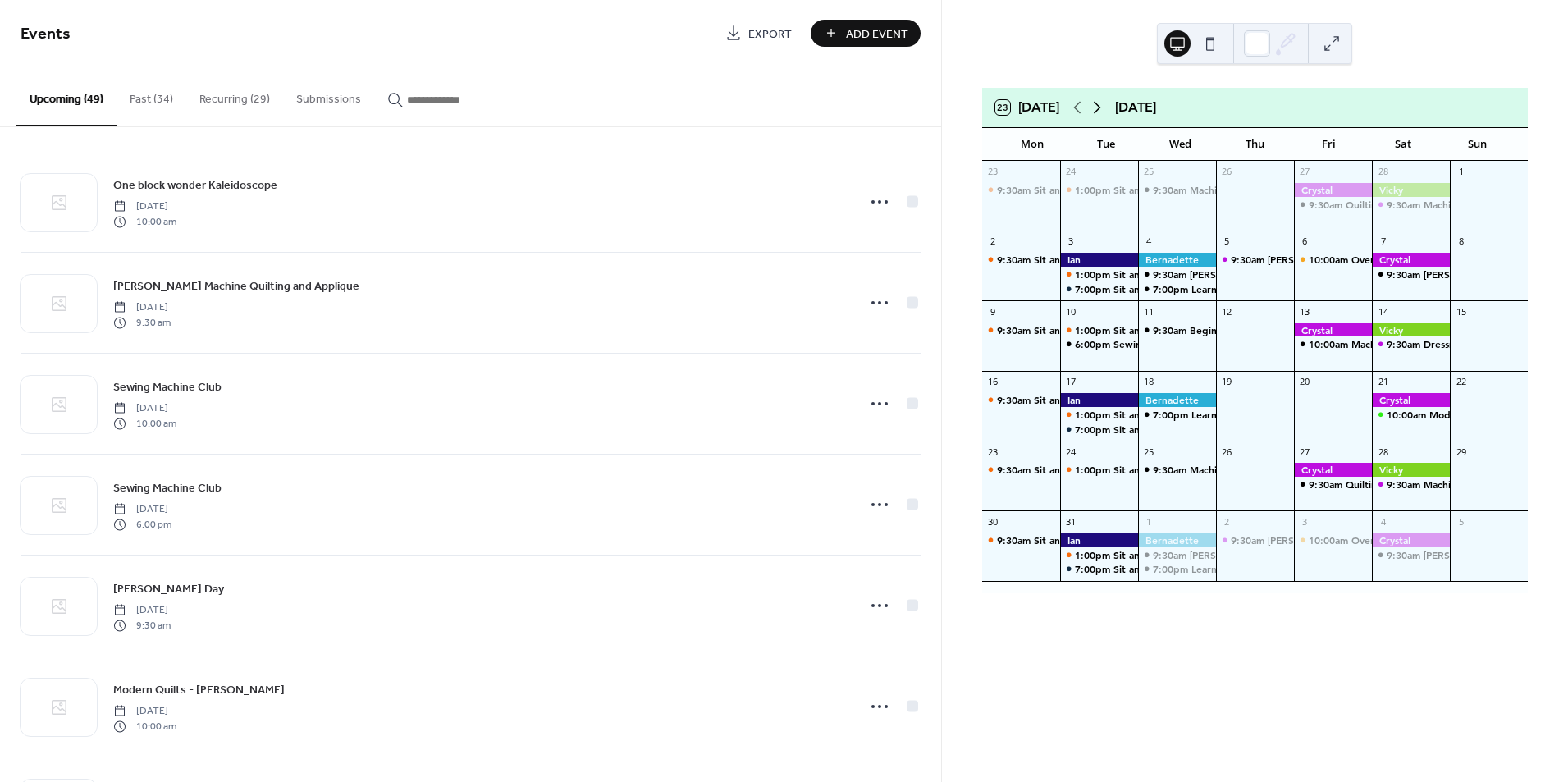 click 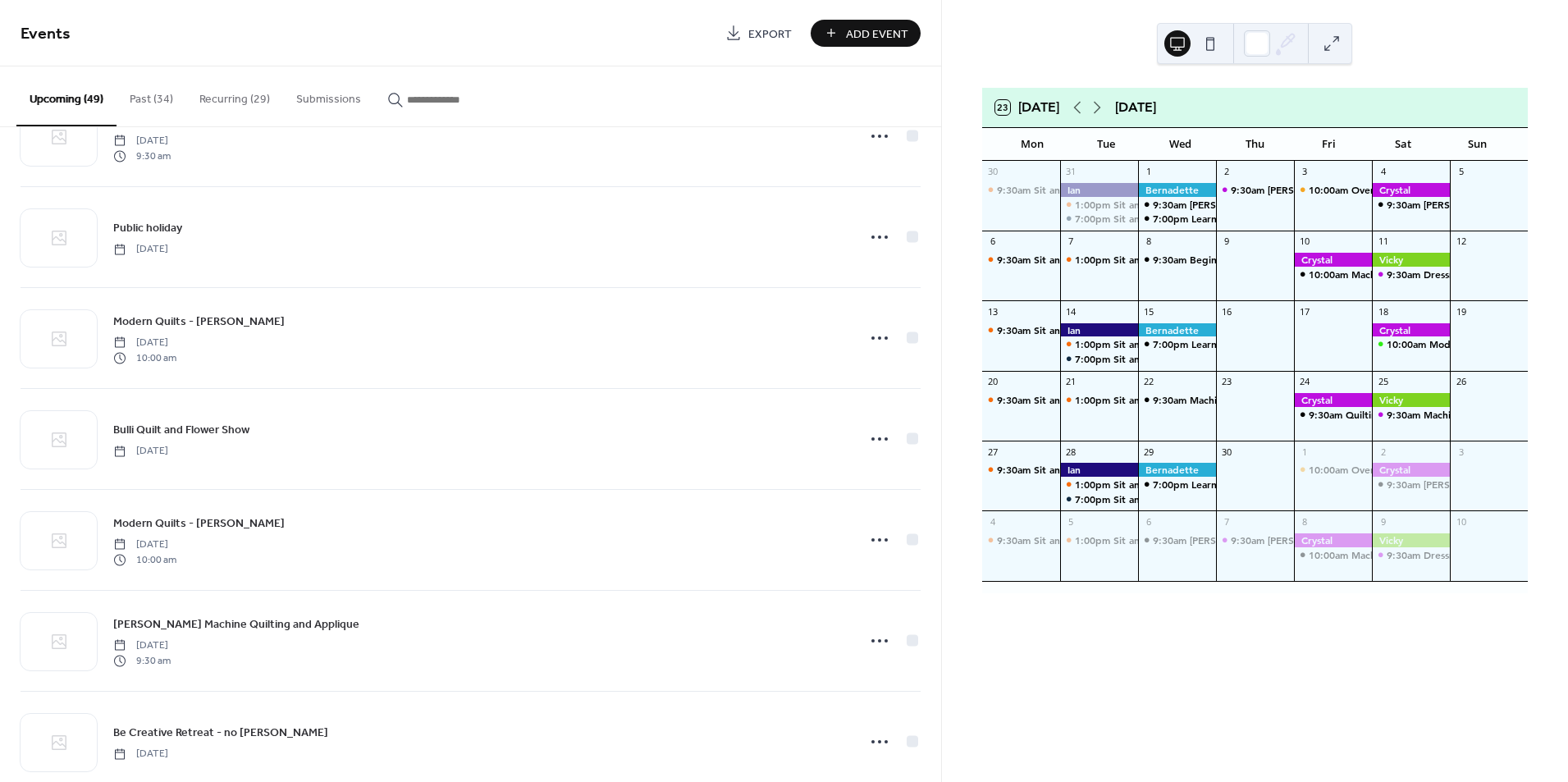 scroll, scrollTop: 2423, scrollLeft: 0, axis: vertical 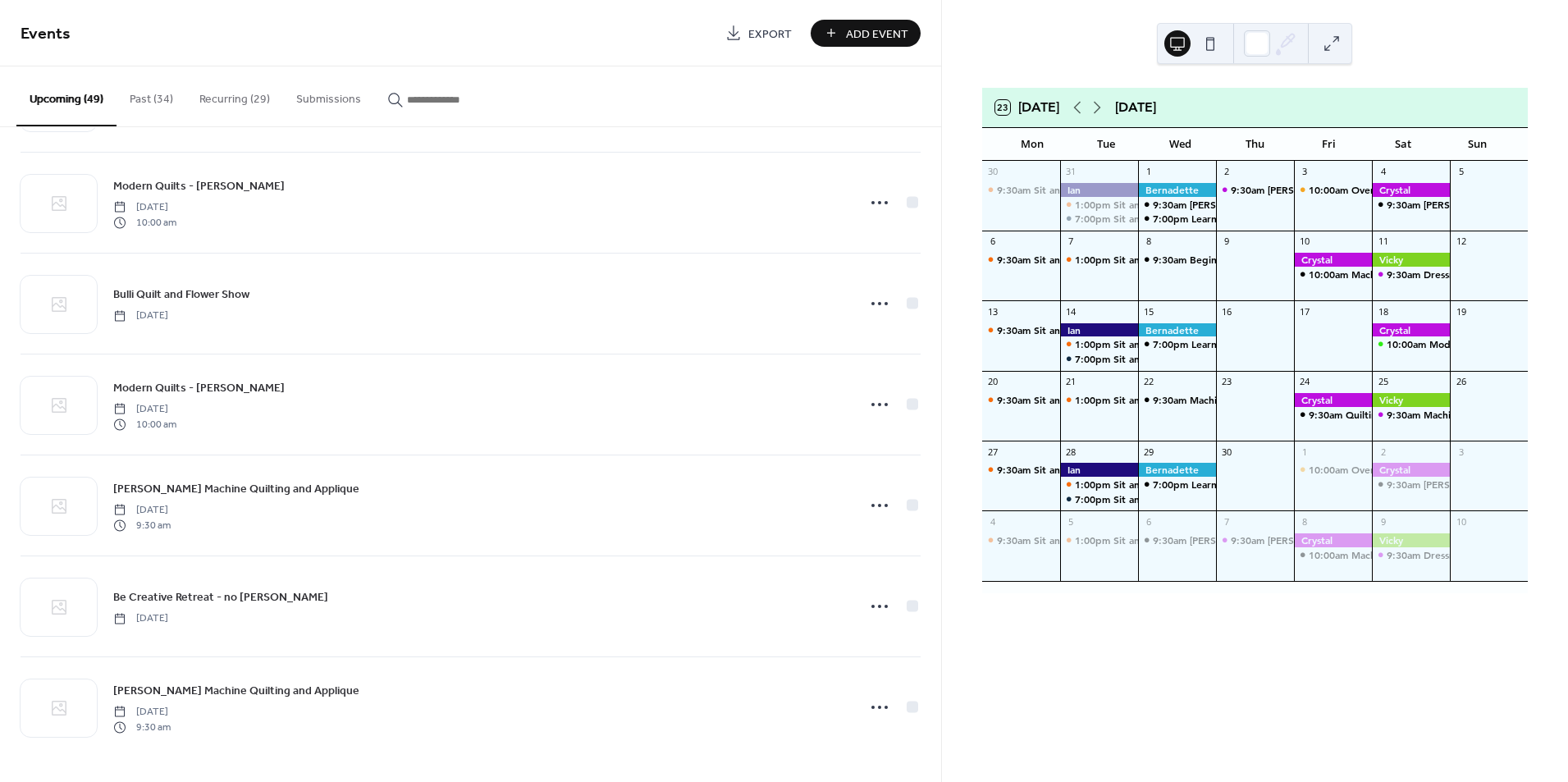 click at bounding box center (456, 99) 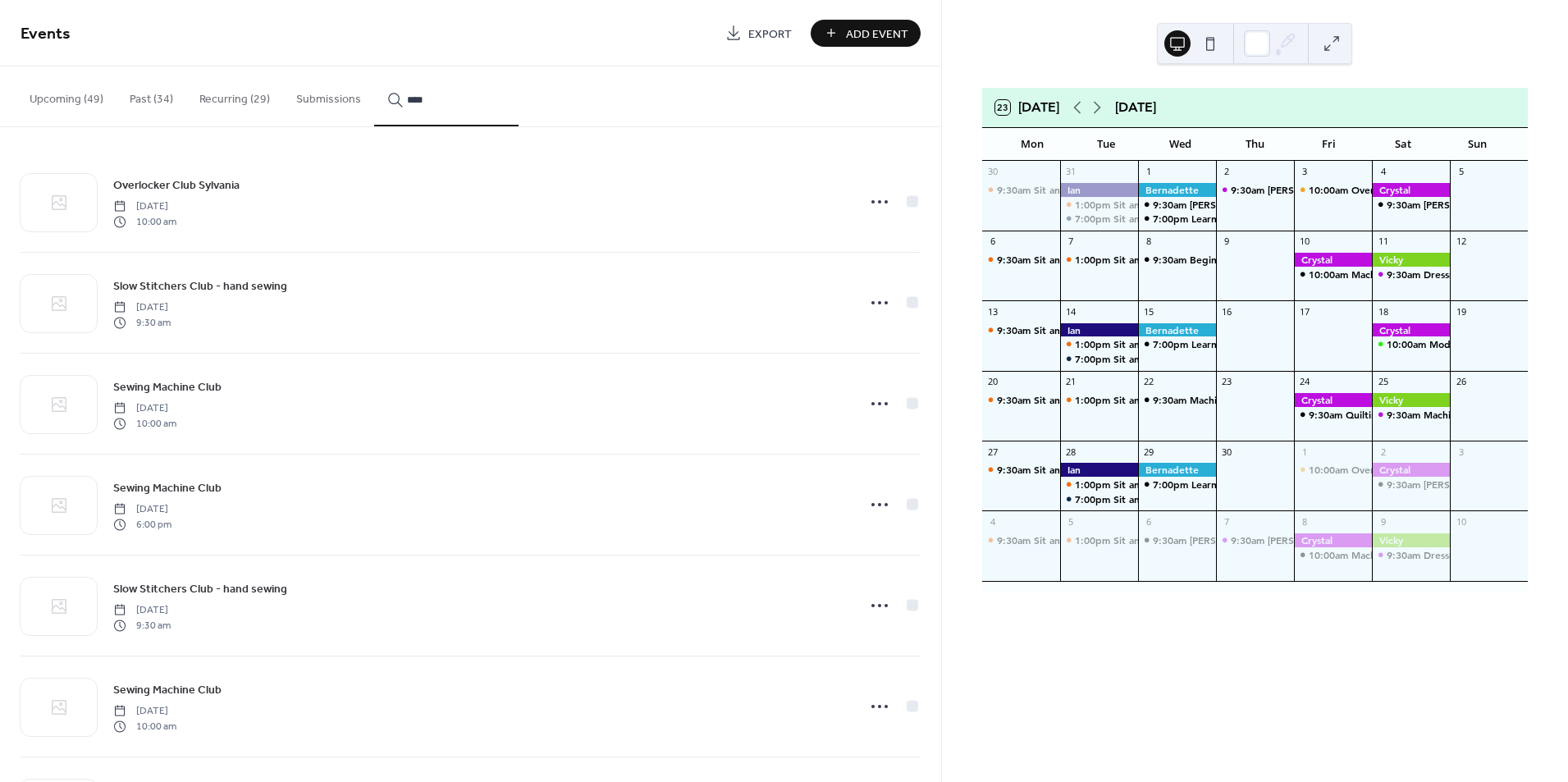 type on "****" 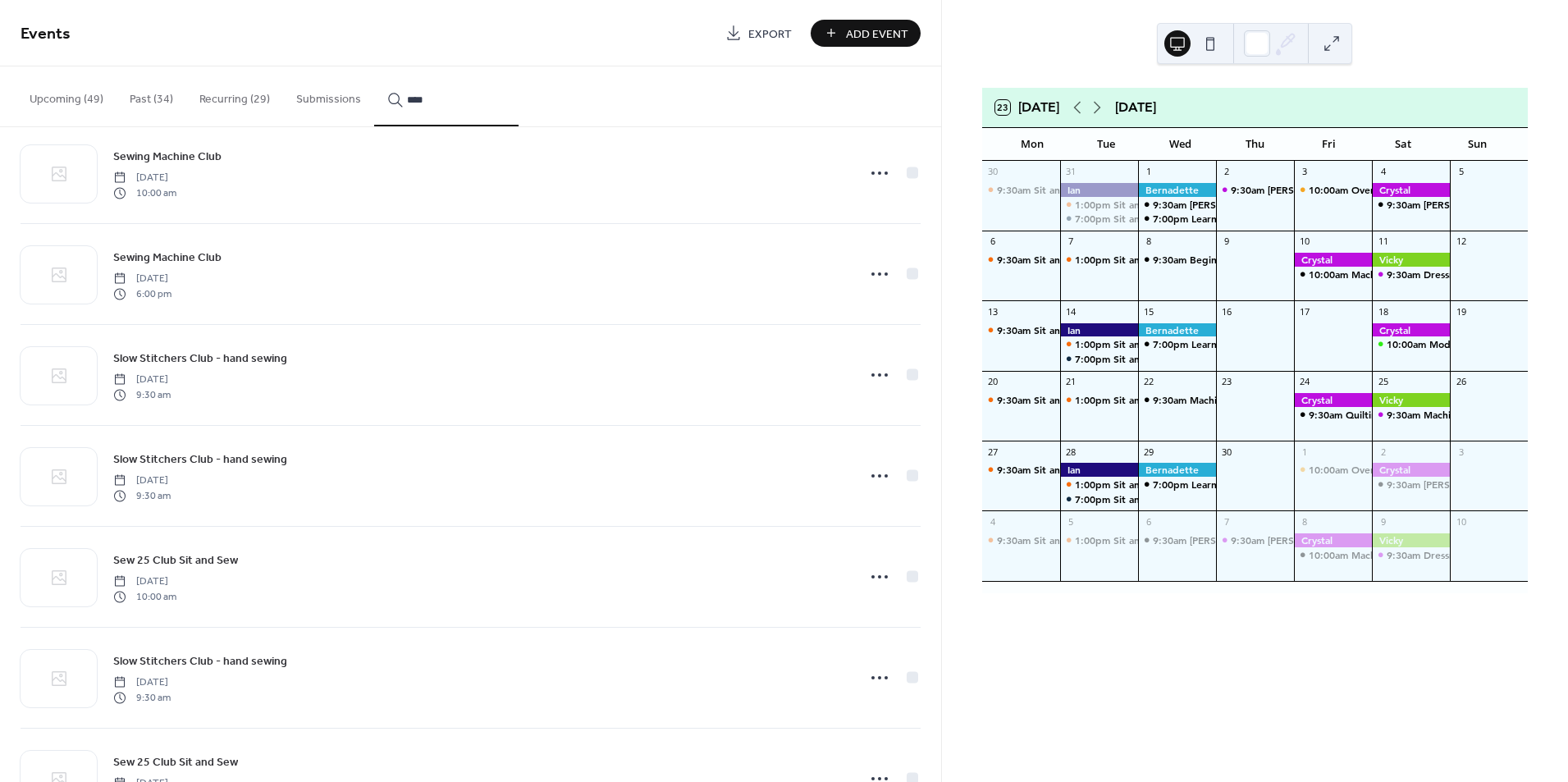 scroll, scrollTop: 1313, scrollLeft: 0, axis: vertical 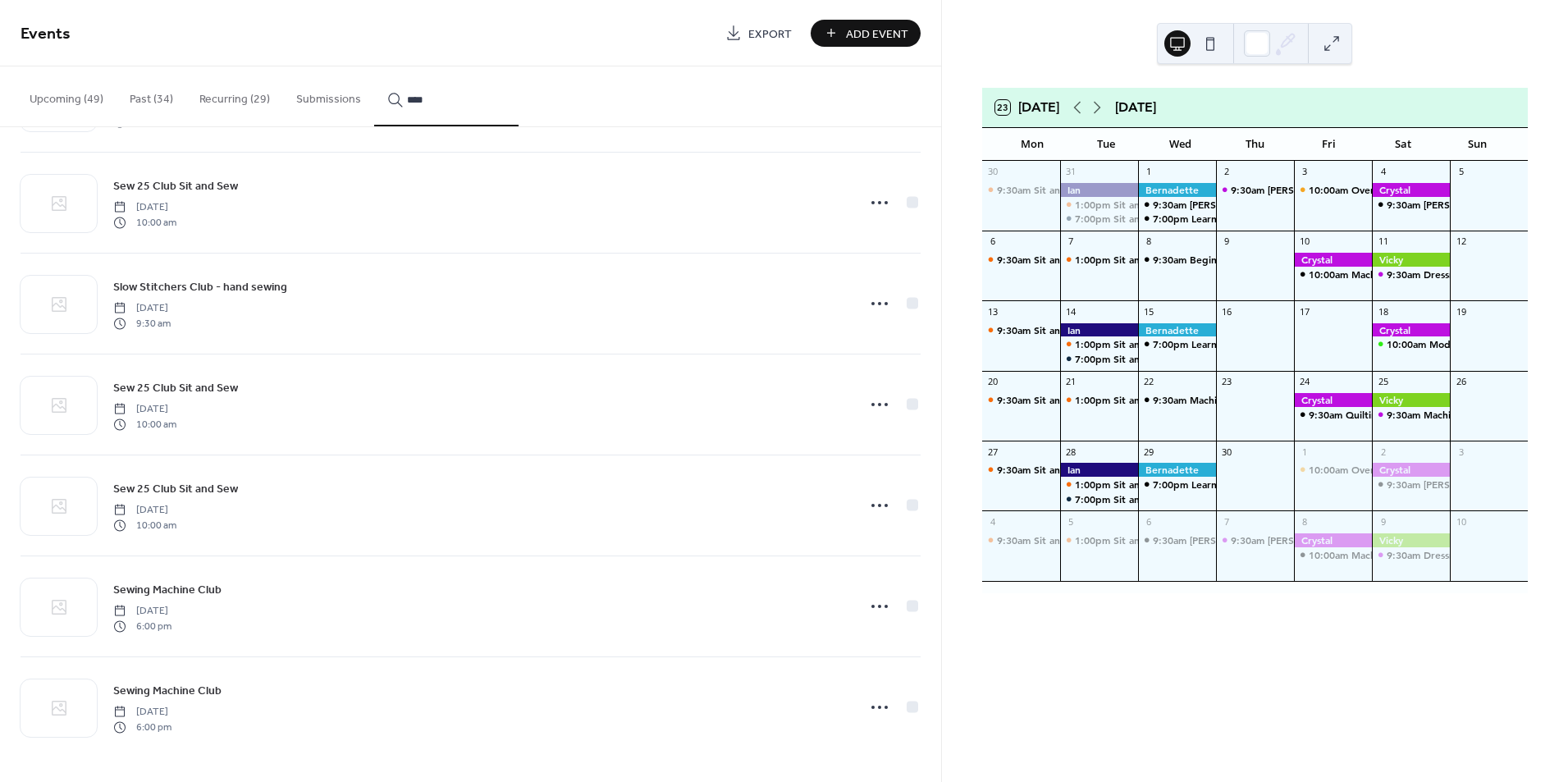 click 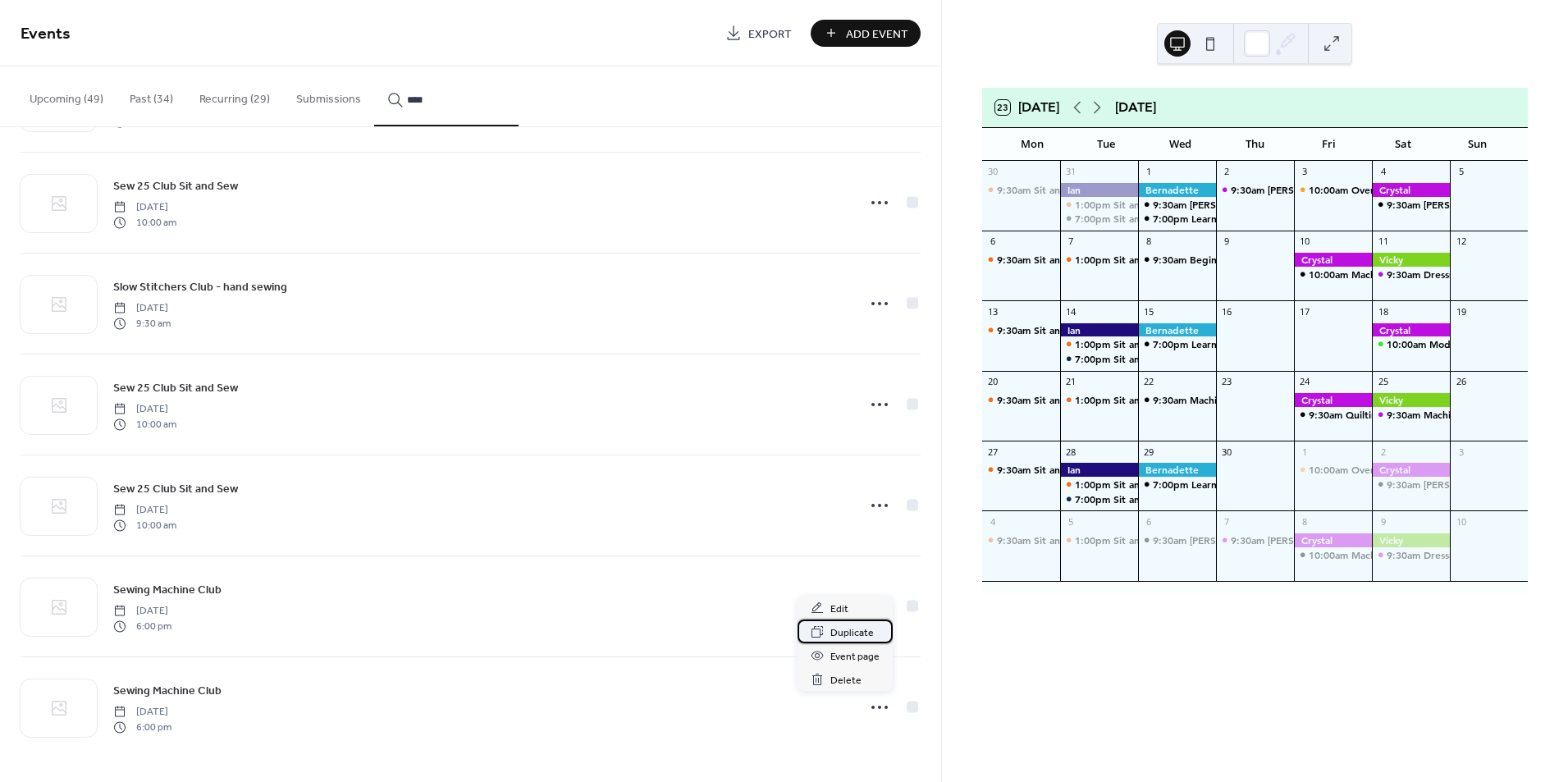 click on "Duplicate" at bounding box center [852, 633] 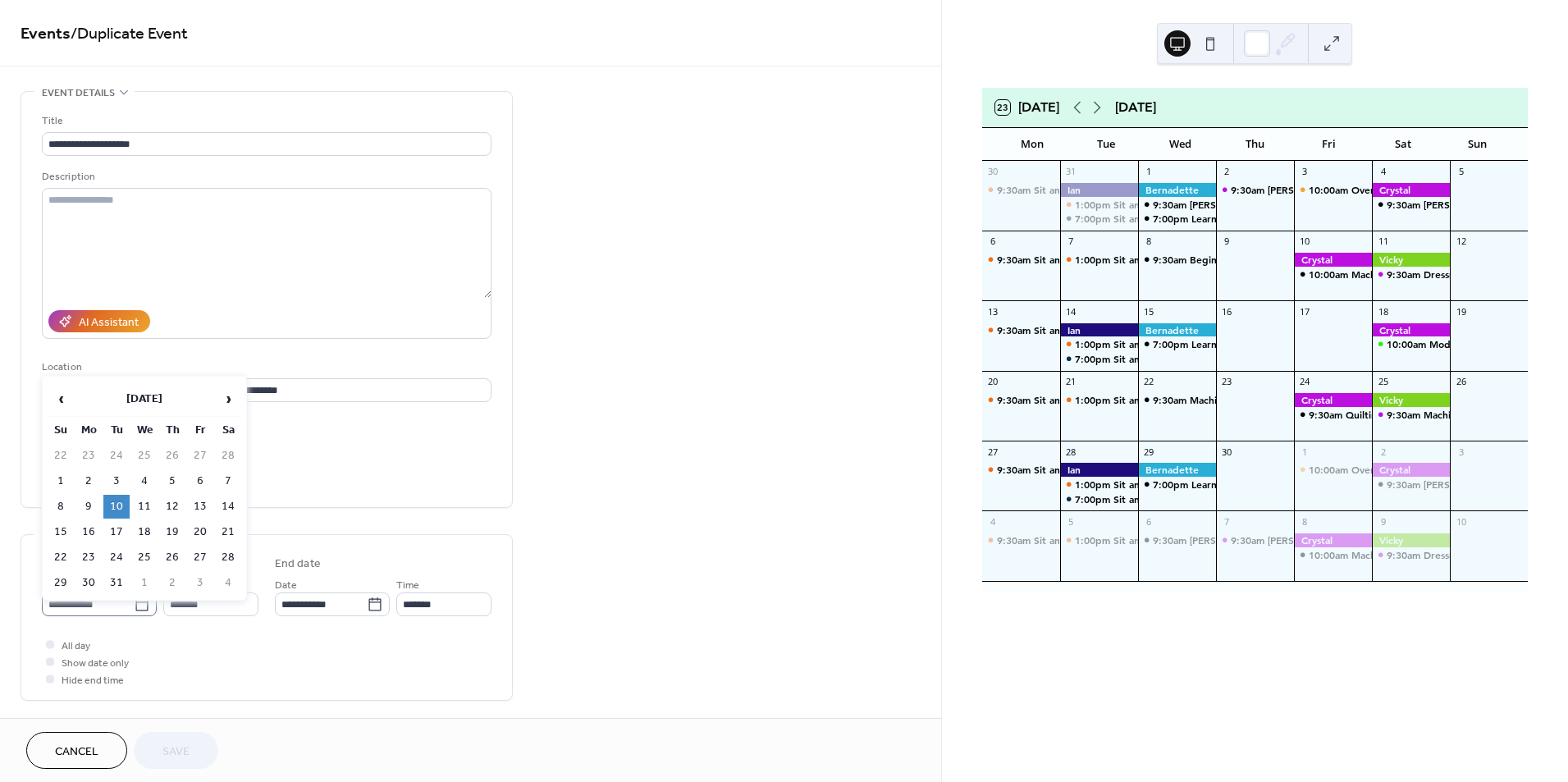click 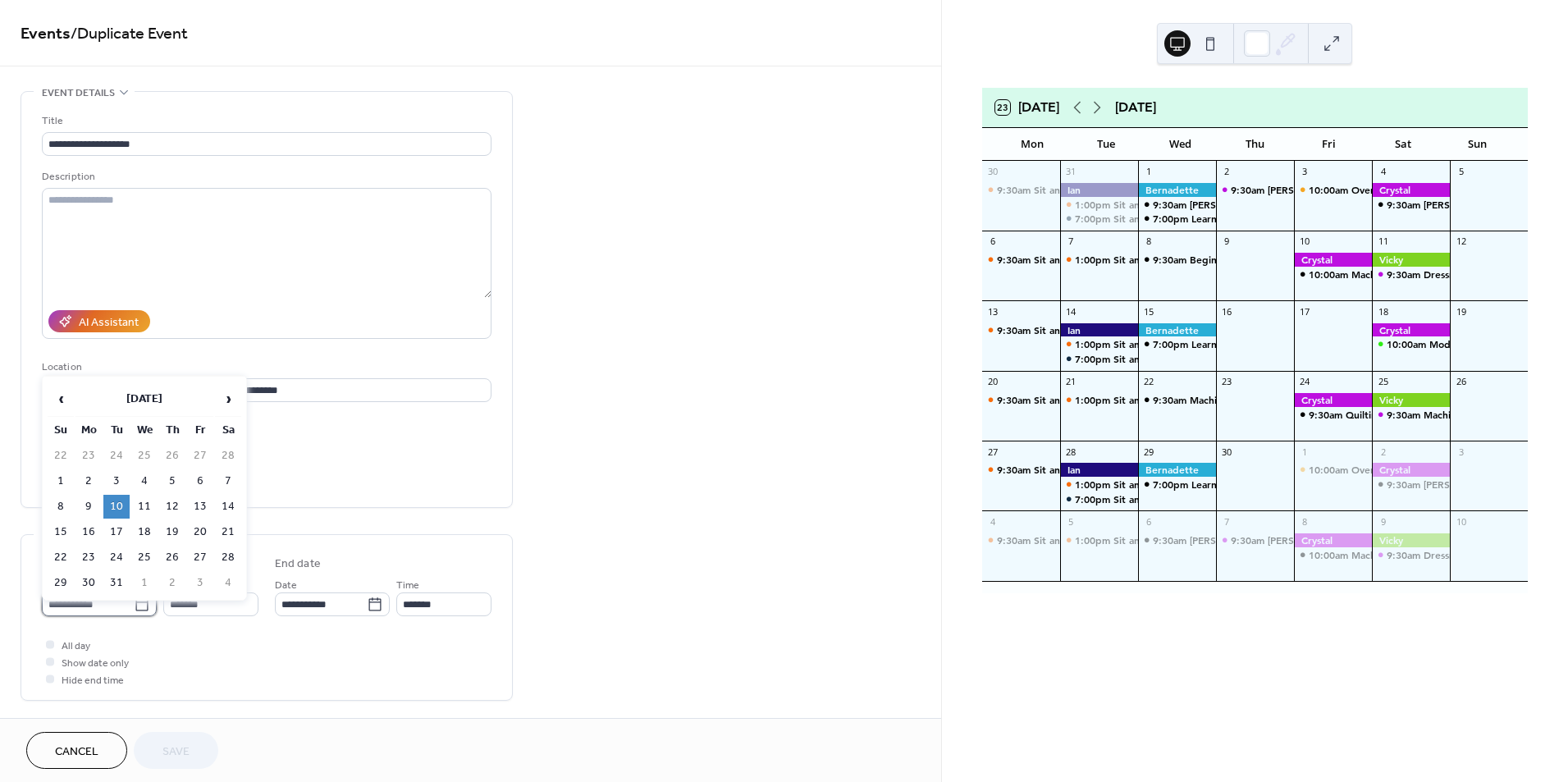 click on "**********" at bounding box center [88, 604] 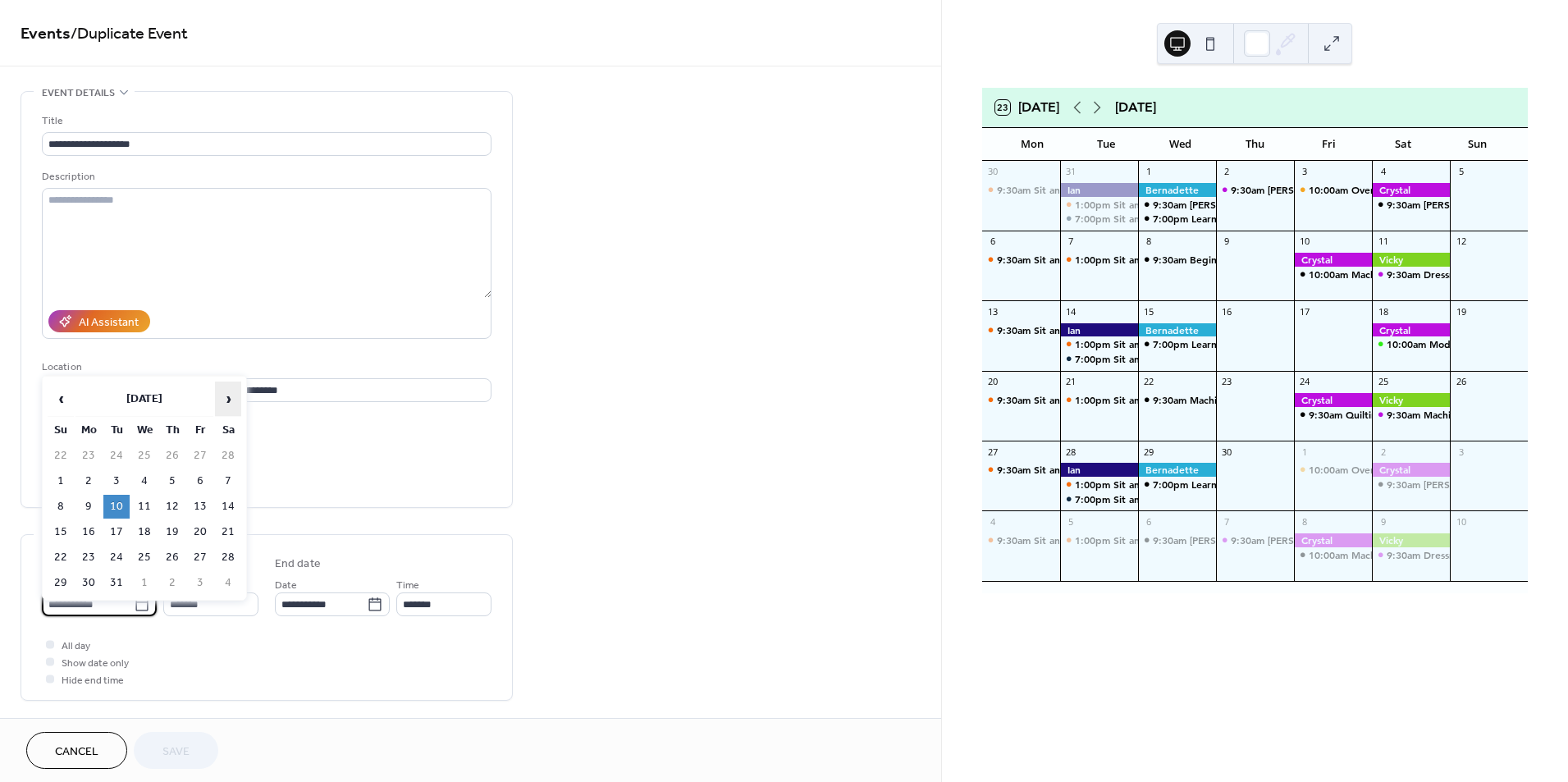click on "›" at bounding box center (228, 399) 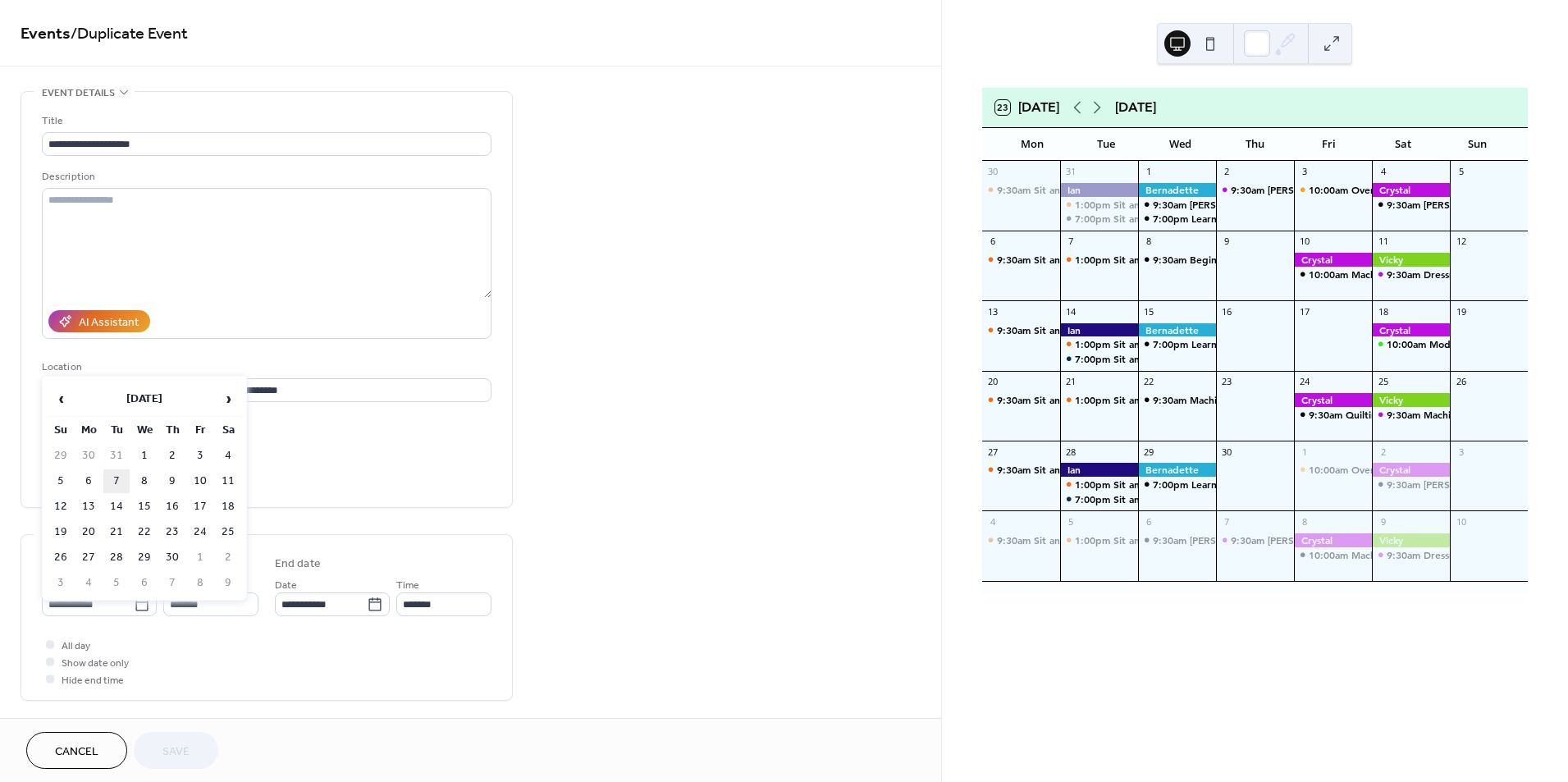 click on "7" at bounding box center [117, 481] 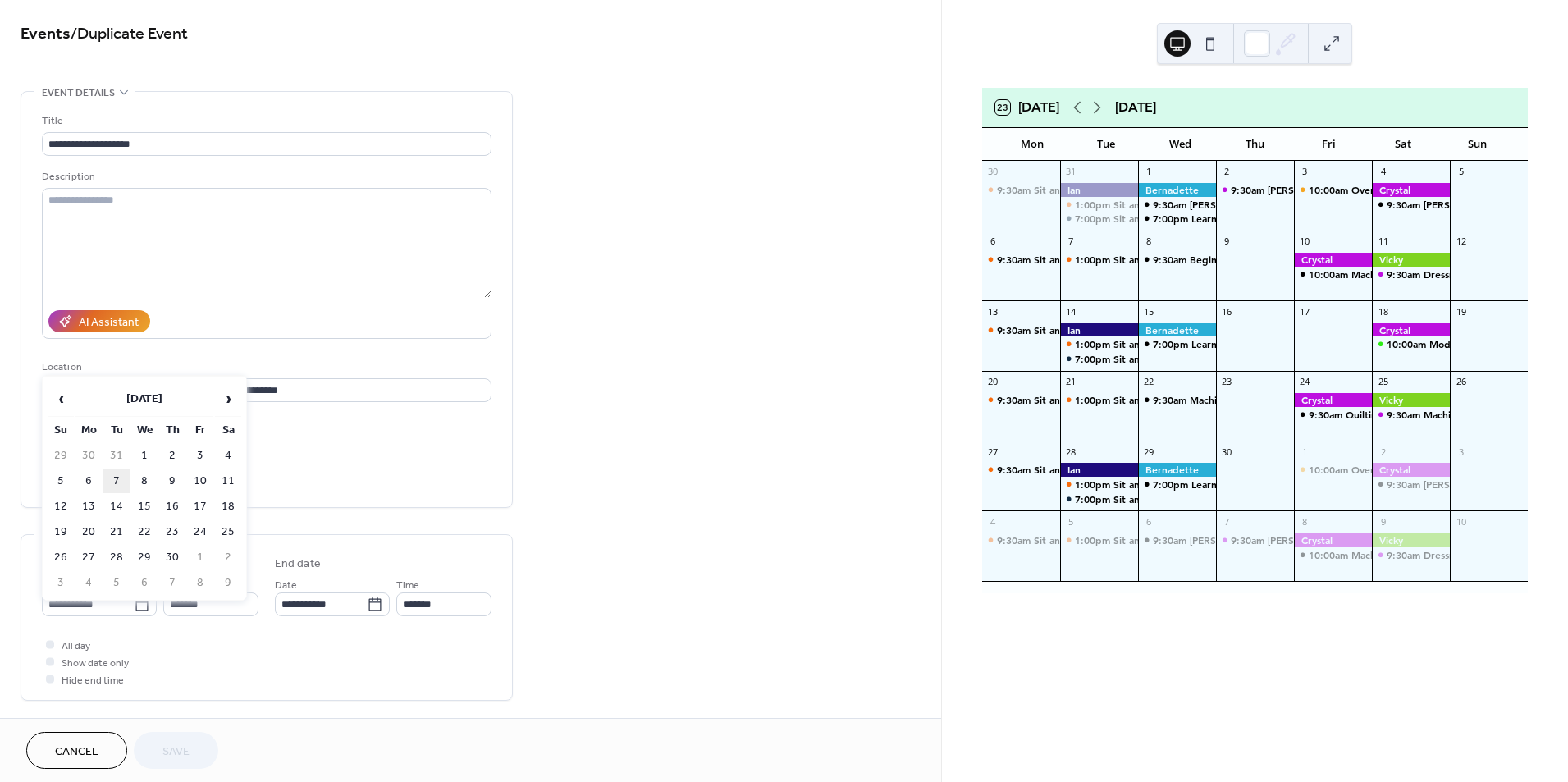 type on "**********" 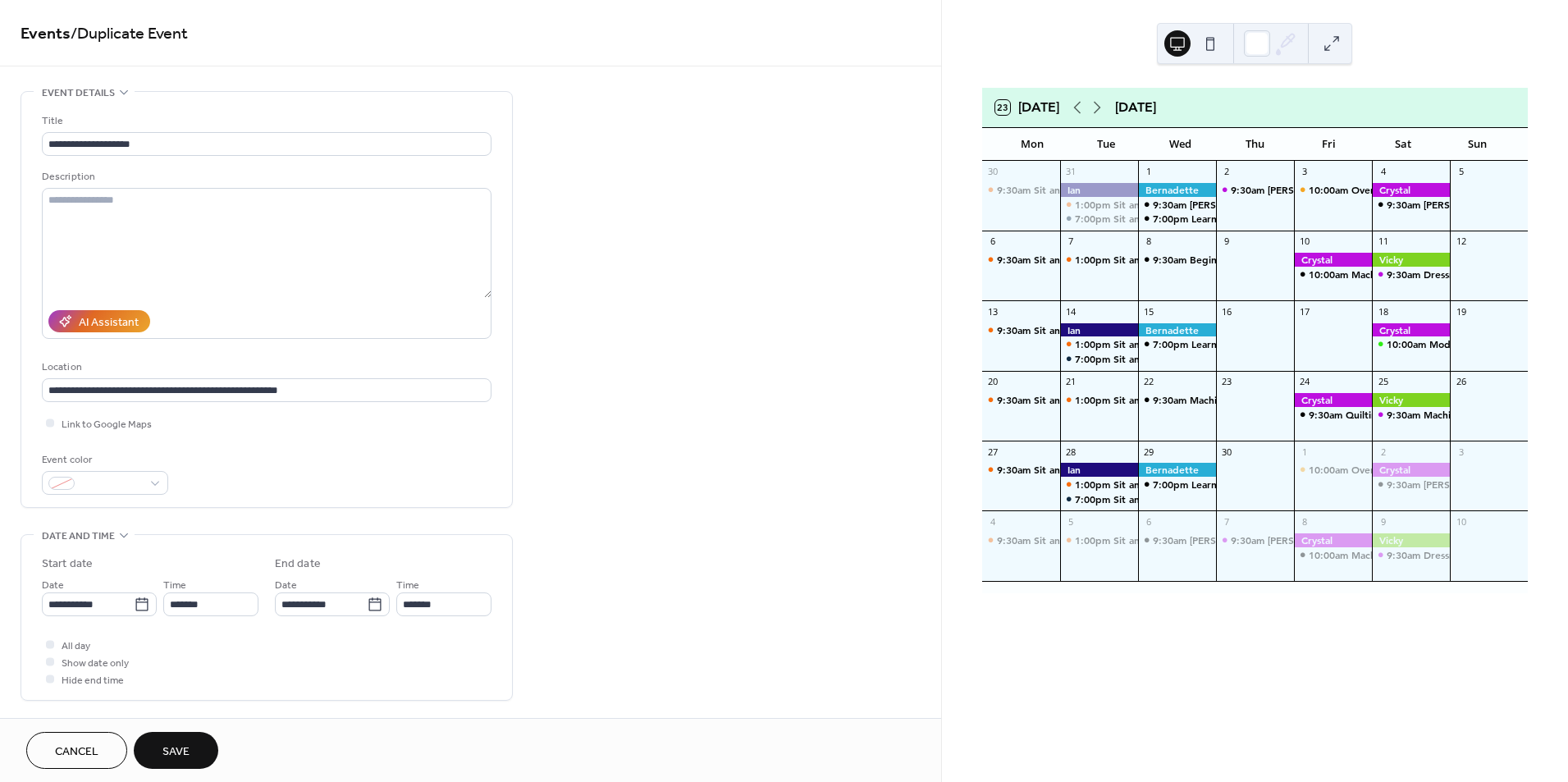 click on "Save" at bounding box center (176, 752) 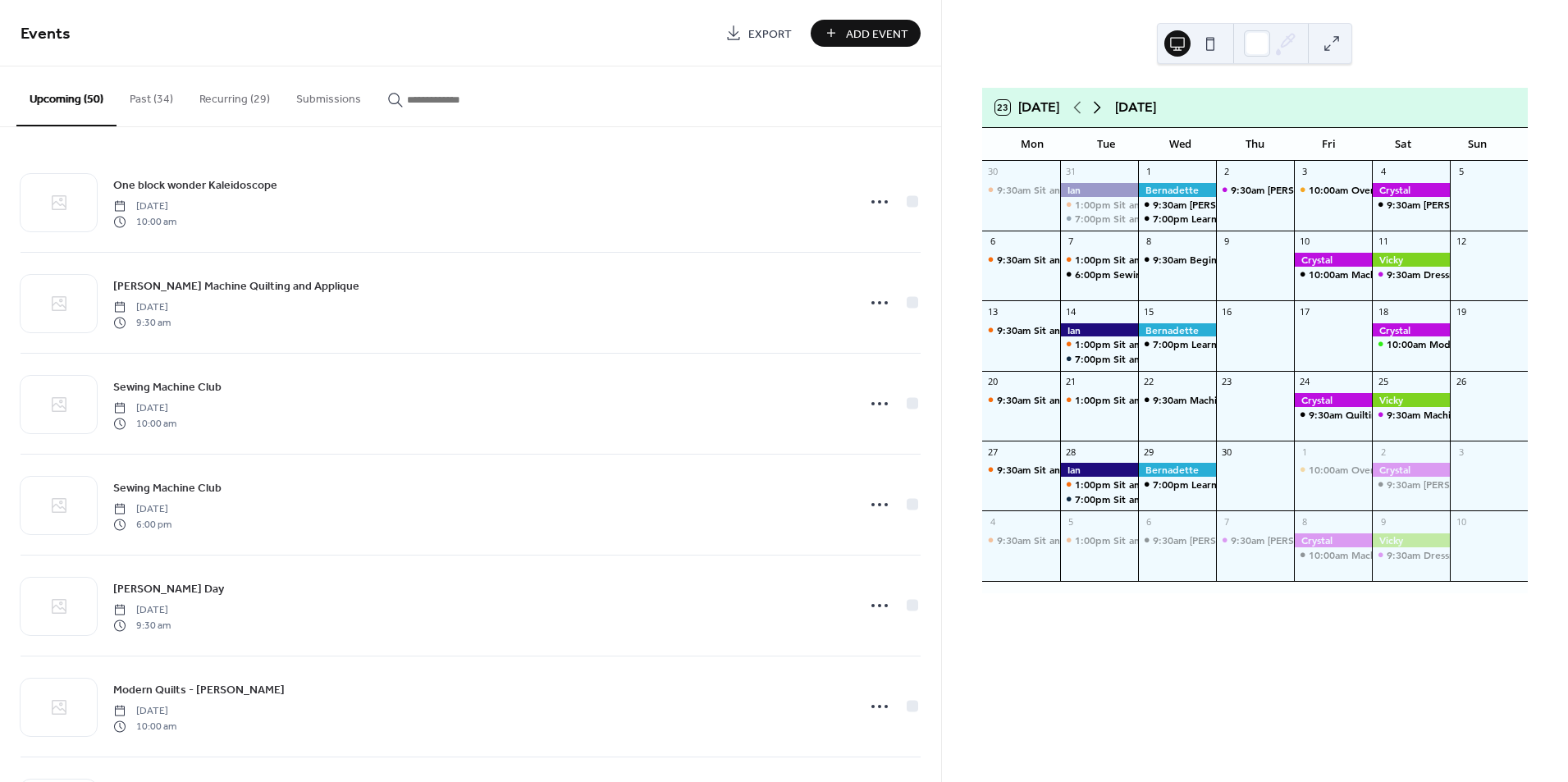 click 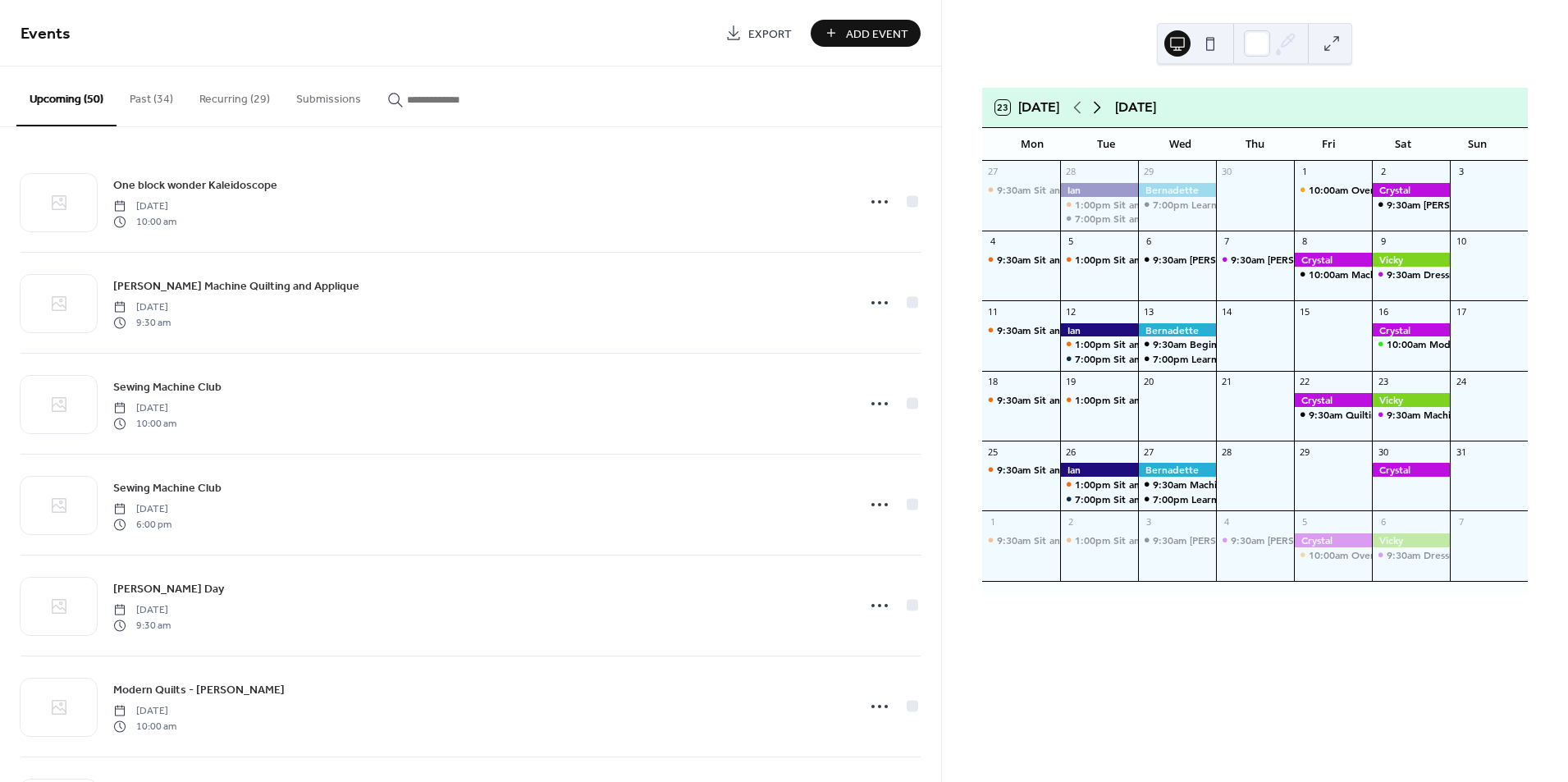 click 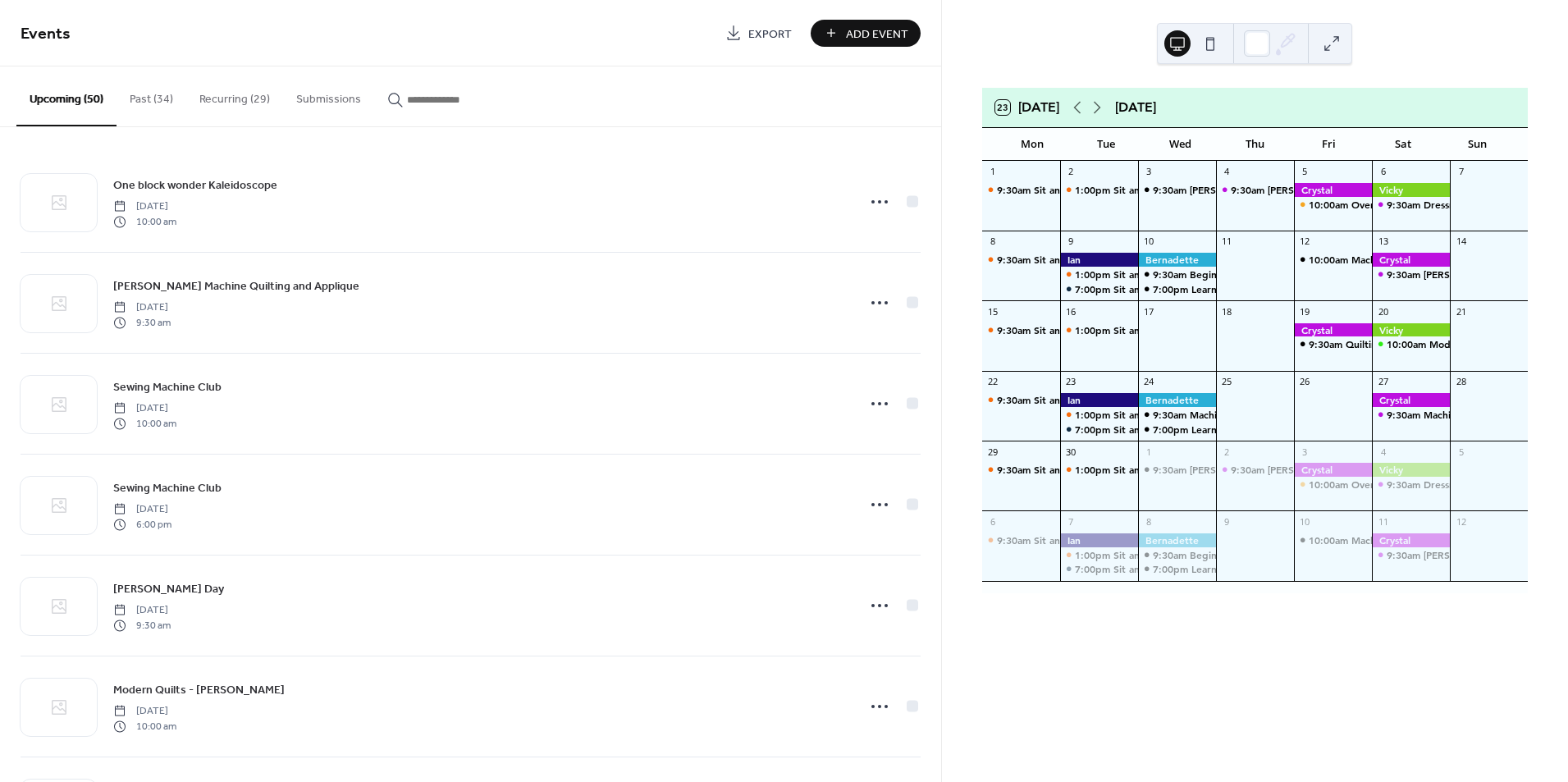 click at bounding box center [456, 99] 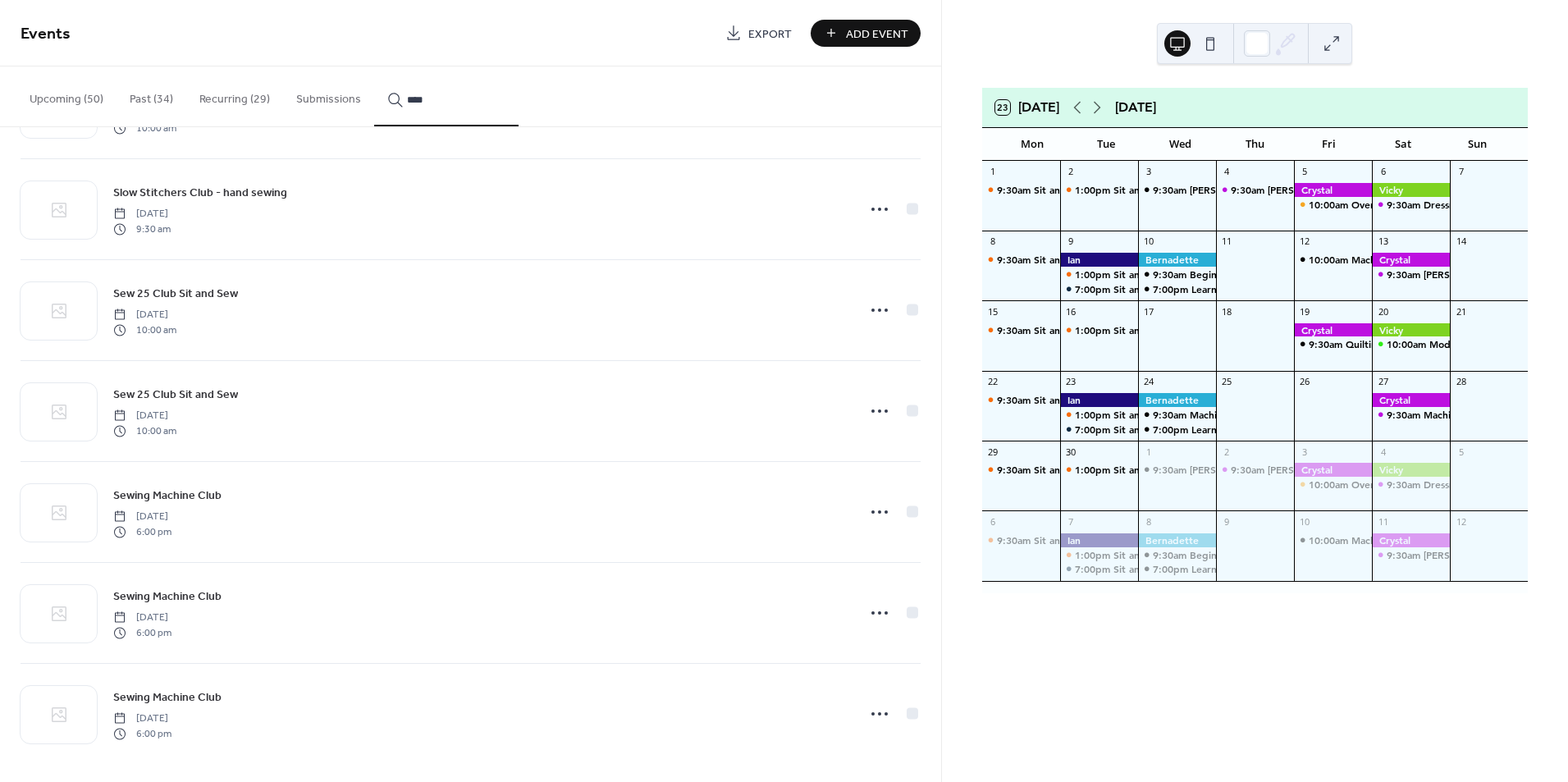 scroll, scrollTop: 1414, scrollLeft: 0, axis: vertical 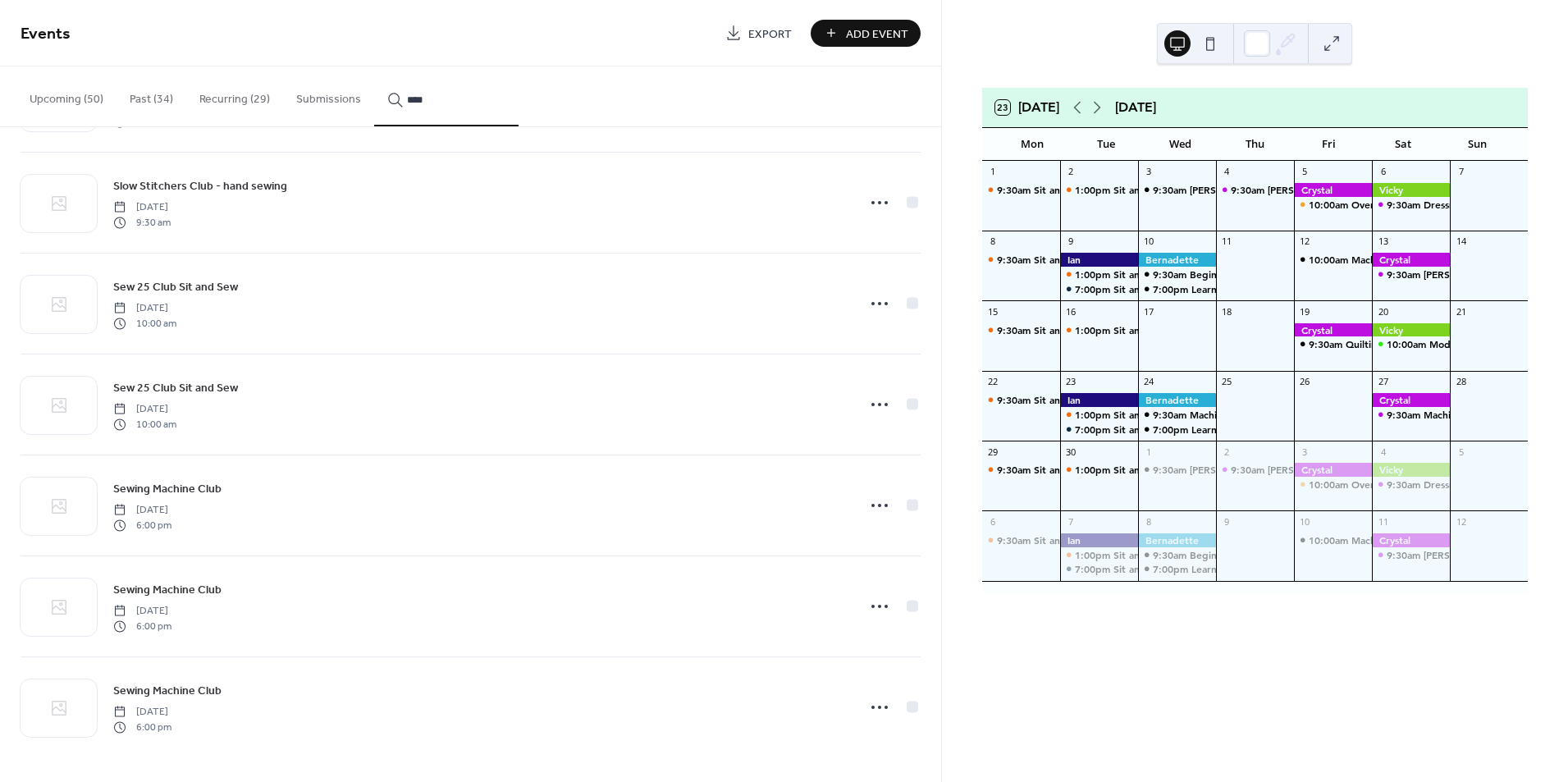 type on "****" 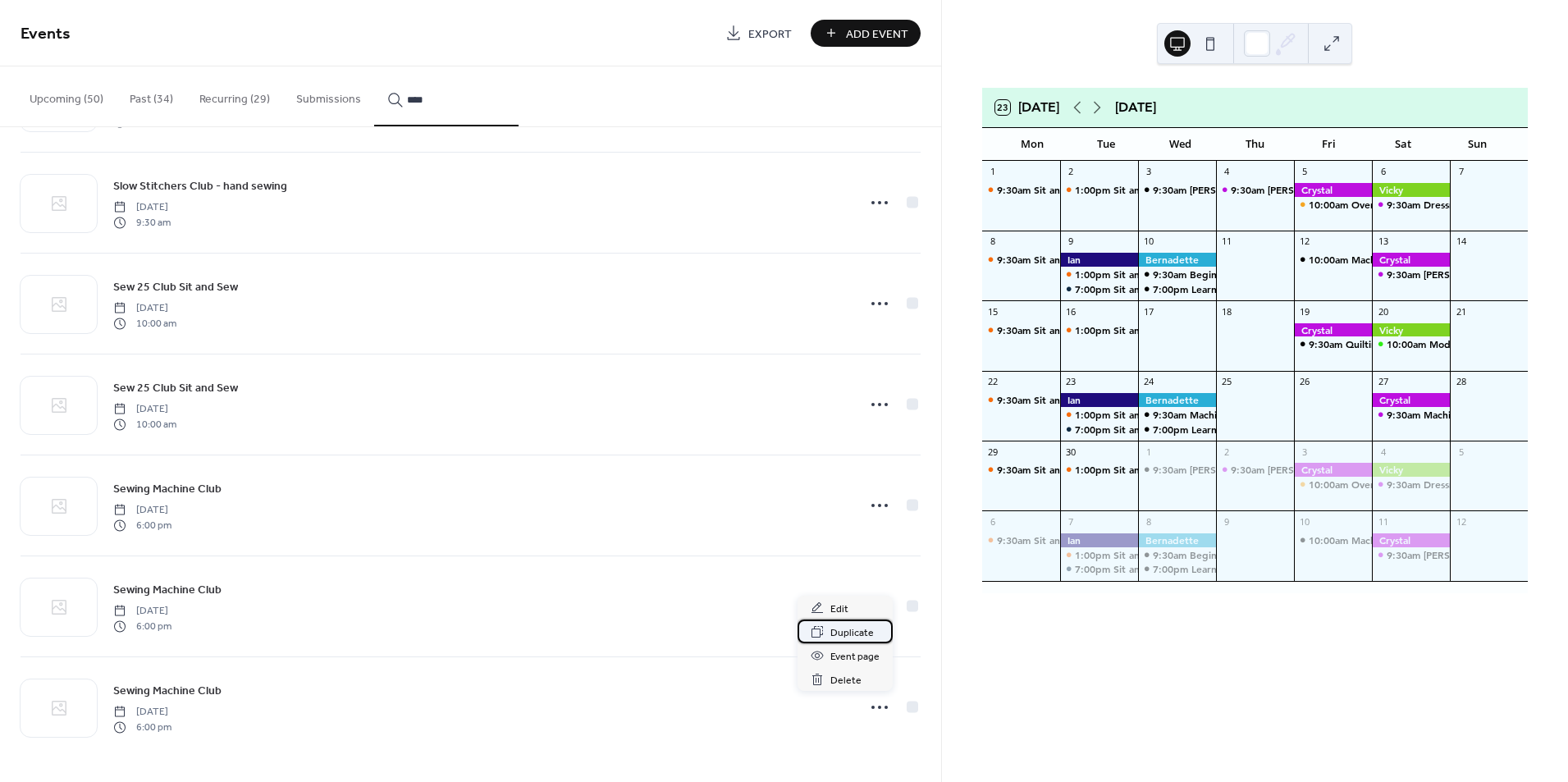 click on "Duplicate" at bounding box center [852, 633] 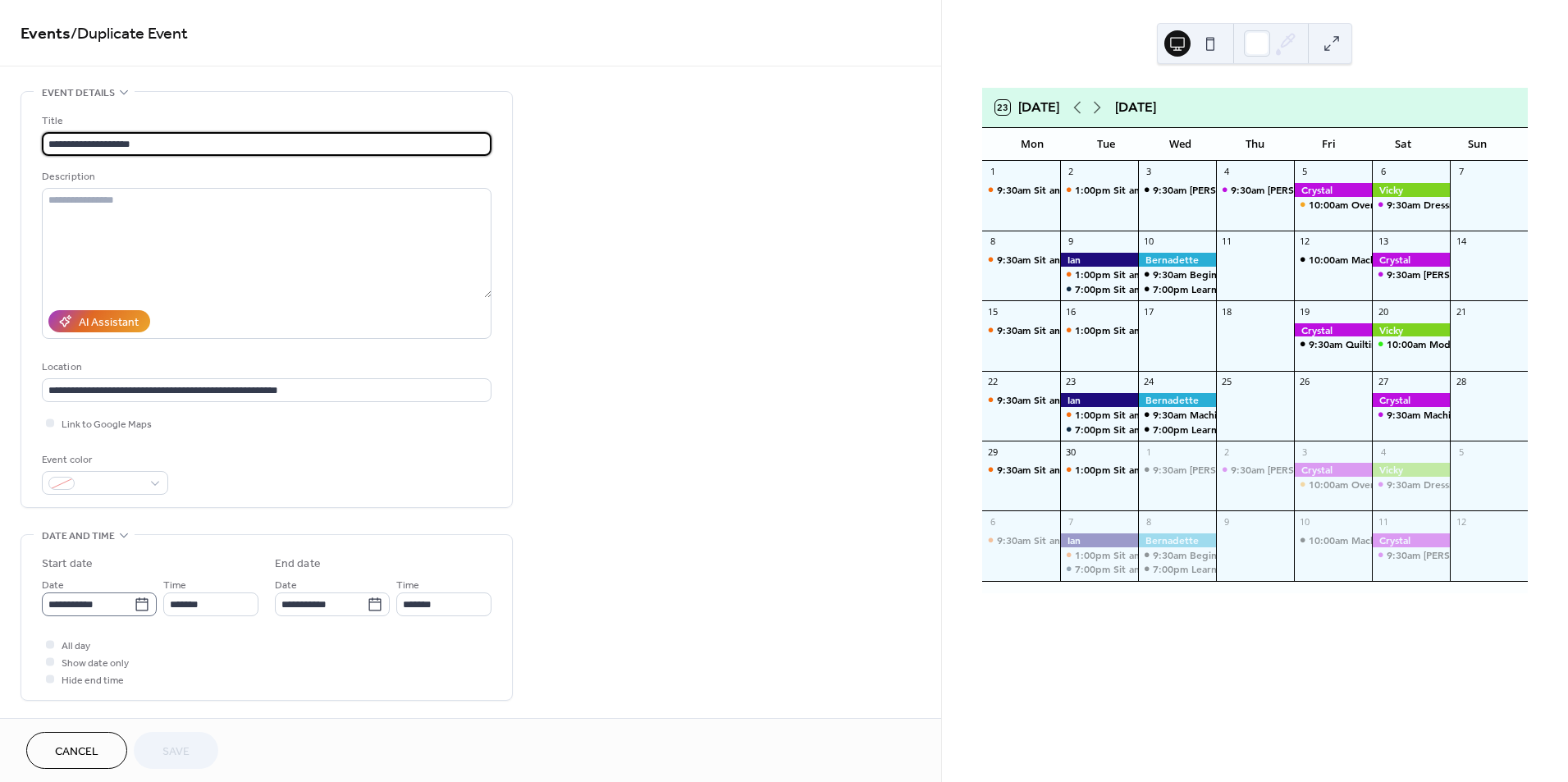 click 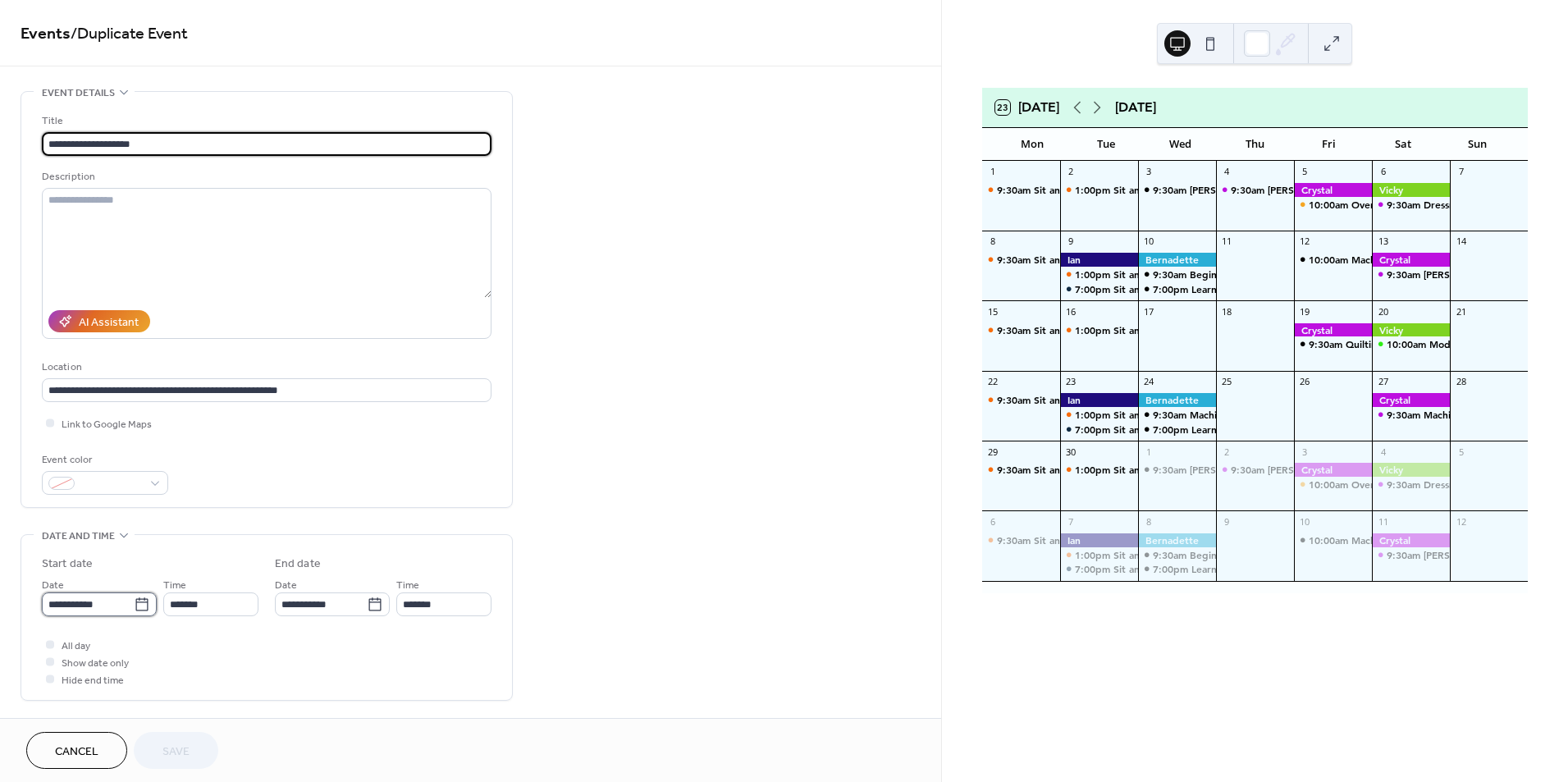 click on "**********" at bounding box center [88, 604] 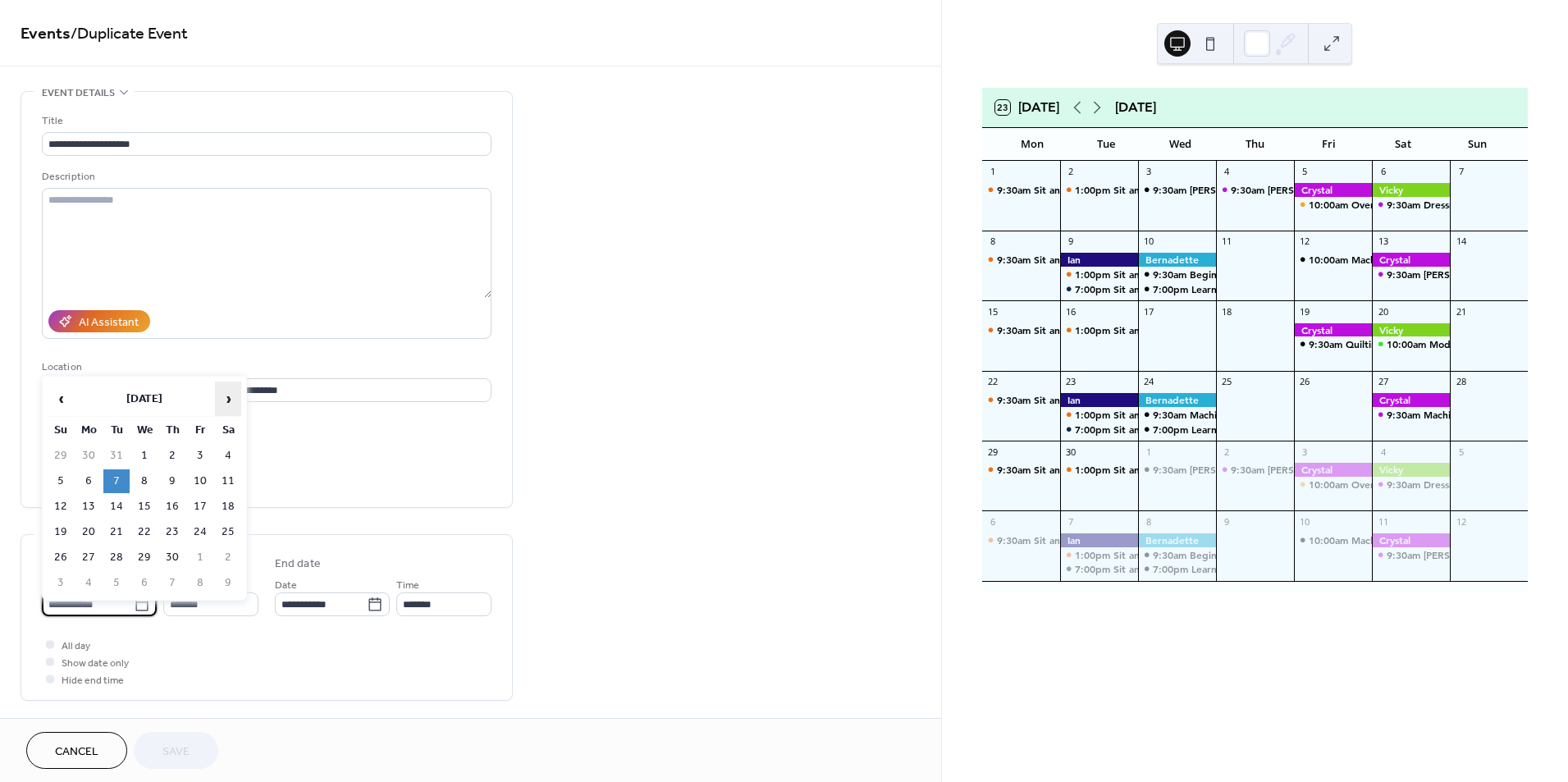 click on "›" at bounding box center [228, 399] 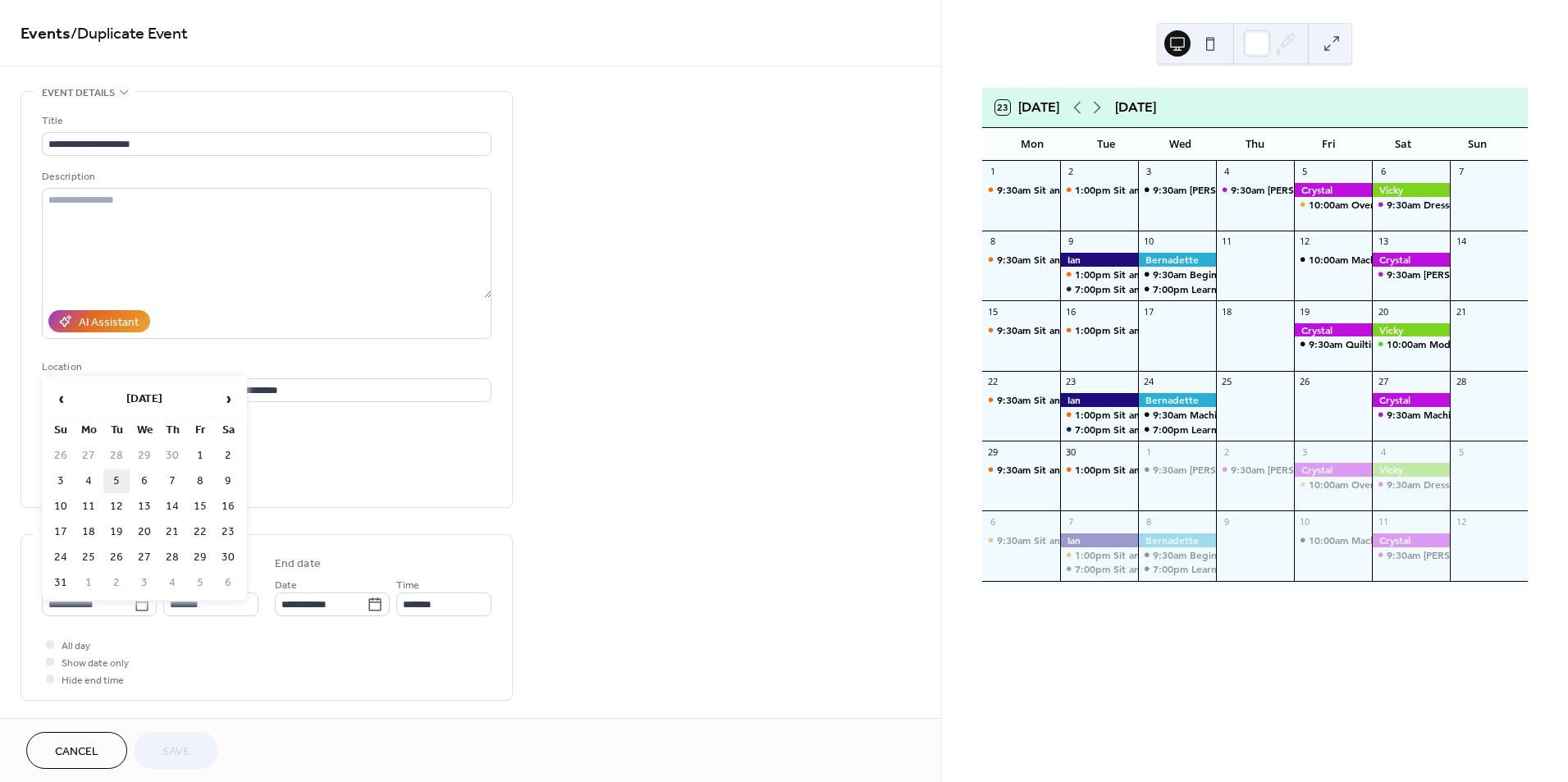 click on "5" at bounding box center (117, 481) 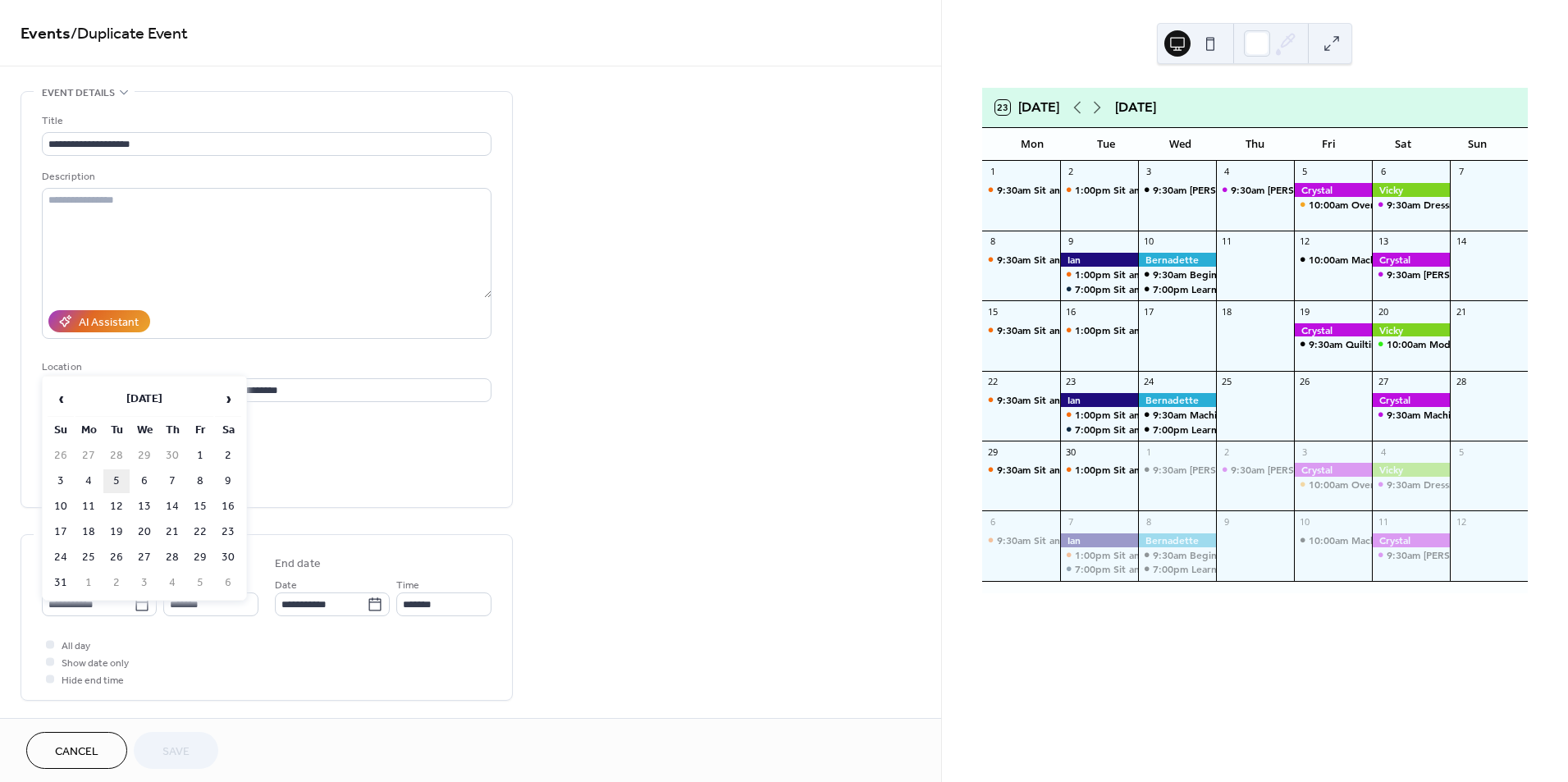 type on "**********" 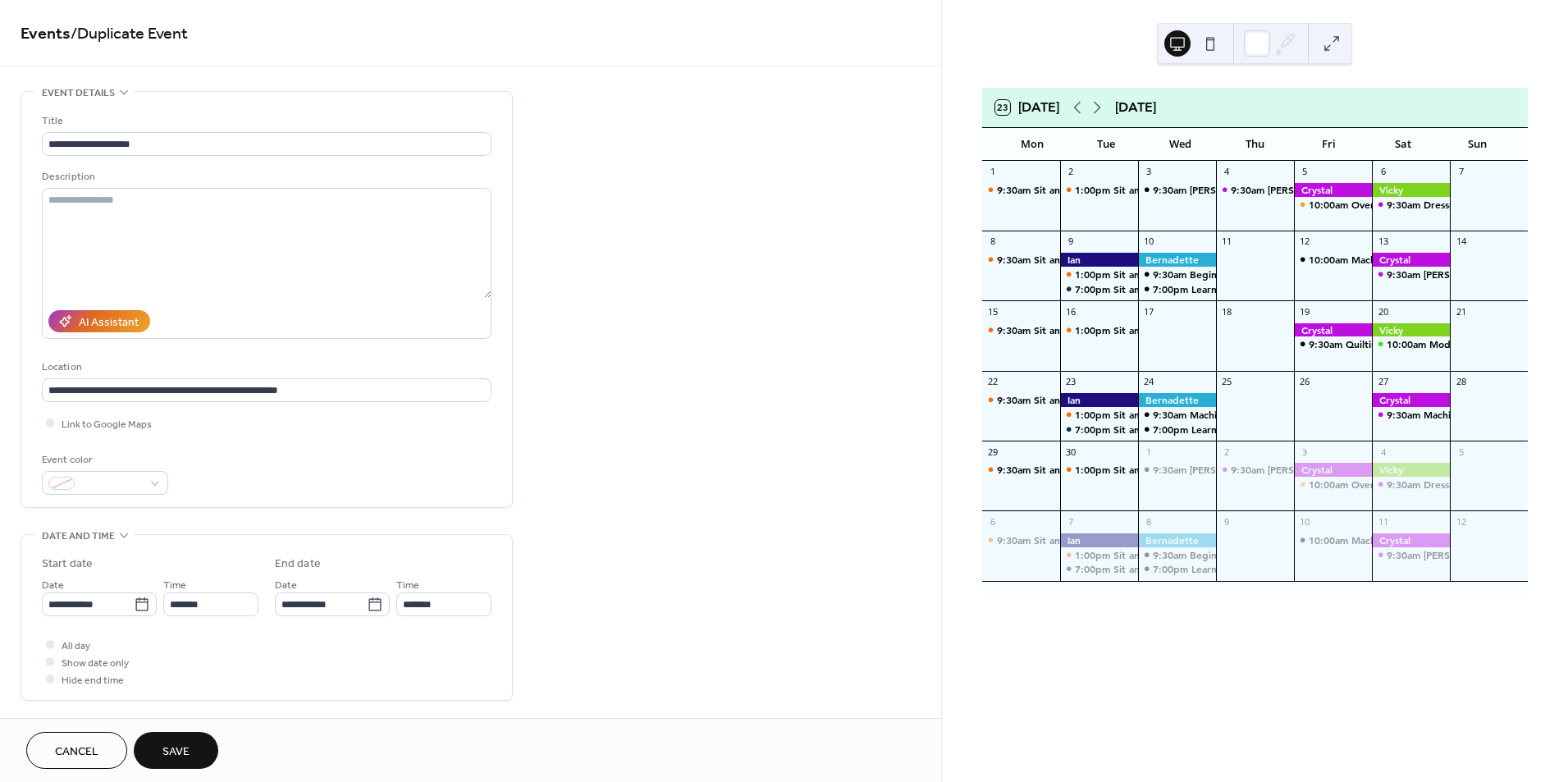 click on "Save" at bounding box center (176, 752) 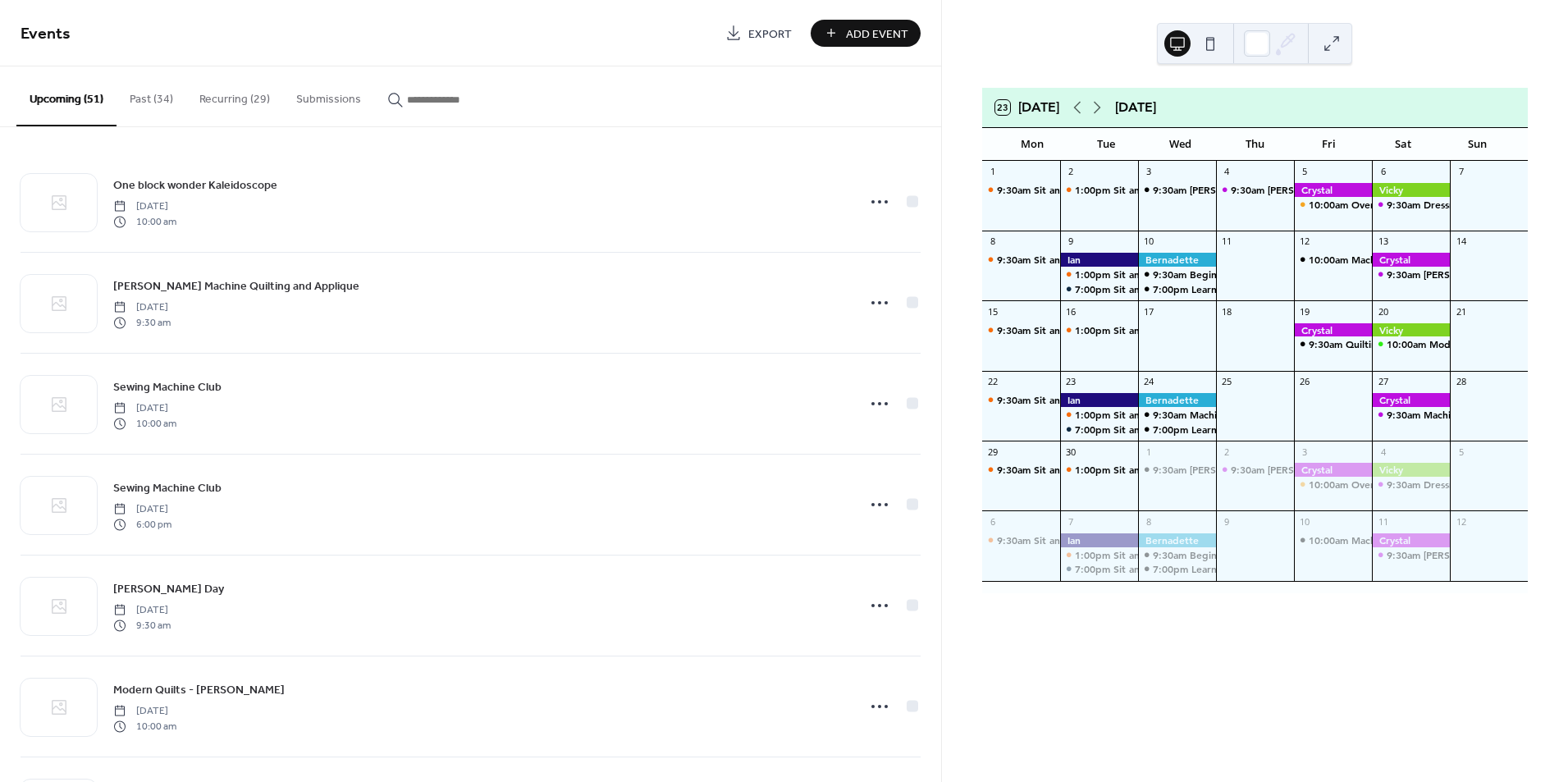click at bounding box center (456, 99) 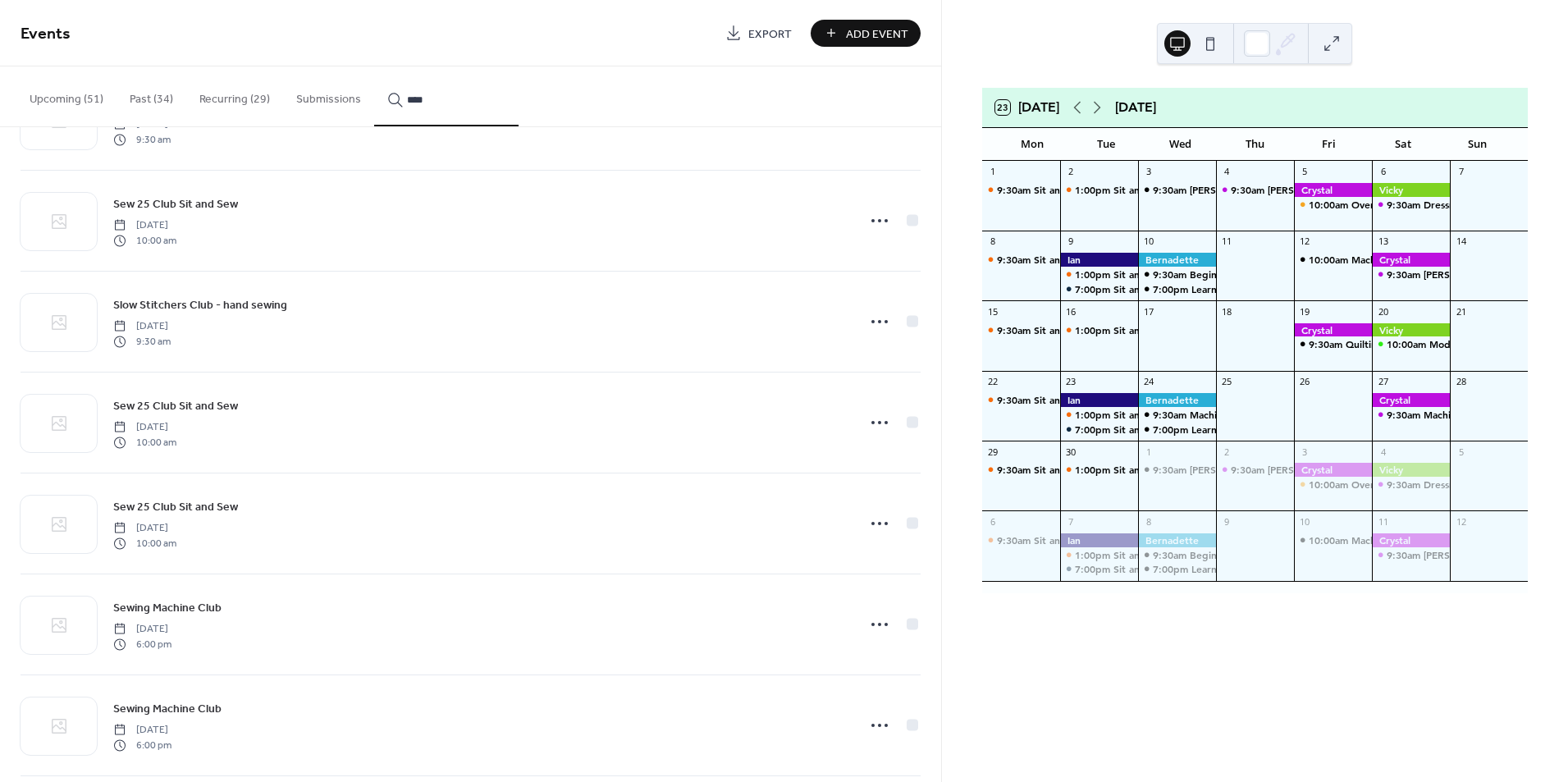 scroll, scrollTop: 1515, scrollLeft: 0, axis: vertical 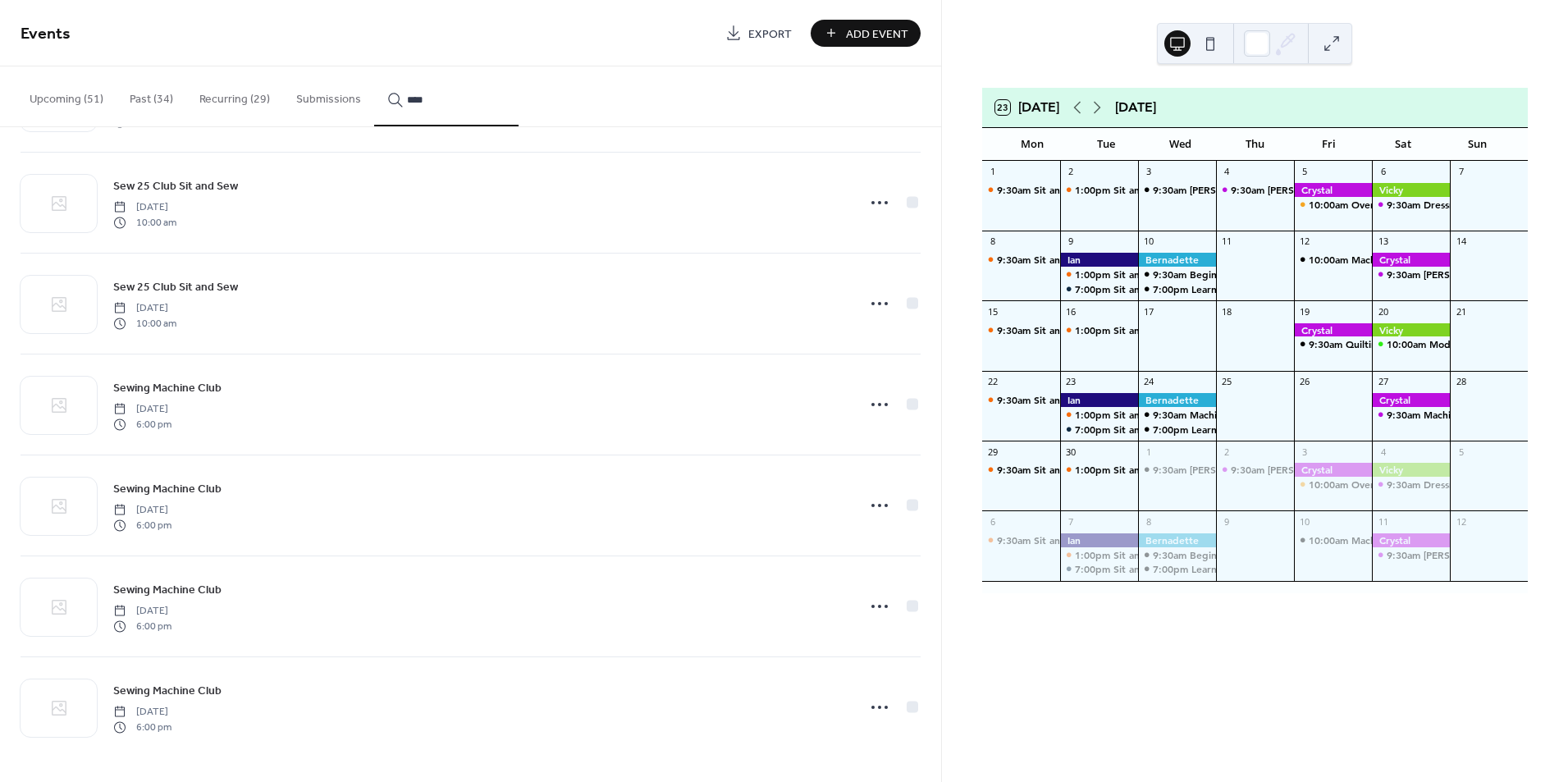 type on "****" 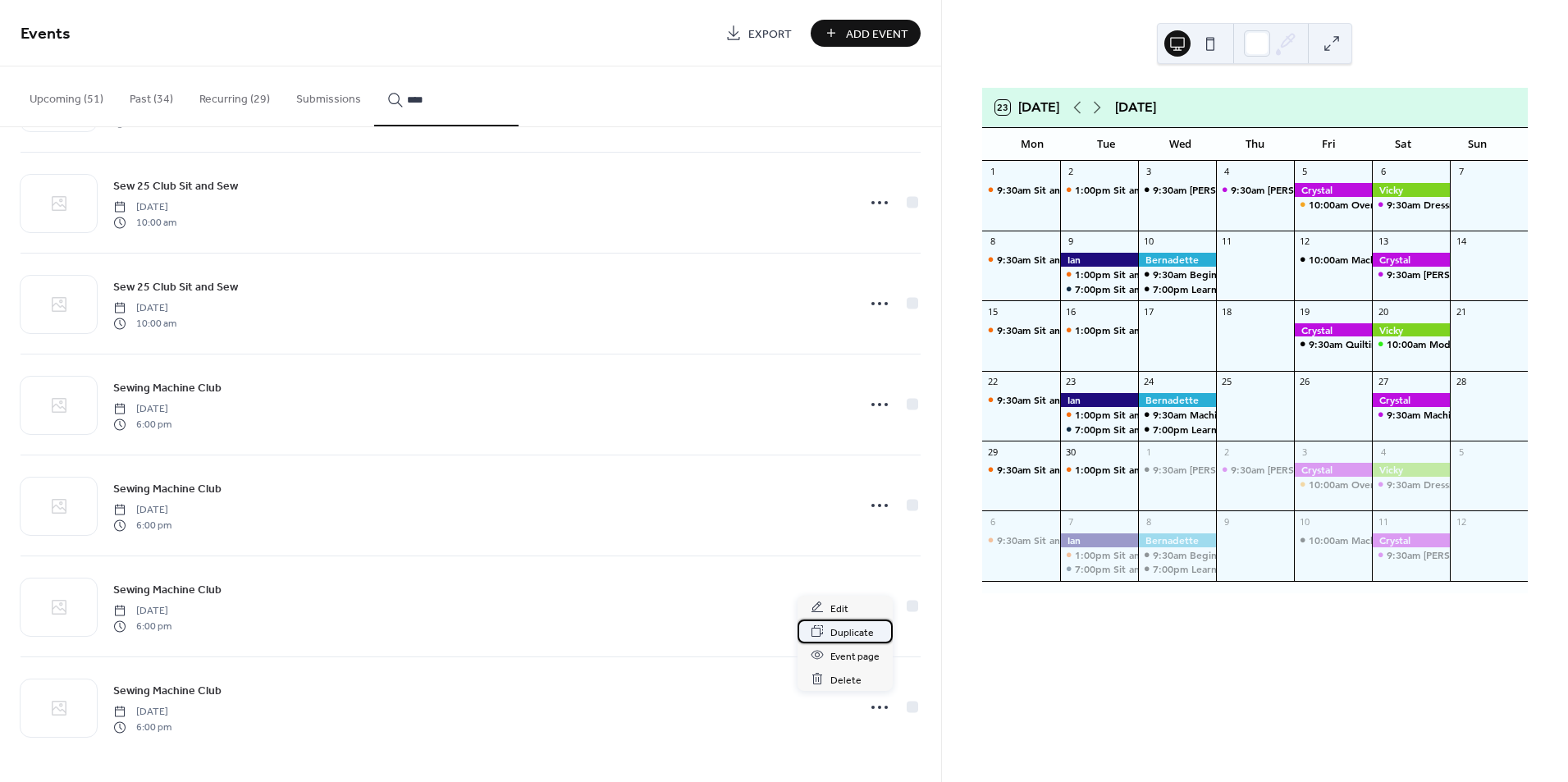 click on "Duplicate" at bounding box center (852, 632) 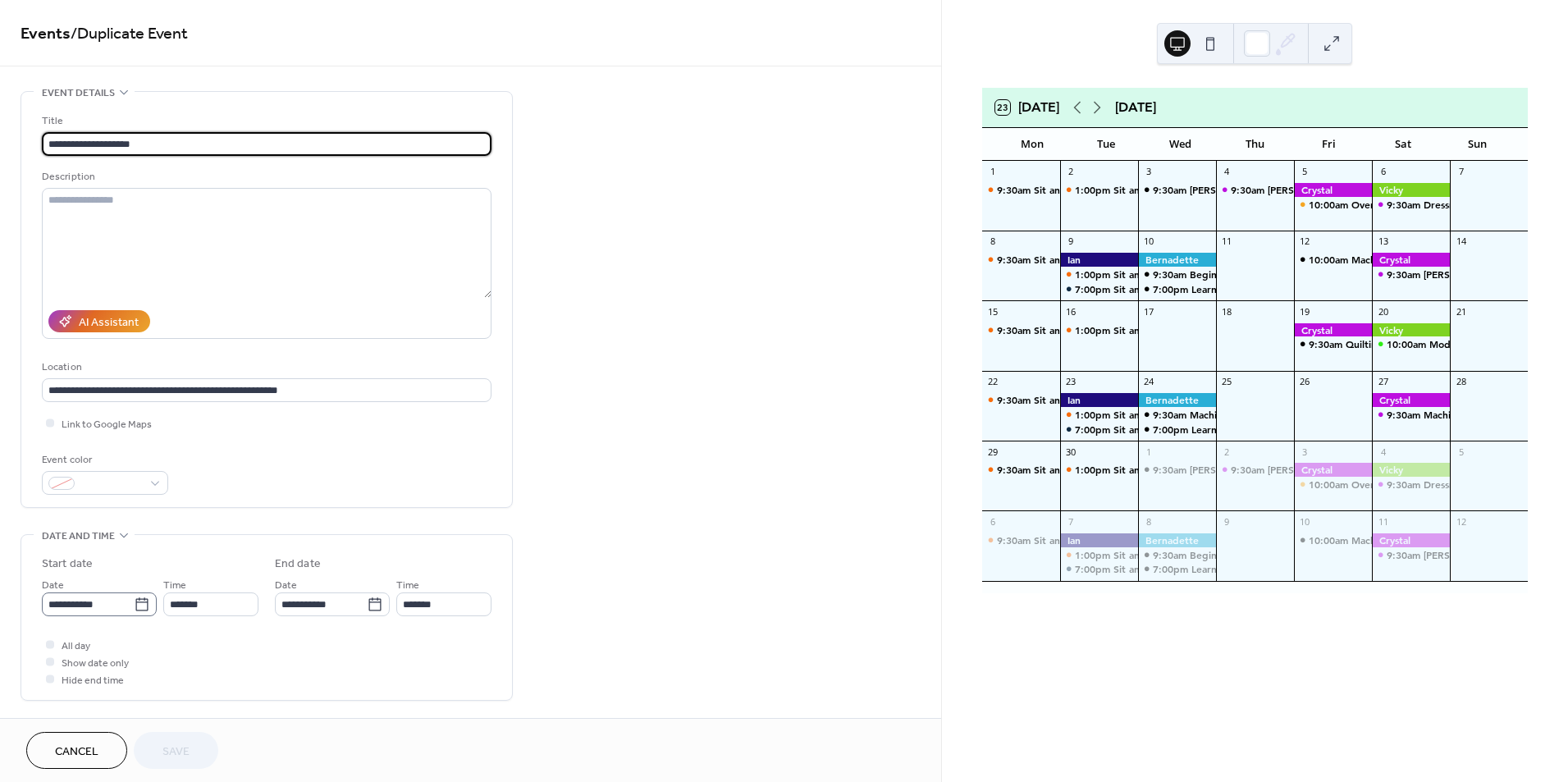 click 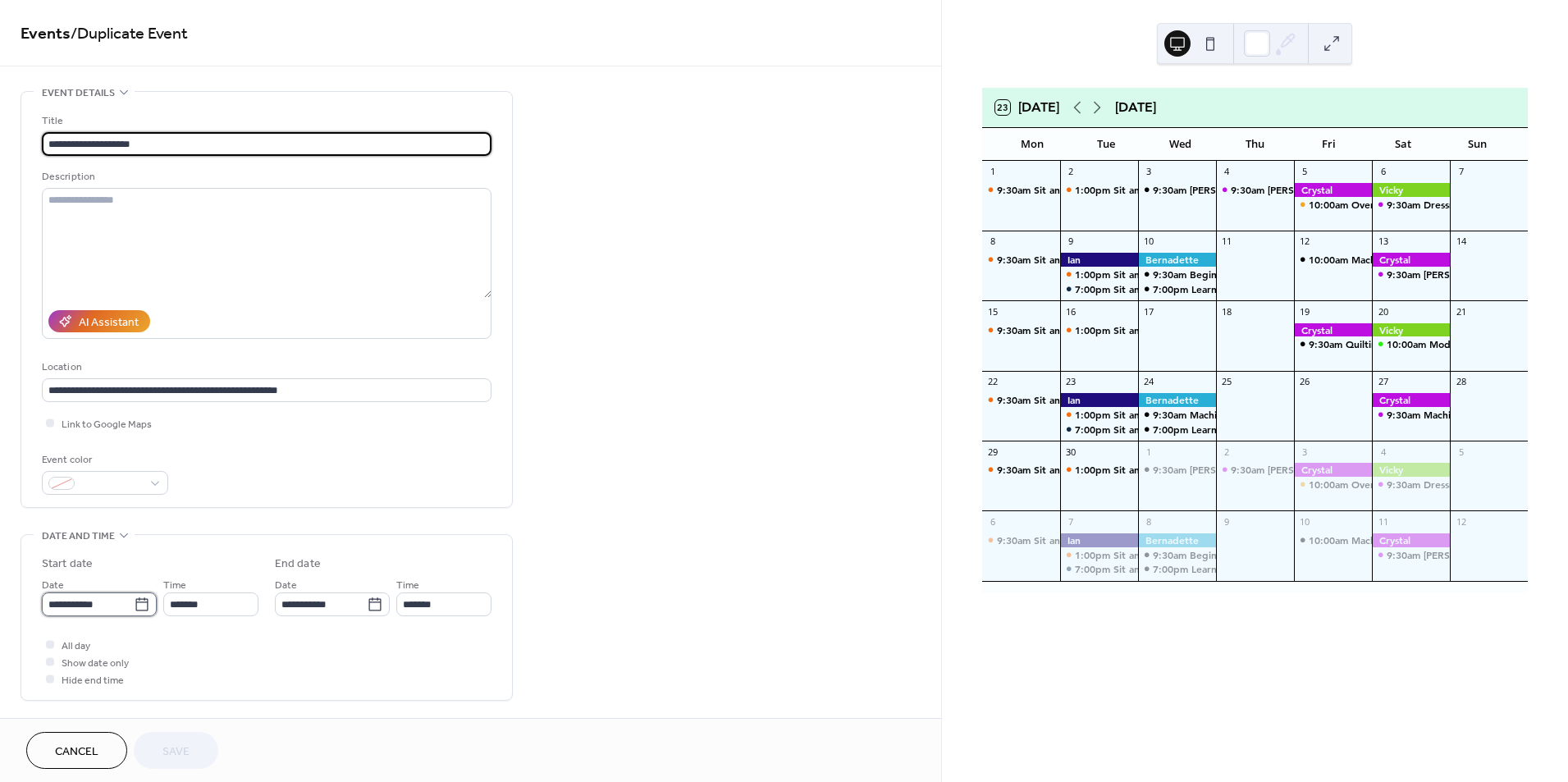 click on "**********" at bounding box center (88, 604) 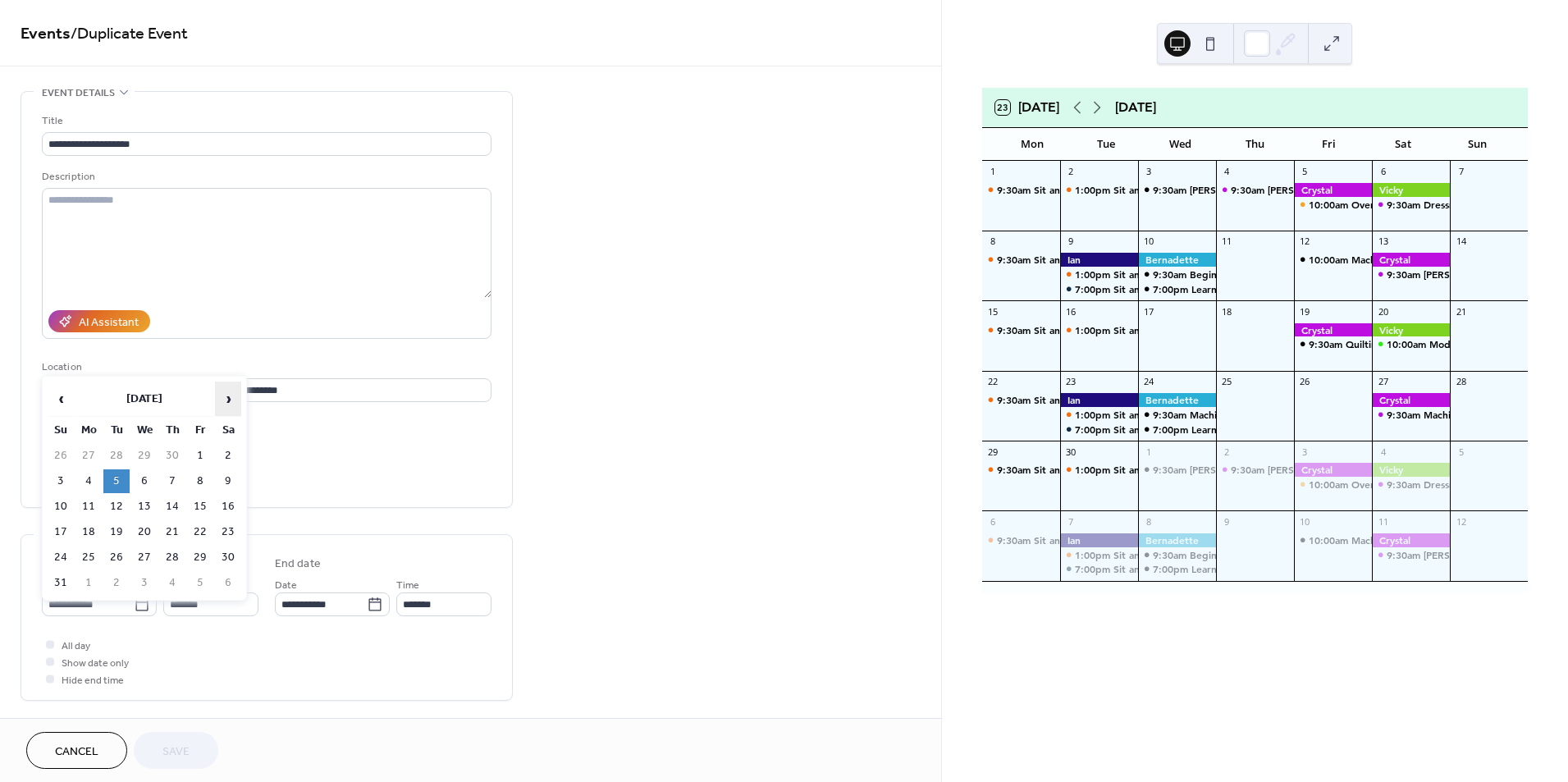 click on "›" at bounding box center [228, 399] 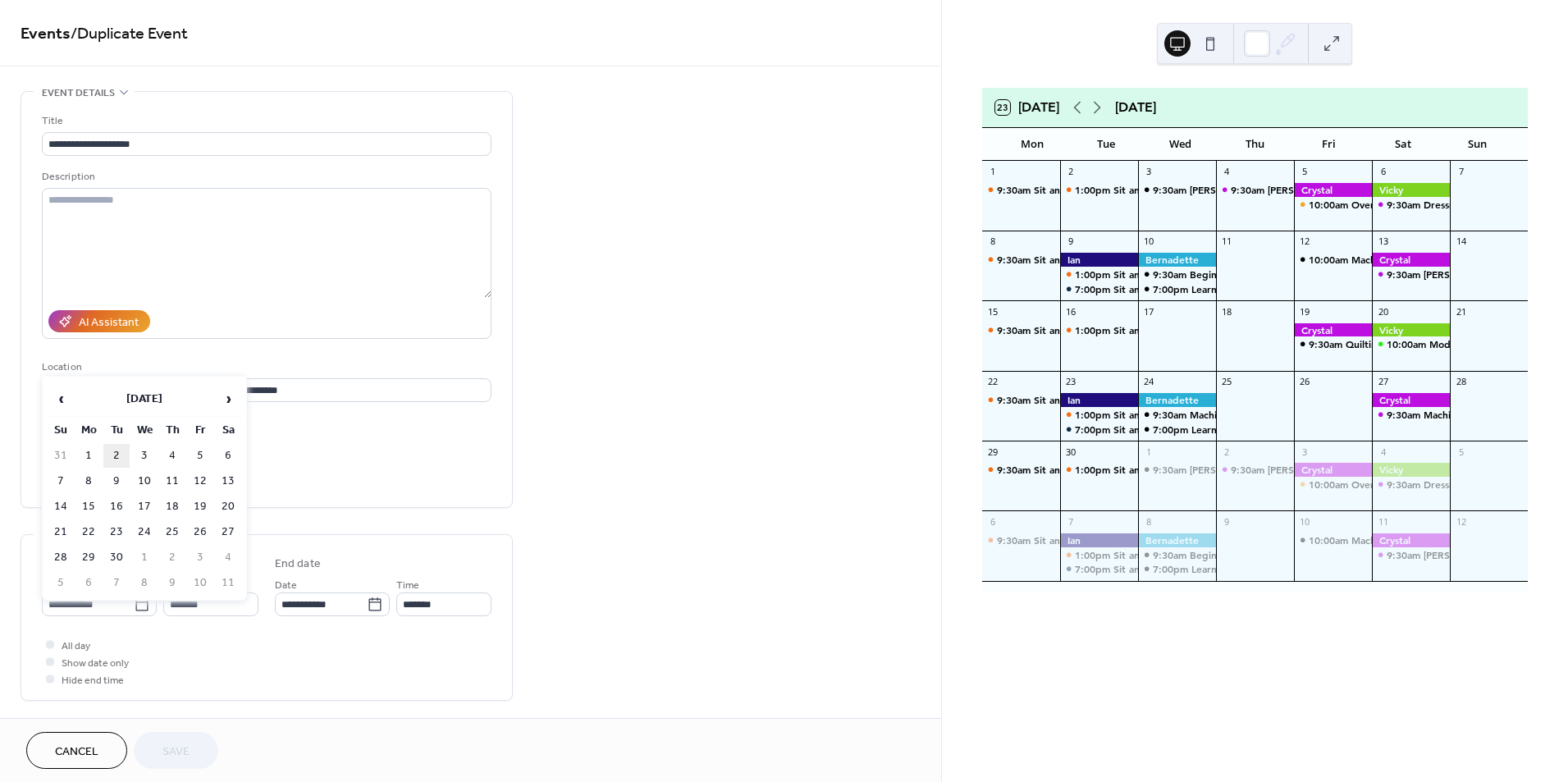 click on "2" at bounding box center [117, 455] 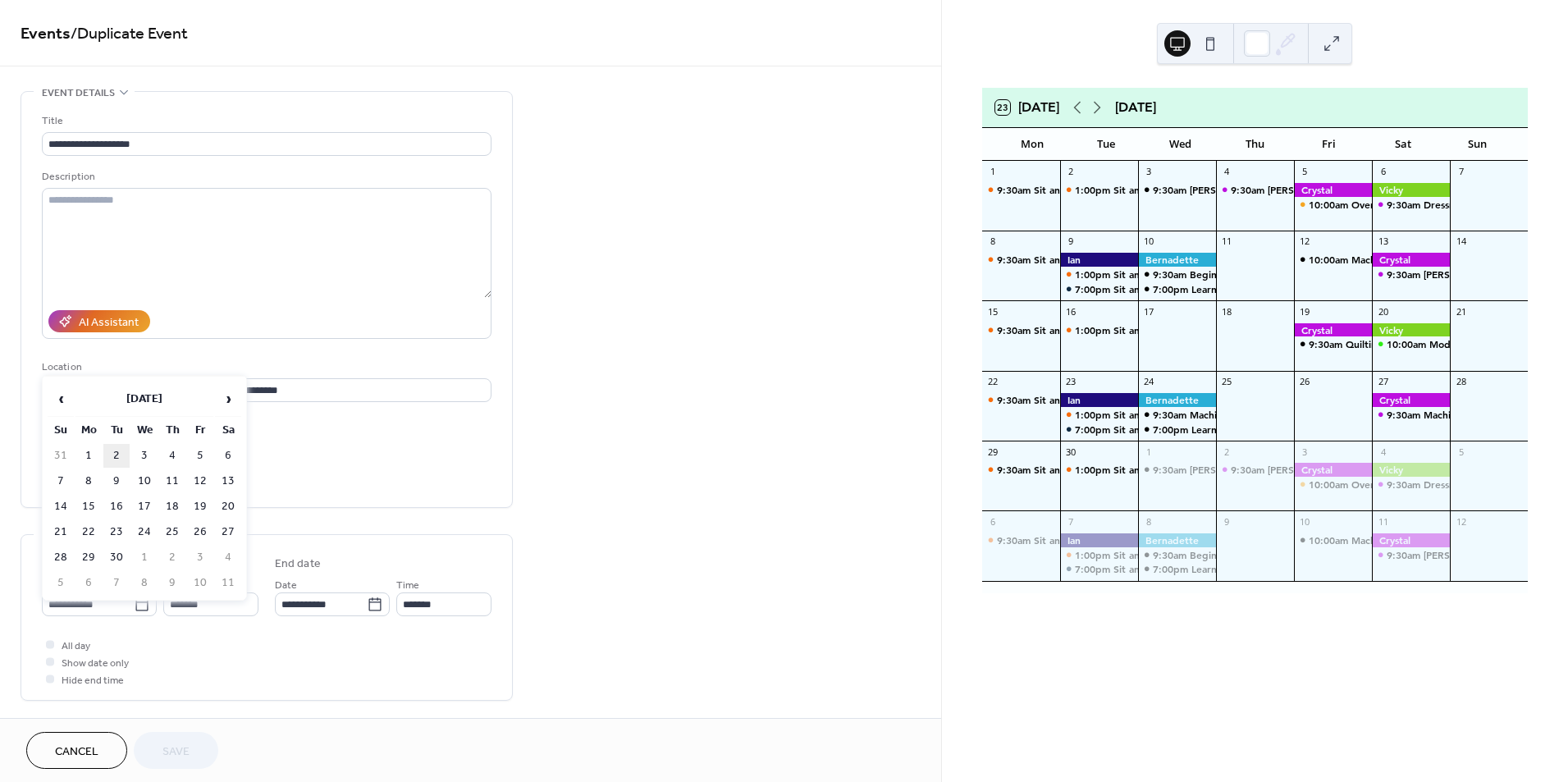 type on "**********" 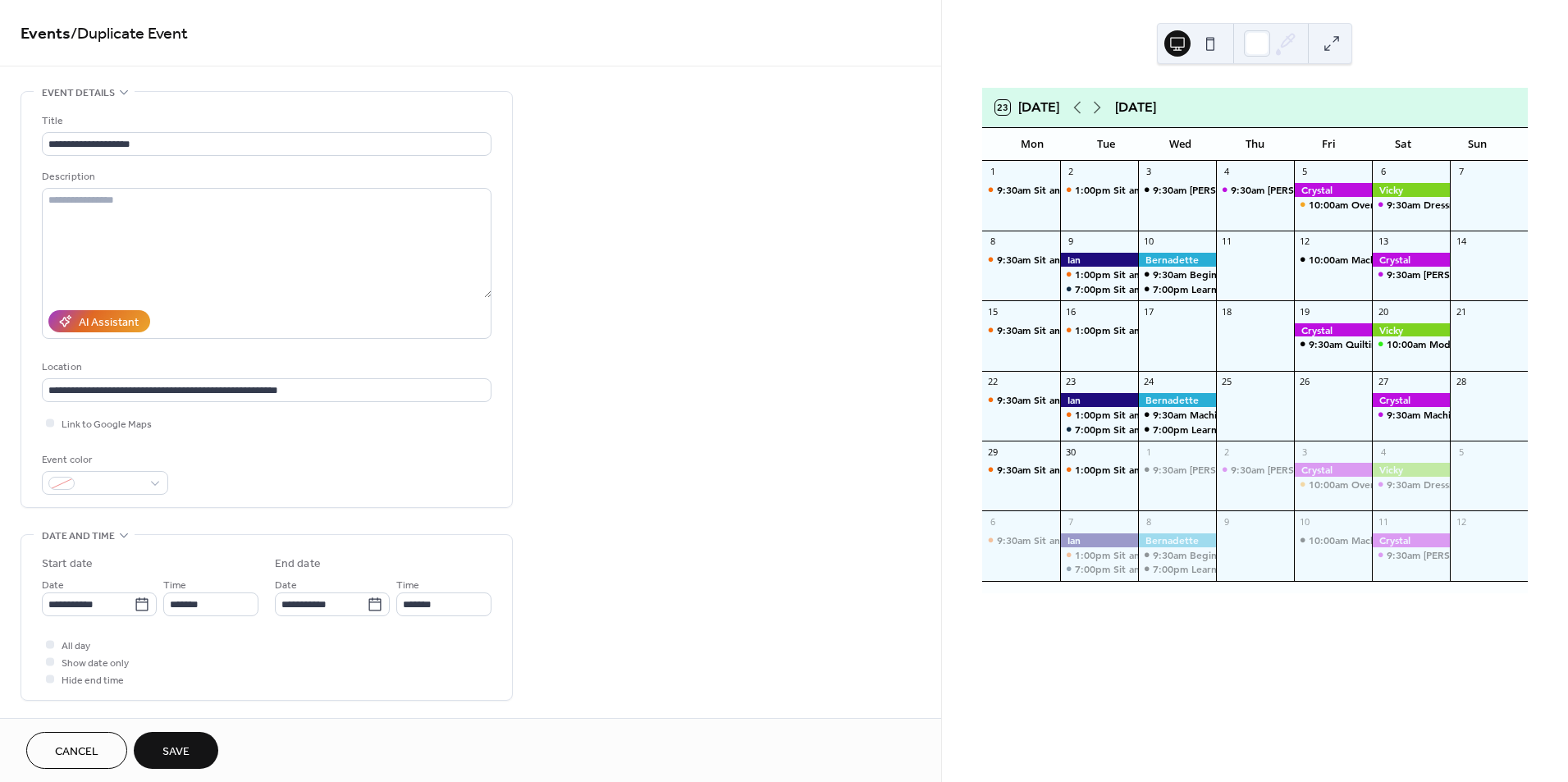 click on "Save" at bounding box center (176, 752) 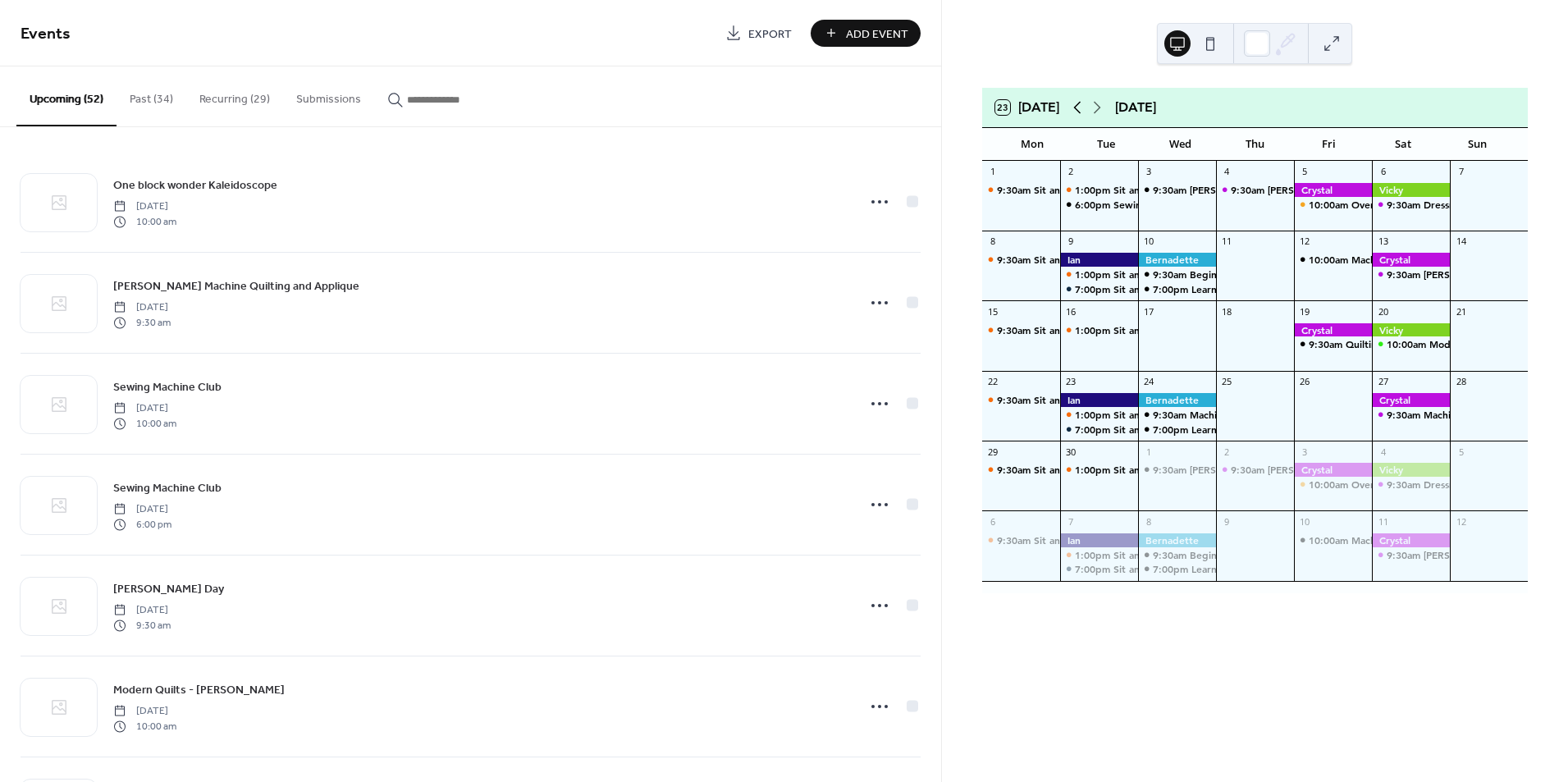 click 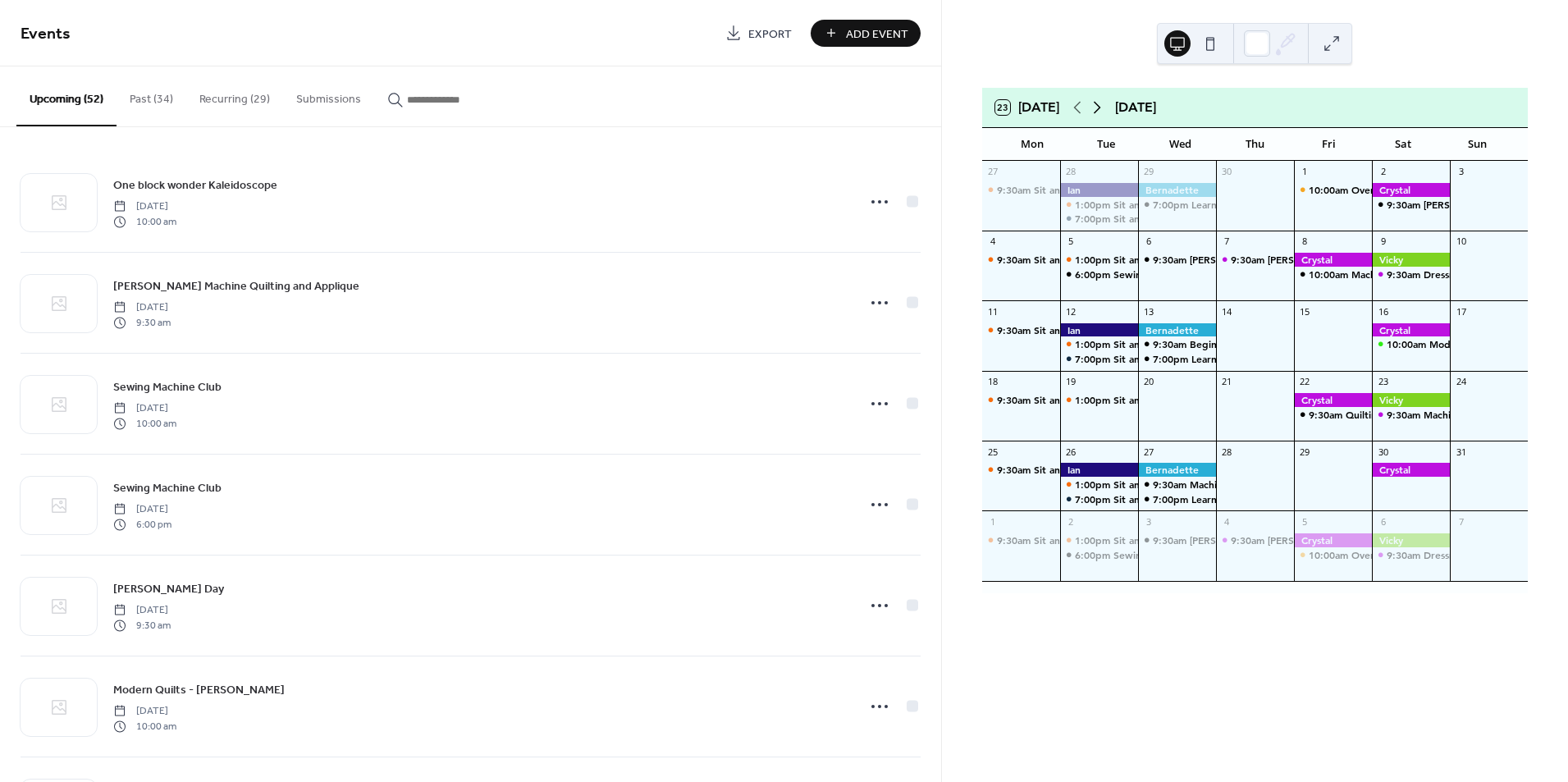 click 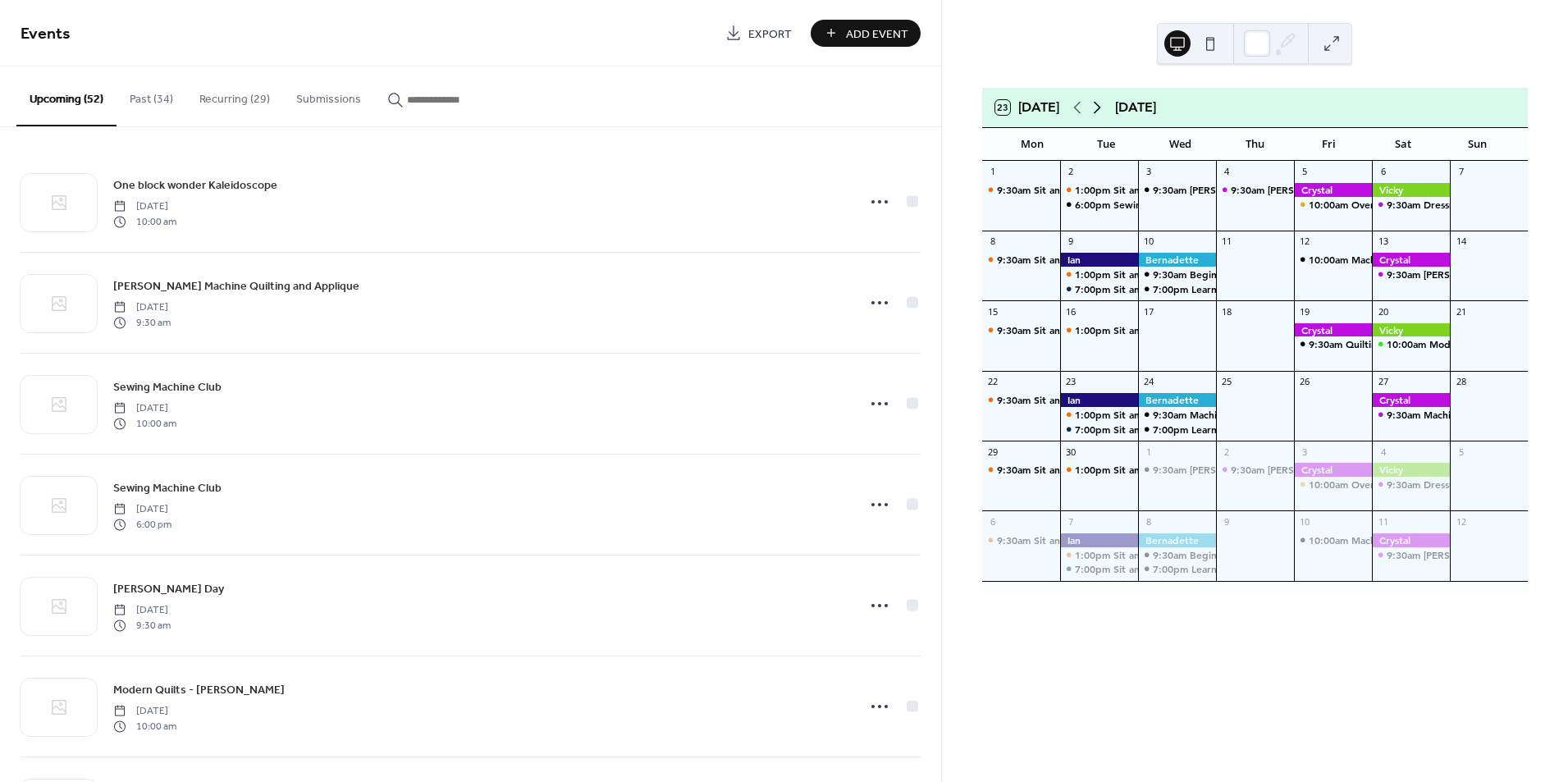 click 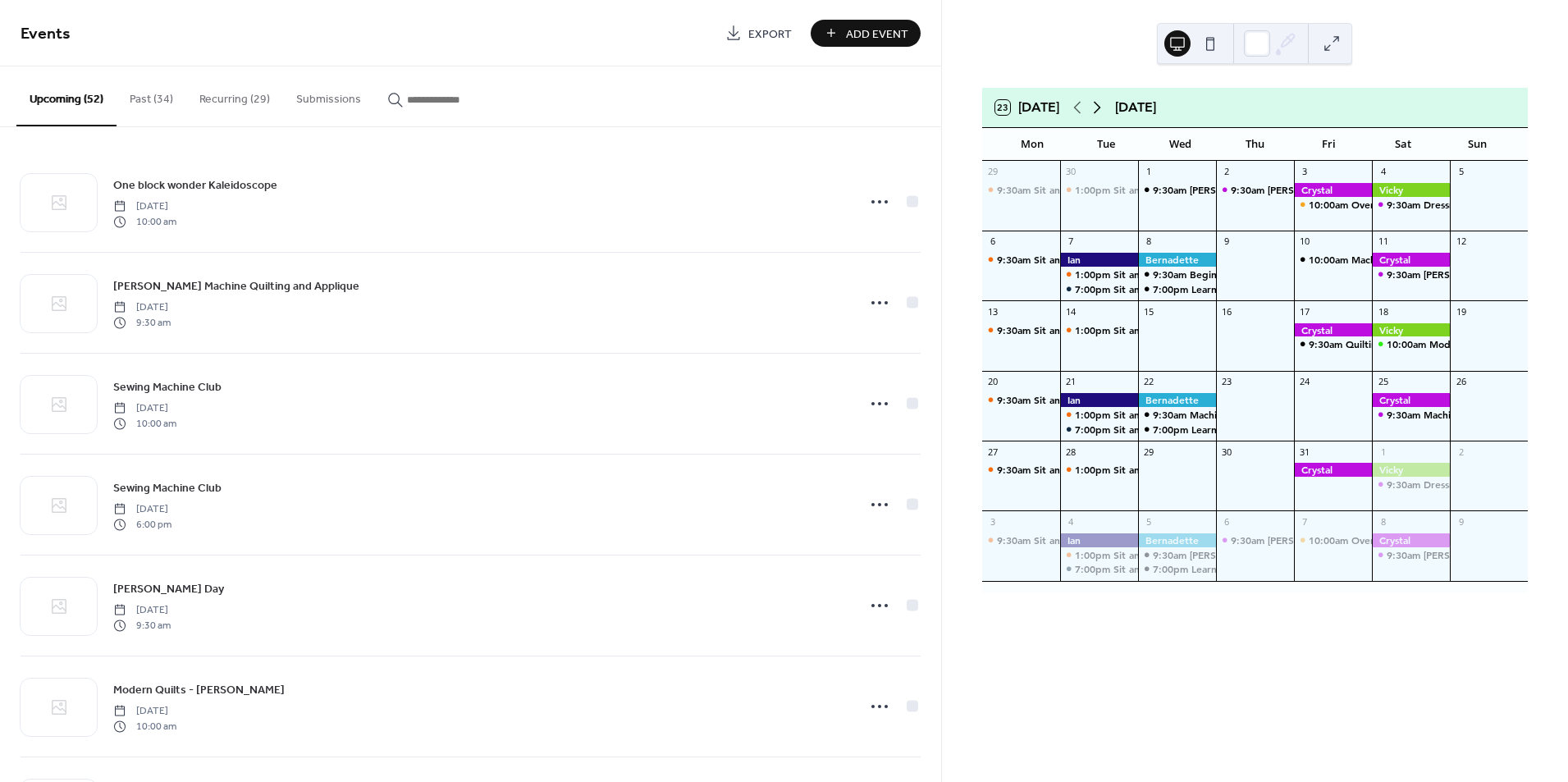 click 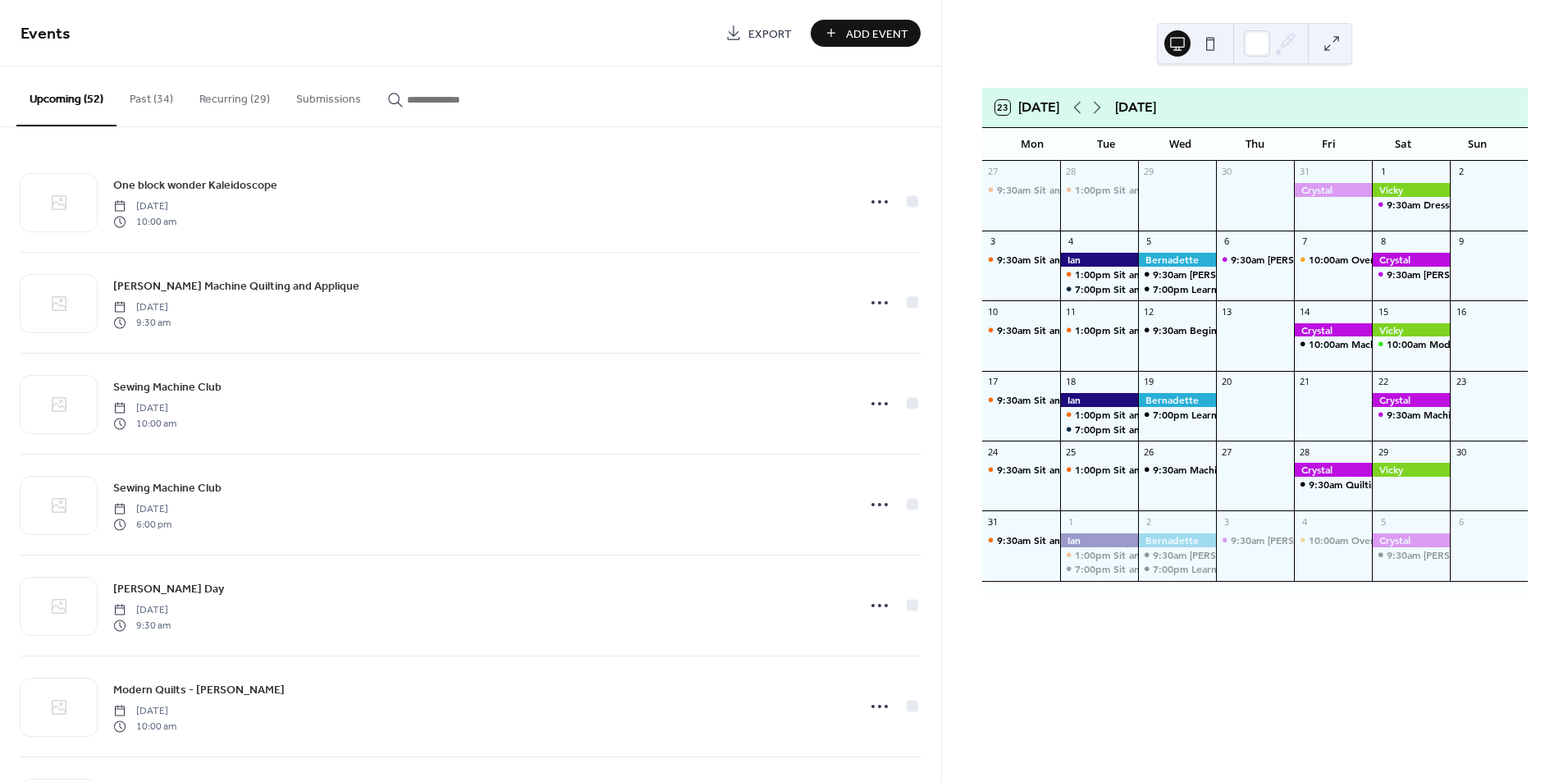 click at bounding box center (456, 99) 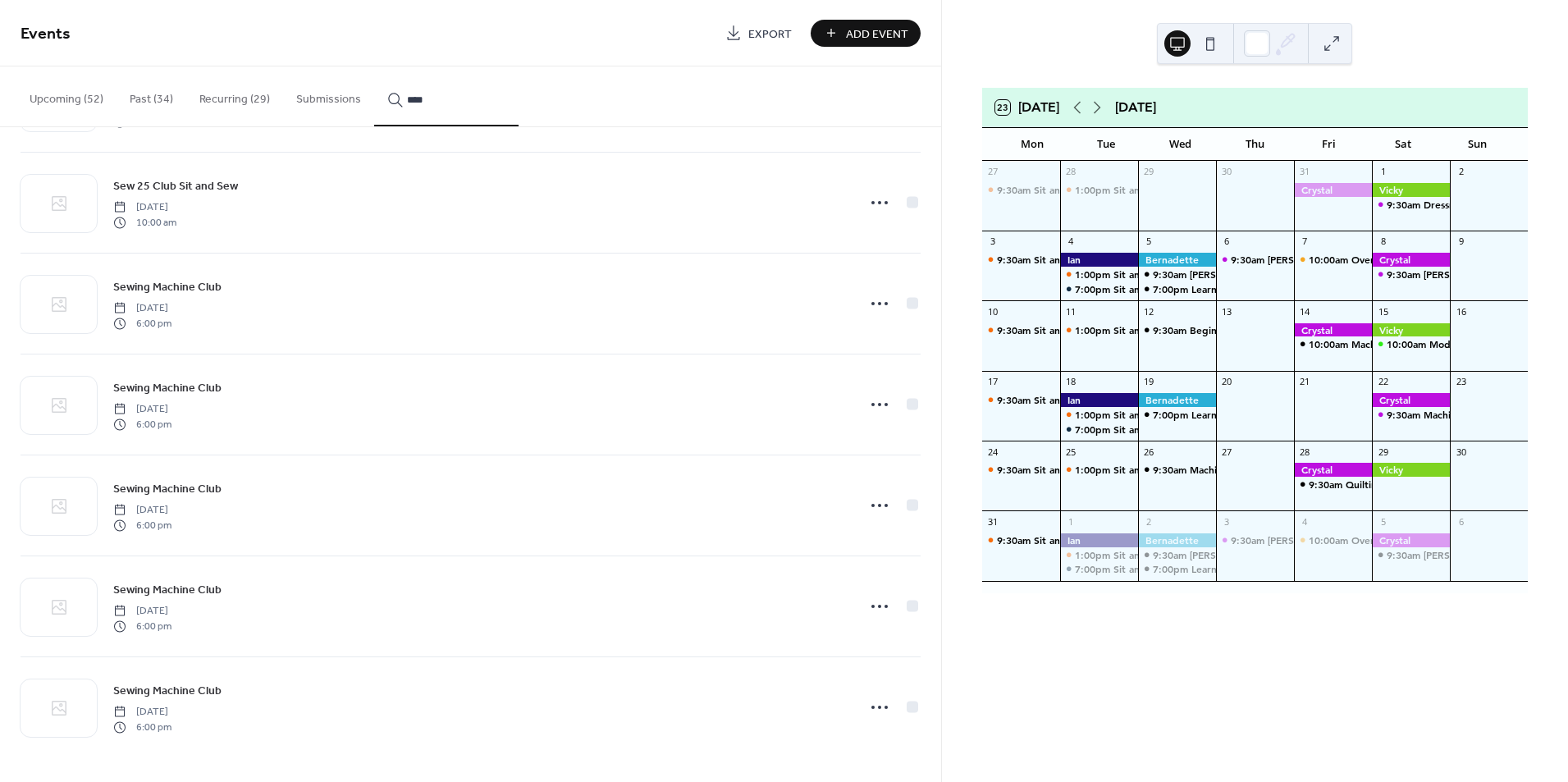 scroll, scrollTop: 0, scrollLeft: 0, axis: both 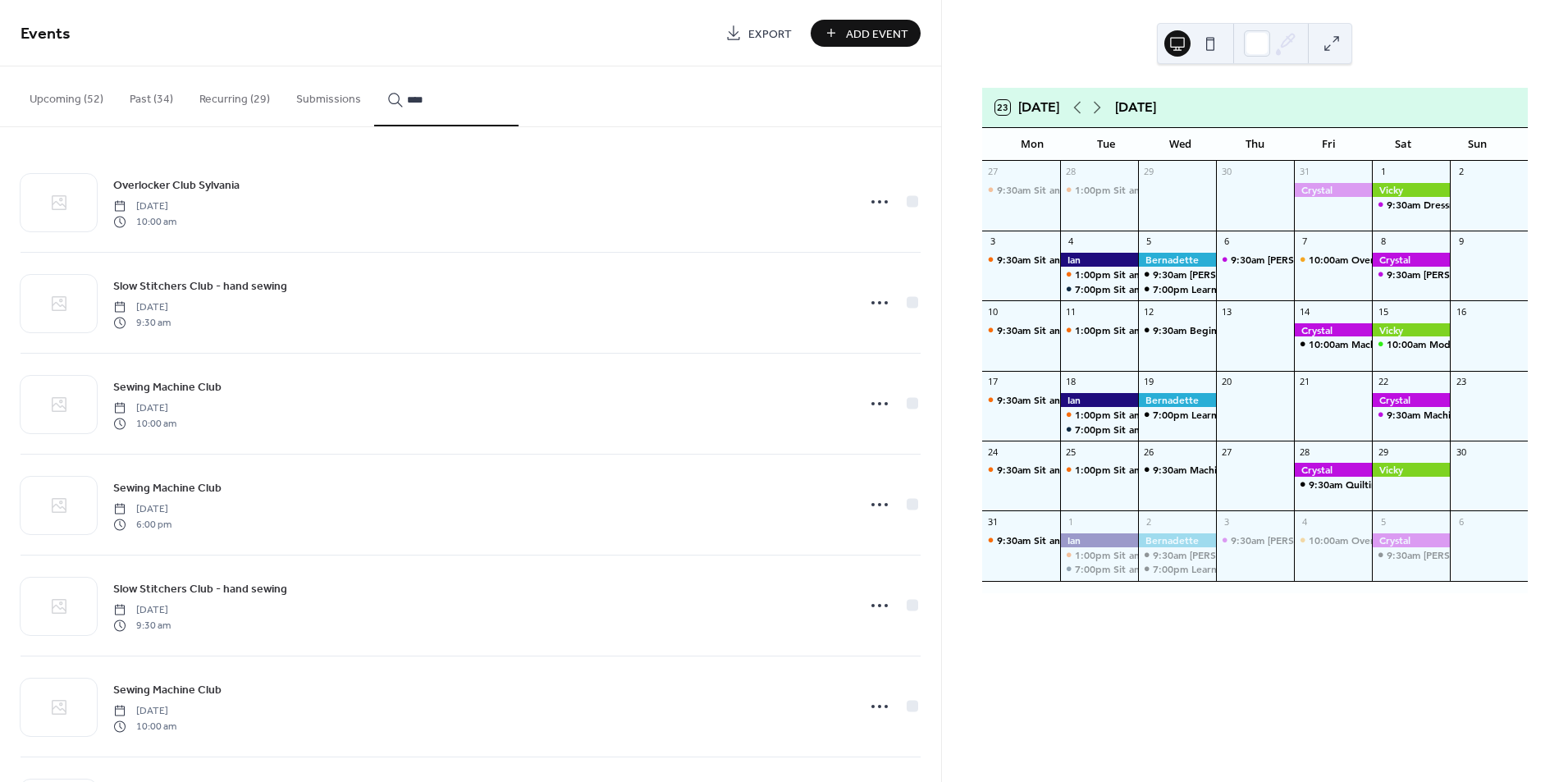 type on "****" 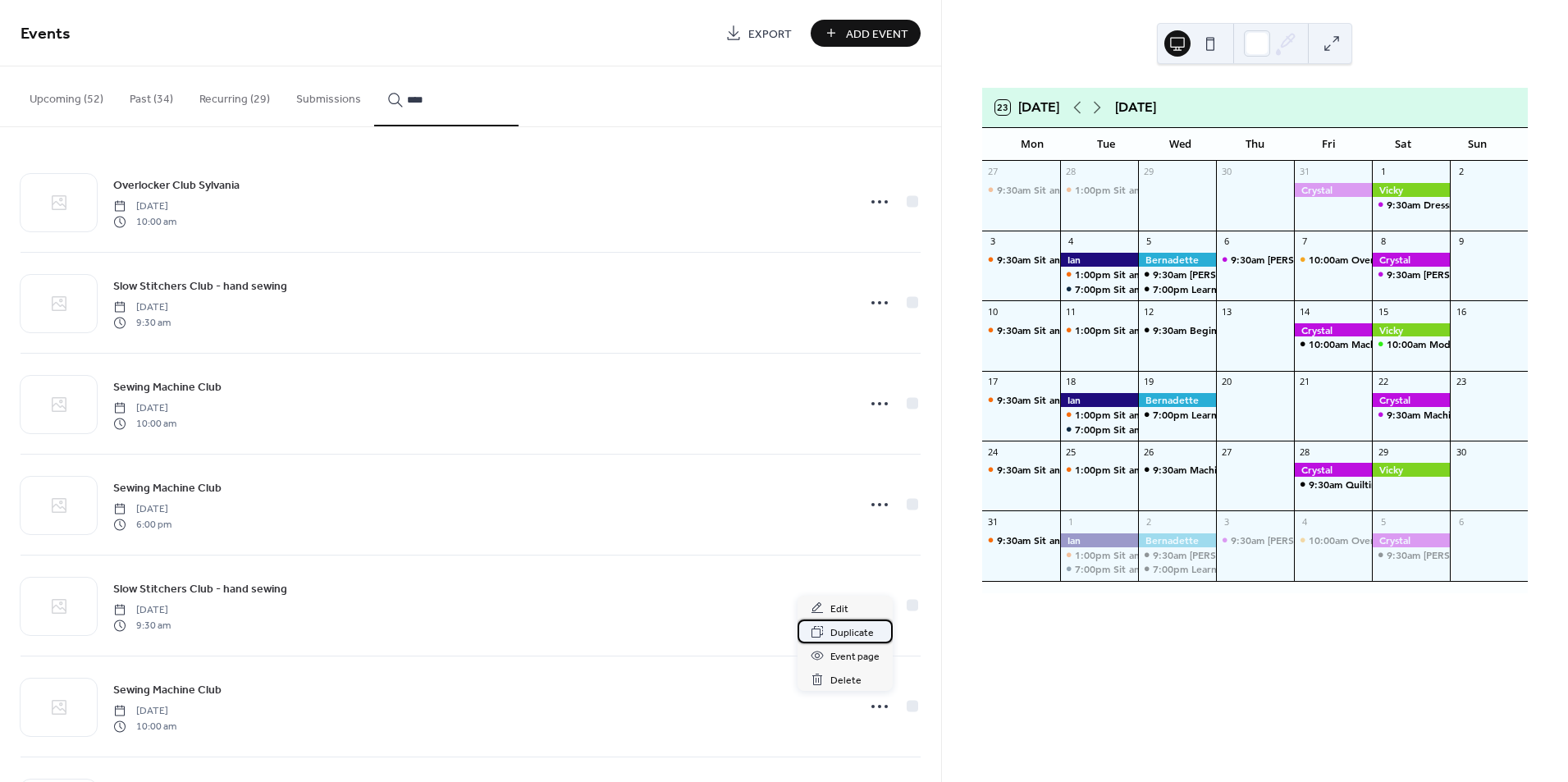 click on "Duplicate" at bounding box center [852, 633] 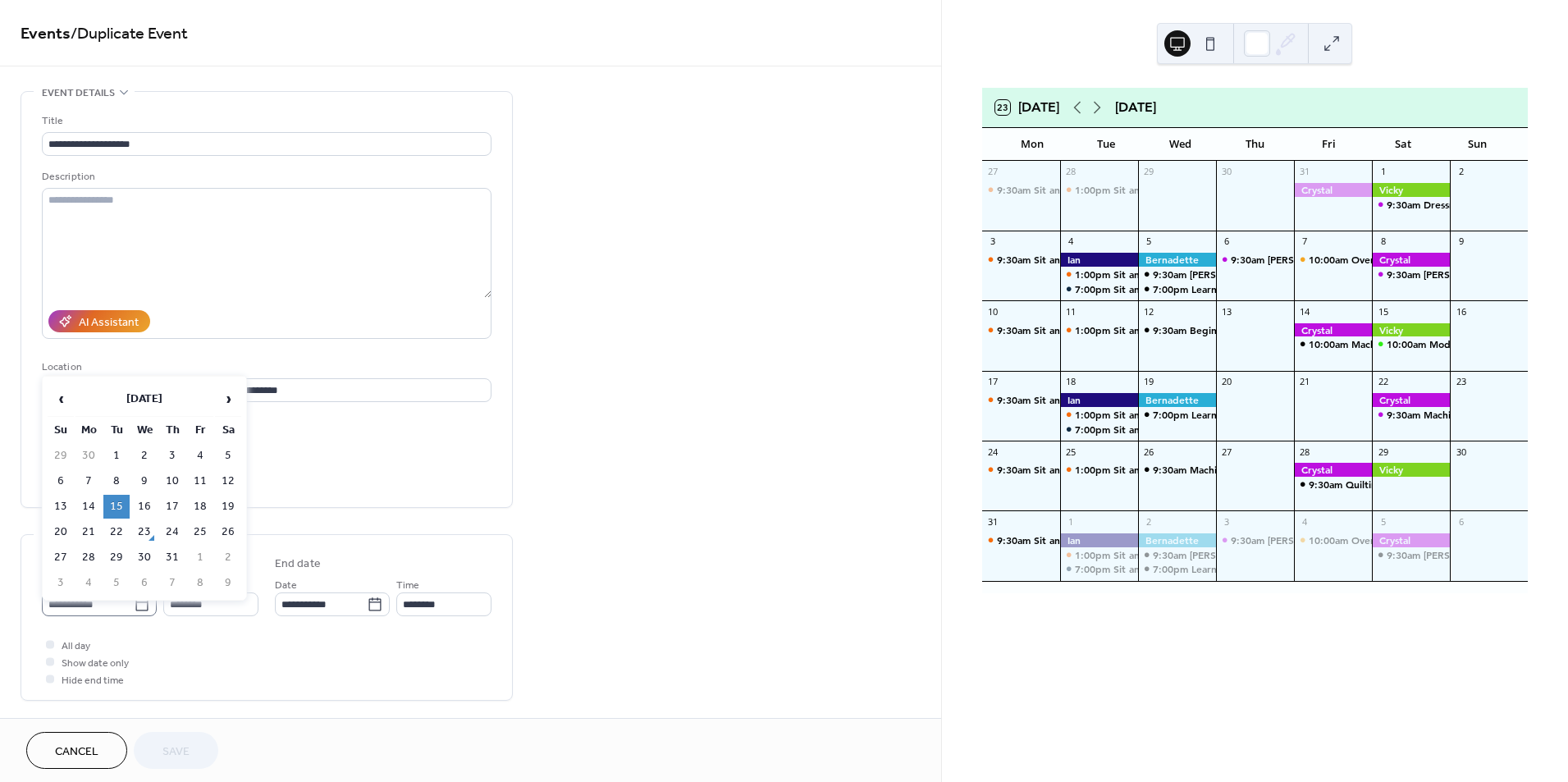 click on "**********" at bounding box center (99, 604) 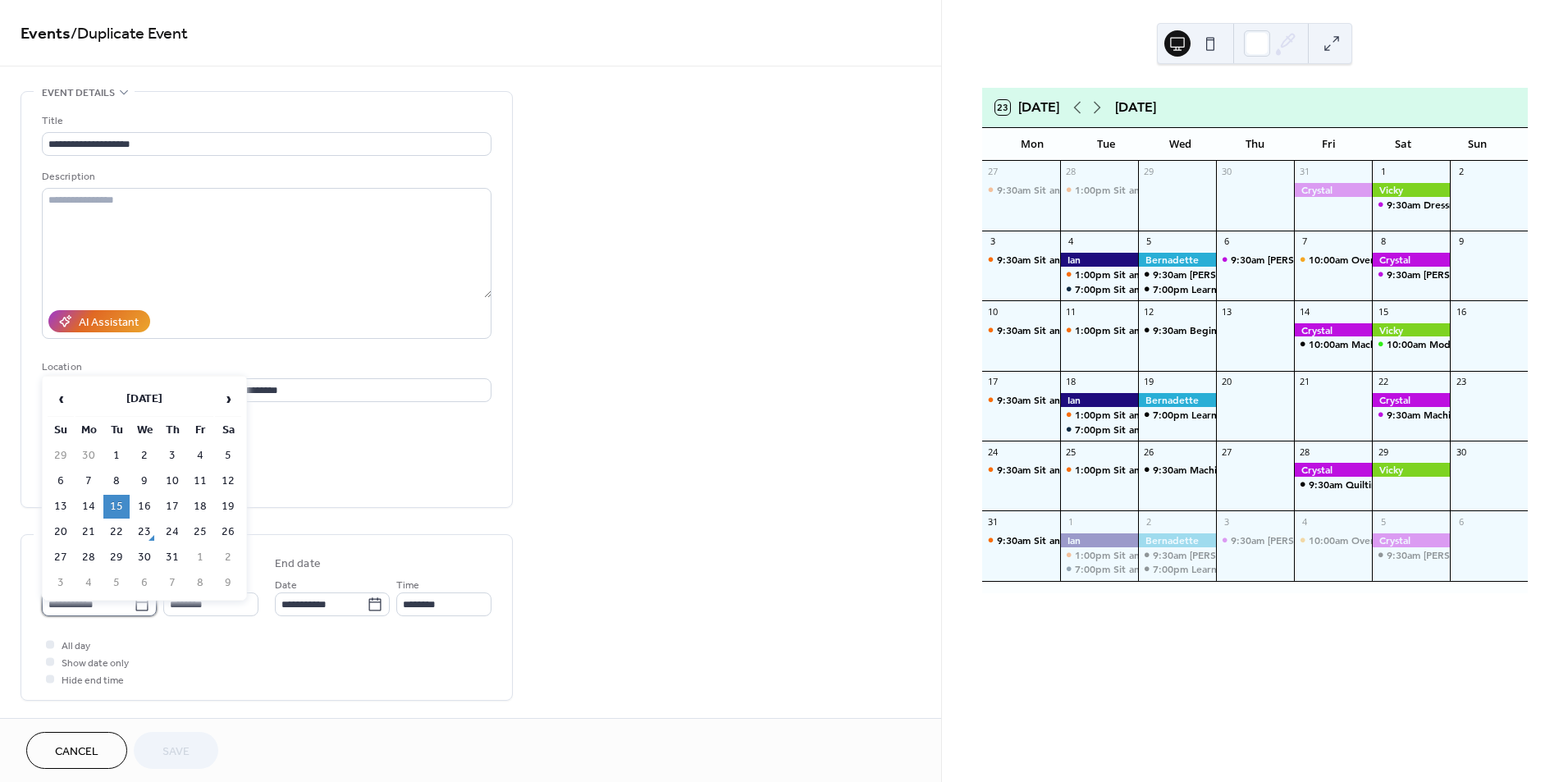 click on "**********" at bounding box center [88, 604] 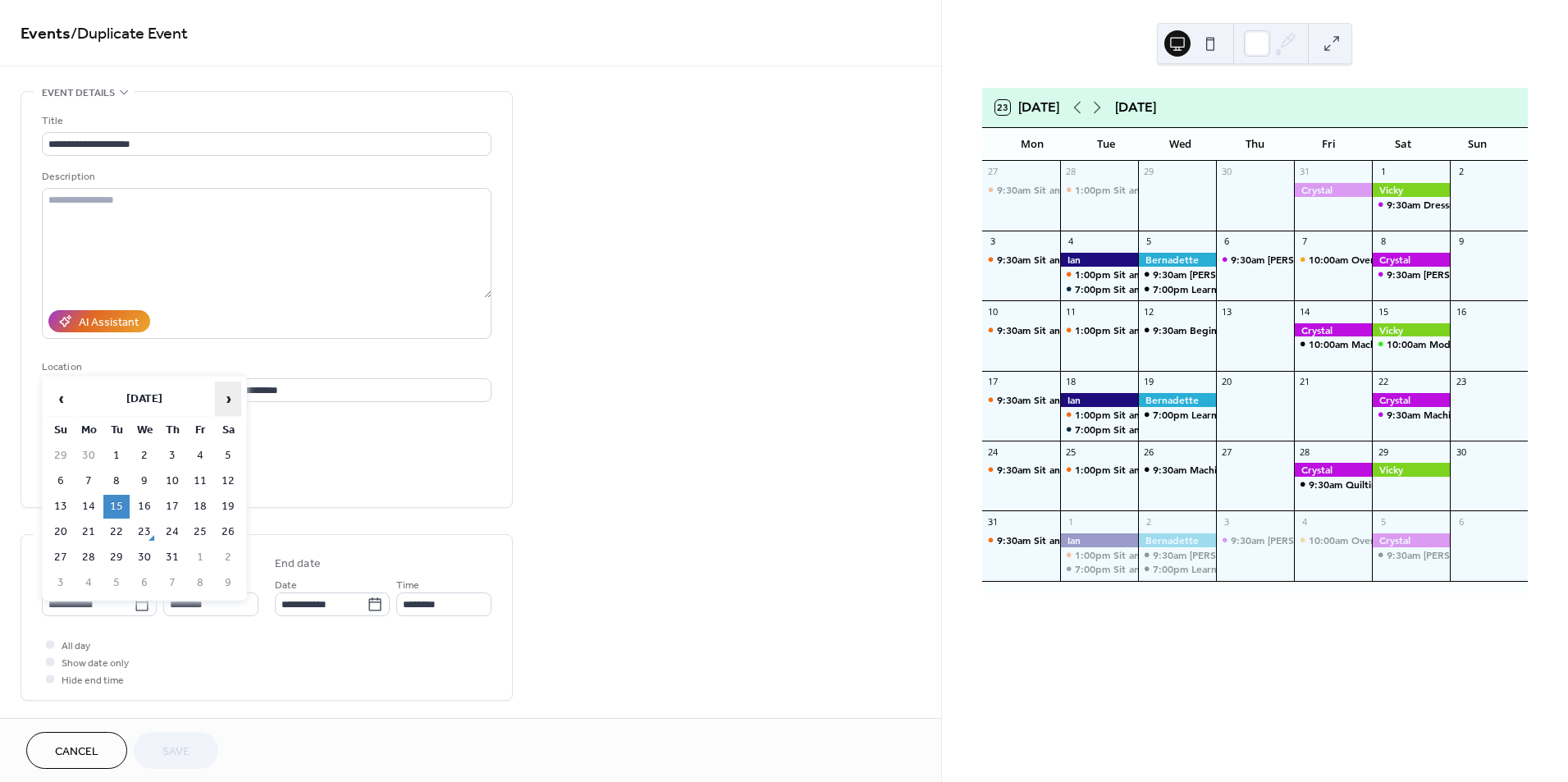 click on "›" at bounding box center (228, 399) 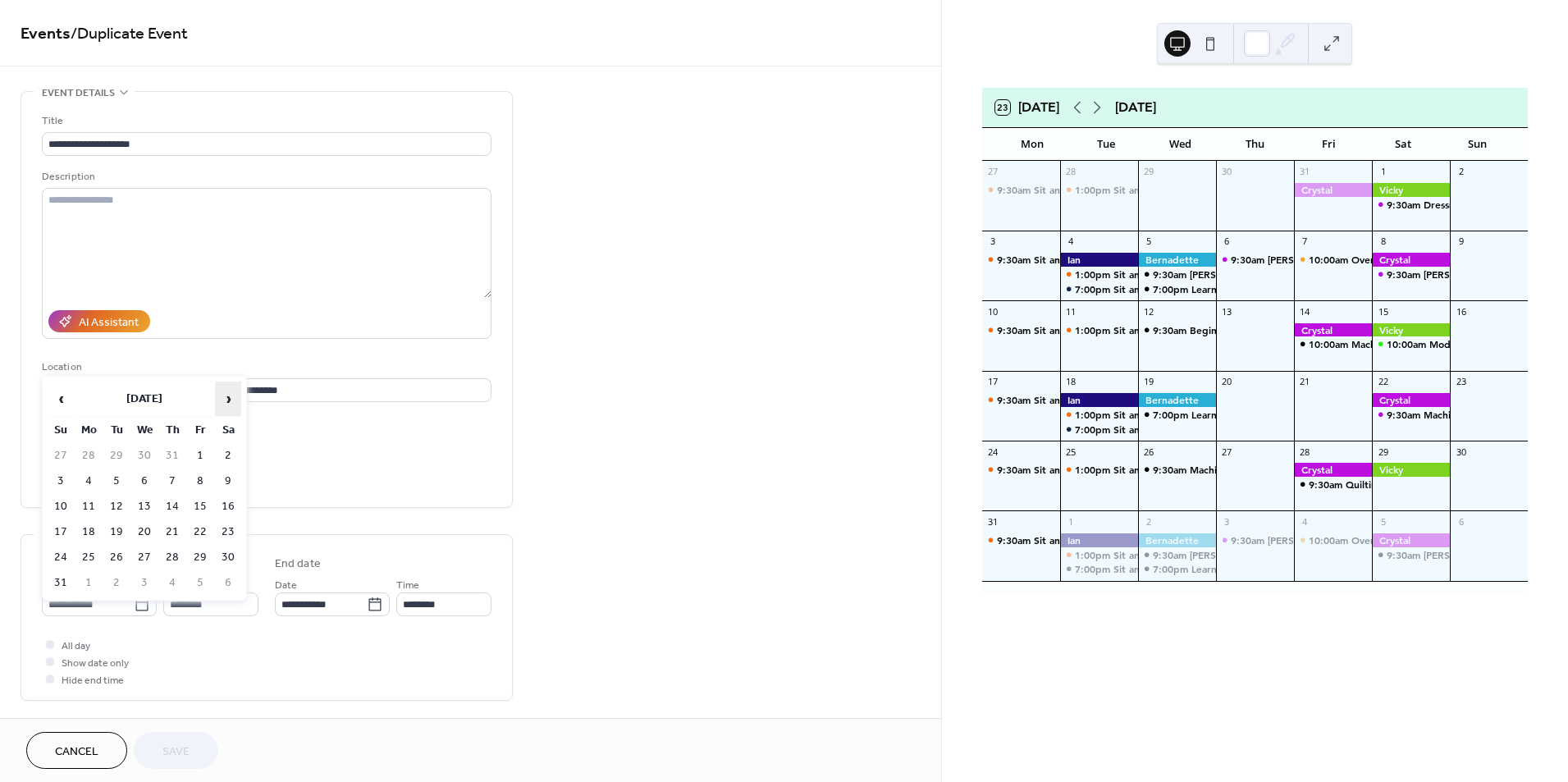 click on "›" at bounding box center (228, 399) 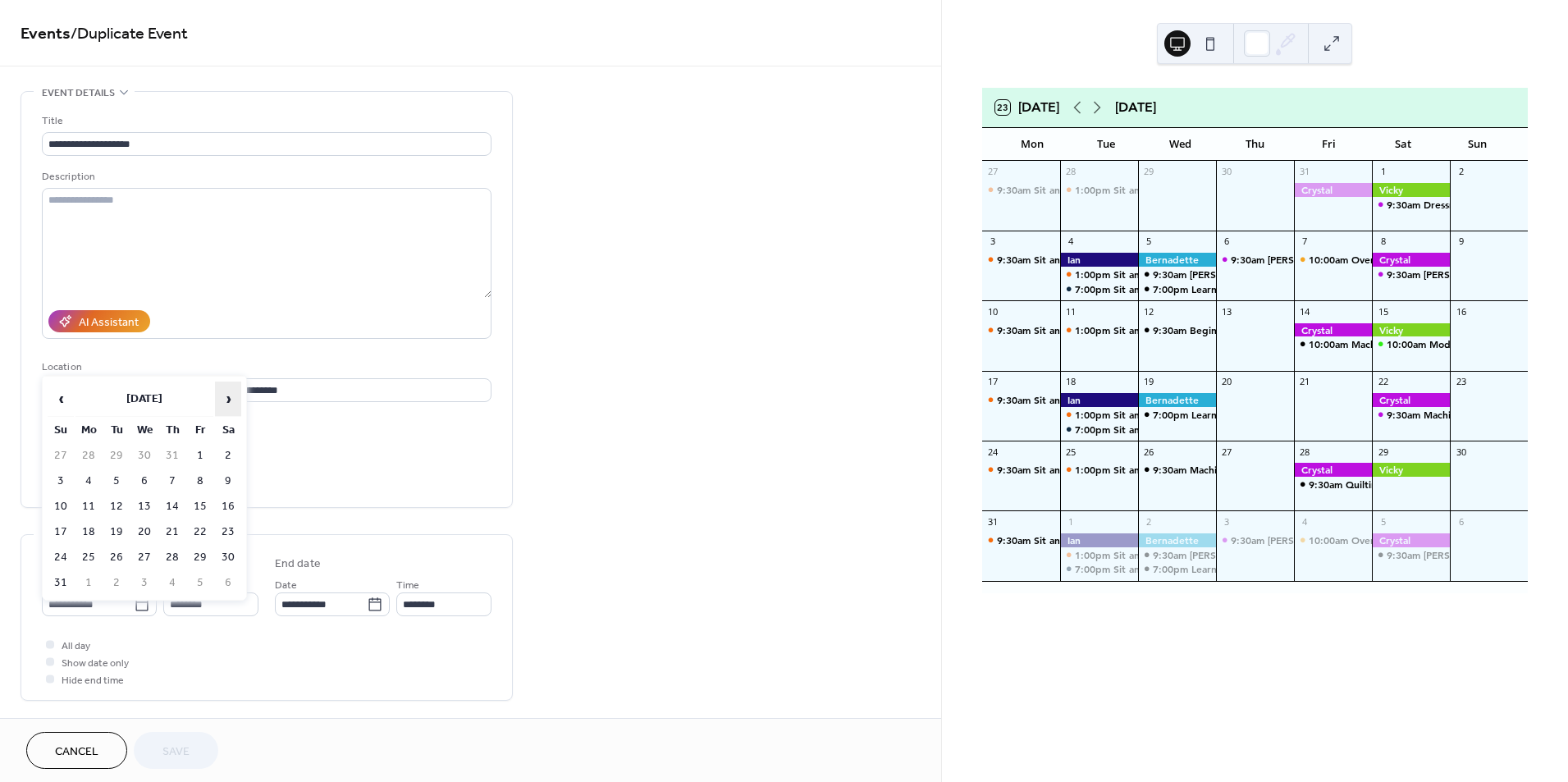 click on "›" at bounding box center (228, 399) 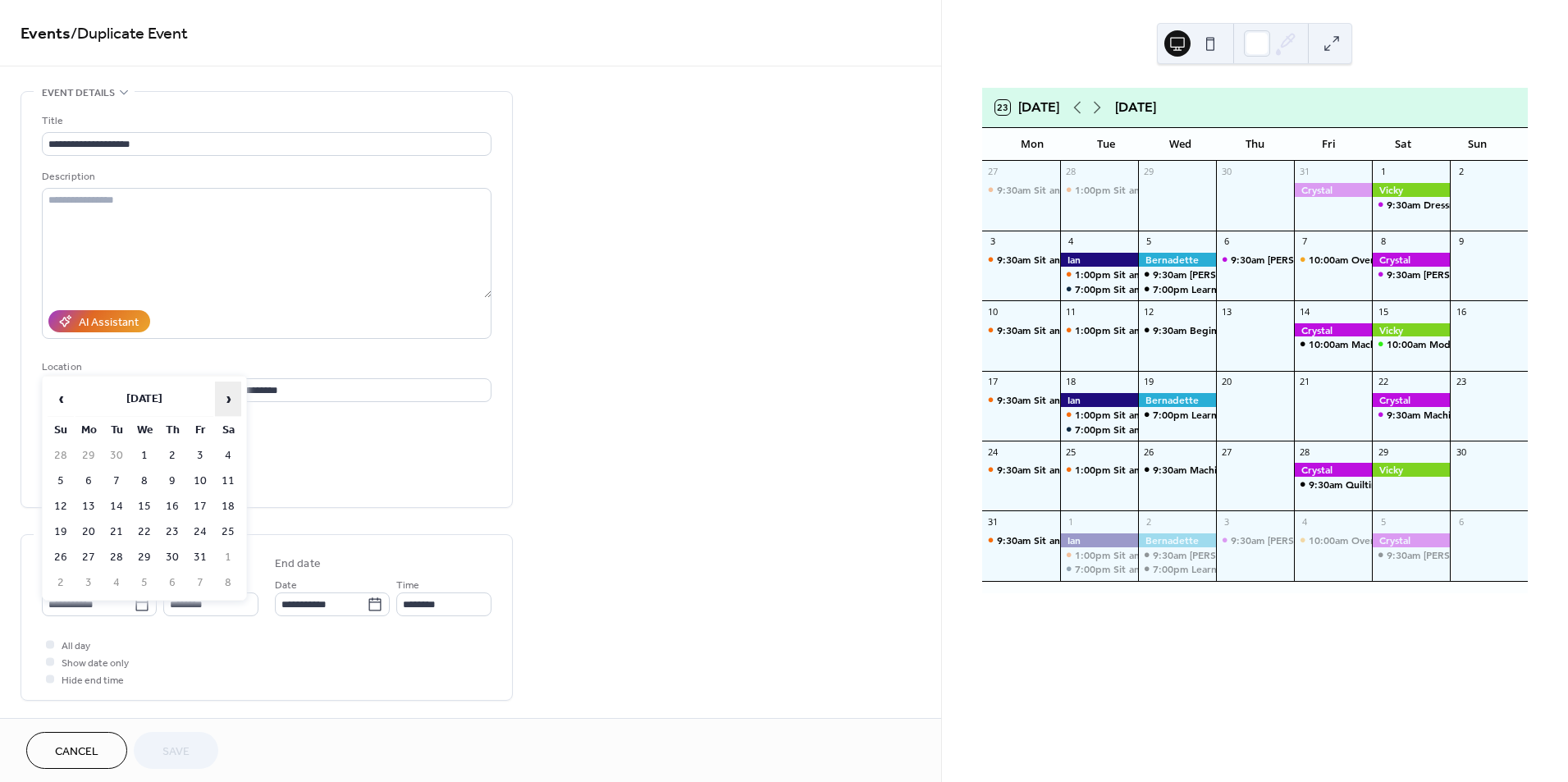 click on "›" at bounding box center [228, 399] 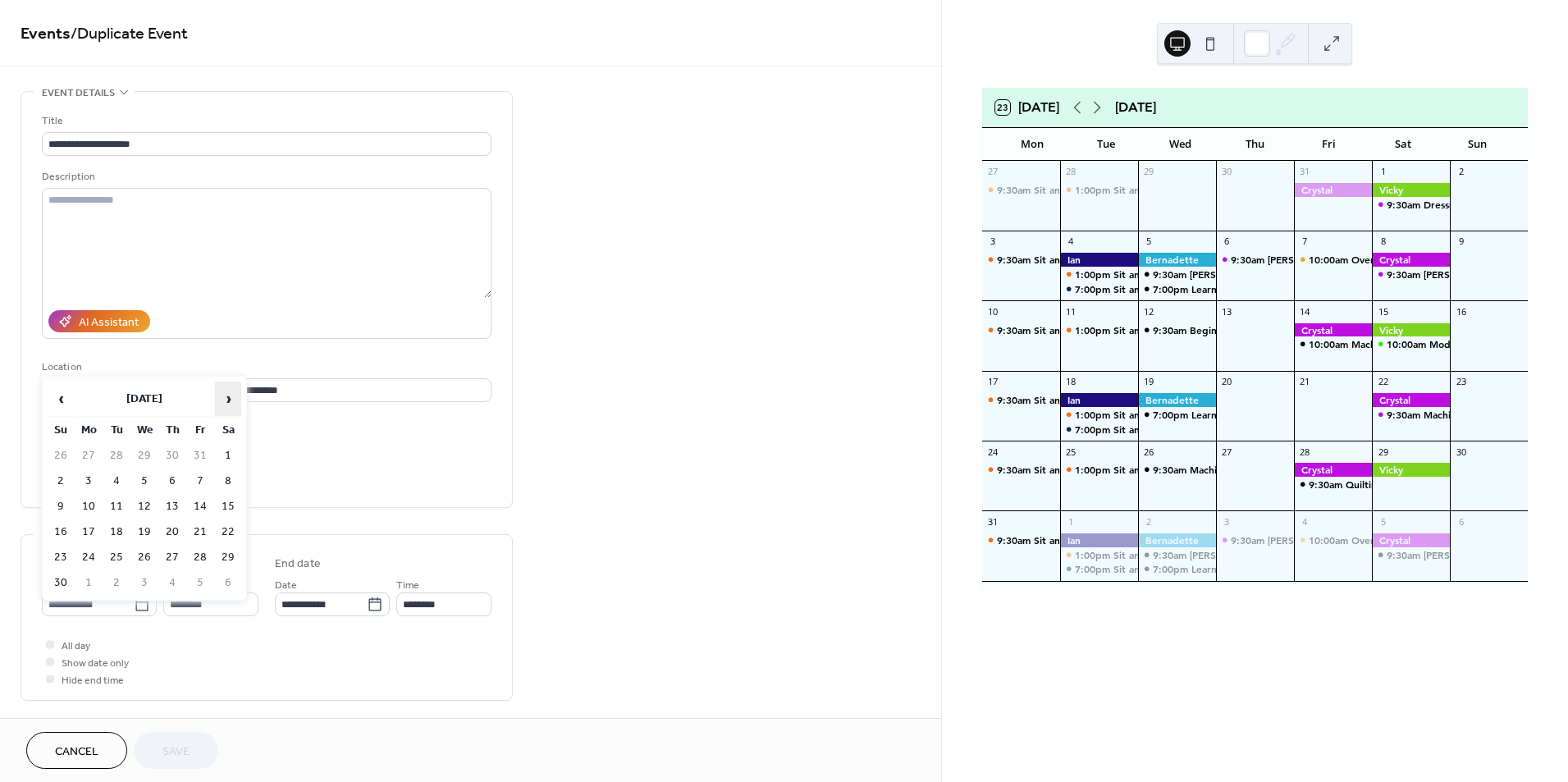click on "›" at bounding box center (228, 399) 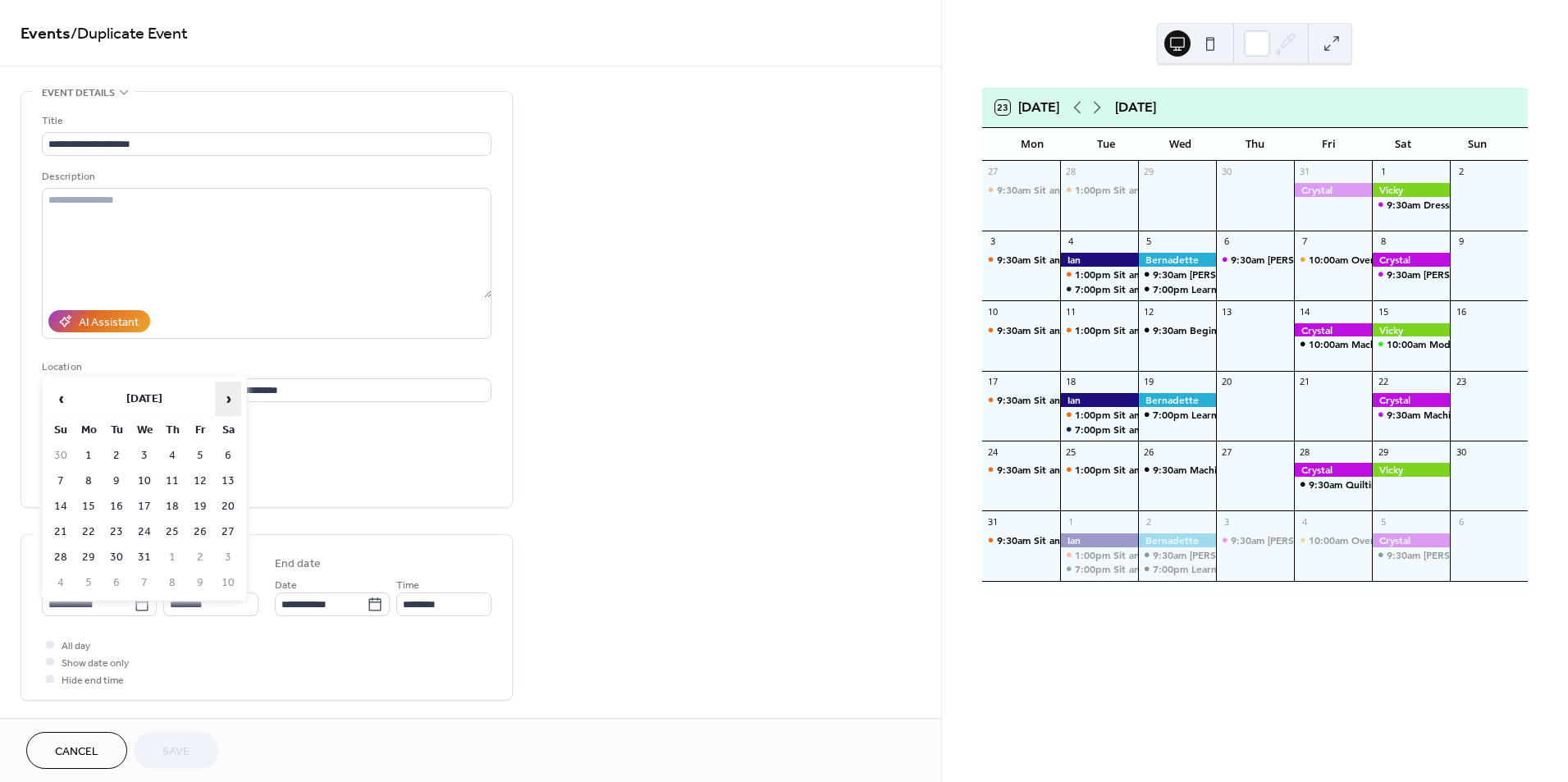 click on "›" at bounding box center [228, 399] 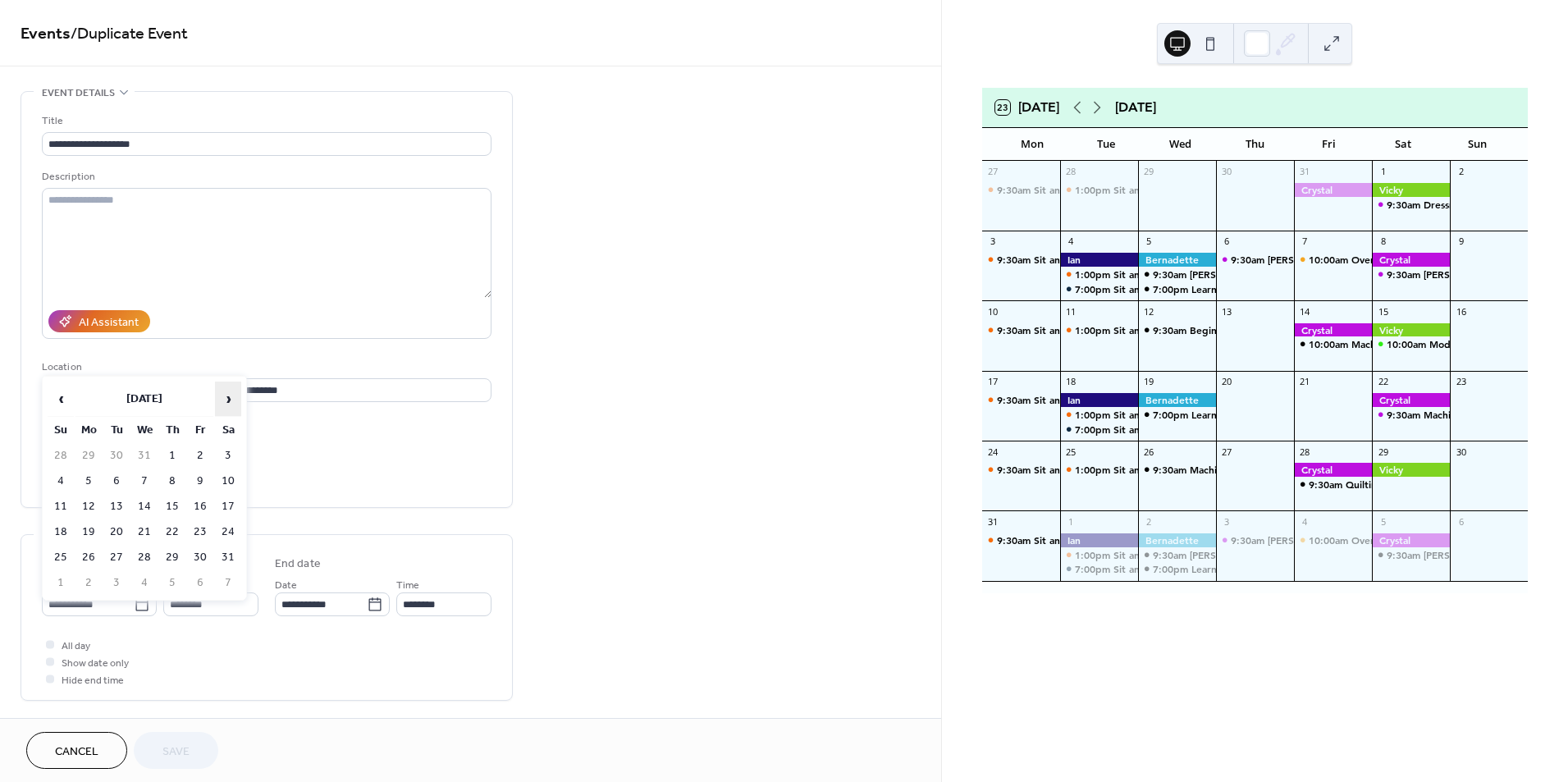 click on "›" at bounding box center [228, 399] 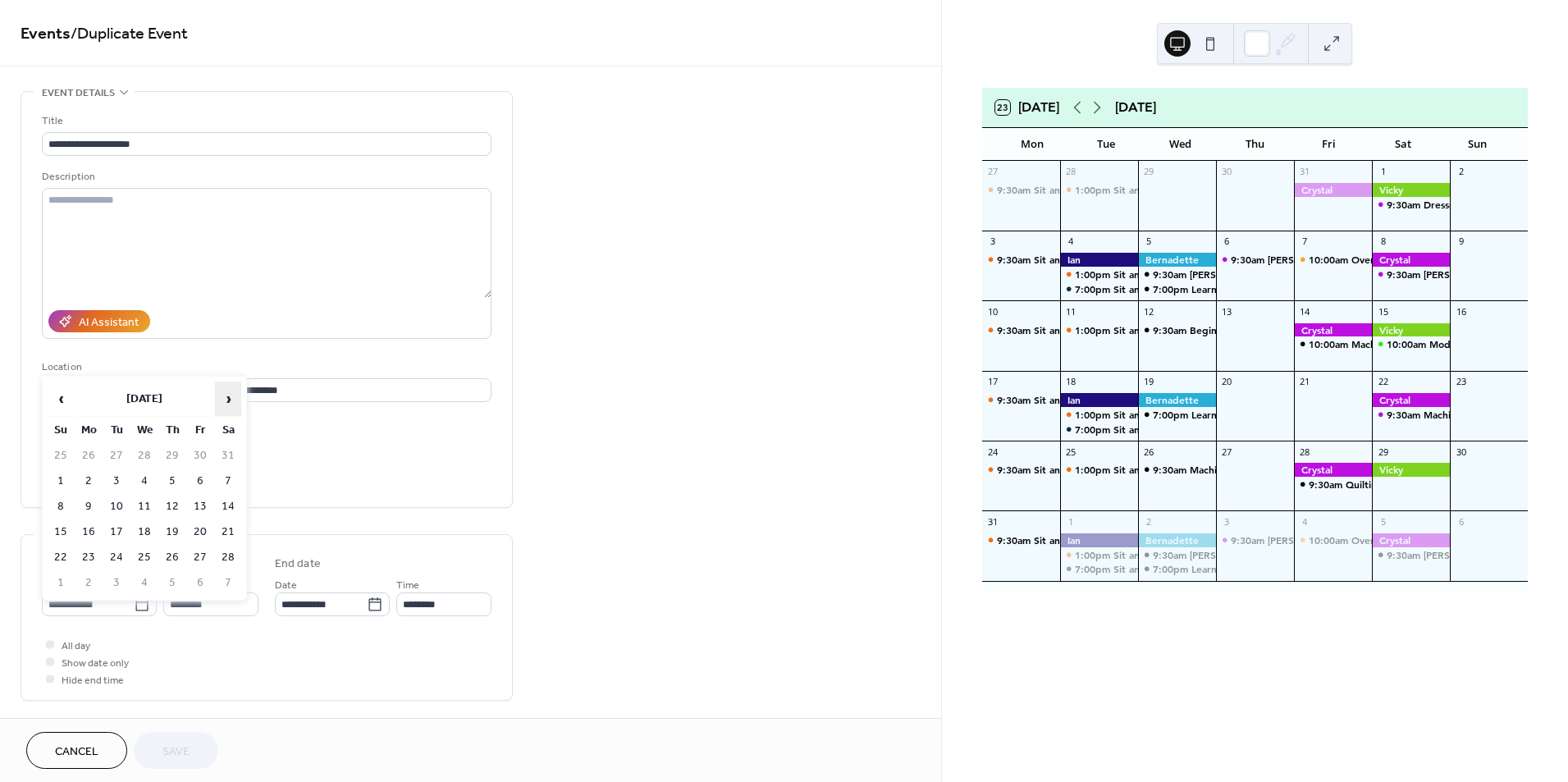 click on "›" at bounding box center [228, 399] 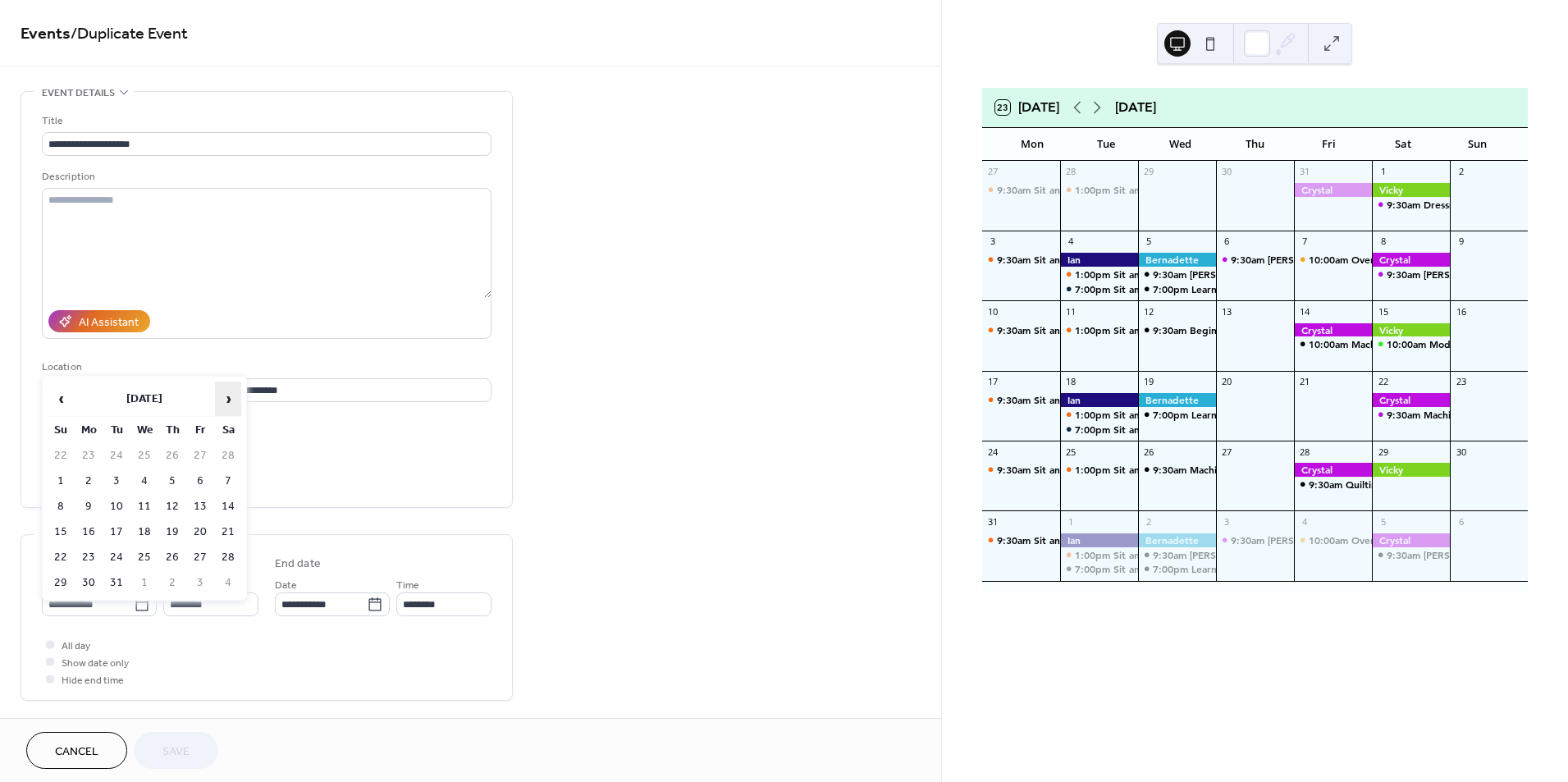 click on "›" at bounding box center (228, 399) 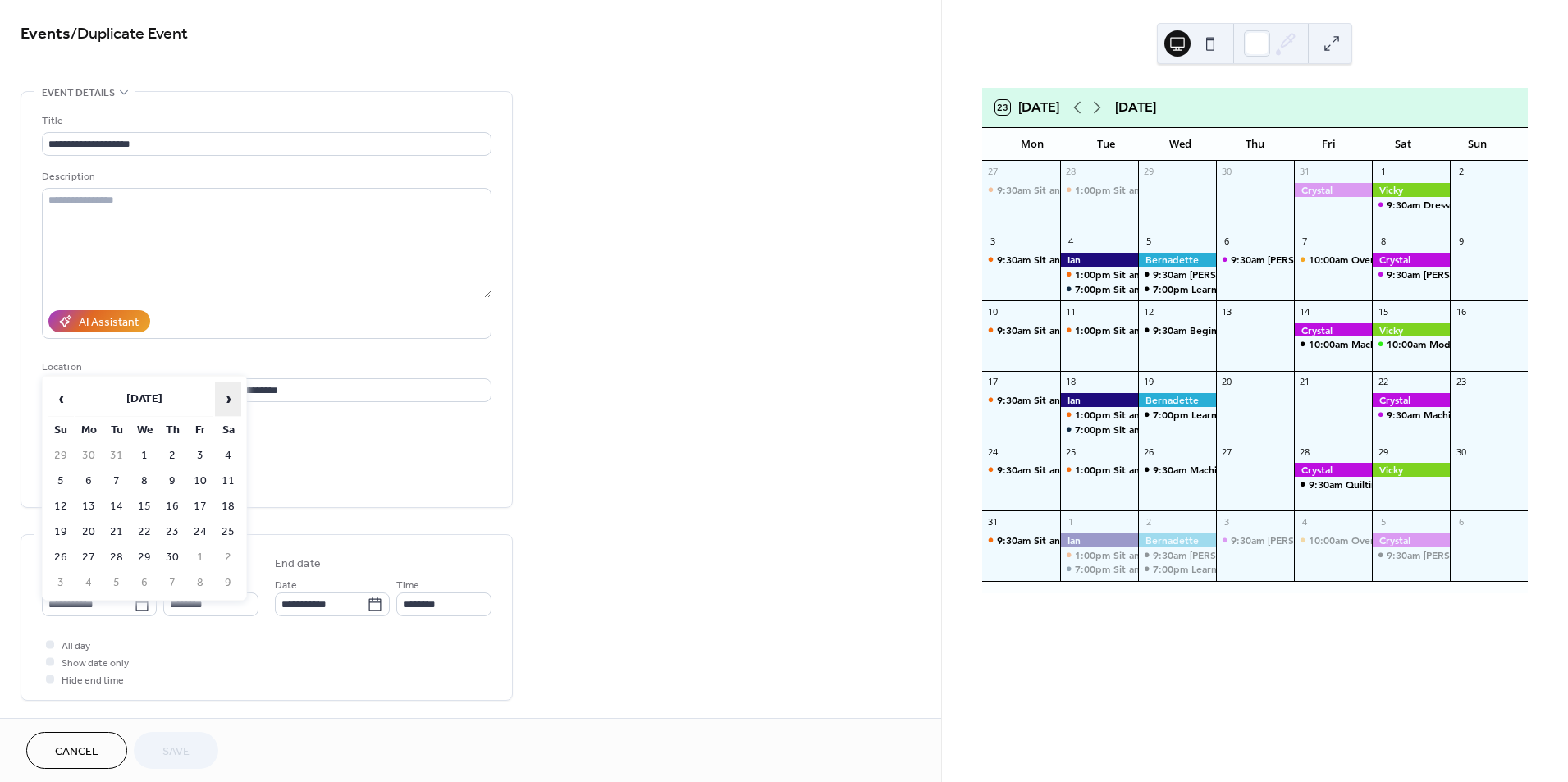 click on "›" at bounding box center [228, 399] 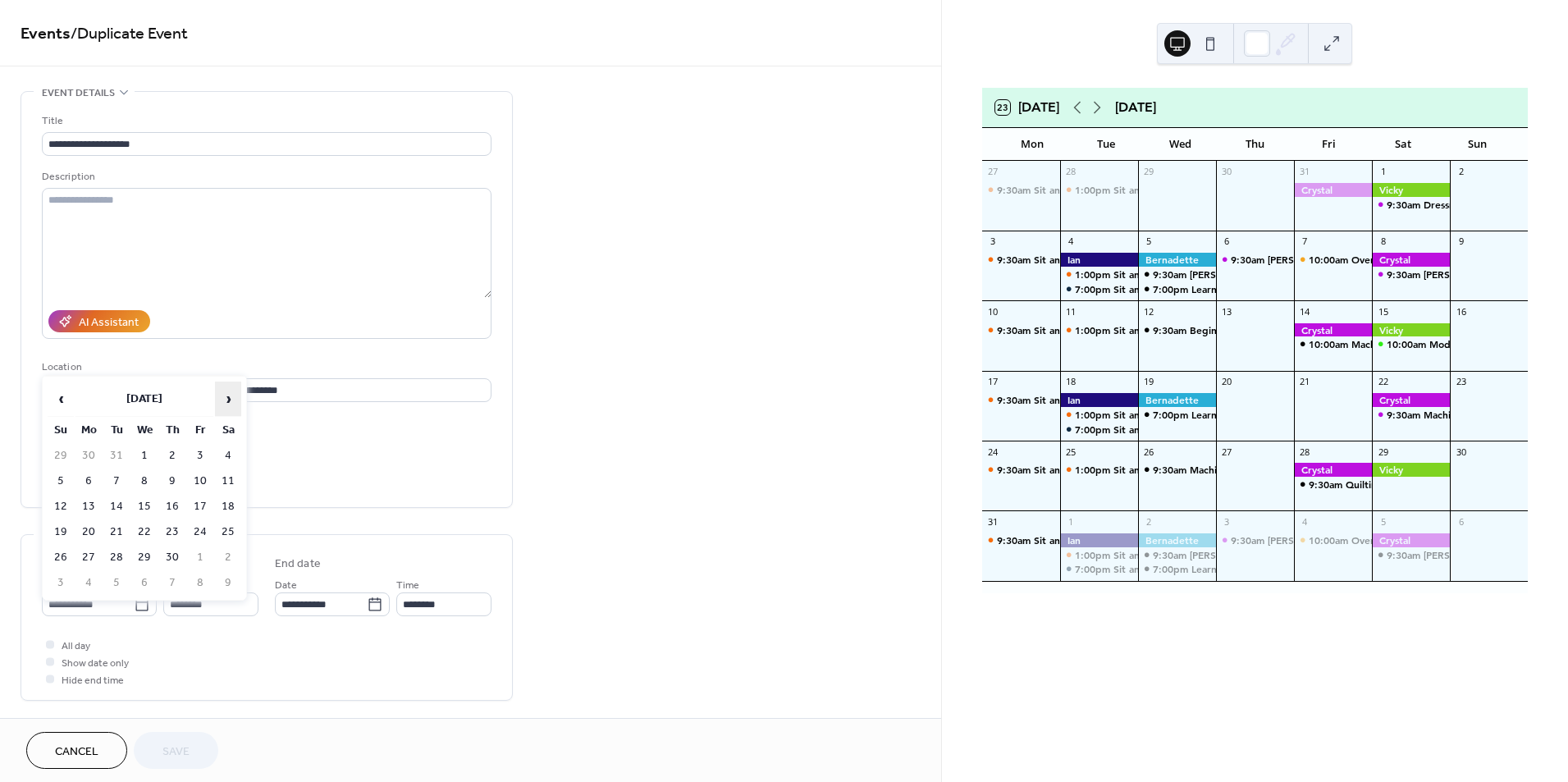 click on "›" at bounding box center (228, 399) 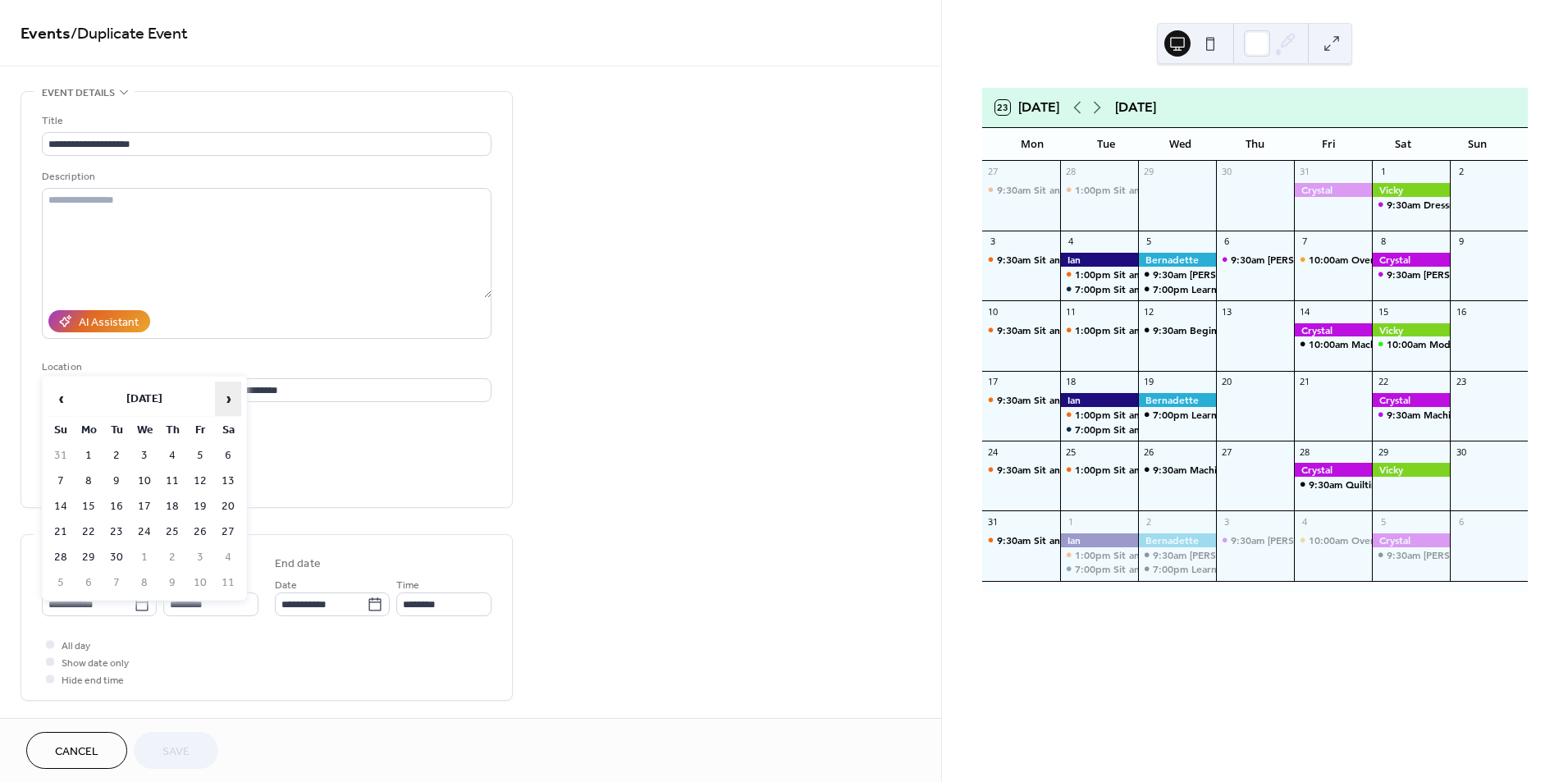 click on "›" at bounding box center [228, 399] 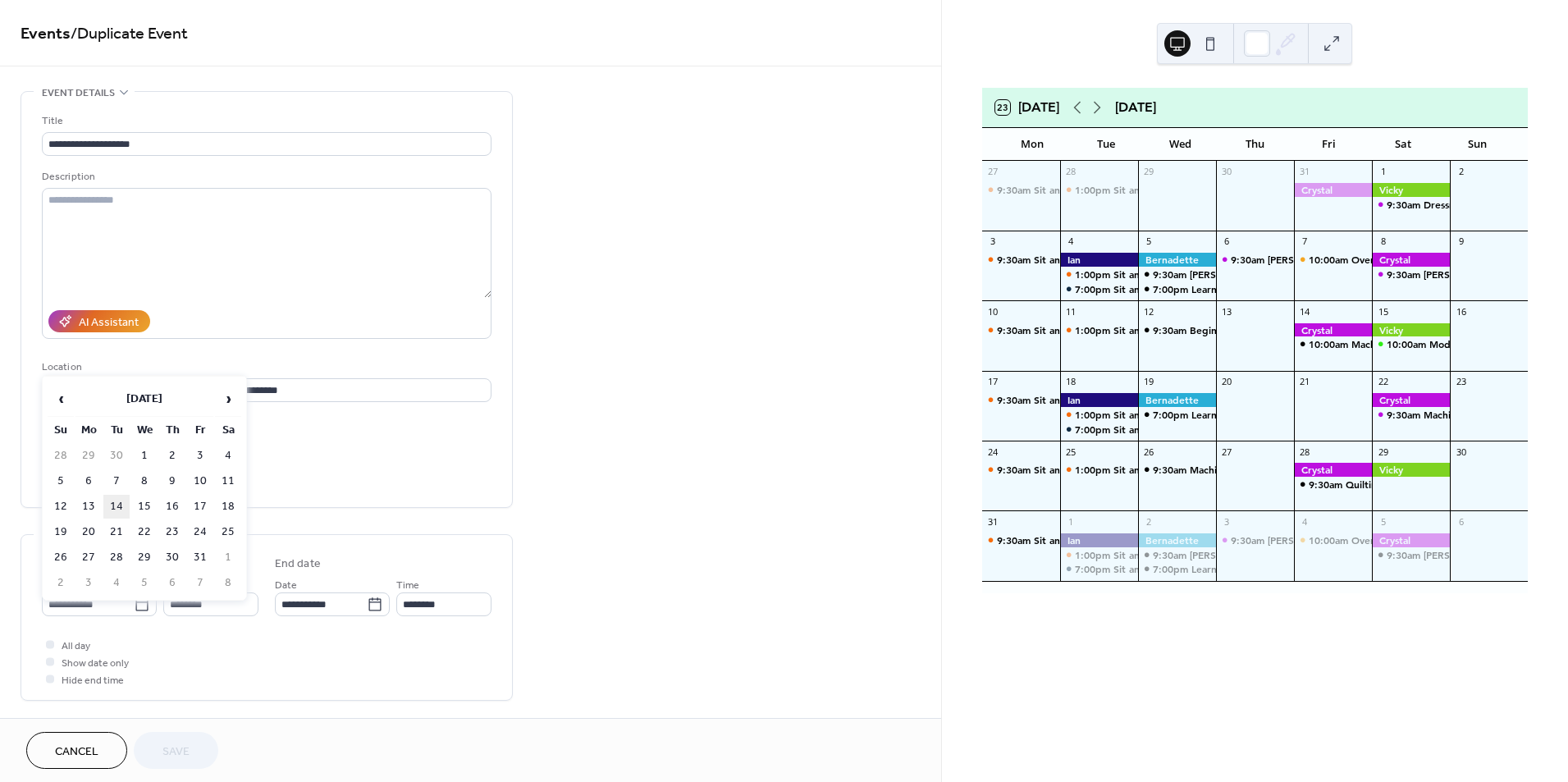 click on "14" at bounding box center [117, 506] 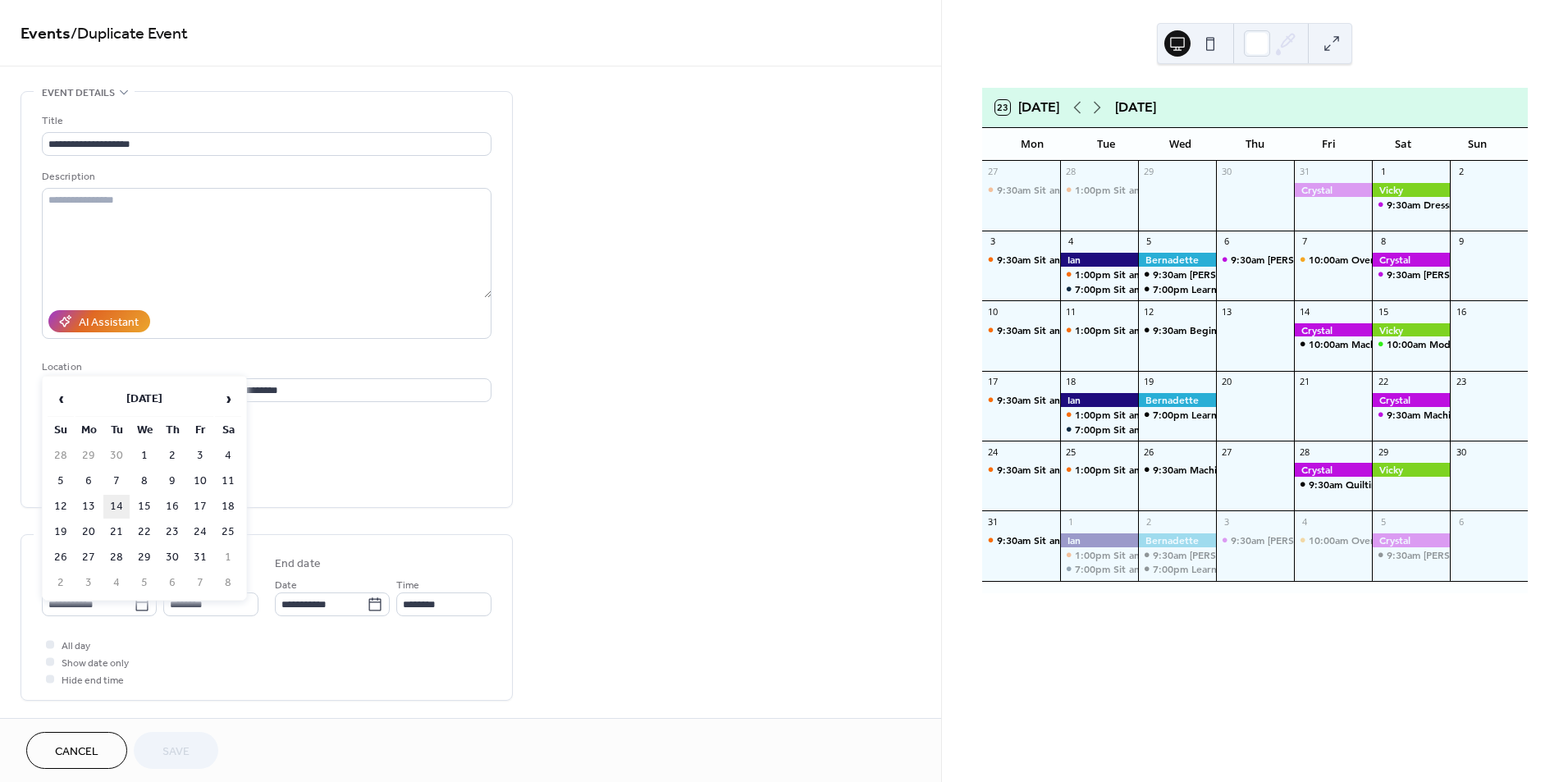 type on "**********" 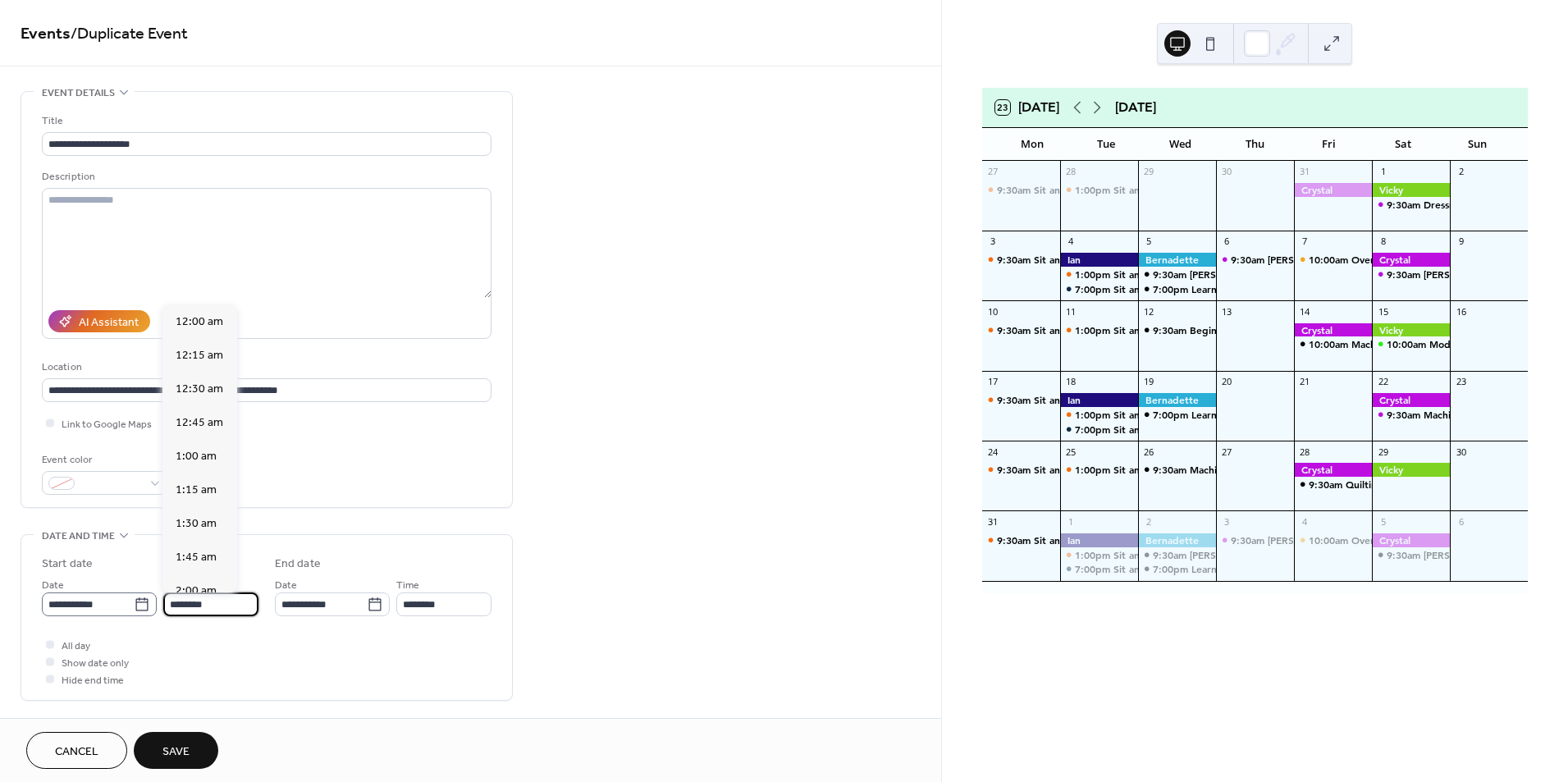 scroll, scrollTop: 1359, scrollLeft: 0, axis: vertical 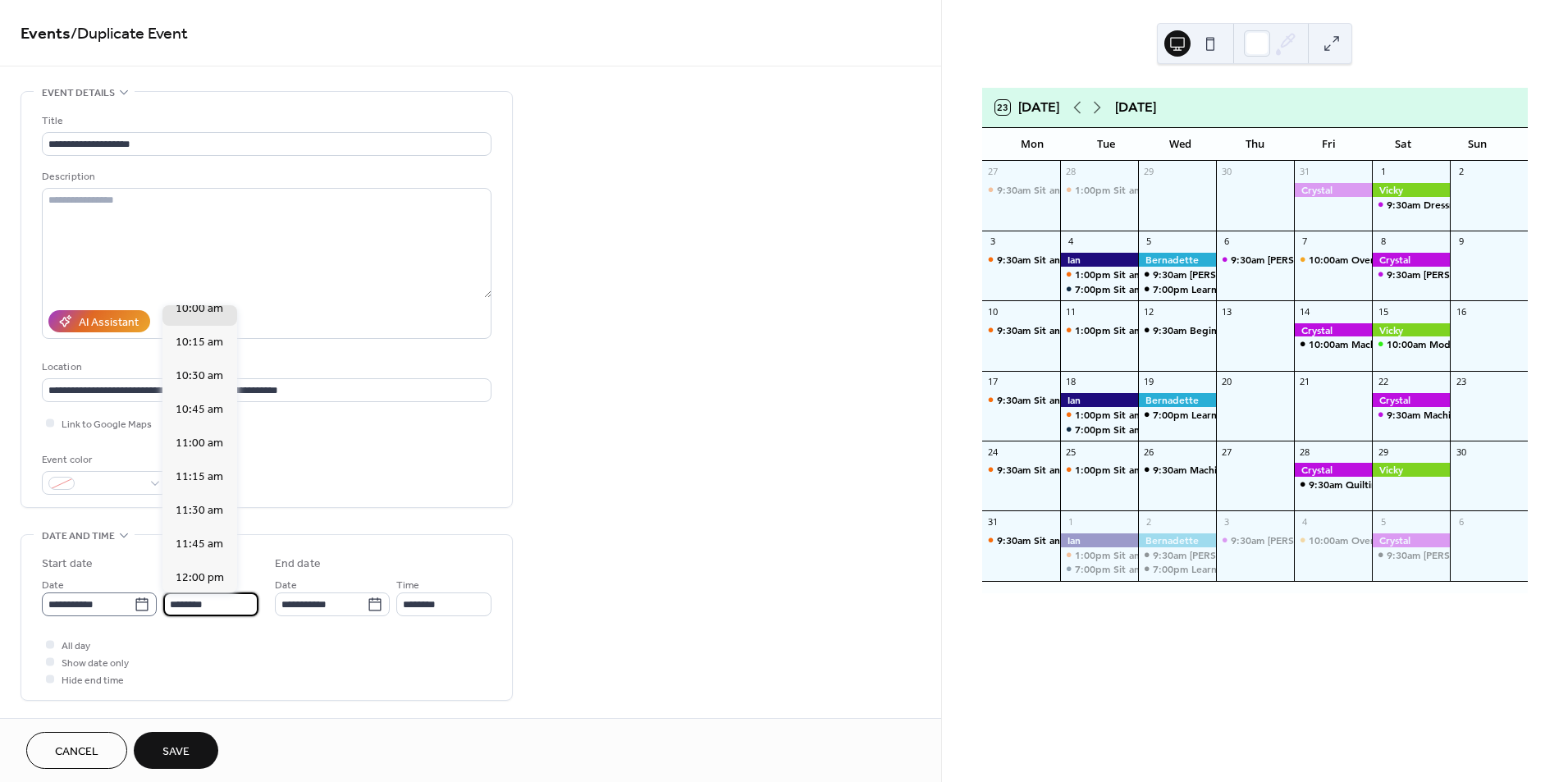 drag, startPoint x: 217, startPoint y: 604, endPoint x: 133, endPoint y: 594, distance: 84.59314 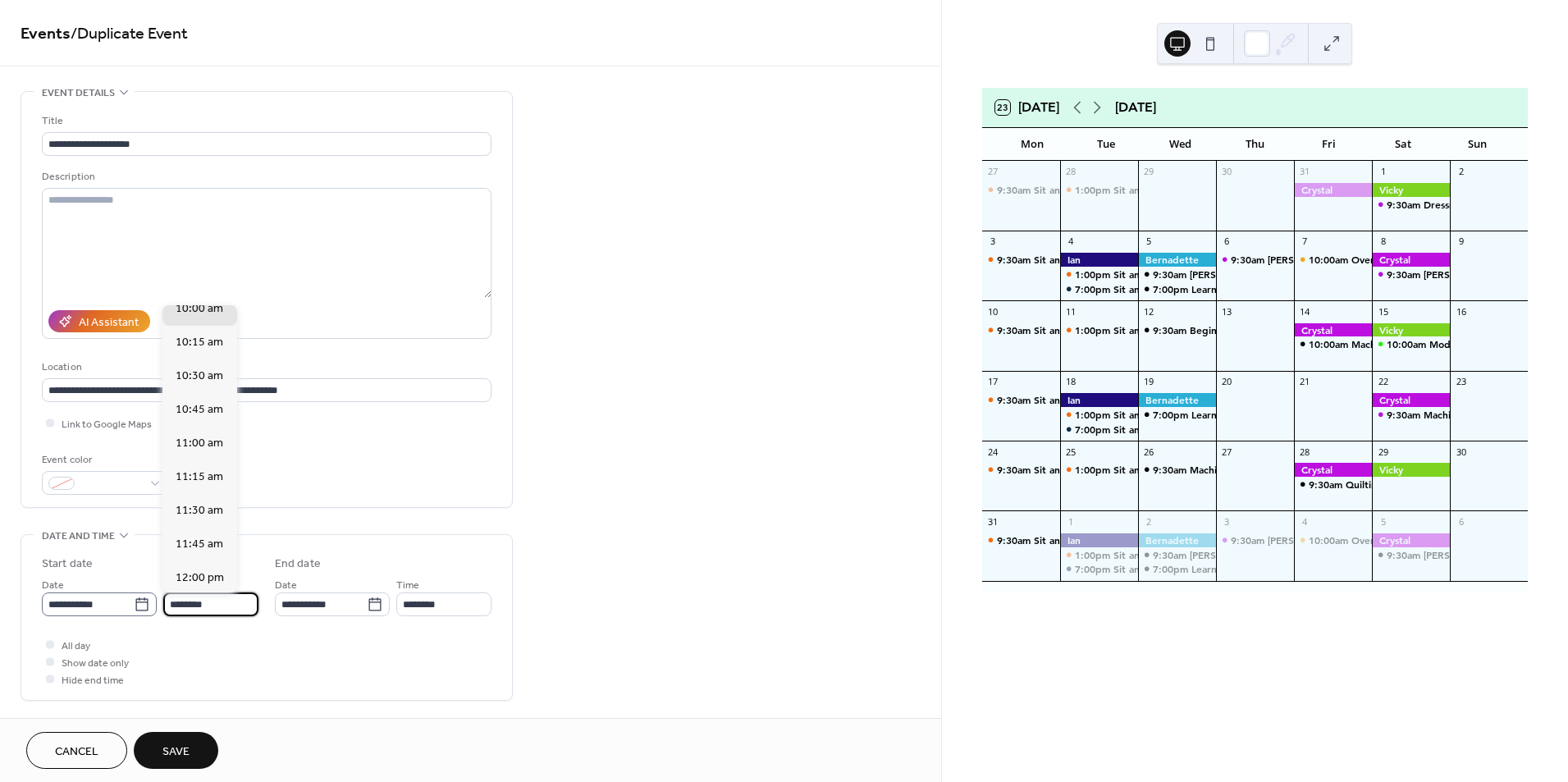 click on "**********" at bounding box center [150, 596] 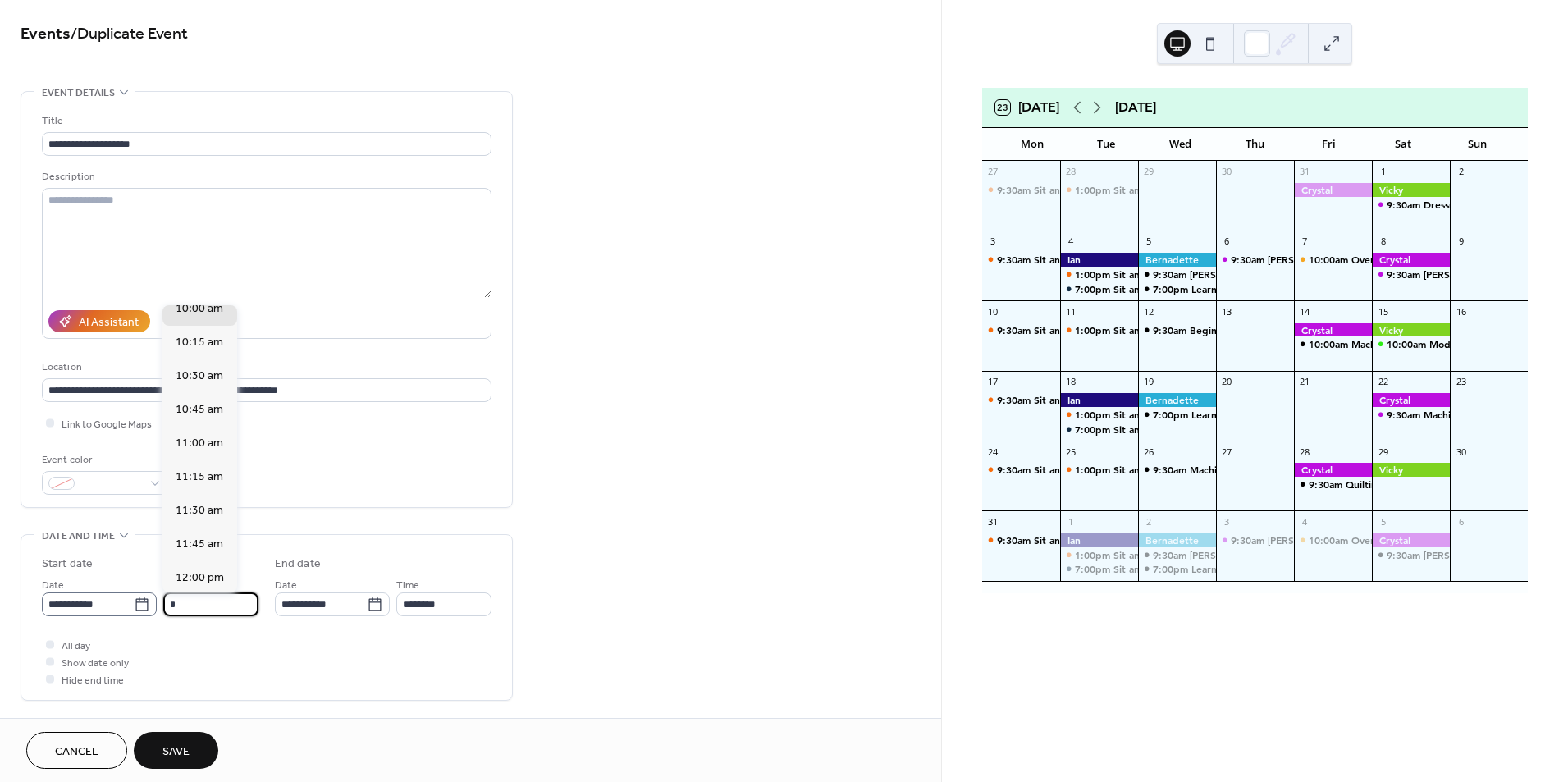 scroll, scrollTop: 816, scrollLeft: 0, axis: vertical 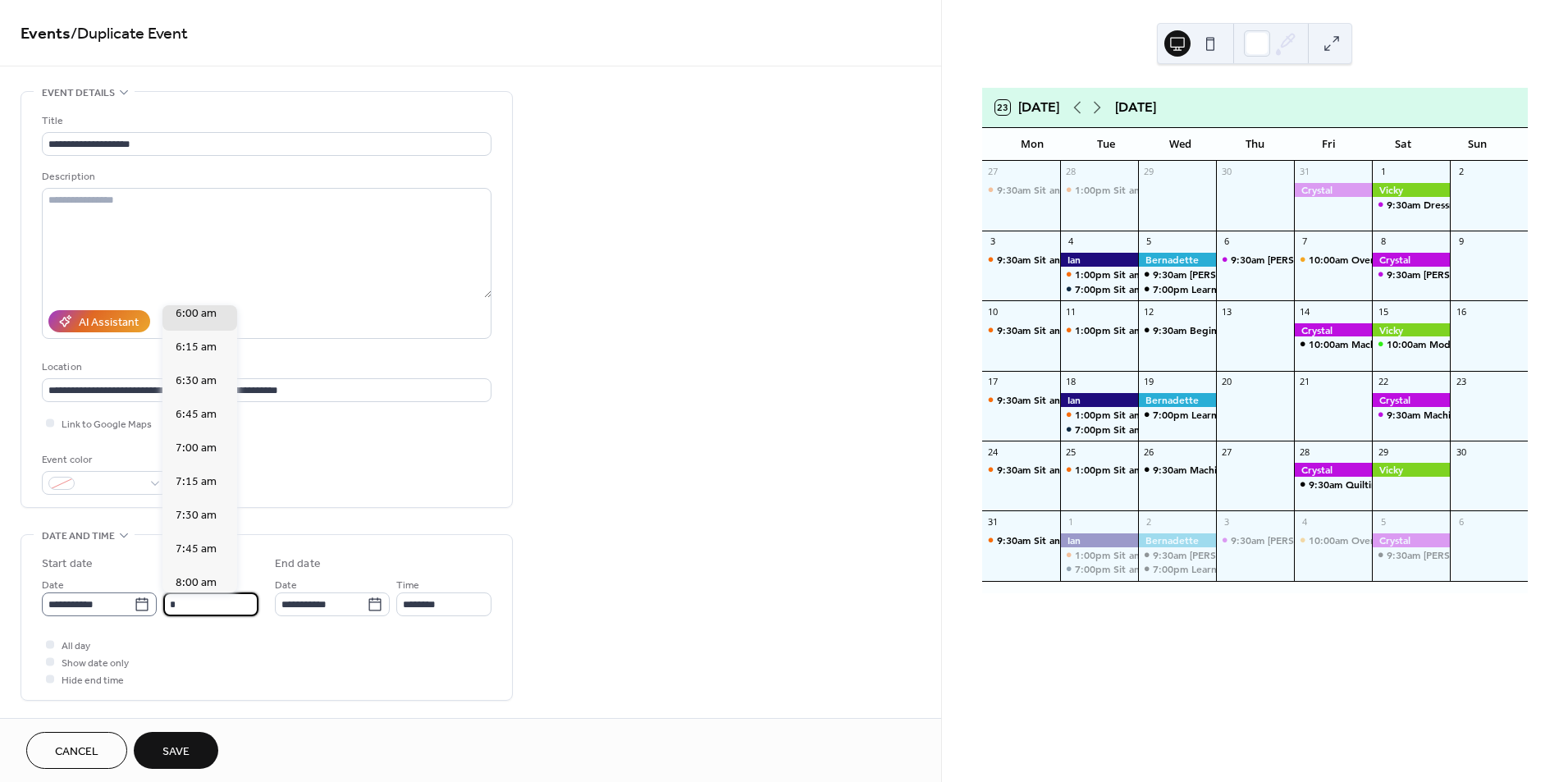 type on "*******" 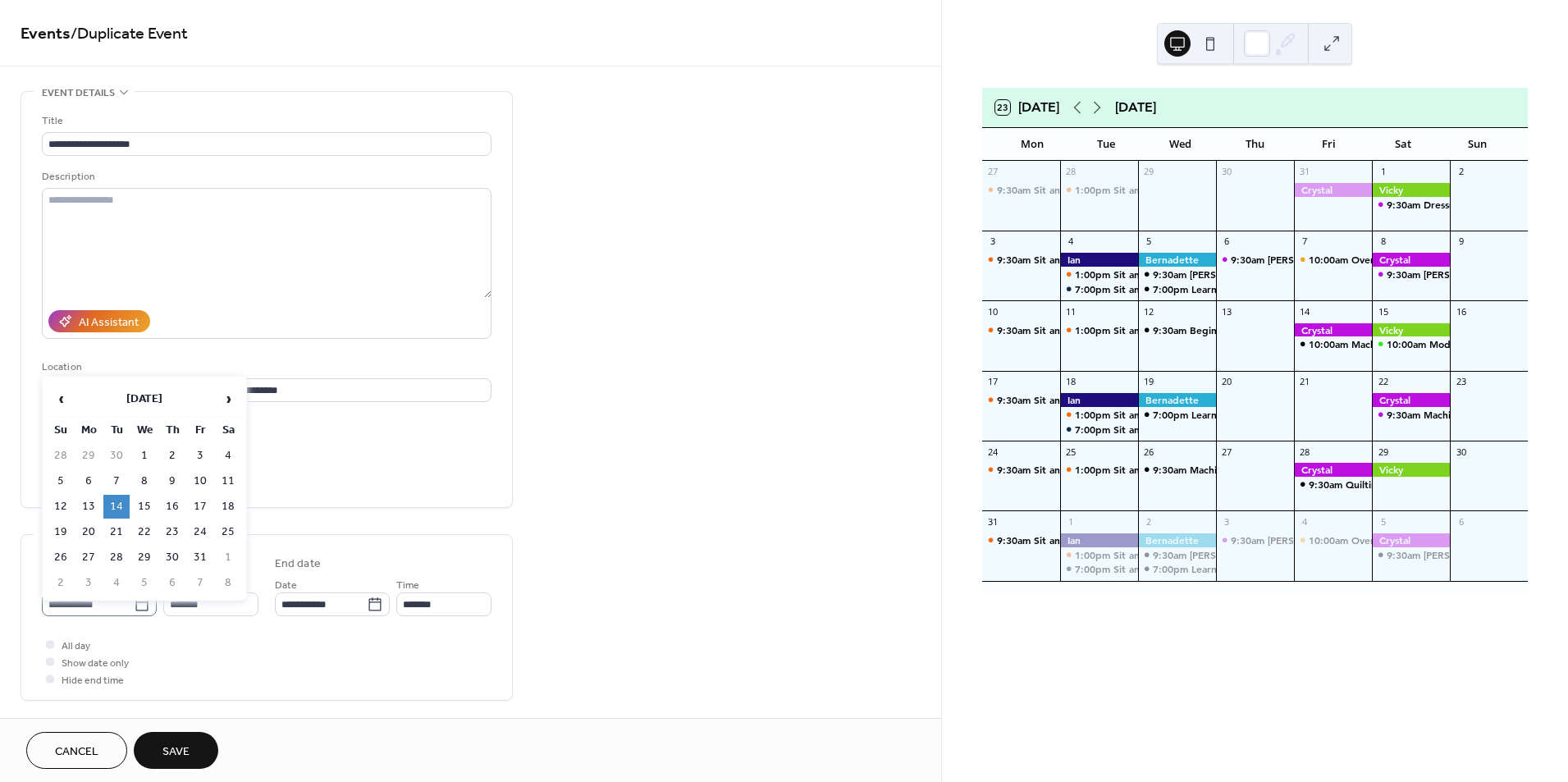 click on "**********" at bounding box center [99, 604] 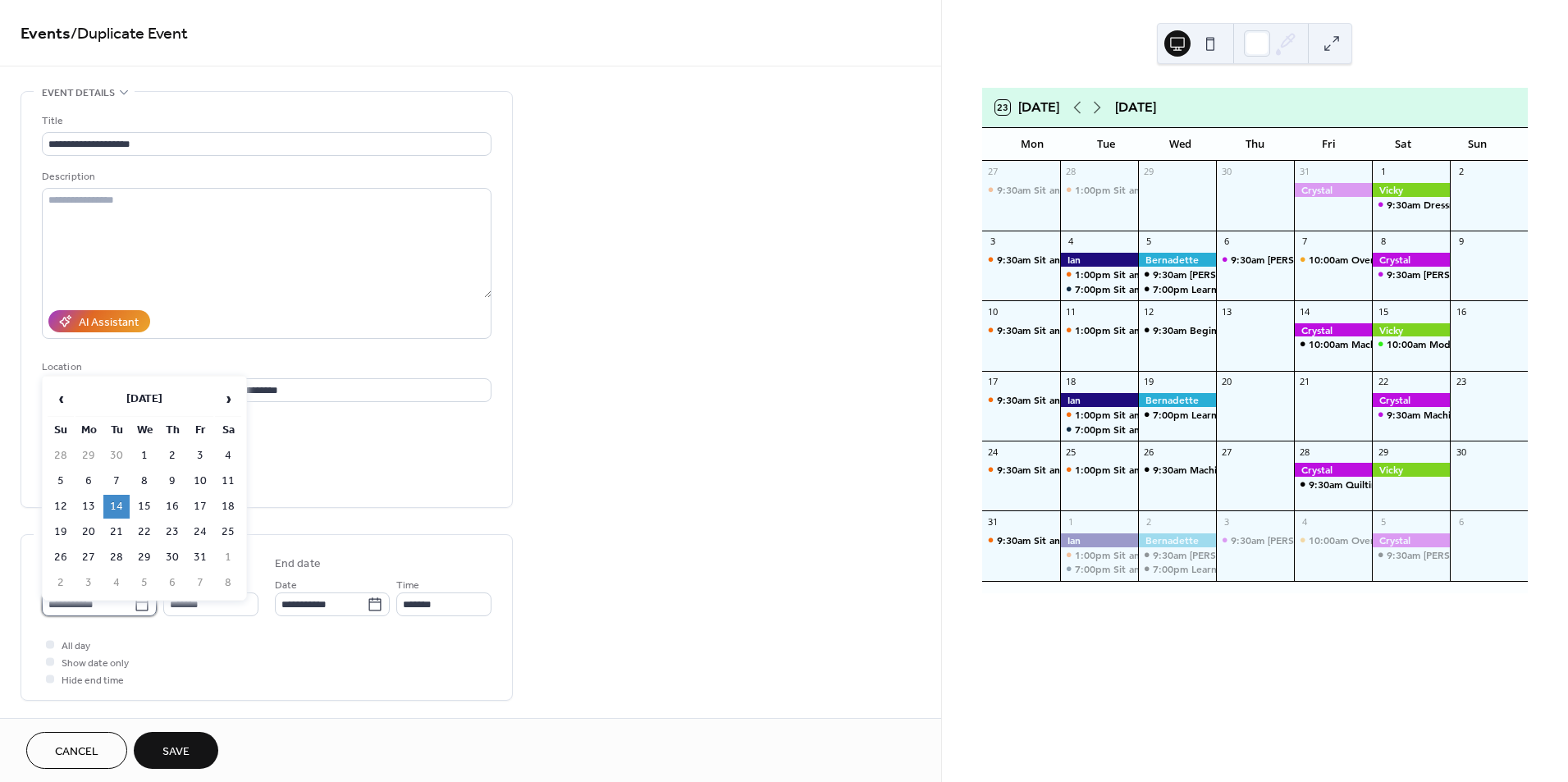 click on "**********" at bounding box center (88, 604) 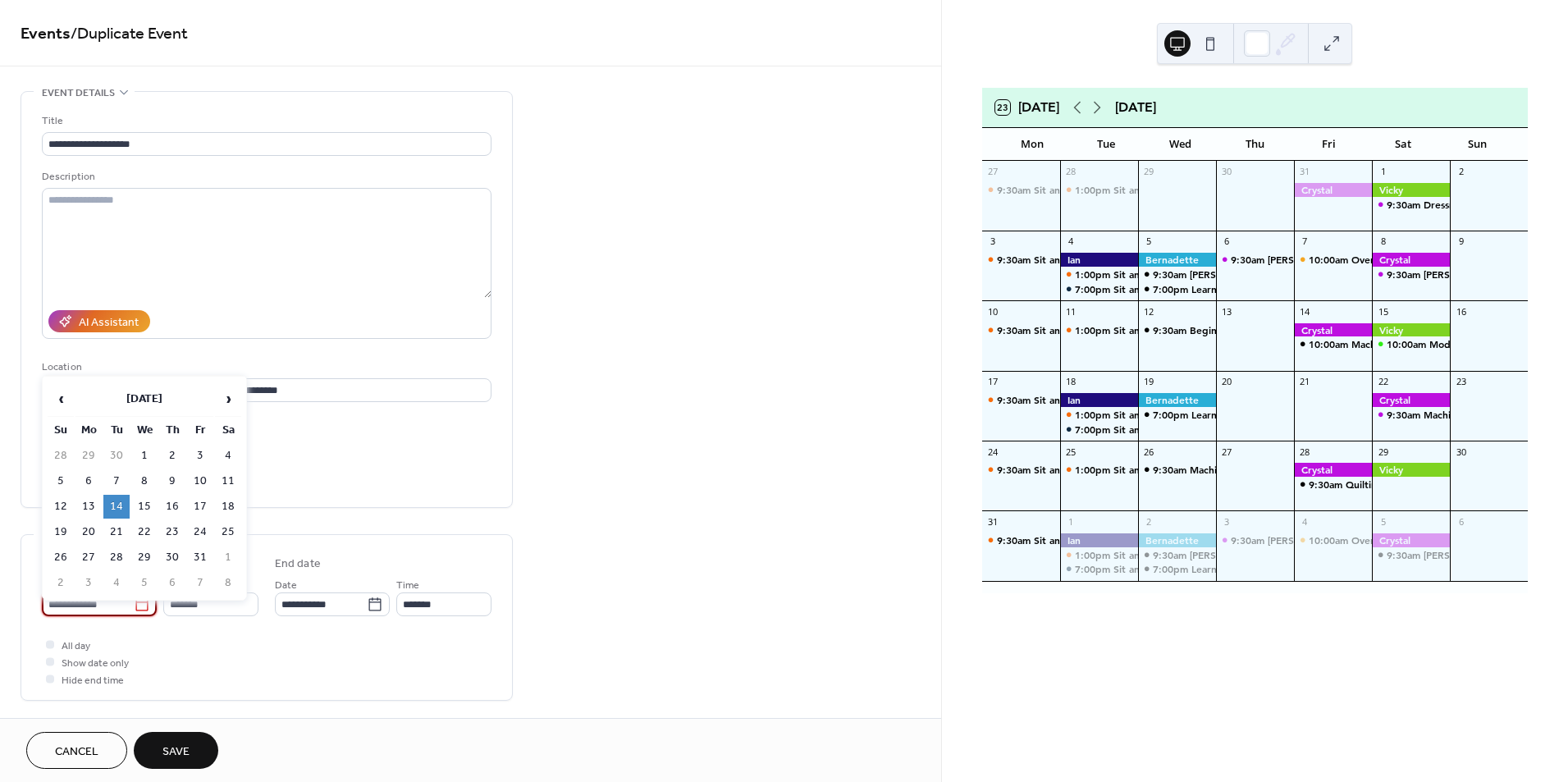 type on "**********" 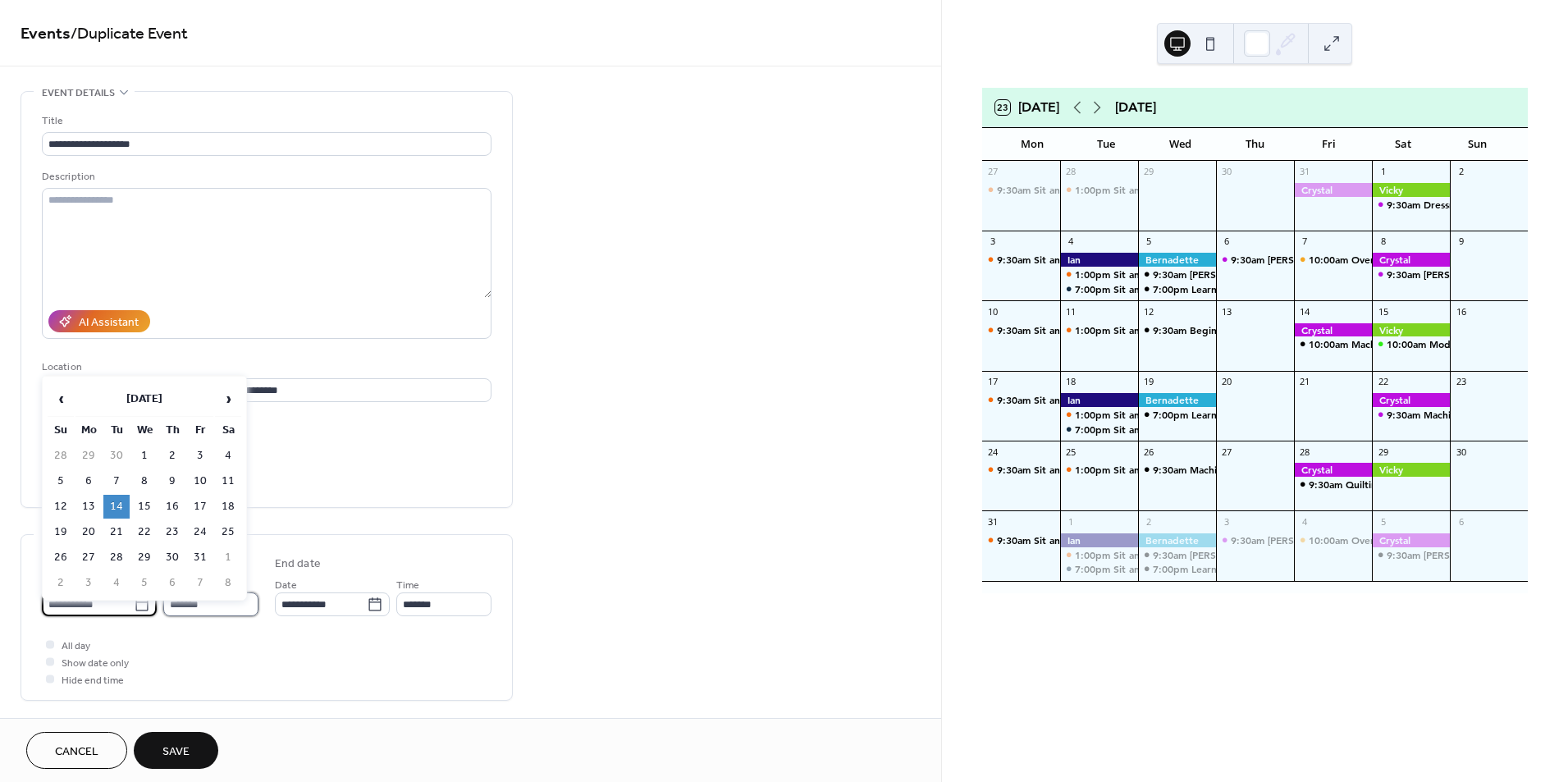 click on "*******" at bounding box center [211, 604] 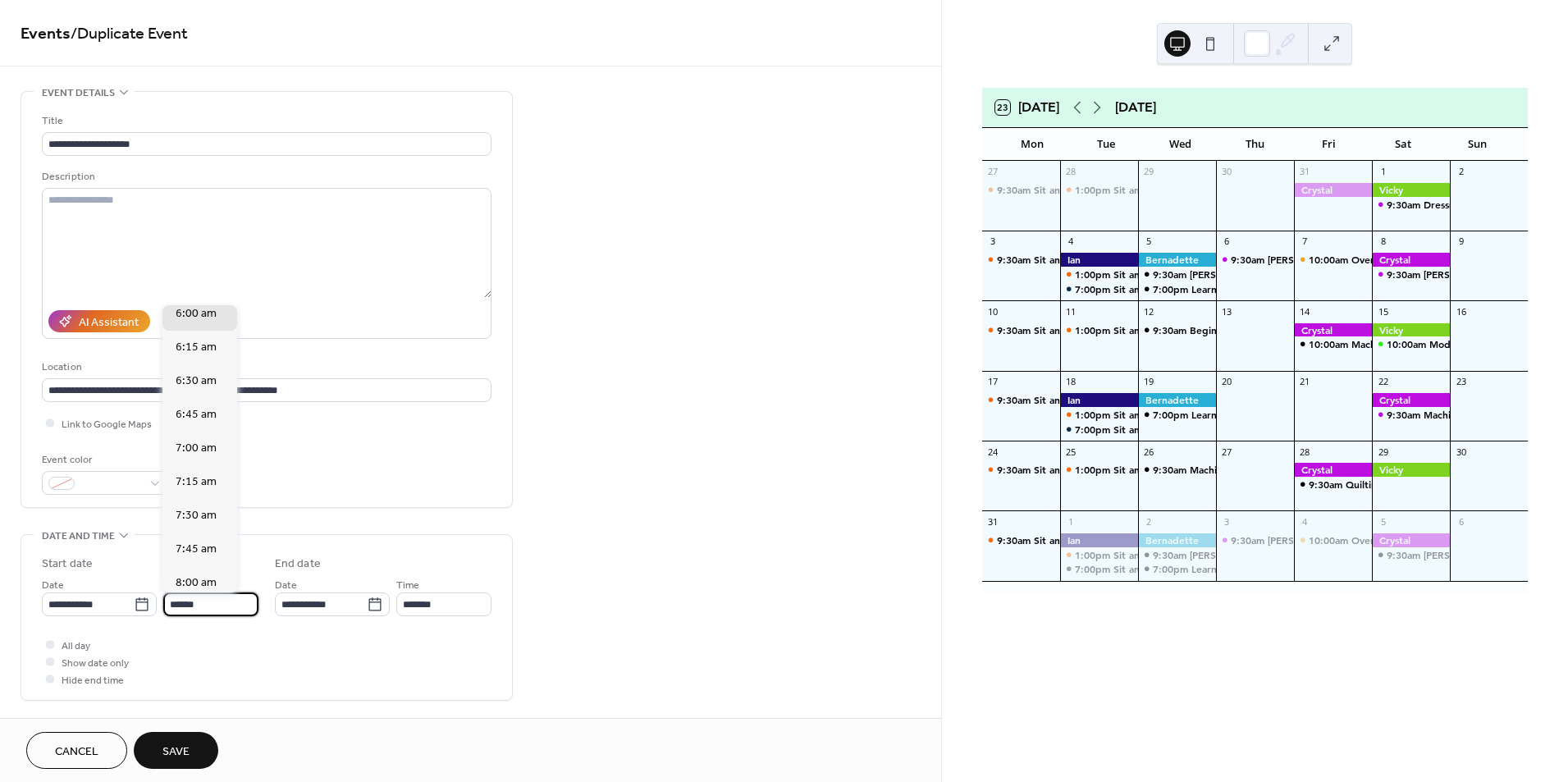 scroll, scrollTop: 2447, scrollLeft: 0, axis: vertical 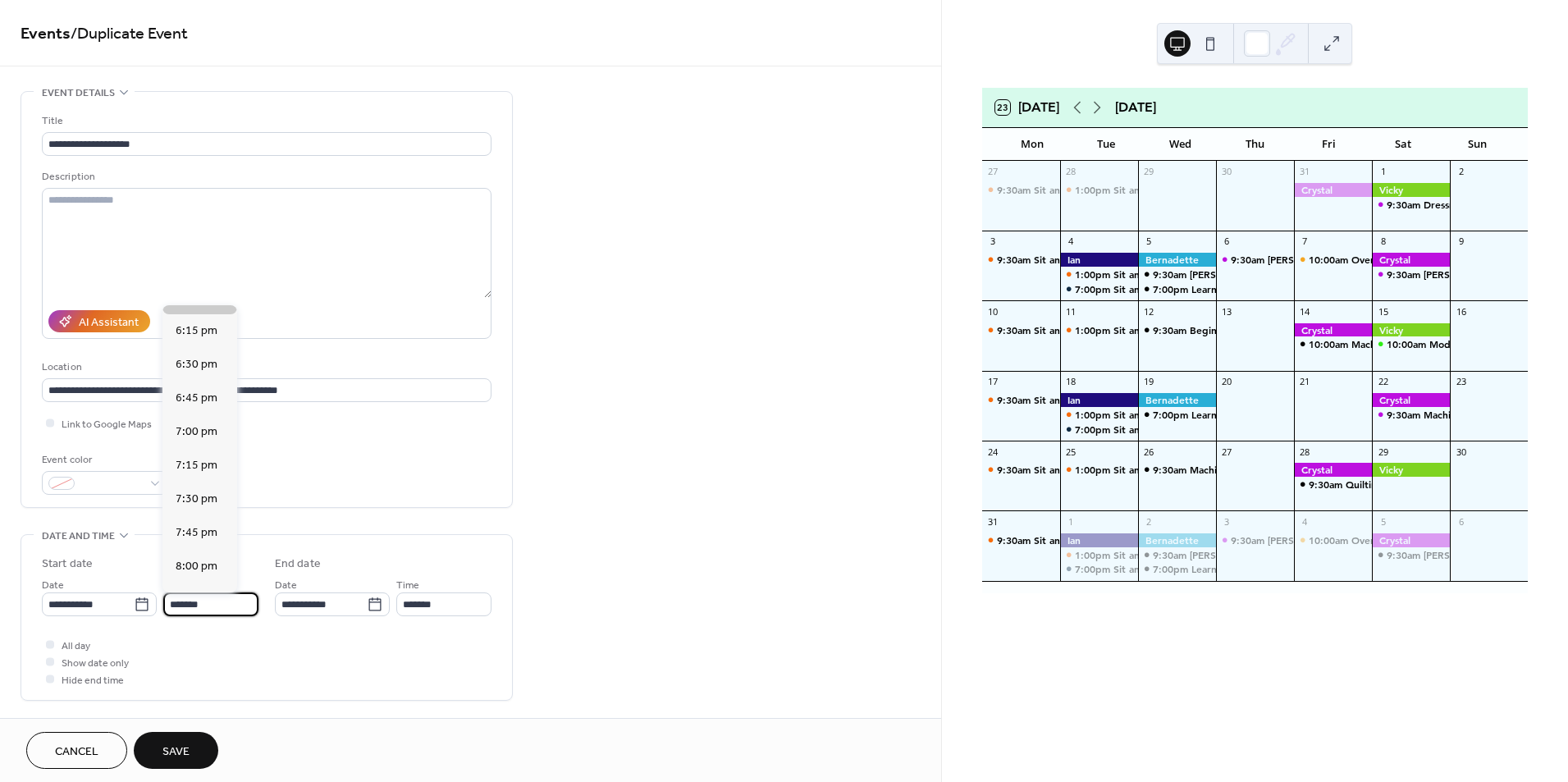 type on "*******" 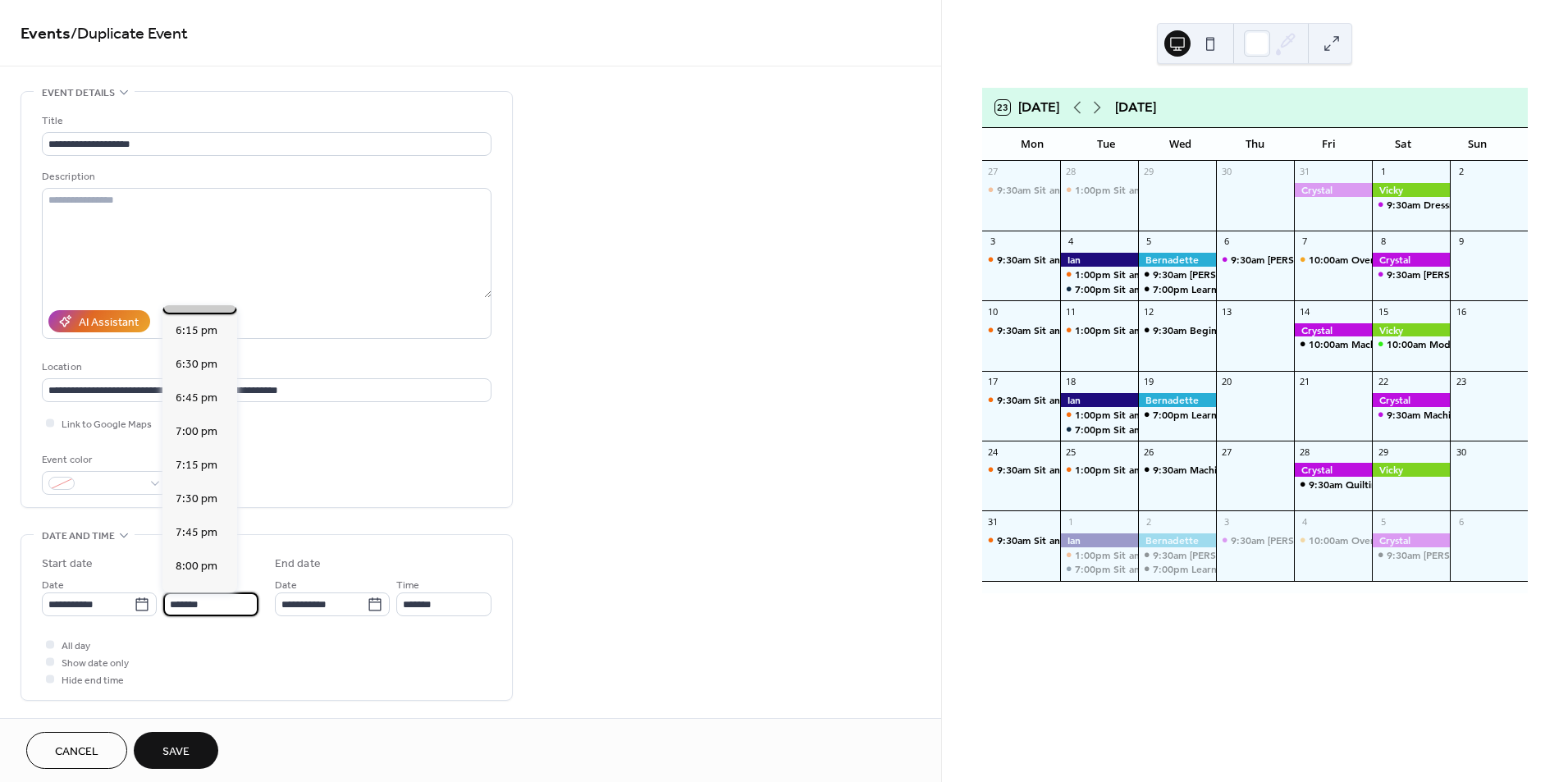 click on "6:00 pm" at bounding box center [196, 297] 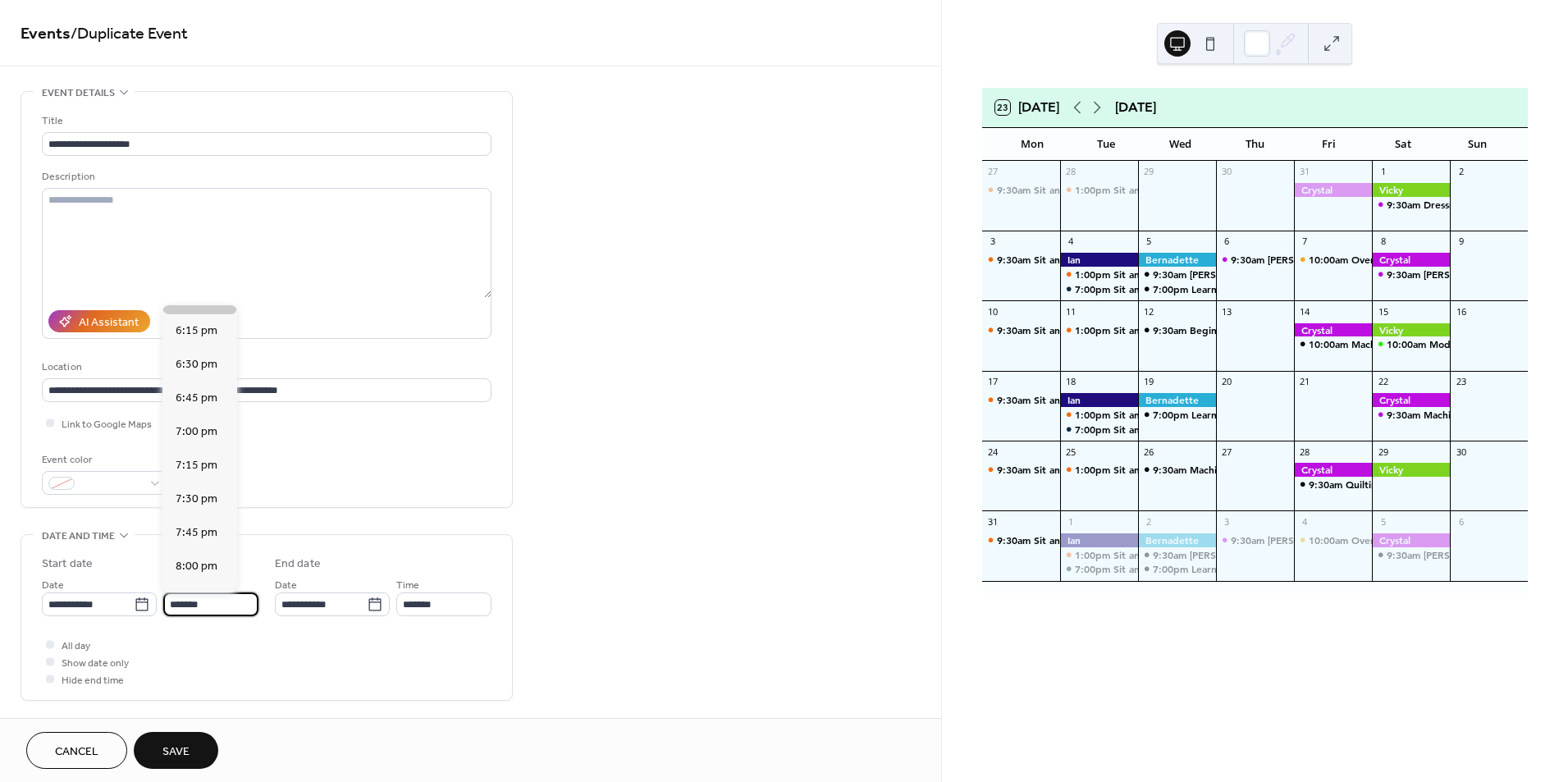 type on "*******" 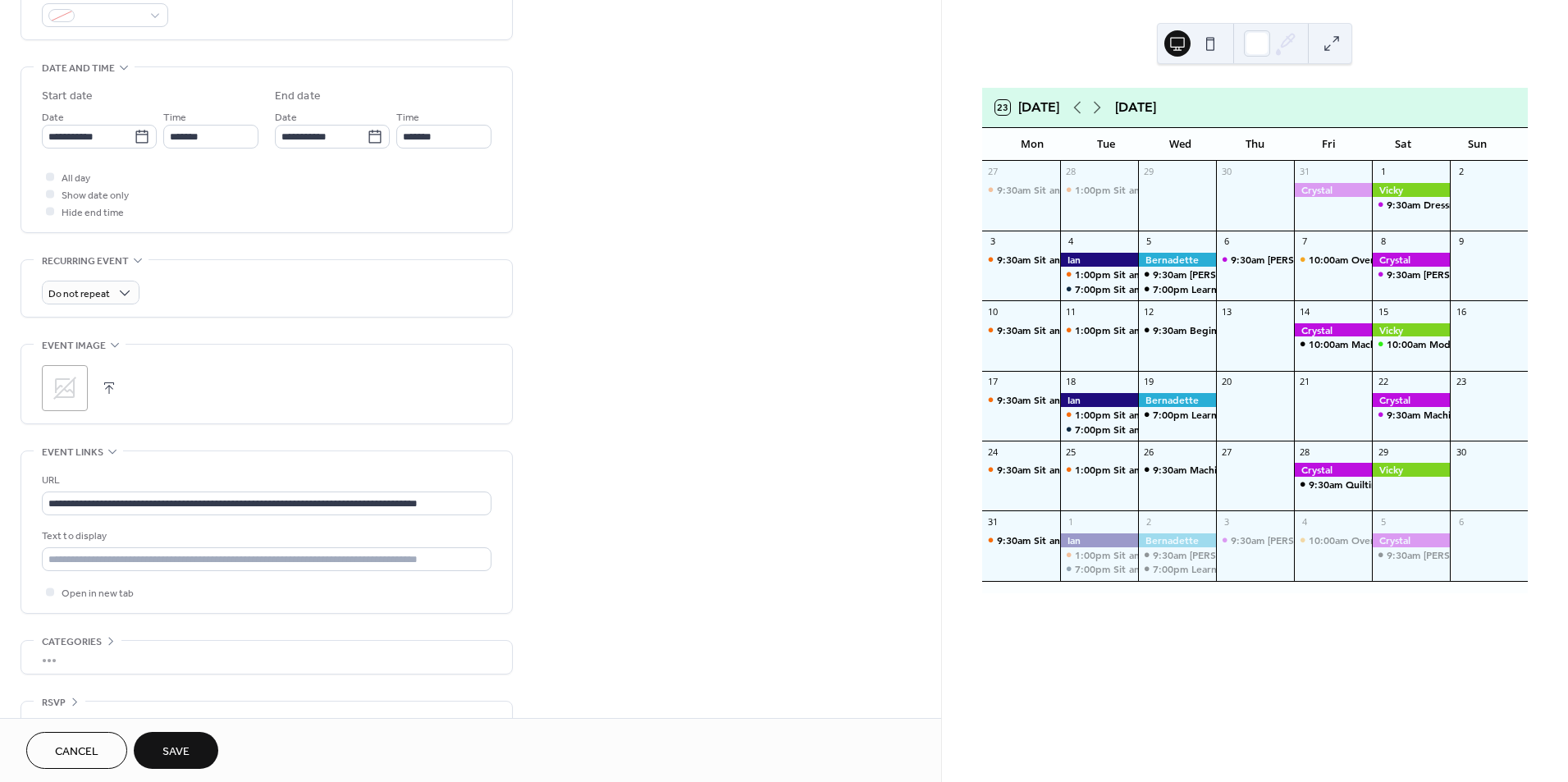 scroll, scrollTop: 502, scrollLeft: 0, axis: vertical 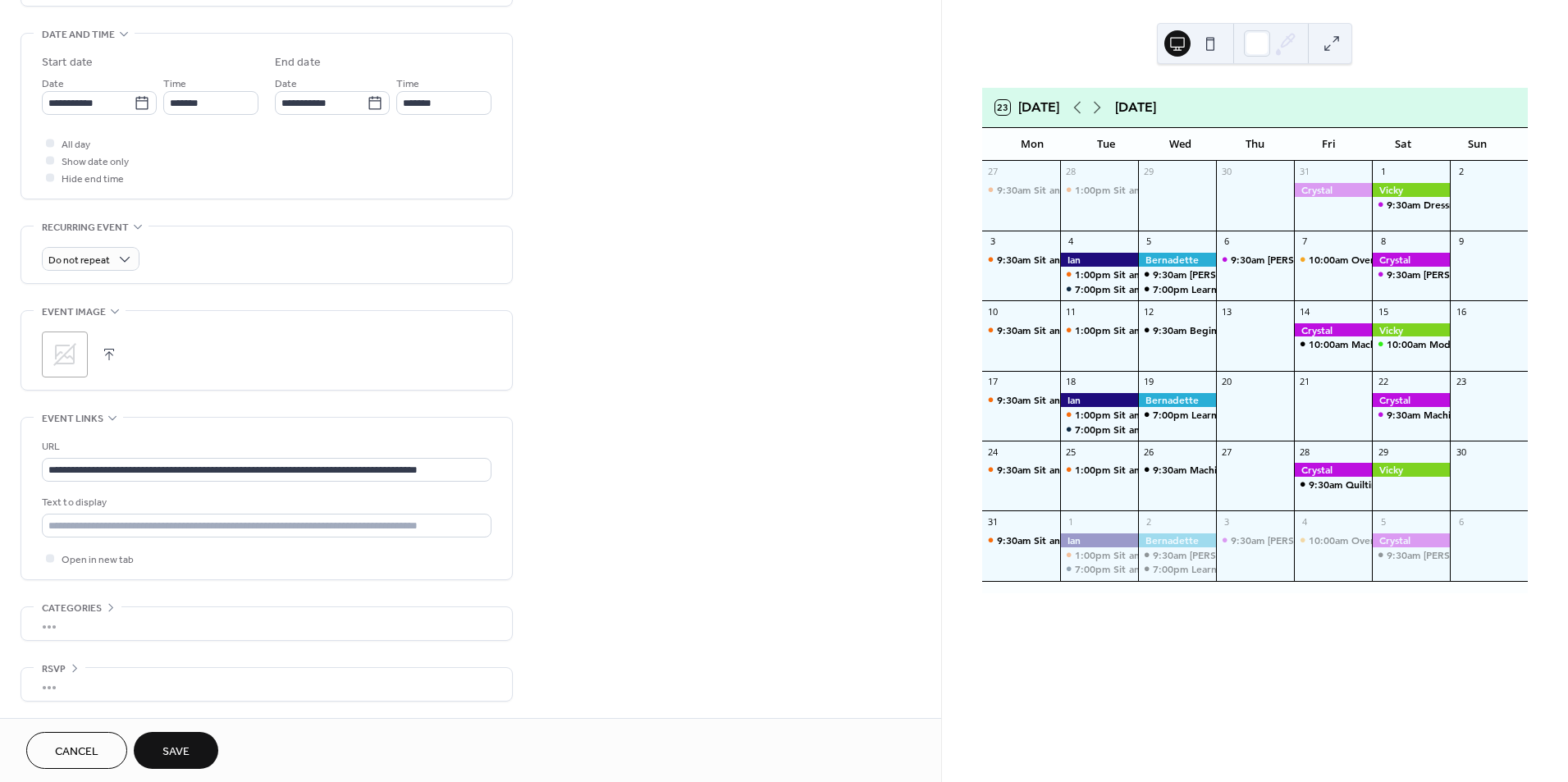 click on "URL" at bounding box center [265, 446] 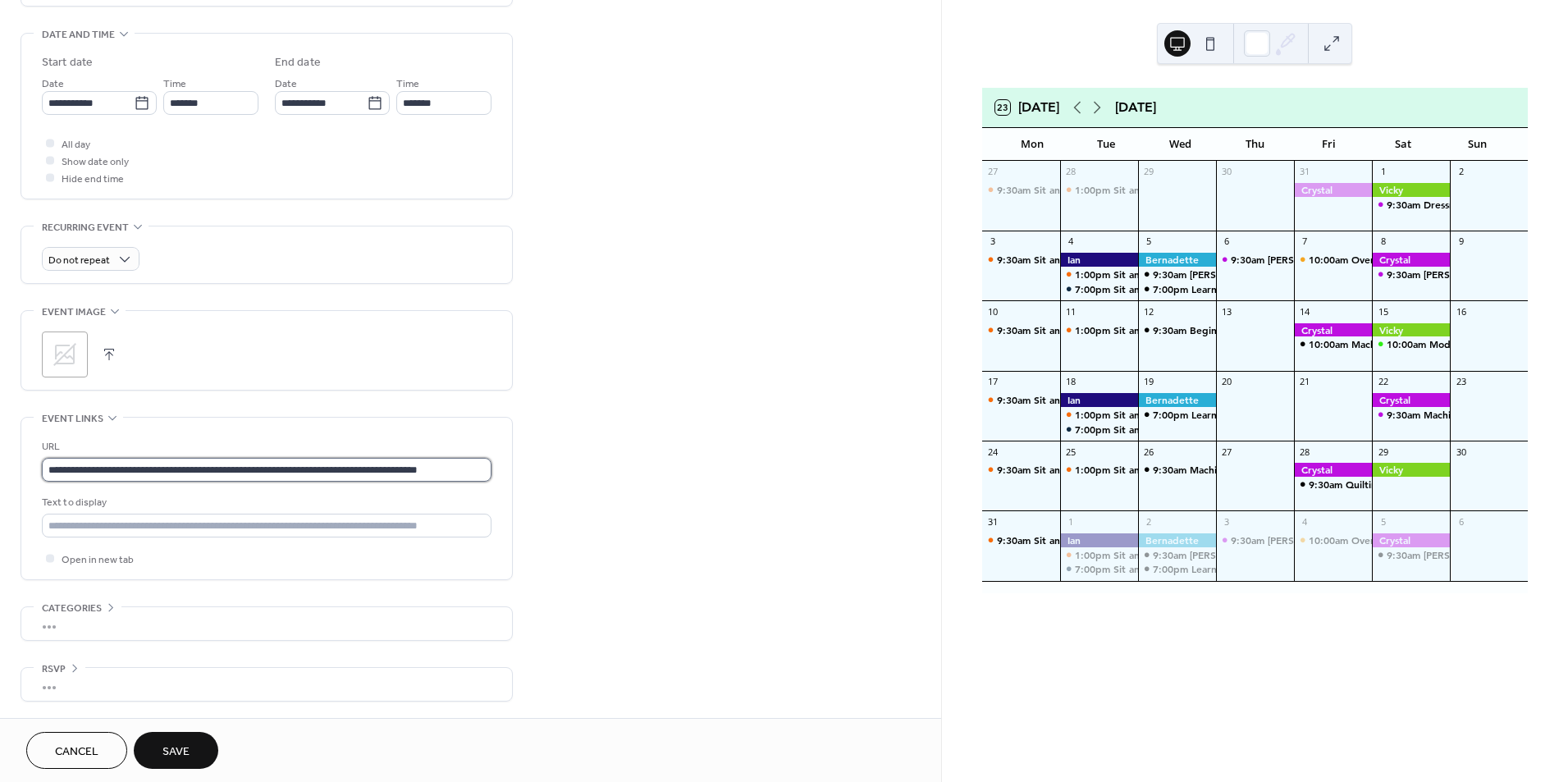 click on "**********" at bounding box center [267, 469] 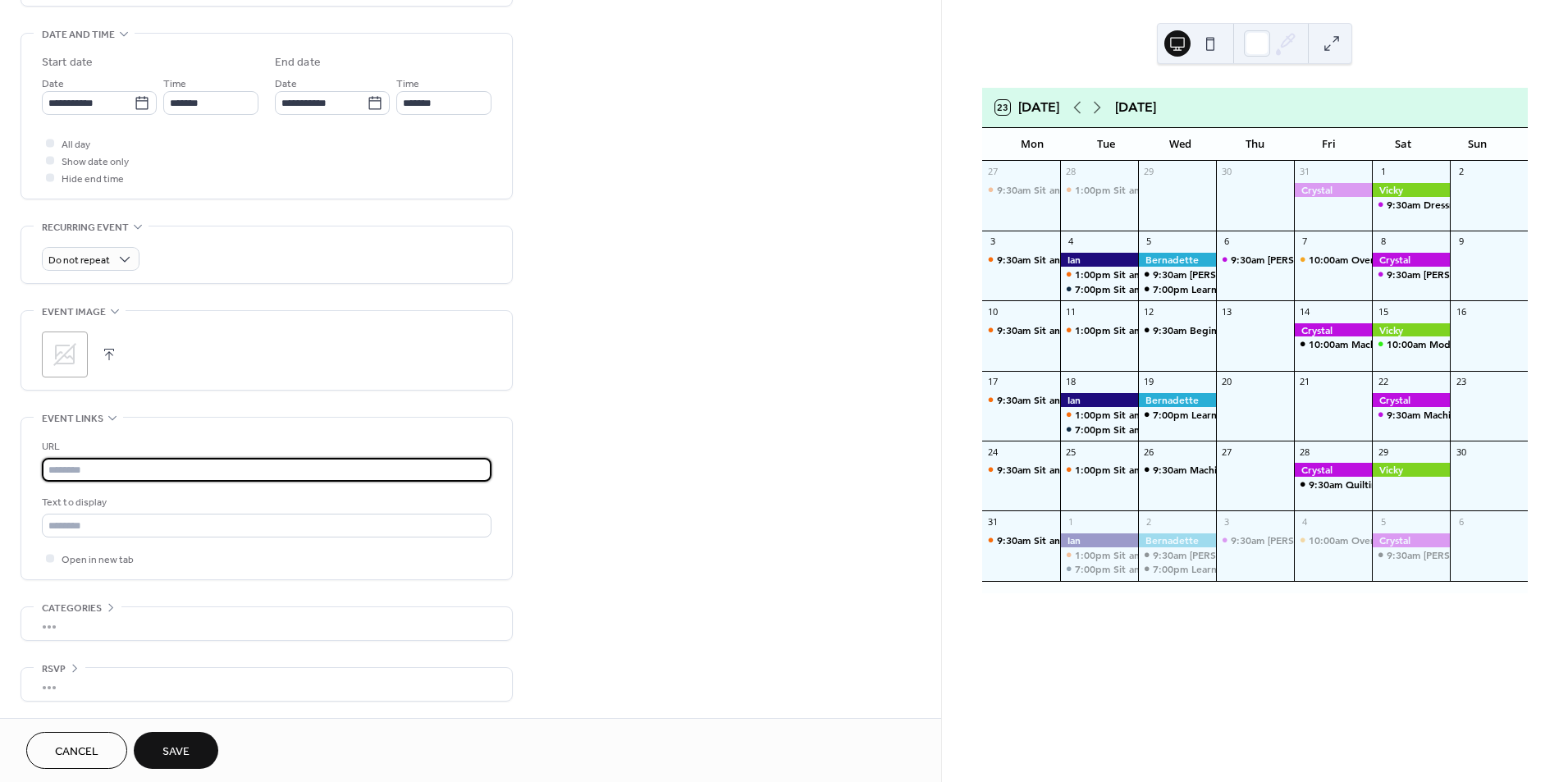 type 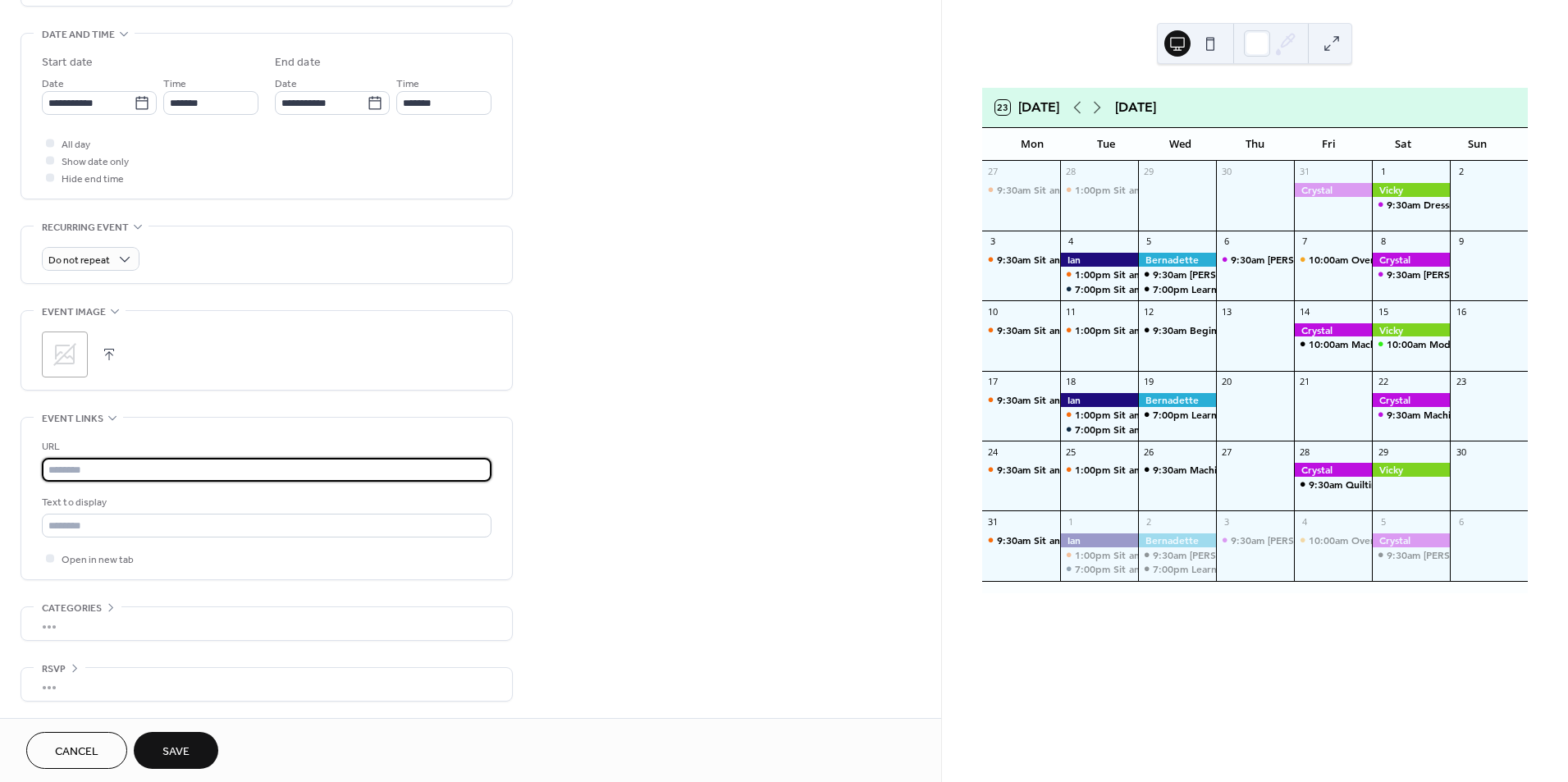 click on "Save" at bounding box center [176, 752] 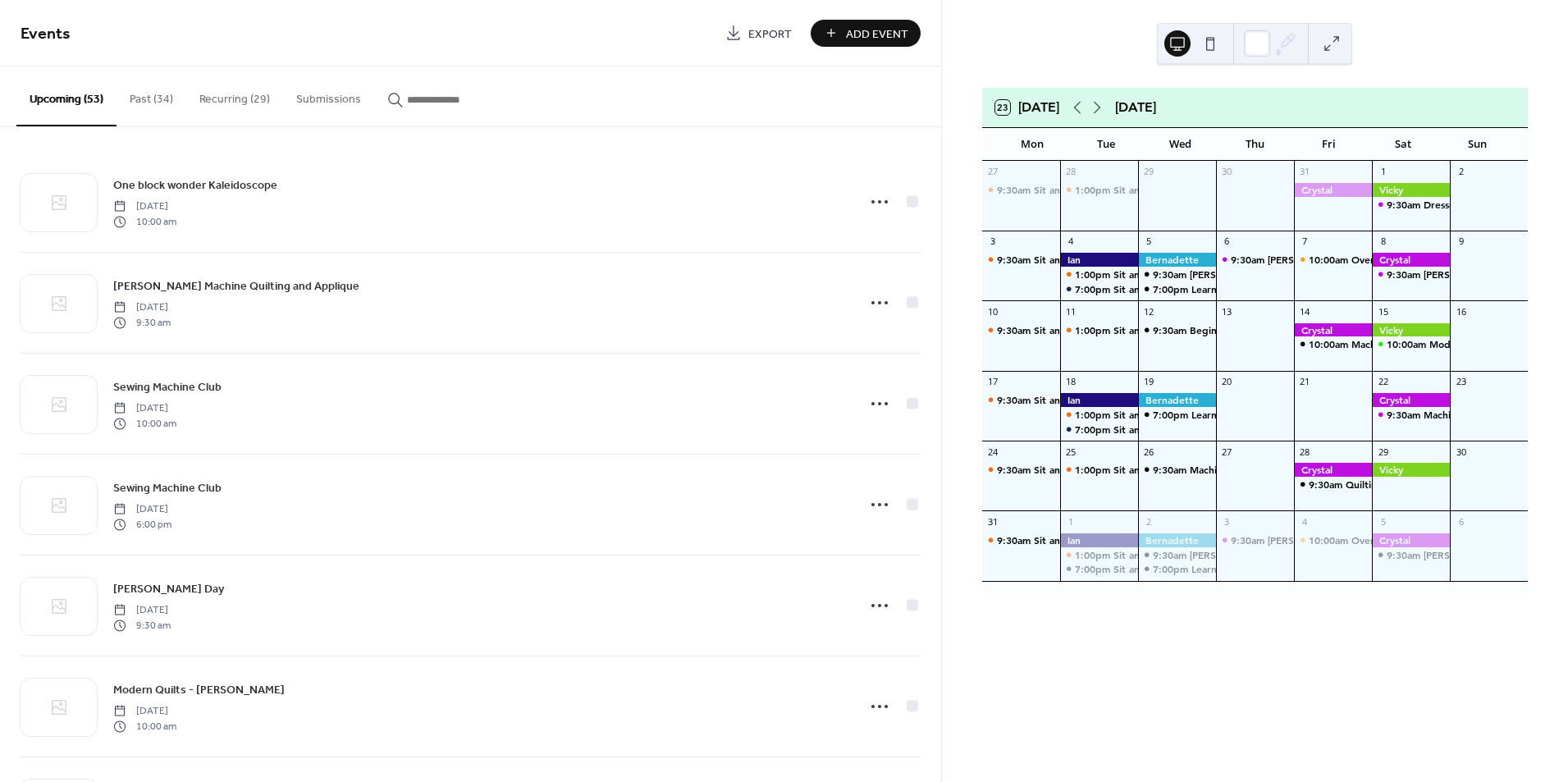 click on "Recurring (29)" at bounding box center [235, 95] 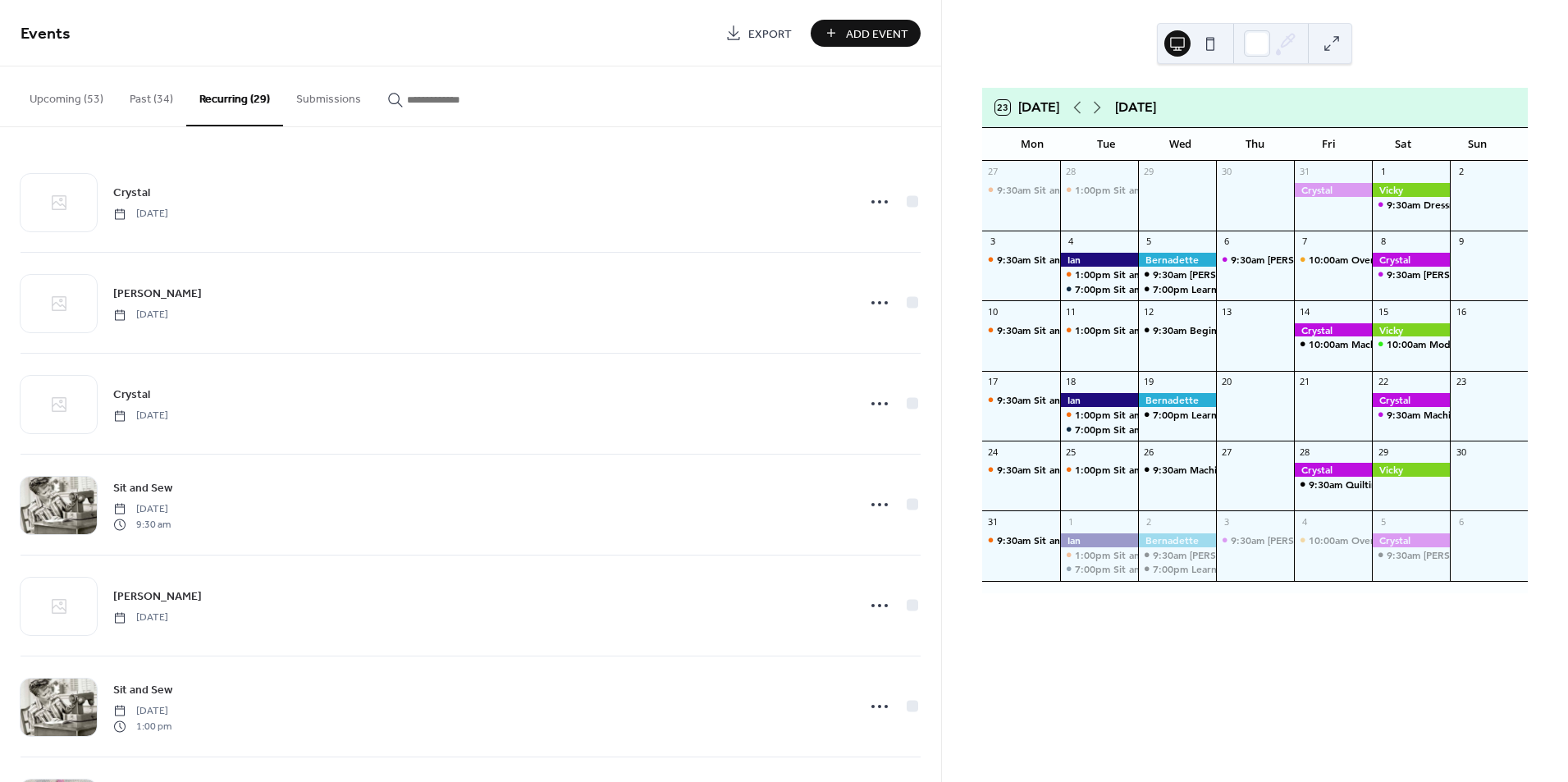 click at bounding box center [446, 95] 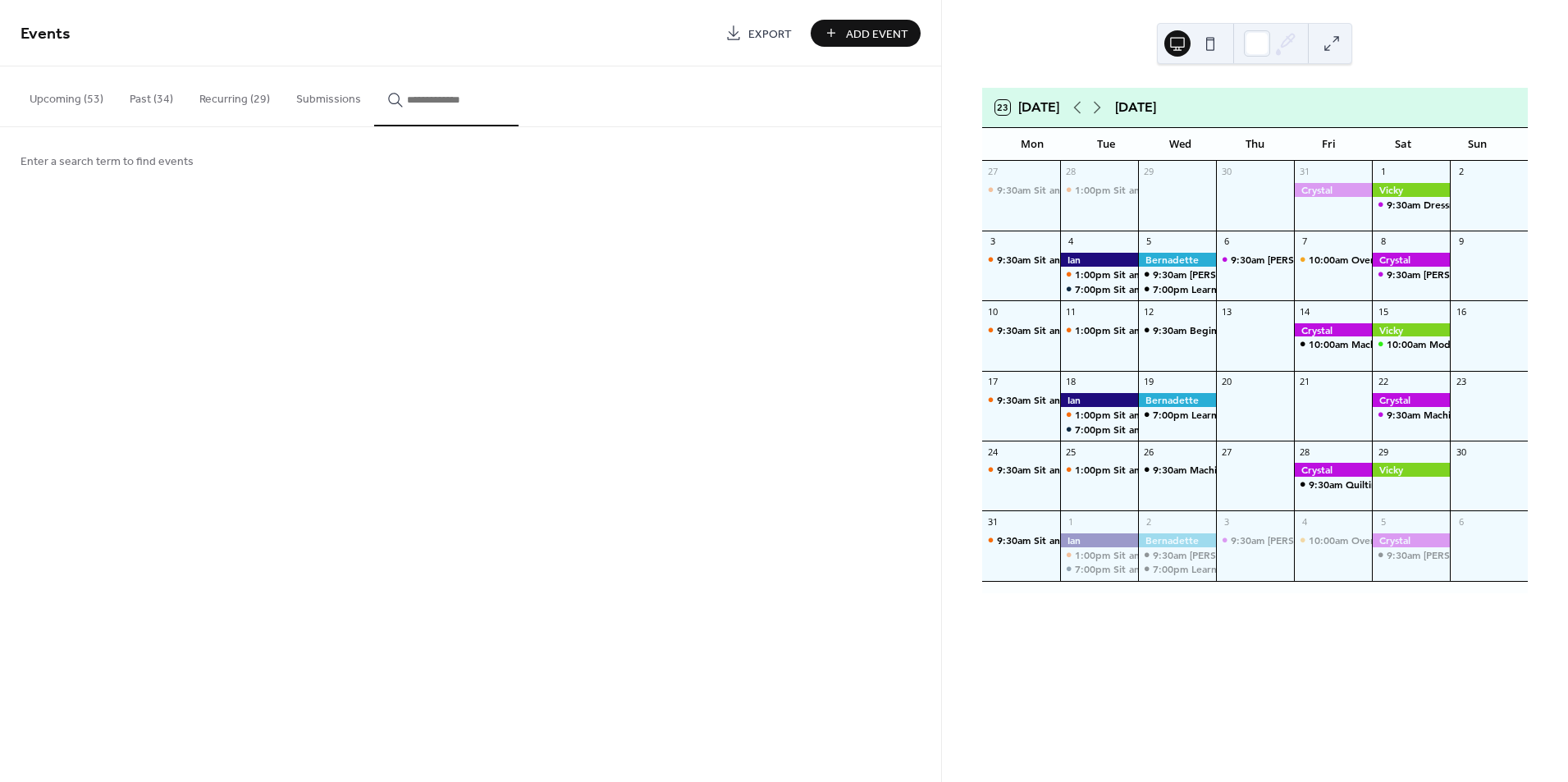 click on "Upcoming (53)" at bounding box center [66, 95] 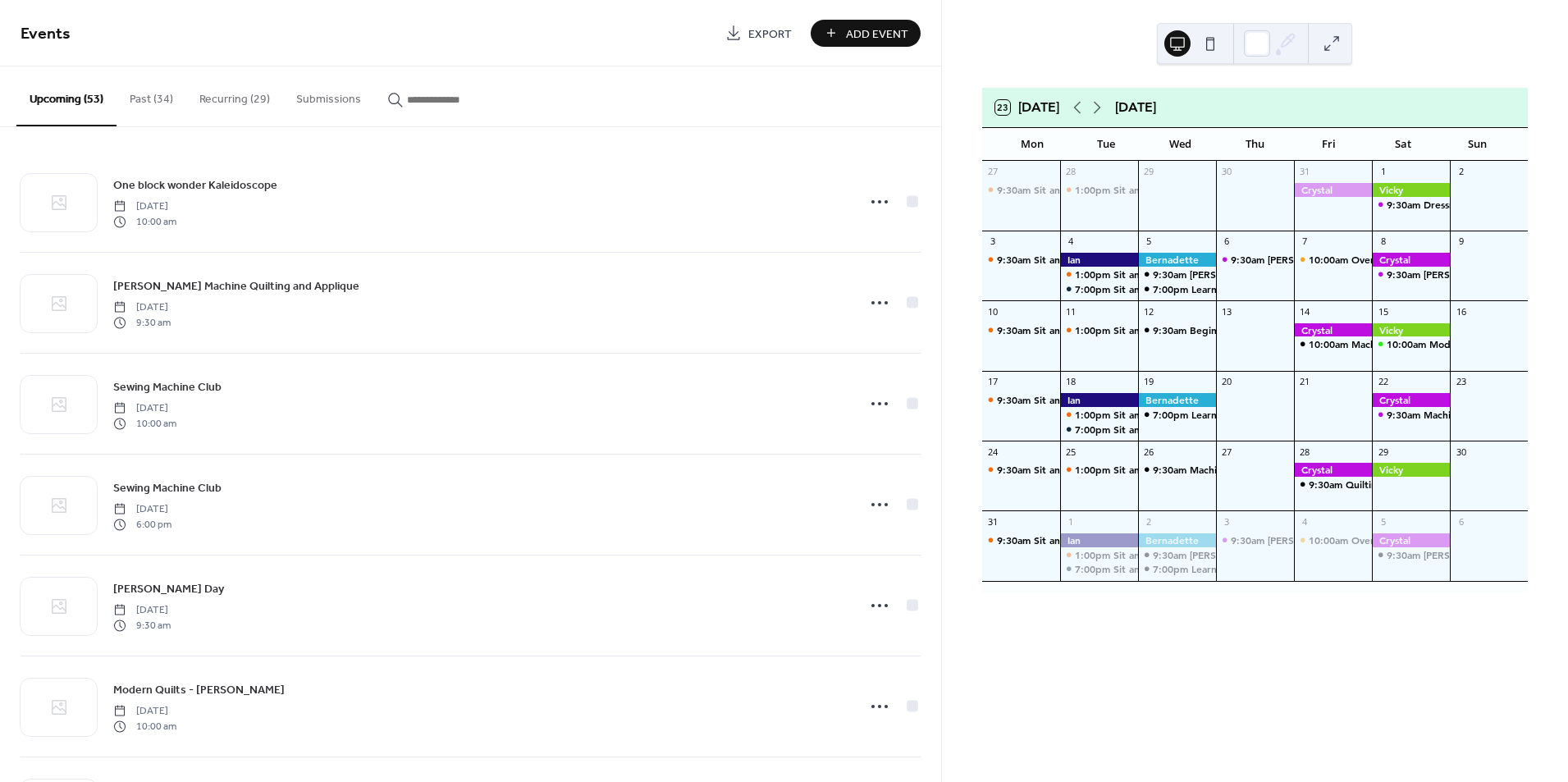click at bounding box center [446, 99] 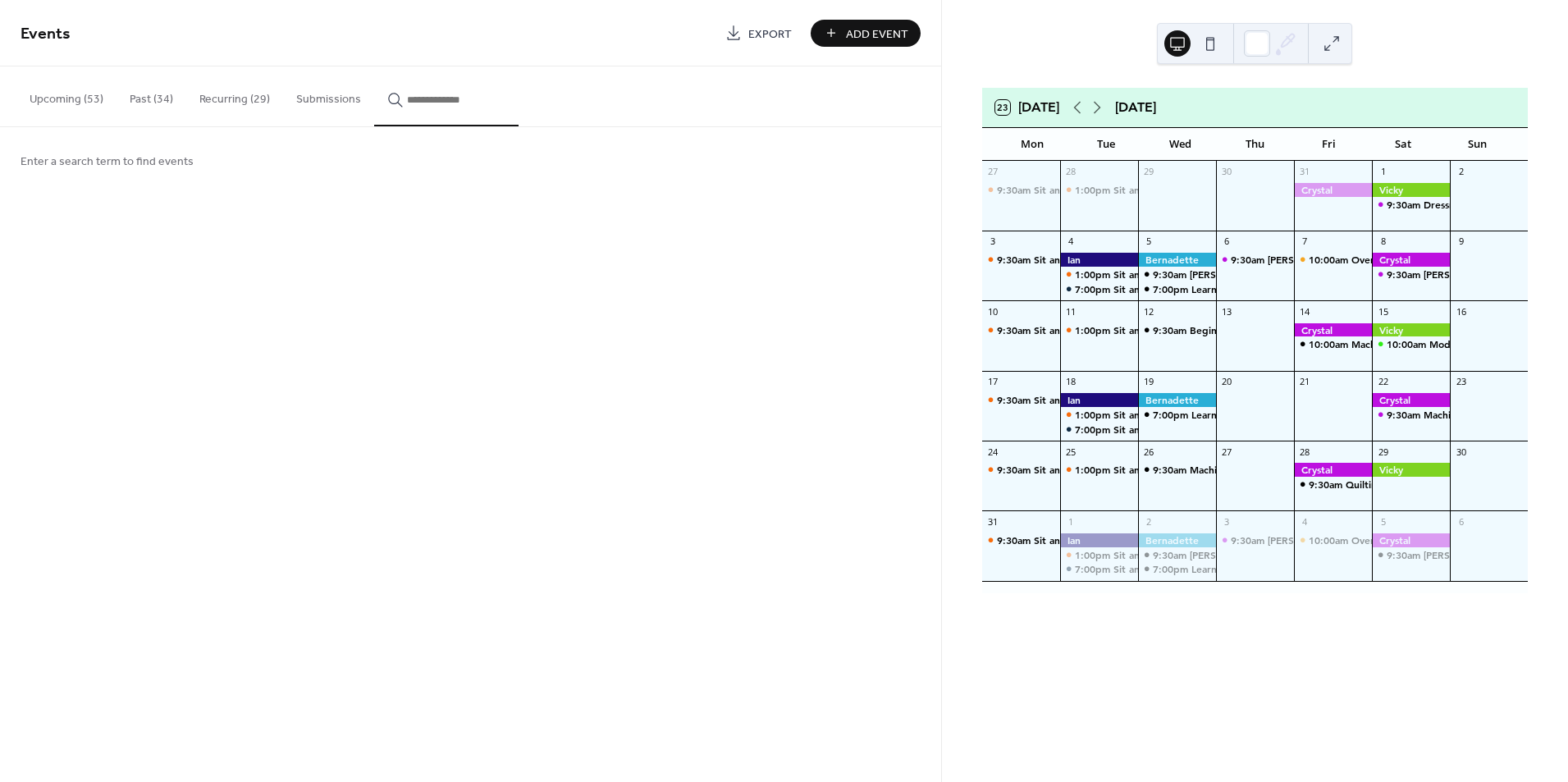 type 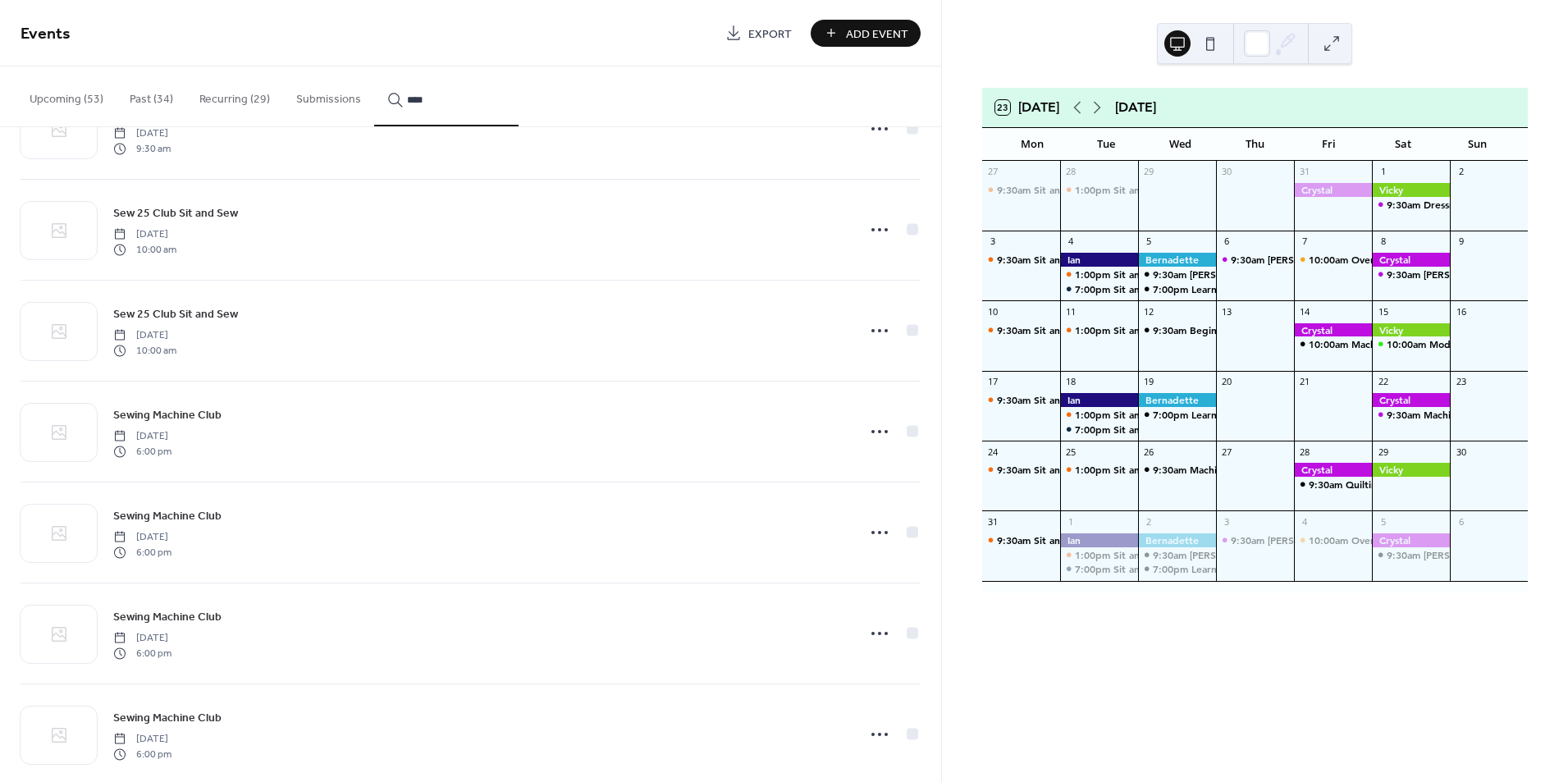 scroll, scrollTop: 1717, scrollLeft: 0, axis: vertical 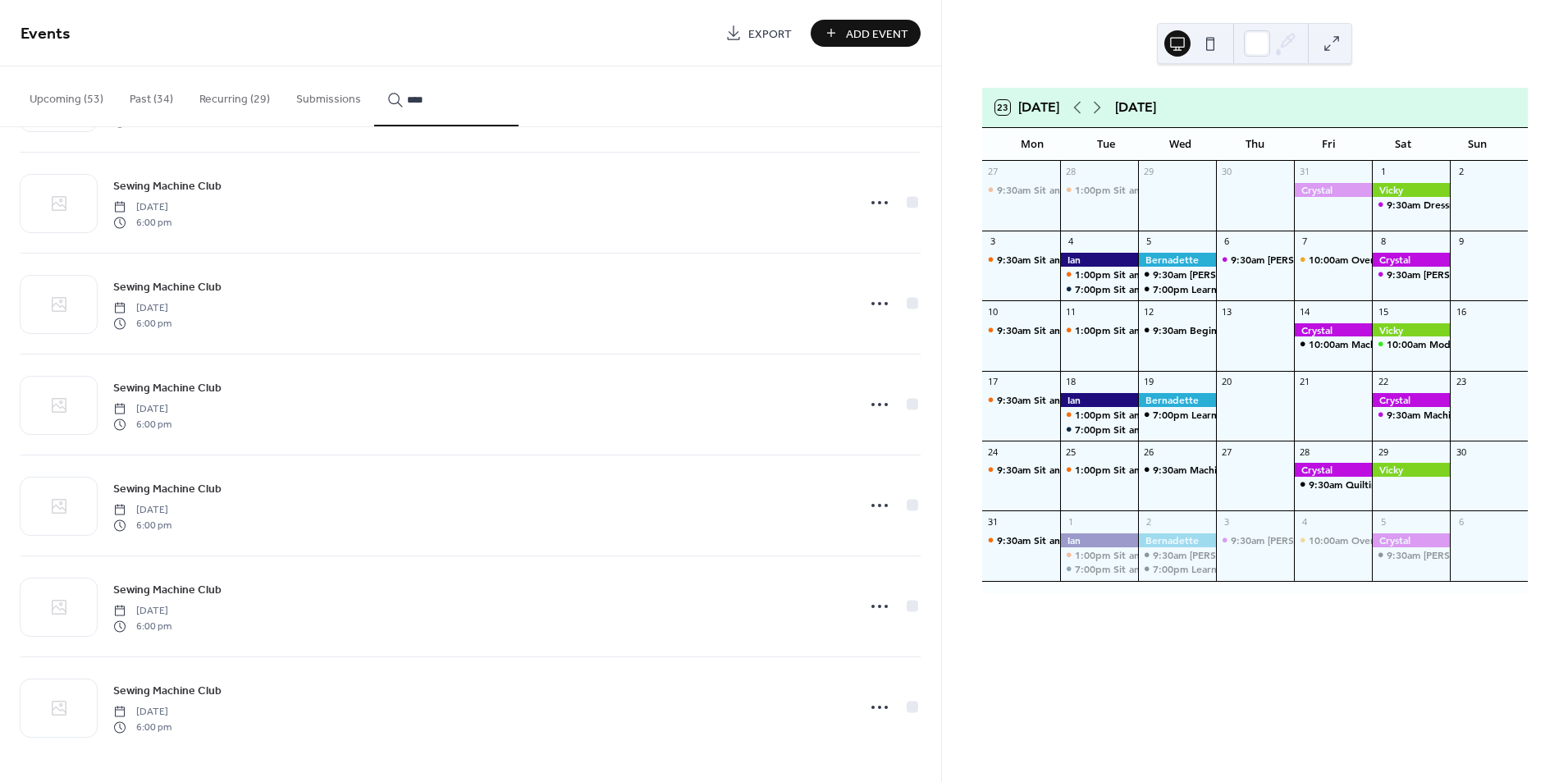 type on "****" 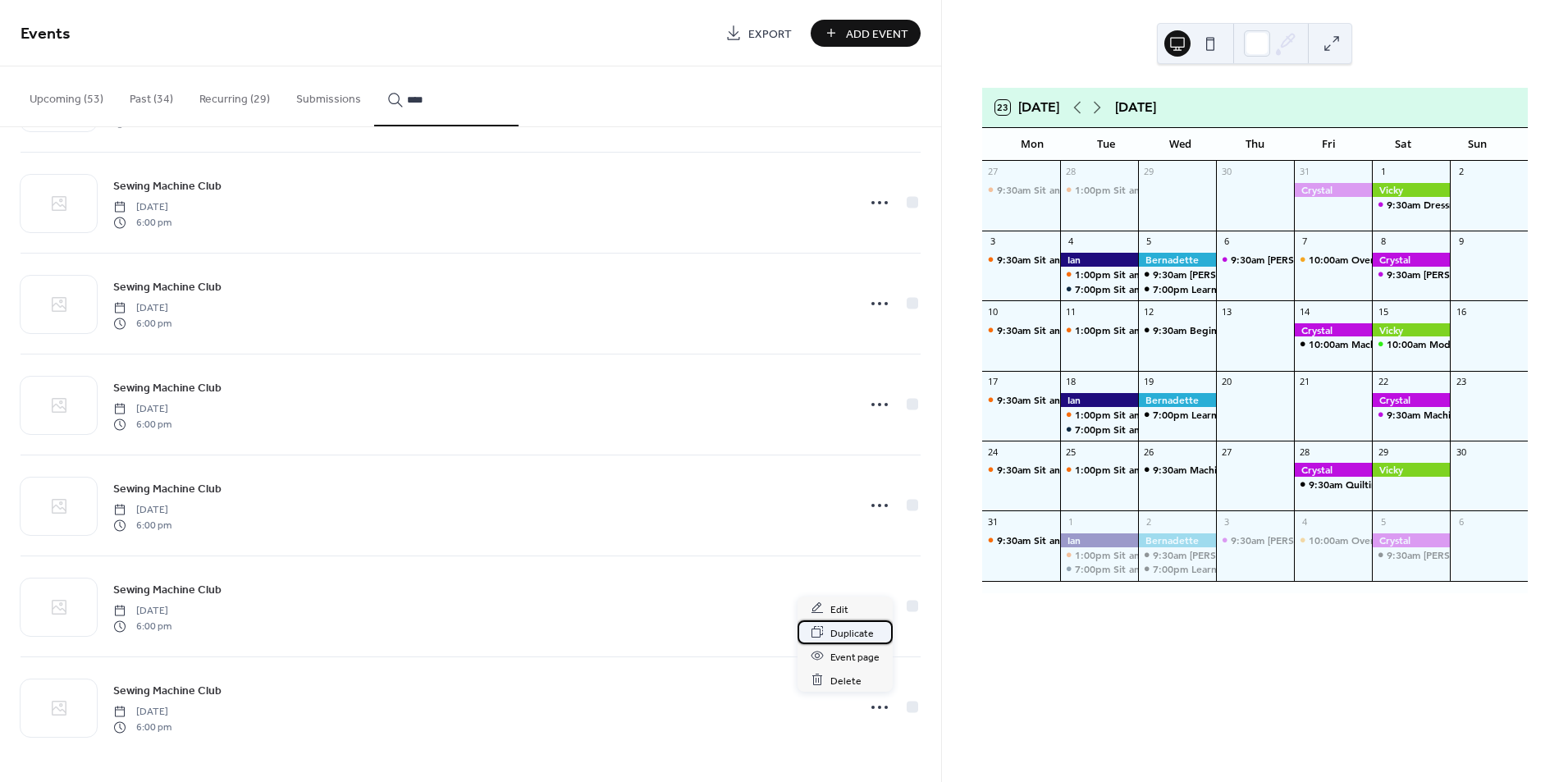 click on "Duplicate" at bounding box center [852, 633] 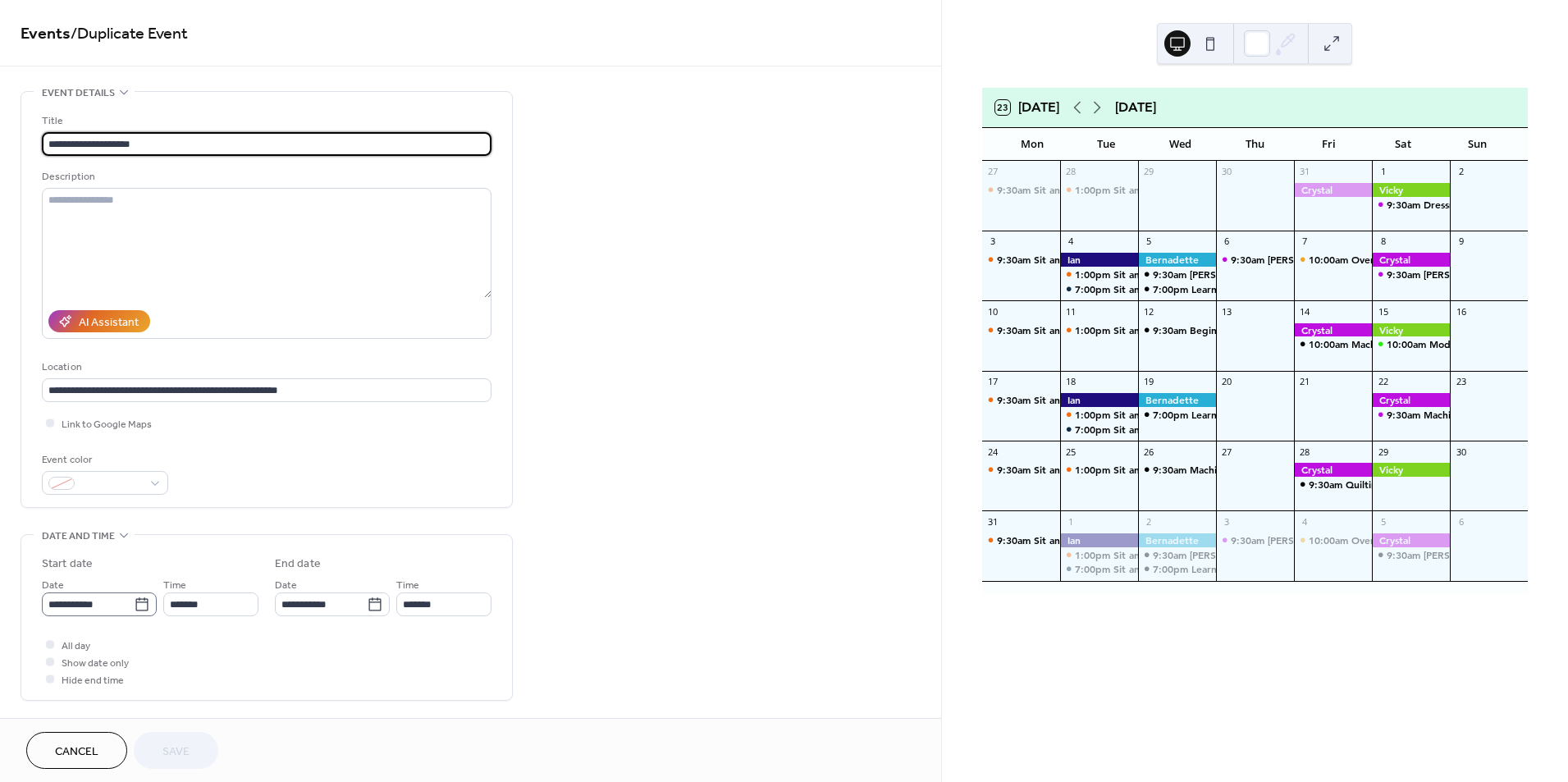 click 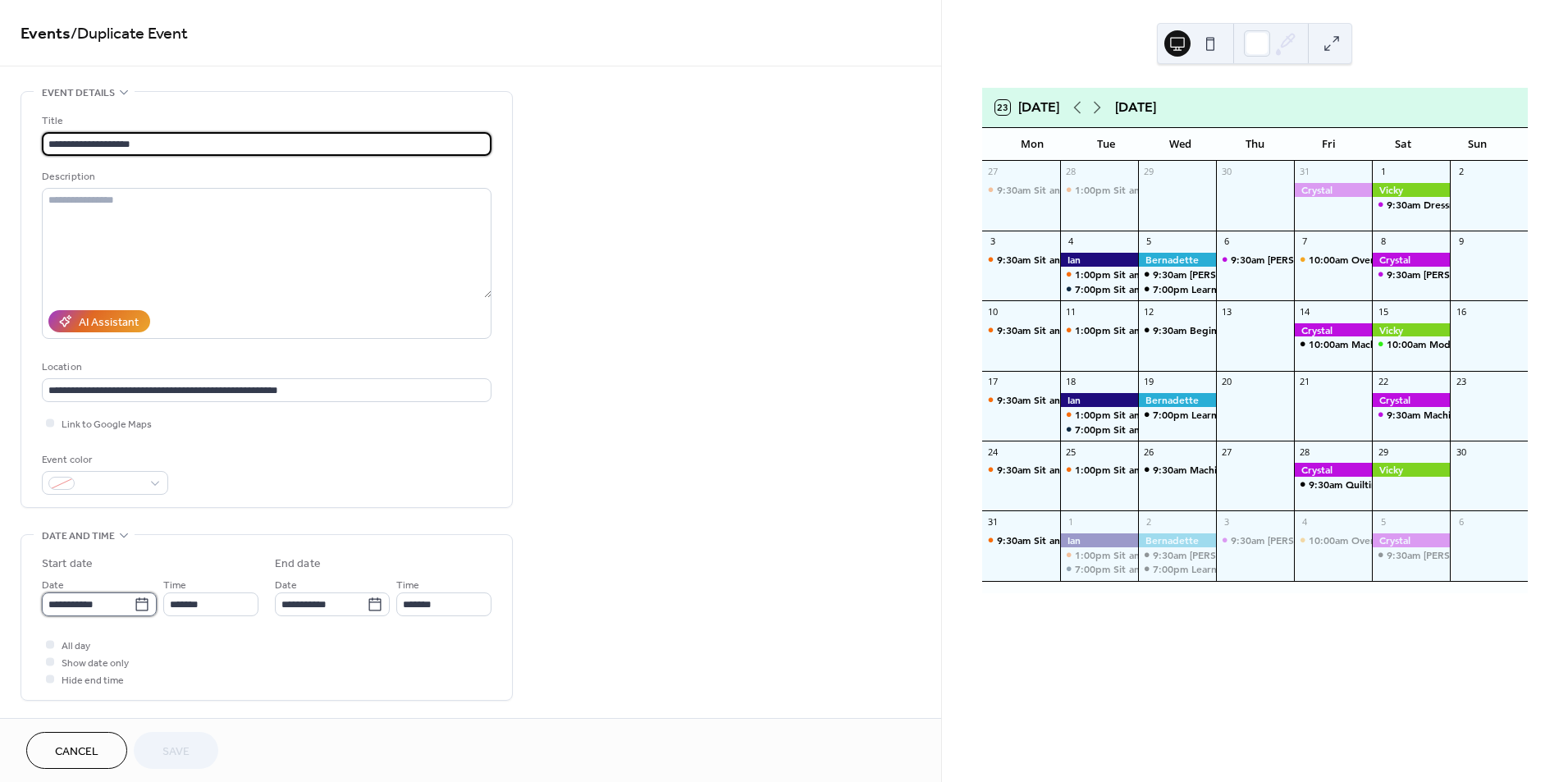 click on "**********" at bounding box center [88, 604] 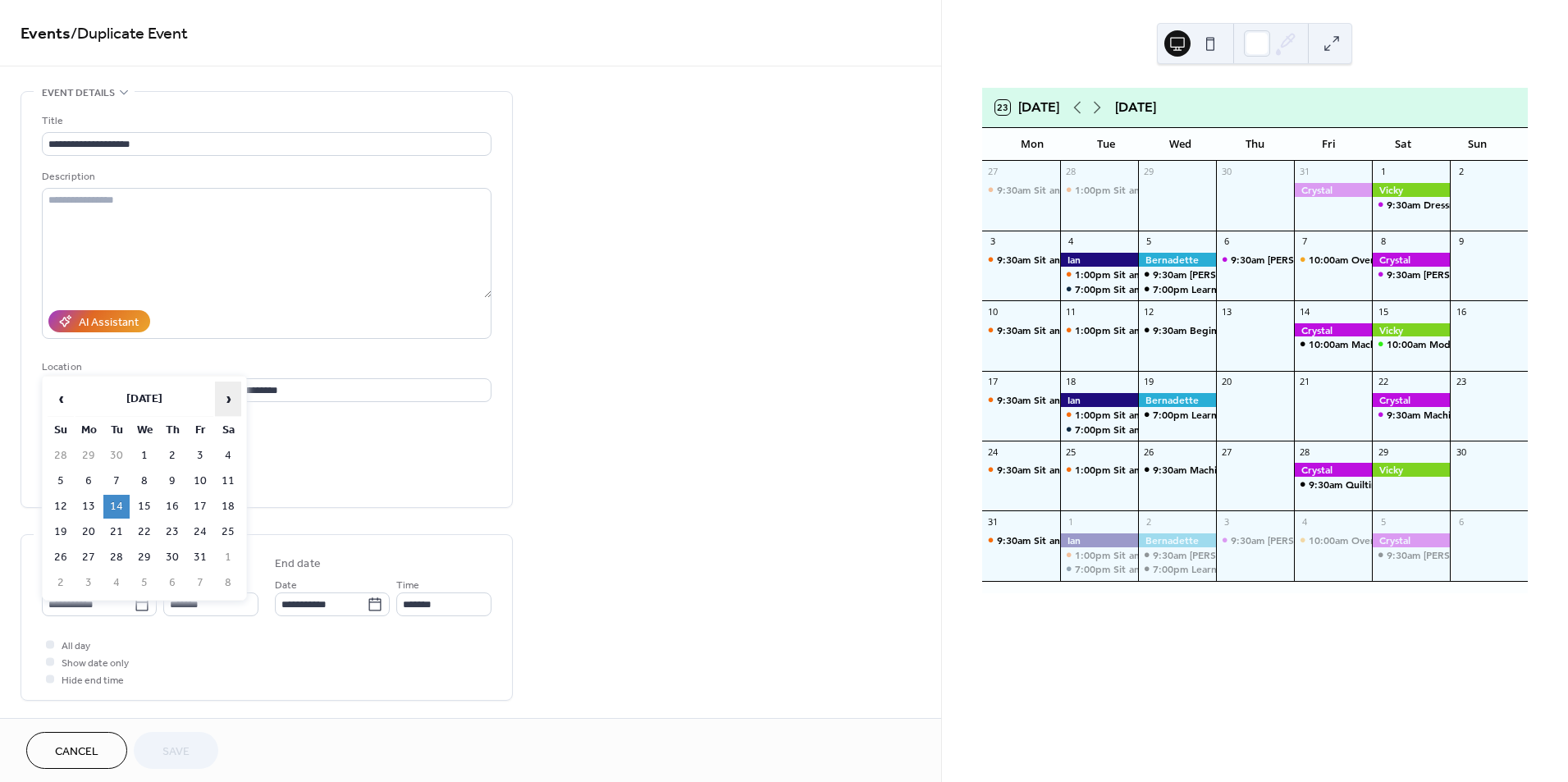 click on "›" at bounding box center [228, 399] 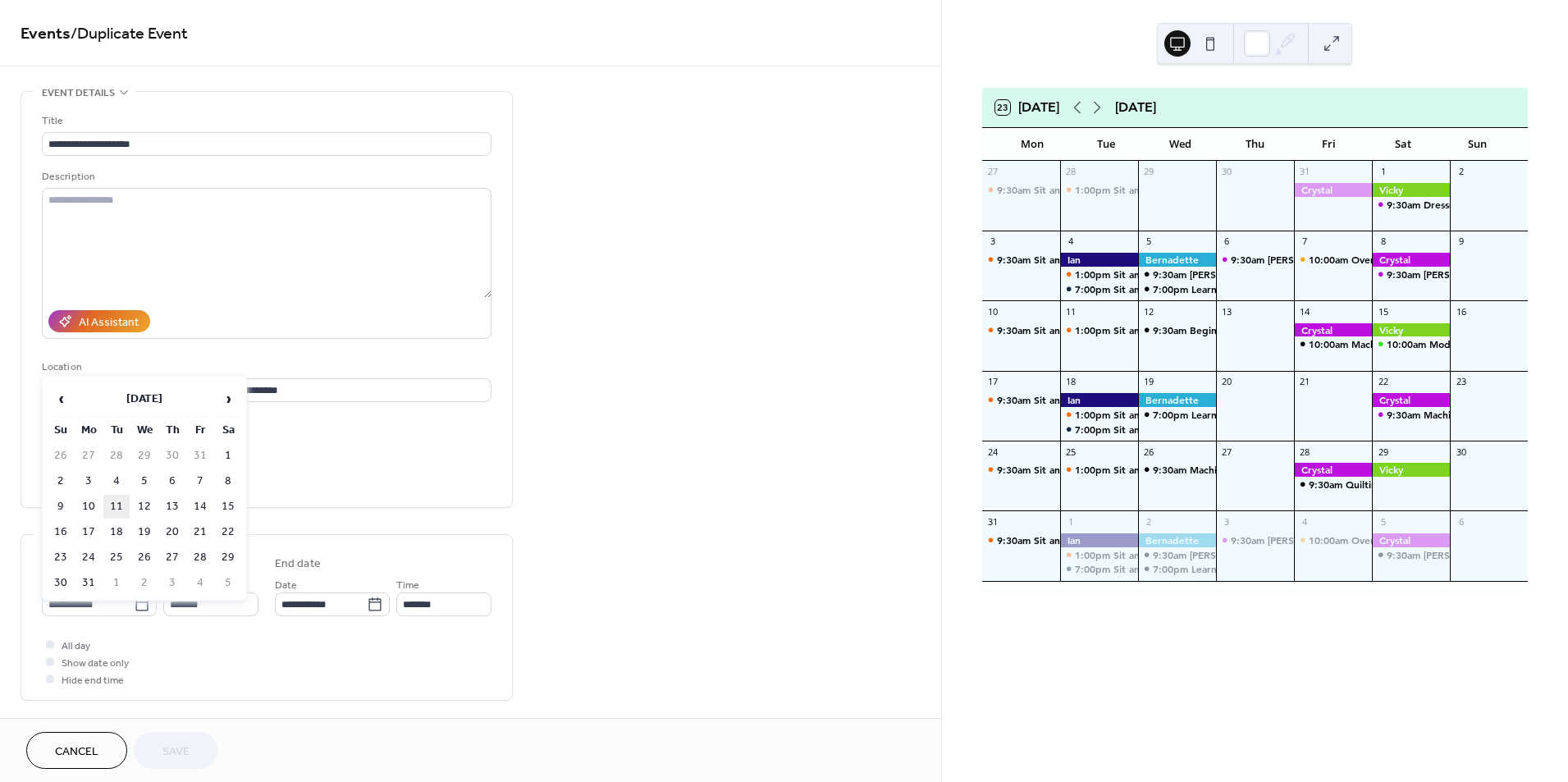 click on "11" at bounding box center (117, 506) 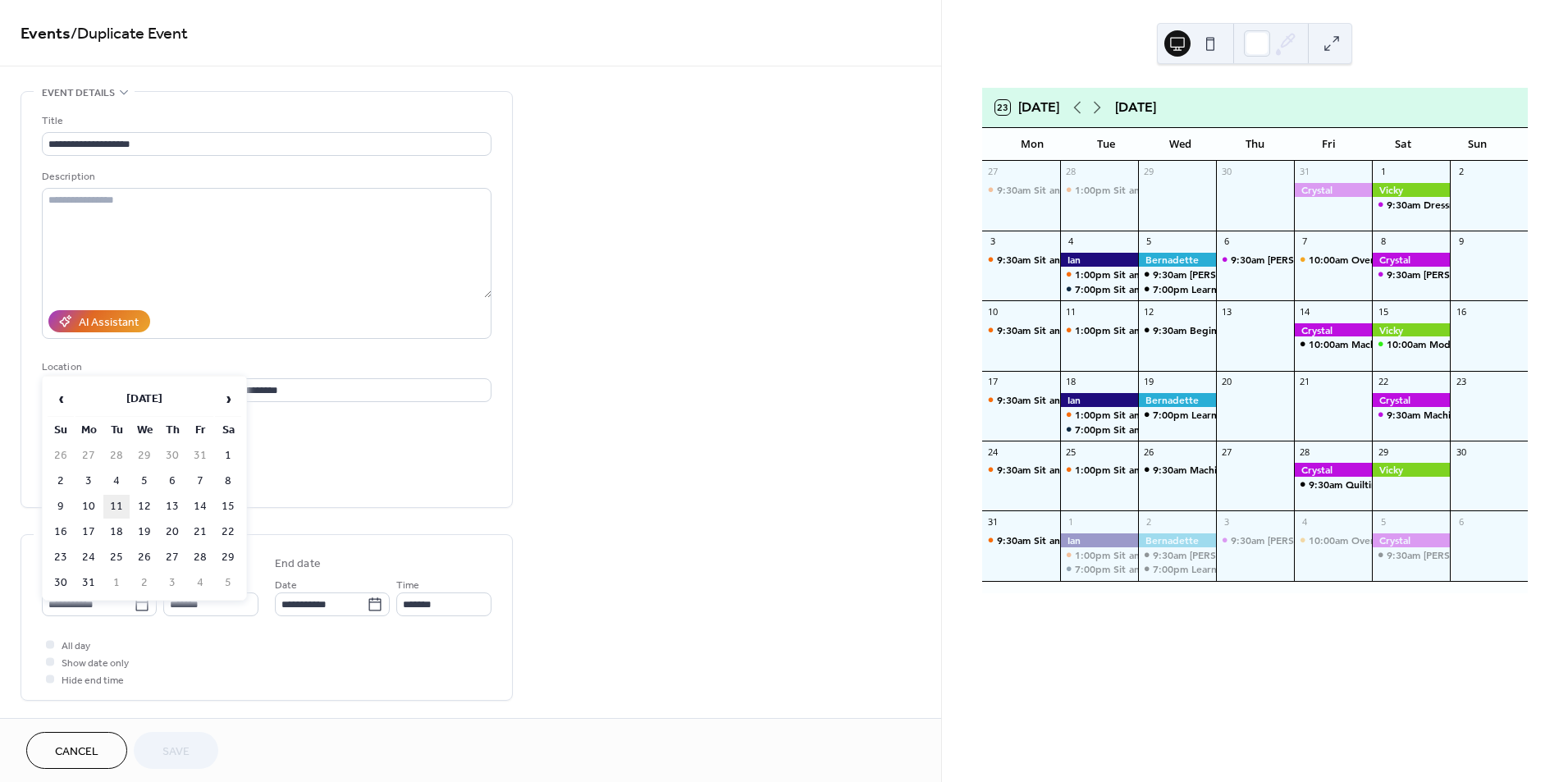 type on "**********" 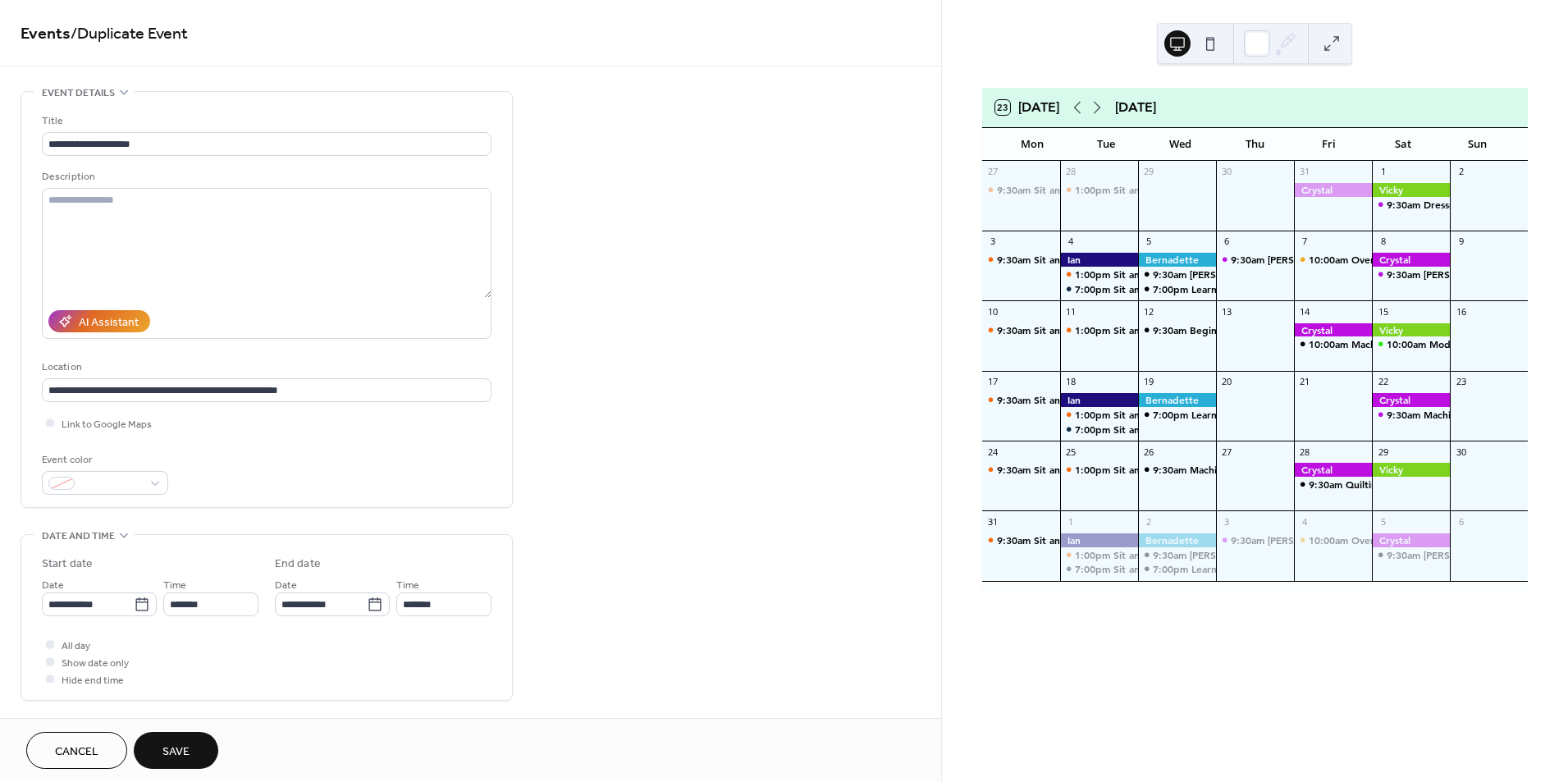 click on "Save" at bounding box center (176, 752) 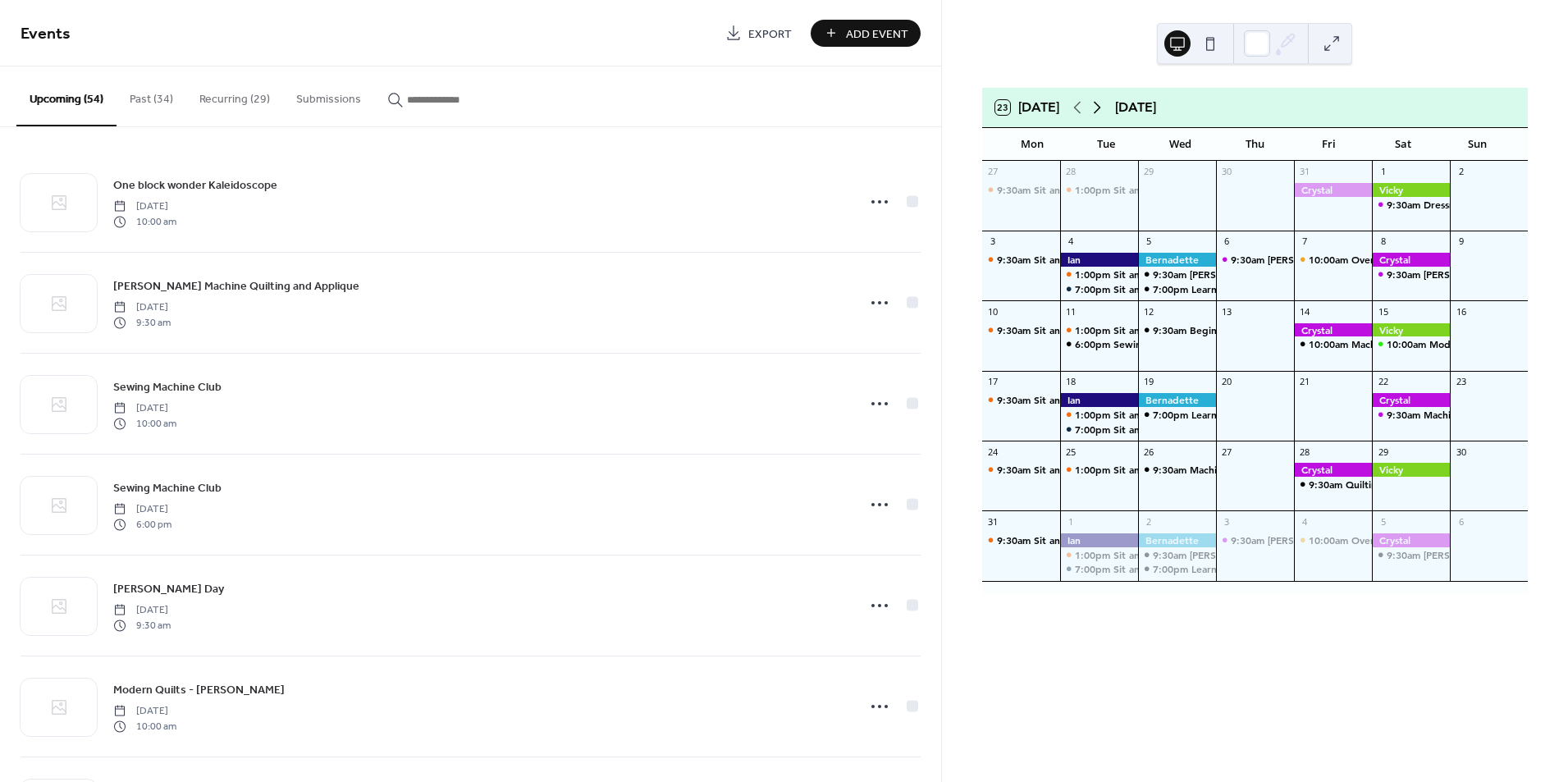 click 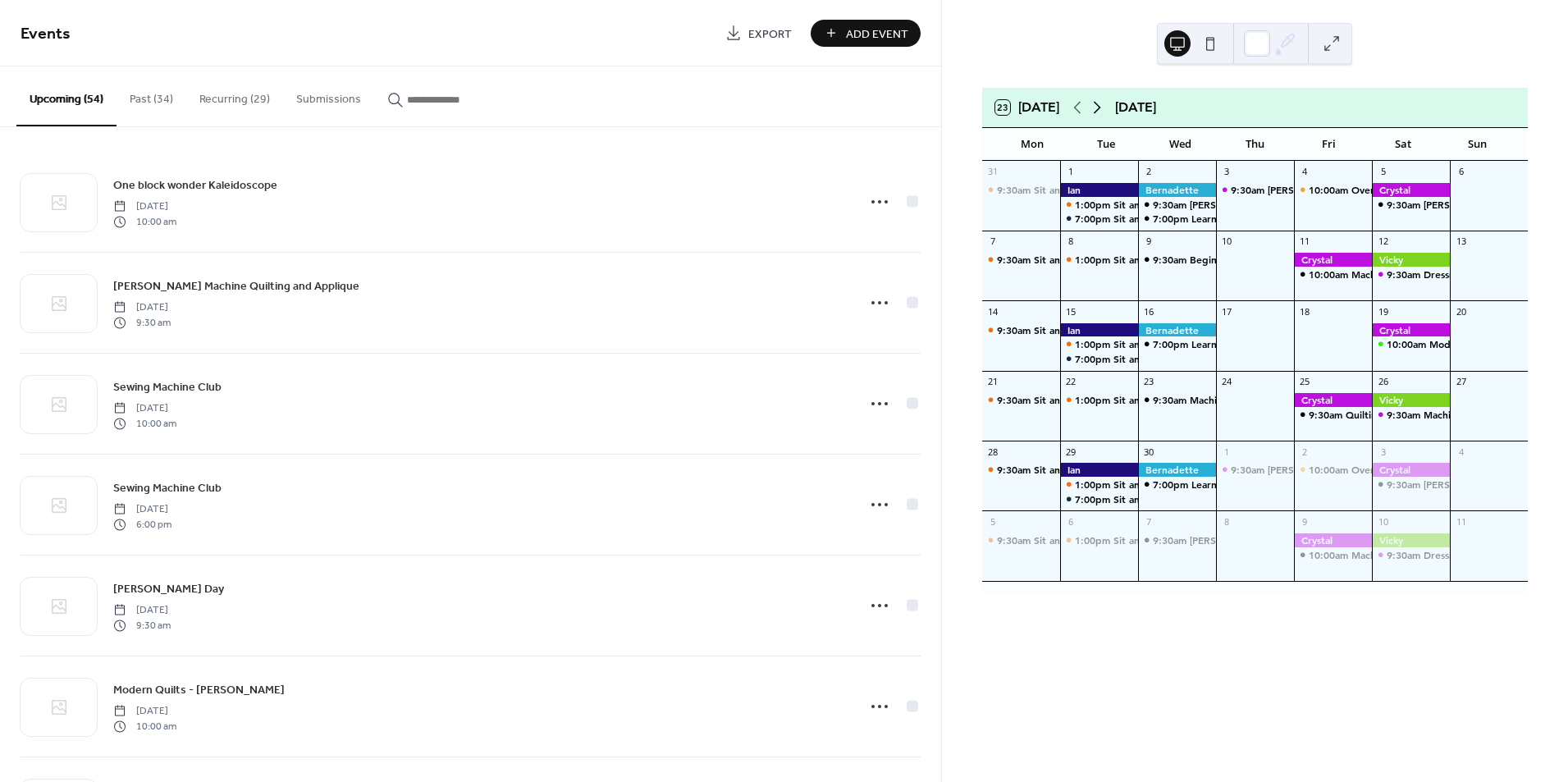 click 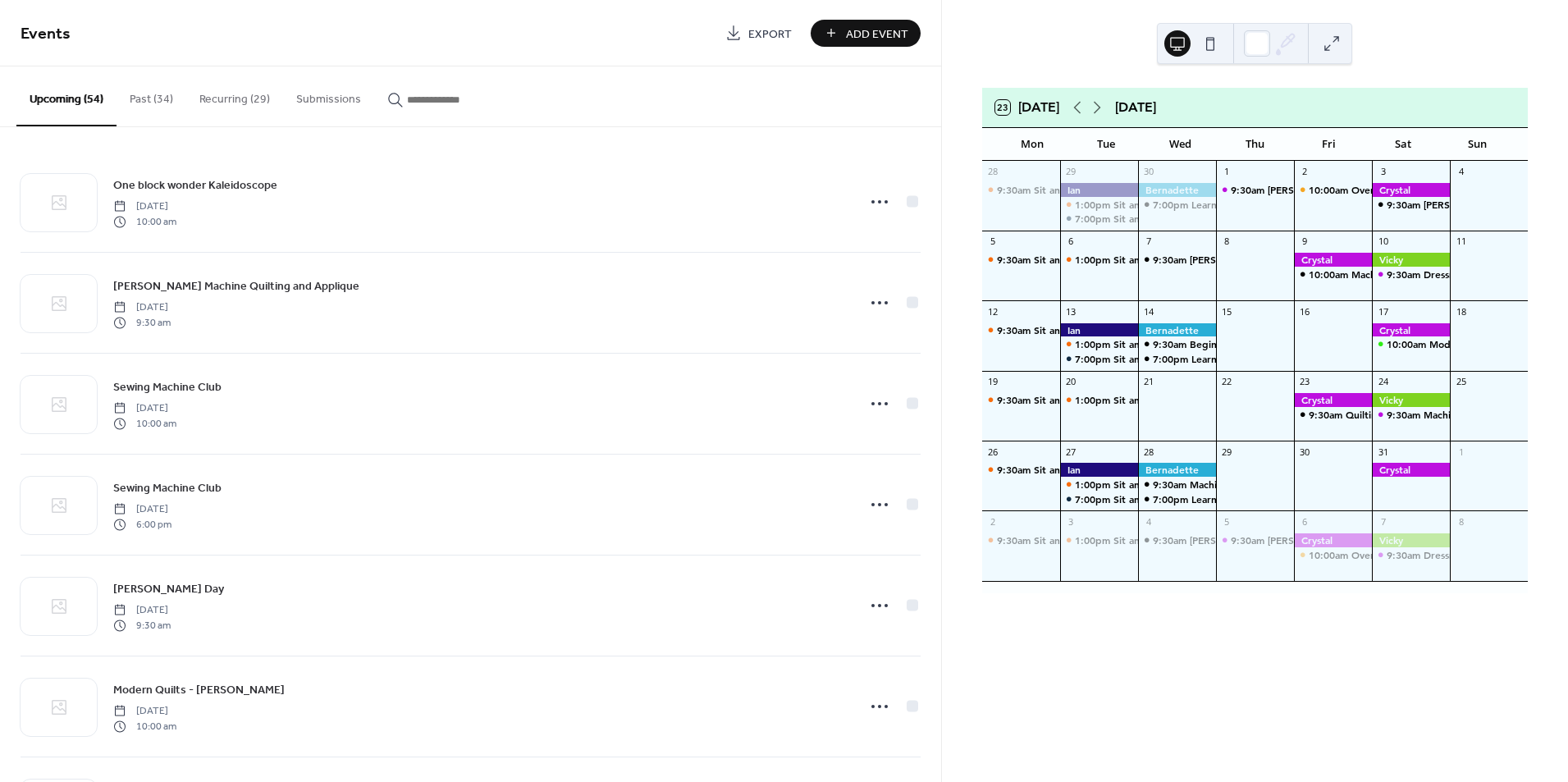 click at bounding box center (456, 99) 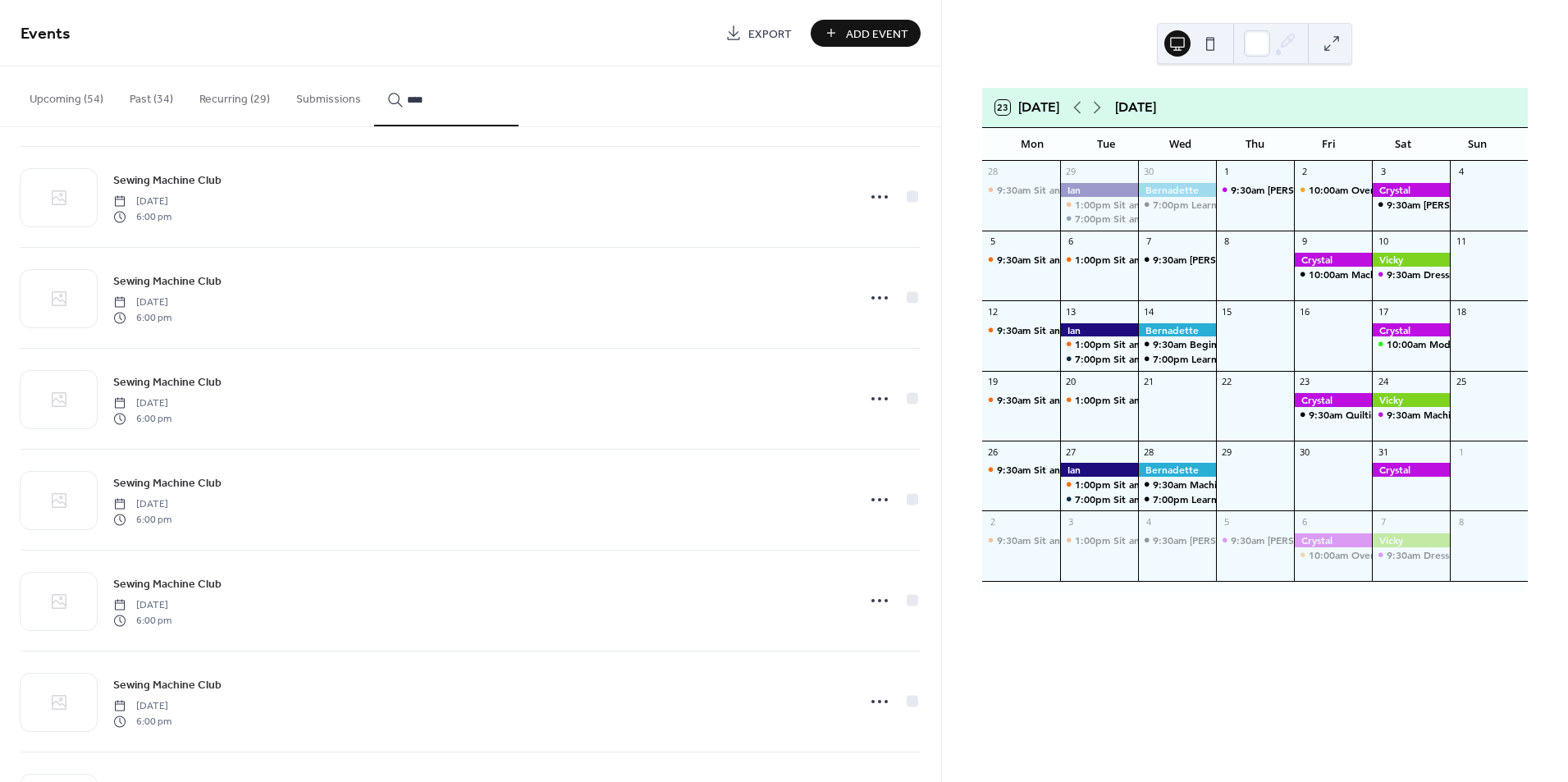 scroll, scrollTop: 1818, scrollLeft: 0, axis: vertical 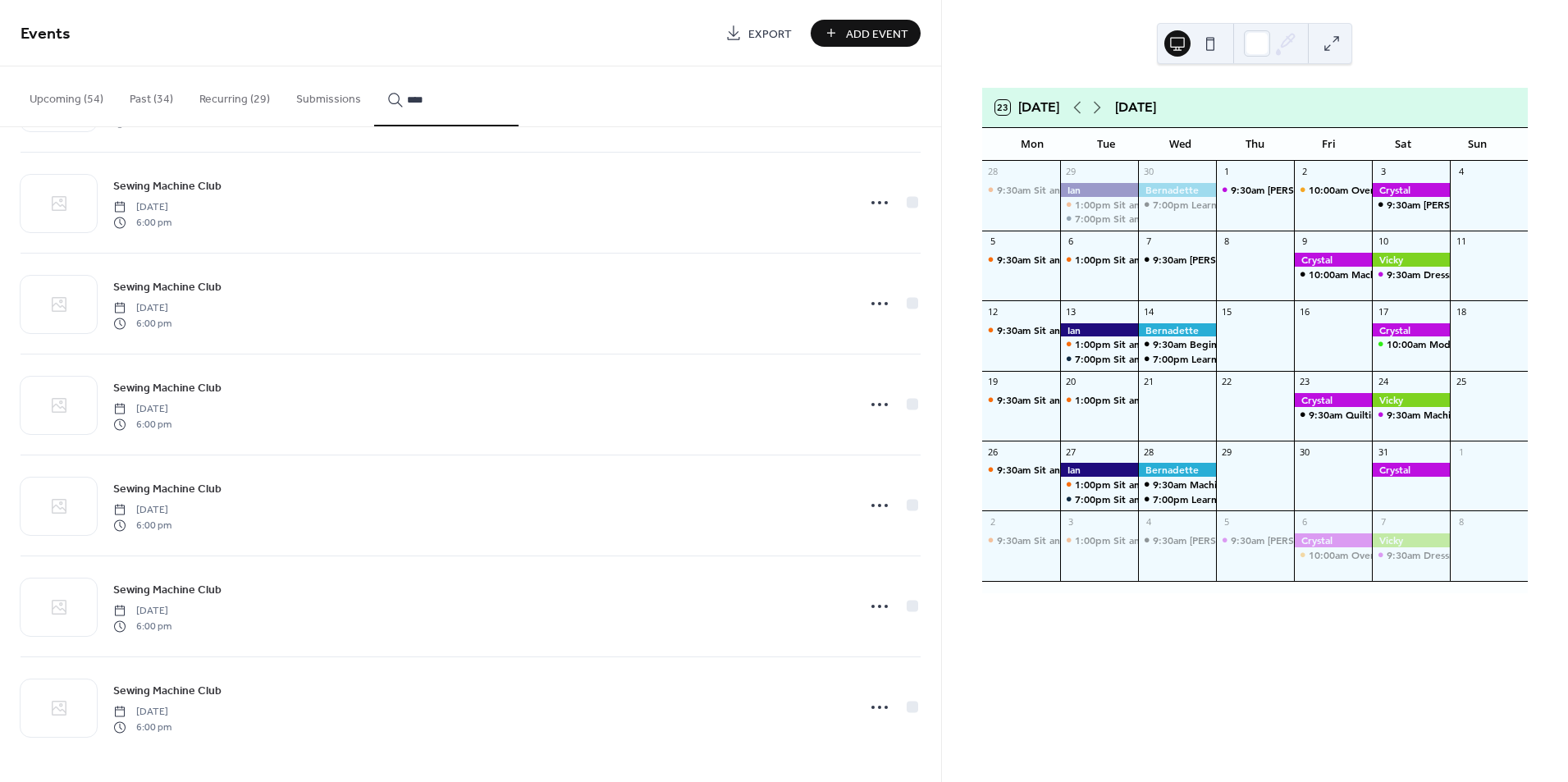 type on "****" 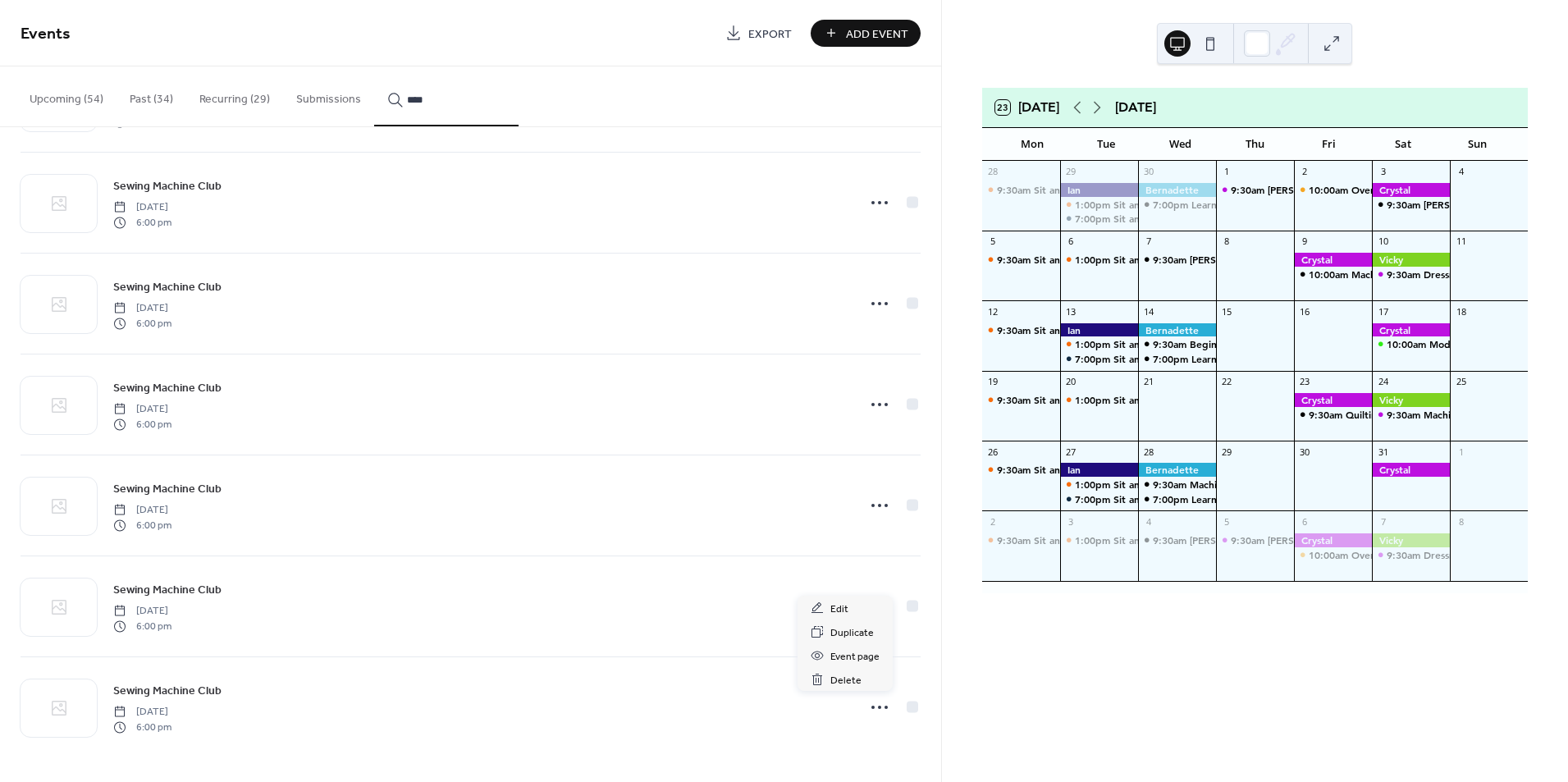 click 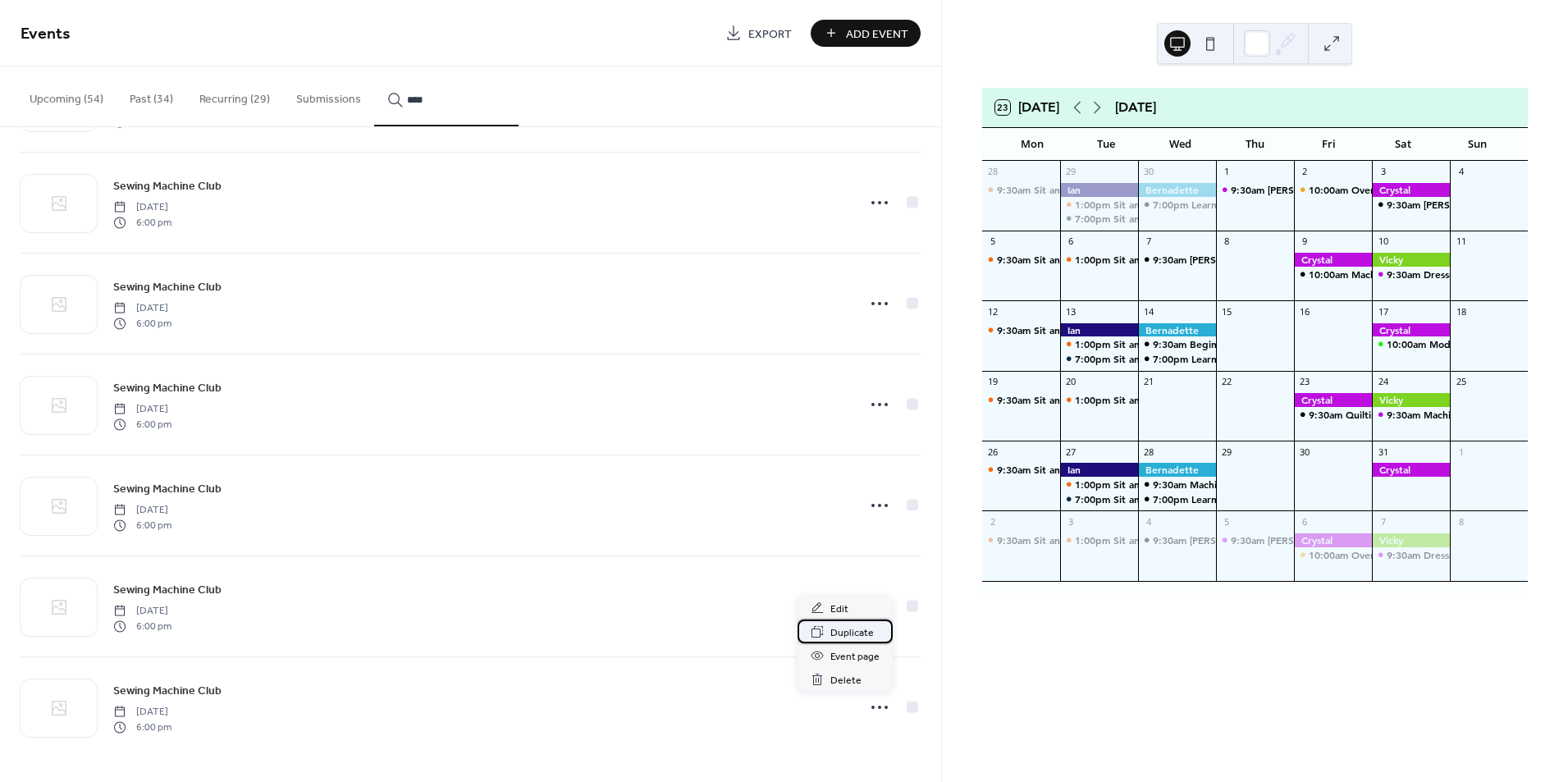 click on "Duplicate" at bounding box center [852, 633] 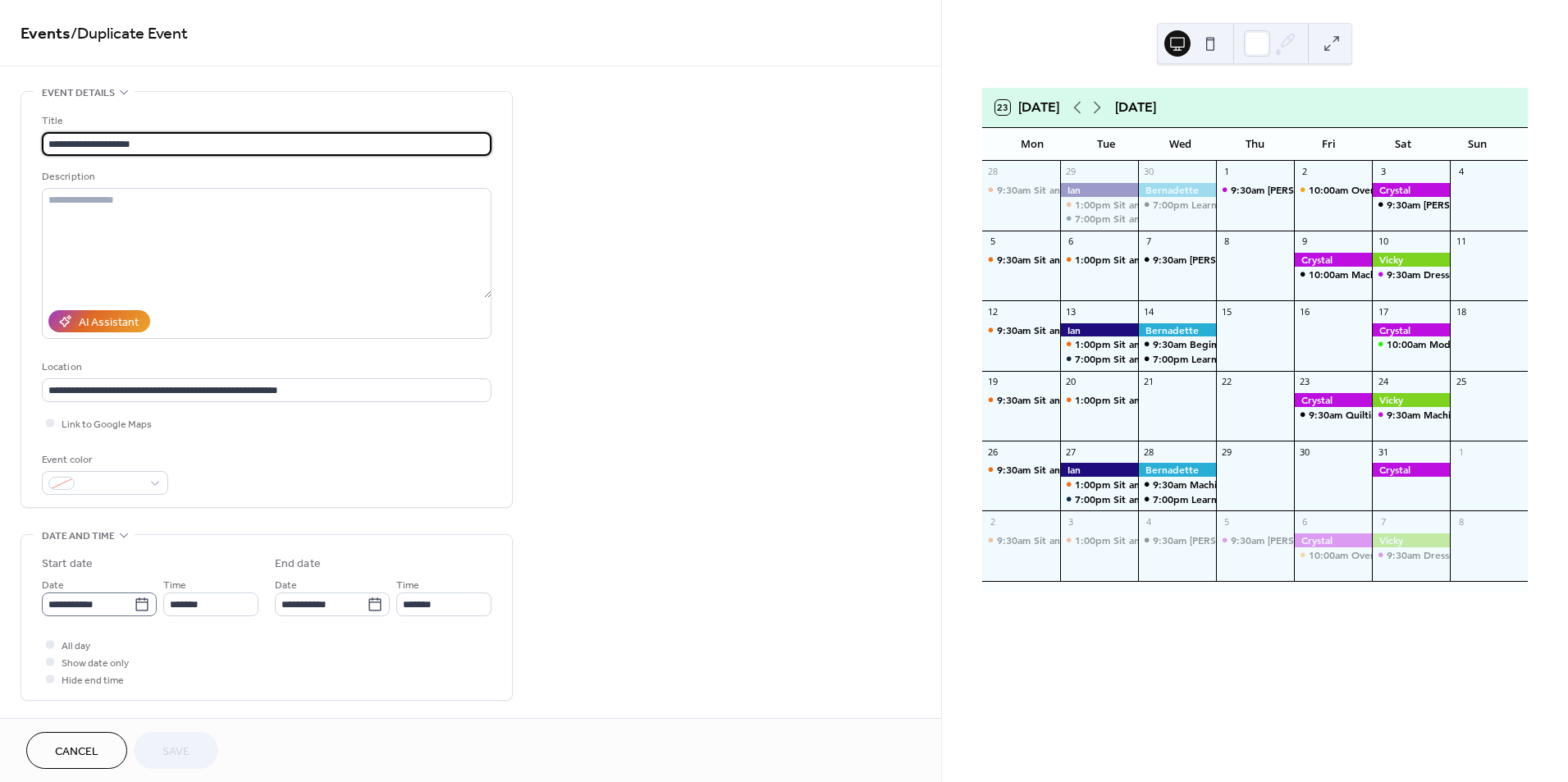 click 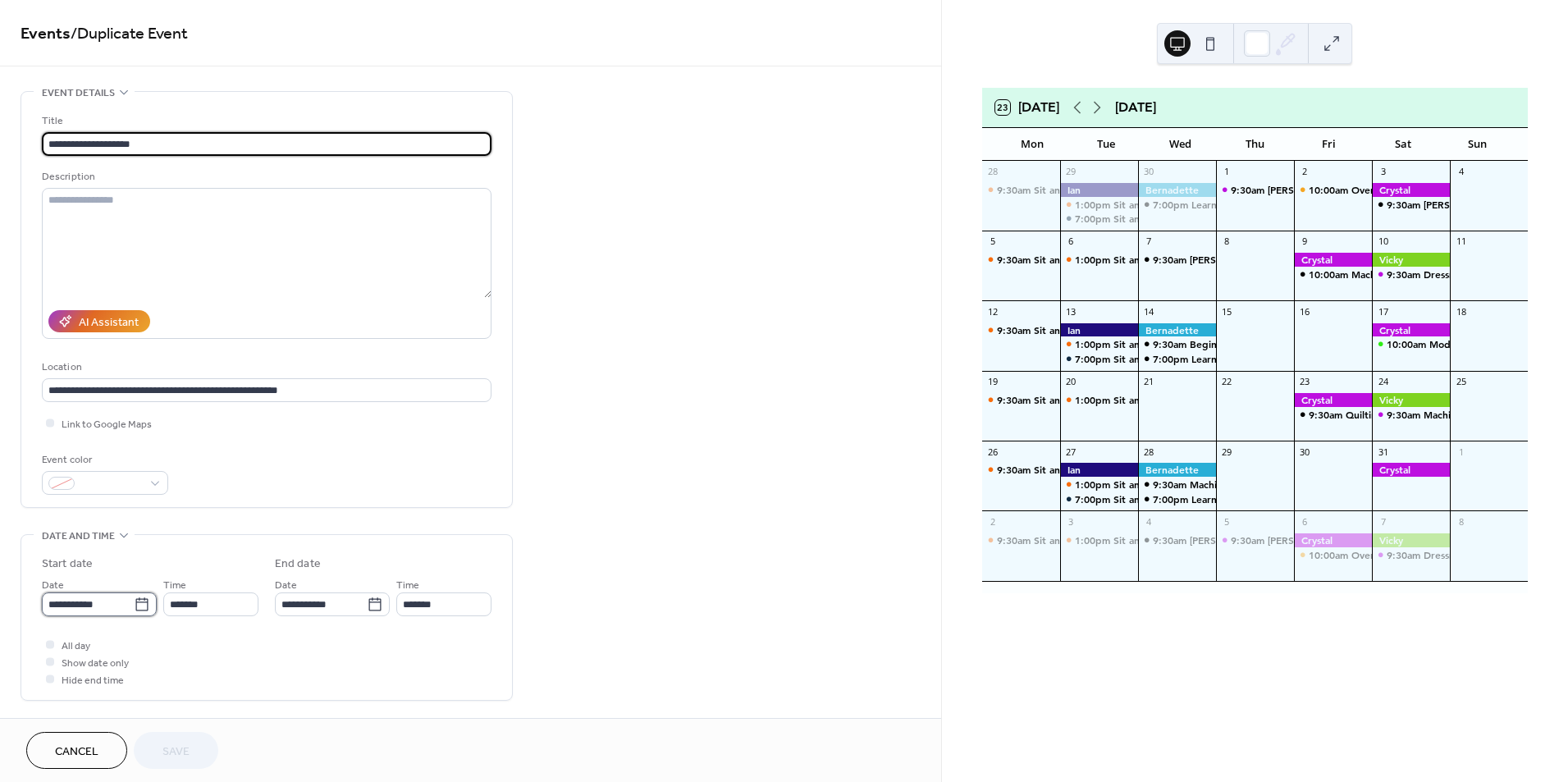 click on "**********" at bounding box center (88, 604) 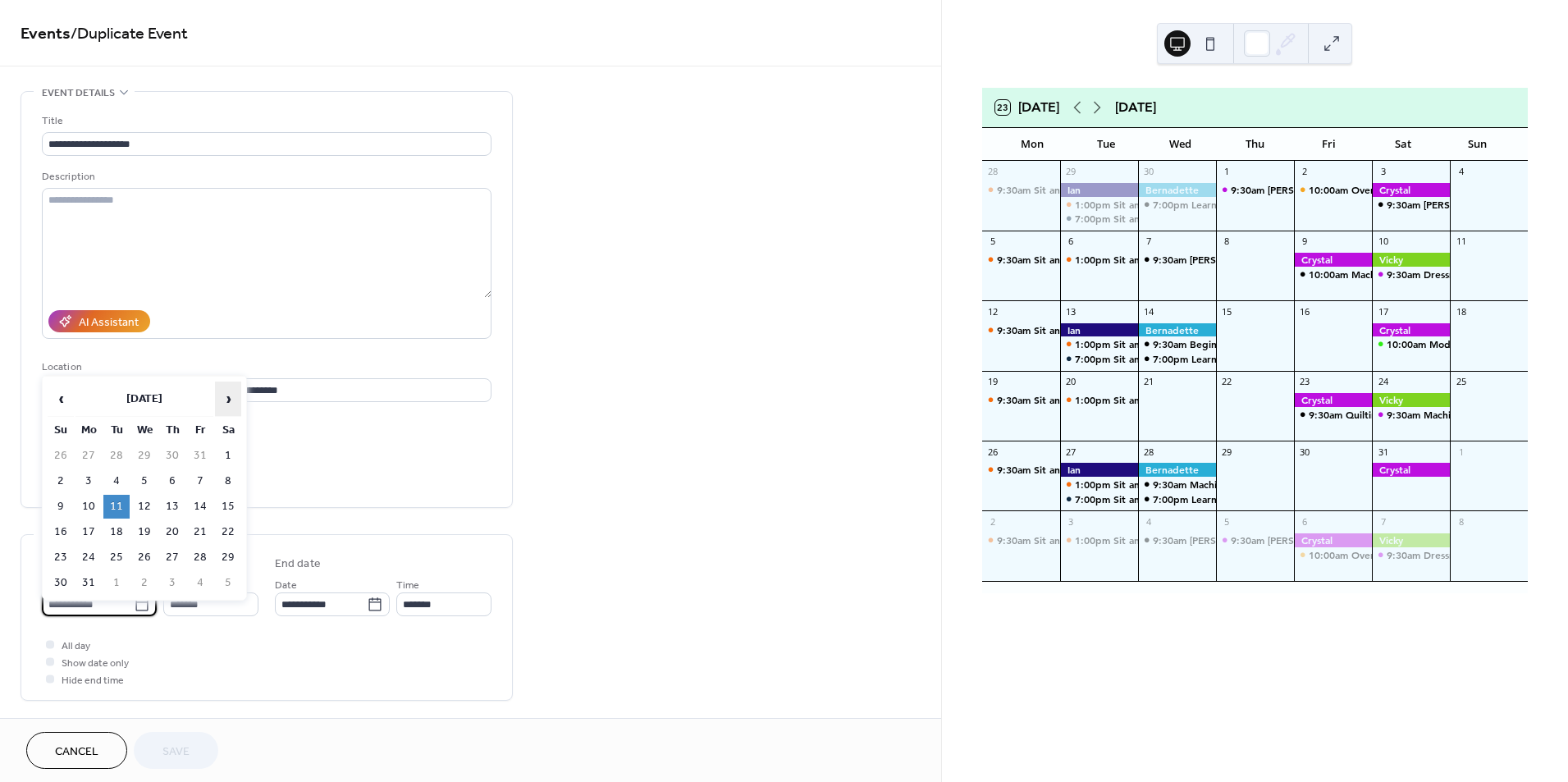 click on "›" at bounding box center (228, 399) 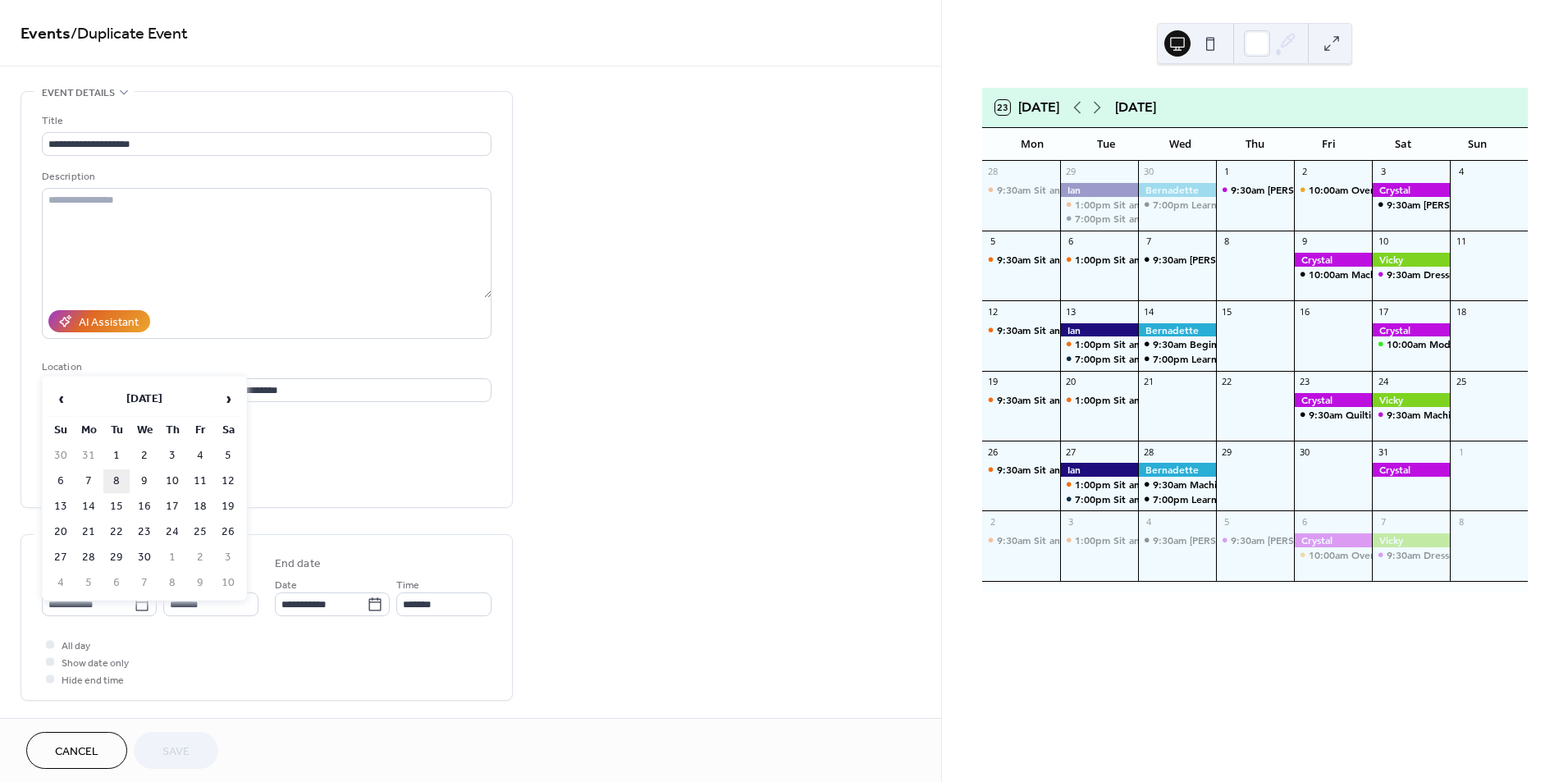 click on "8" at bounding box center [117, 481] 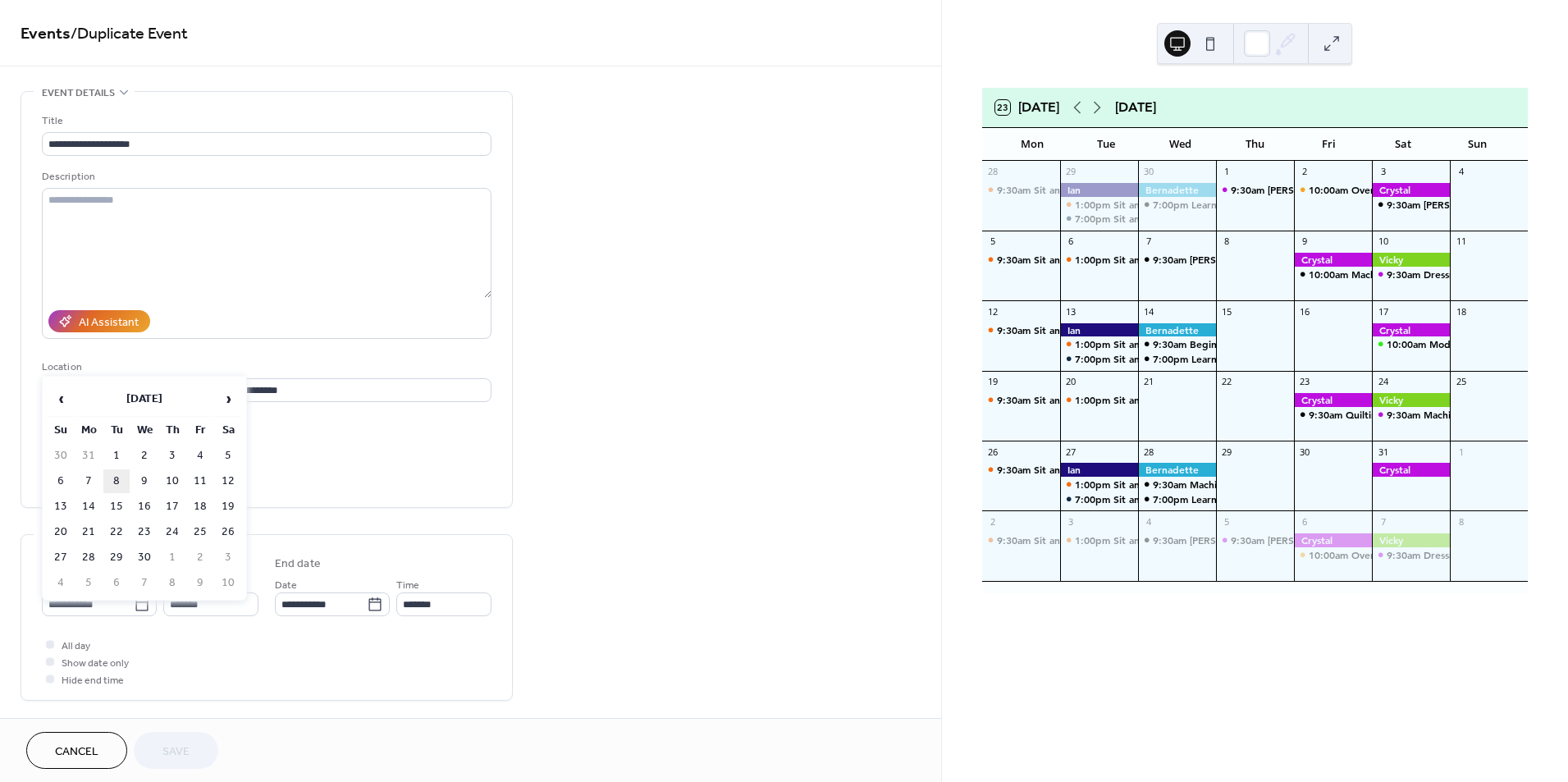 type on "**********" 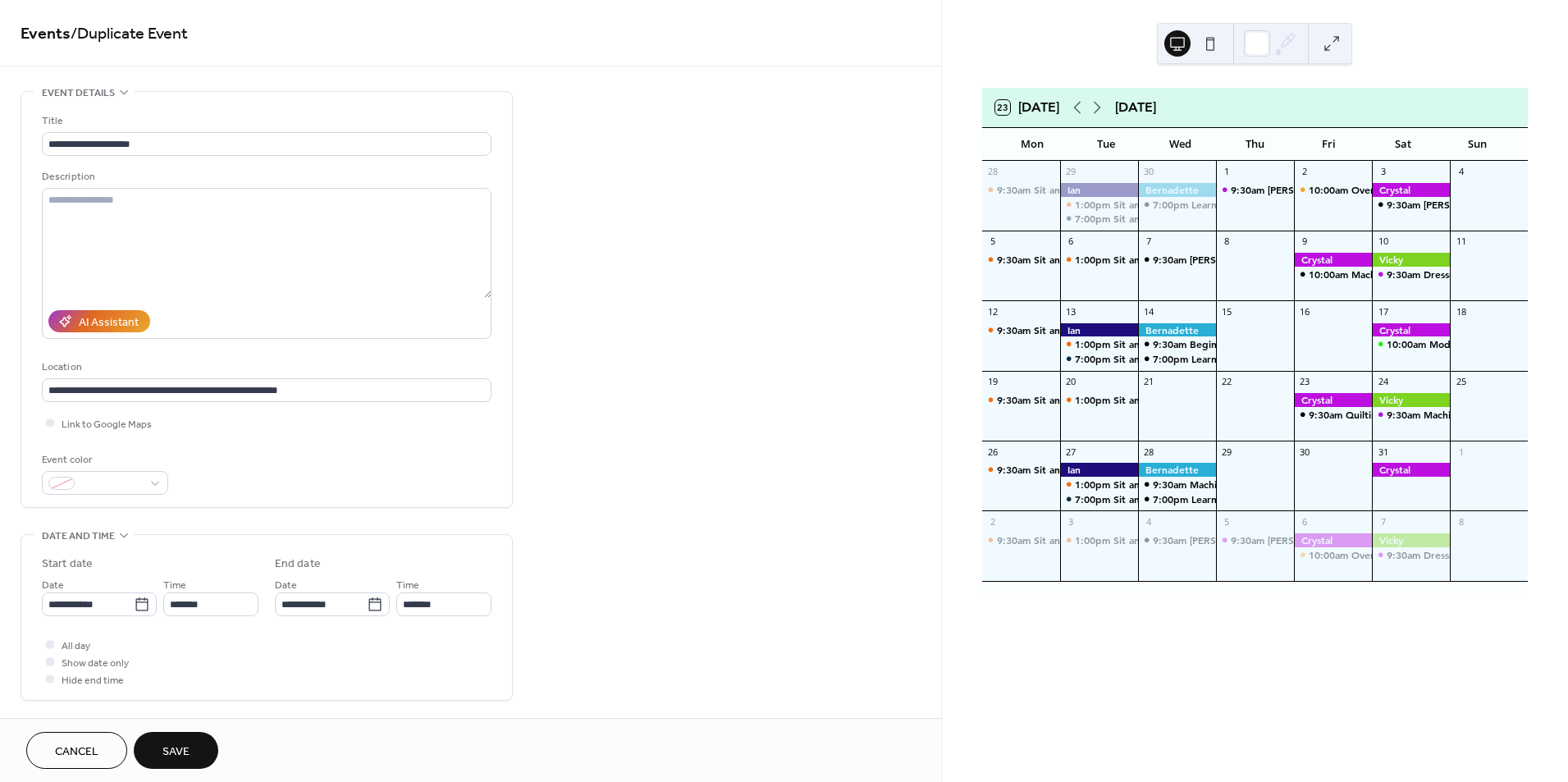 click on "Save" at bounding box center [176, 752] 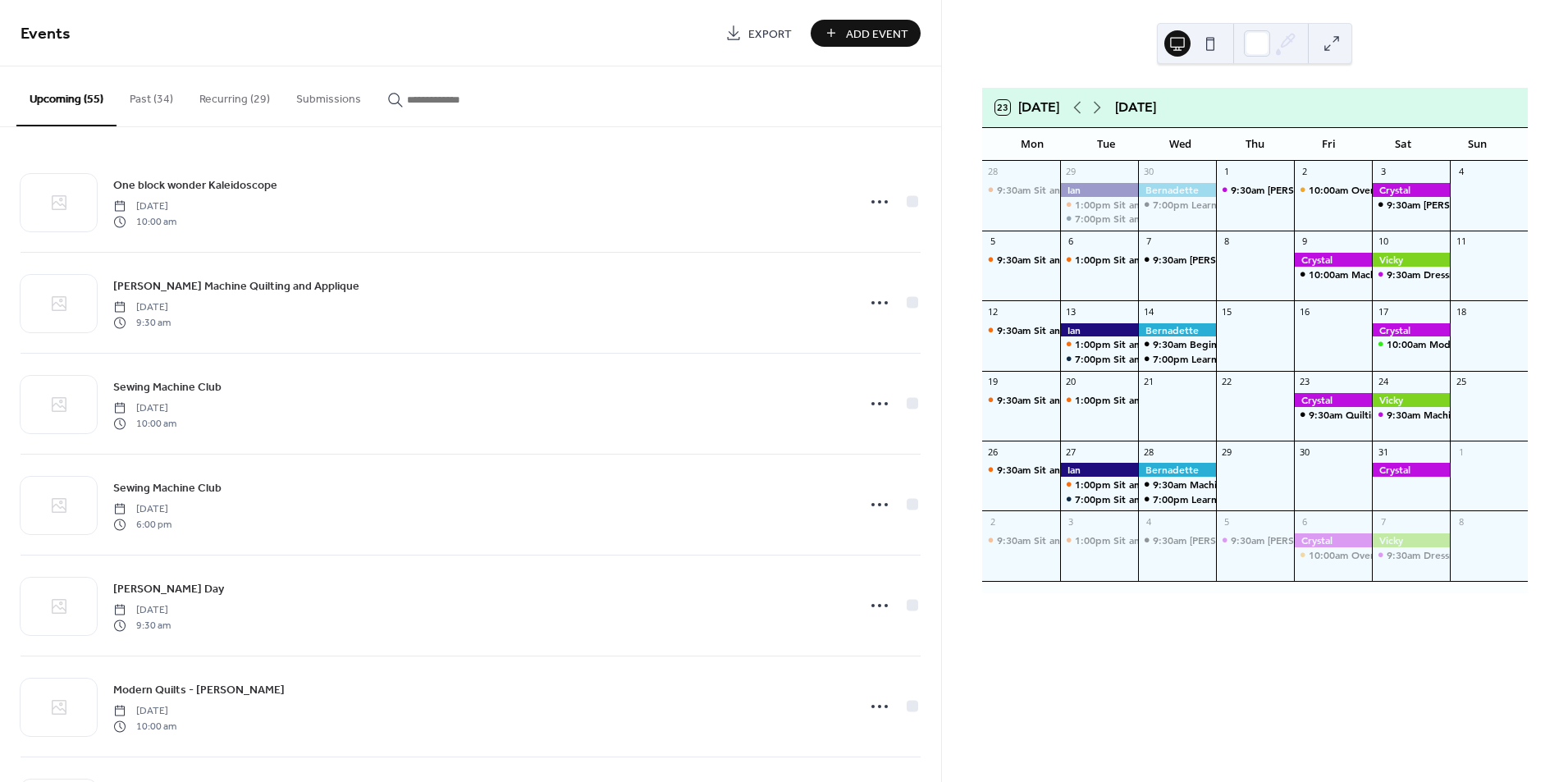 click at bounding box center (456, 99) 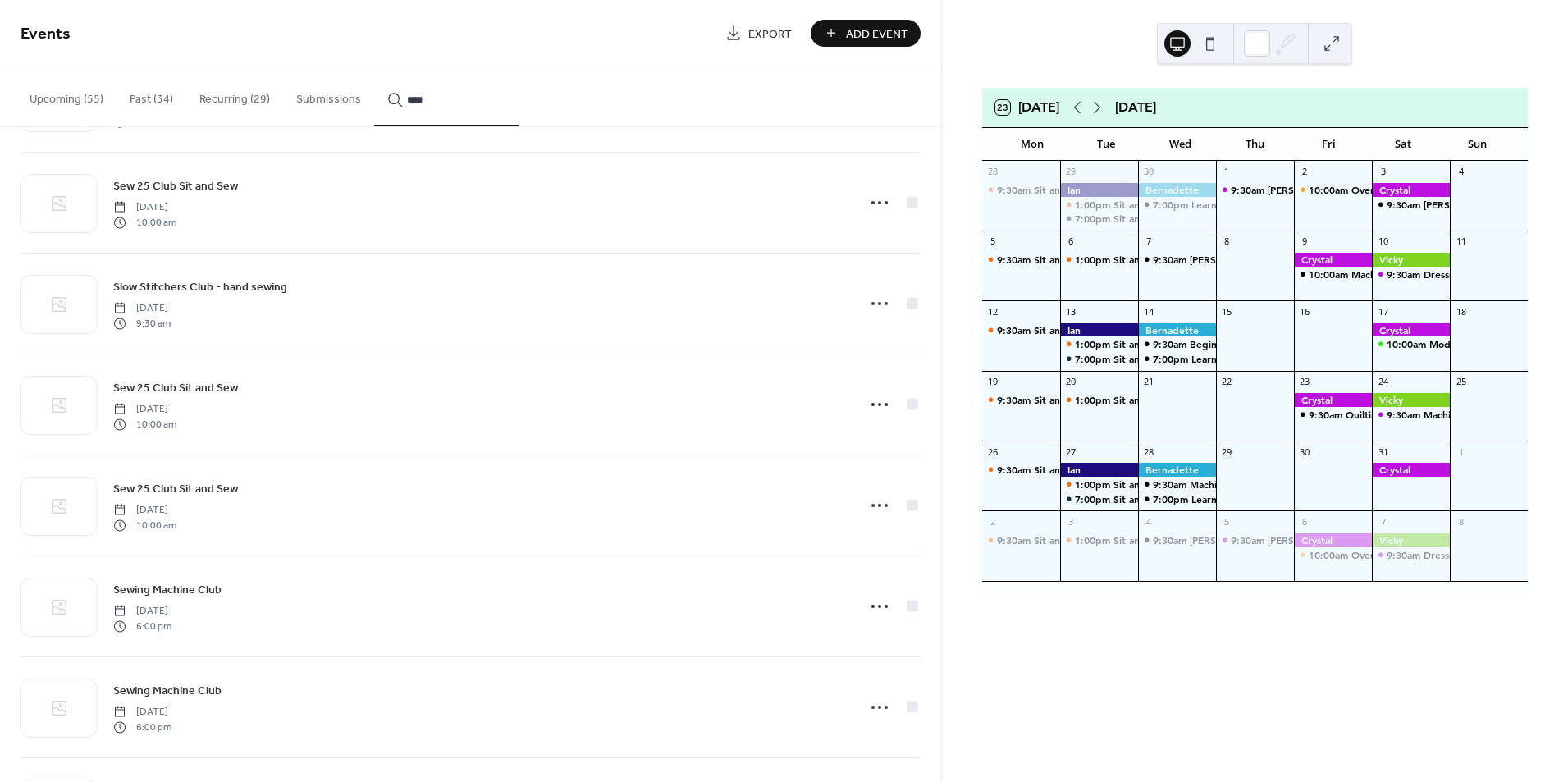 scroll, scrollTop: 4444, scrollLeft: 0, axis: vertical 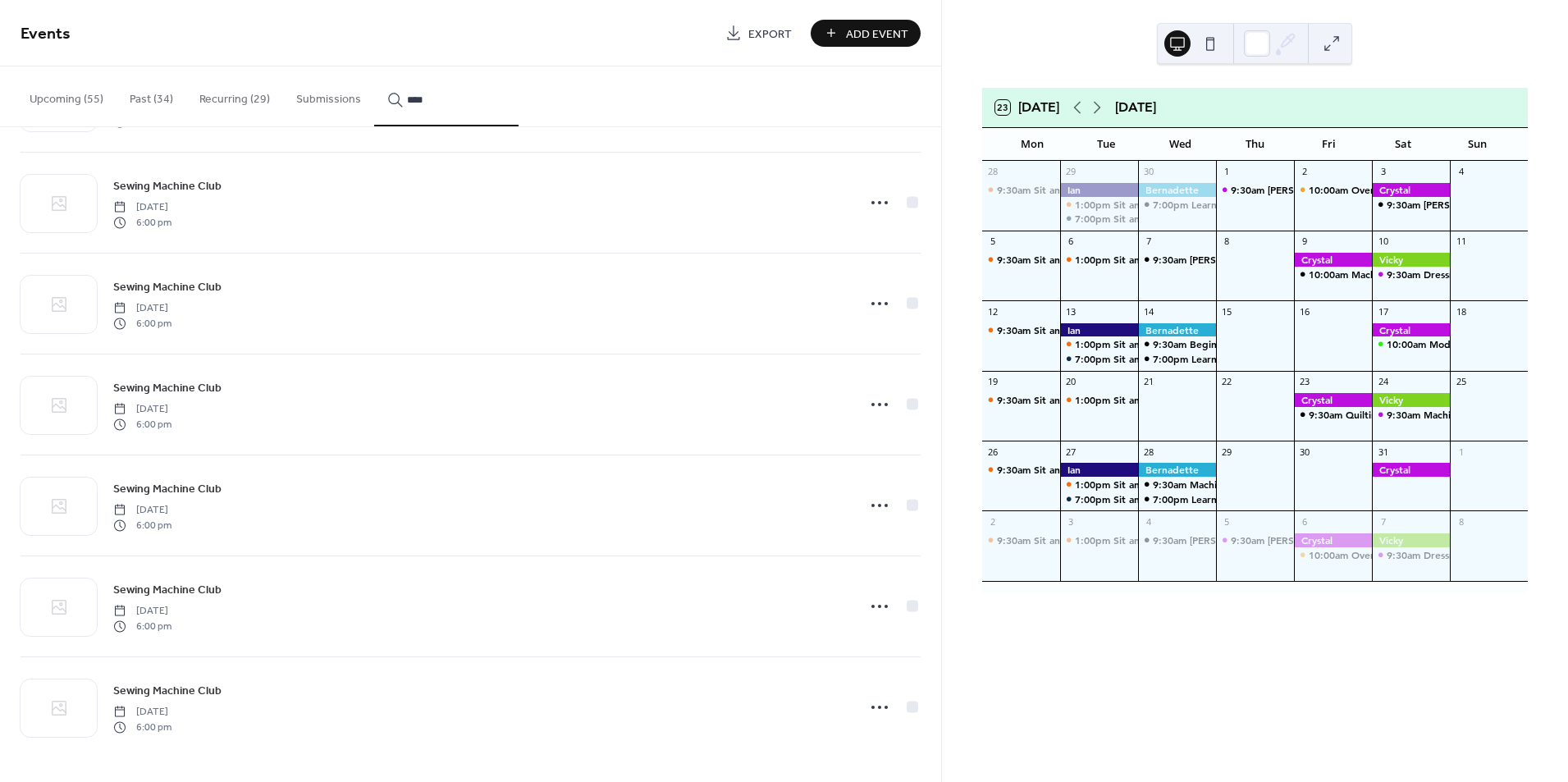 type on "****" 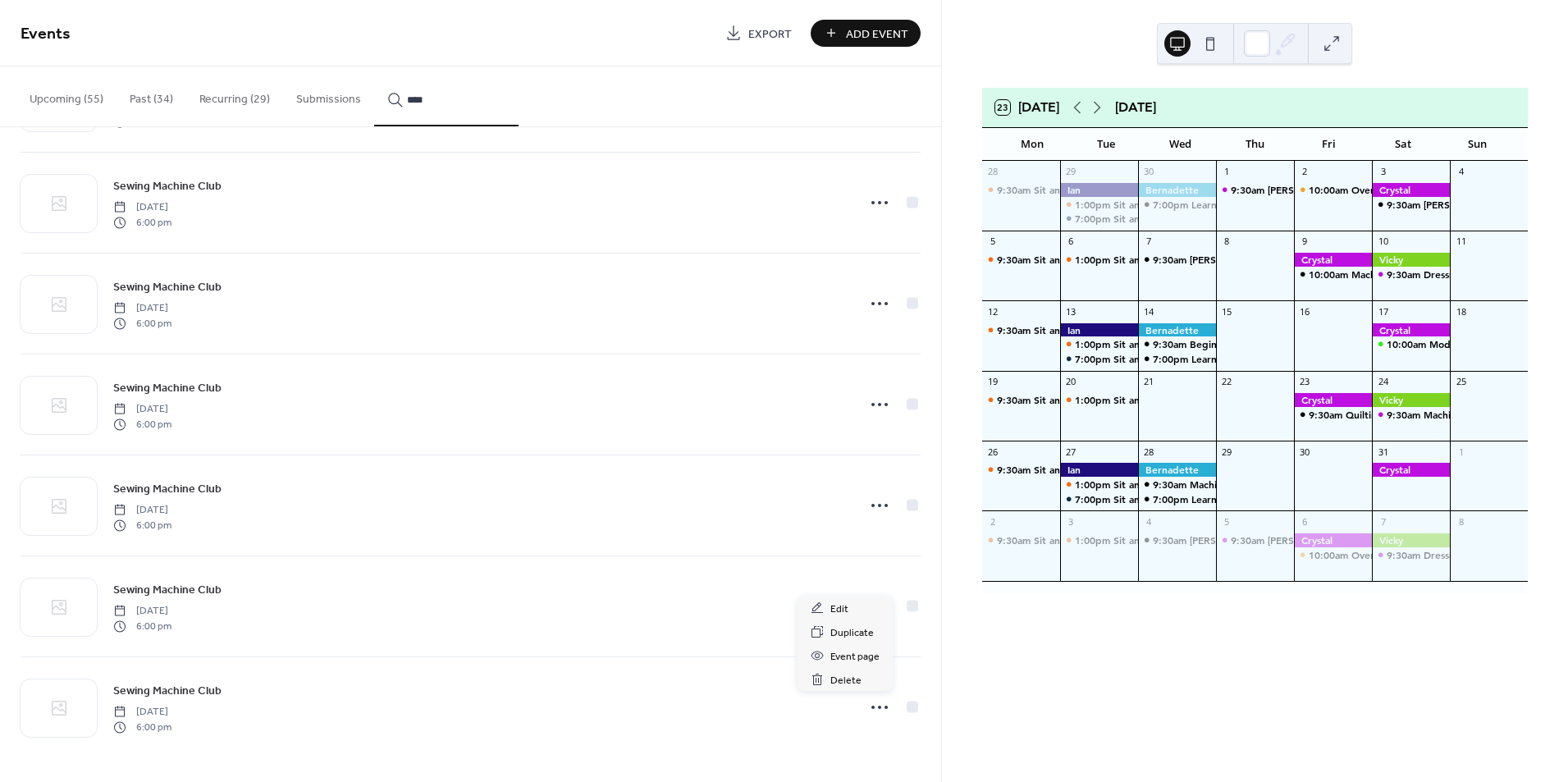 click 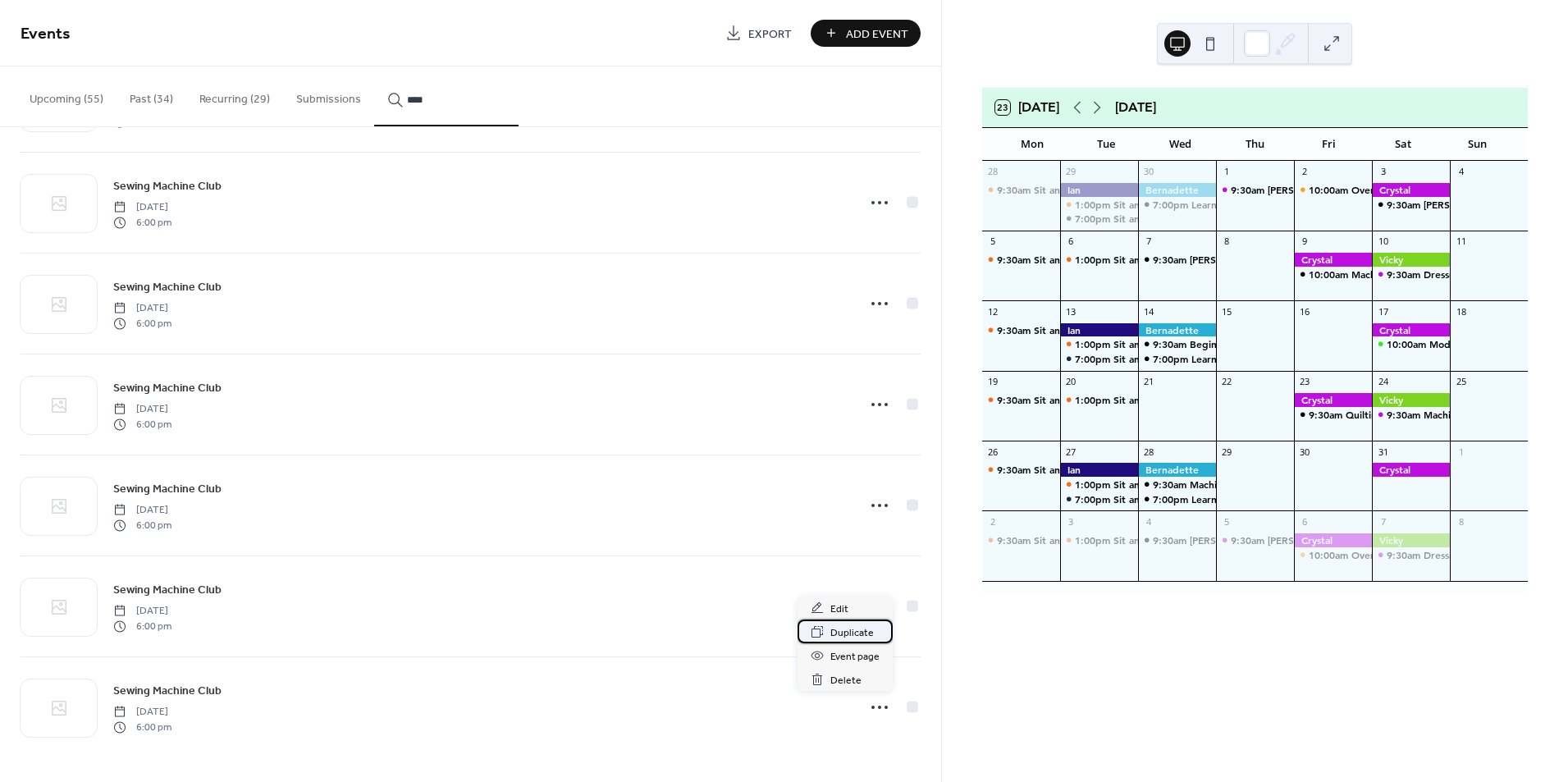 click on "Duplicate" at bounding box center (852, 633) 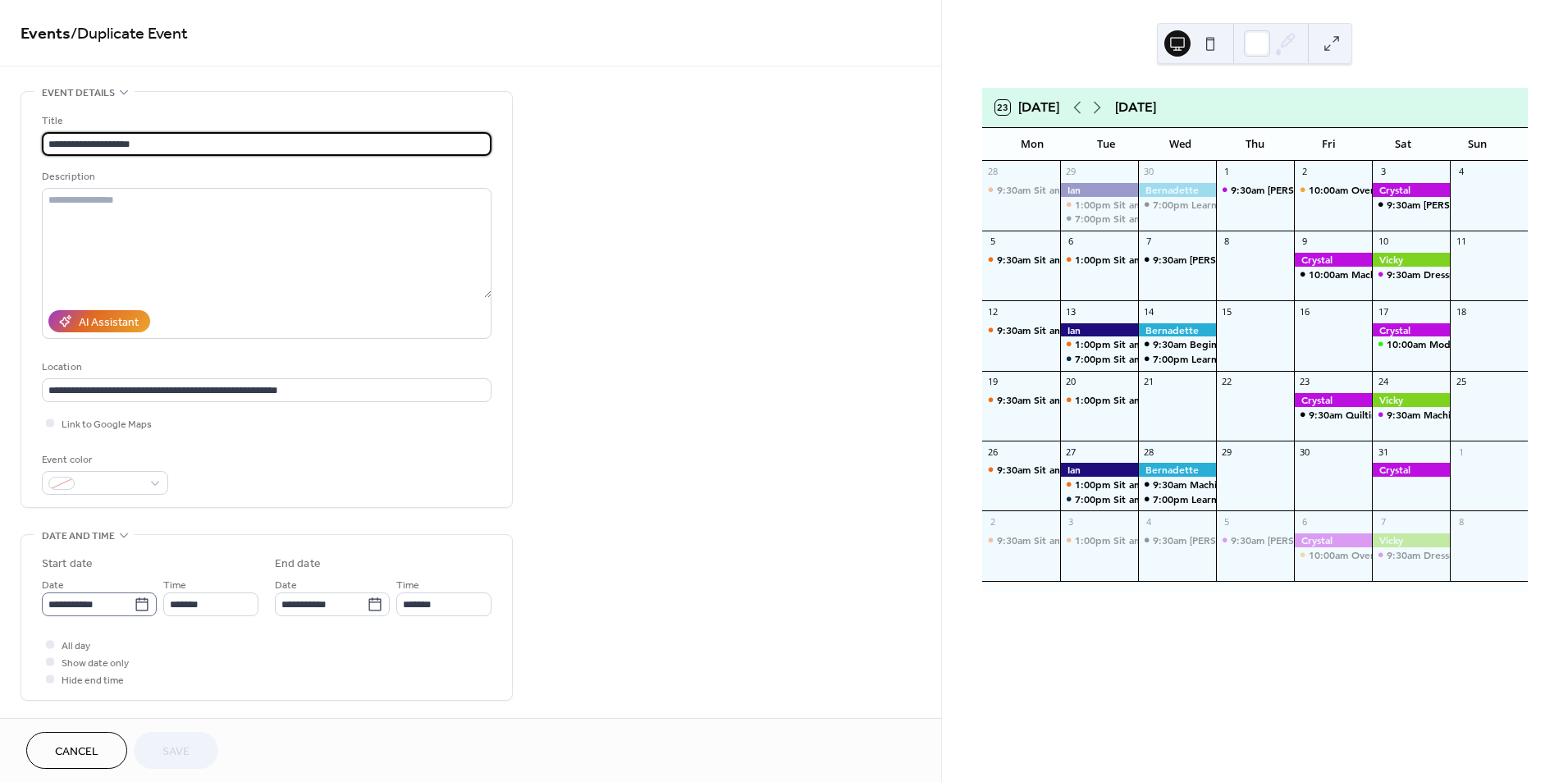 click 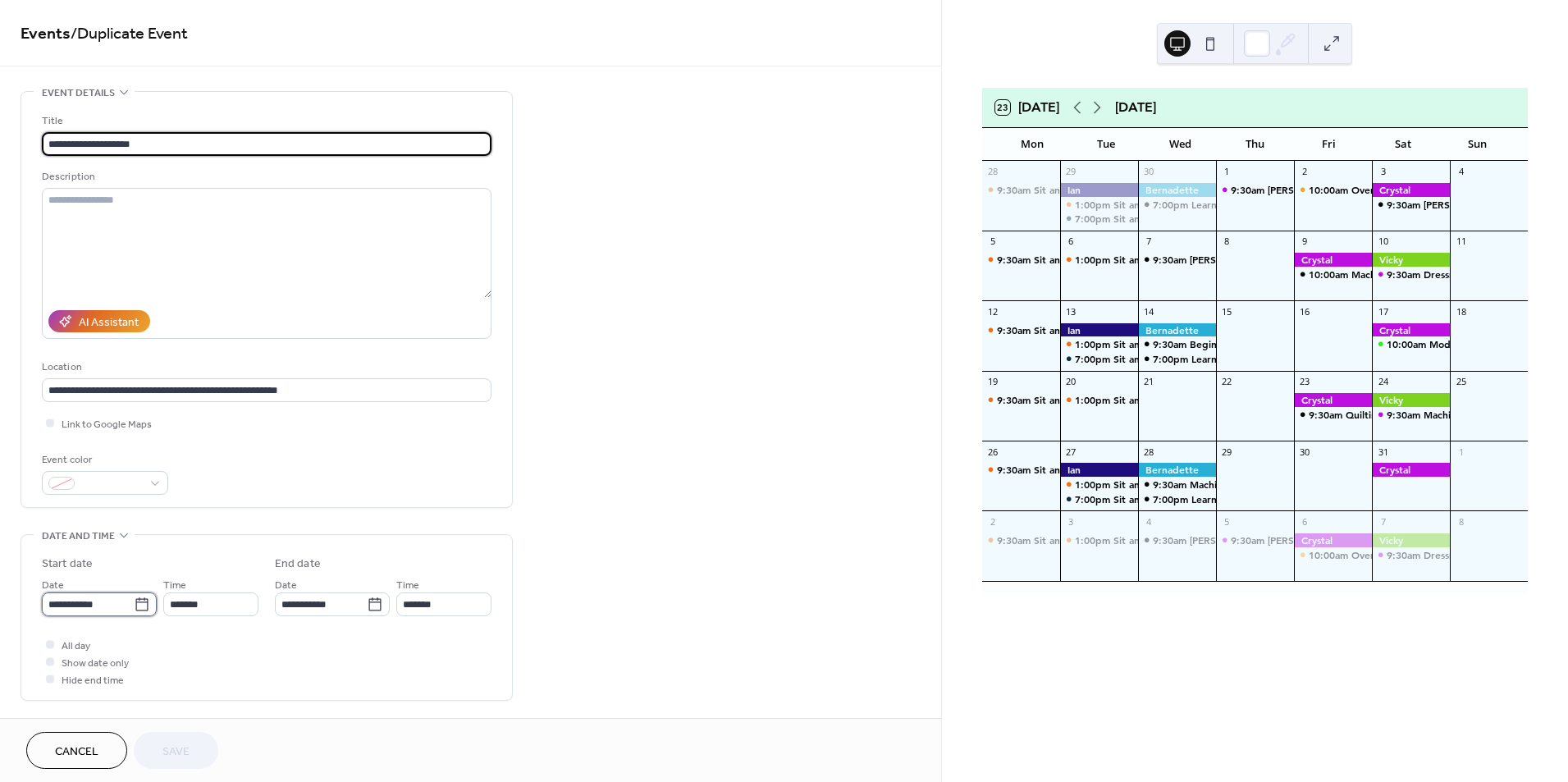 click on "**********" at bounding box center [88, 604] 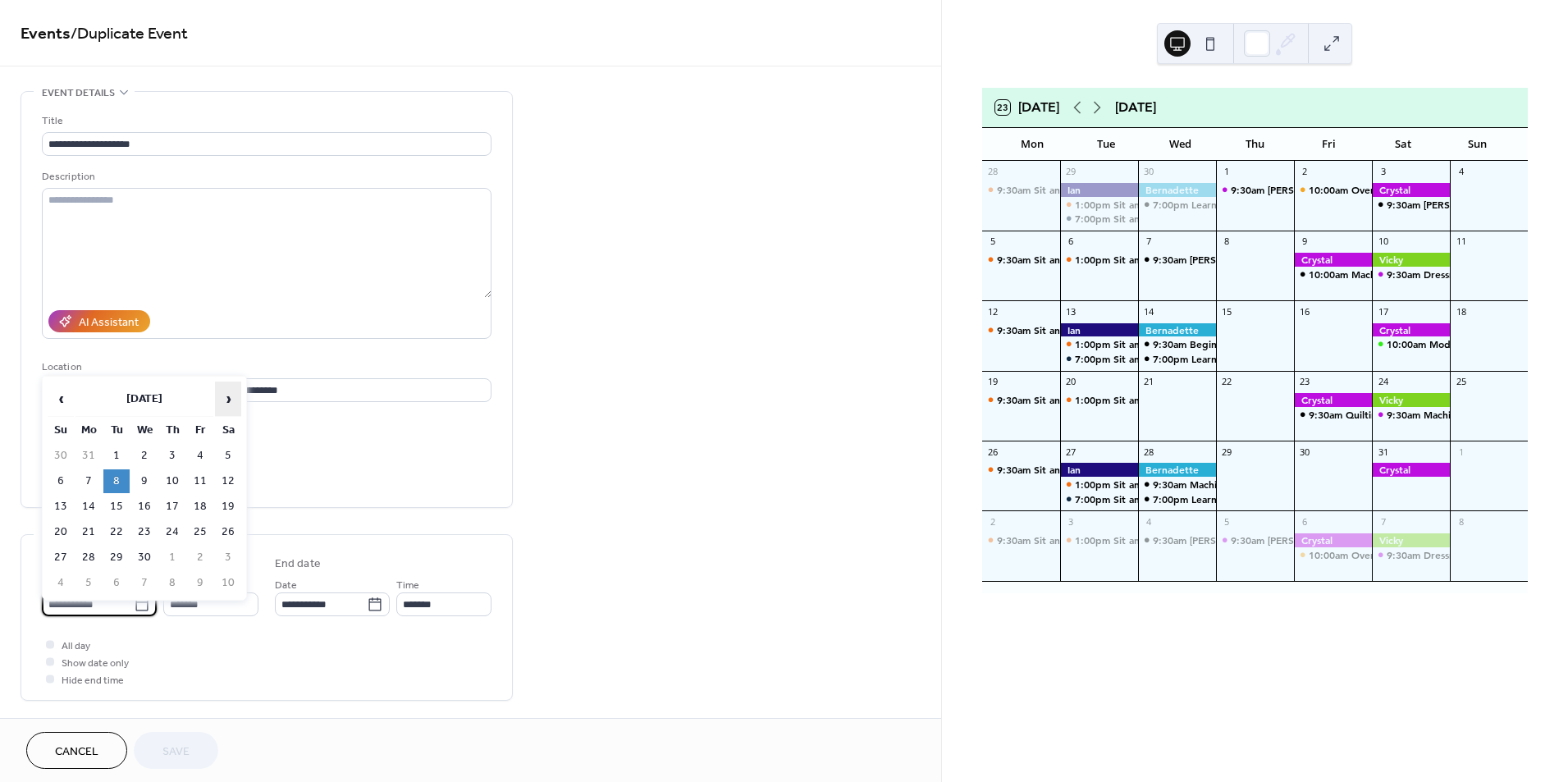 click on "›" at bounding box center [228, 399] 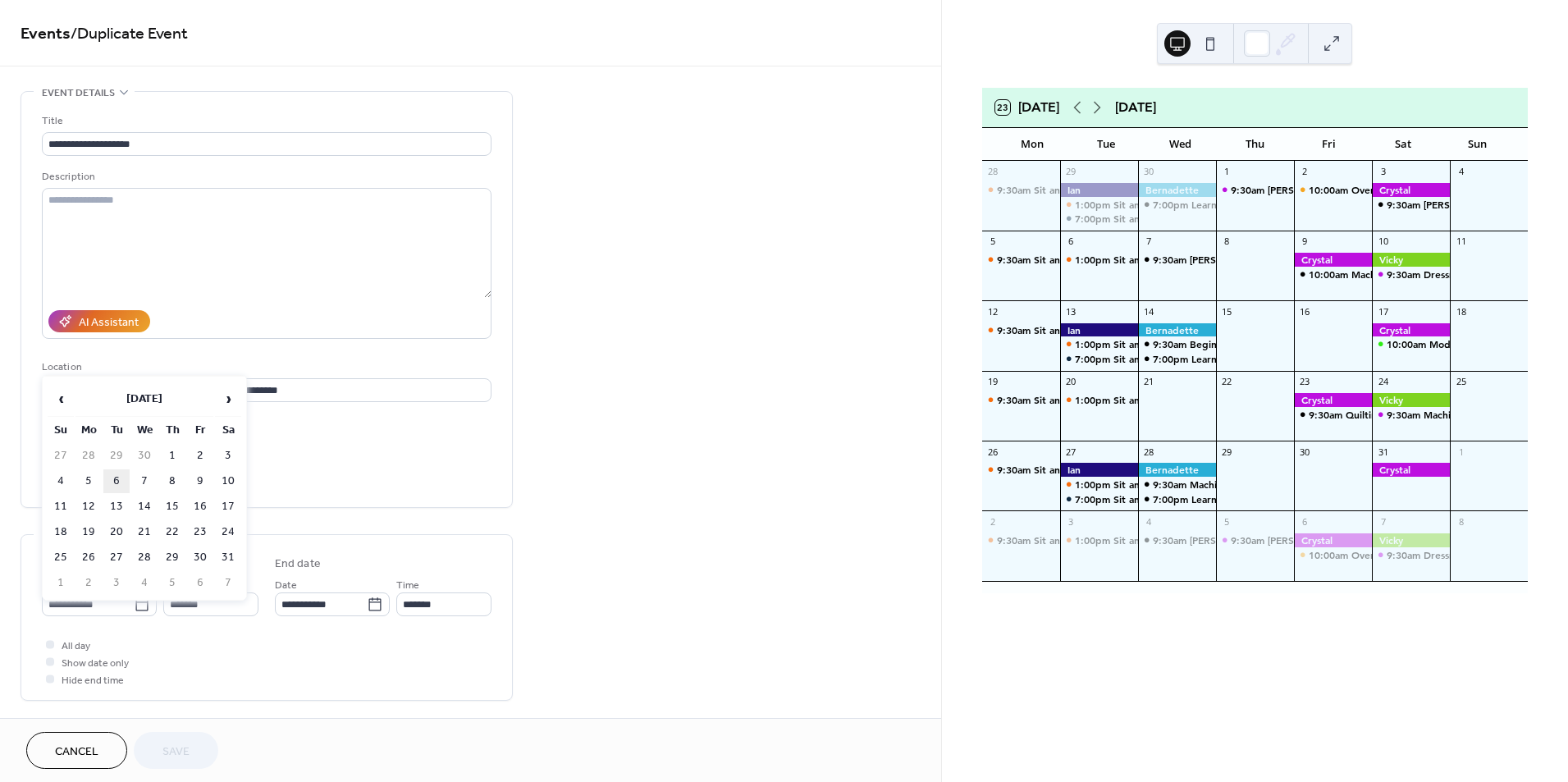 drag, startPoint x: 120, startPoint y: 469, endPoint x: 112, endPoint y: 476, distance: 10.630146 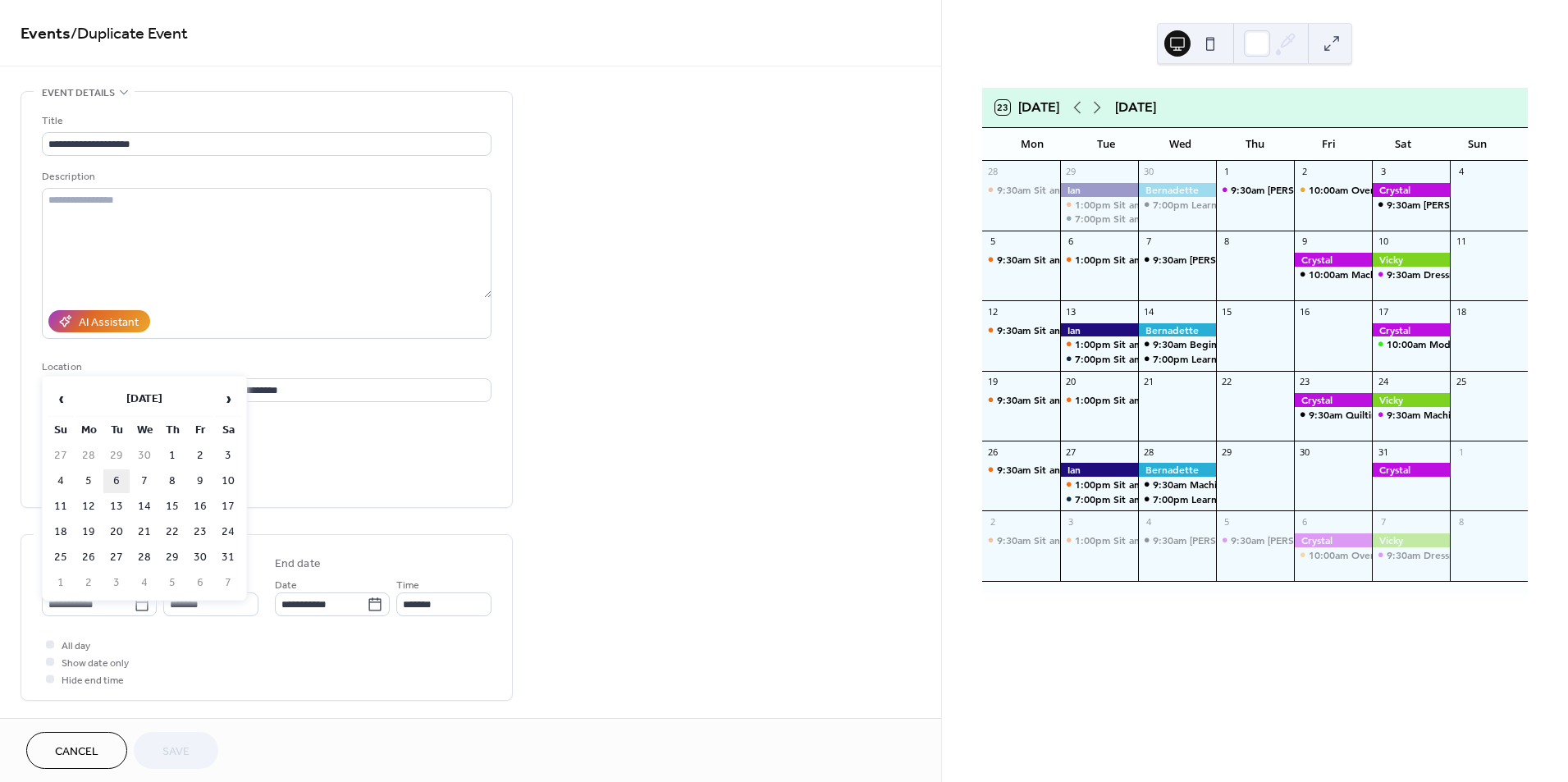 click on "6" at bounding box center [117, 481] 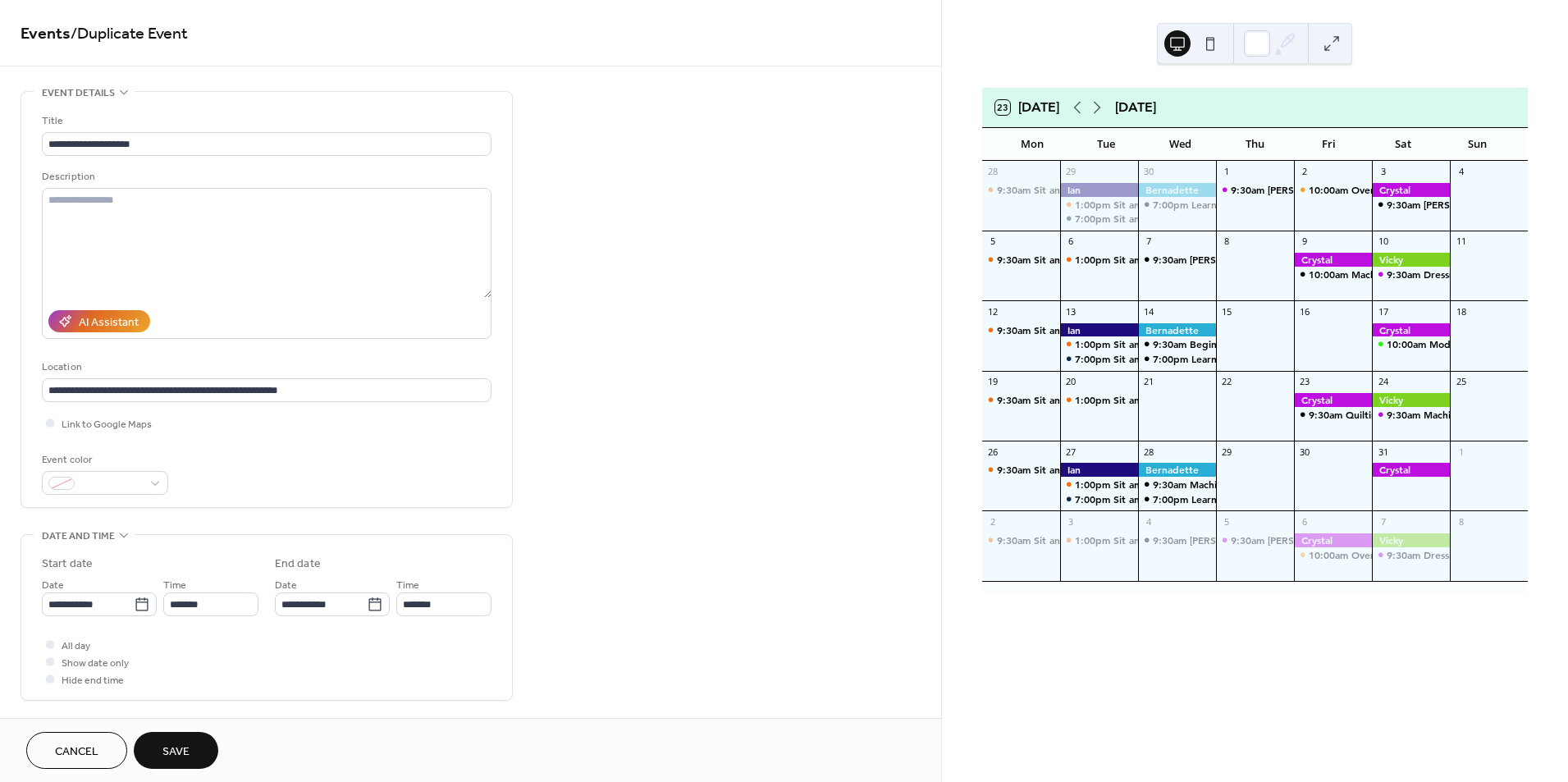 click on "Save" at bounding box center (176, 752) 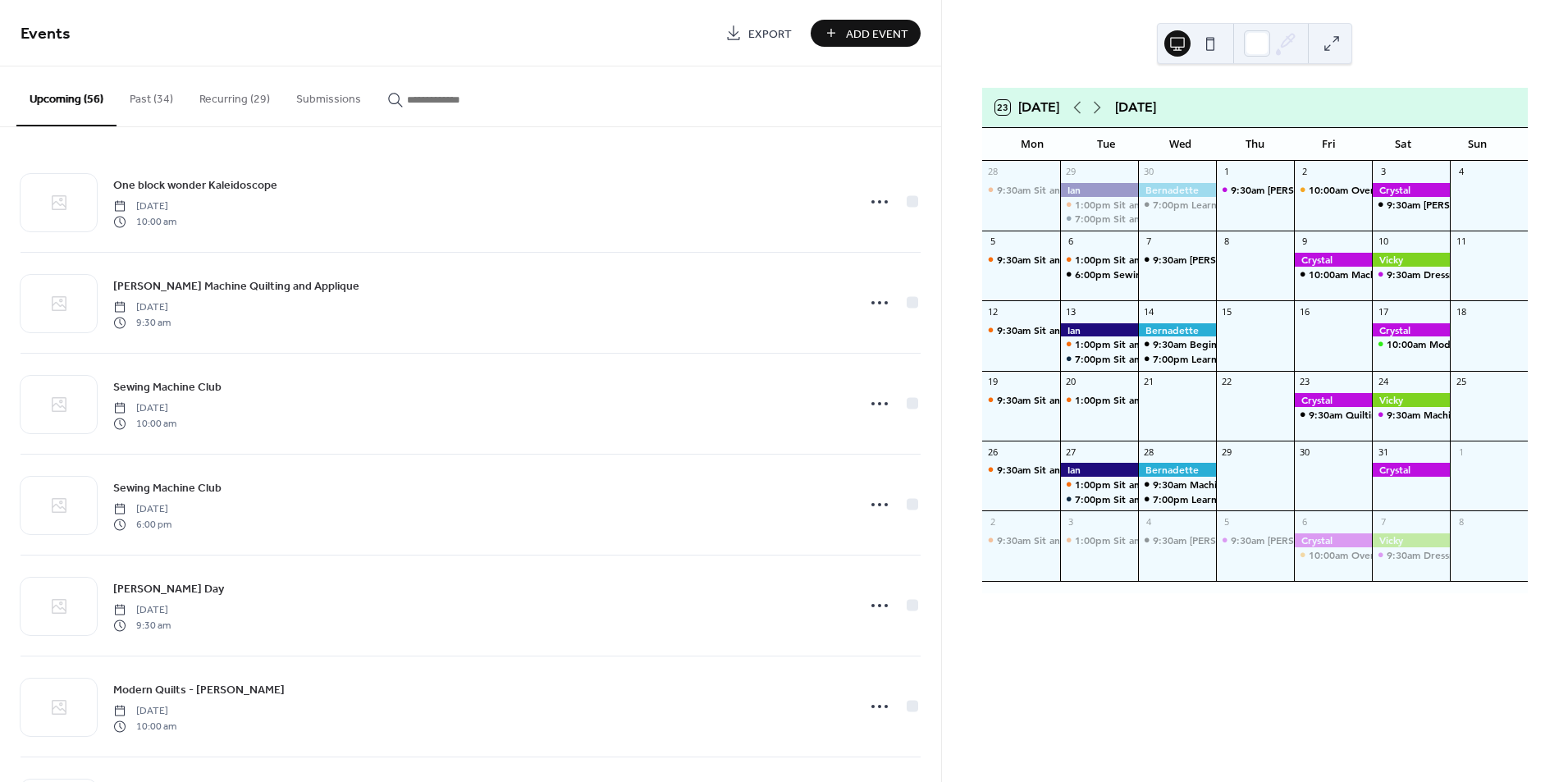 click on "23 [DATE] [DATE]" at bounding box center (1255, 107) 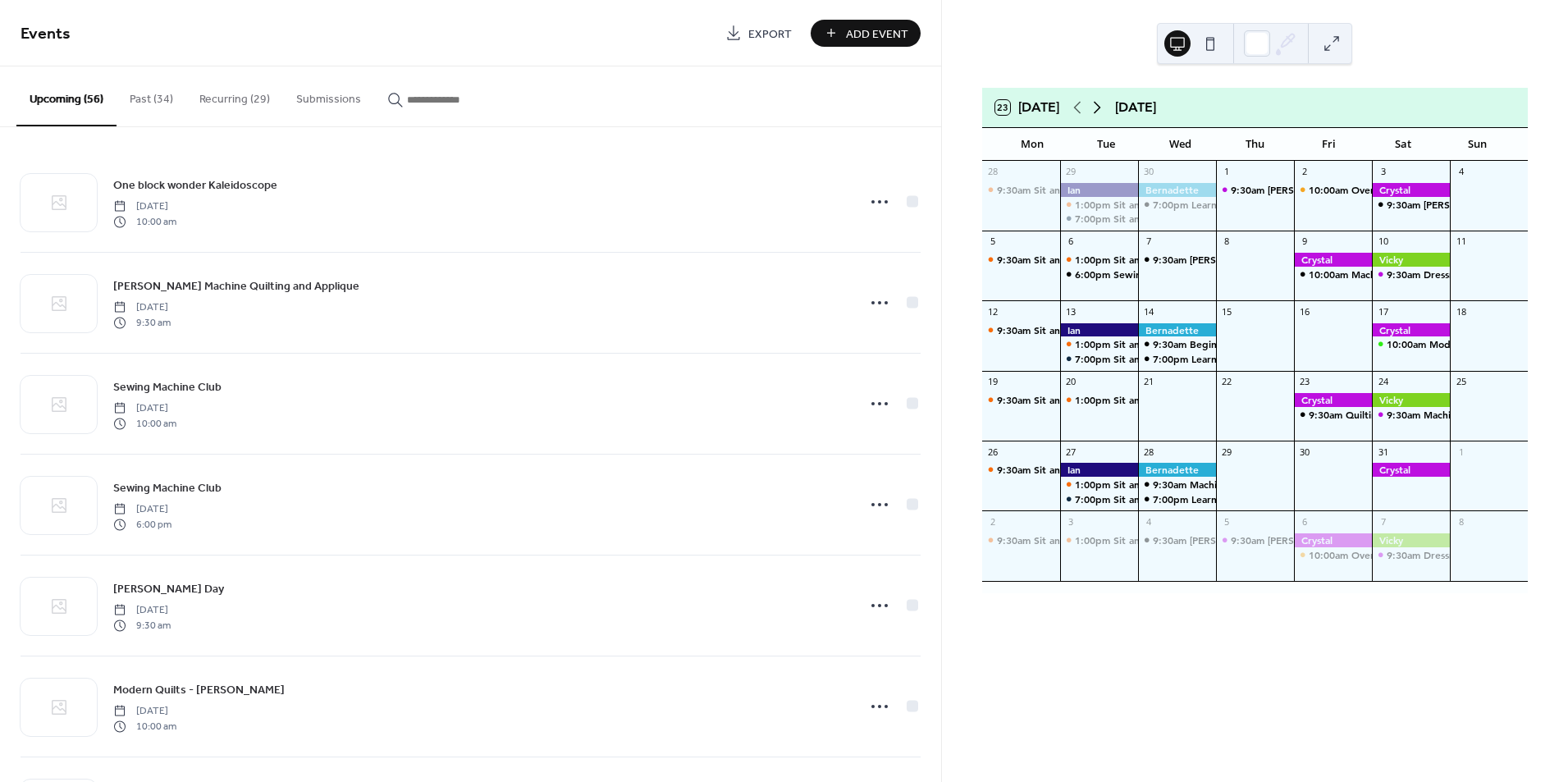click 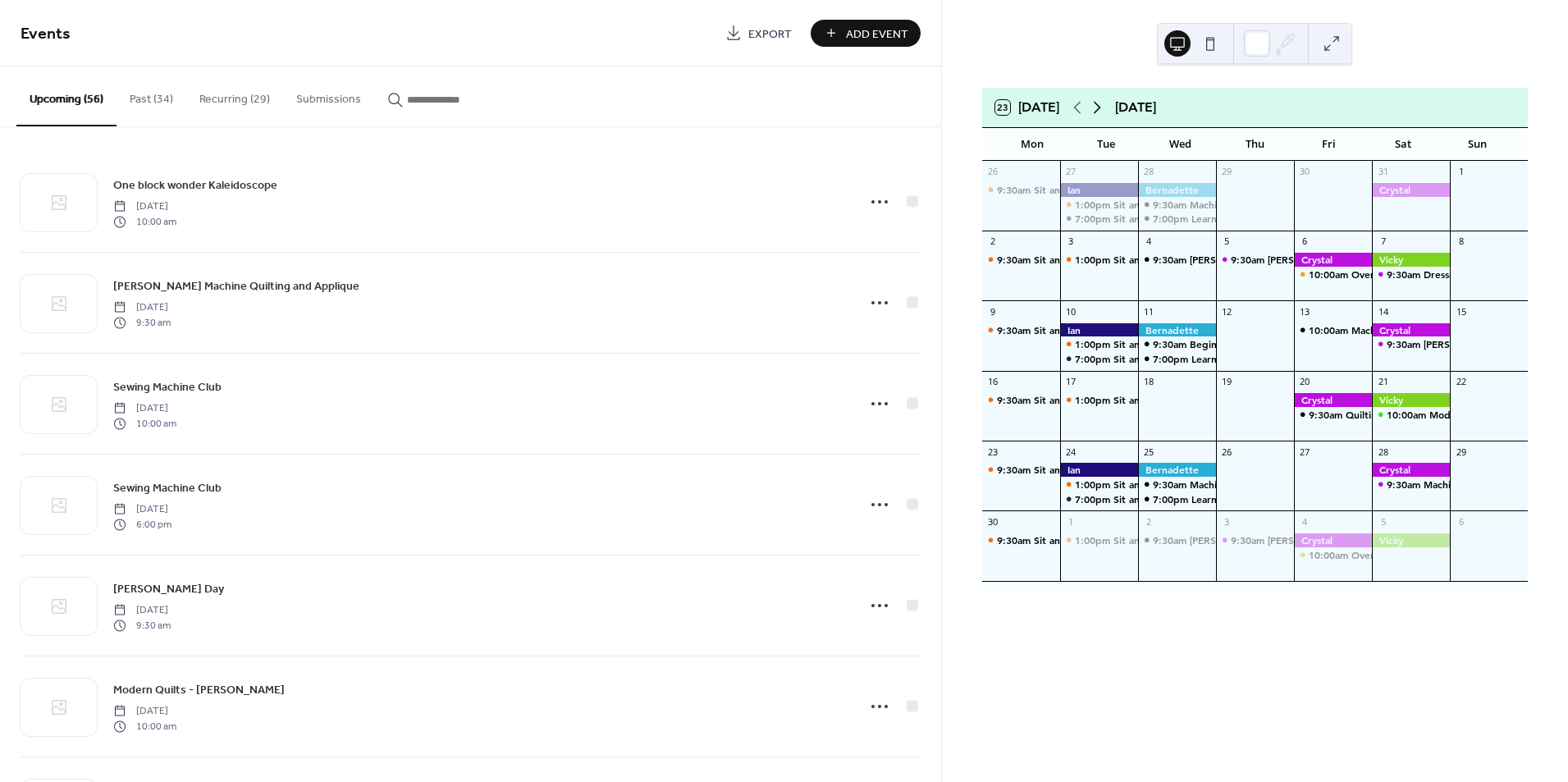 click 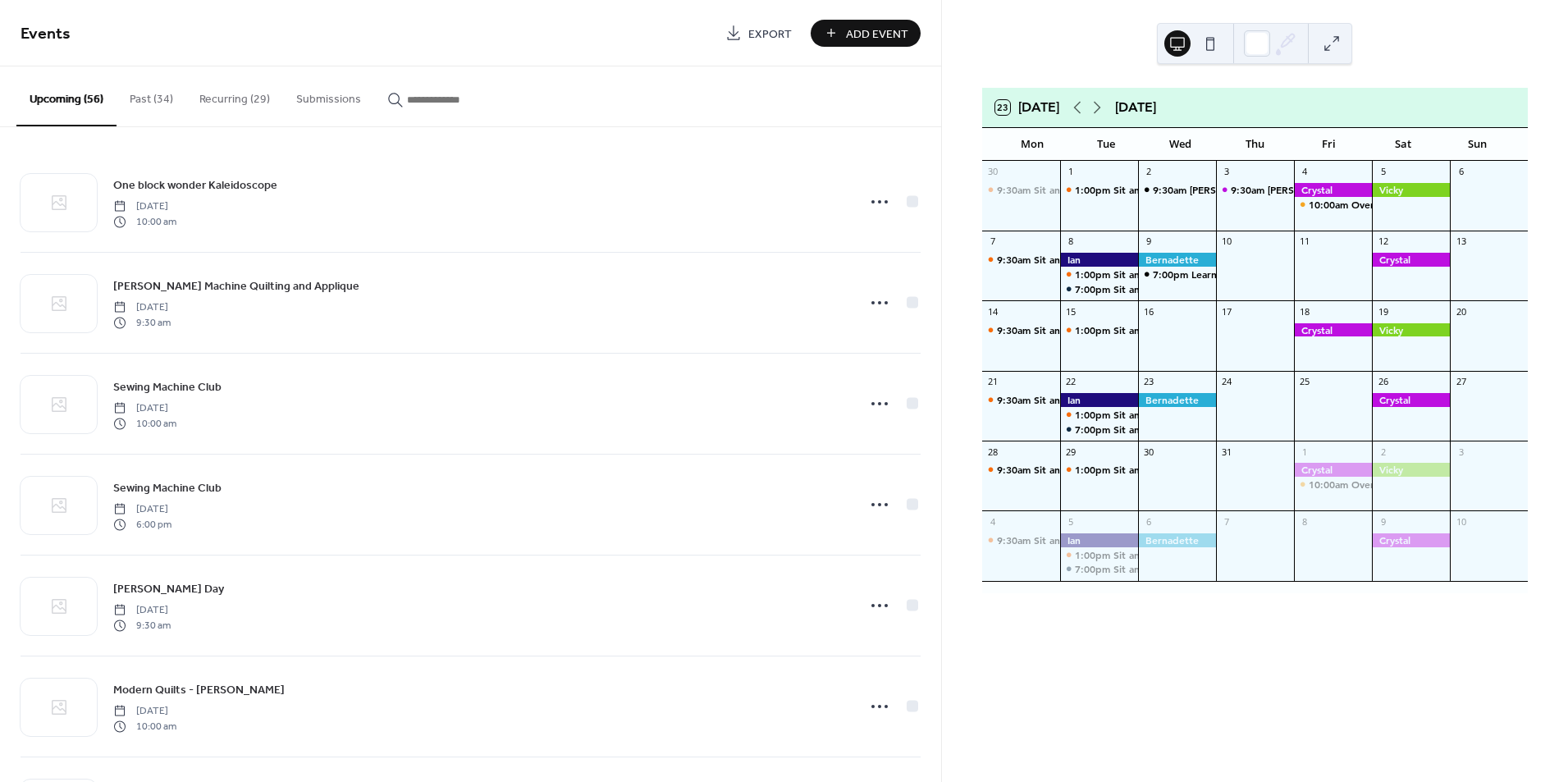 click at bounding box center [456, 99] 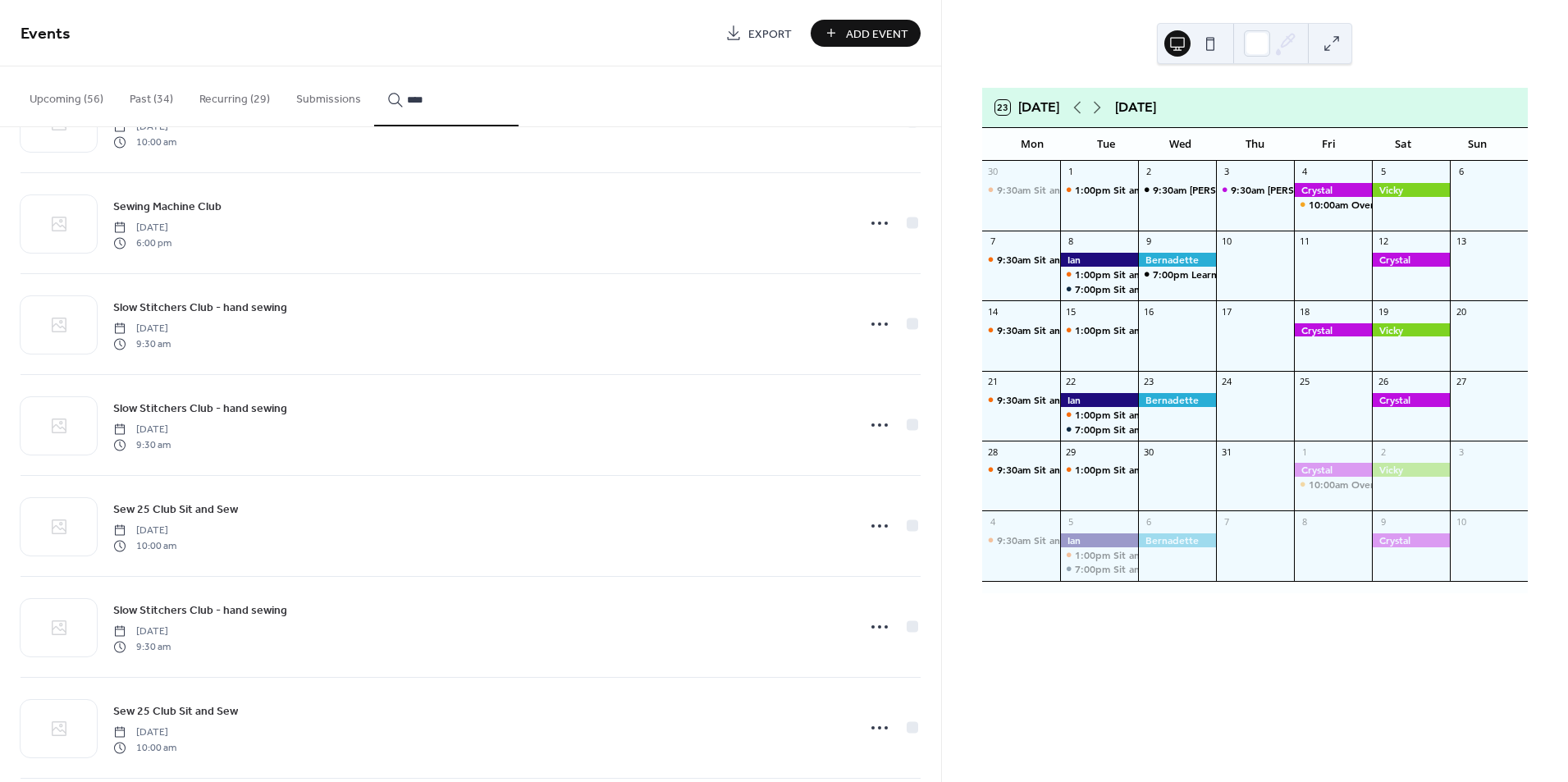 scroll, scrollTop: 4646, scrollLeft: 0, axis: vertical 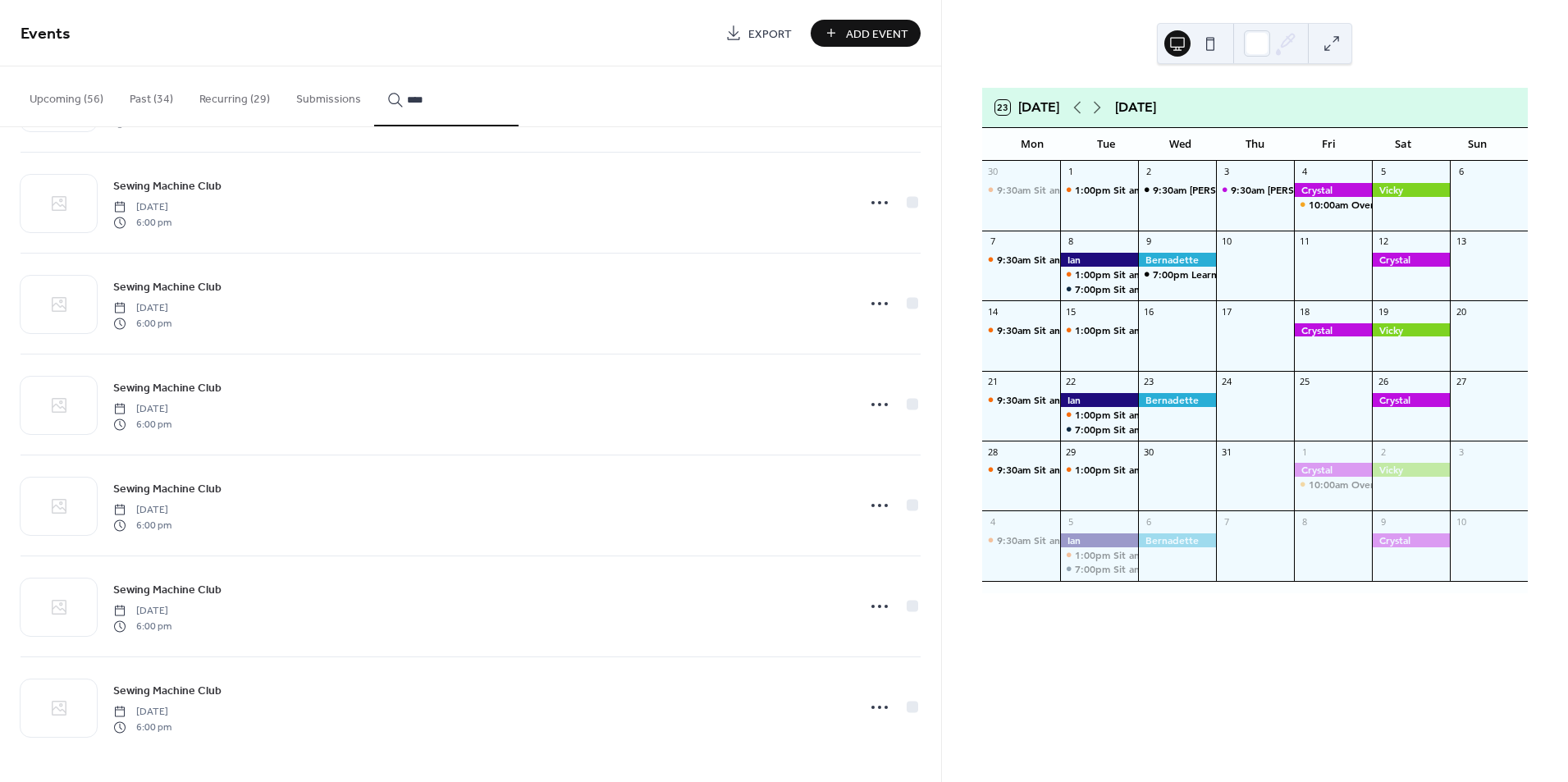 type on "****" 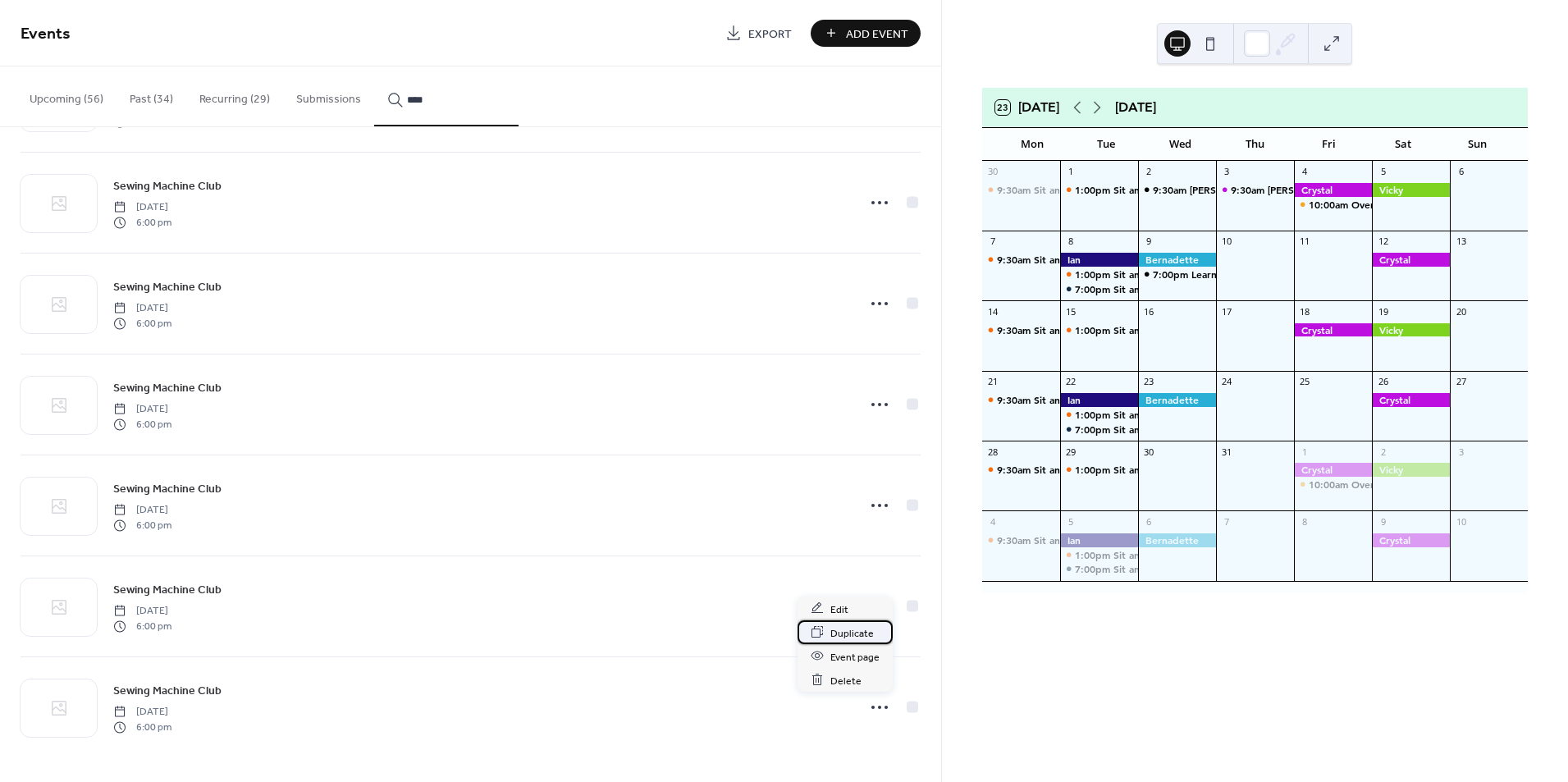 click on "Duplicate" at bounding box center [852, 633] 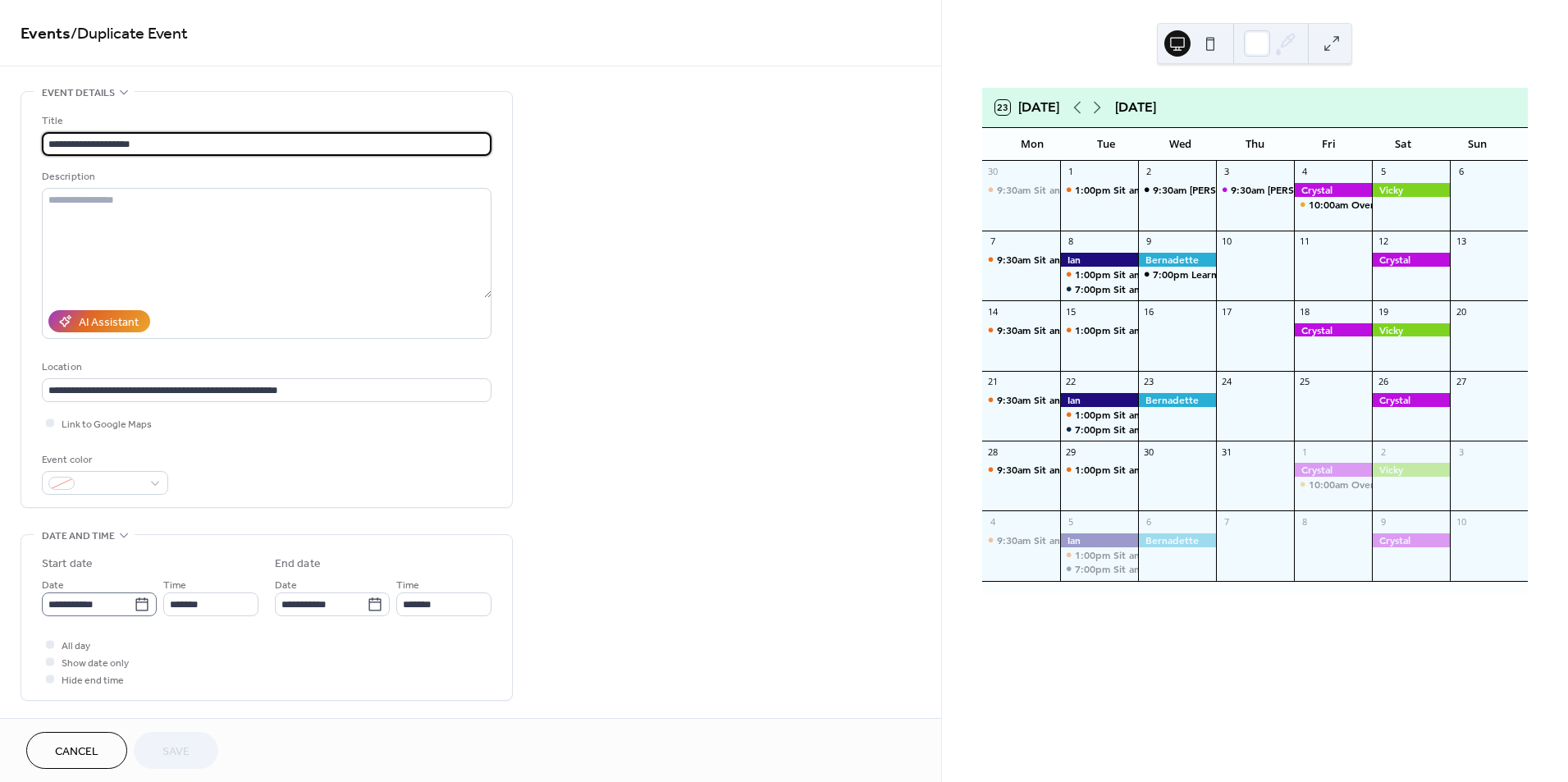 click 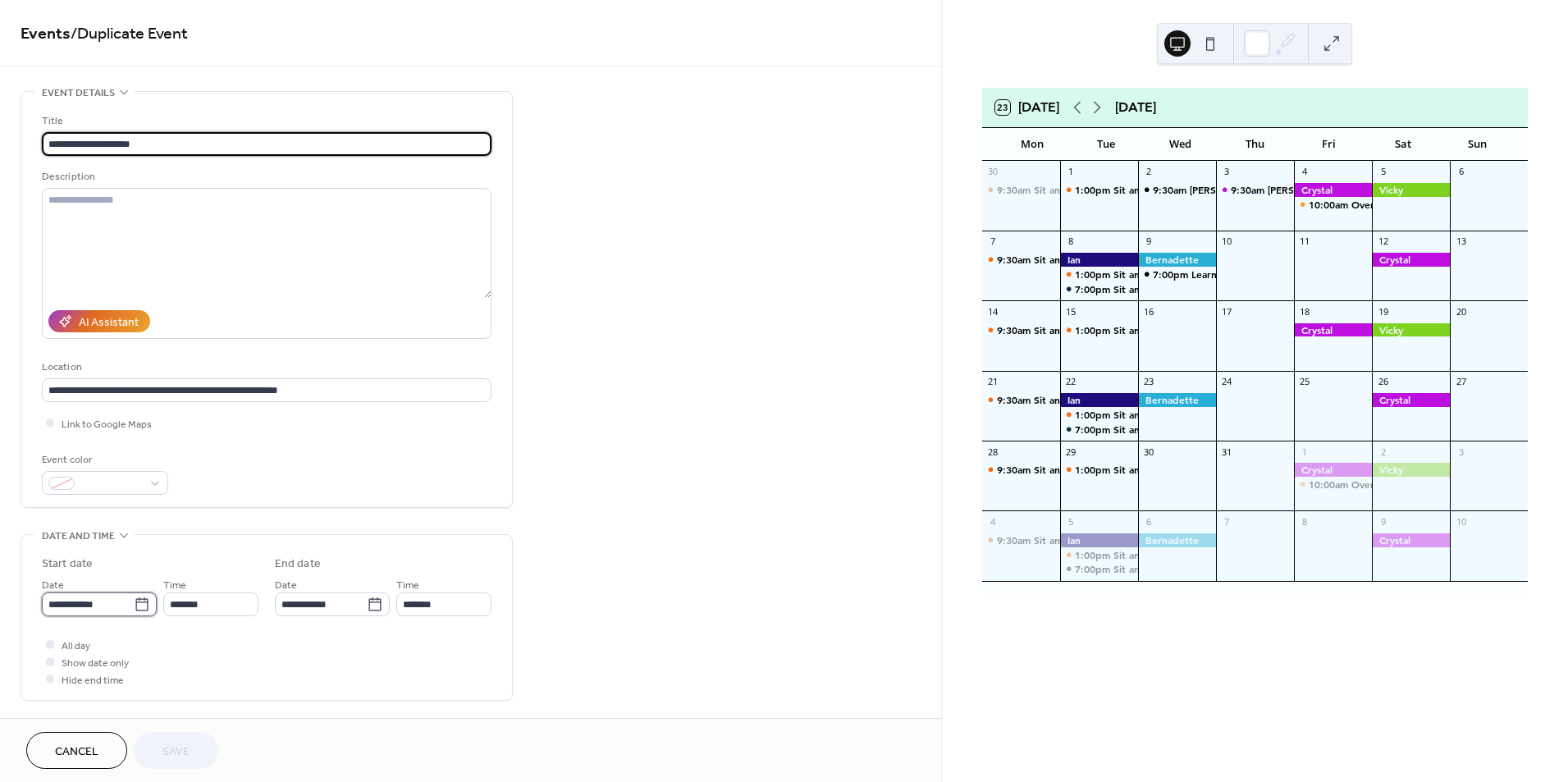 click on "**********" at bounding box center (88, 604) 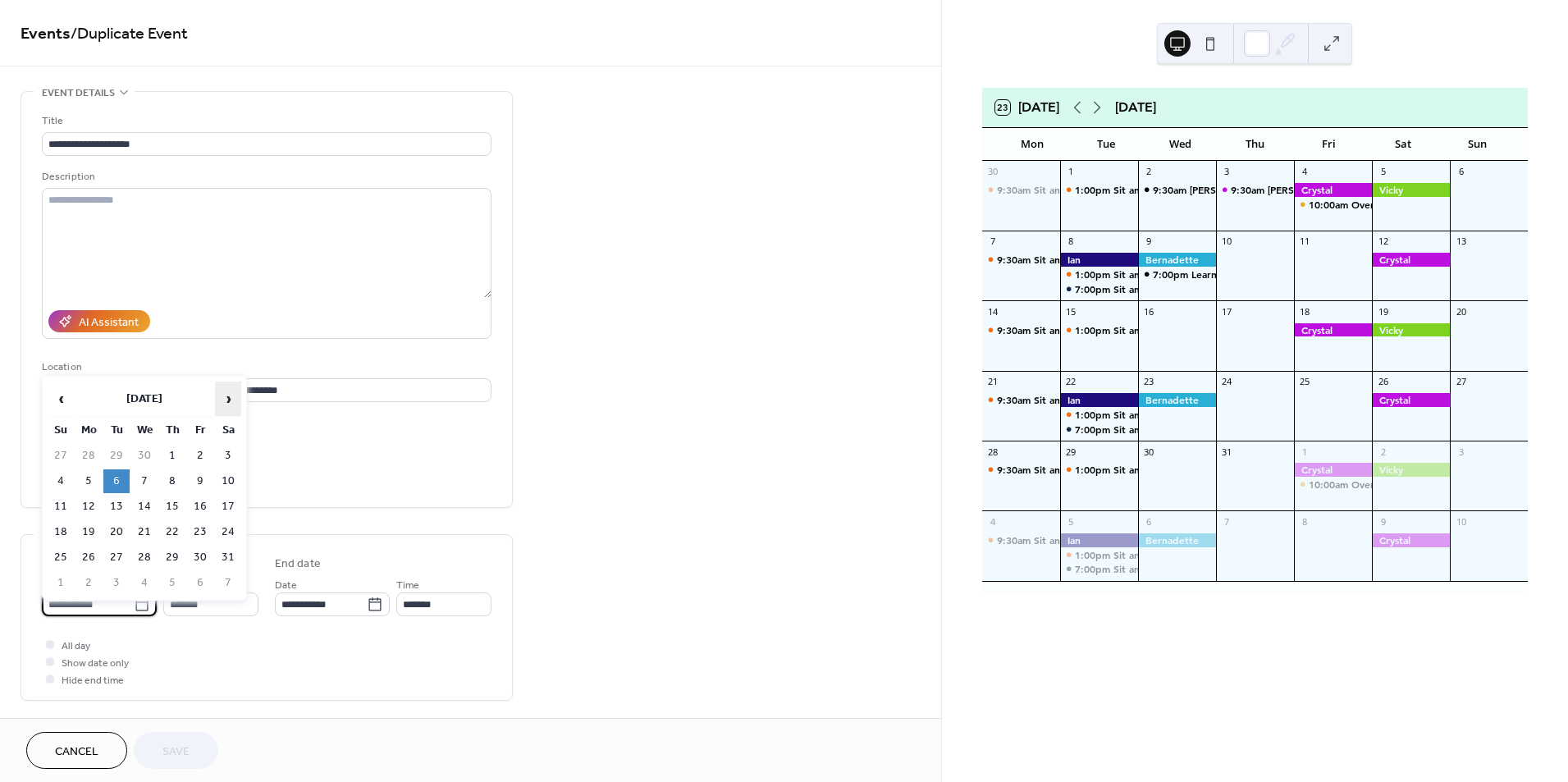 click on "›" at bounding box center [228, 399] 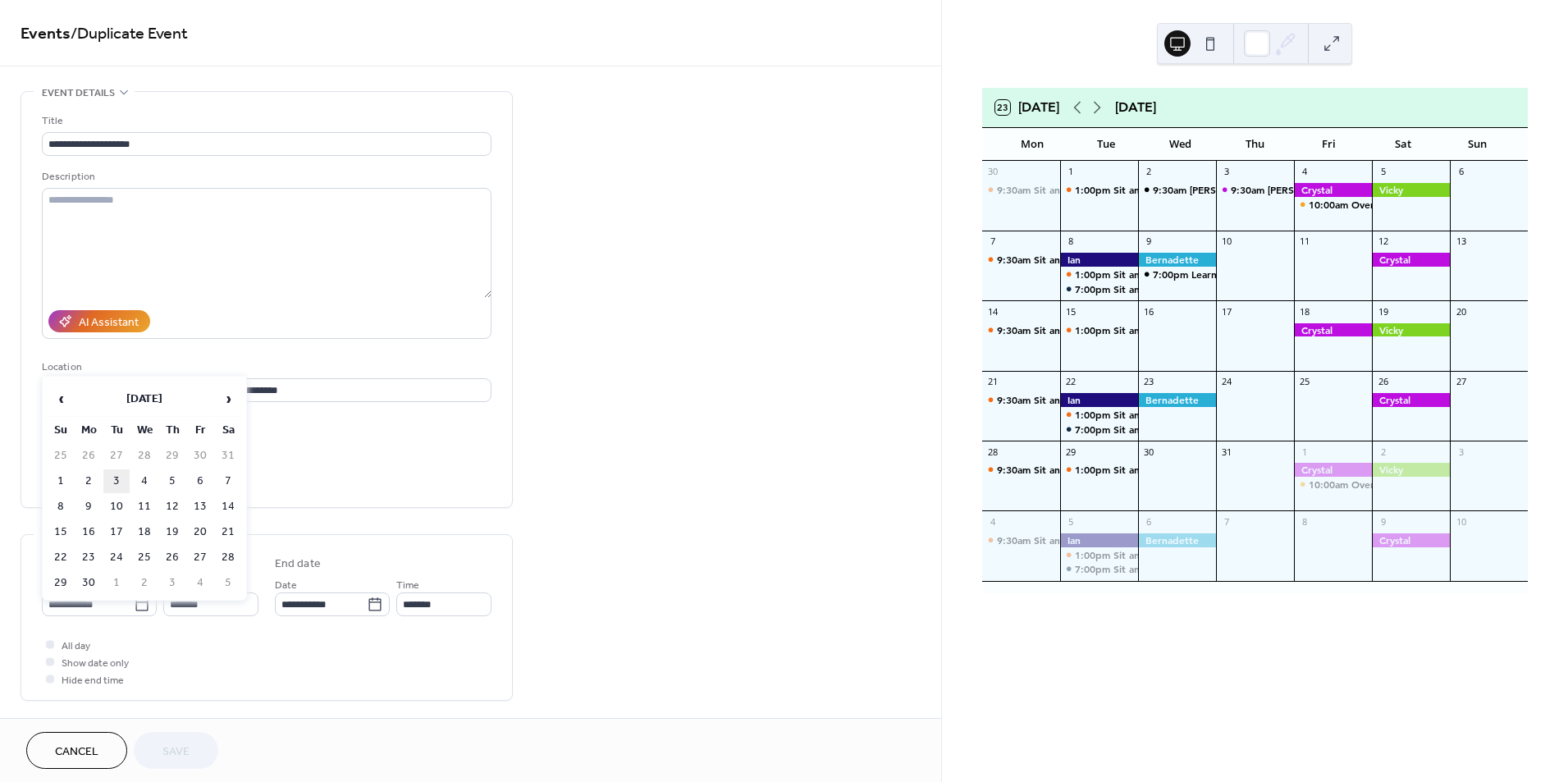 click on "3" at bounding box center [117, 481] 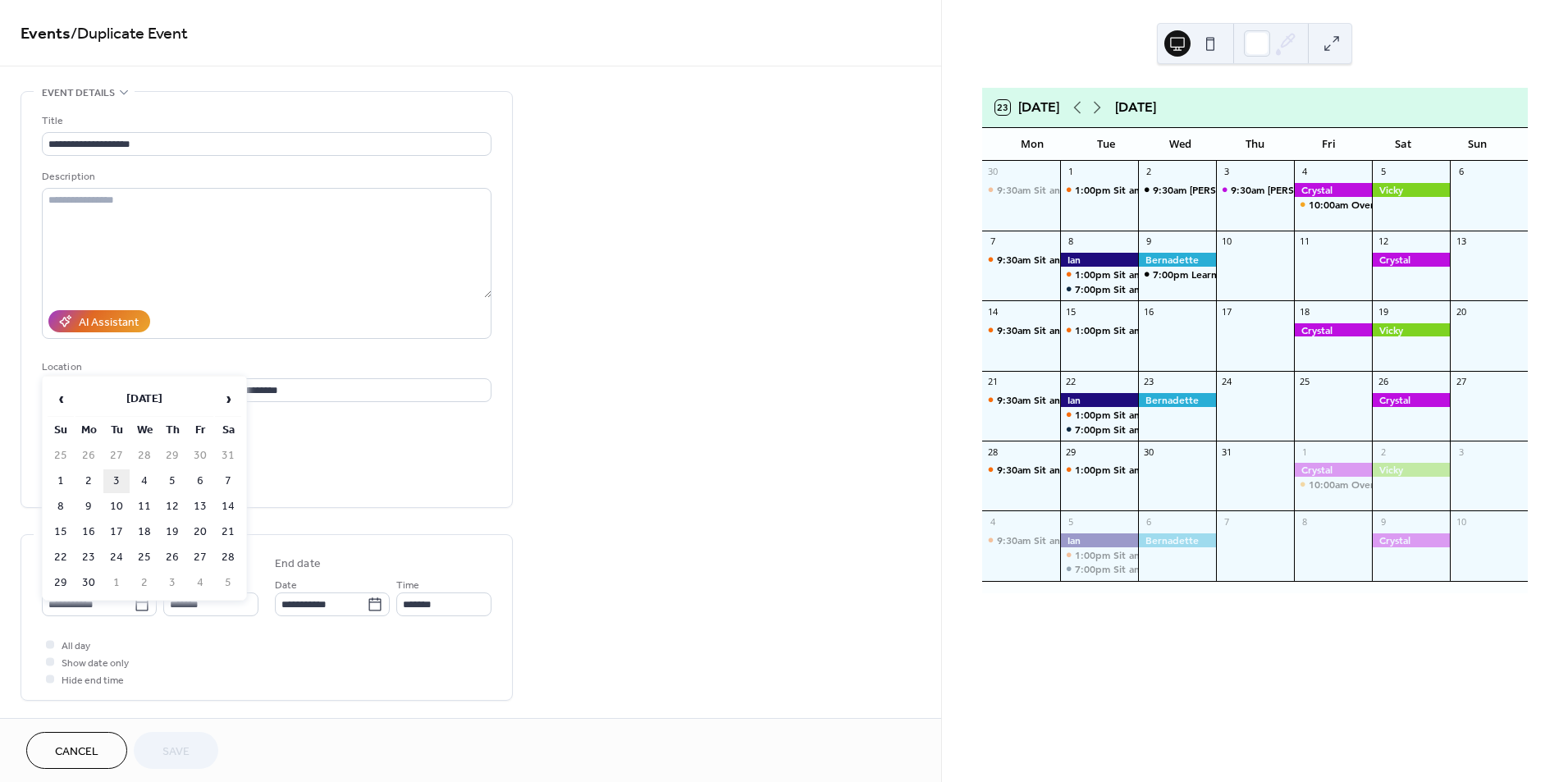 type on "**********" 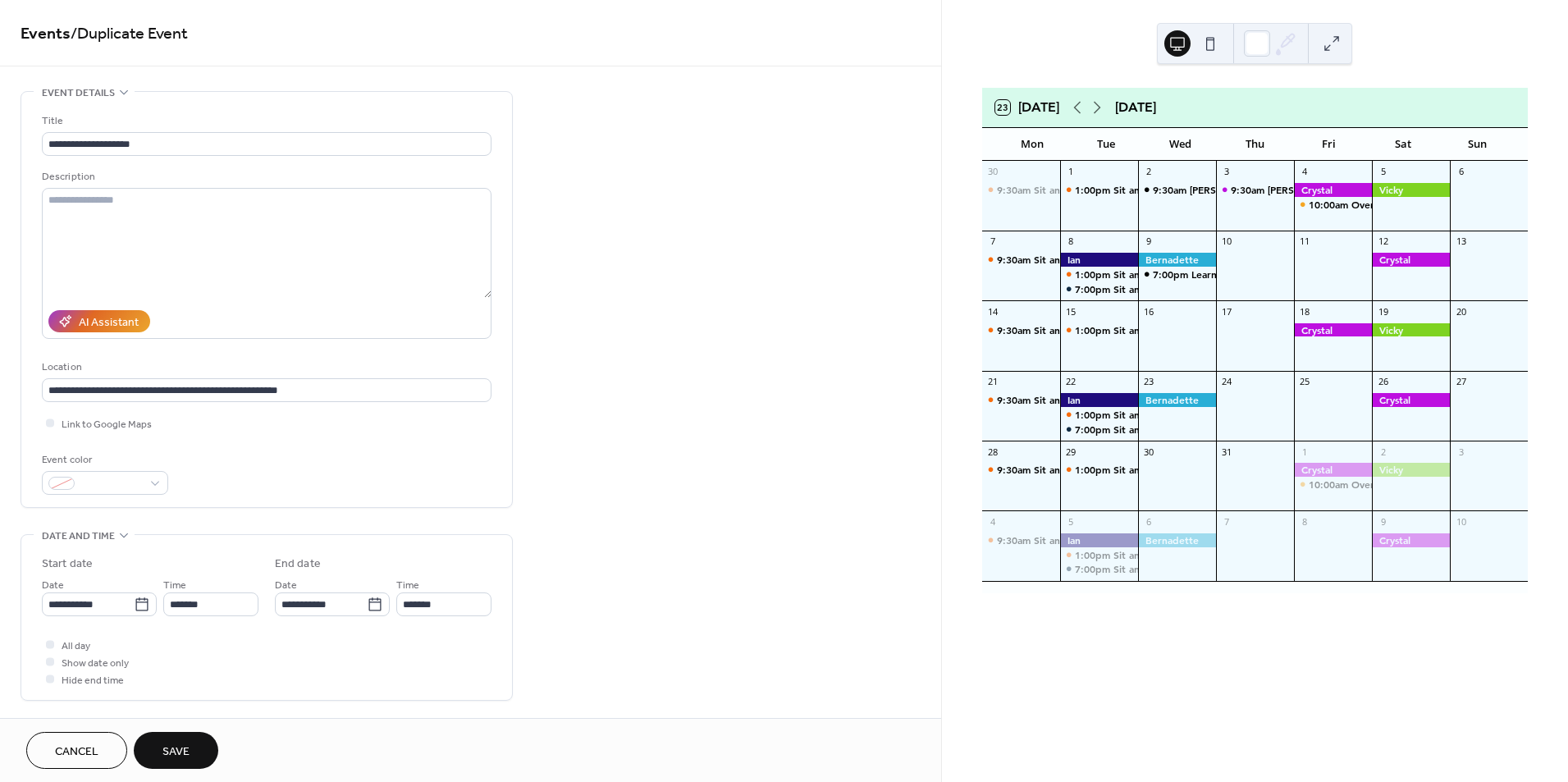 click on "Save" at bounding box center (176, 752) 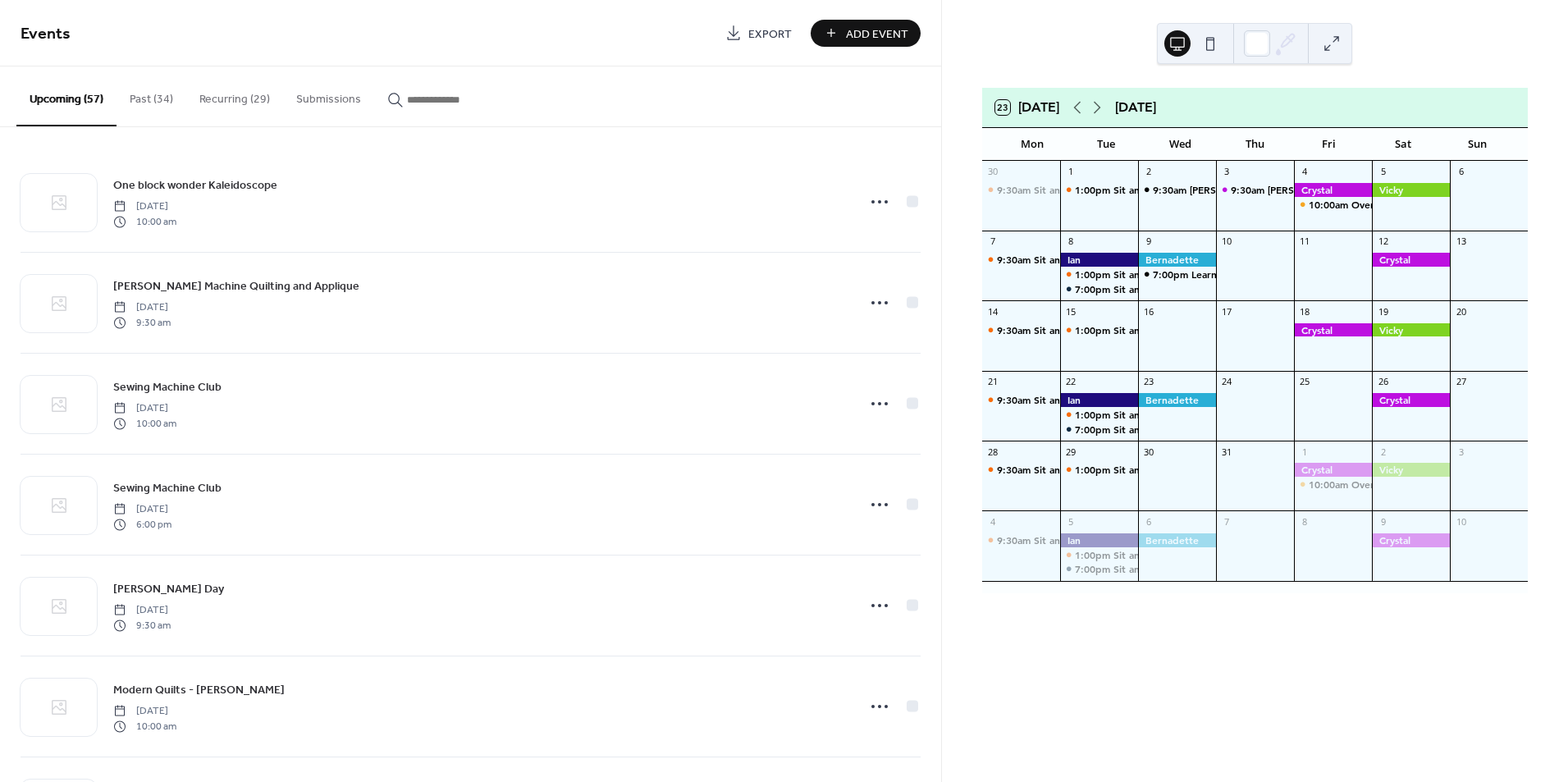 click at bounding box center [456, 99] 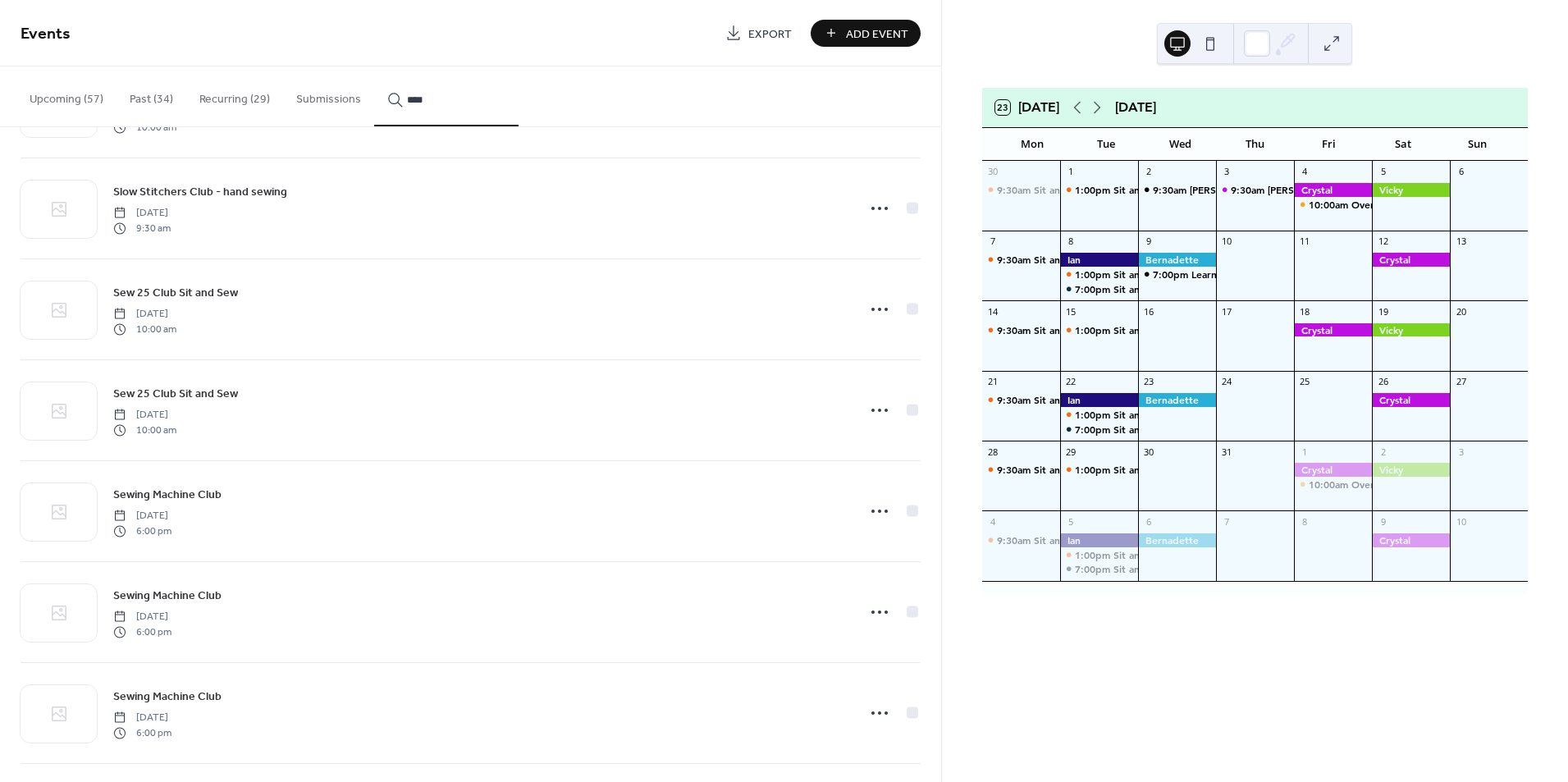 scroll, scrollTop: 2120, scrollLeft: 0, axis: vertical 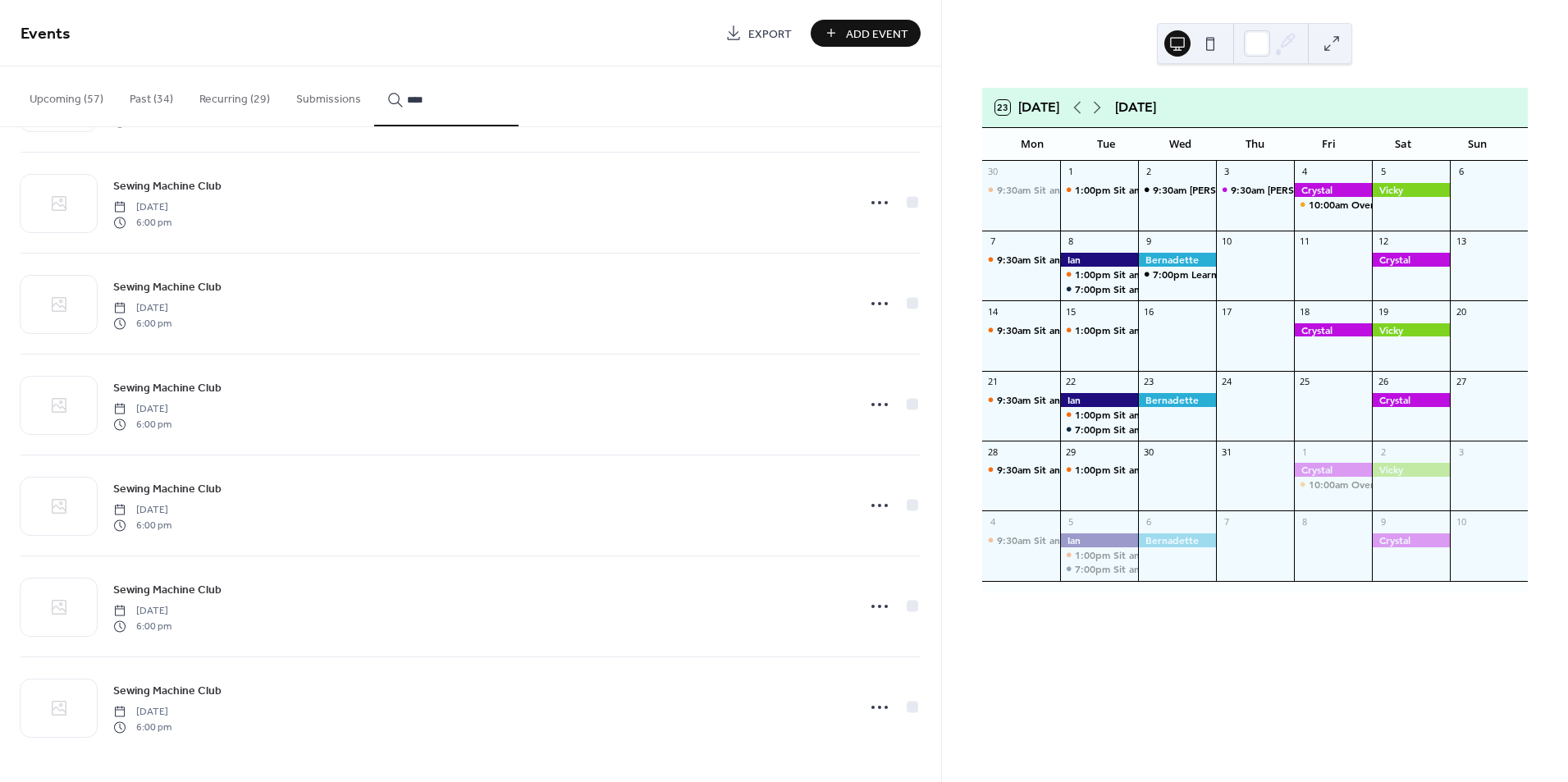 type on "****" 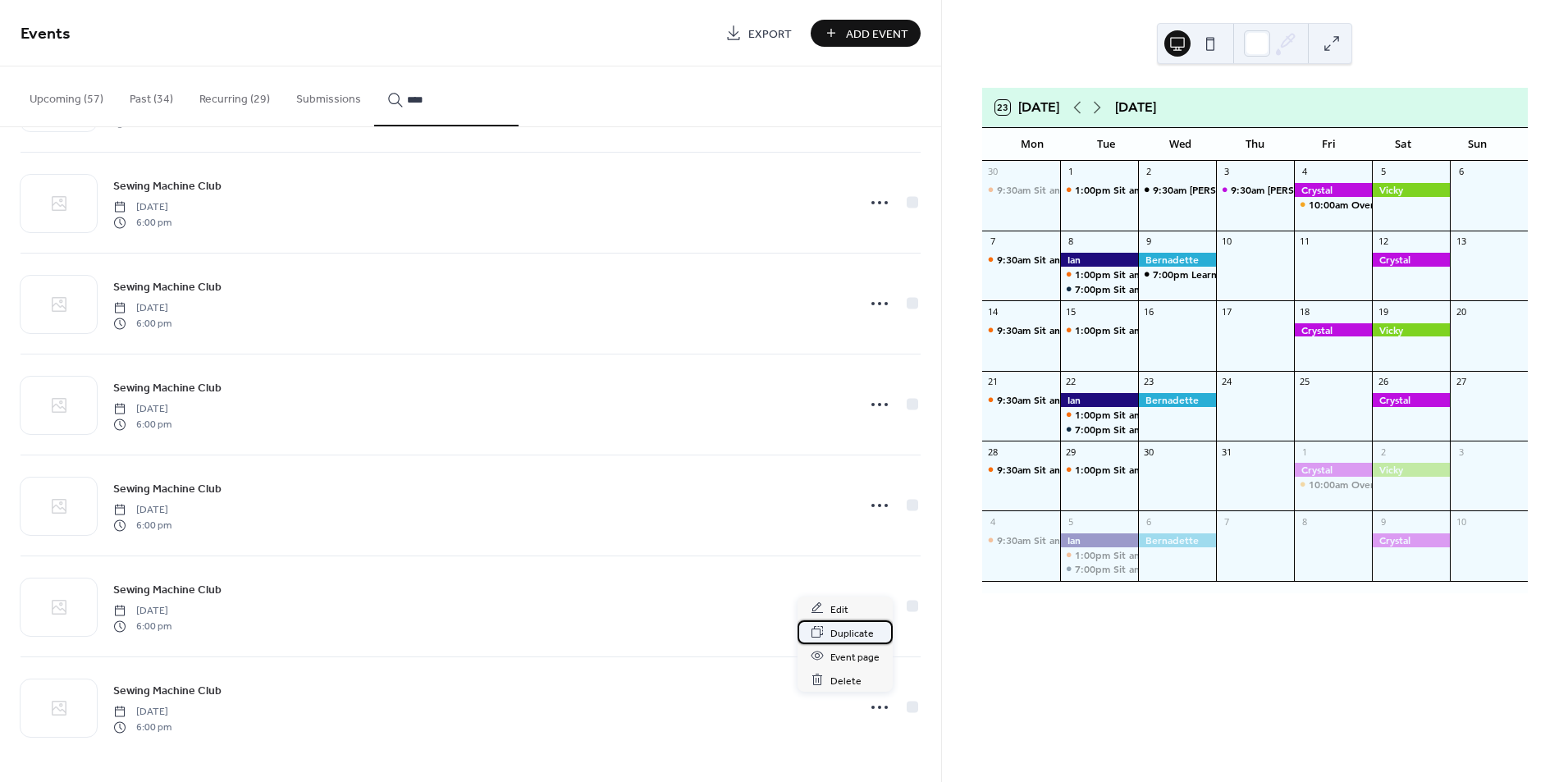 click on "Duplicate" at bounding box center (852, 633) 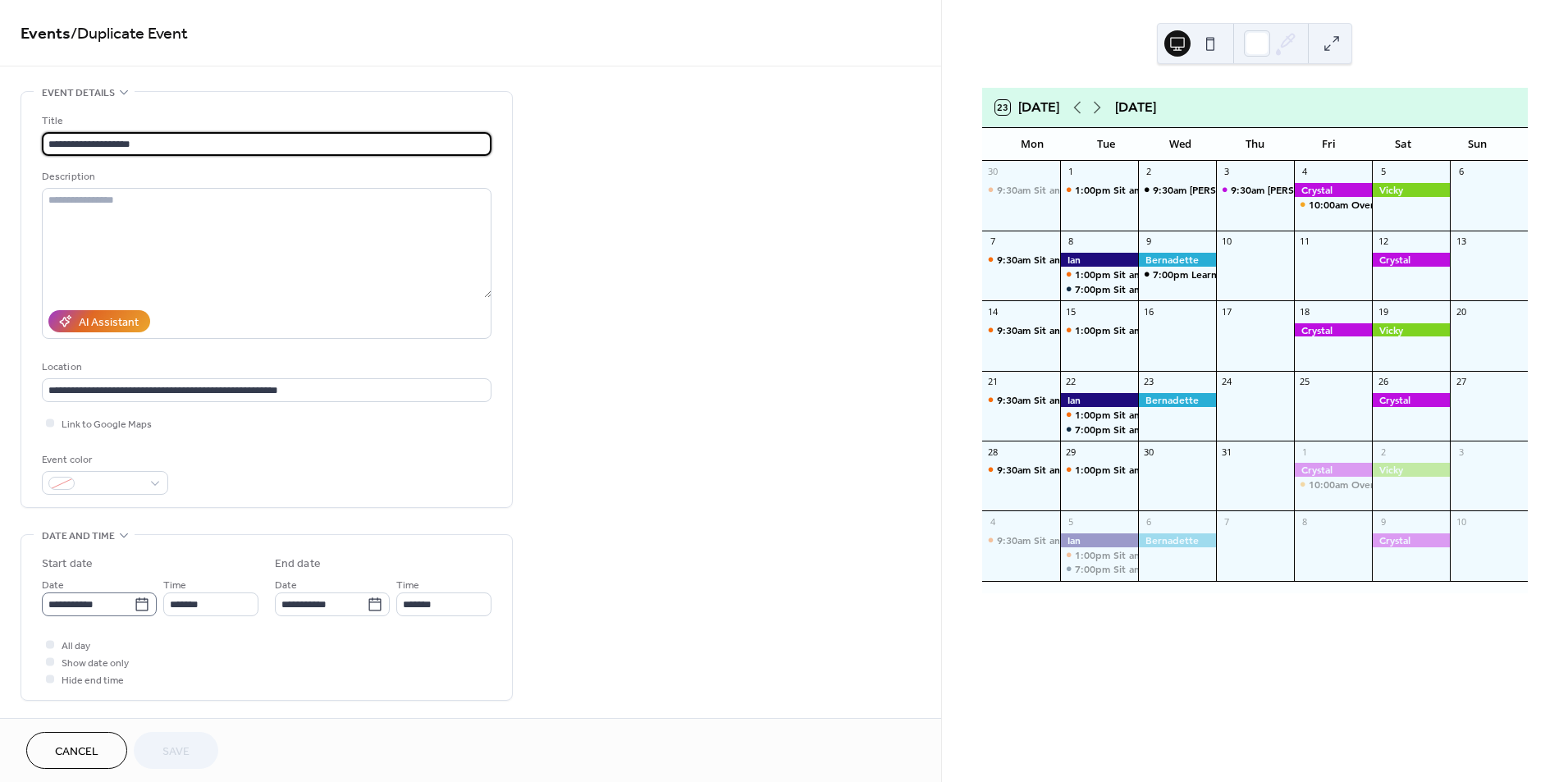 click 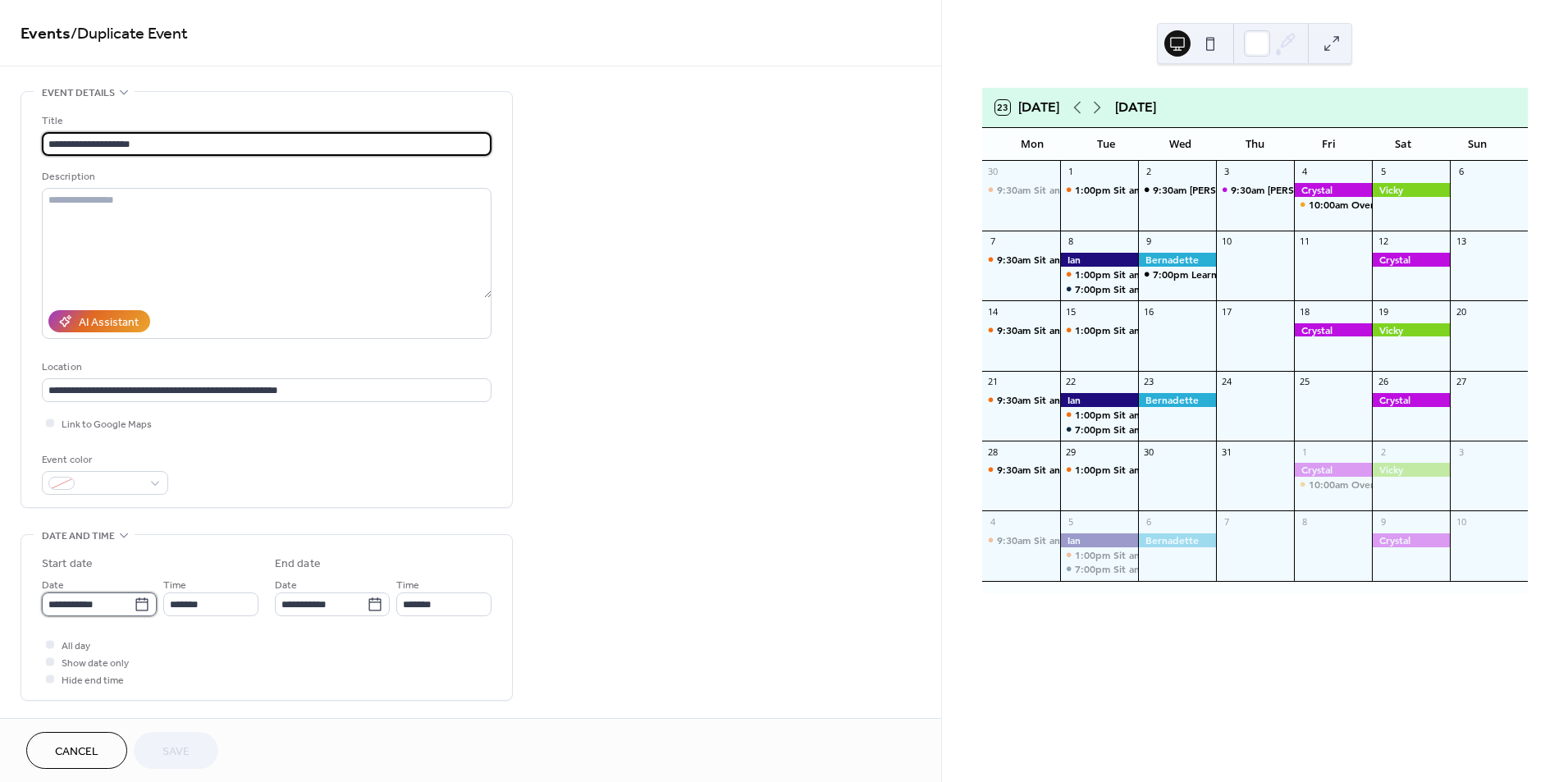 click on "**********" at bounding box center (88, 604) 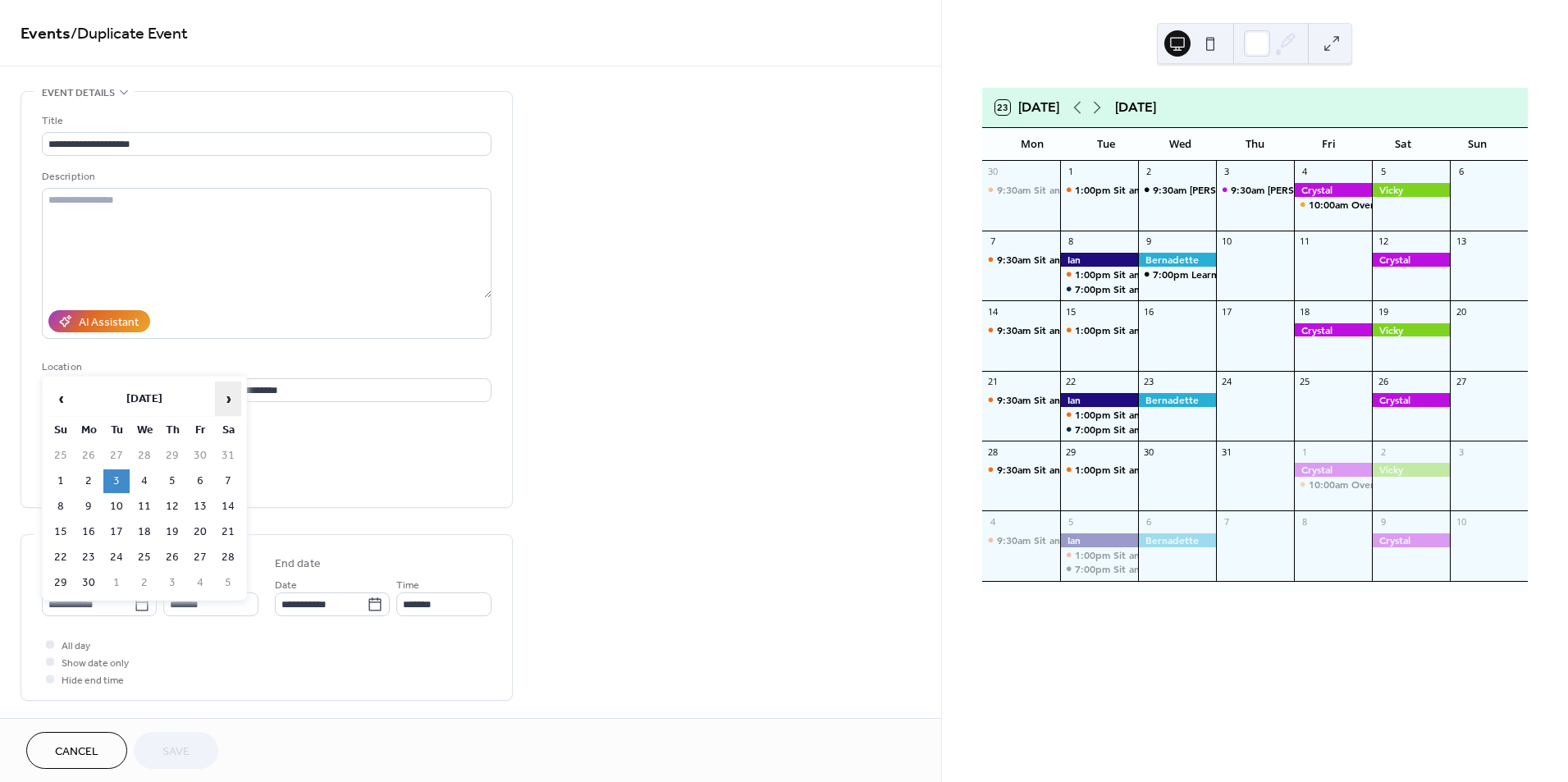 click on "›" at bounding box center (228, 399) 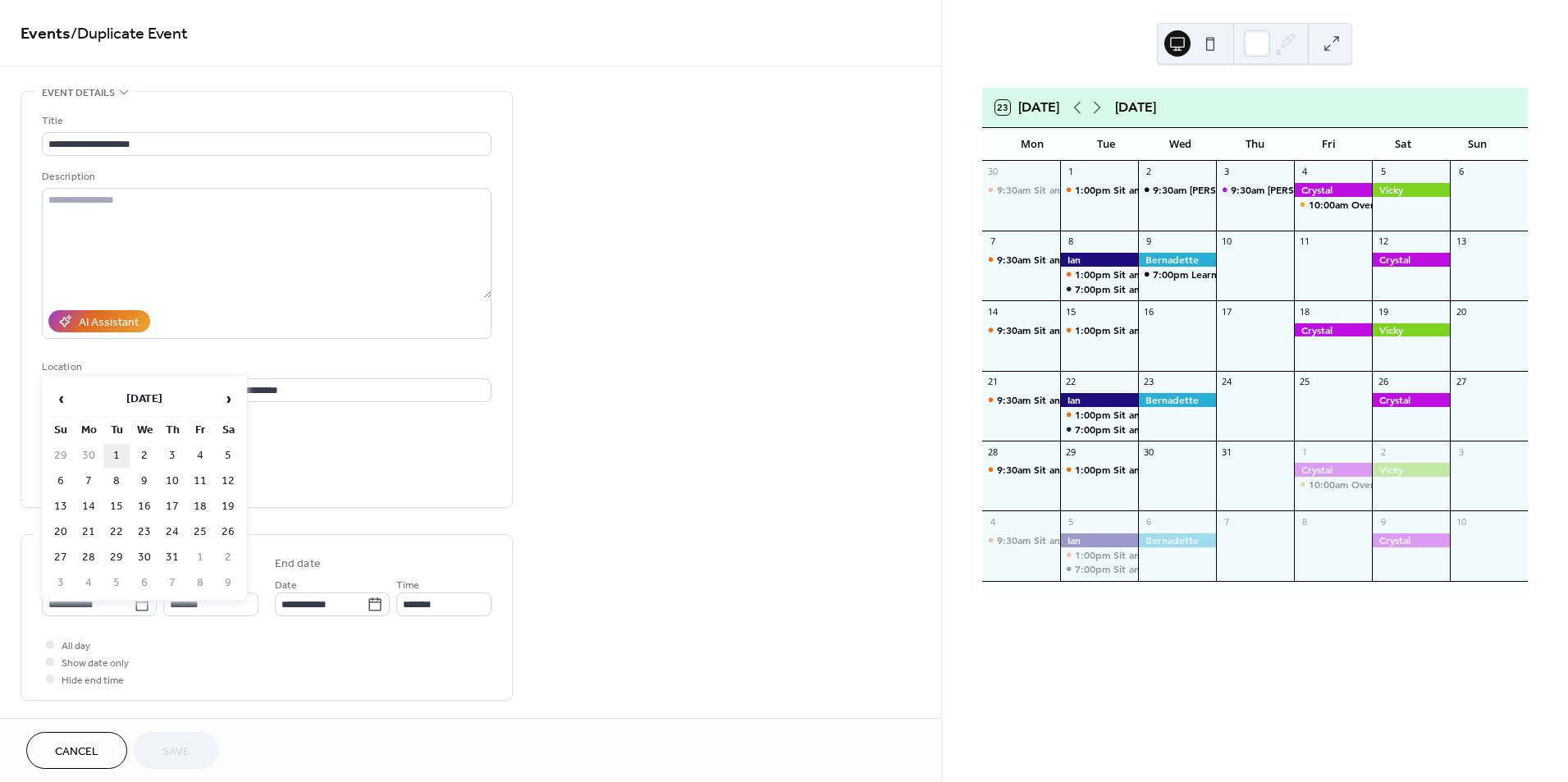 click on "1" at bounding box center (117, 455) 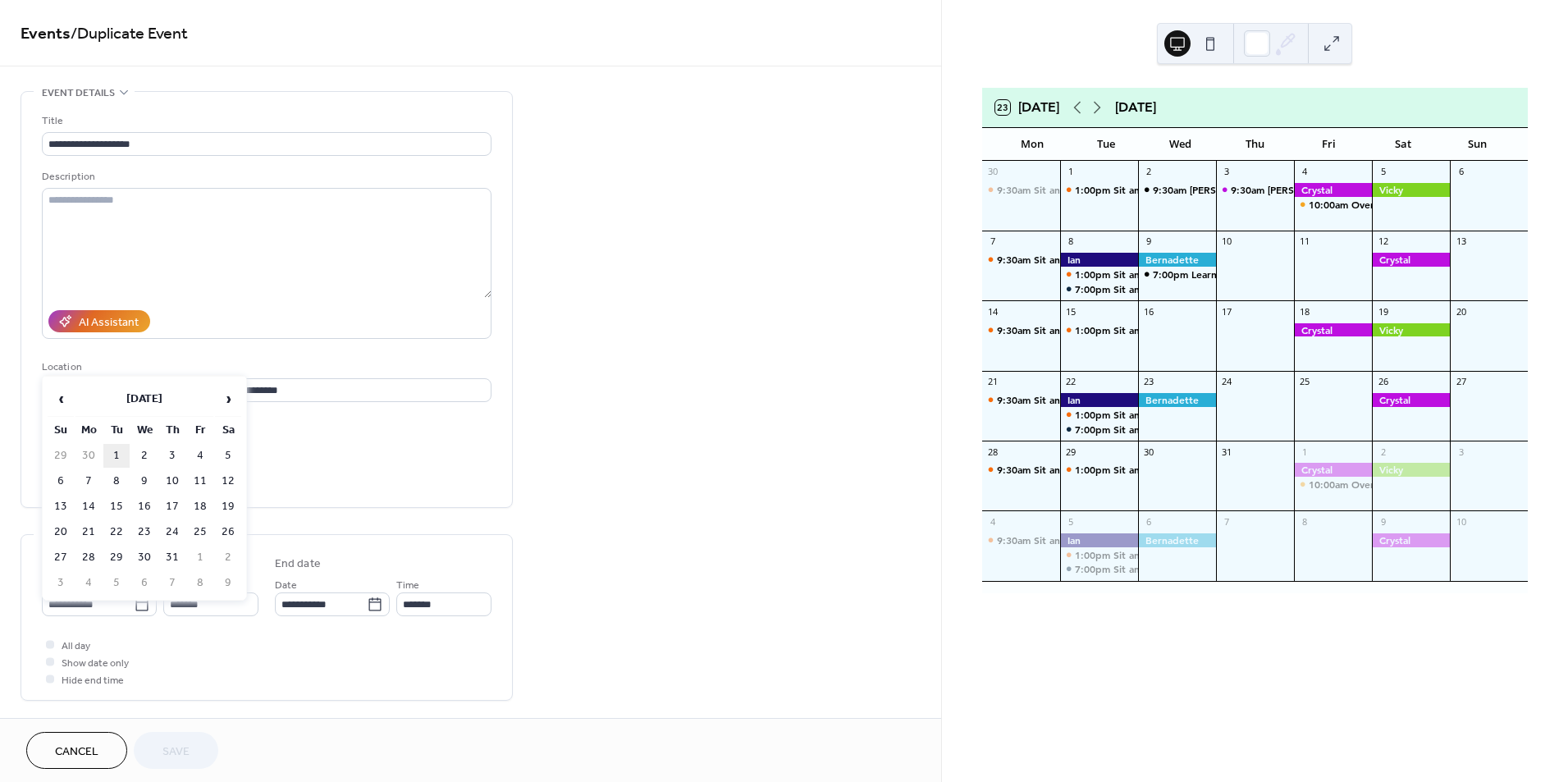 type on "**********" 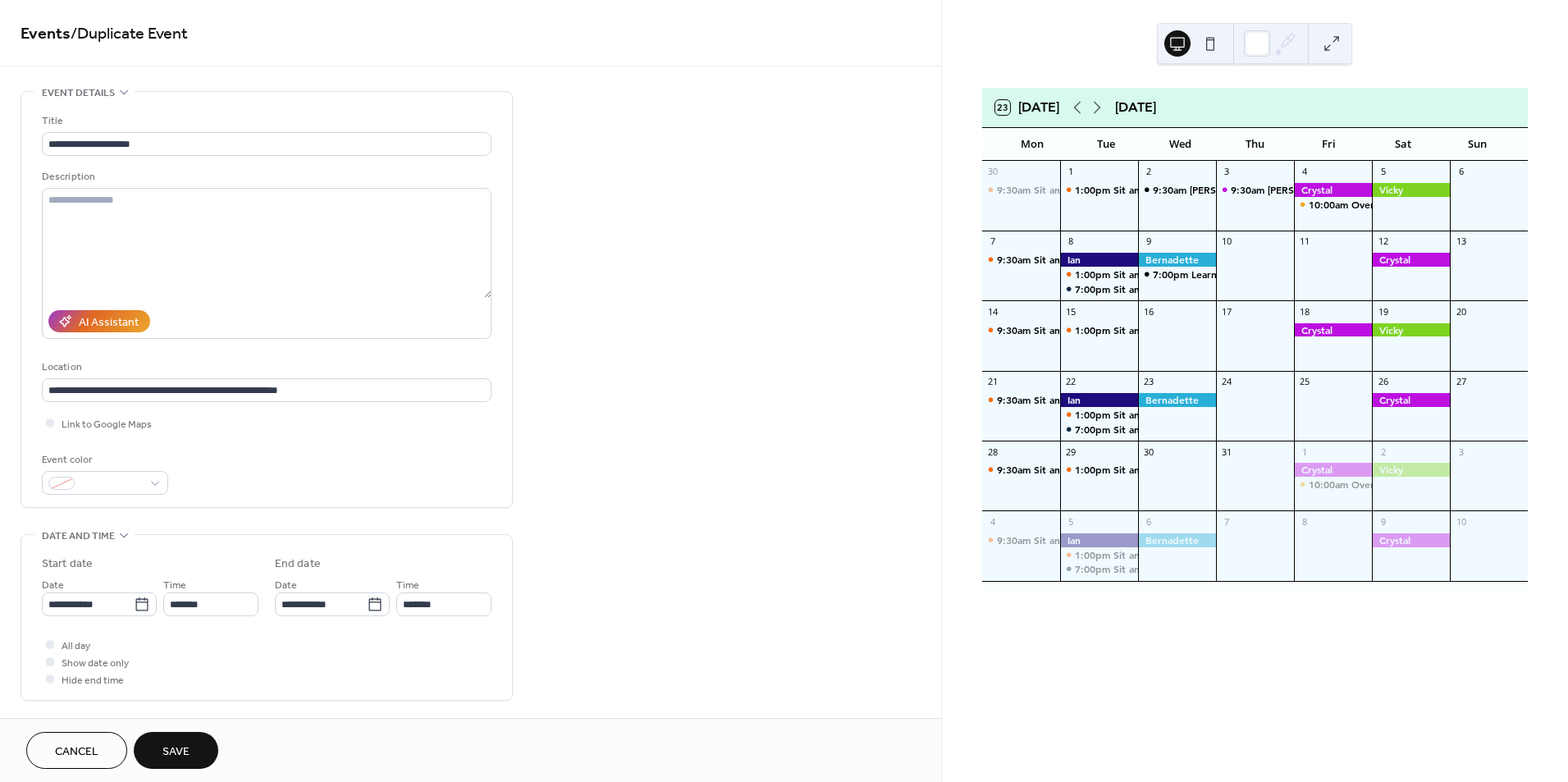 click on "Save" at bounding box center (176, 752) 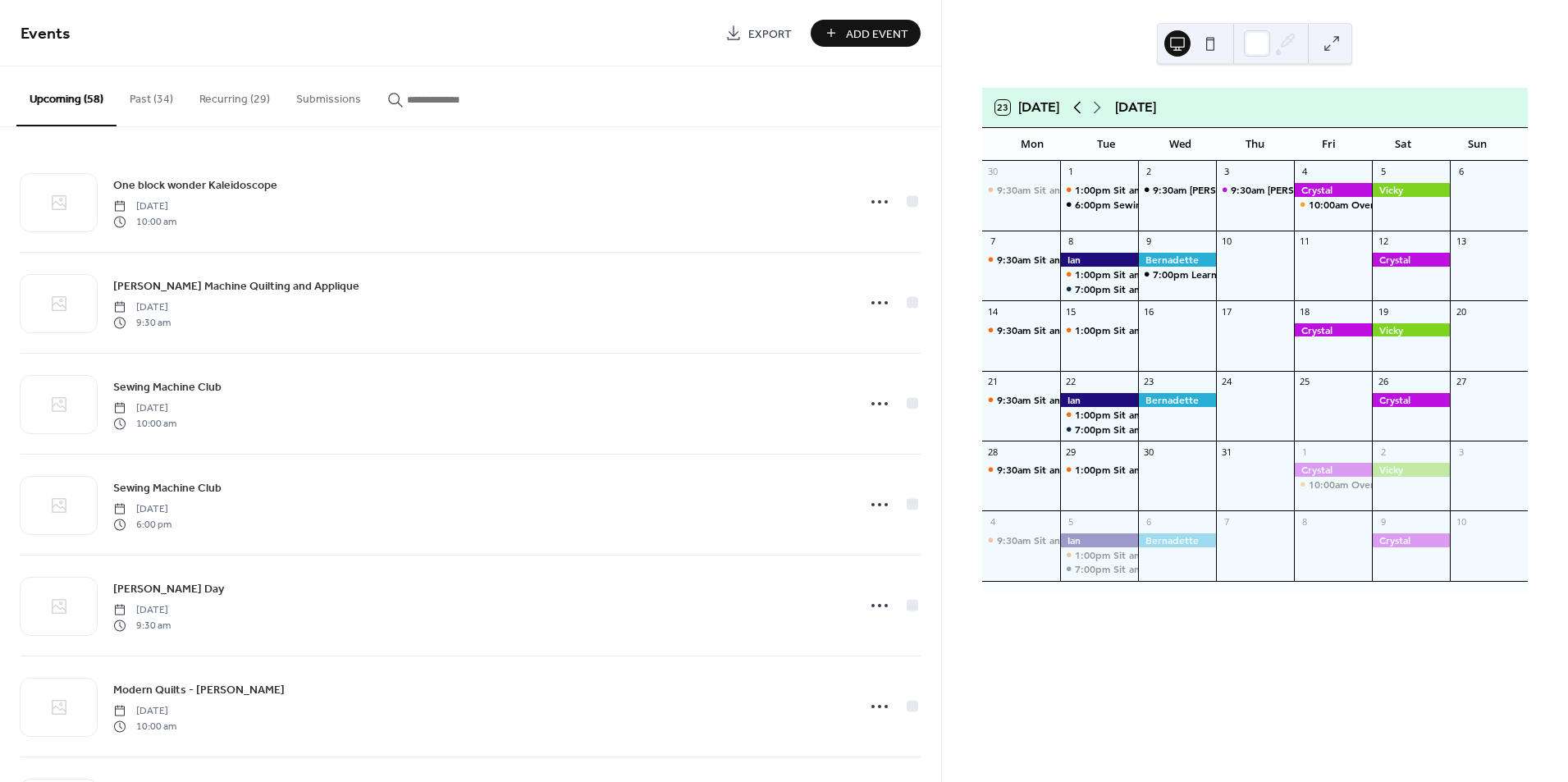 click 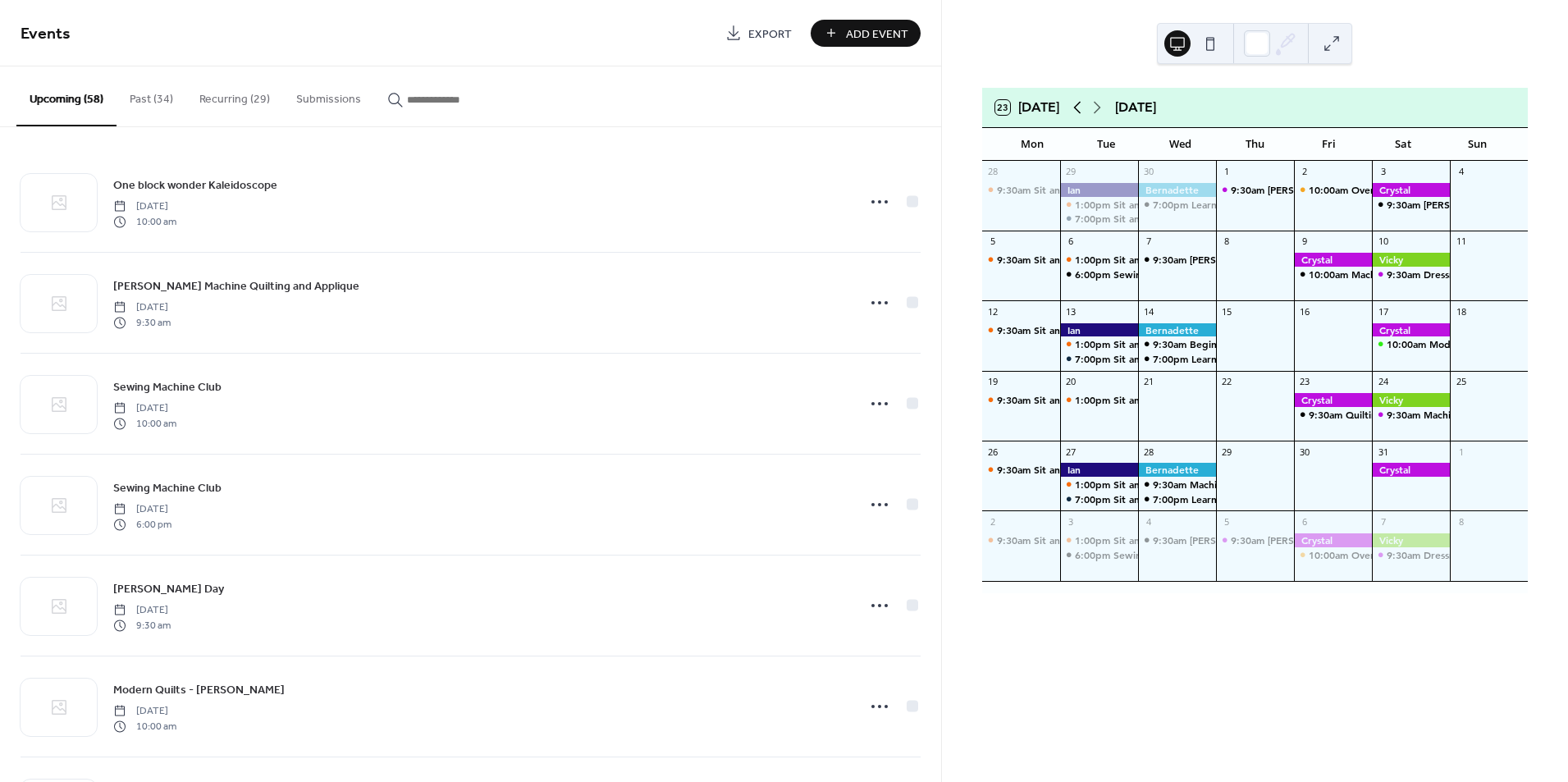 click 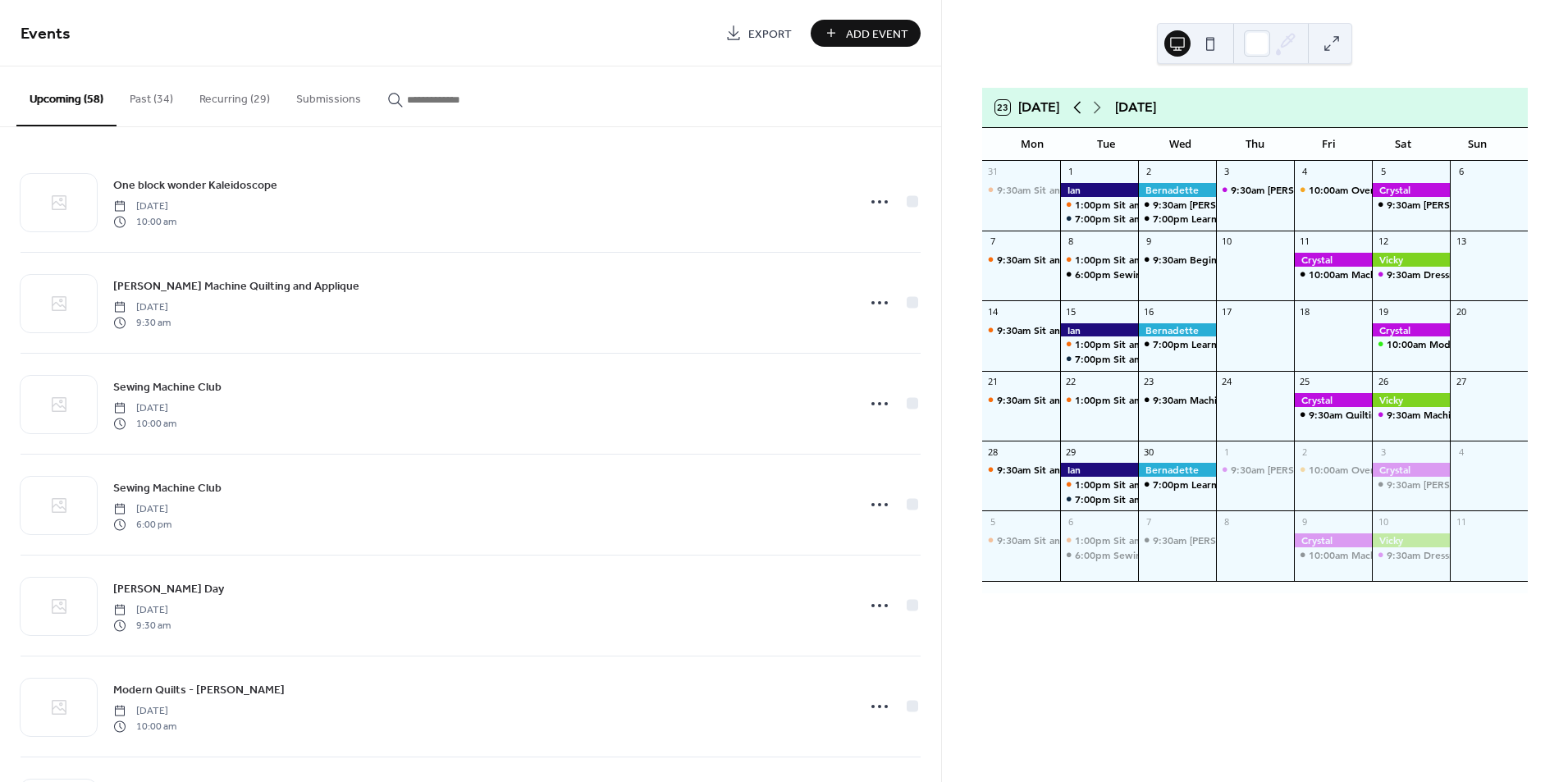 click 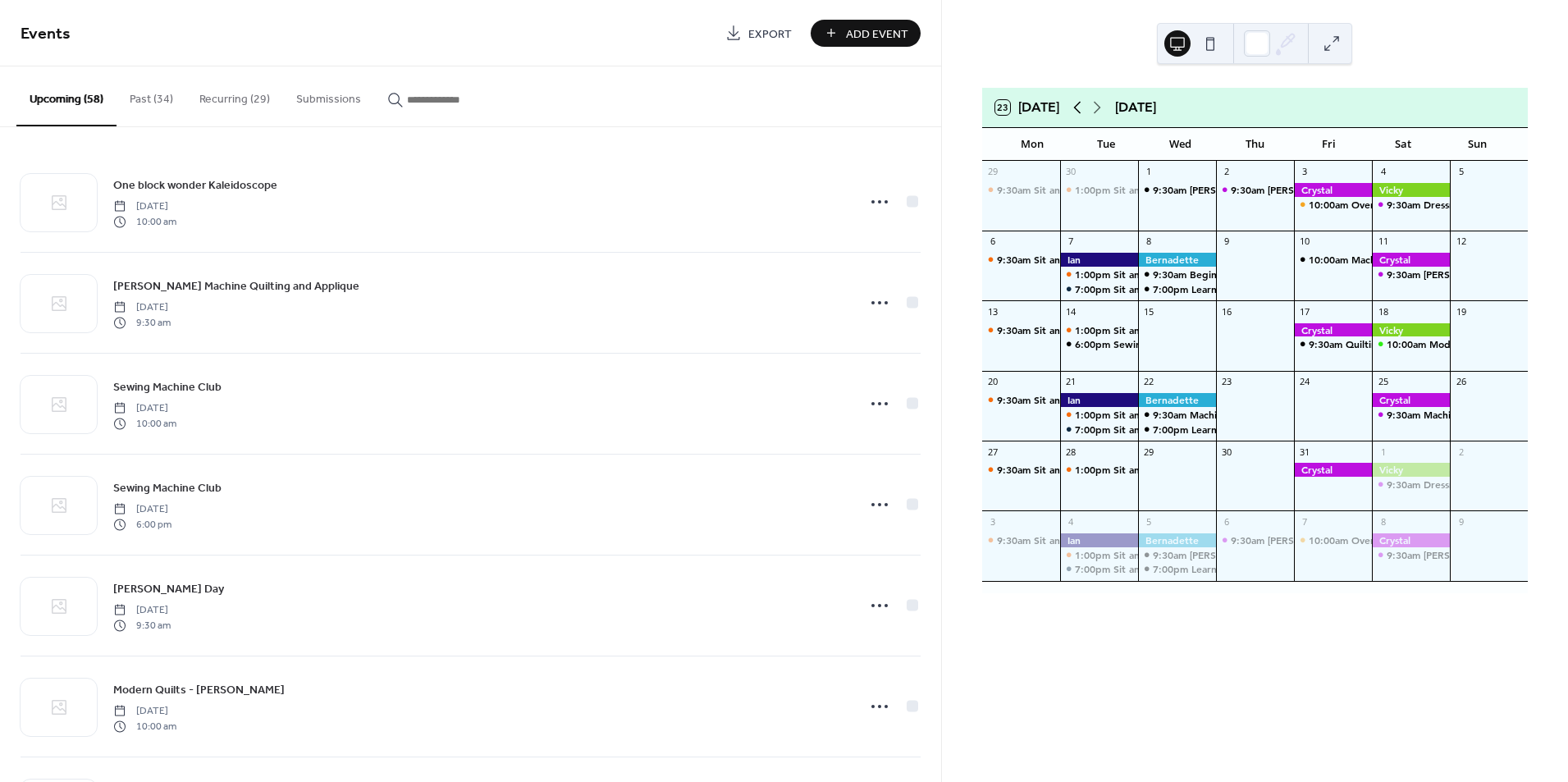 click 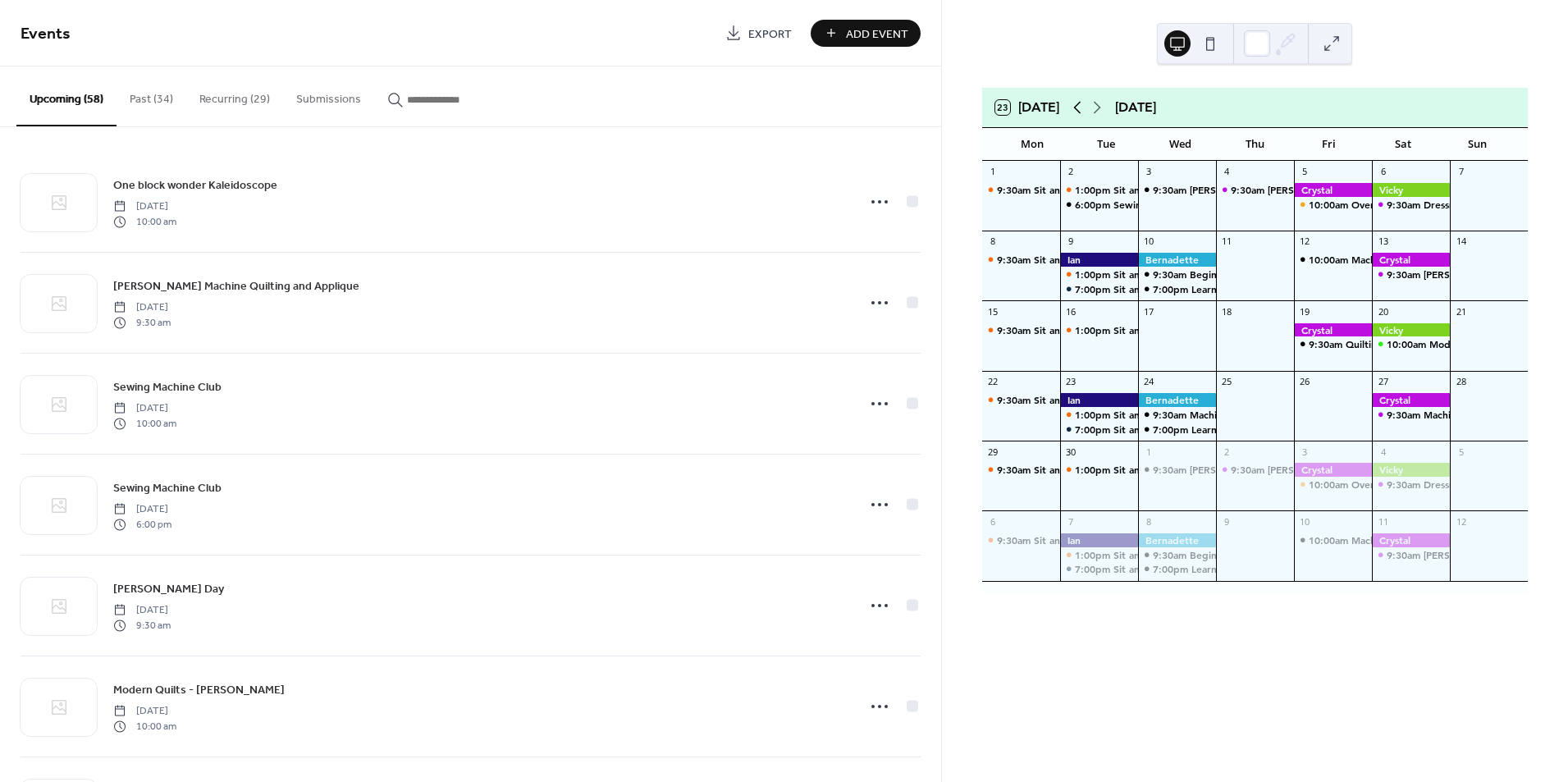 click 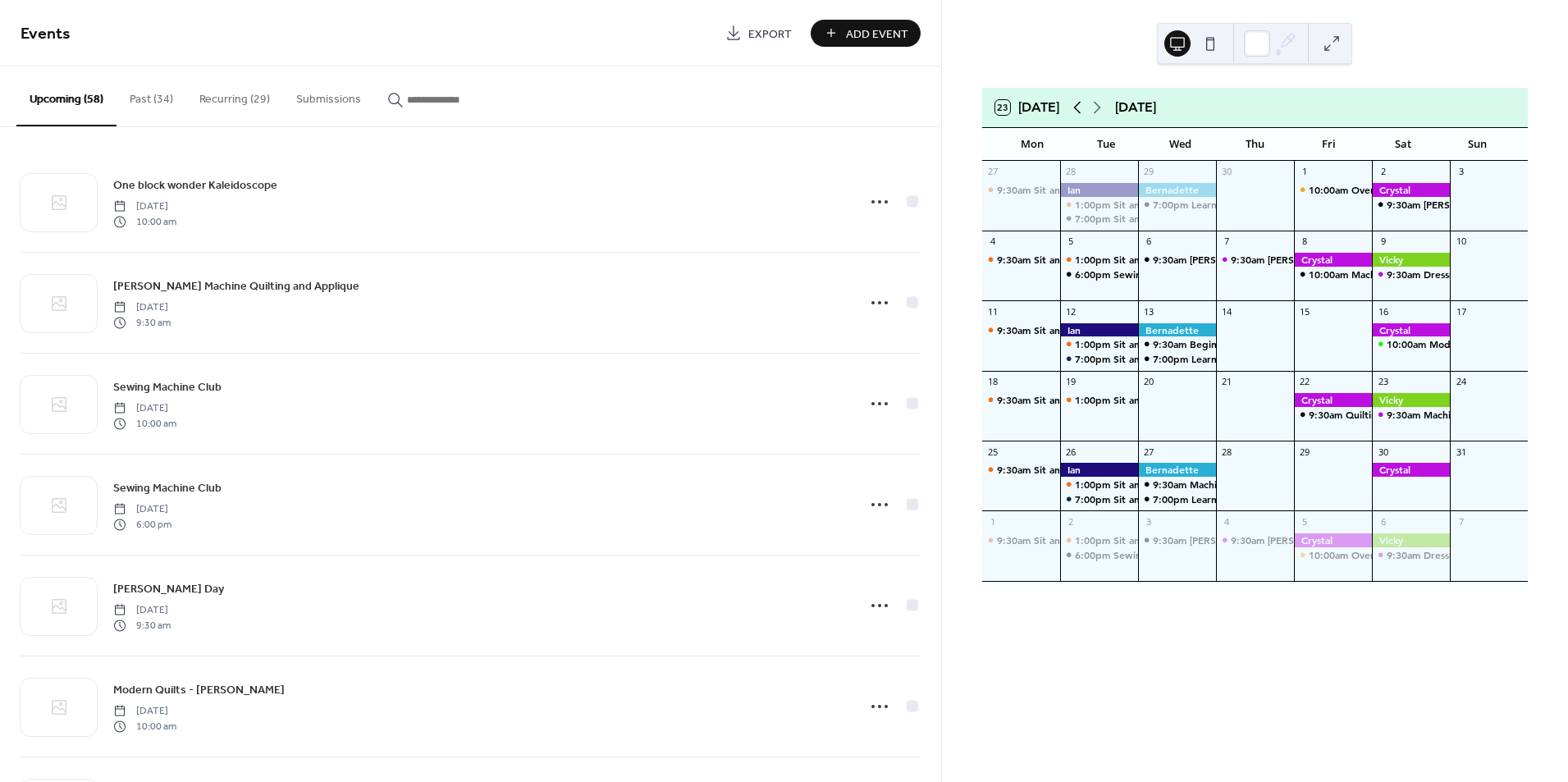 click 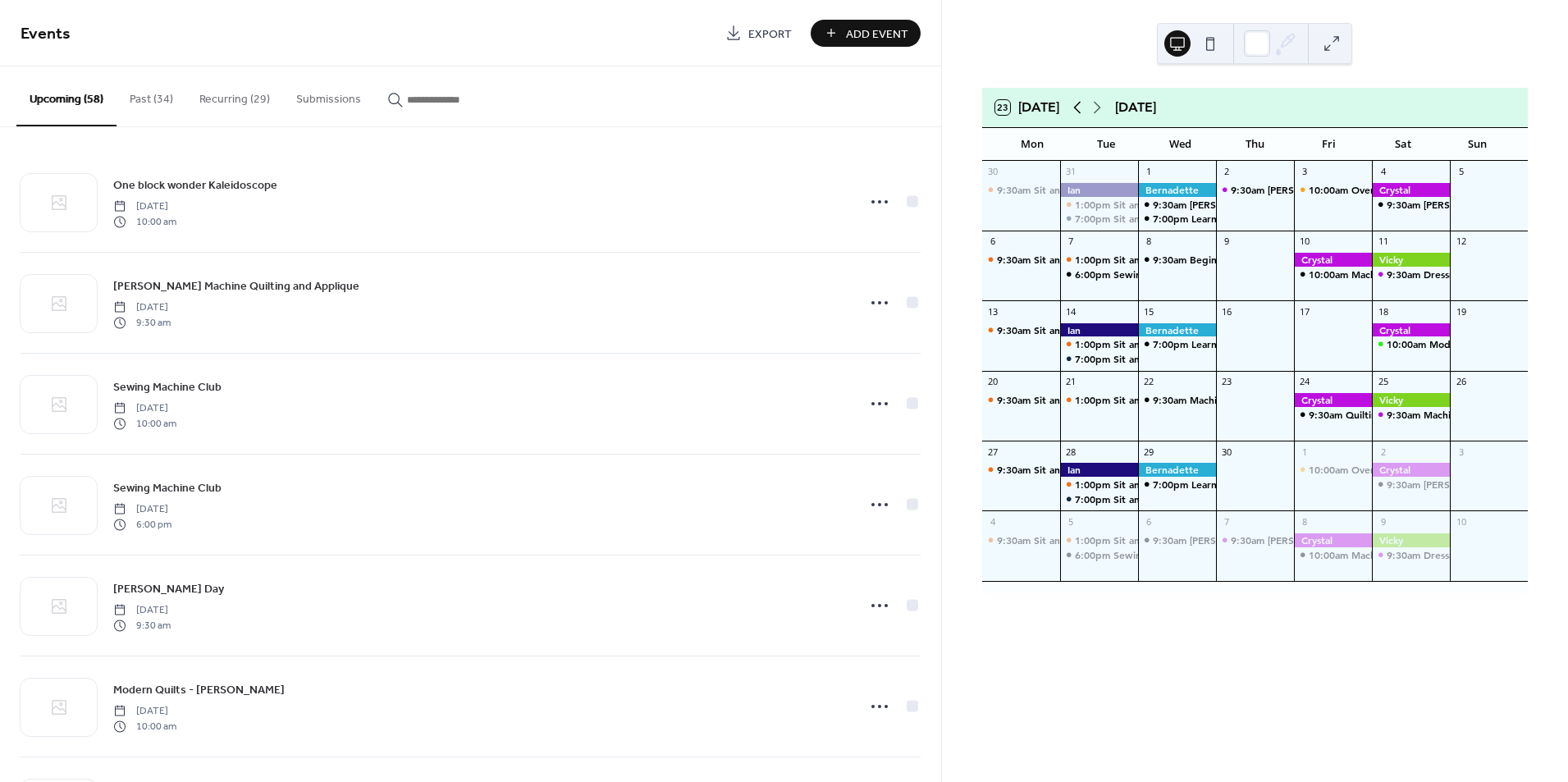 click 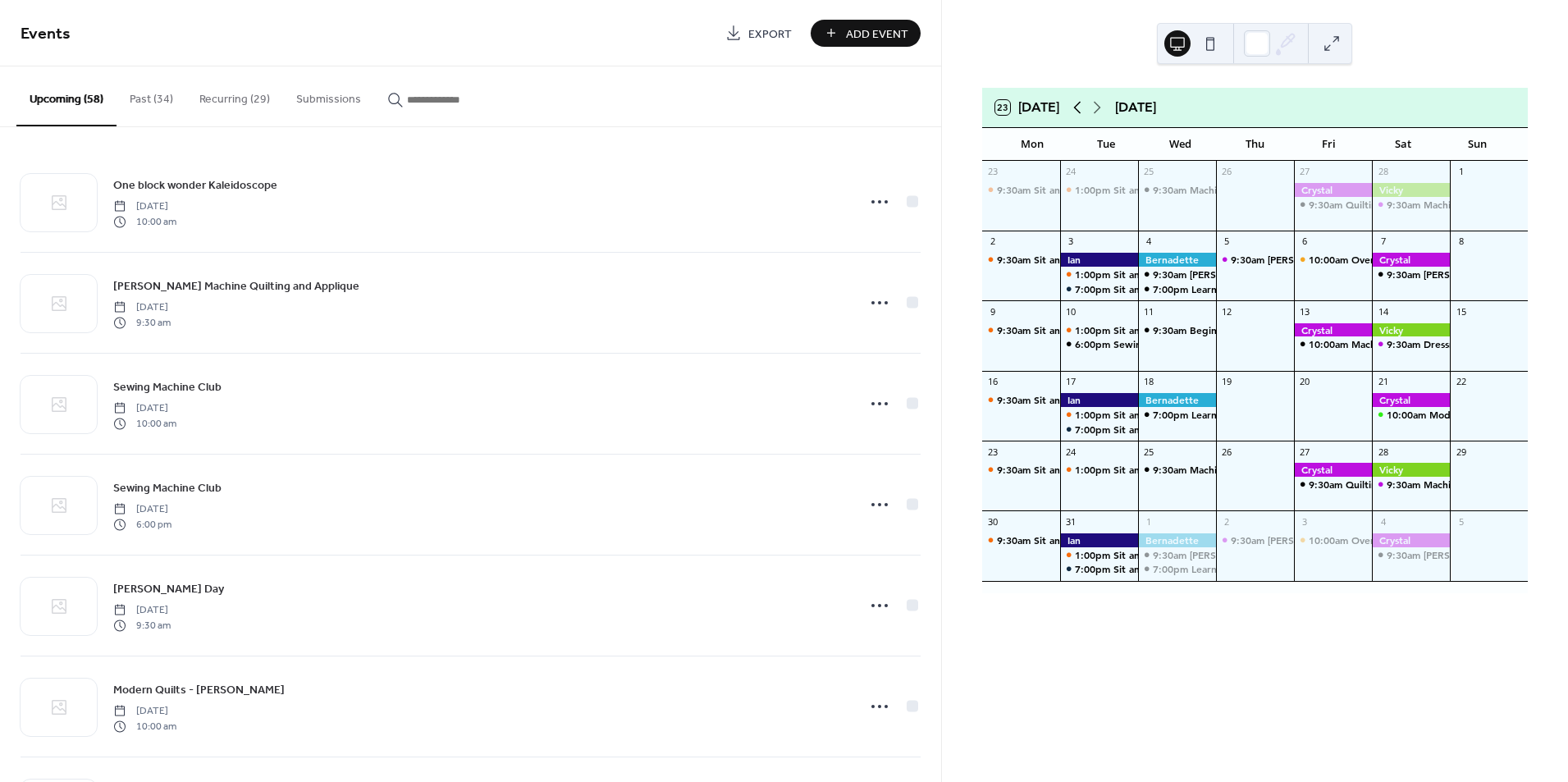 click 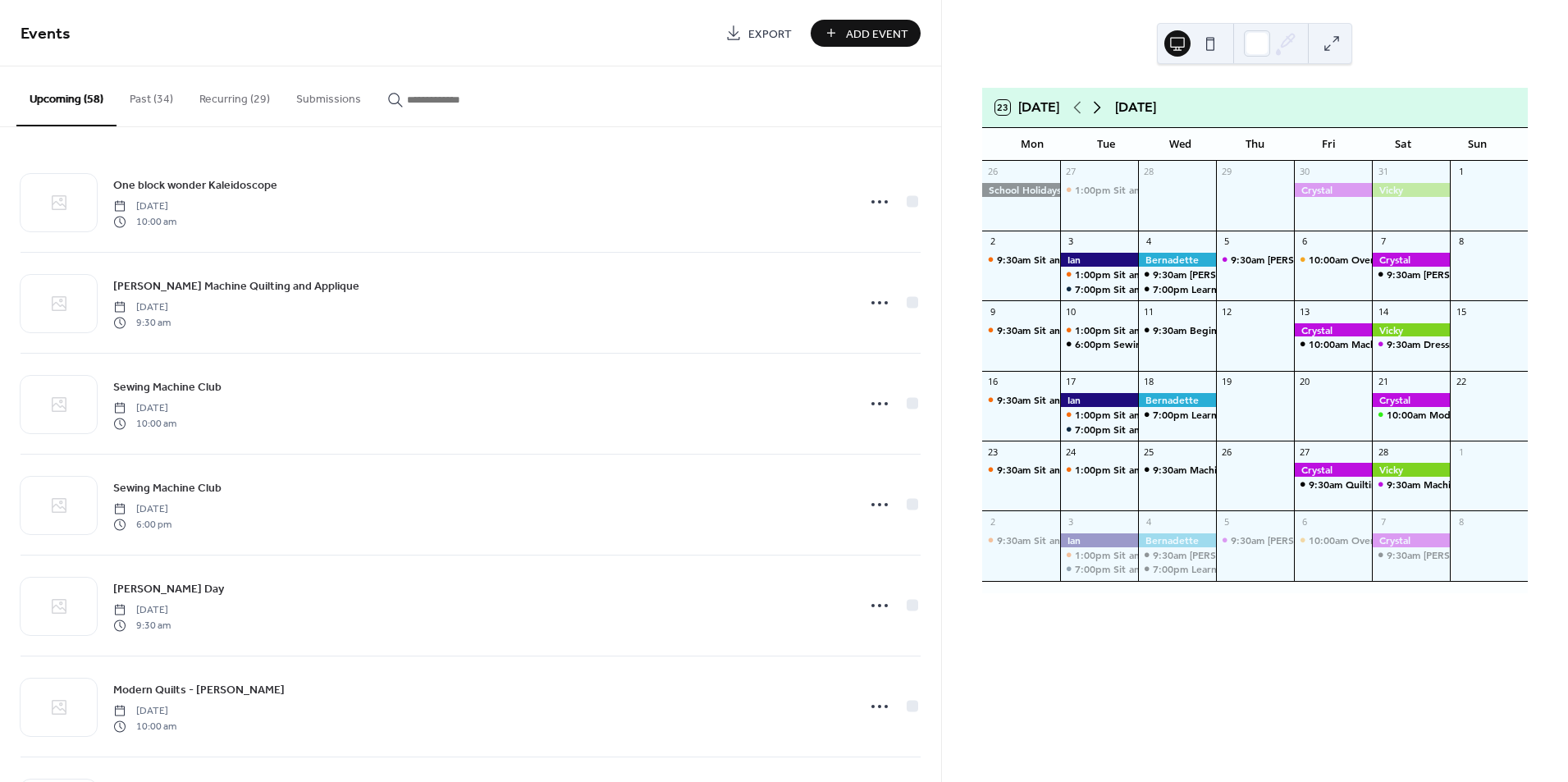 click 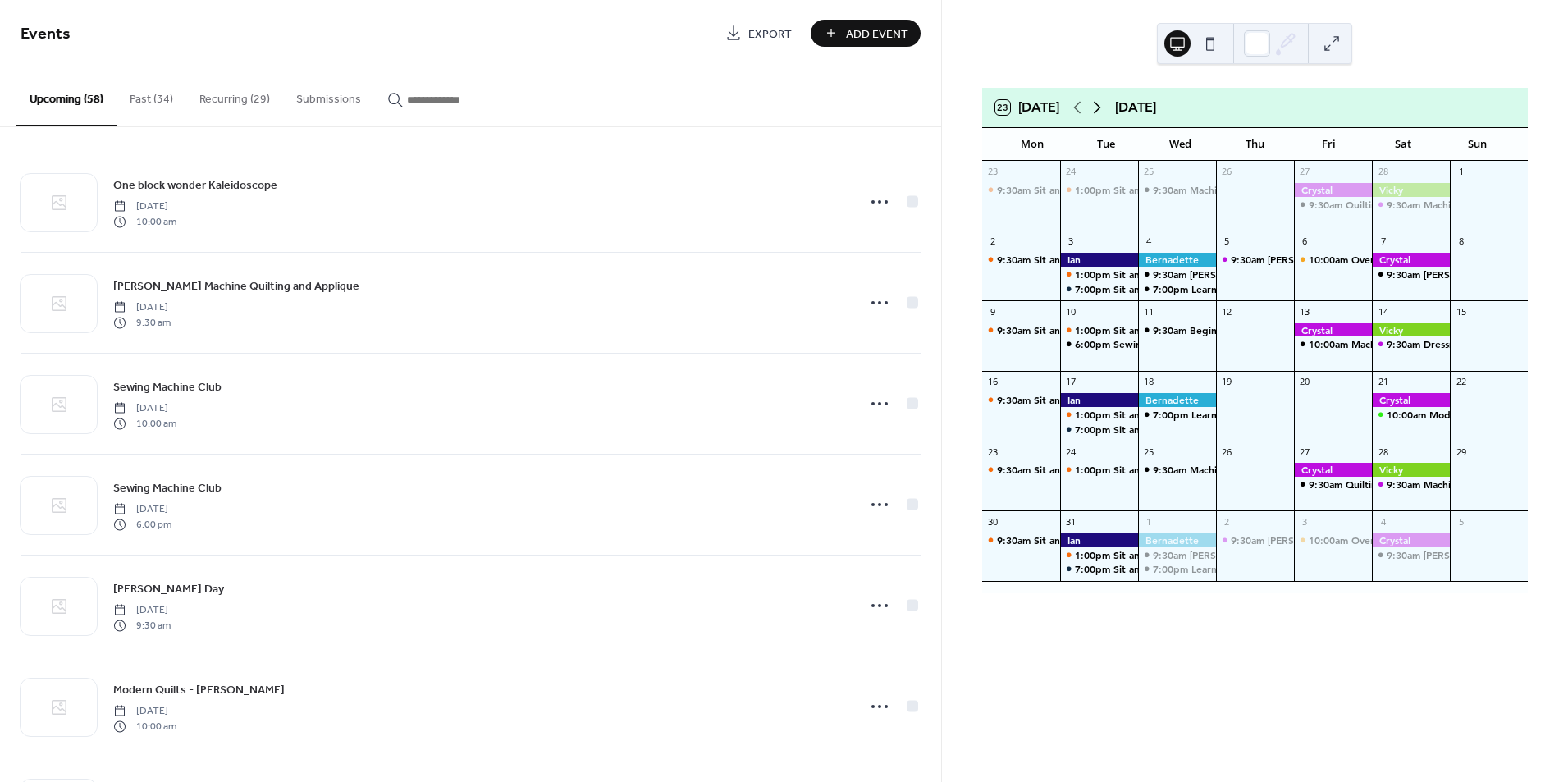 click 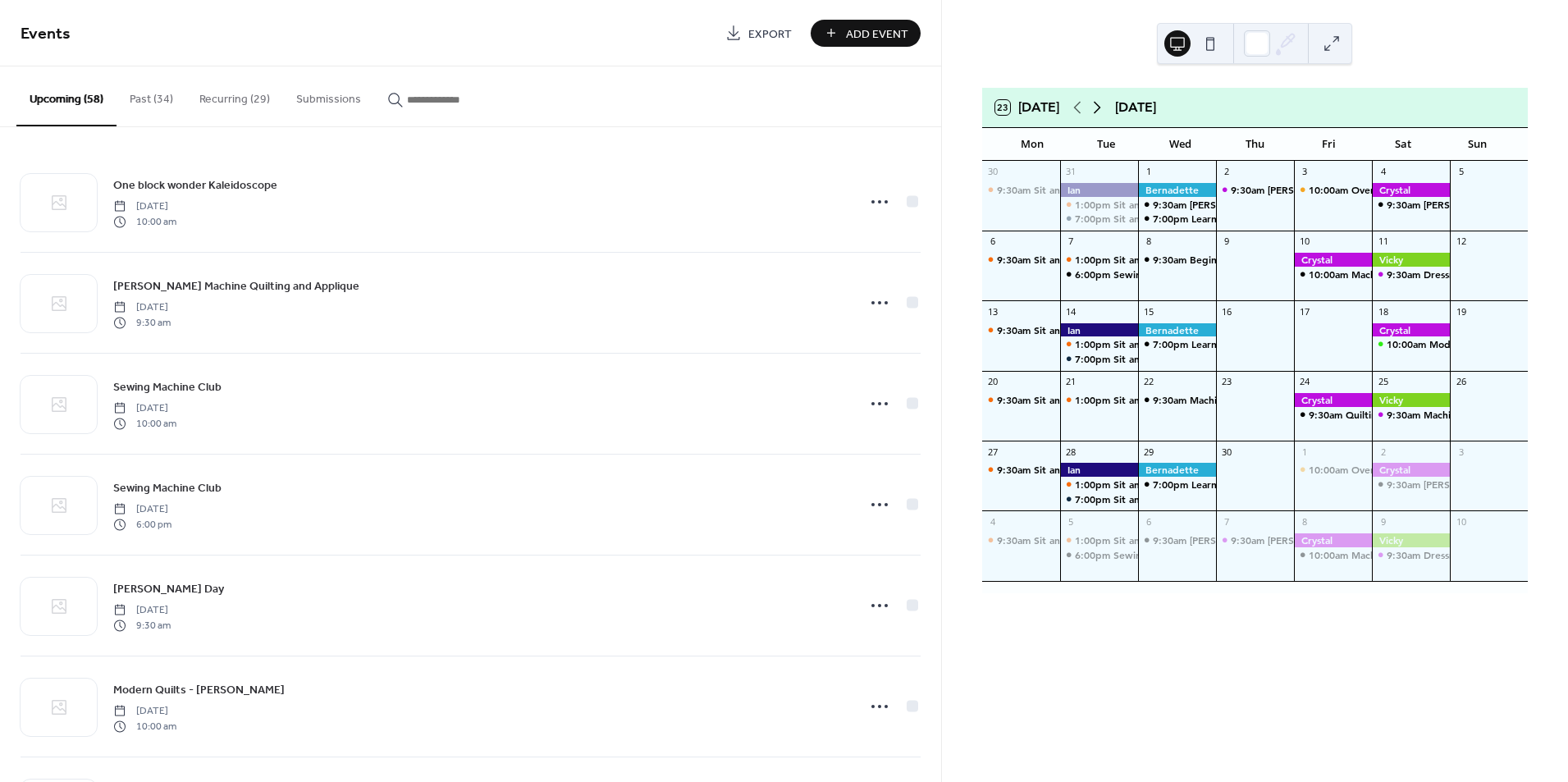 click 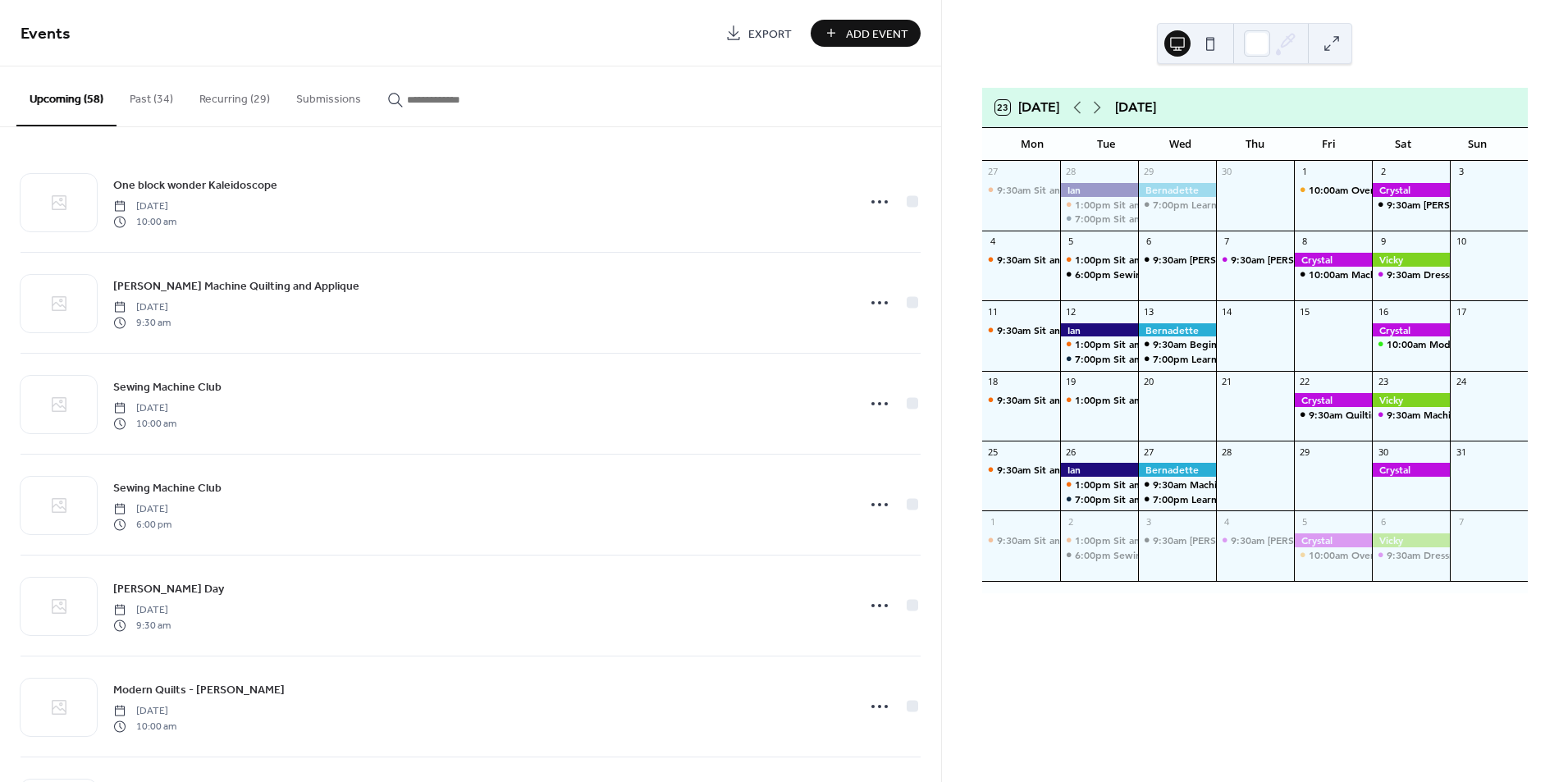 click on "Add Event" at bounding box center (877, 34) 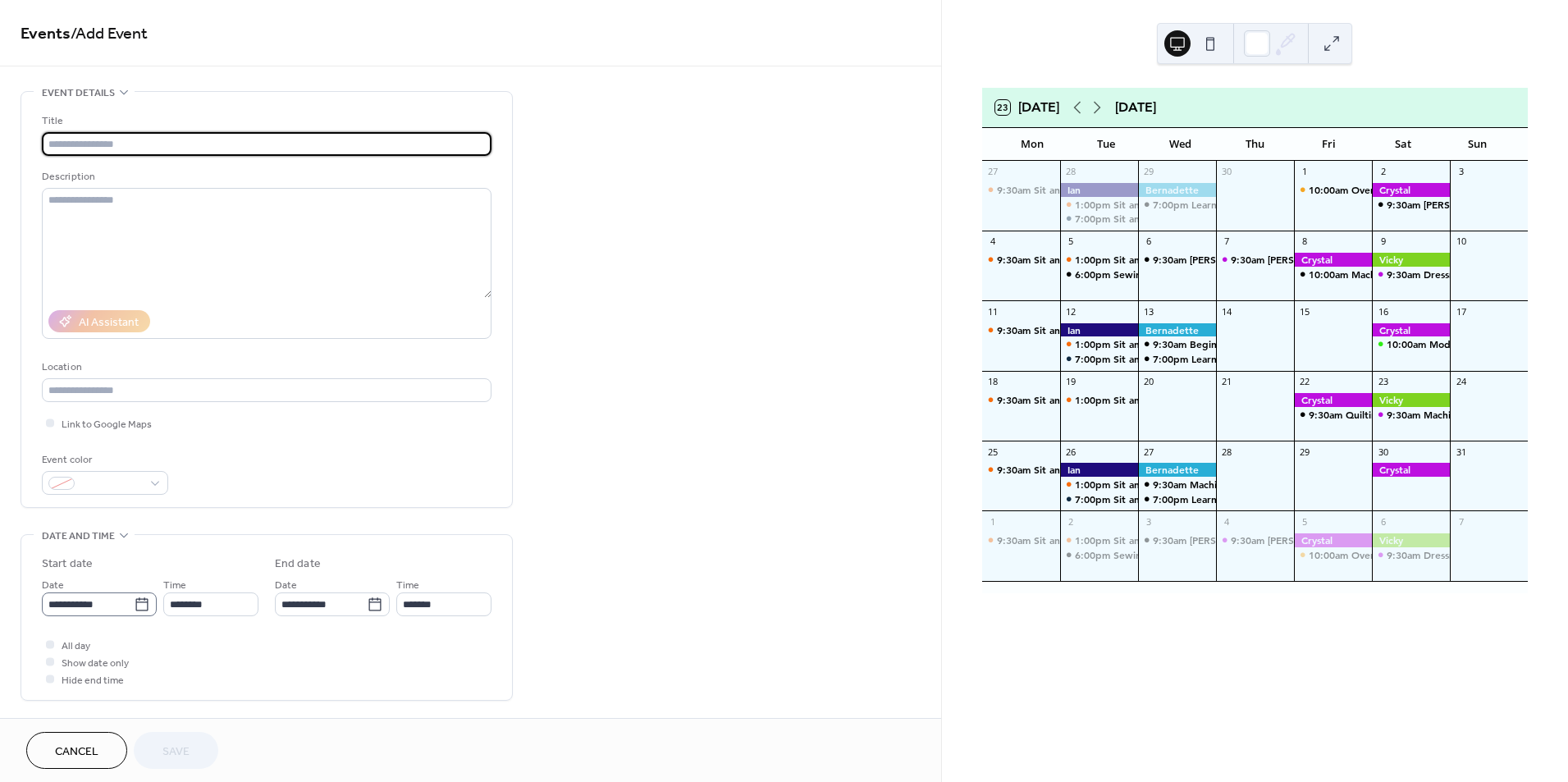 click 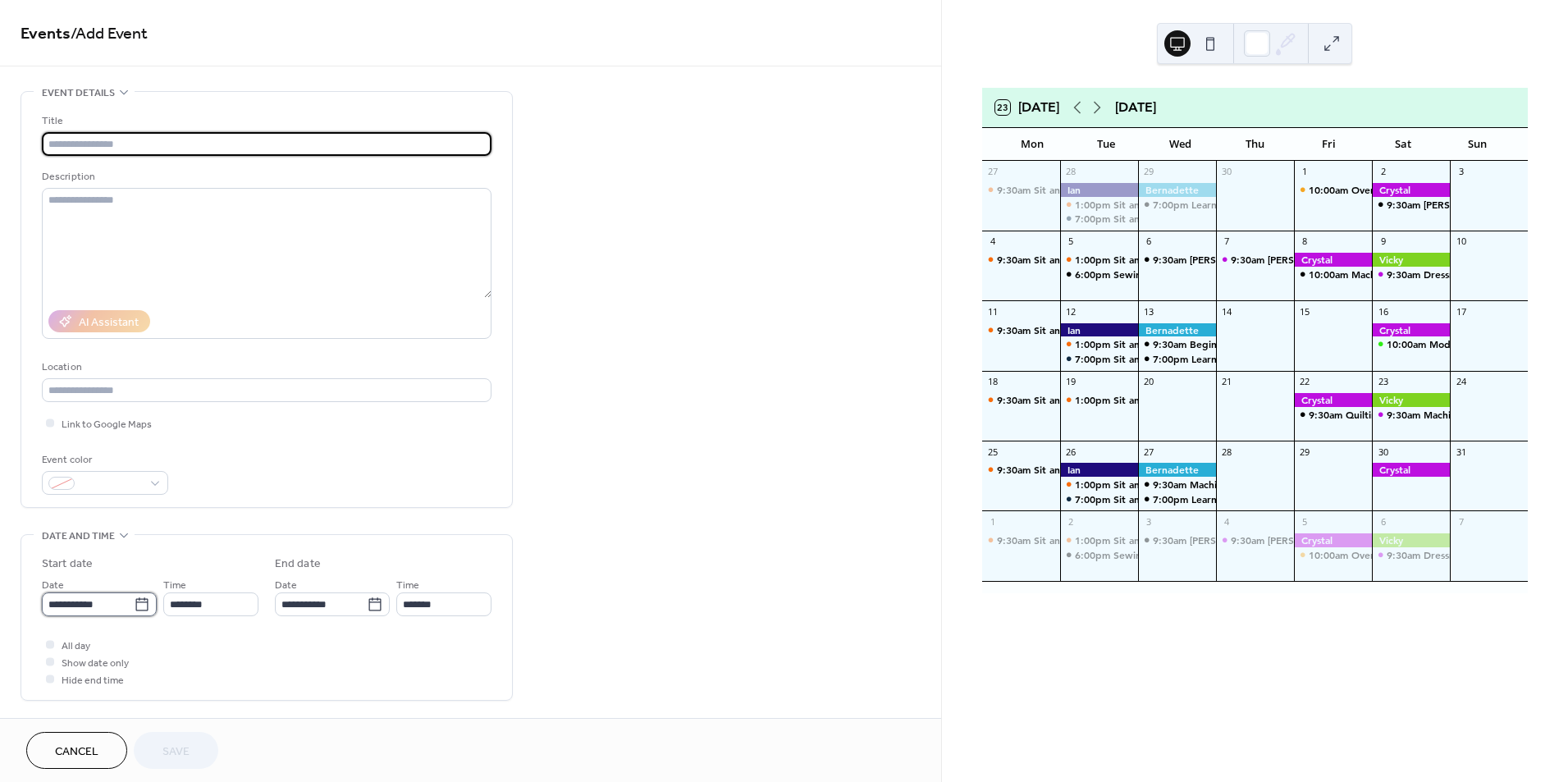 click on "**********" at bounding box center (88, 604) 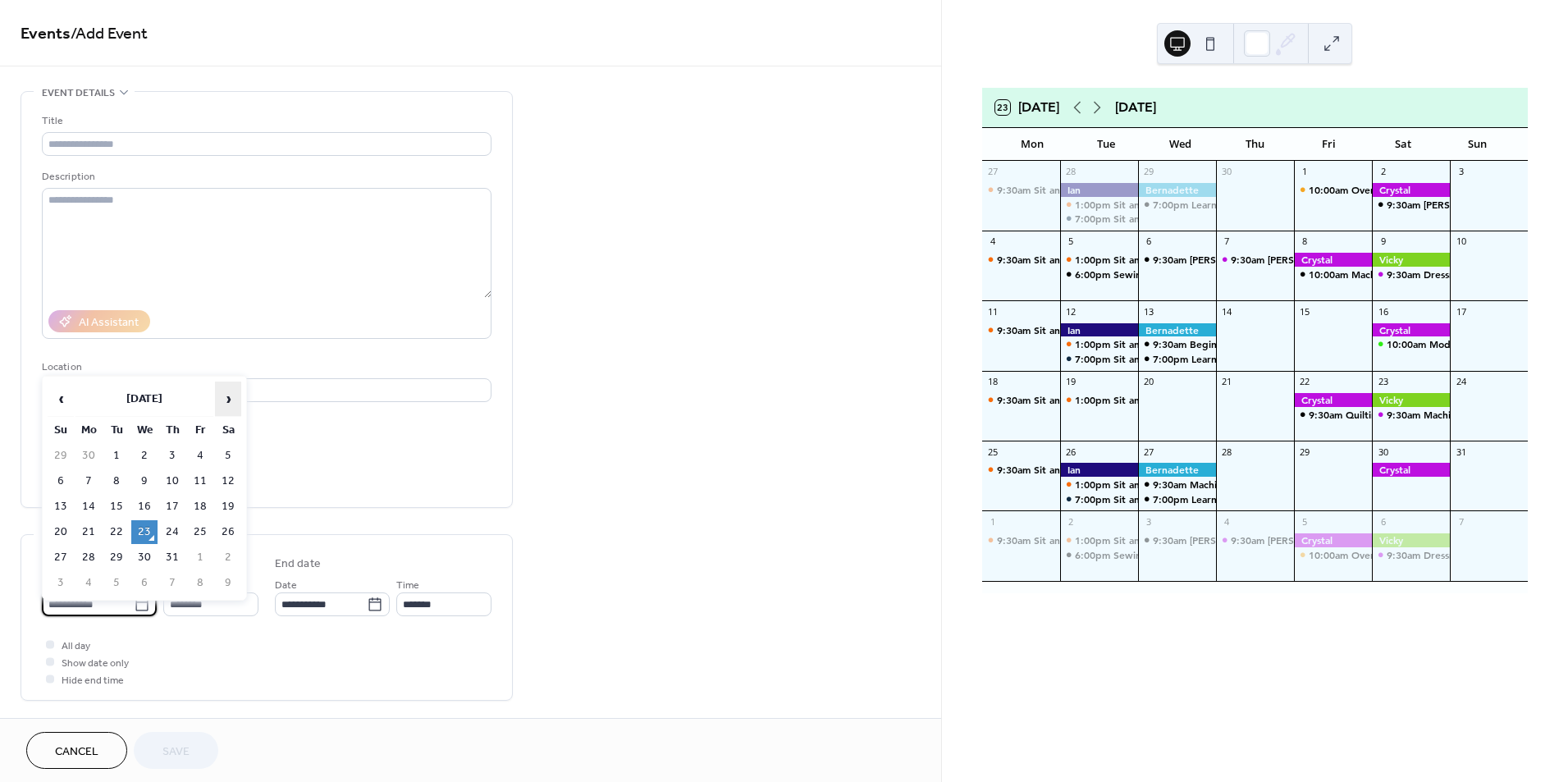 click on "›" at bounding box center (228, 399) 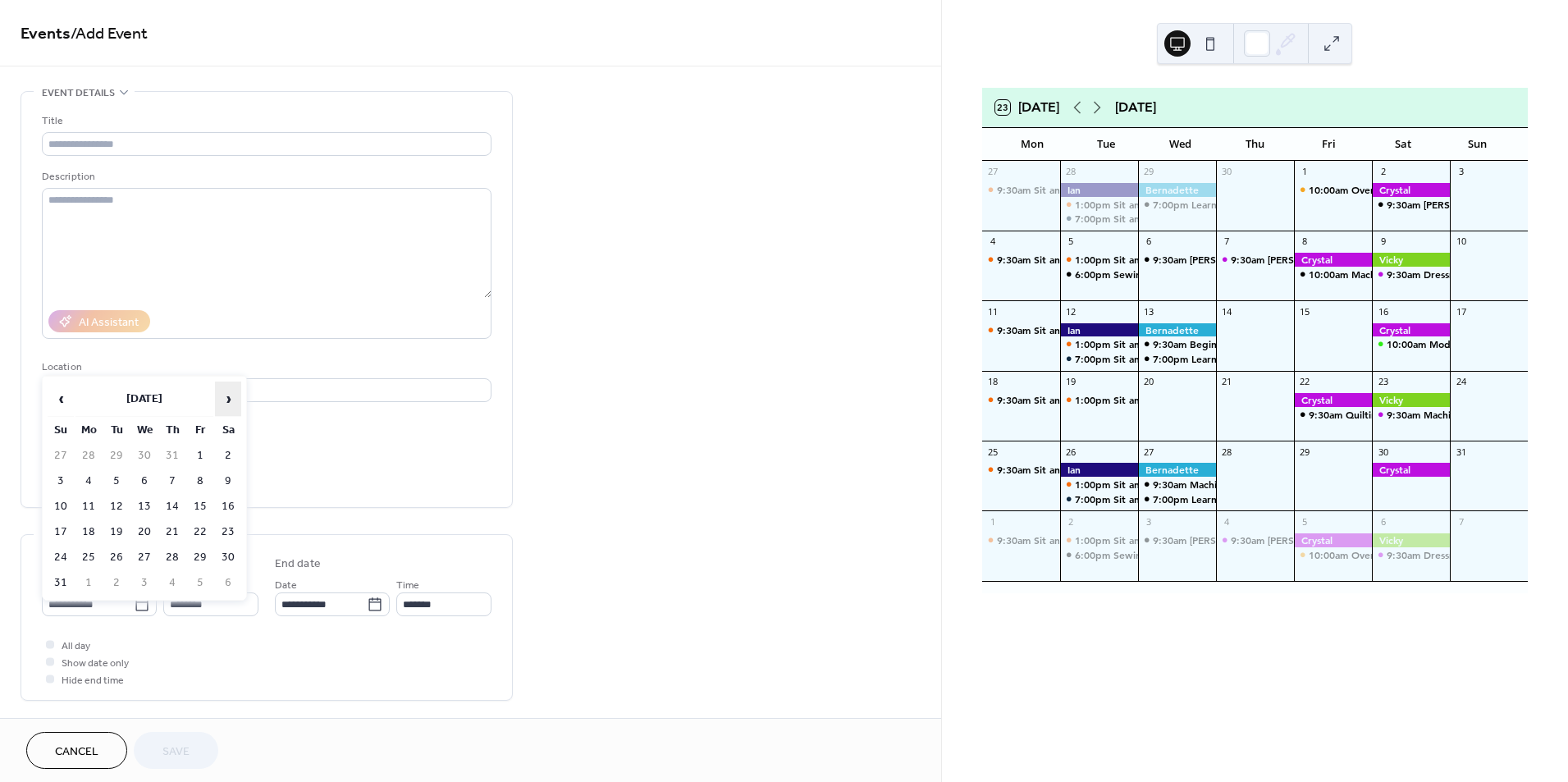 click on "›" at bounding box center (228, 399) 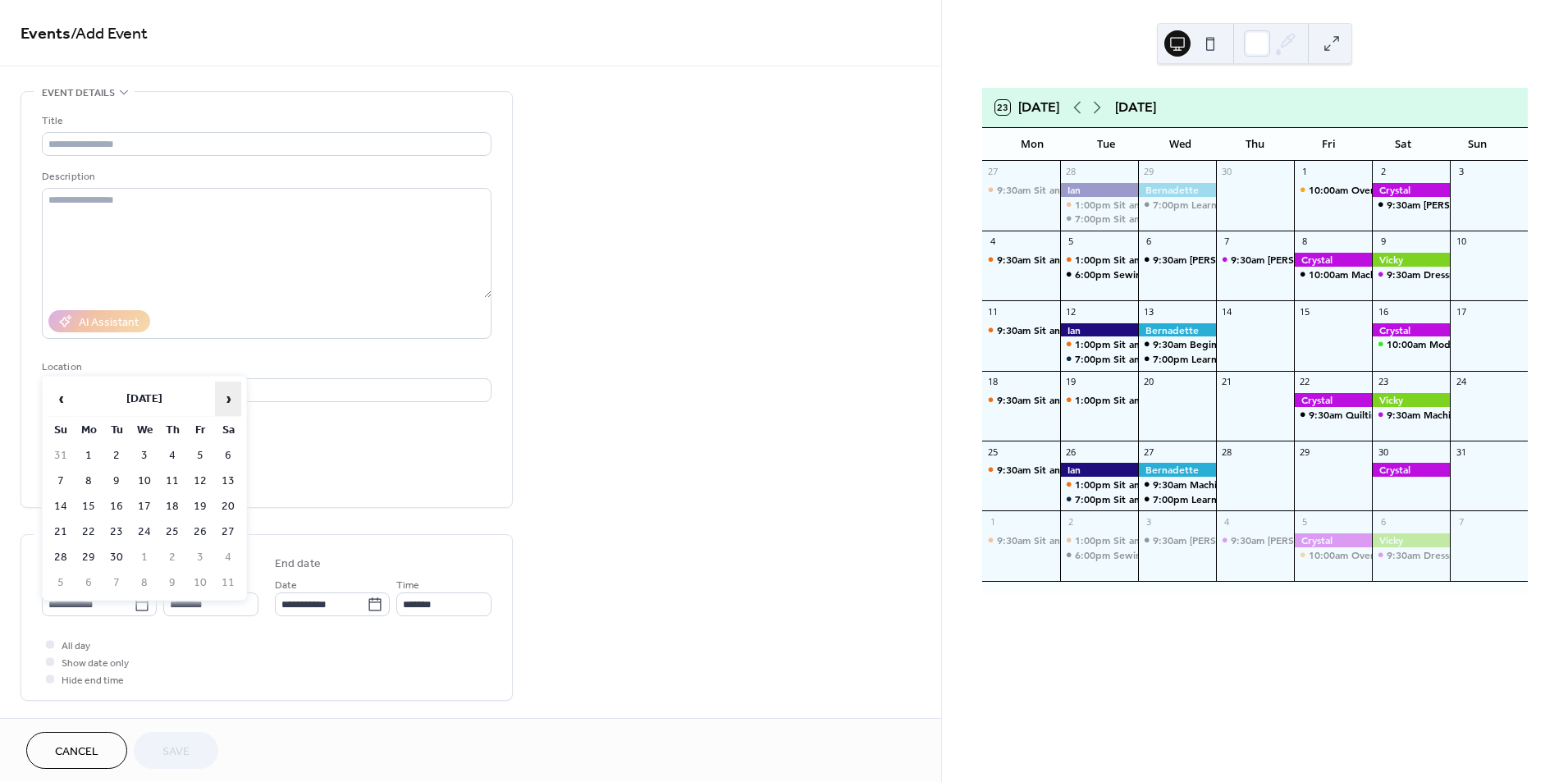 click on "›" at bounding box center (228, 399) 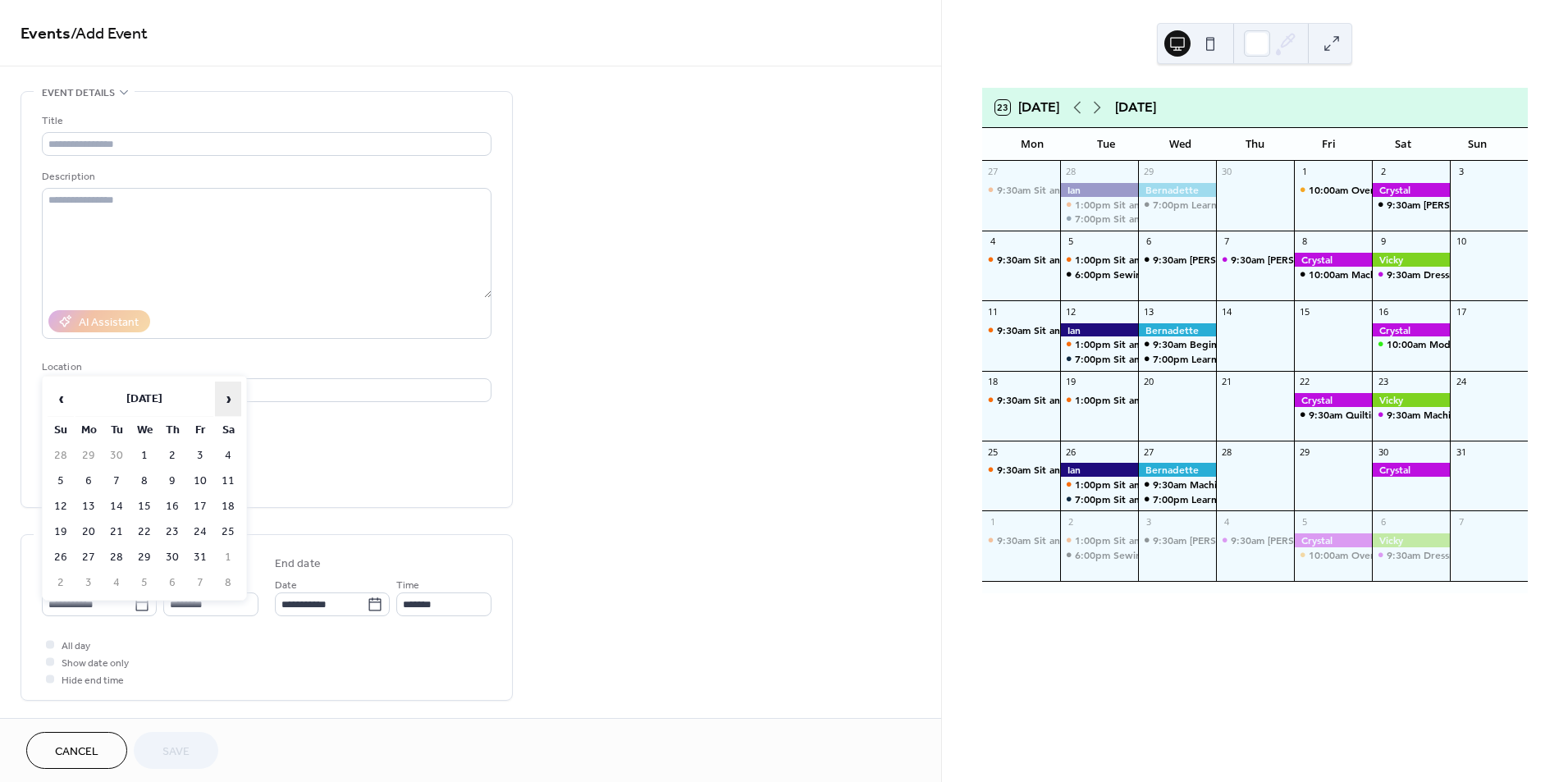 click on "›" at bounding box center [228, 399] 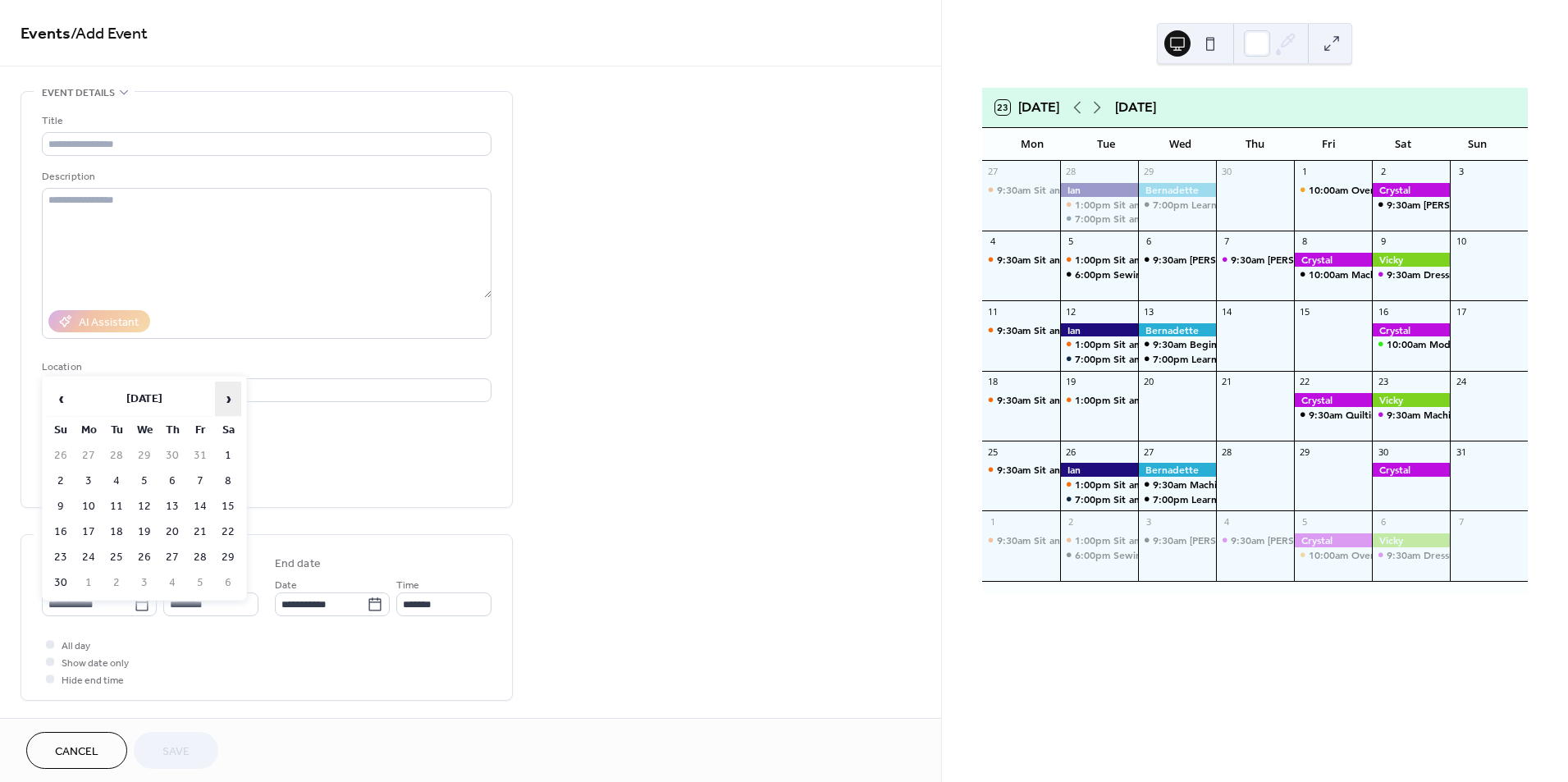 click on "›" at bounding box center [228, 399] 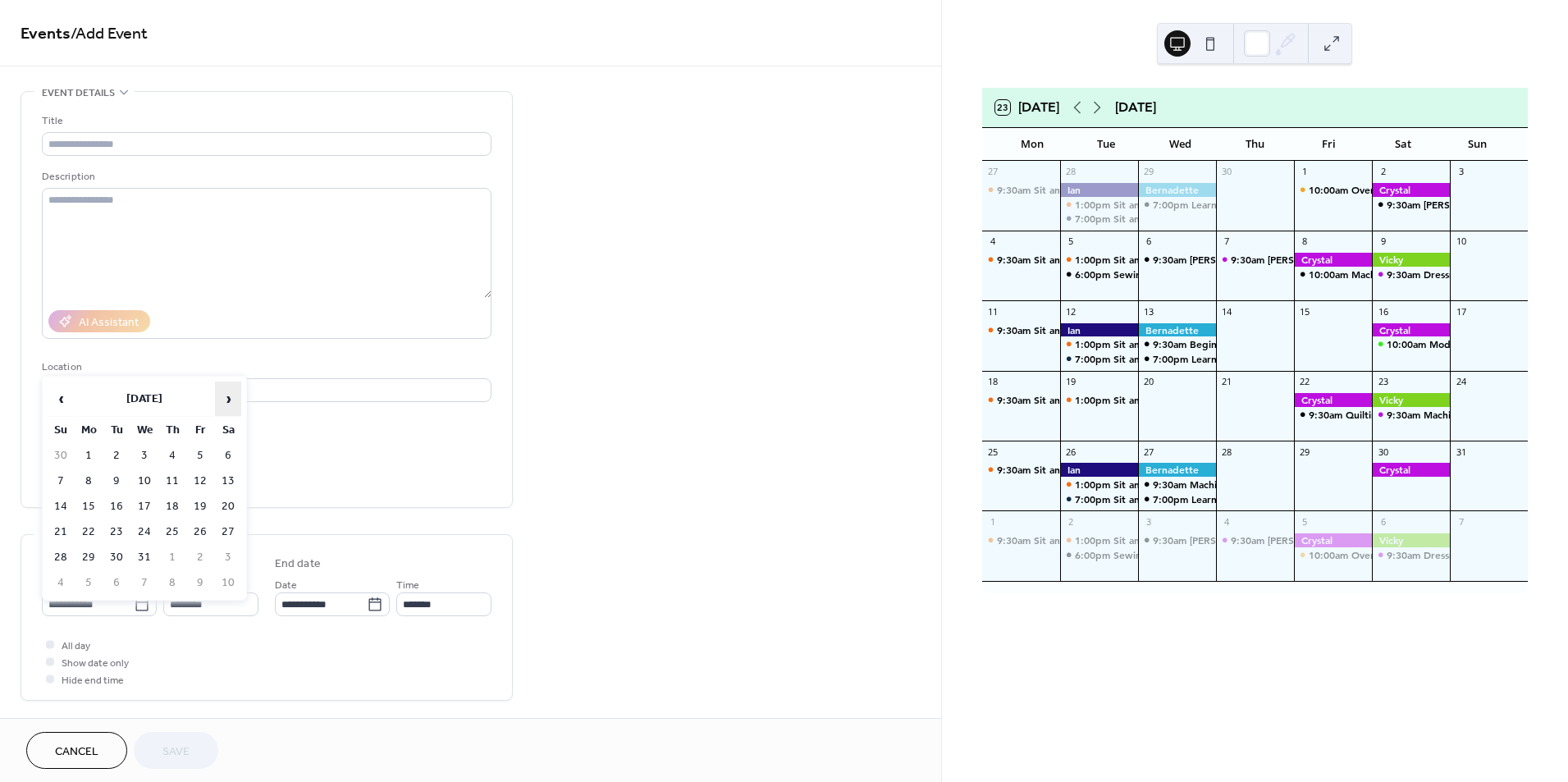 click on "›" at bounding box center [228, 399] 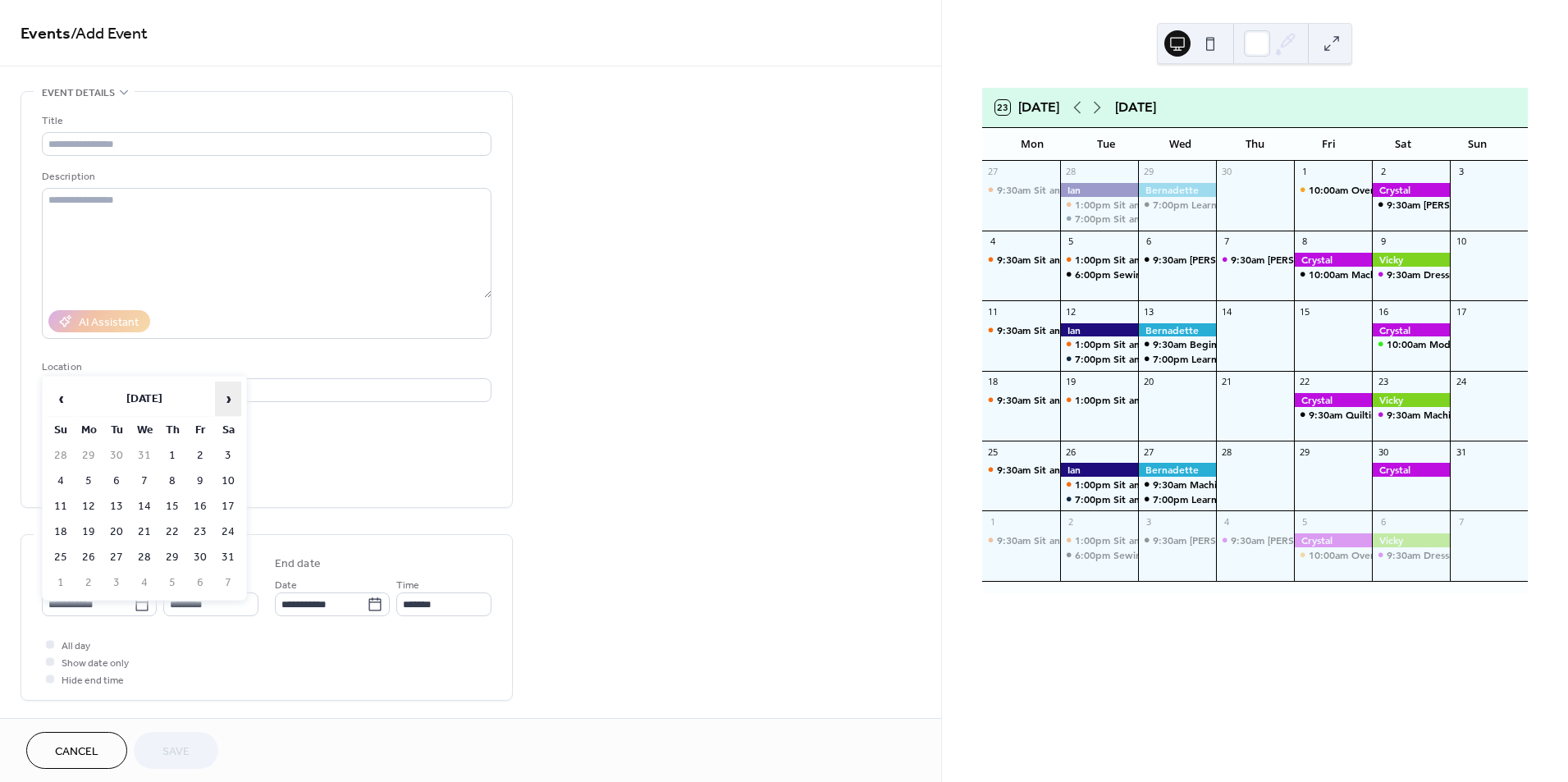 click on "›" at bounding box center (228, 399) 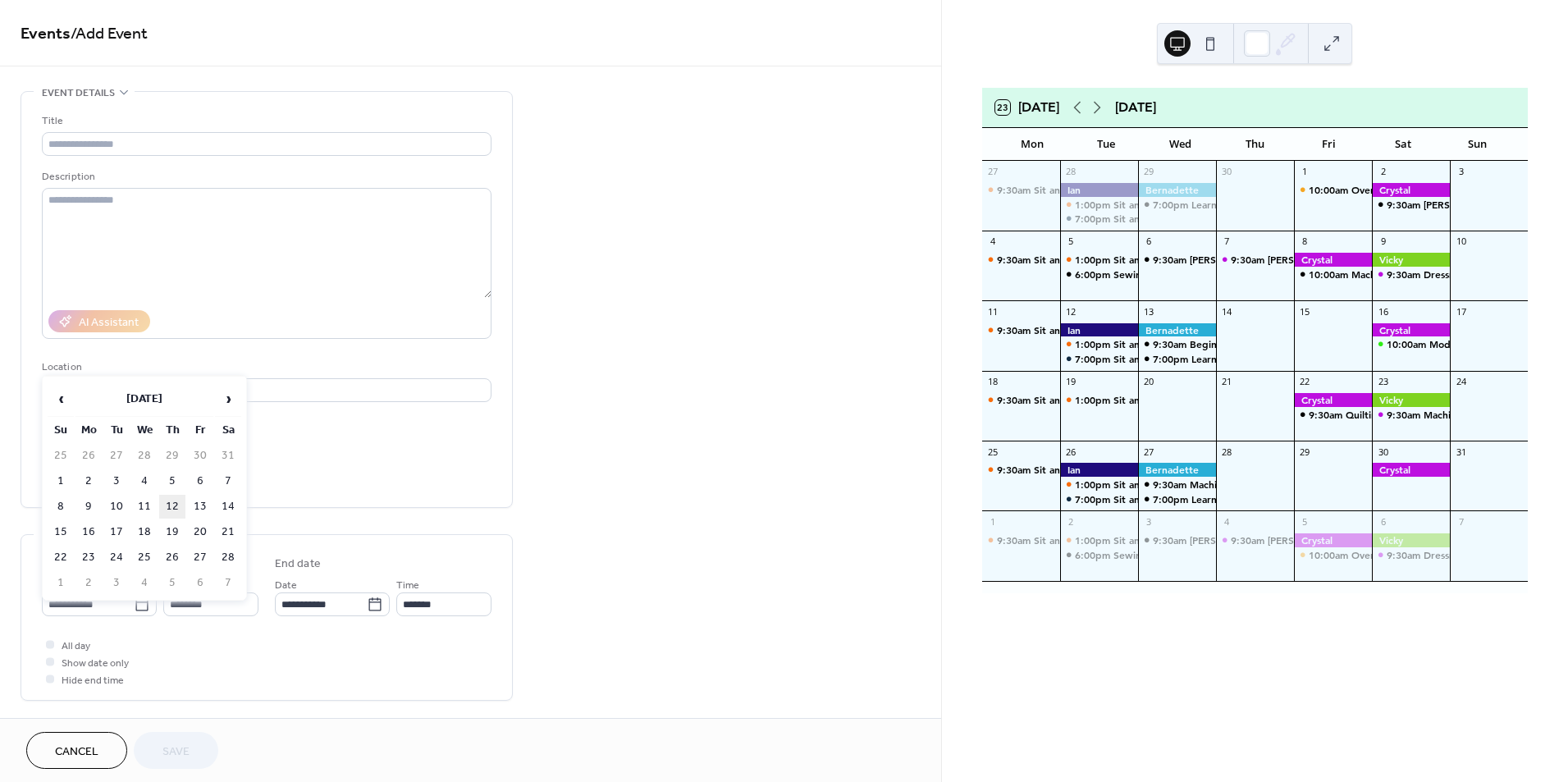 click on "12" at bounding box center (172, 506) 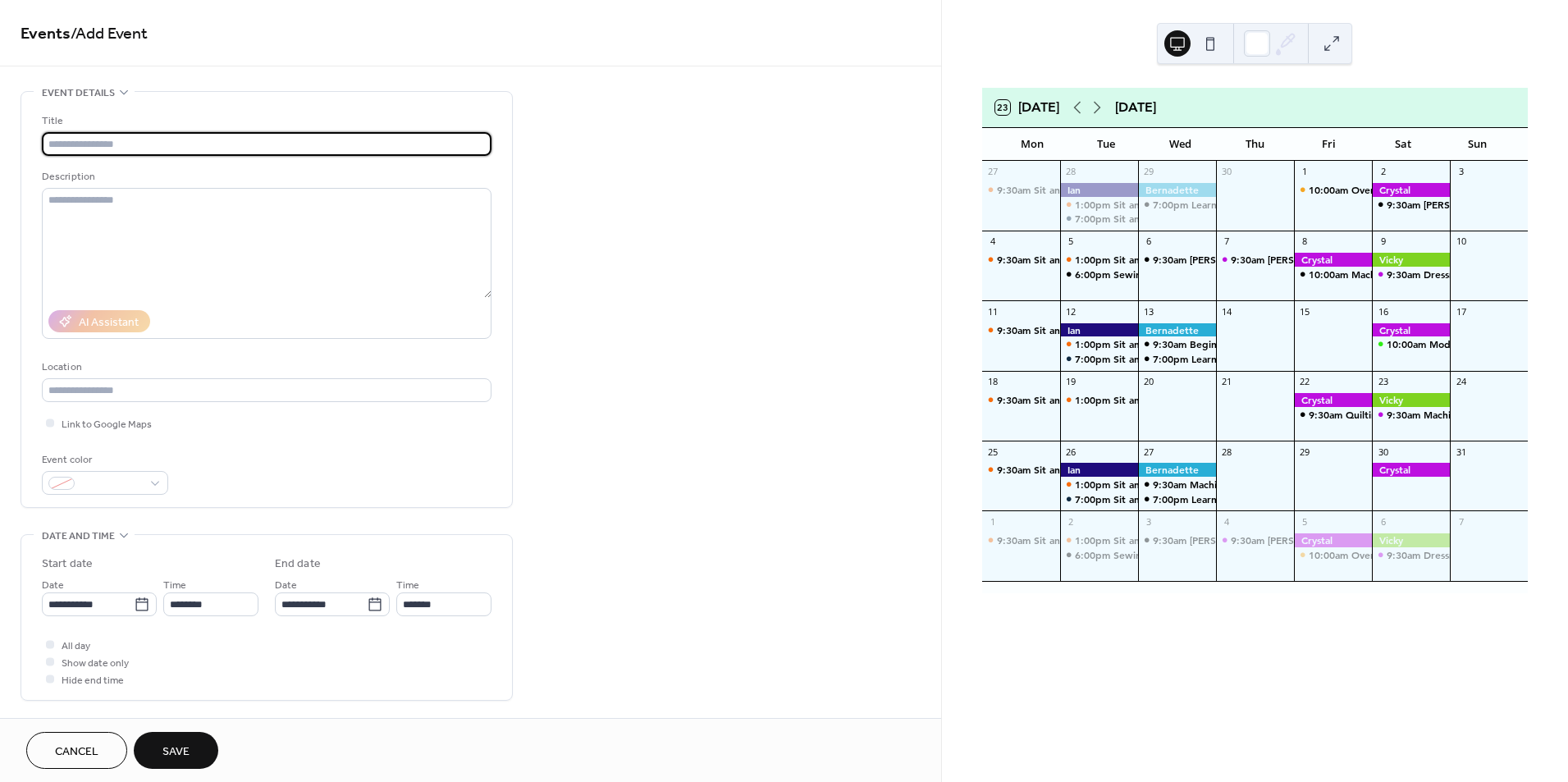 click at bounding box center (267, 144) 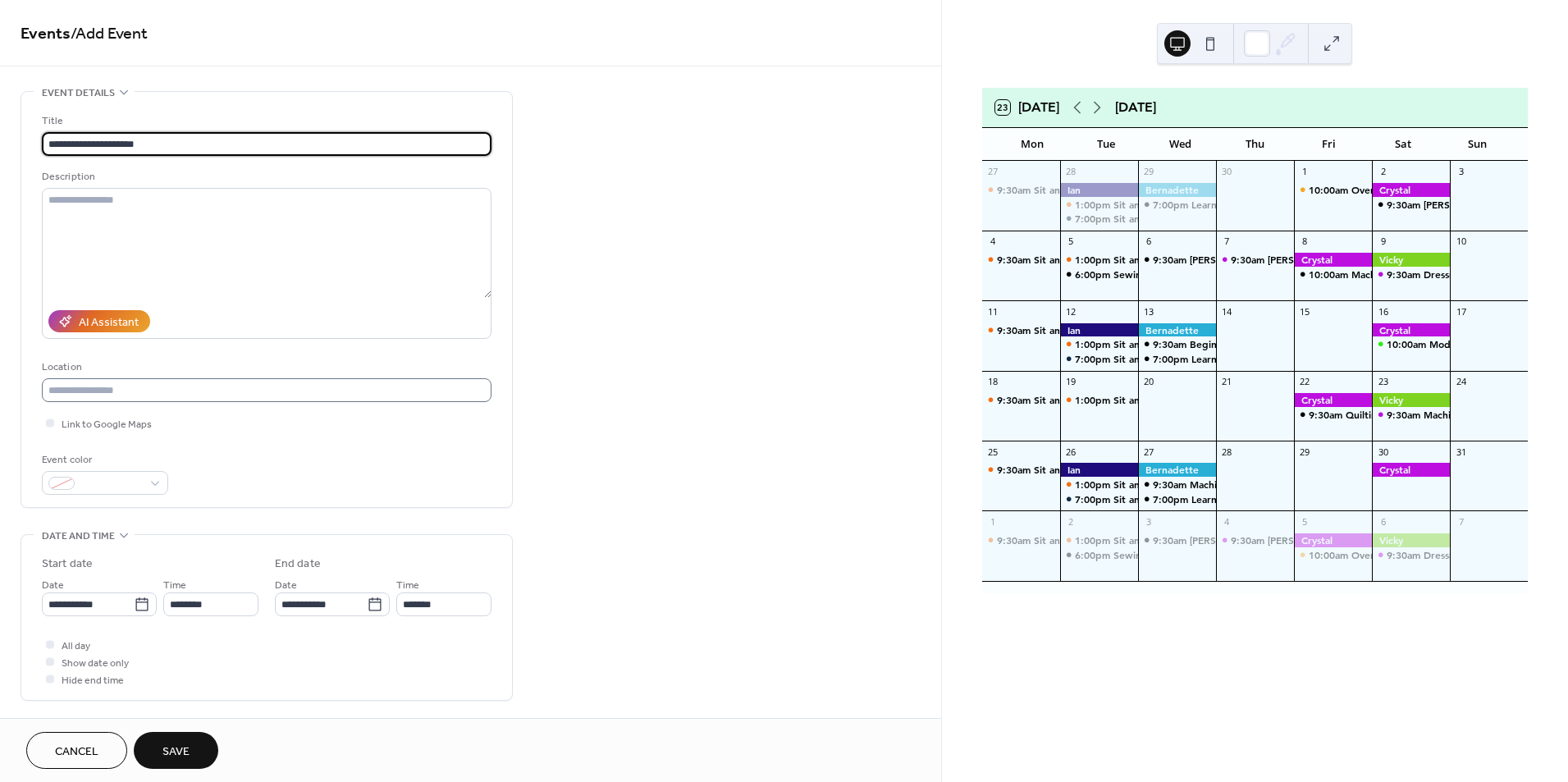 type on "**********" 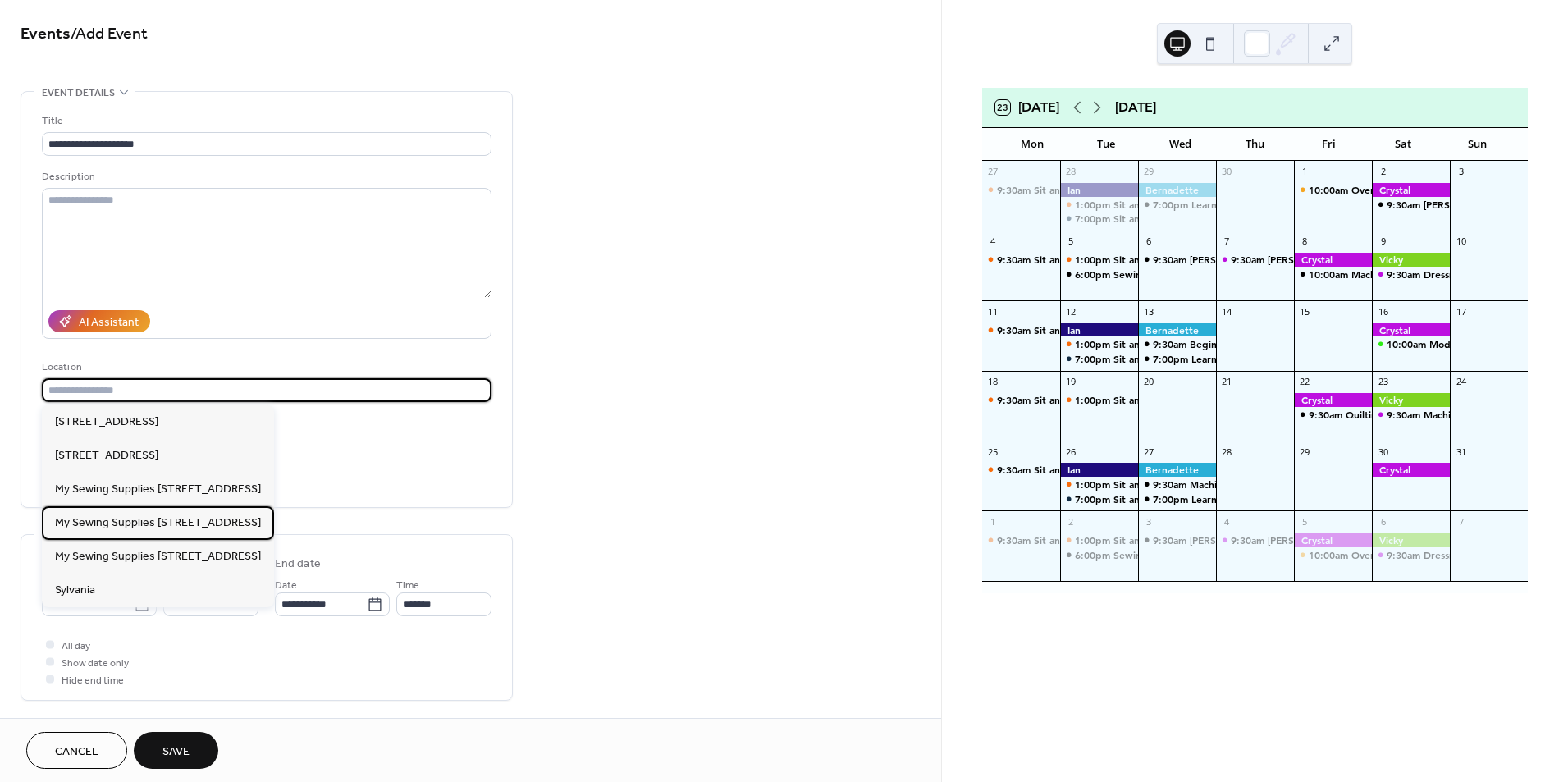 drag, startPoint x: 179, startPoint y: 391, endPoint x: 112, endPoint y: 518, distance: 143.58969 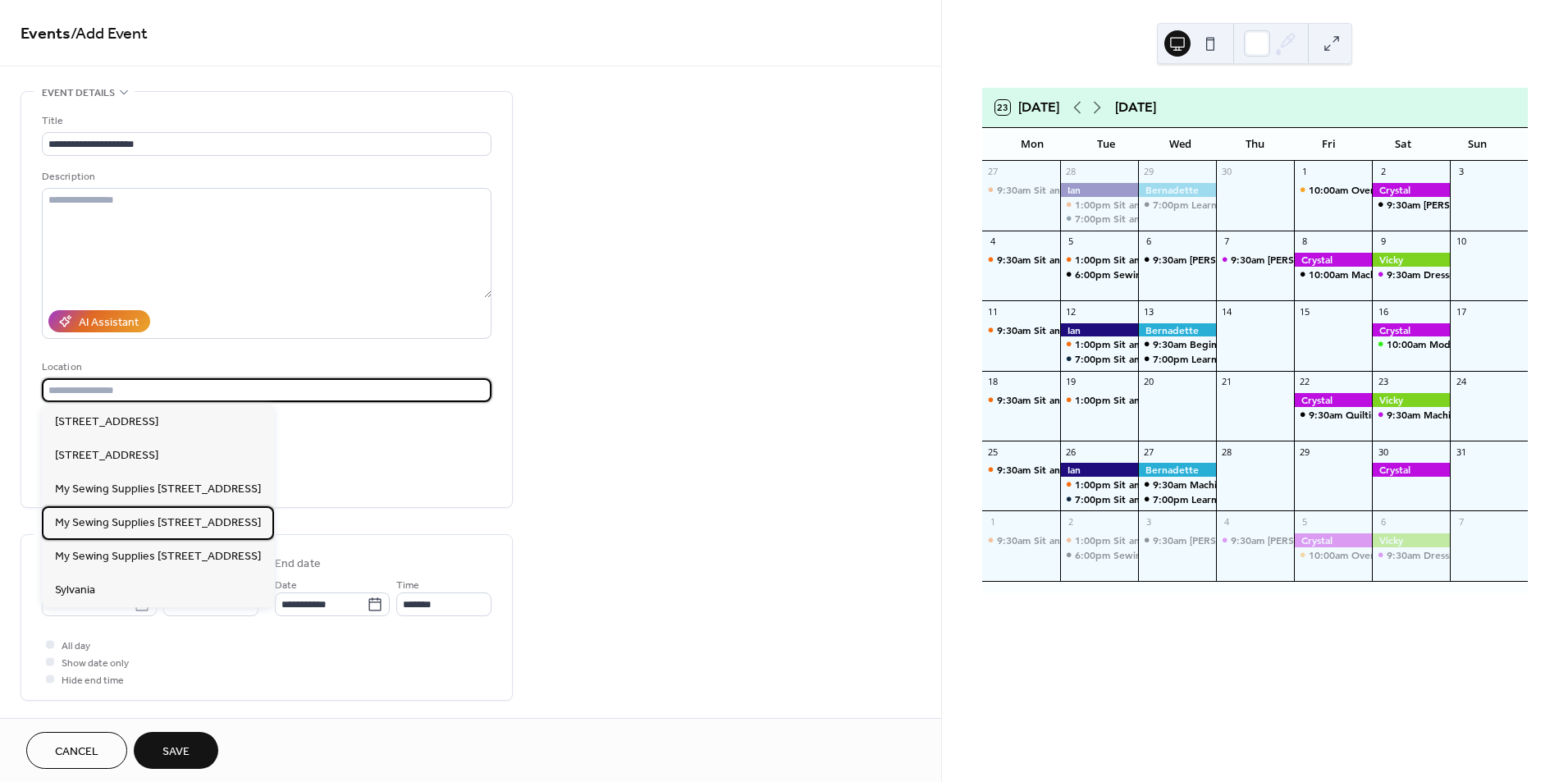 click on "My Sewing Supplies [STREET_ADDRESS]" at bounding box center [158, 523] 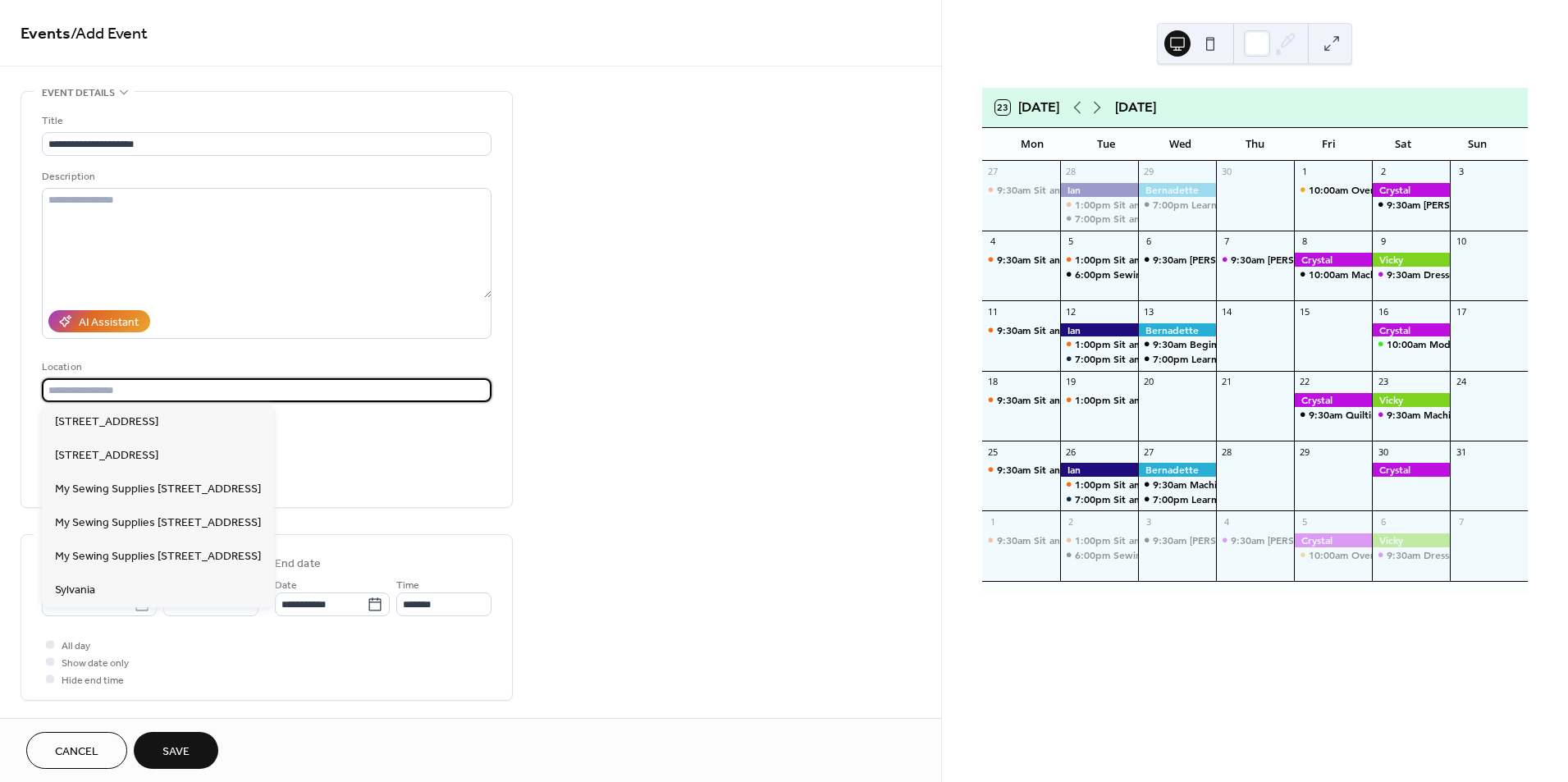 type on "**********" 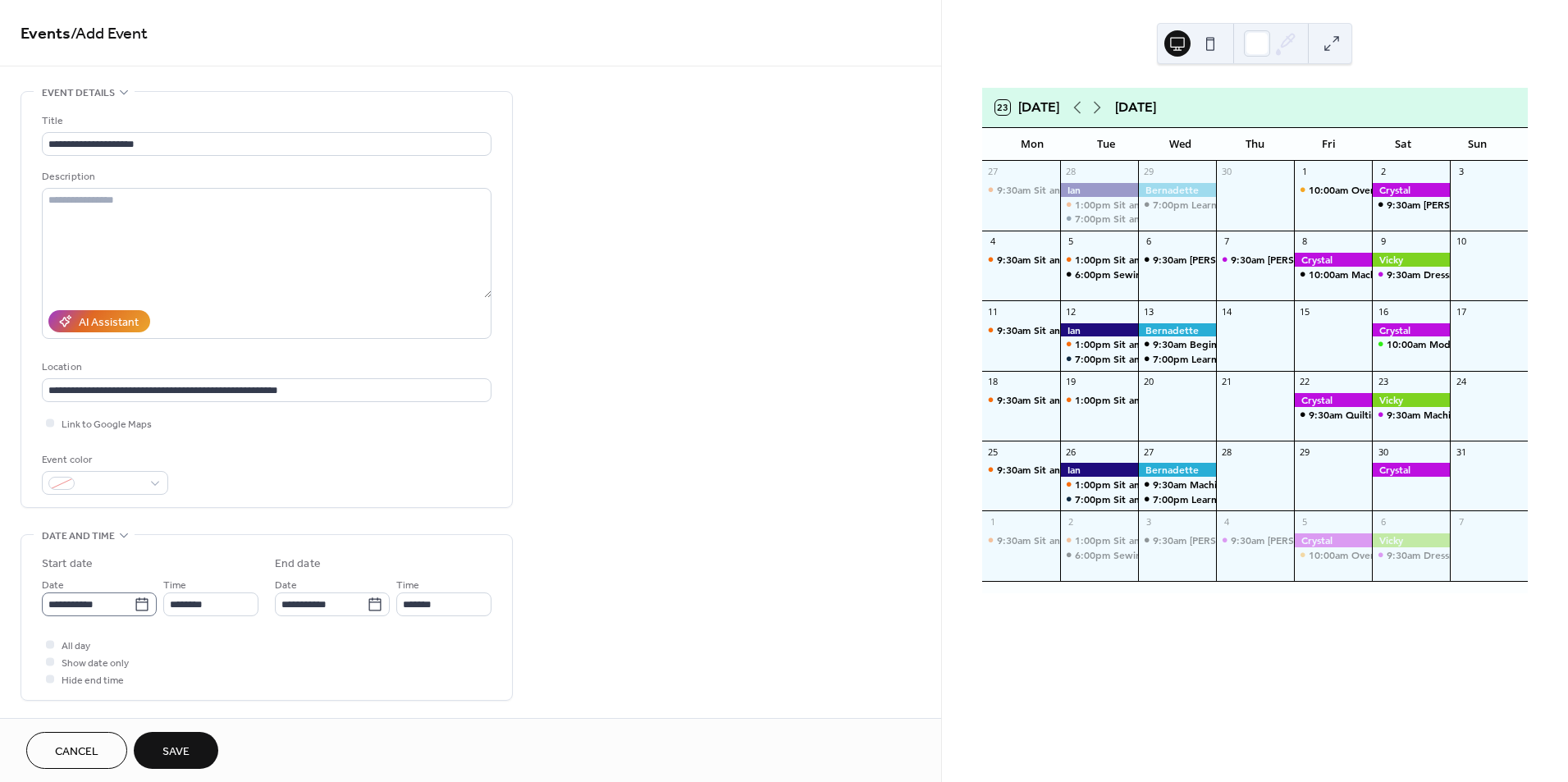 click 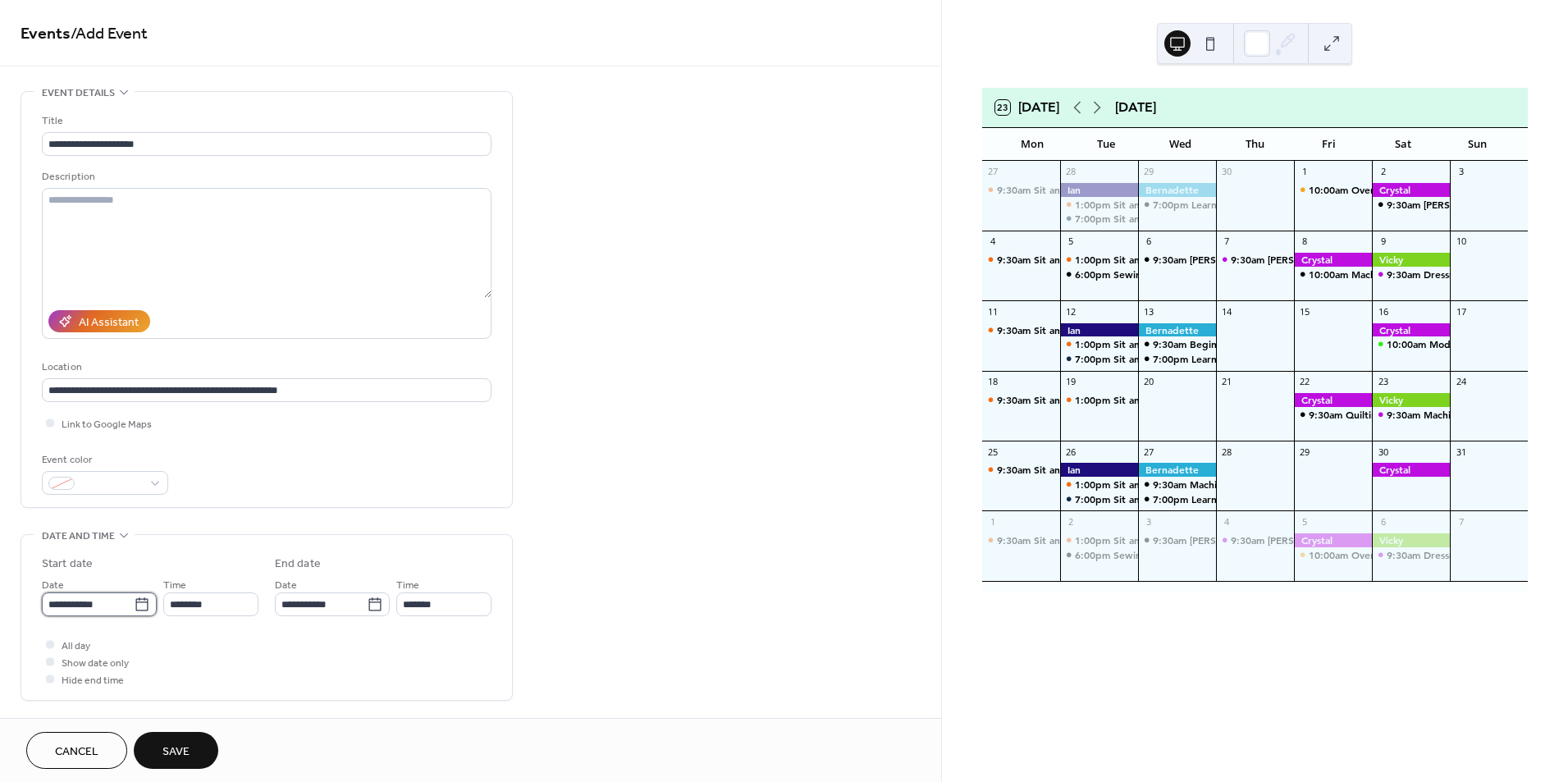 click on "**********" at bounding box center [88, 604] 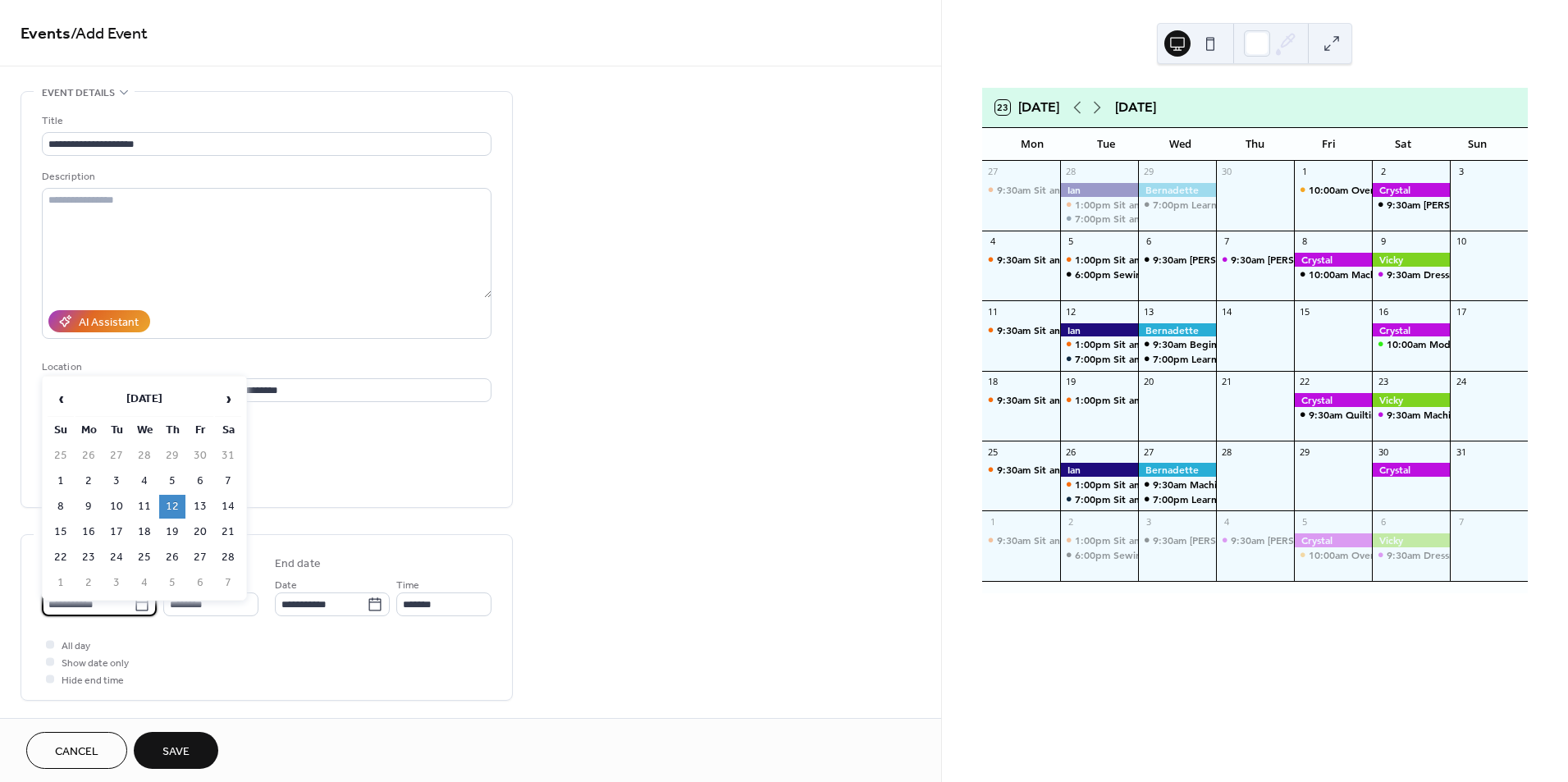 click on "12" at bounding box center [172, 506] 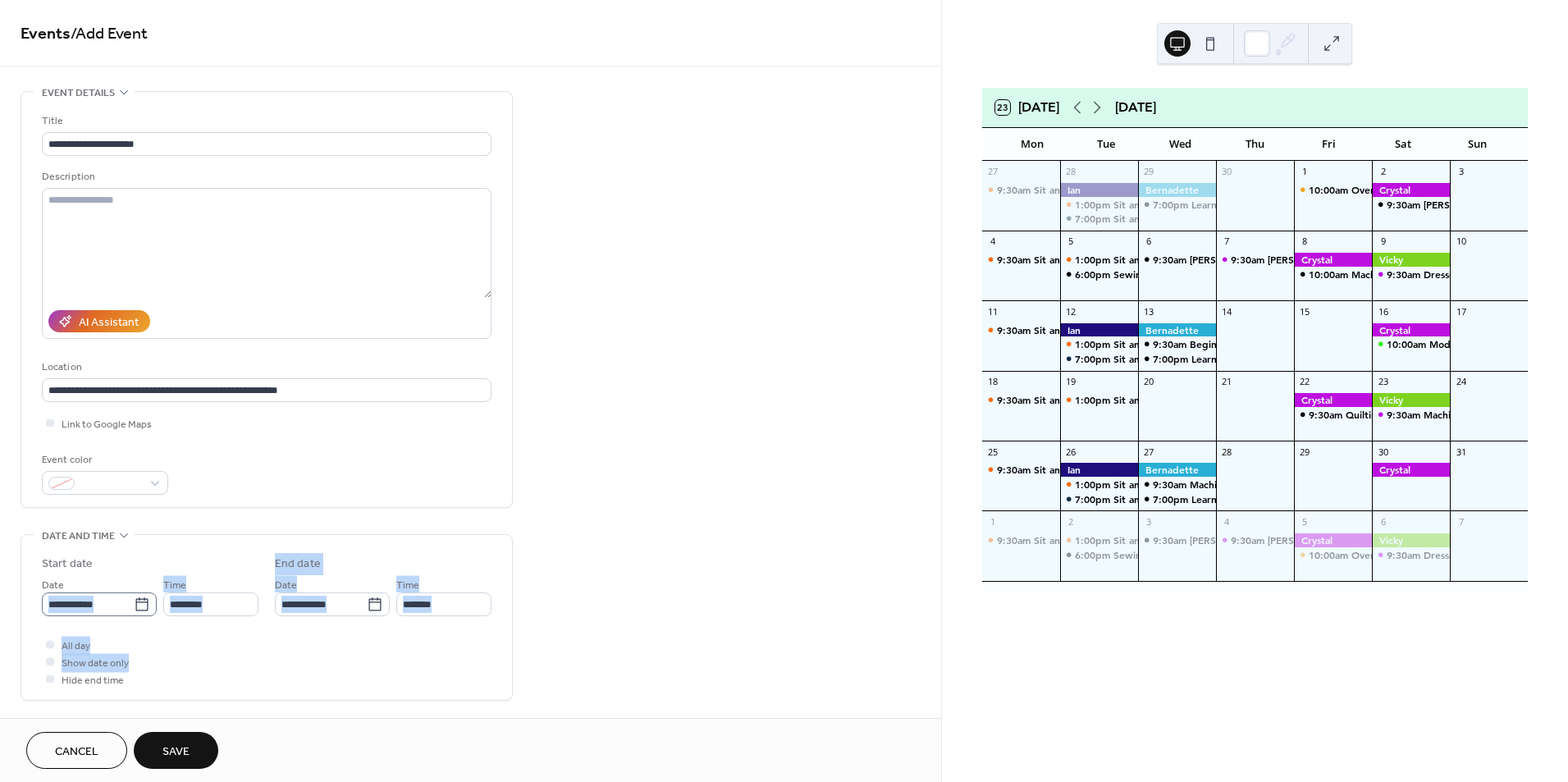 drag, startPoint x: 127, startPoint y: 663, endPoint x: 137, endPoint y: 597, distance: 66.753 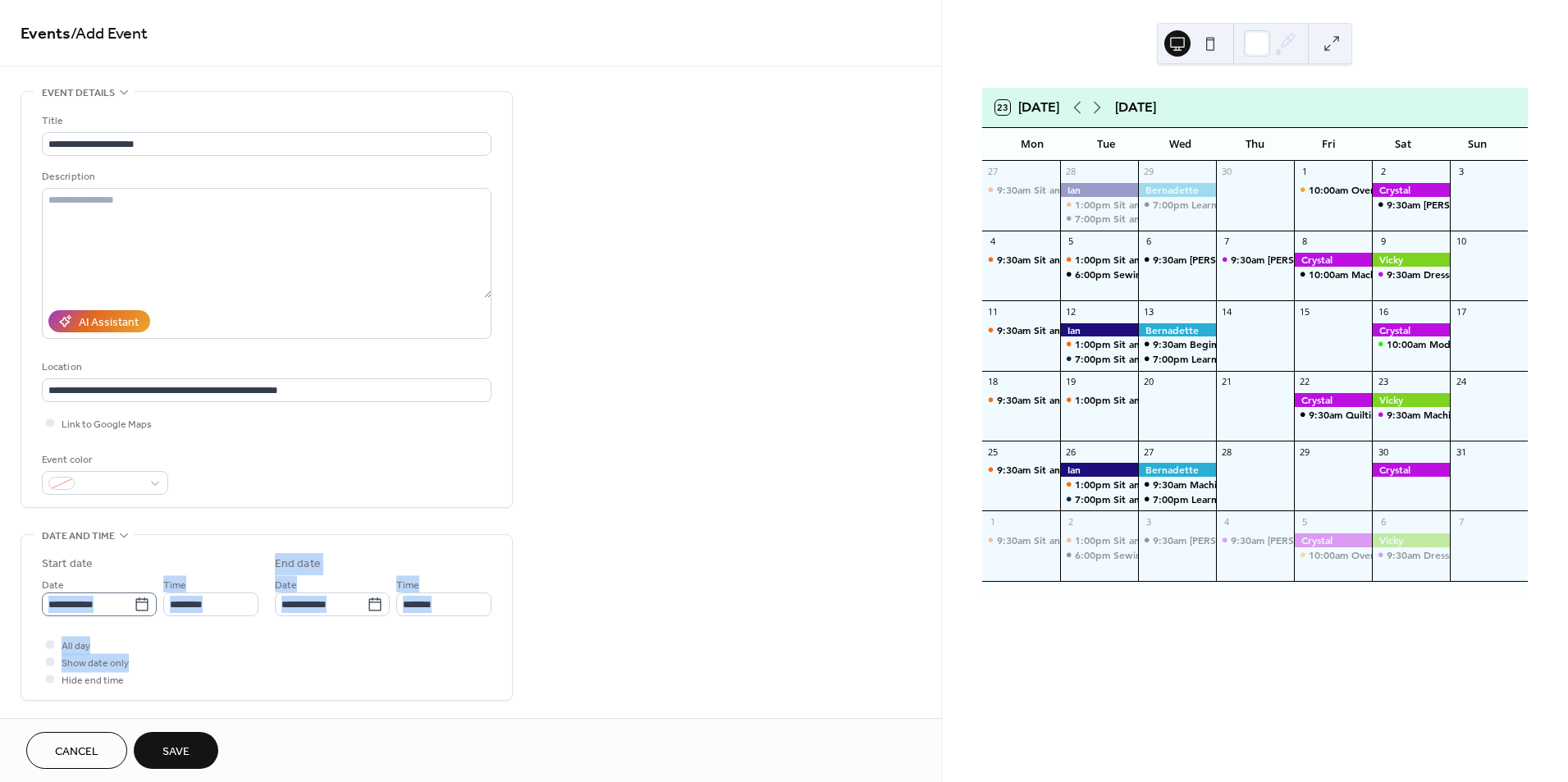 click on "**********" at bounding box center [267, 621] 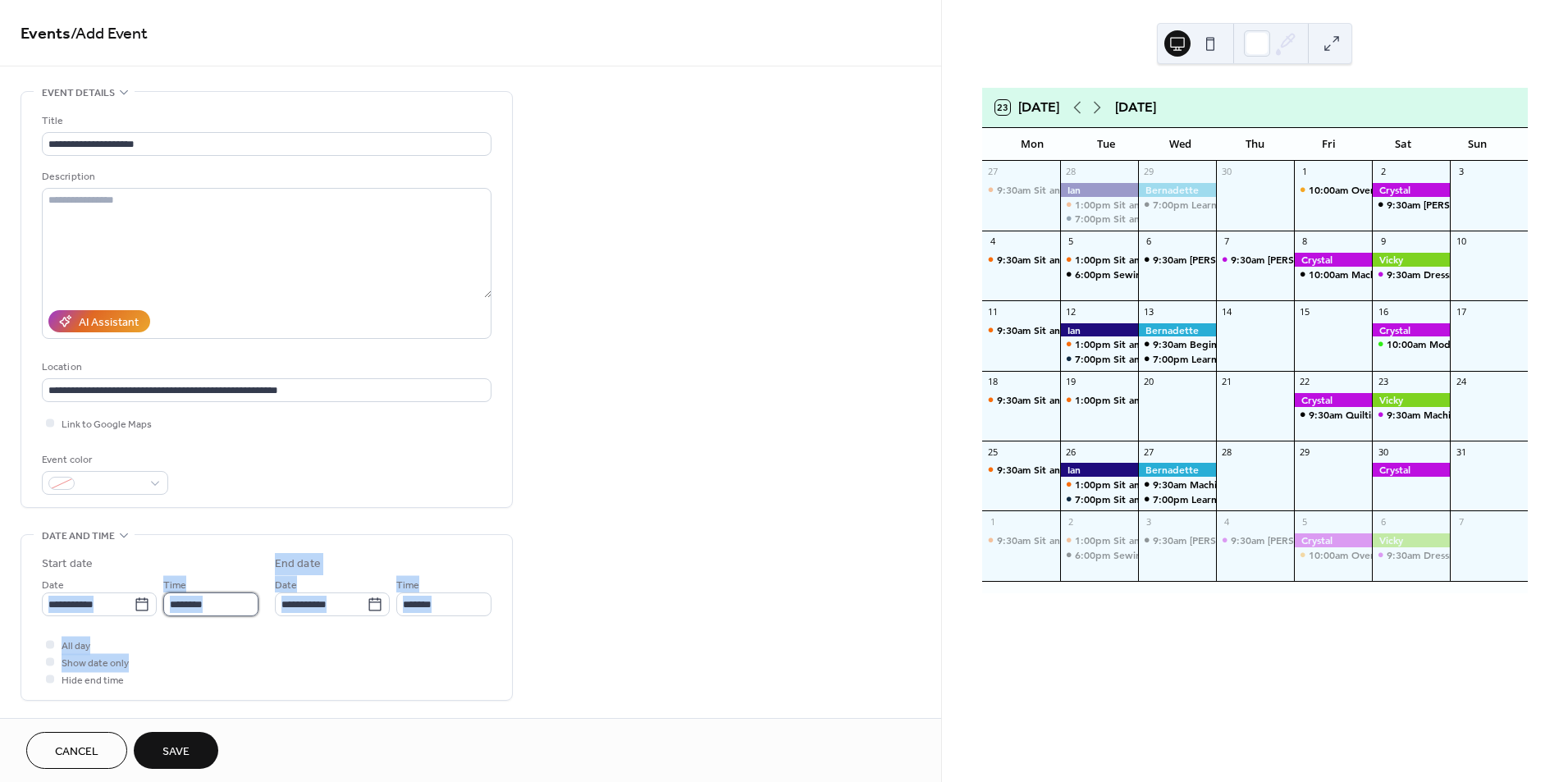 click on "********" at bounding box center [211, 604] 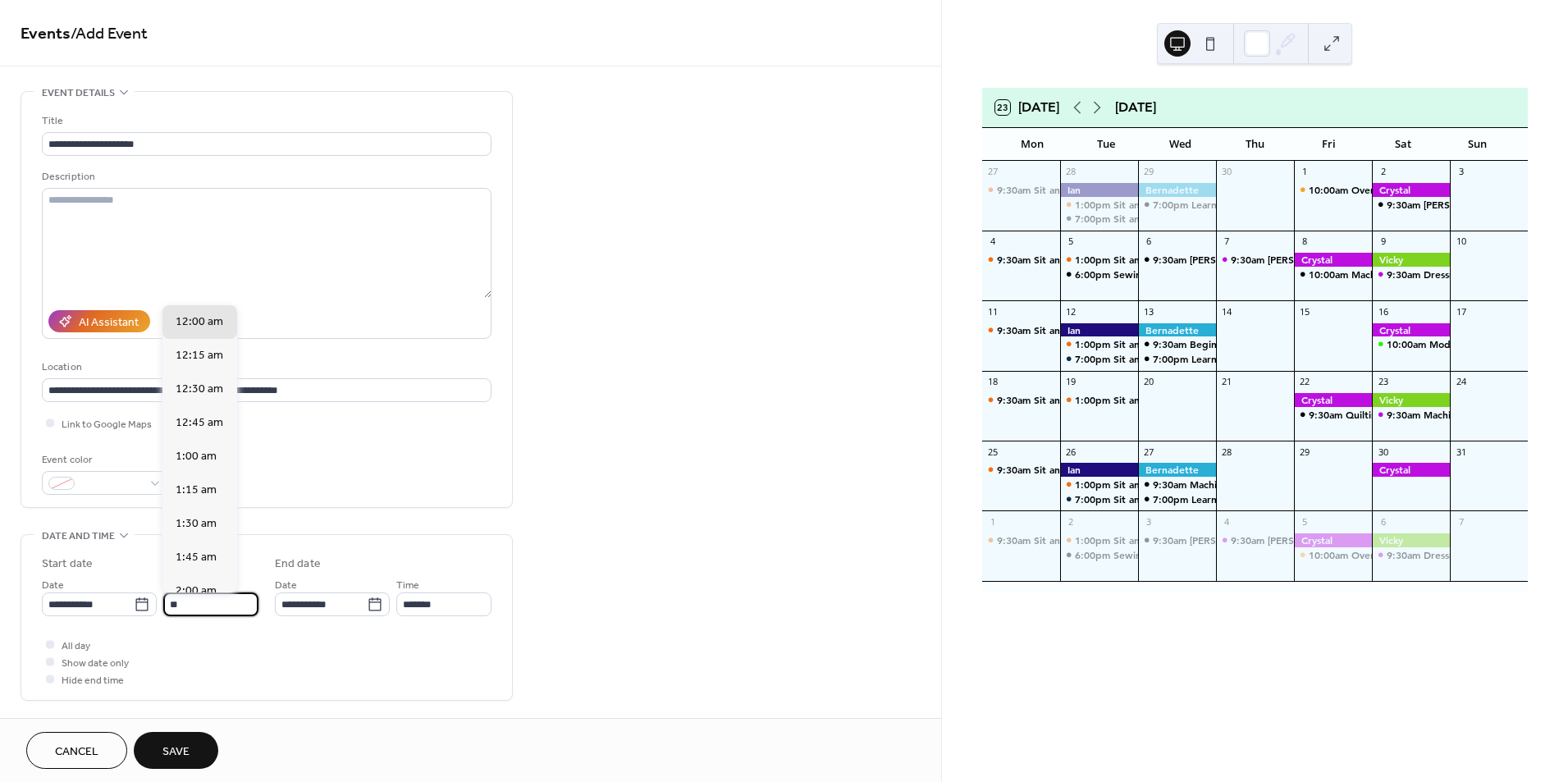 scroll, scrollTop: 1359, scrollLeft: 0, axis: vertical 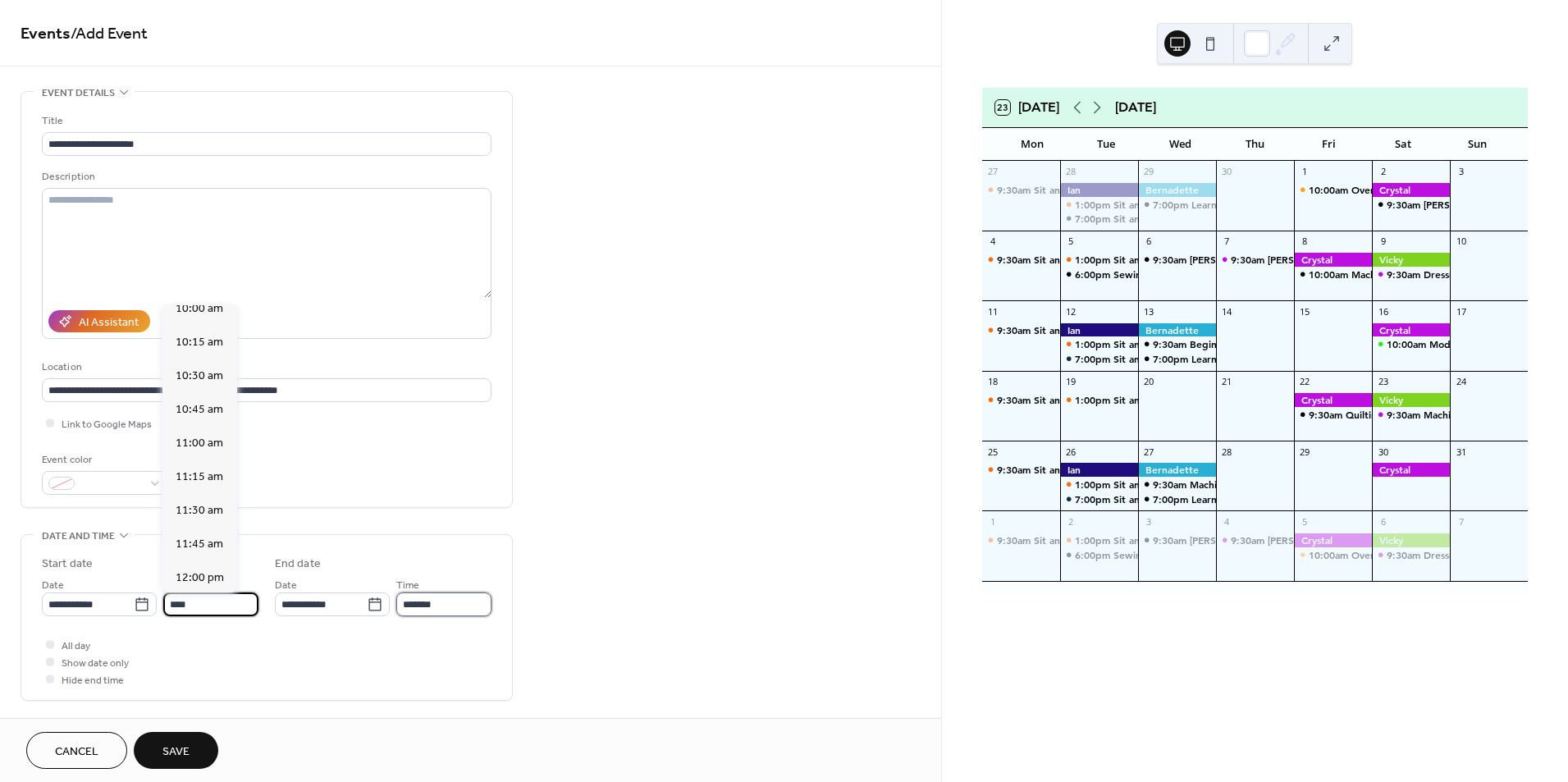 type on "********" 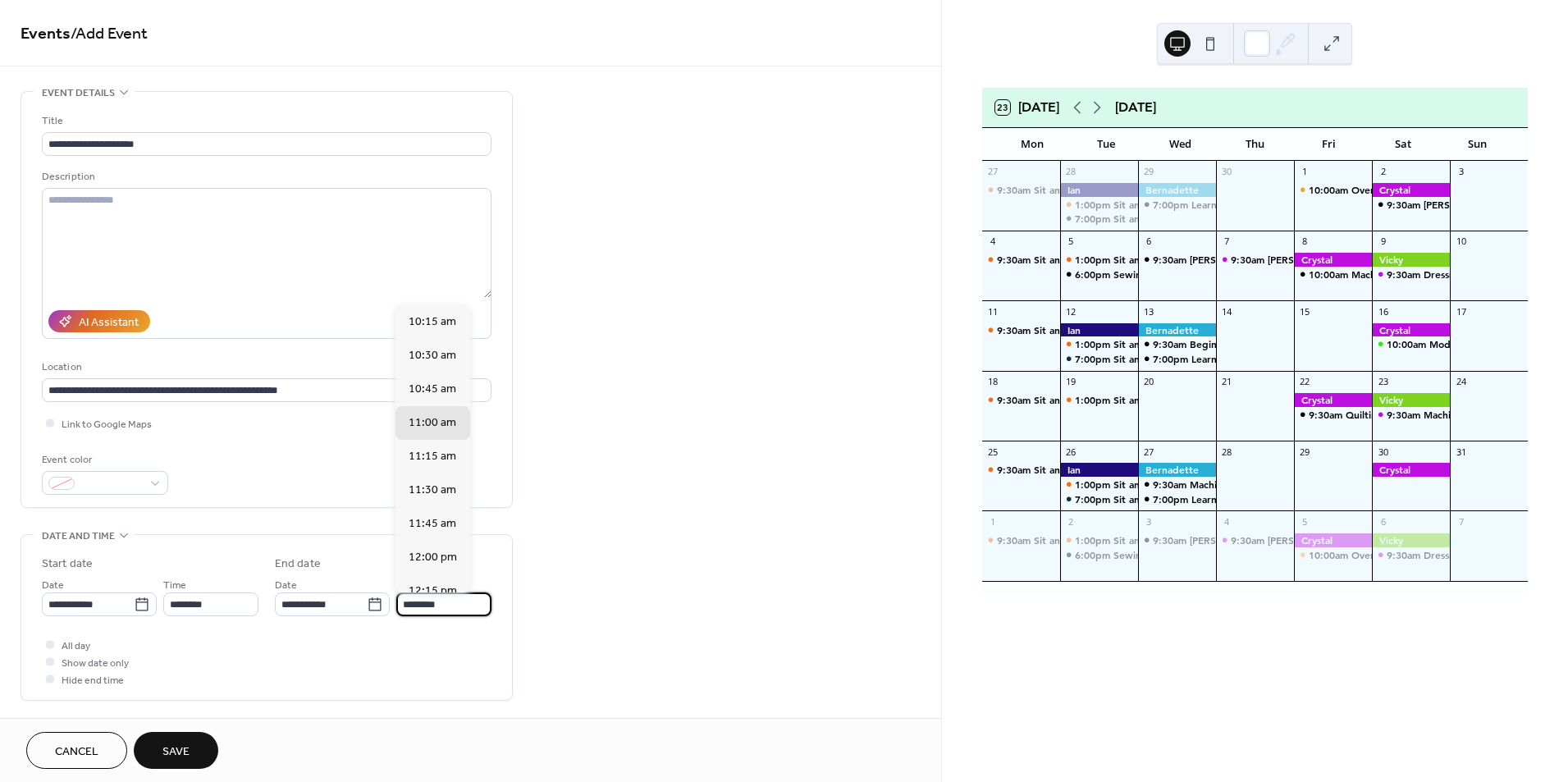 click on "********" at bounding box center (444, 604) 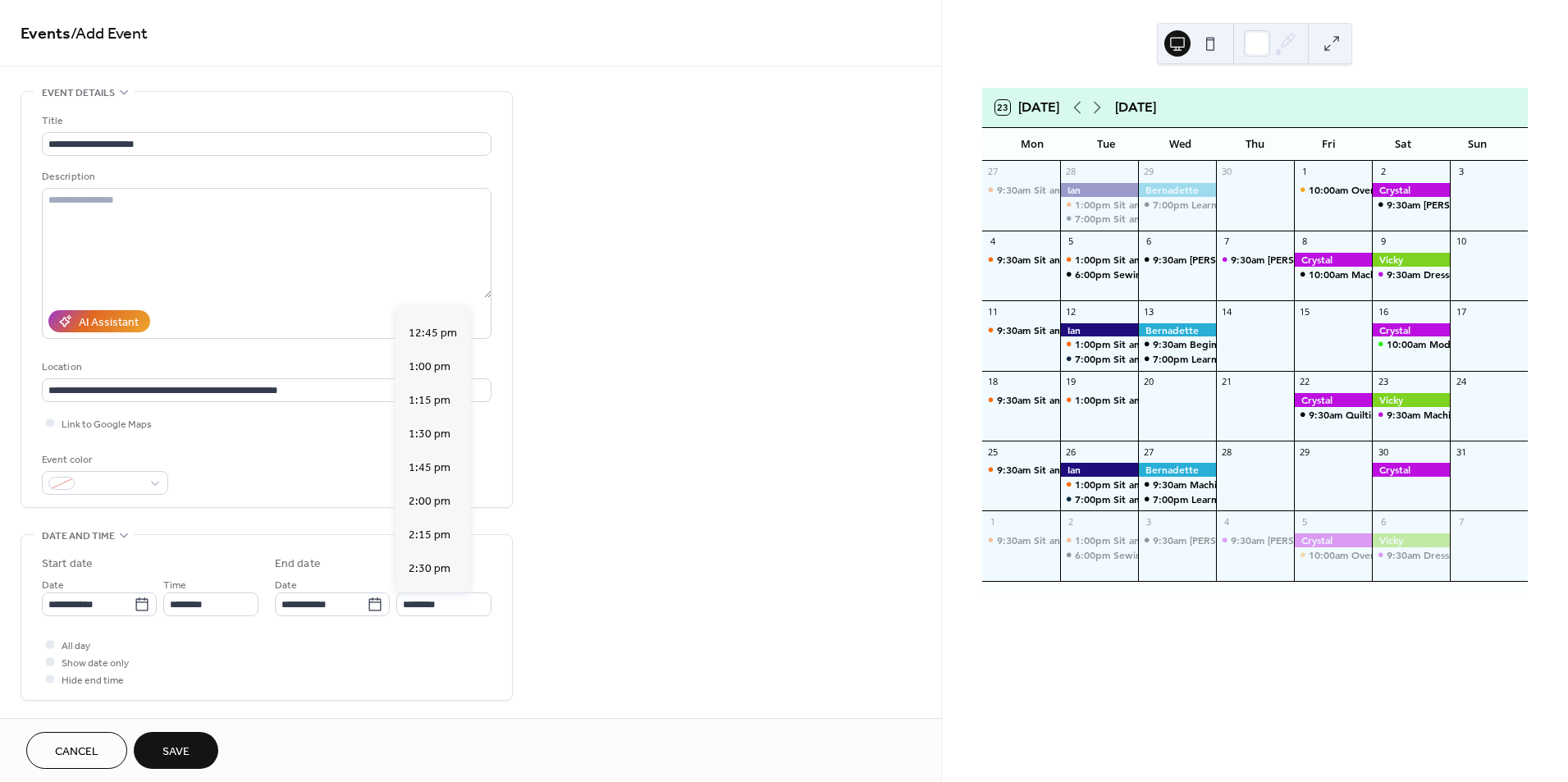 scroll, scrollTop: 343, scrollLeft: 0, axis: vertical 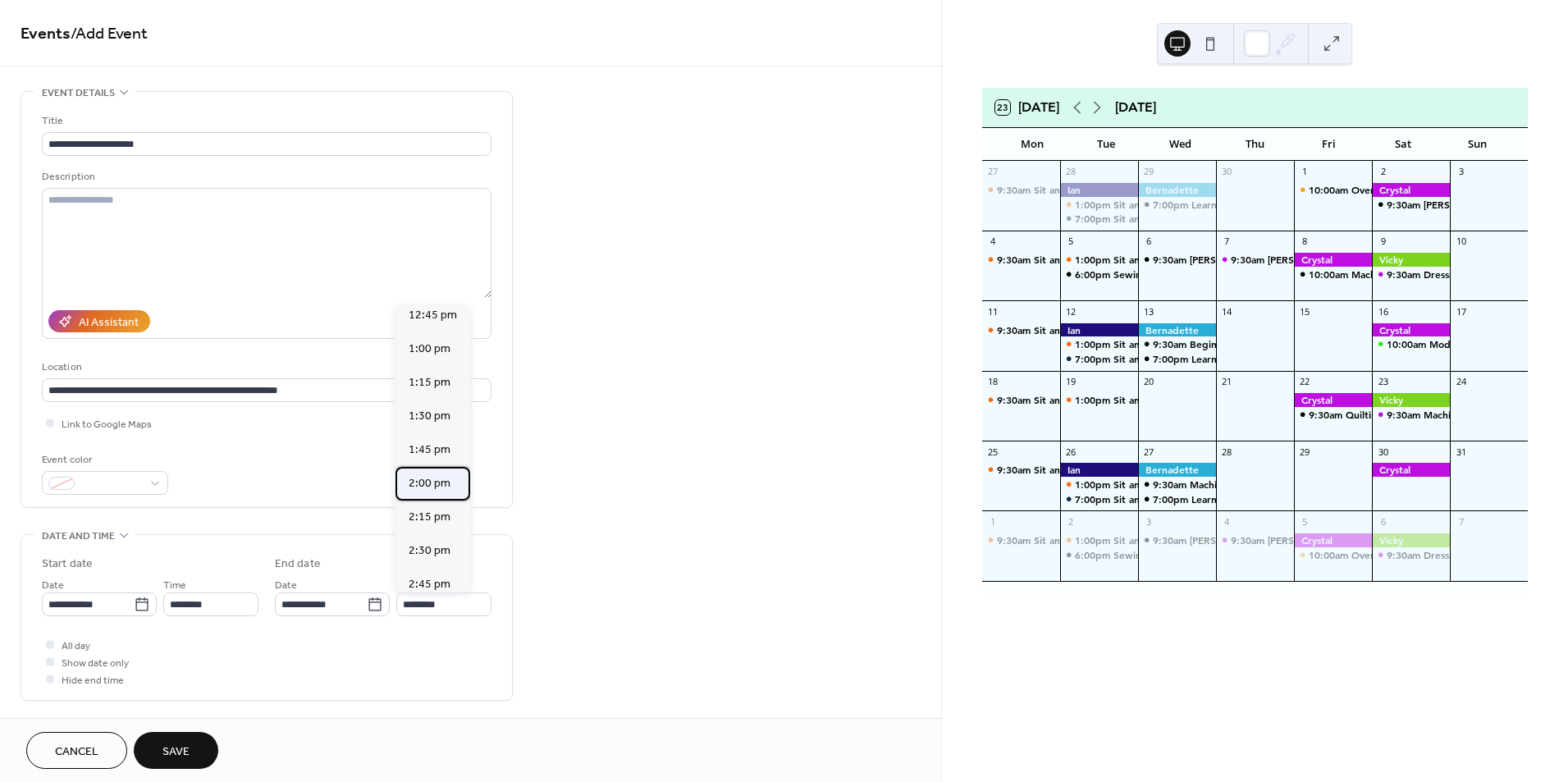 click on "2:00 pm" at bounding box center [429, 483] 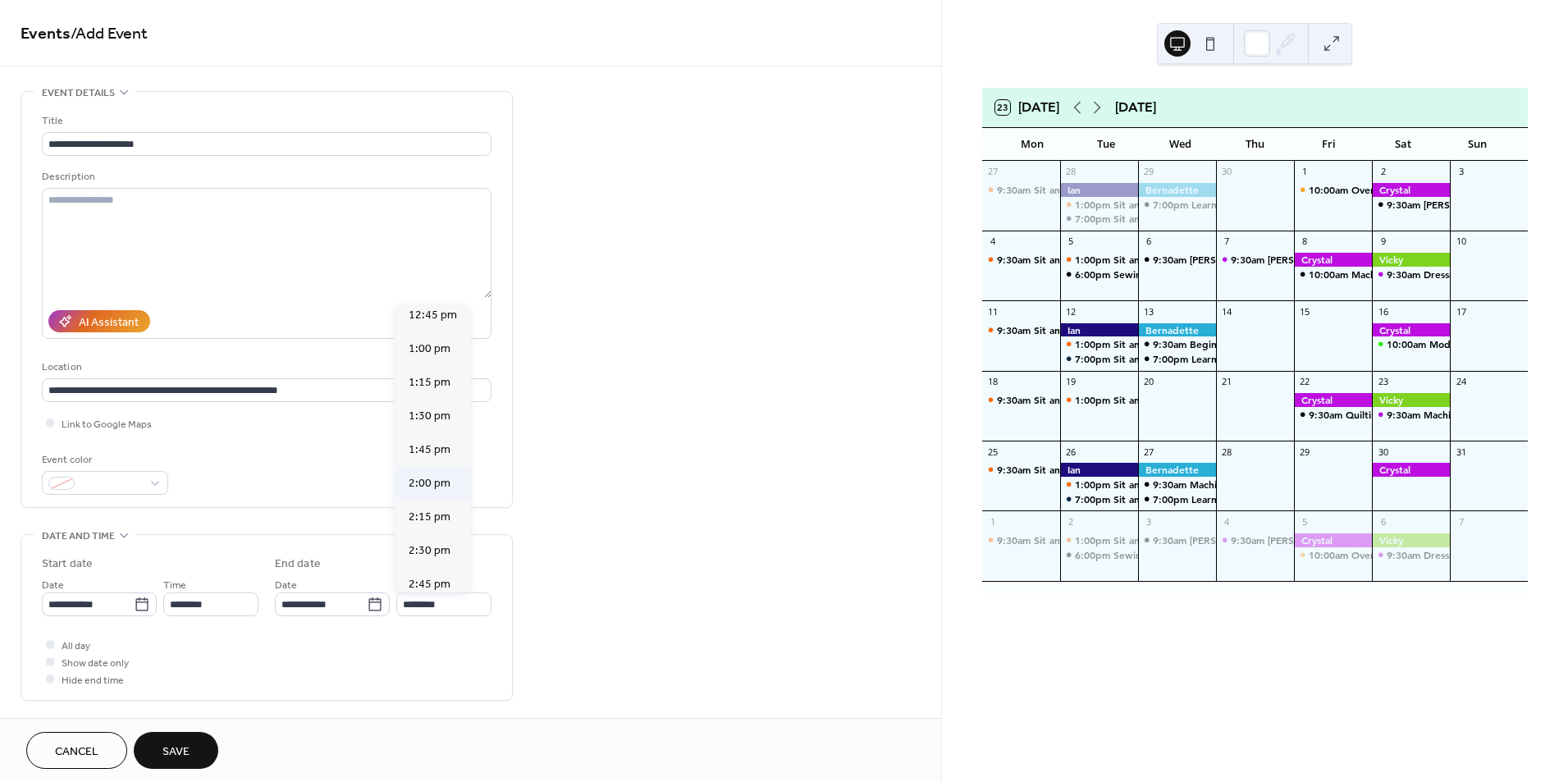 type on "*******" 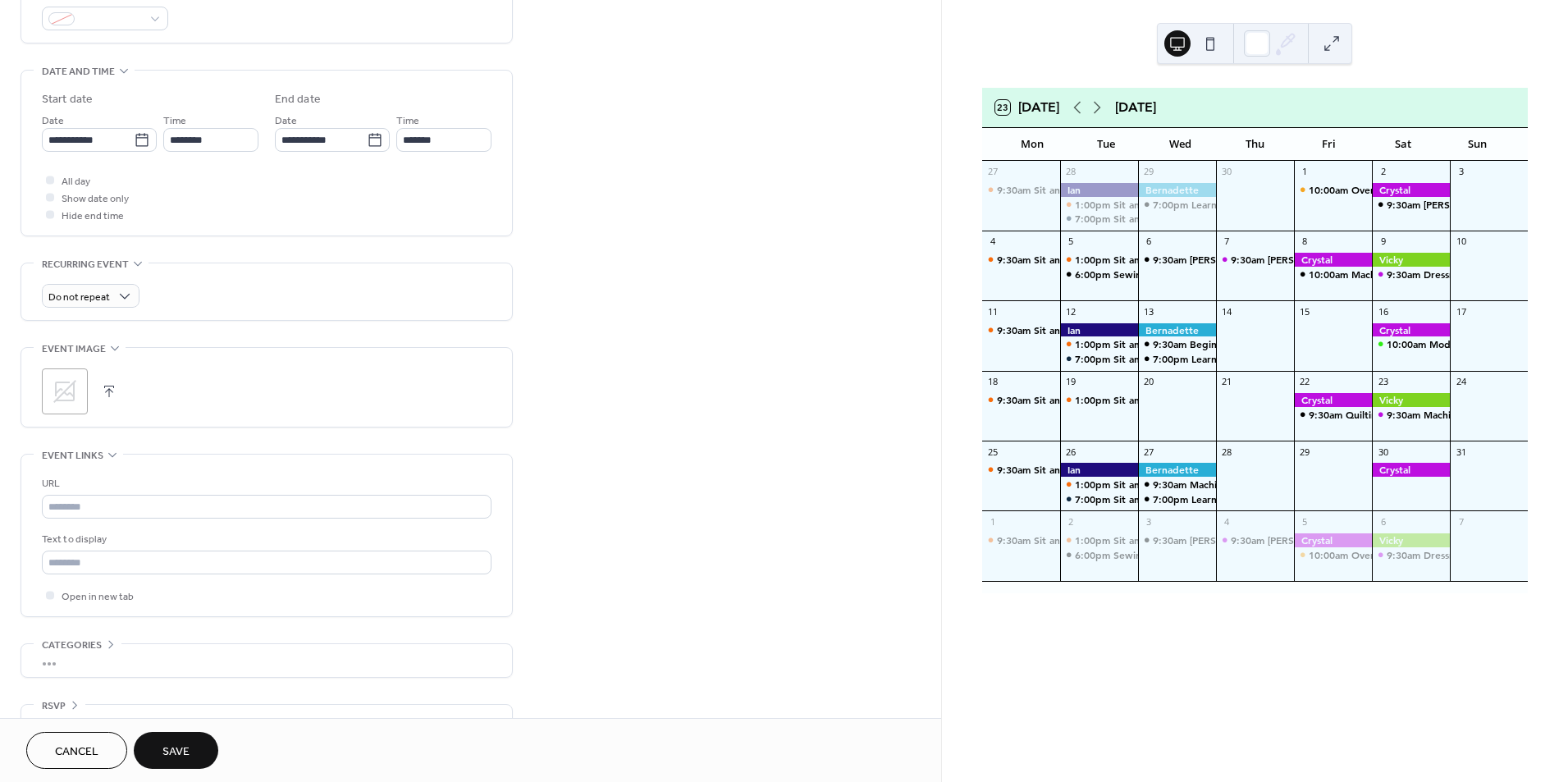 scroll, scrollTop: 502, scrollLeft: 0, axis: vertical 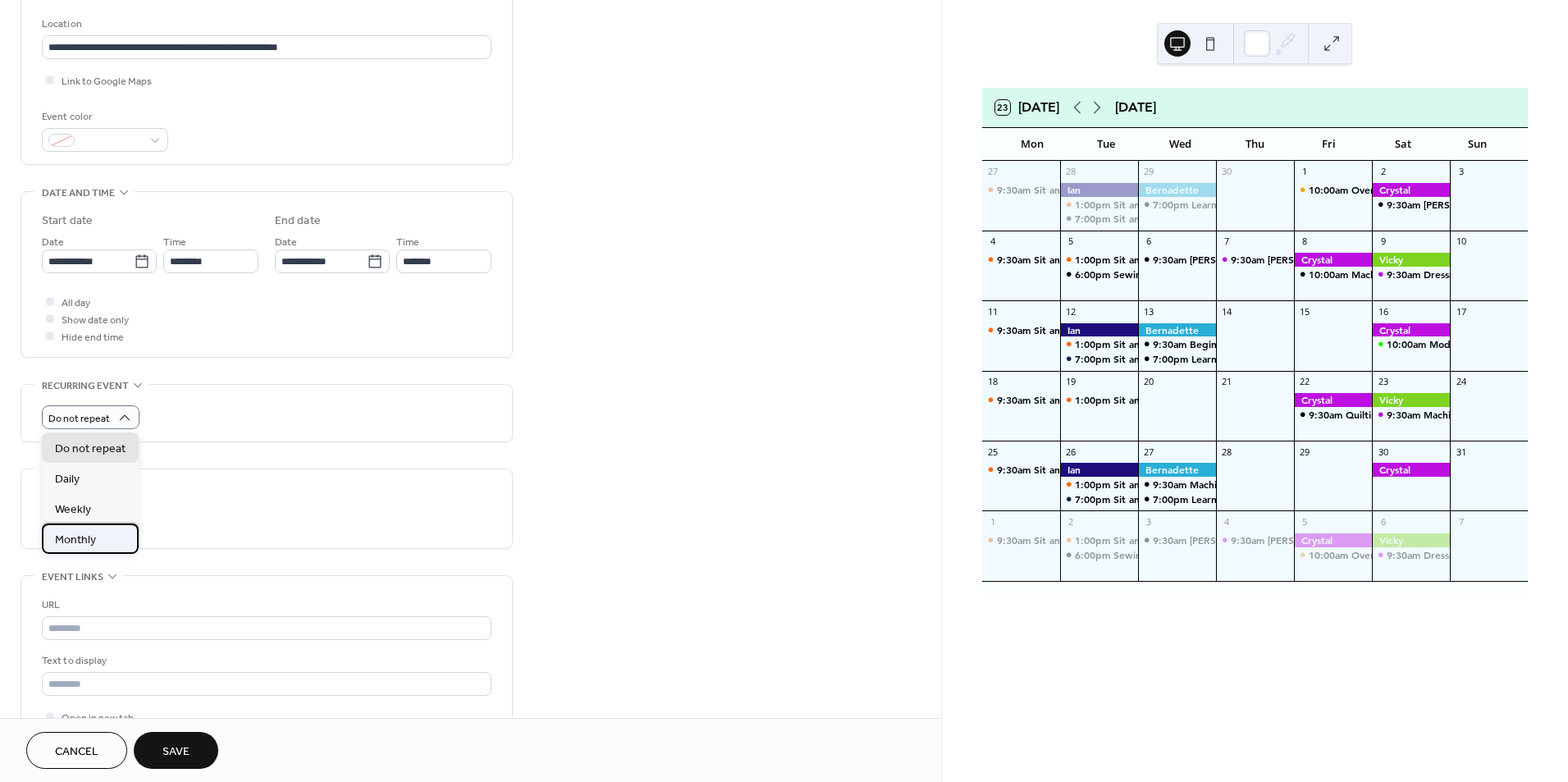 click on "Monthly" at bounding box center (75, 539) 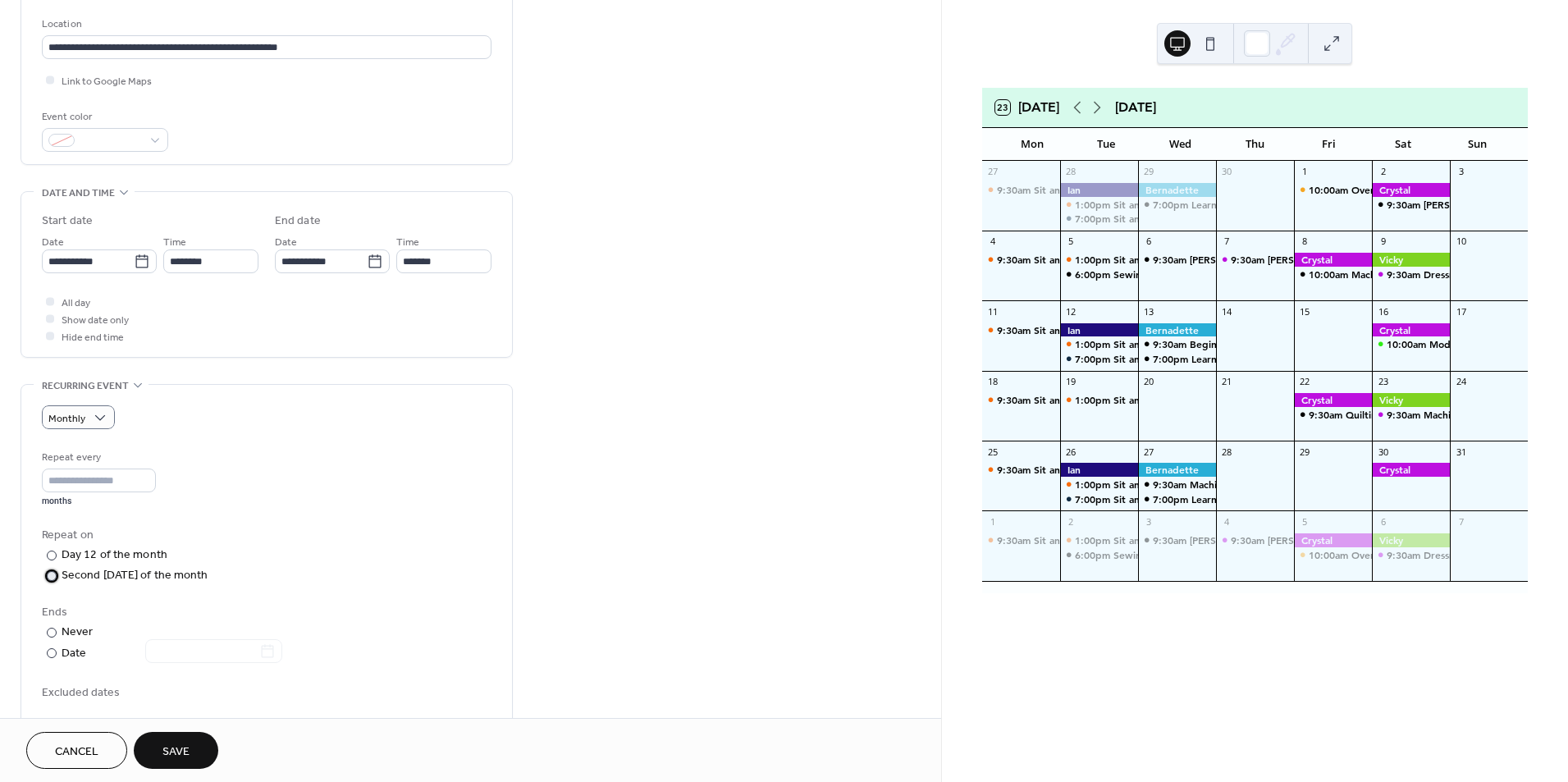 click at bounding box center [52, 576] 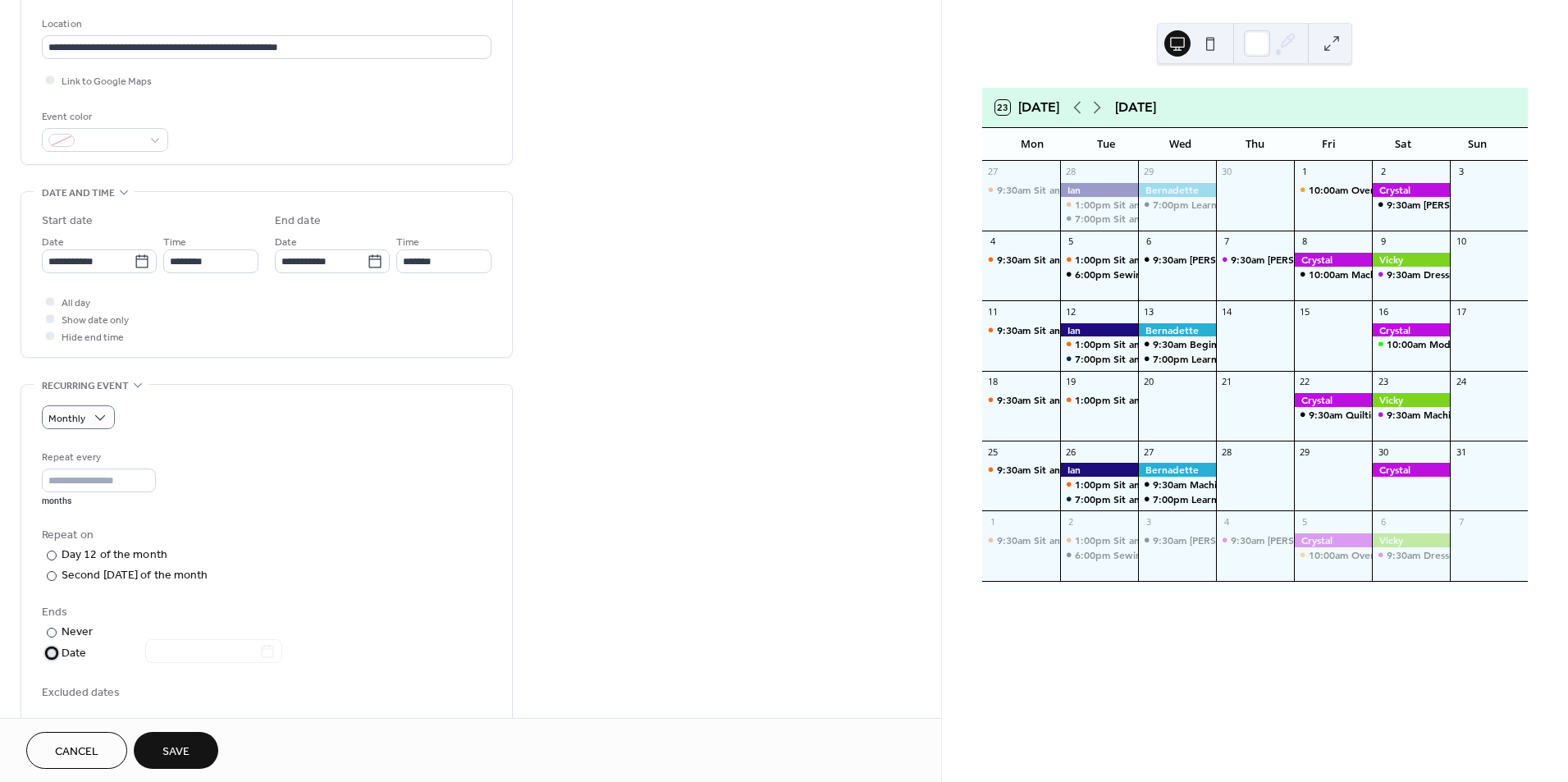 click at bounding box center (52, 653) 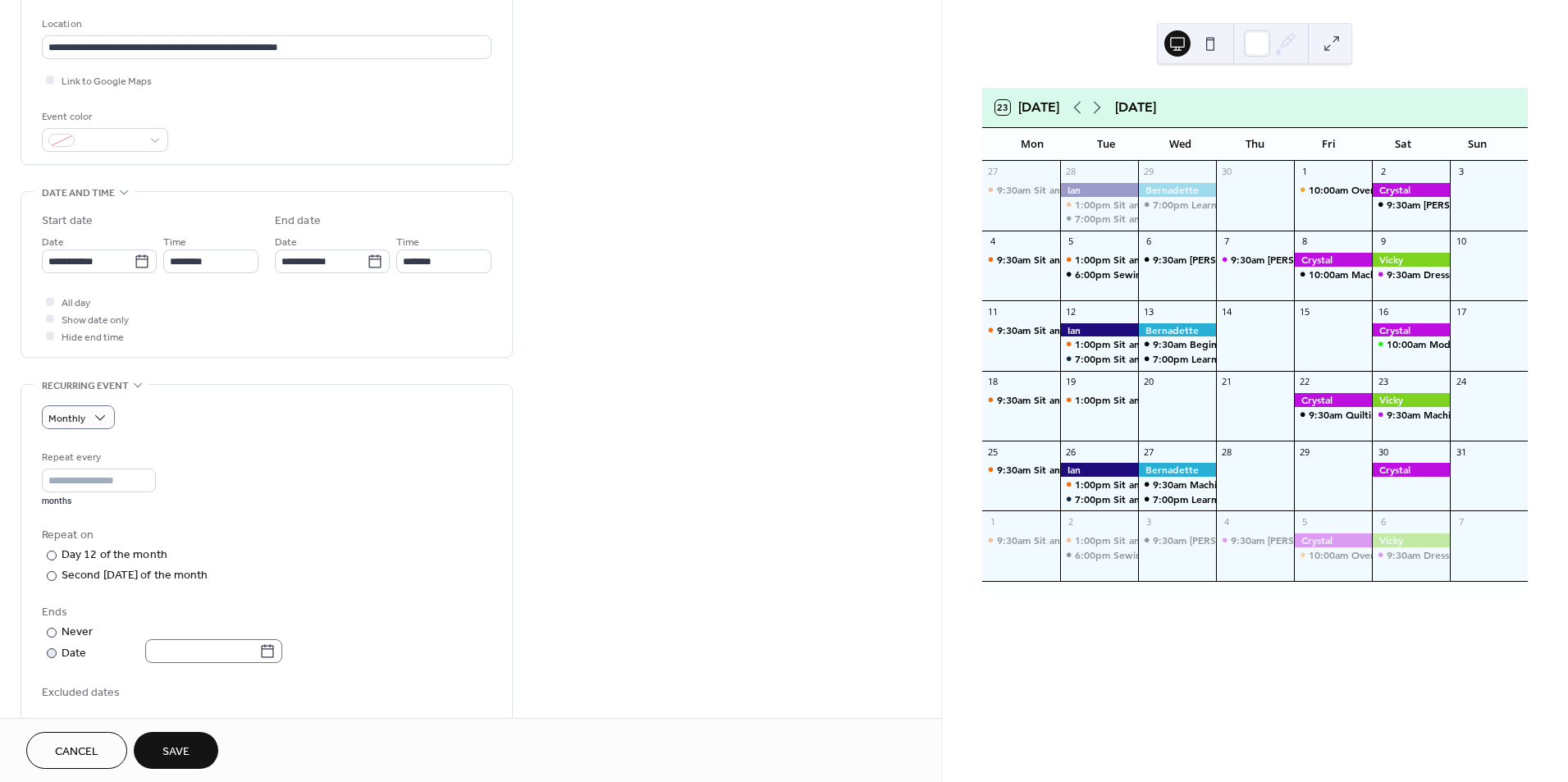 click 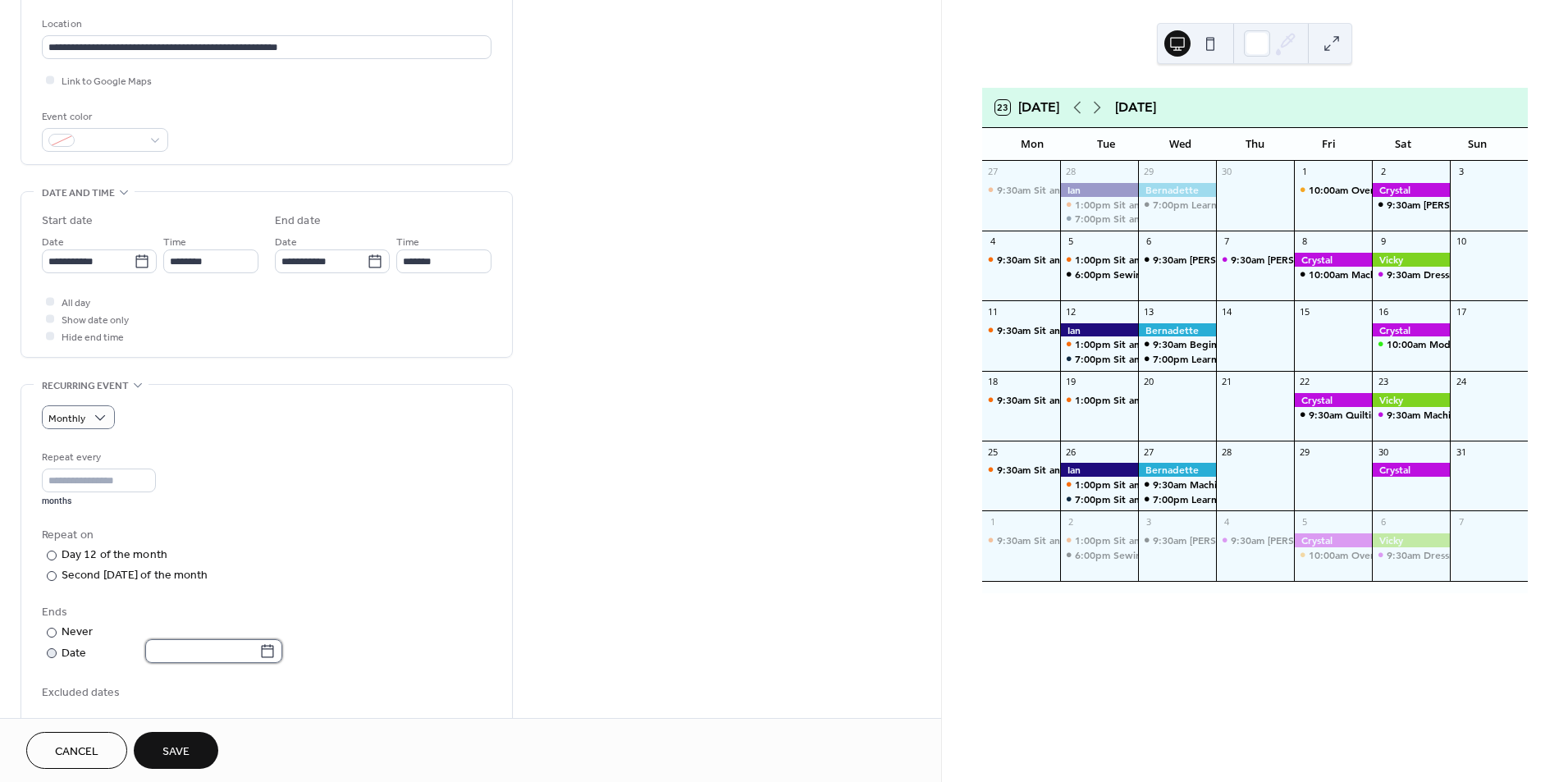 click at bounding box center (202, 651) 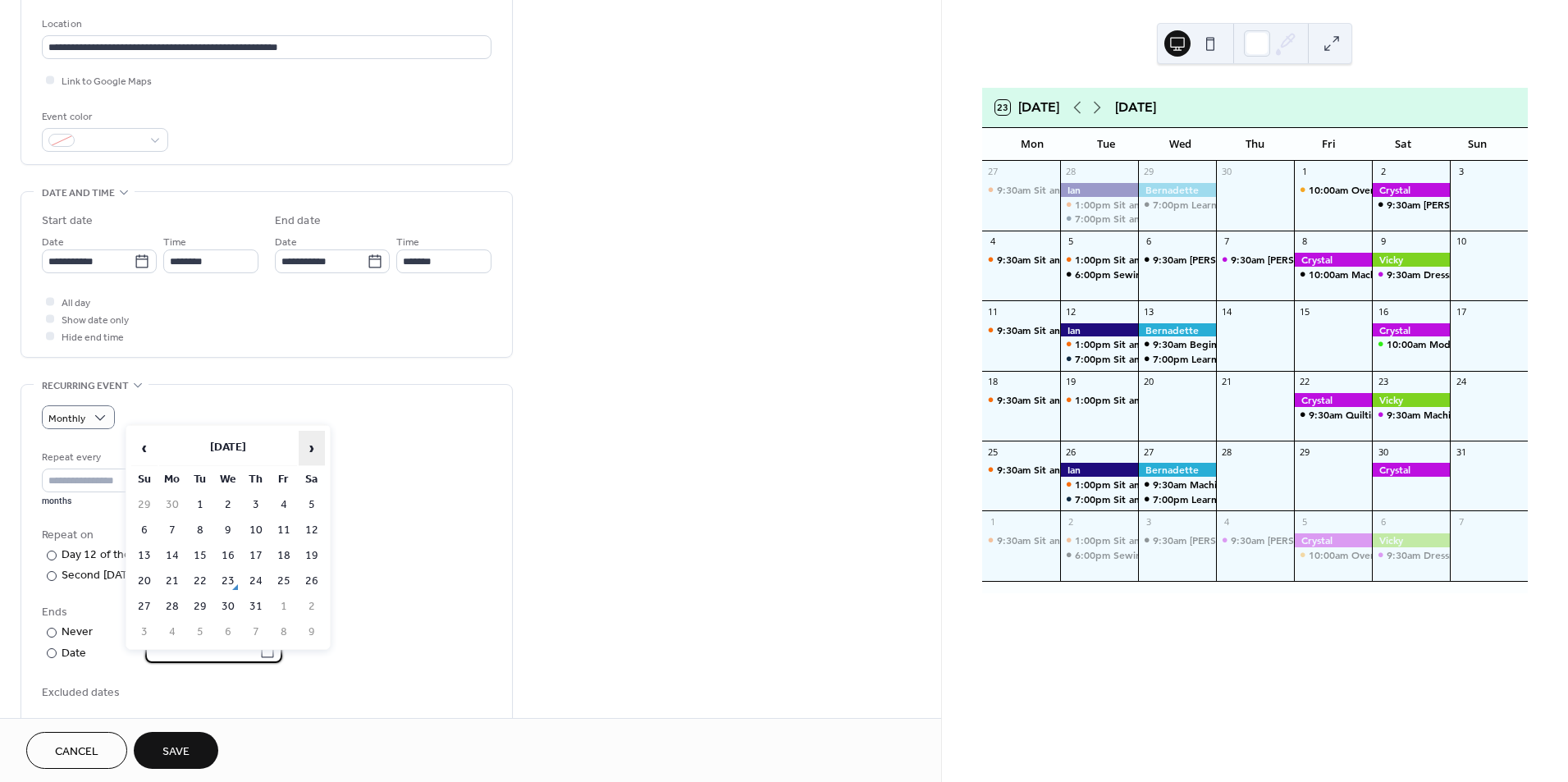 click on "›" at bounding box center (312, 448) 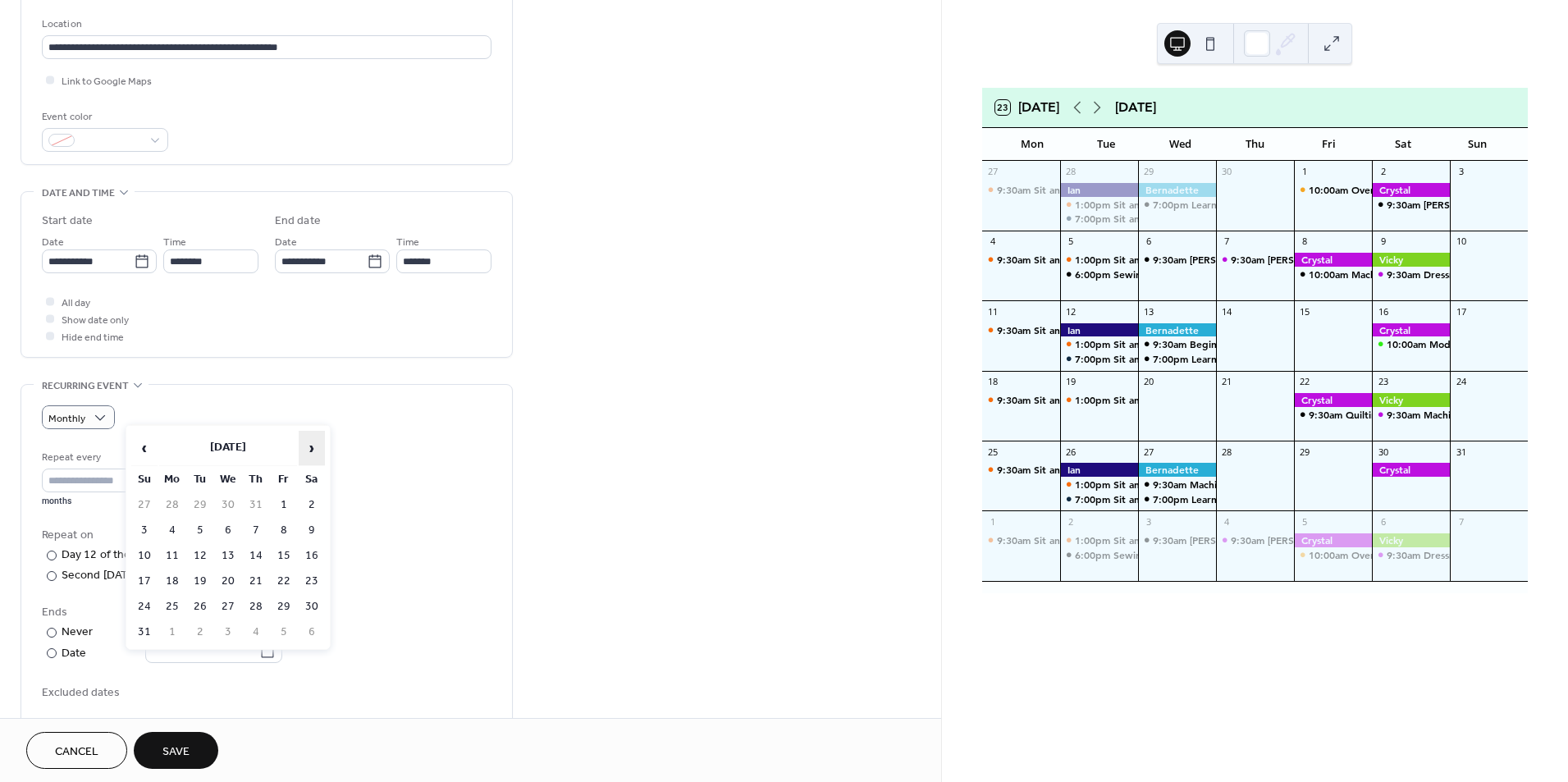 click on "›" at bounding box center [312, 448] 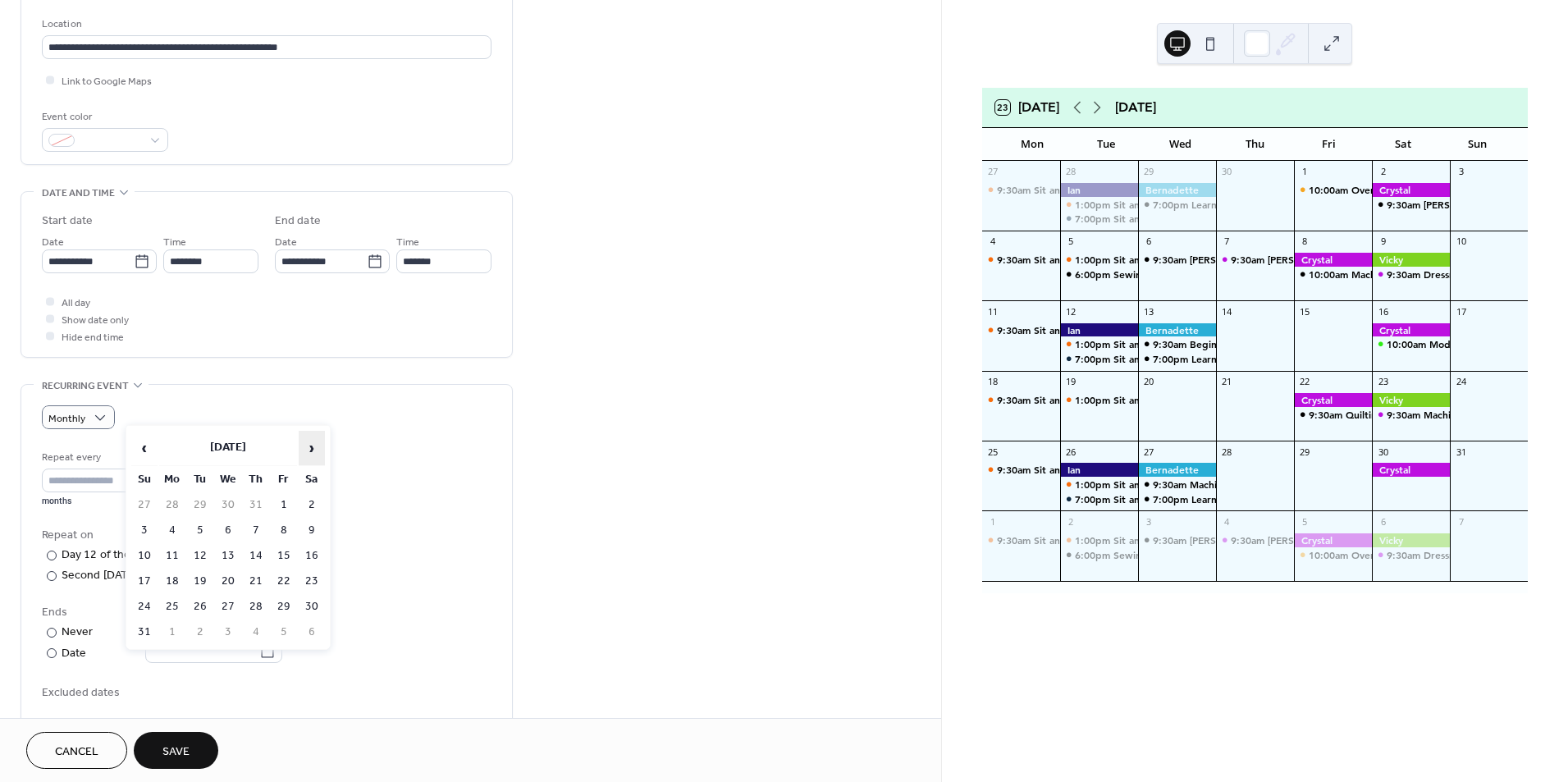 click on "›" at bounding box center [312, 448] 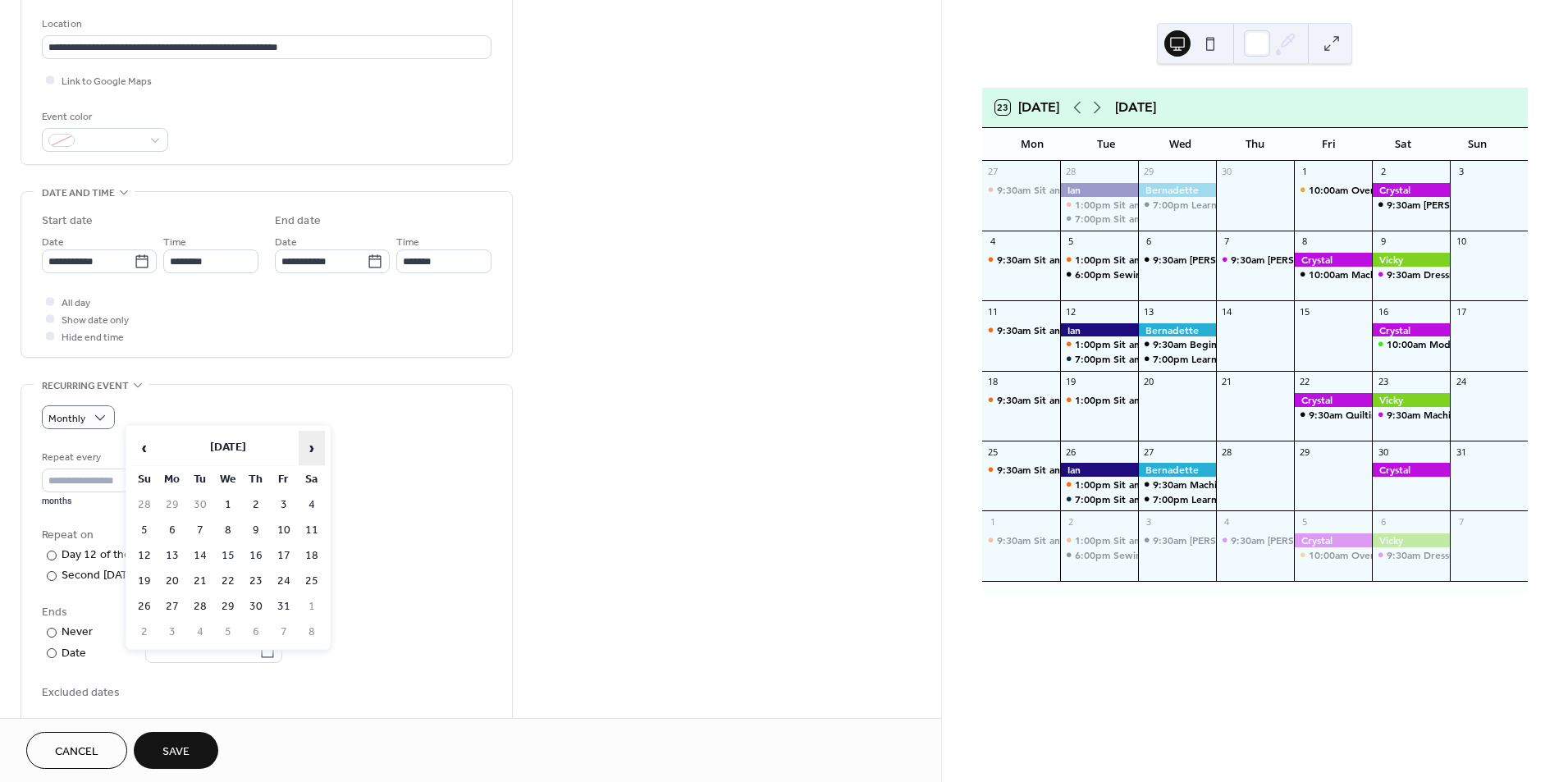 click on "›" at bounding box center [312, 448] 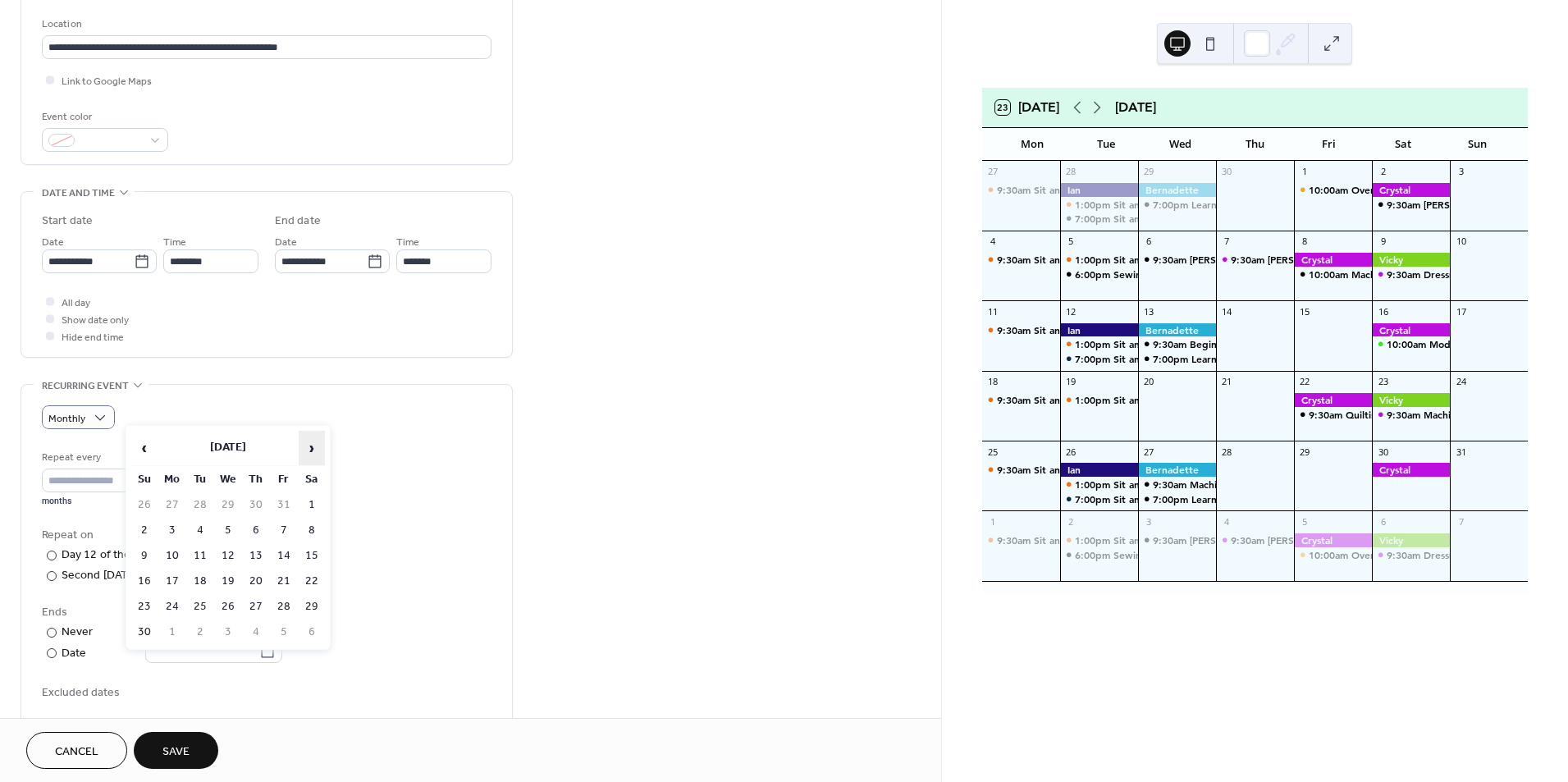 click on "›" at bounding box center [312, 448] 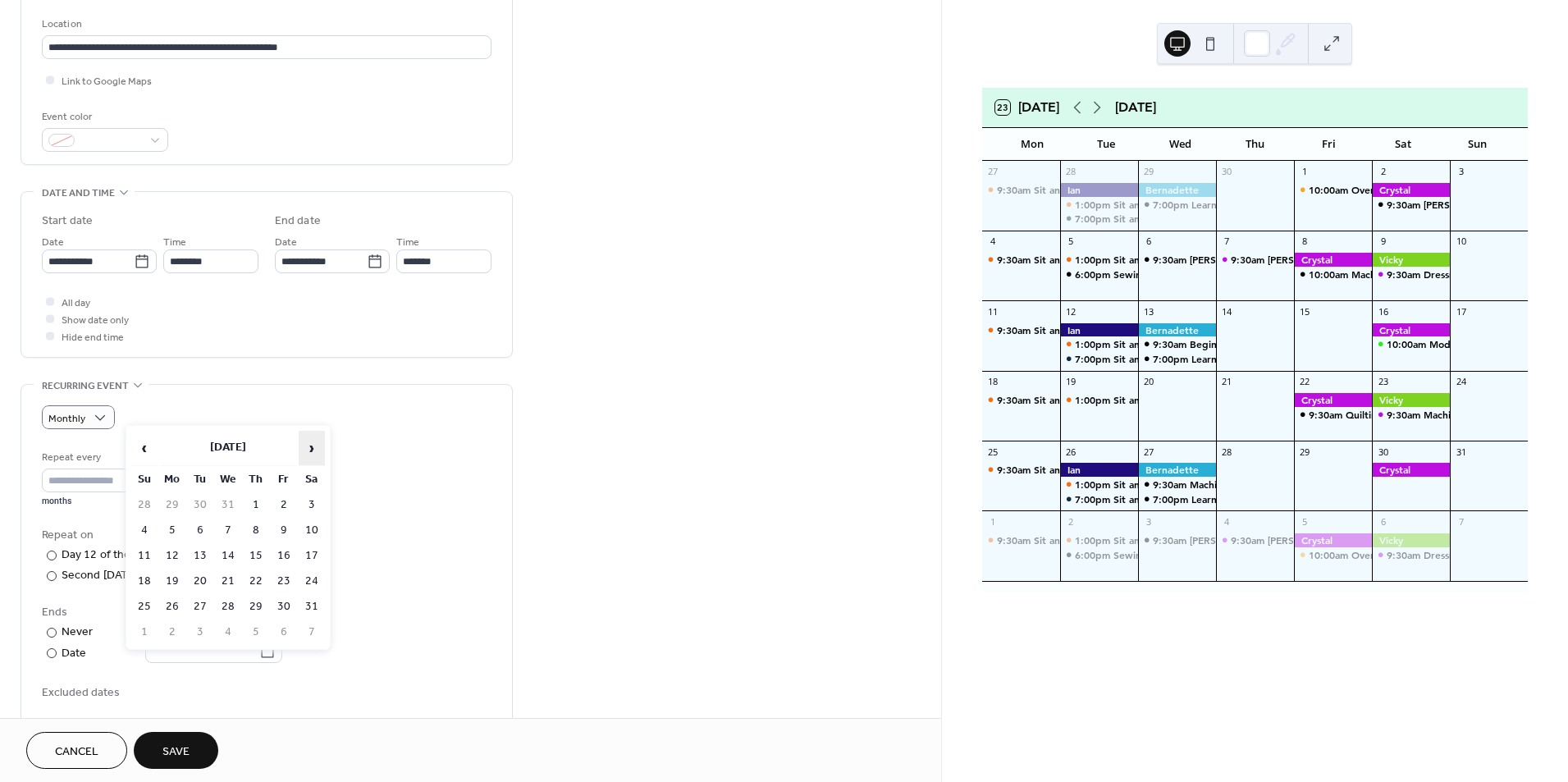 click on "›" at bounding box center (312, 448) 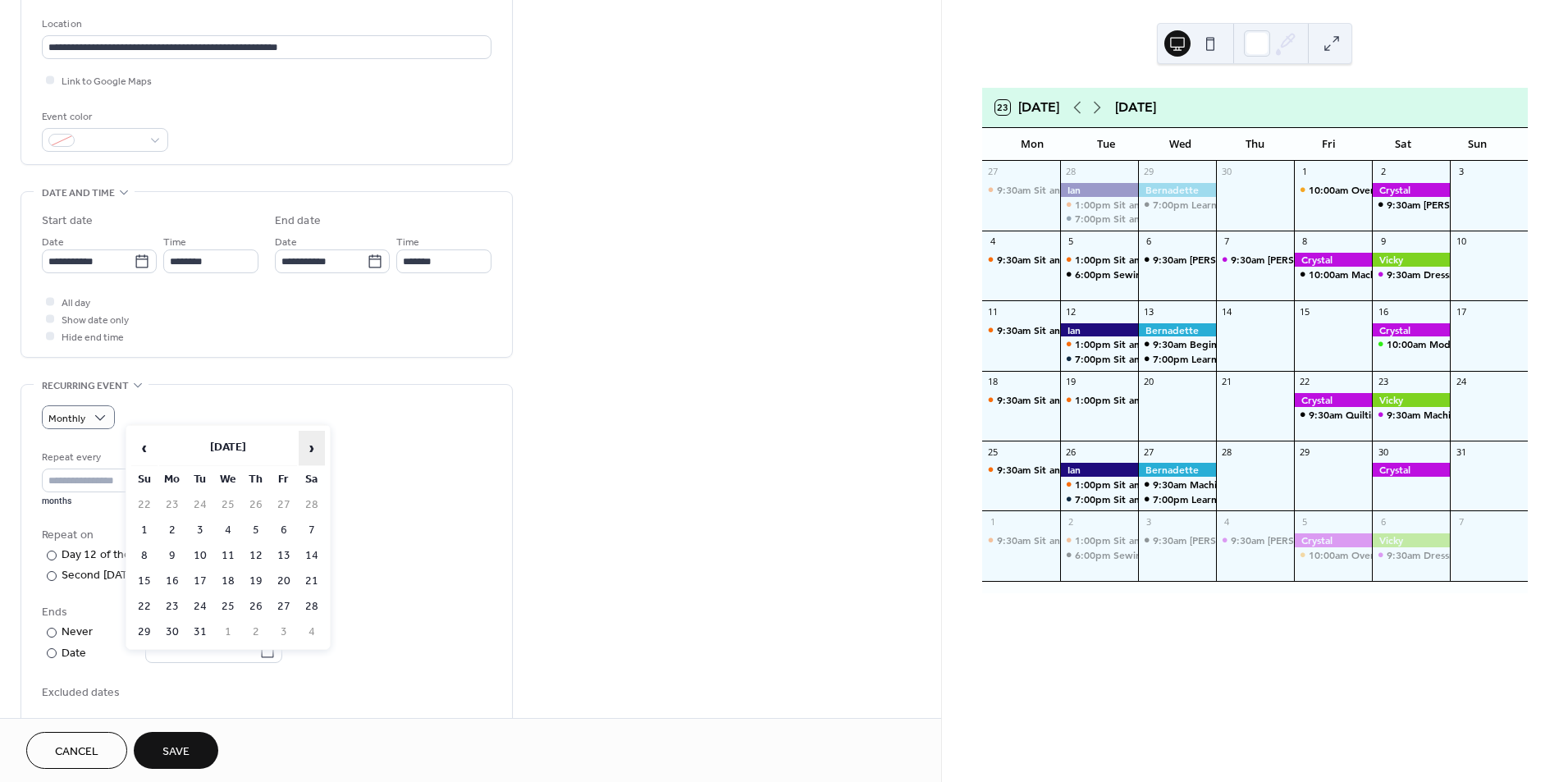 click on "›" at bounding box center (312, 448) 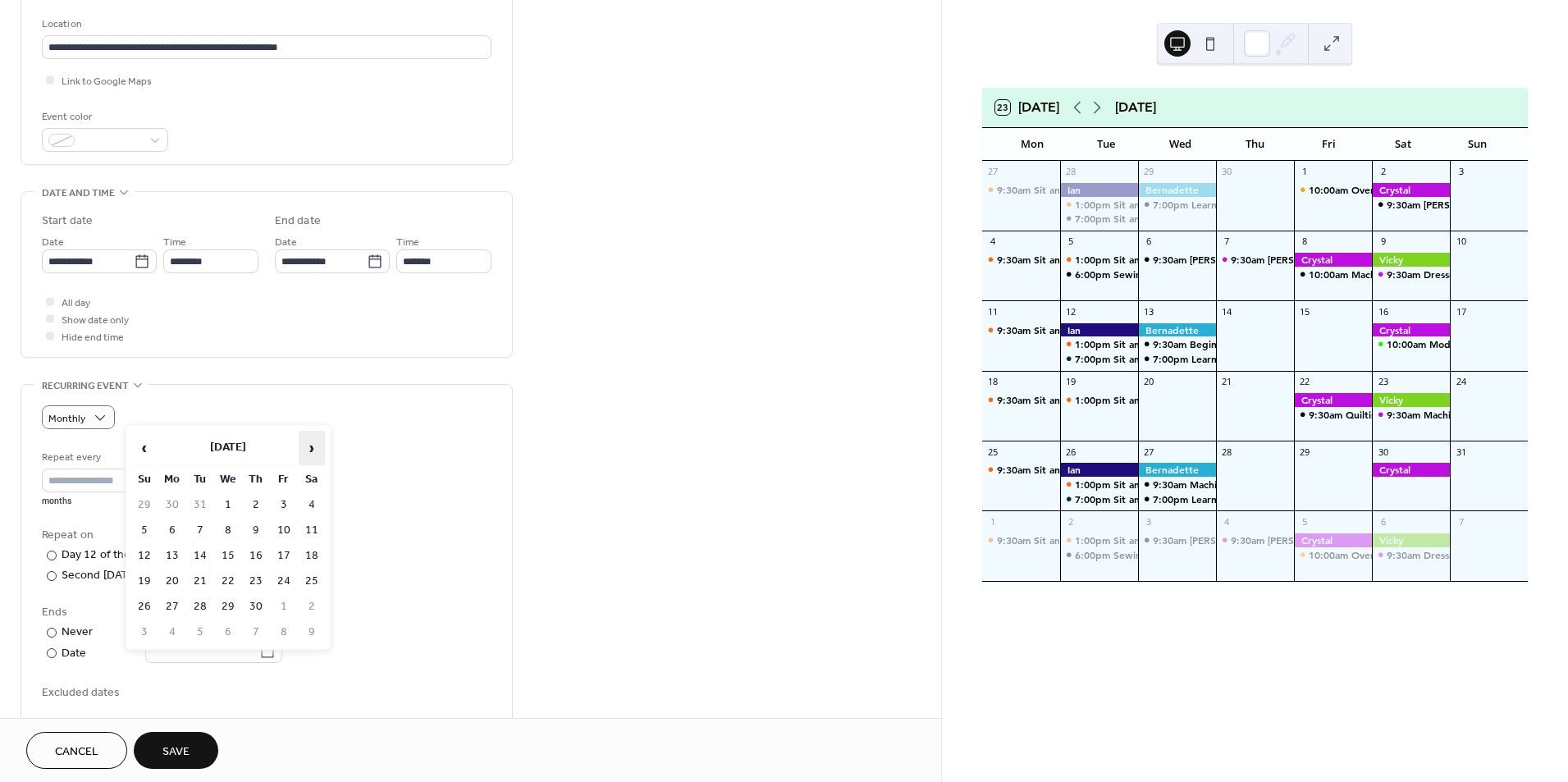 click on "›" at bounding box center (312, 448) 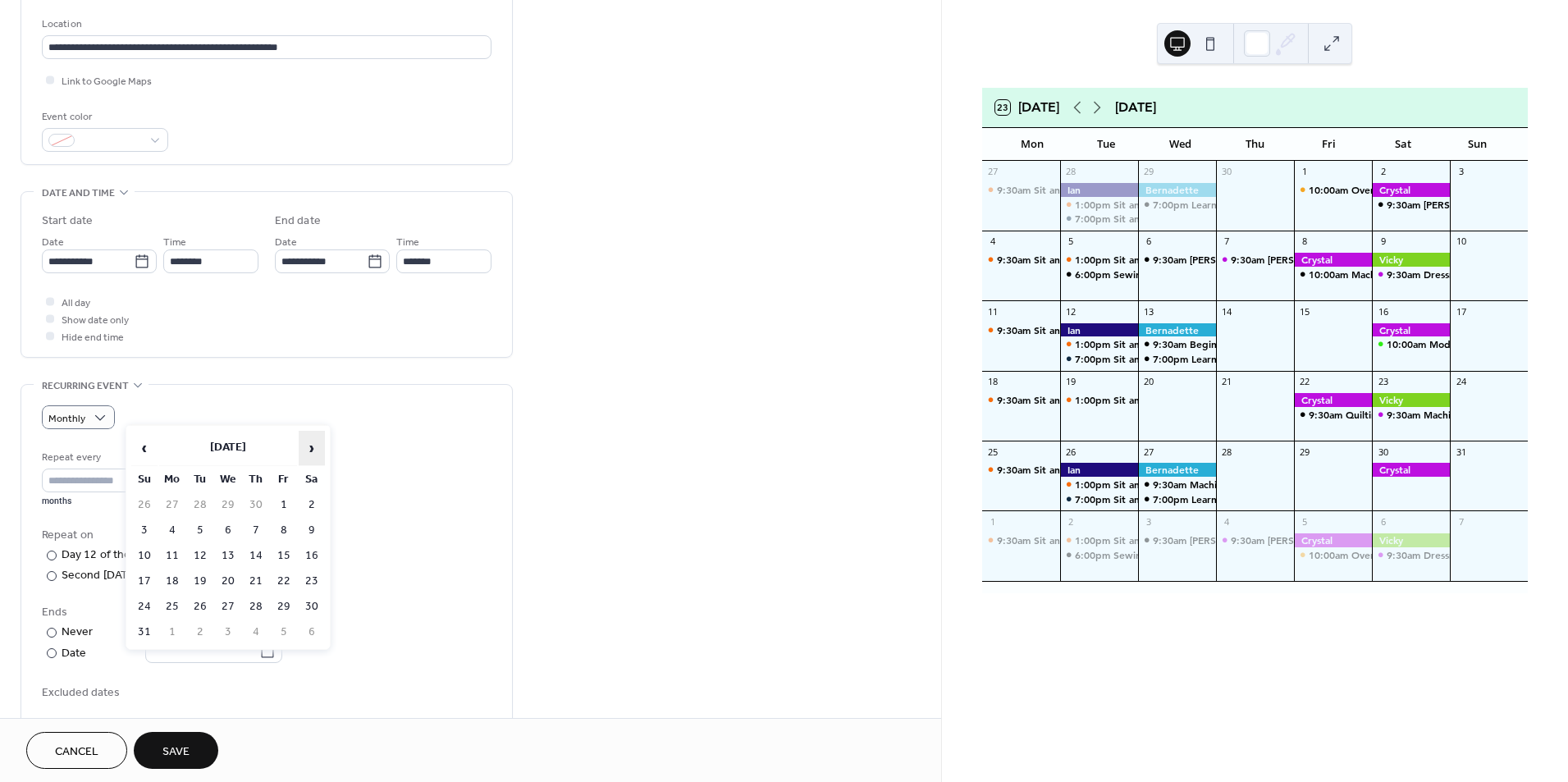 click on "›" at bounding box center (312, 448) 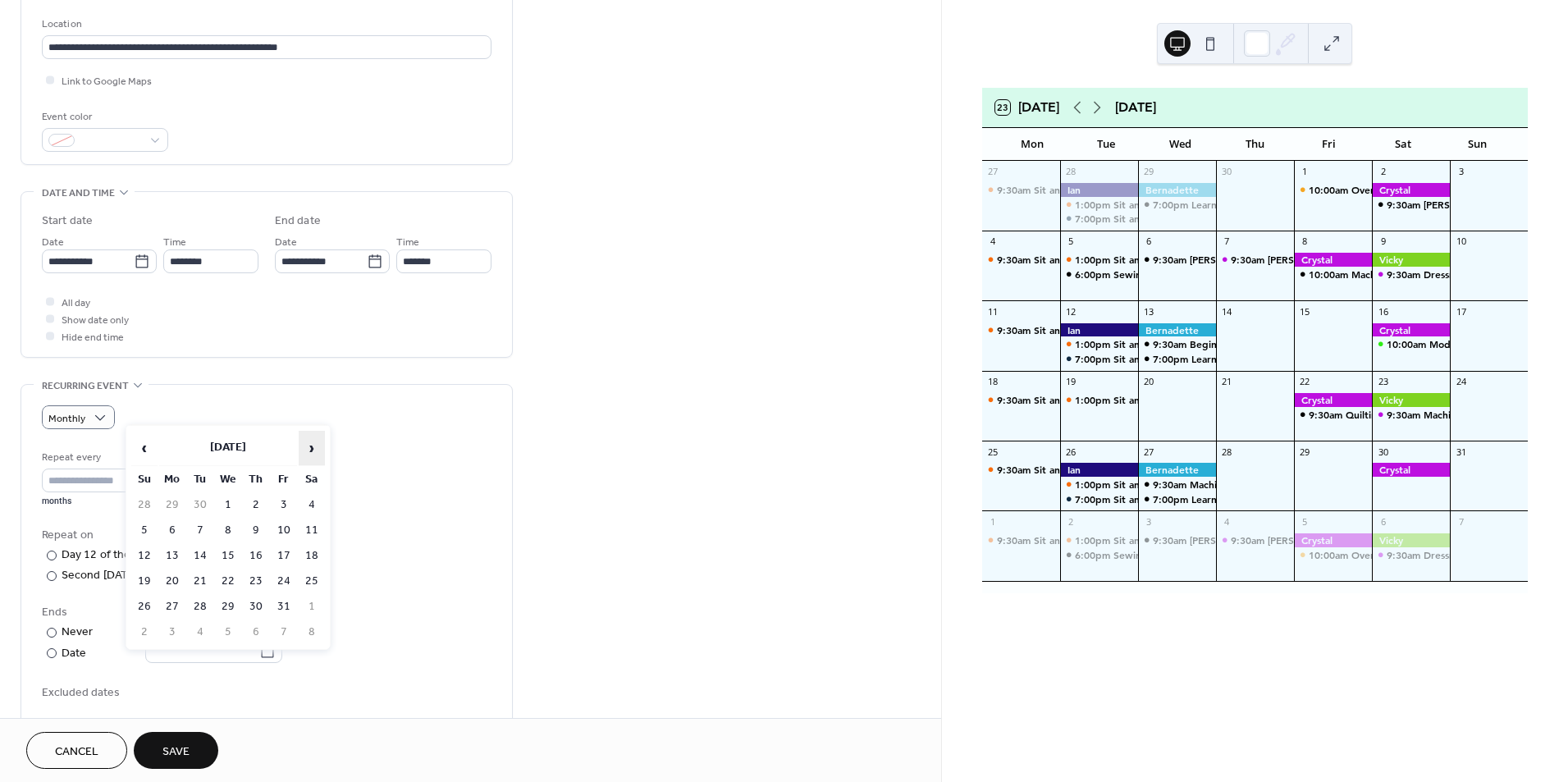 click on "›" at bounding box center [312, 448] 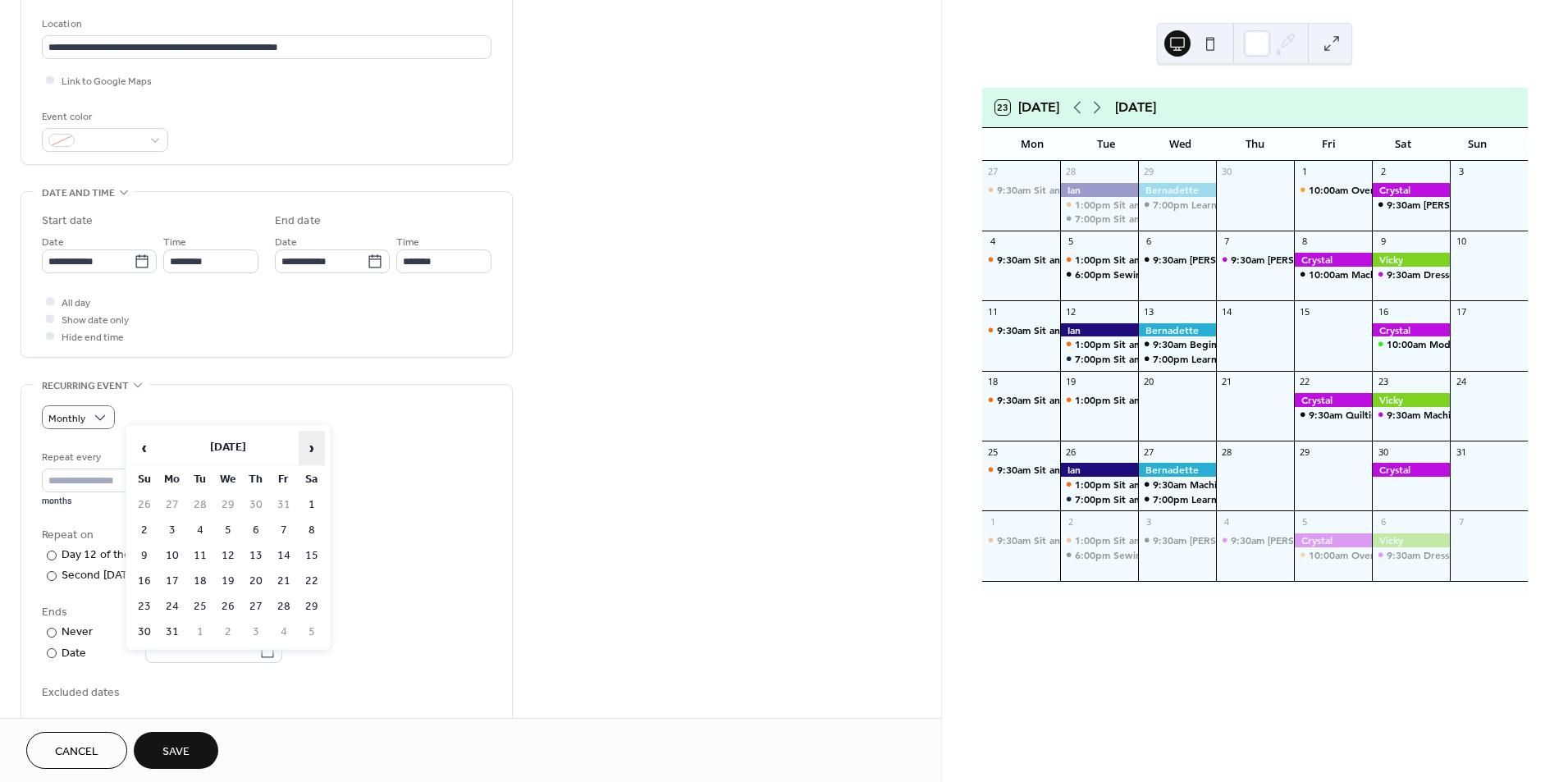 click on "›" at bounding box center [312, 448] 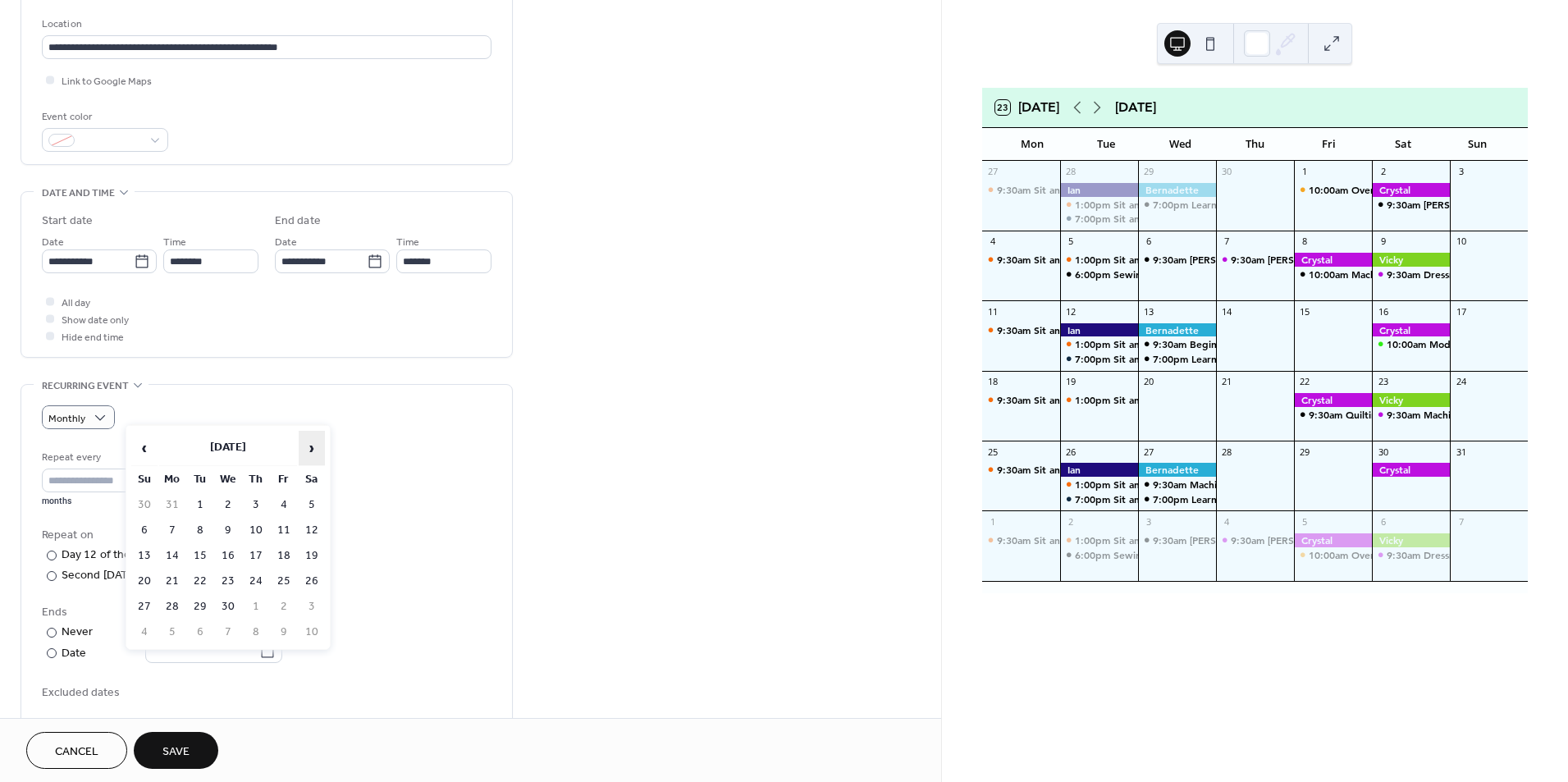 click on "›" at bounding box center [312, 448] 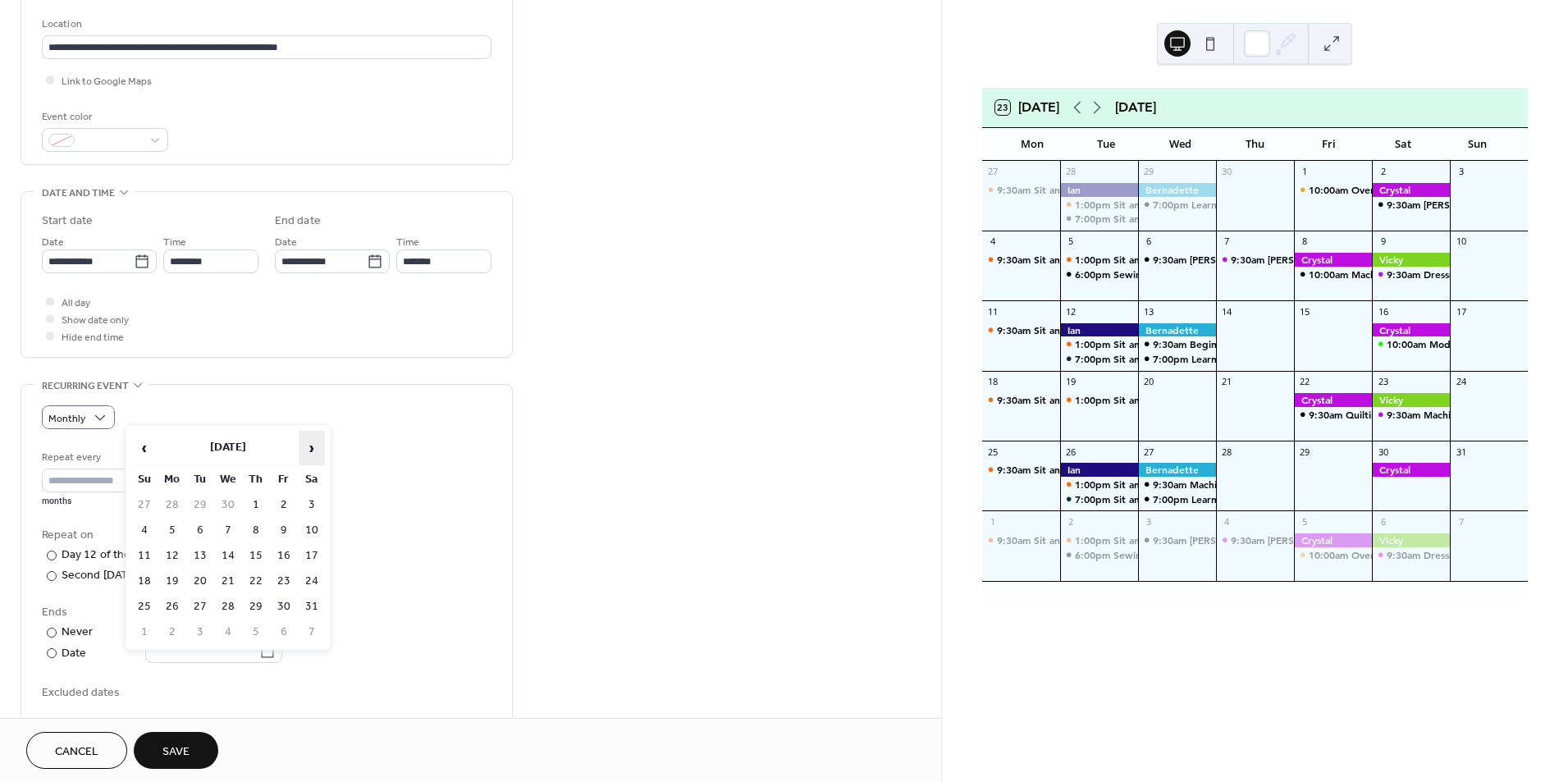 click on "›" at bounding box center (312, 448) 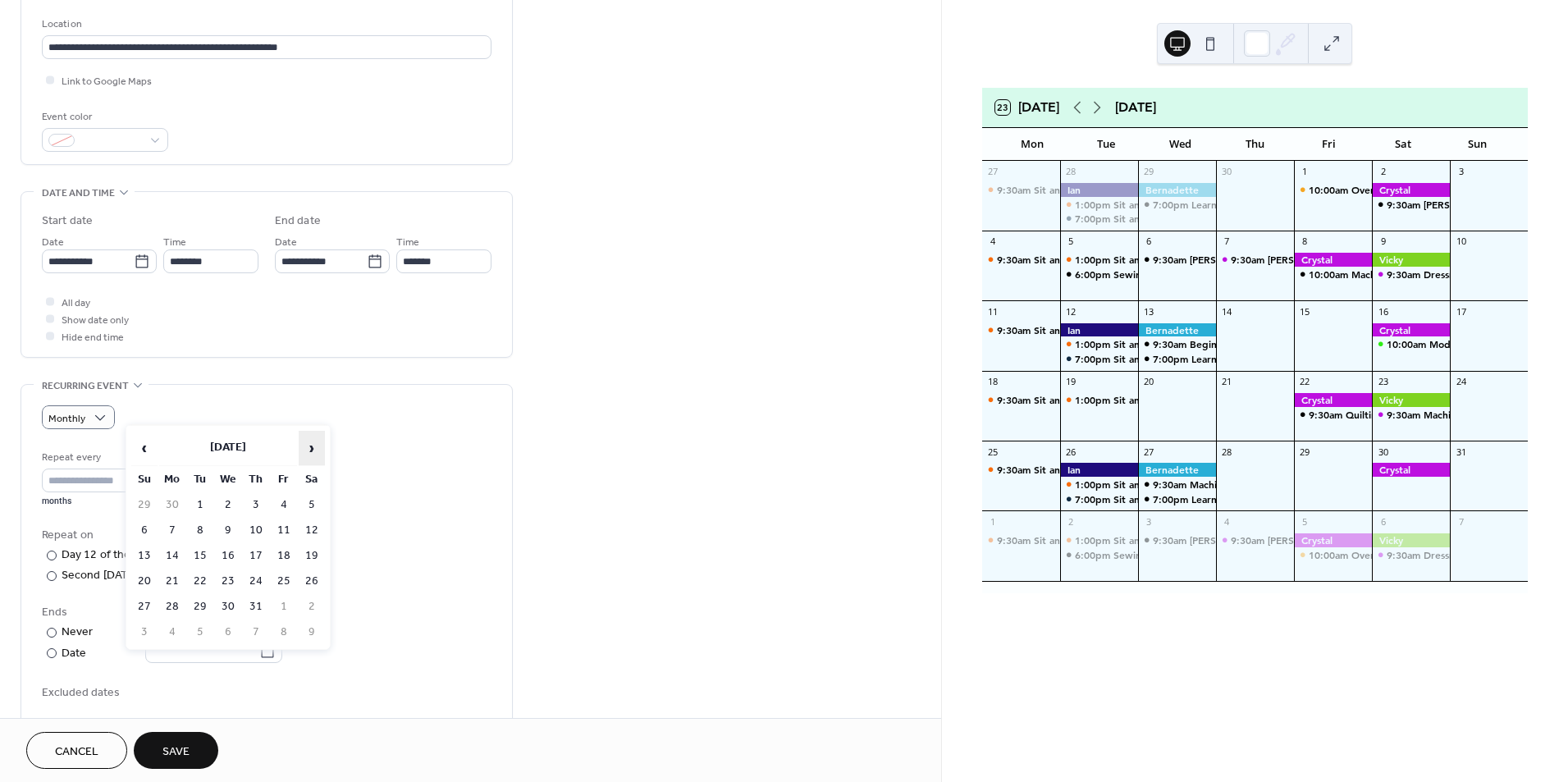 click on "›" at bounding box center (312, 448) 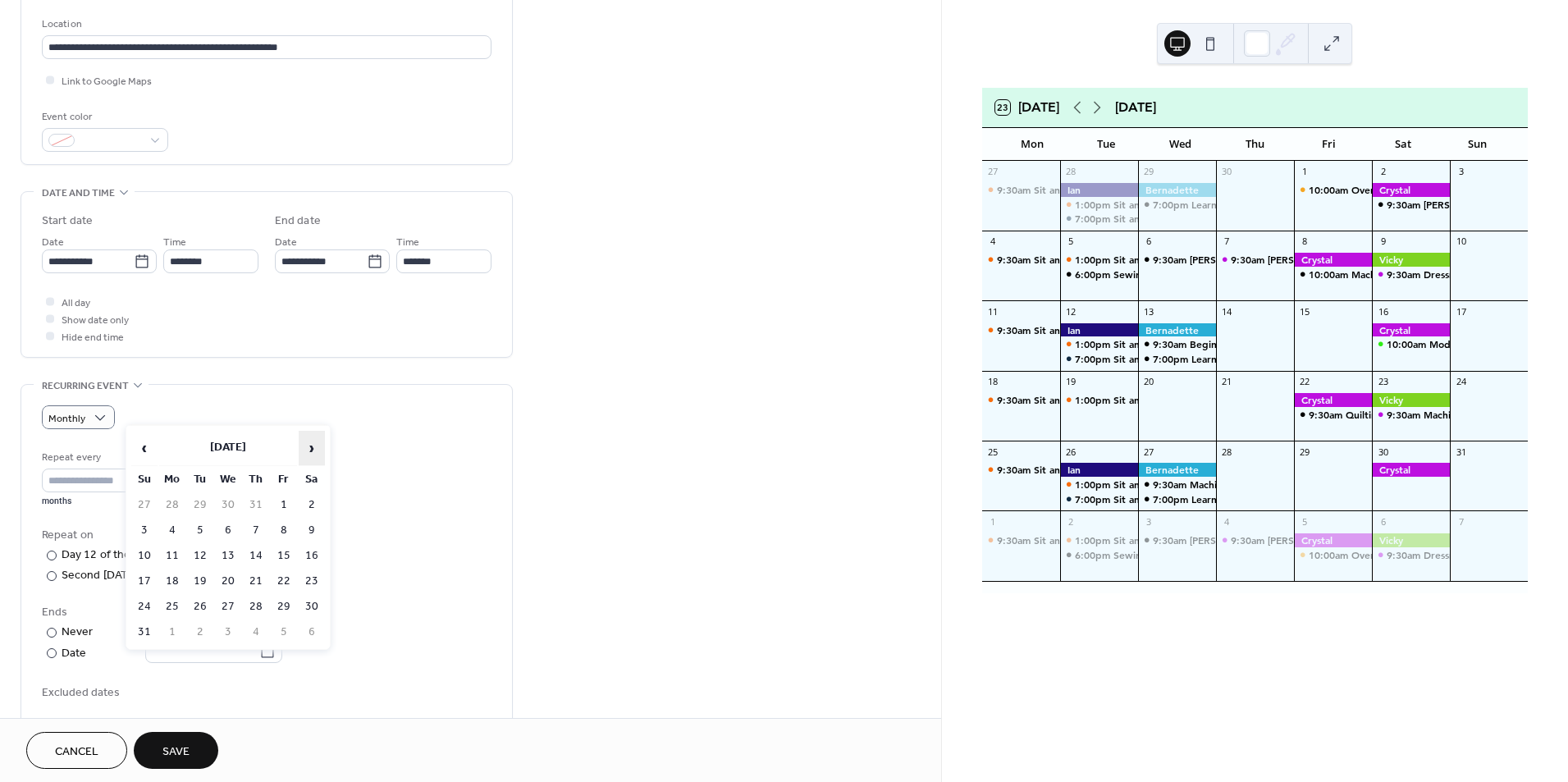 click on "›" at bounding box center [312, 448] 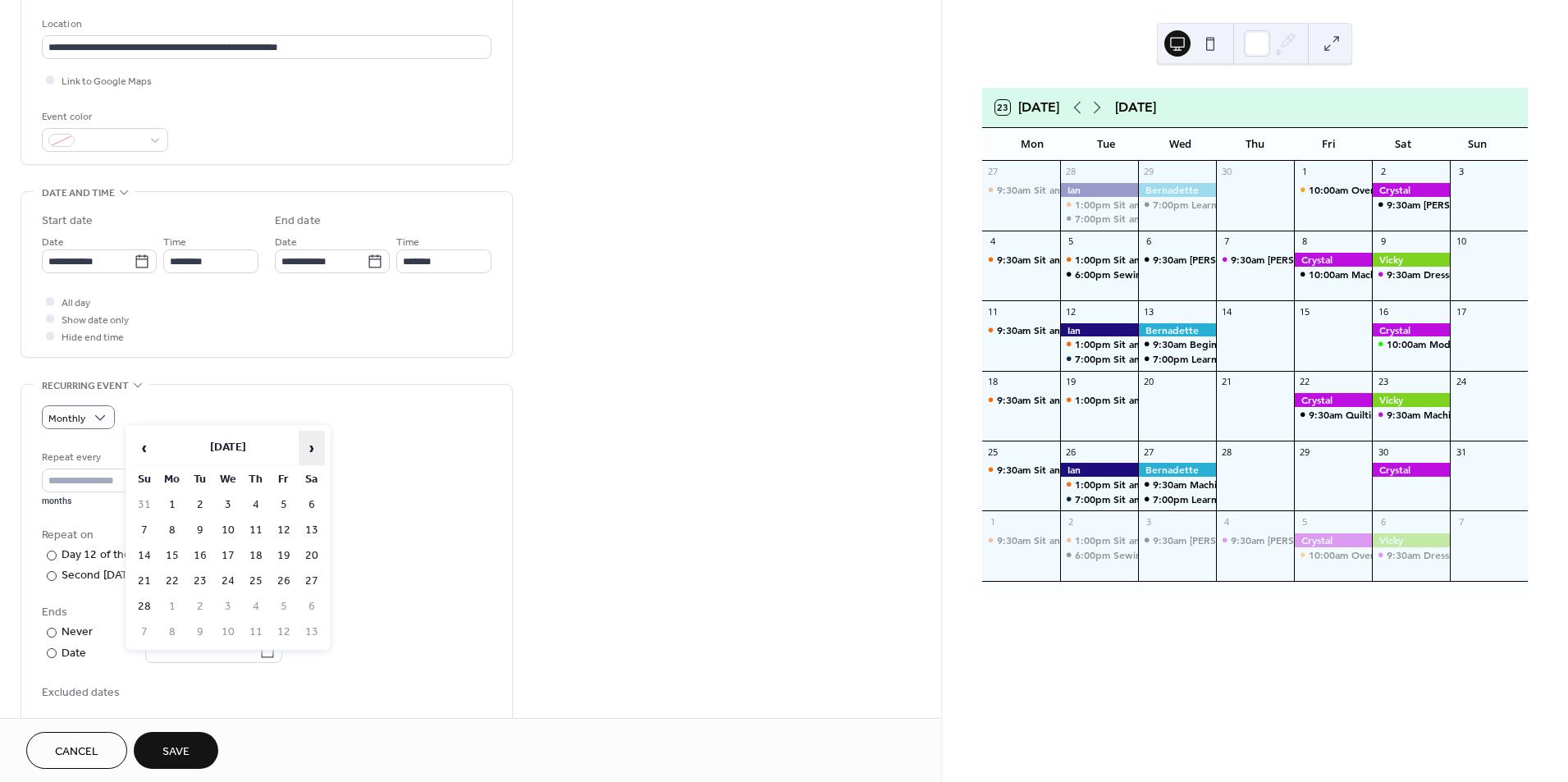 click on "›" at bounding box center (312, 448) 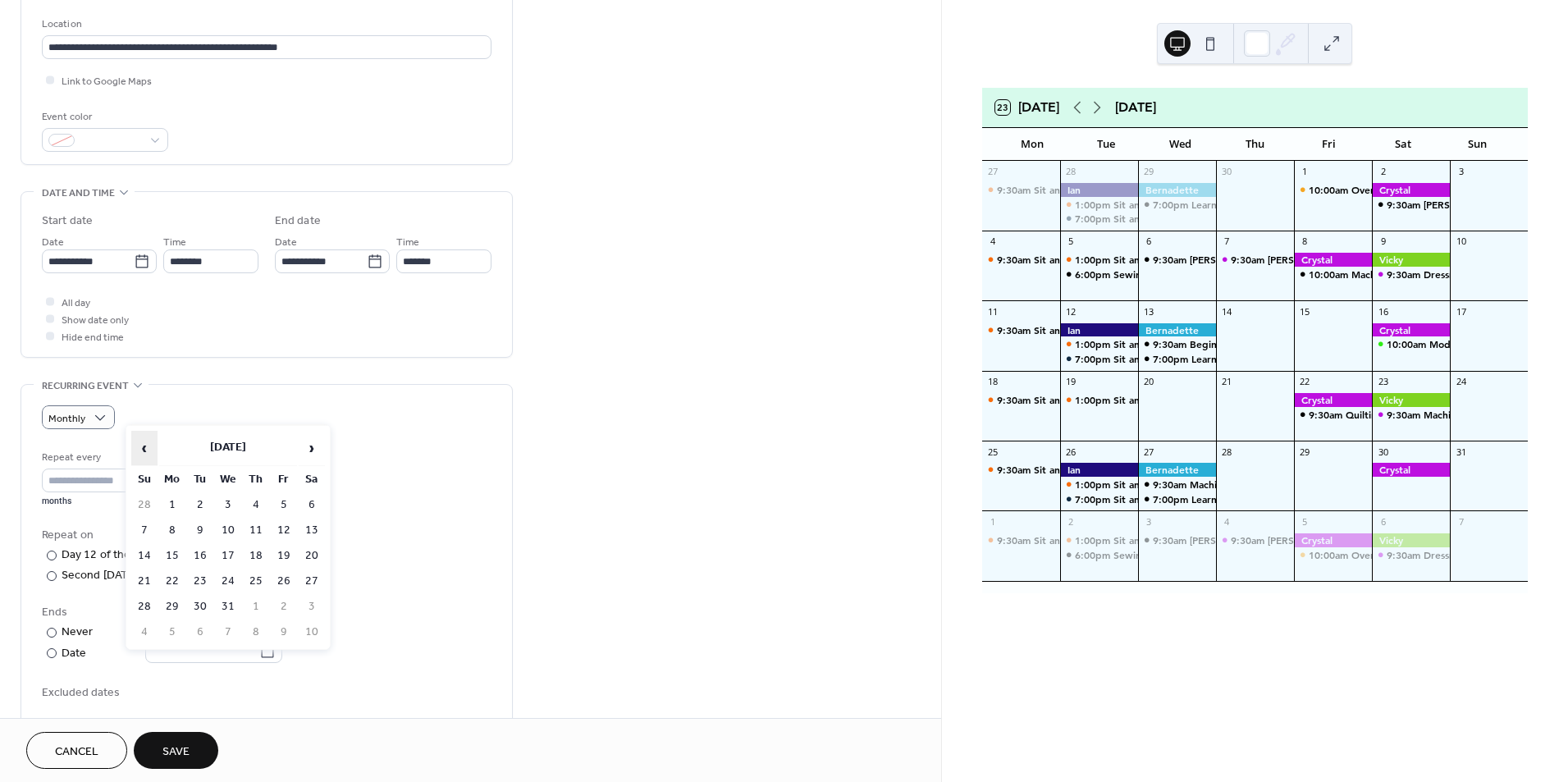 click on "‹" at bounding box center (144, 448) 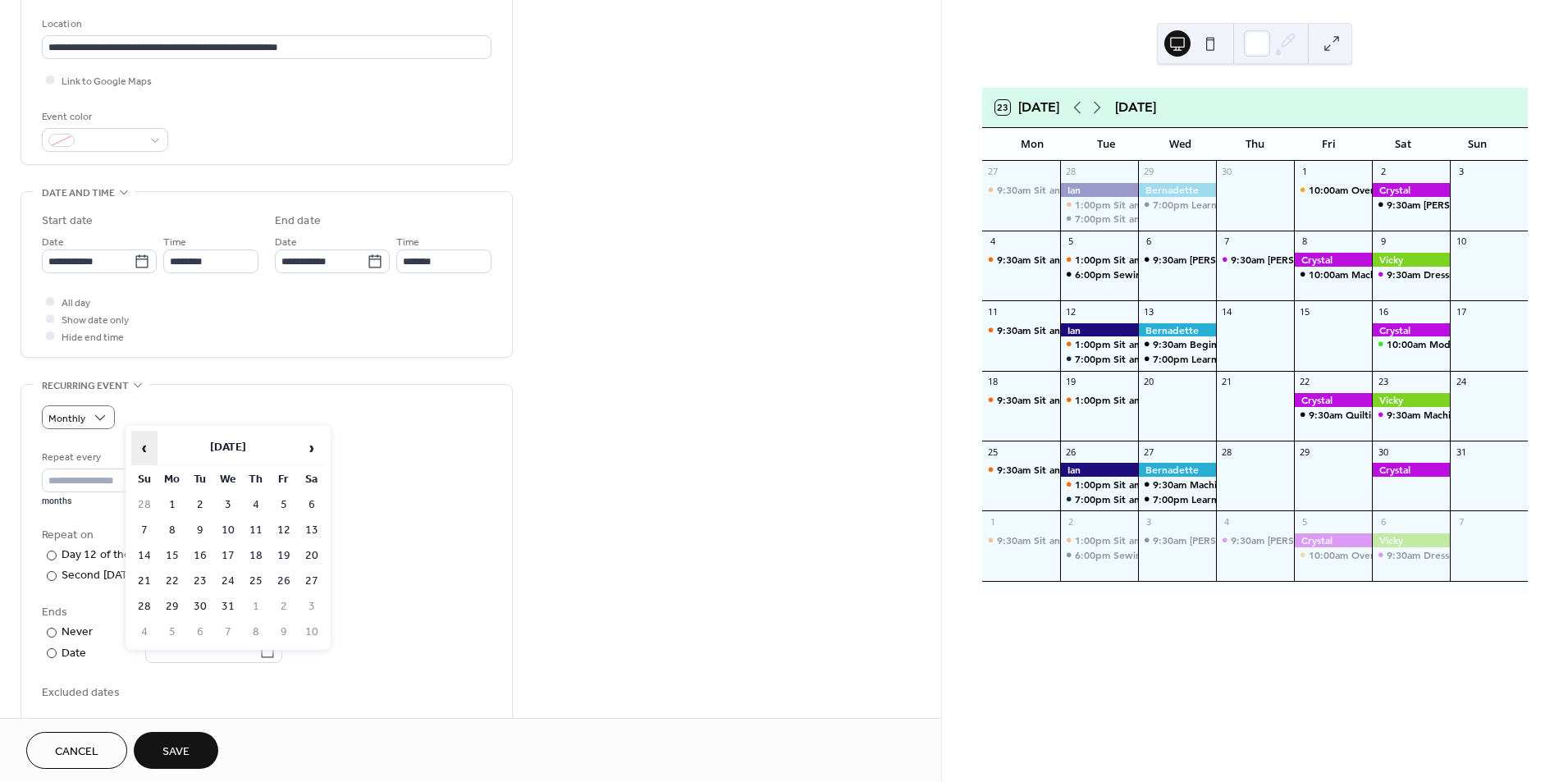 click on "‹" at bounding box center [144, 448] 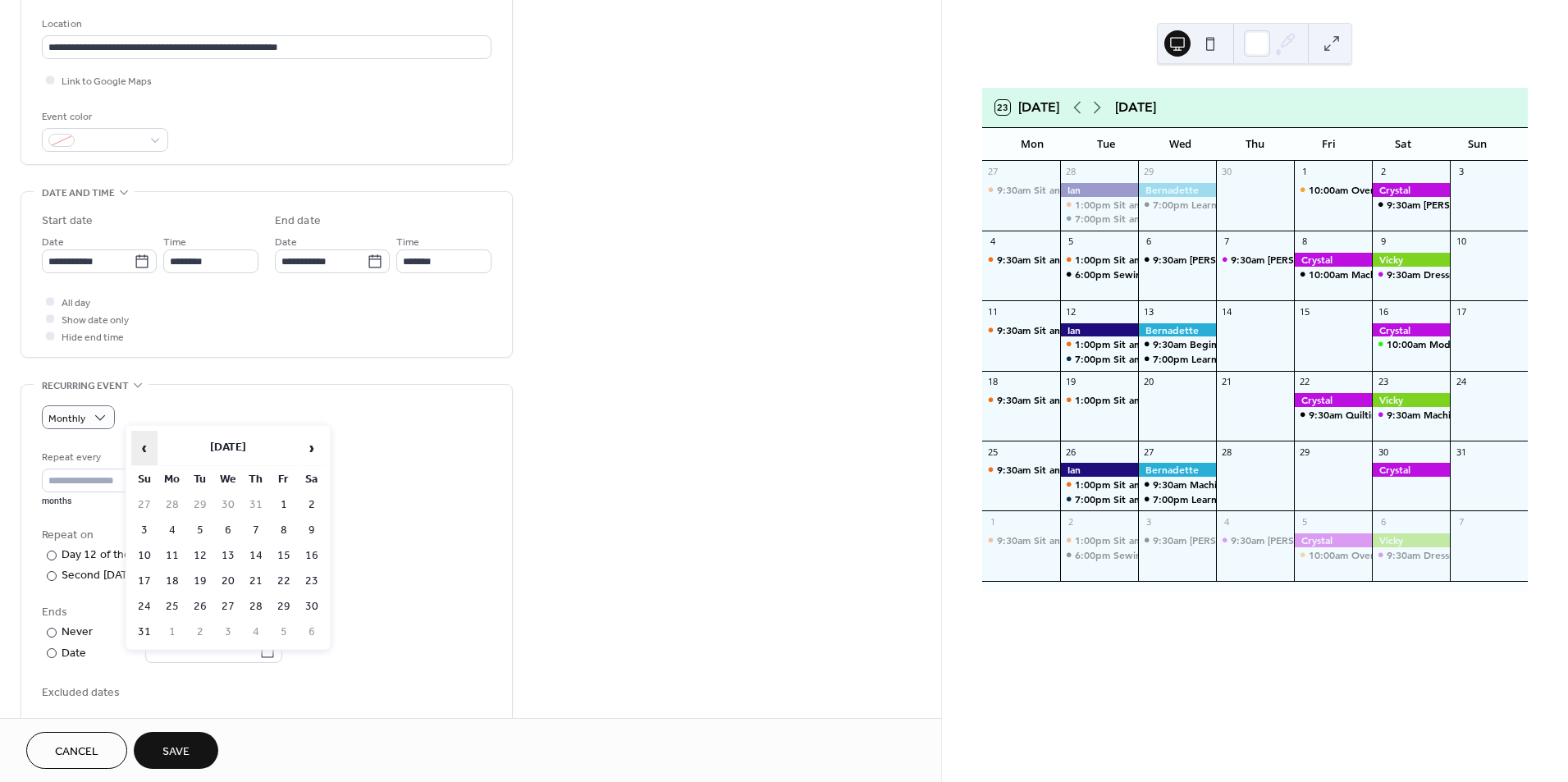 click on "‹" at bounding box center (144, 448) 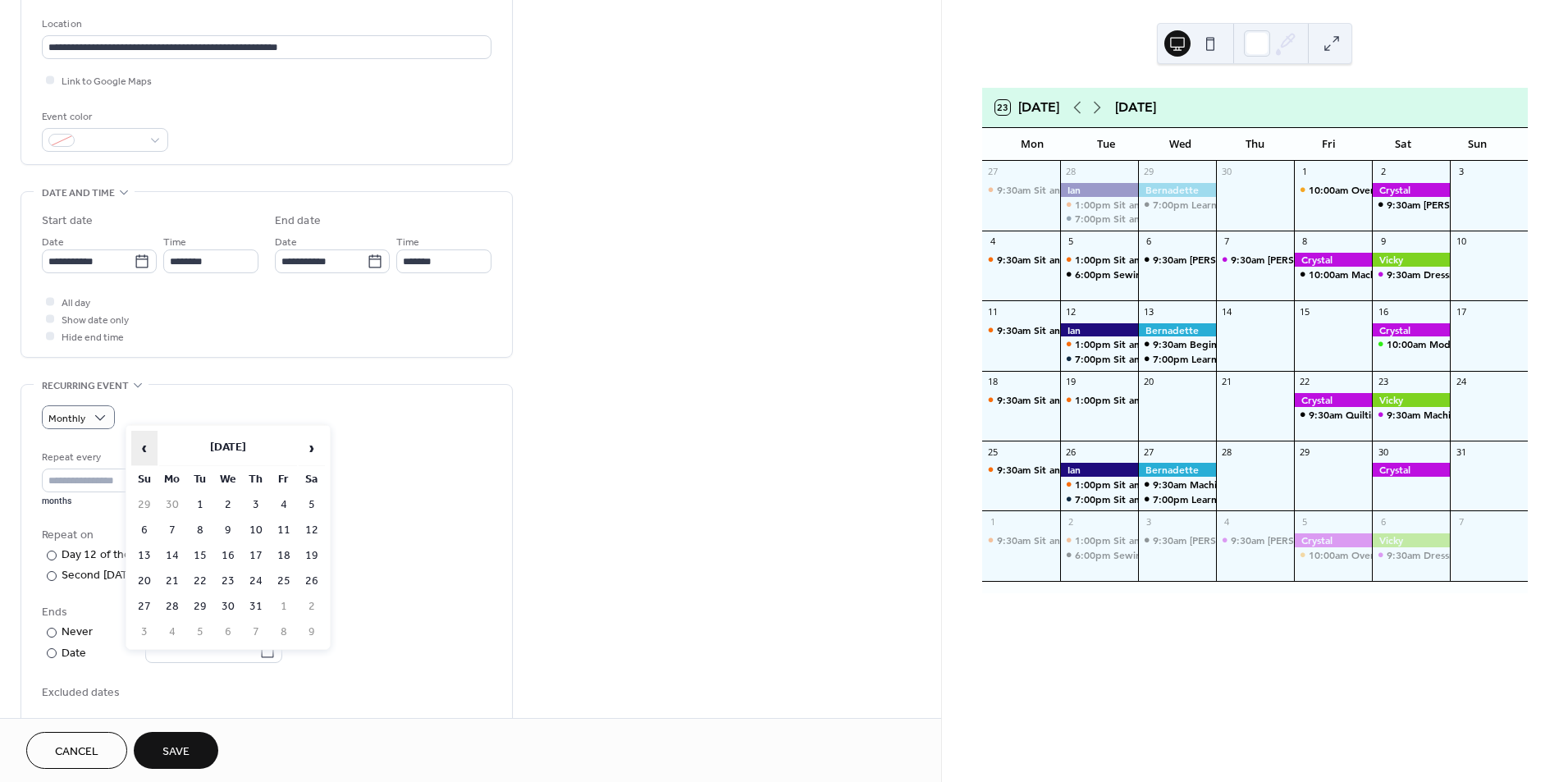 click on "‹" at bounding box center [144, 448] 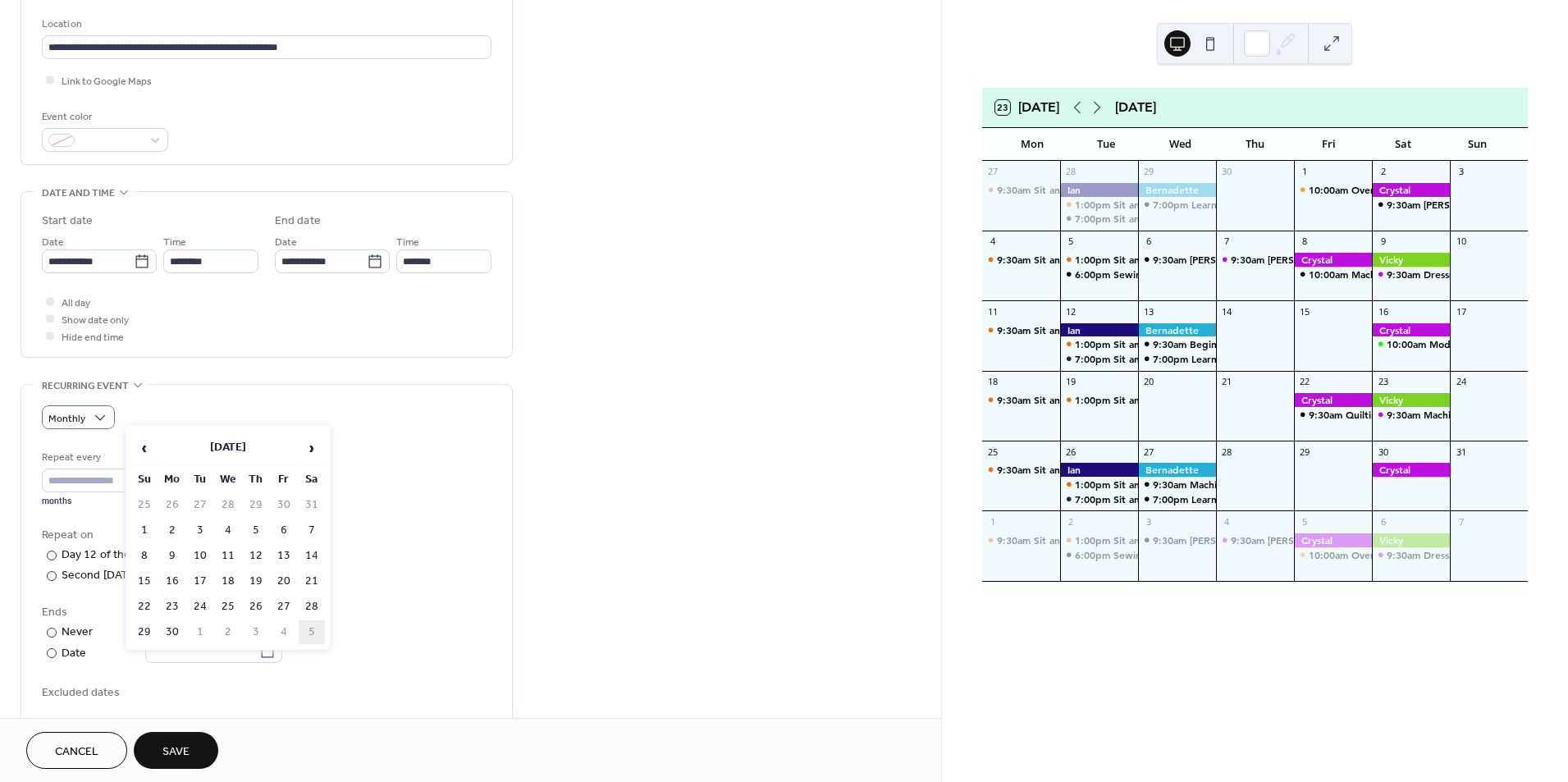 click on "5" at bounding box center (312, 632) 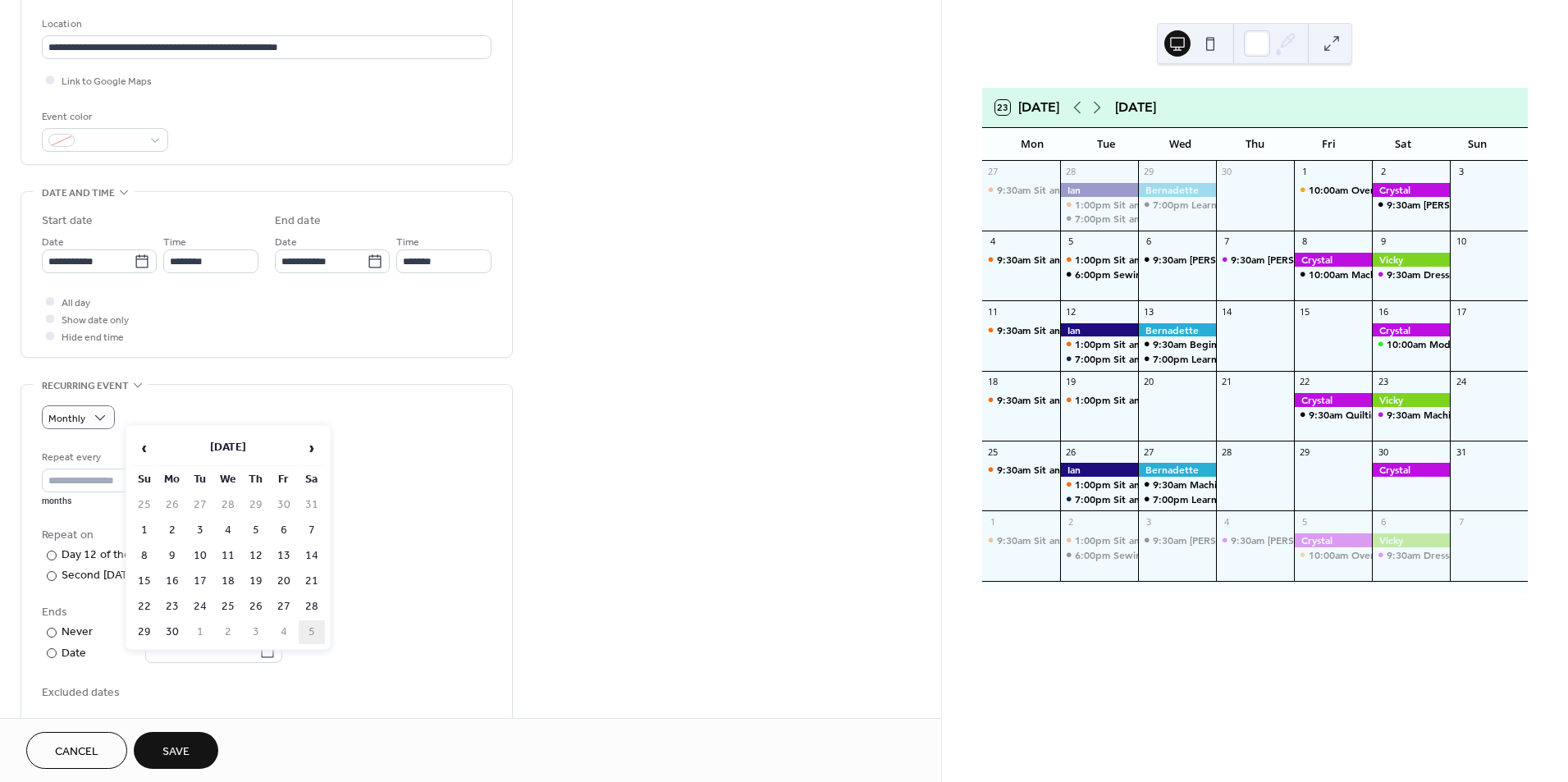 type on "**********" 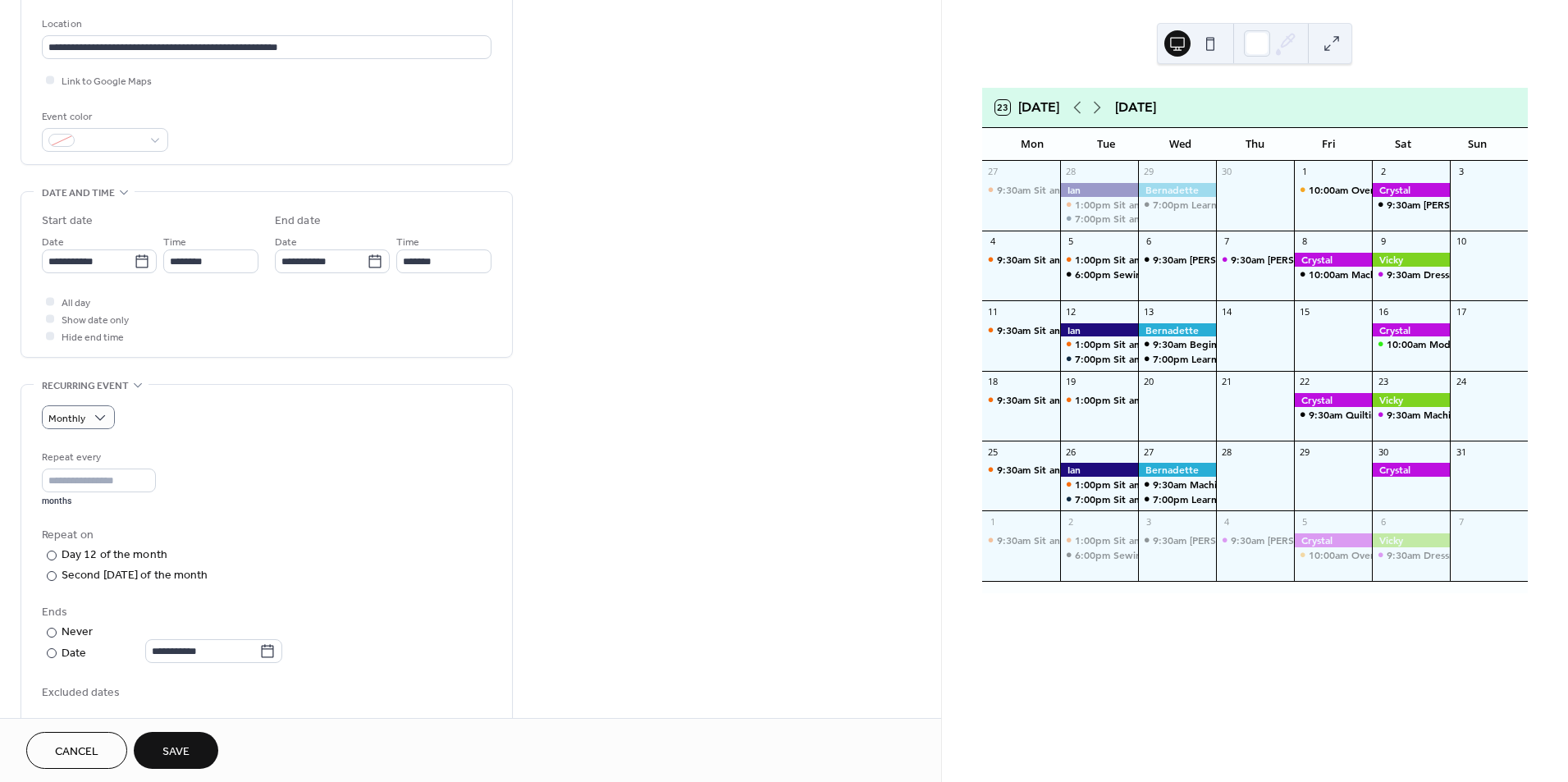 click on "Save" at bounding box center [176, 752] 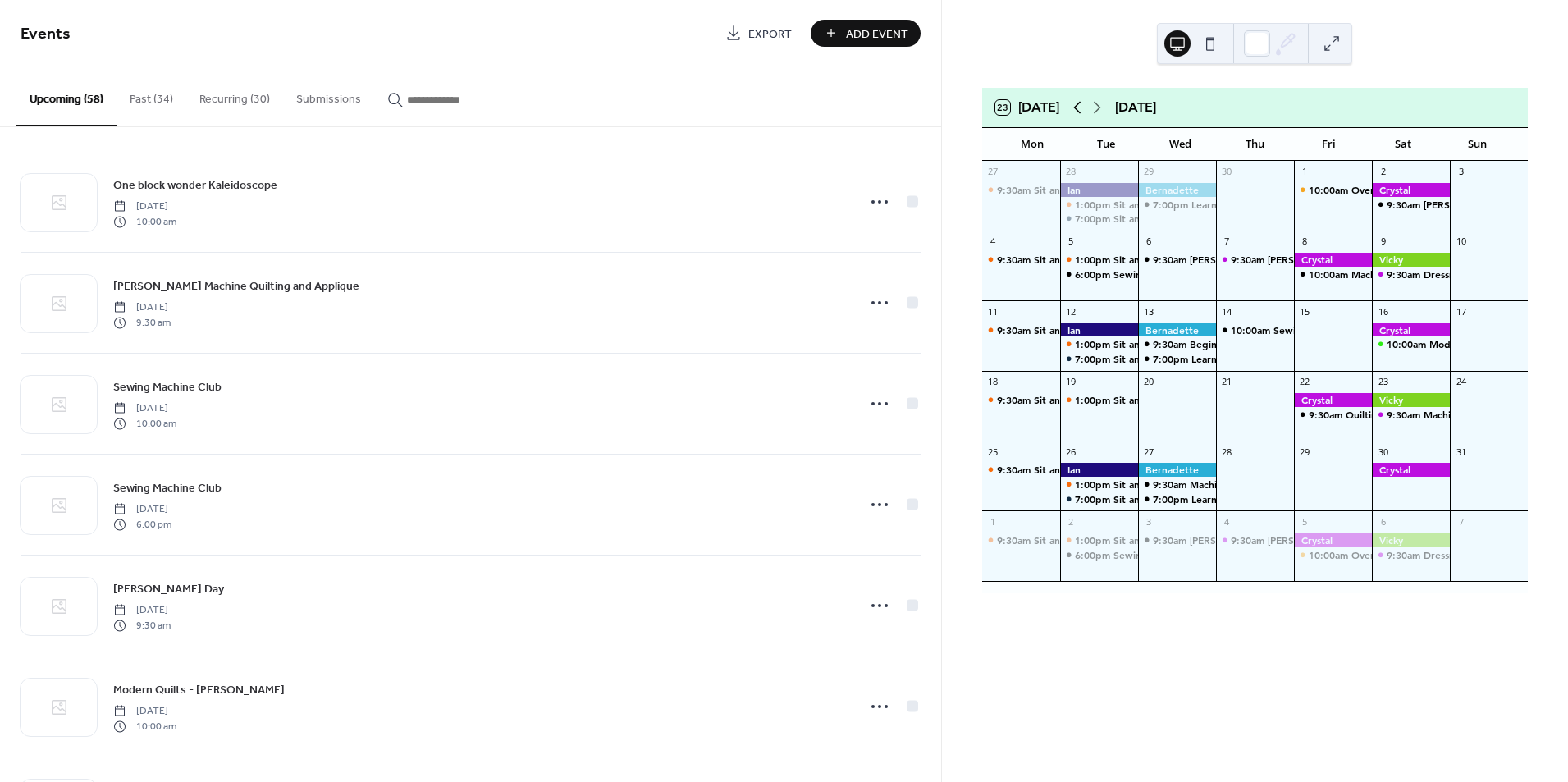click 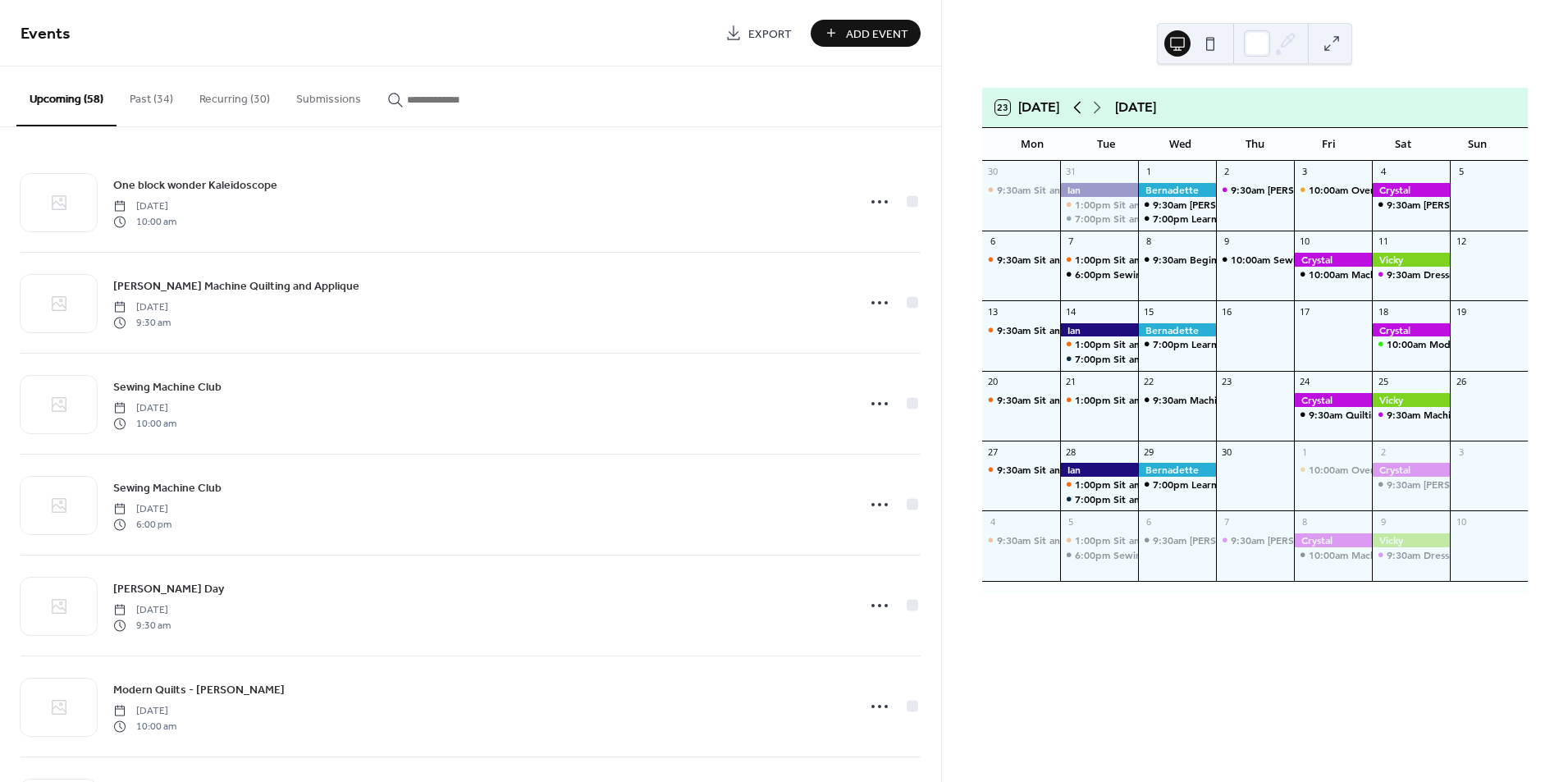 click 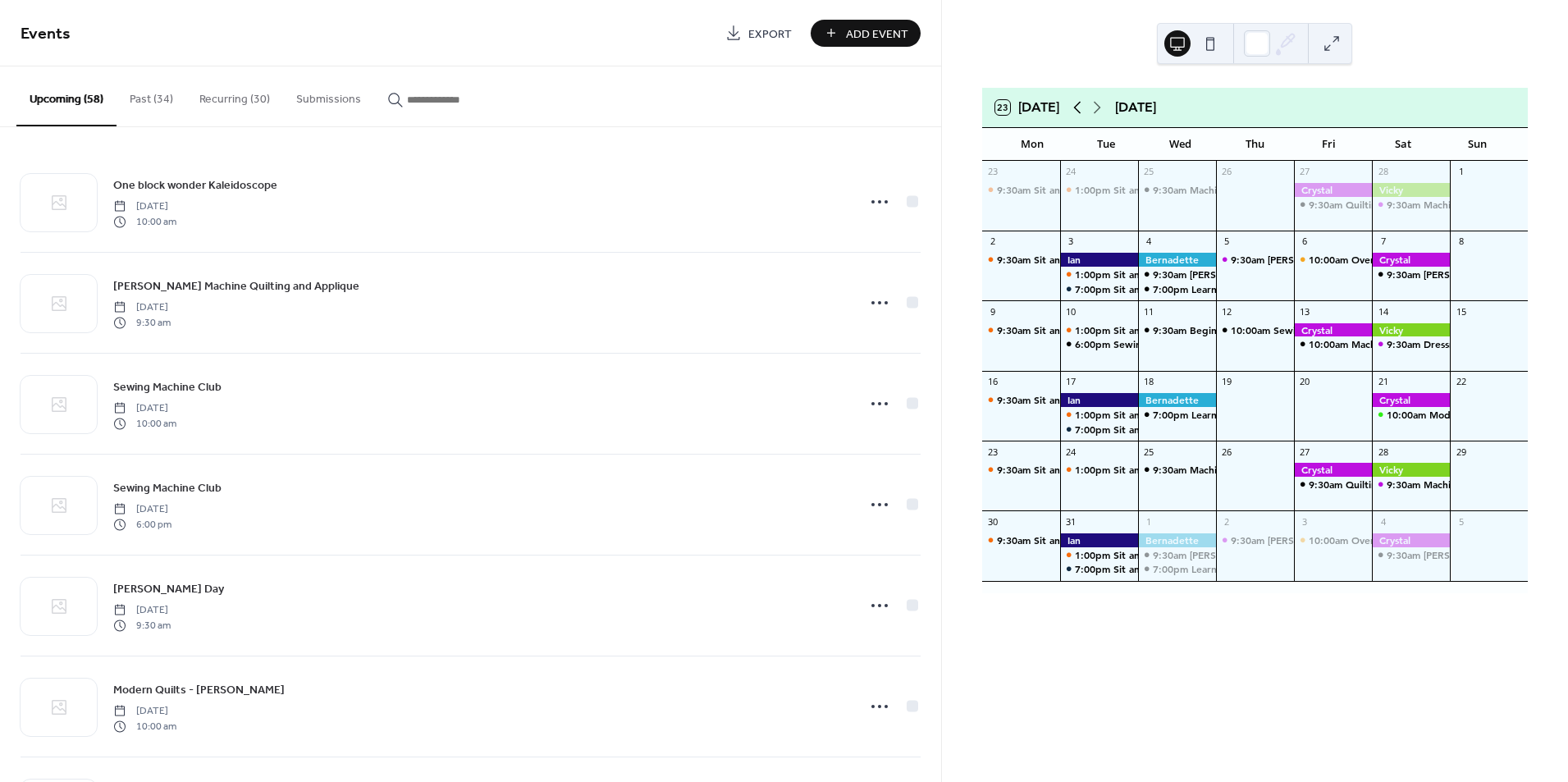 click 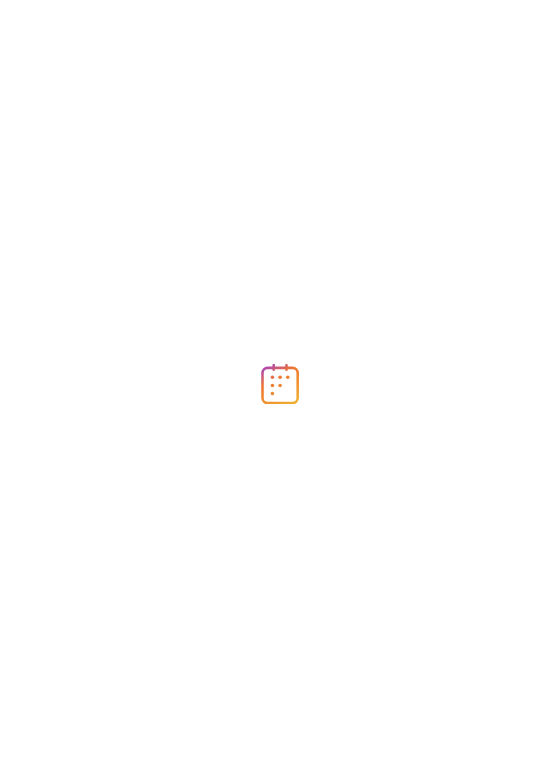 scroll, scrollTop: 0, scrollLeft: 0, axis: both 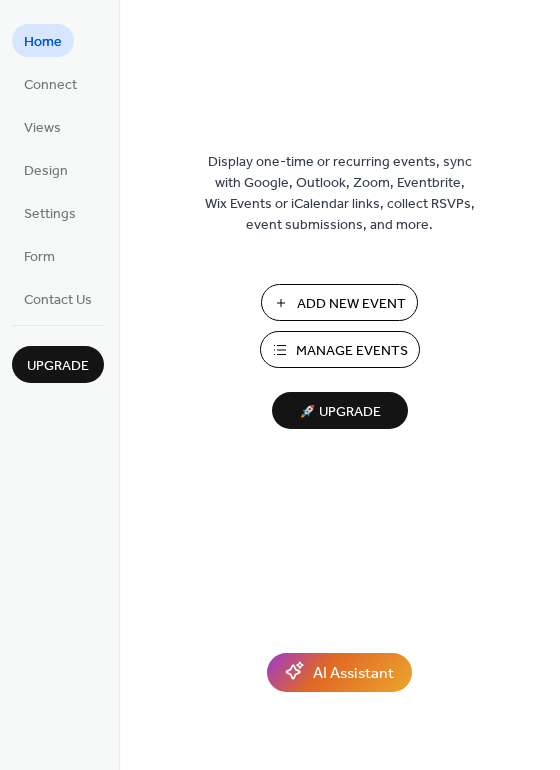 click on "Manage Events" at bounding box center [352, 351] 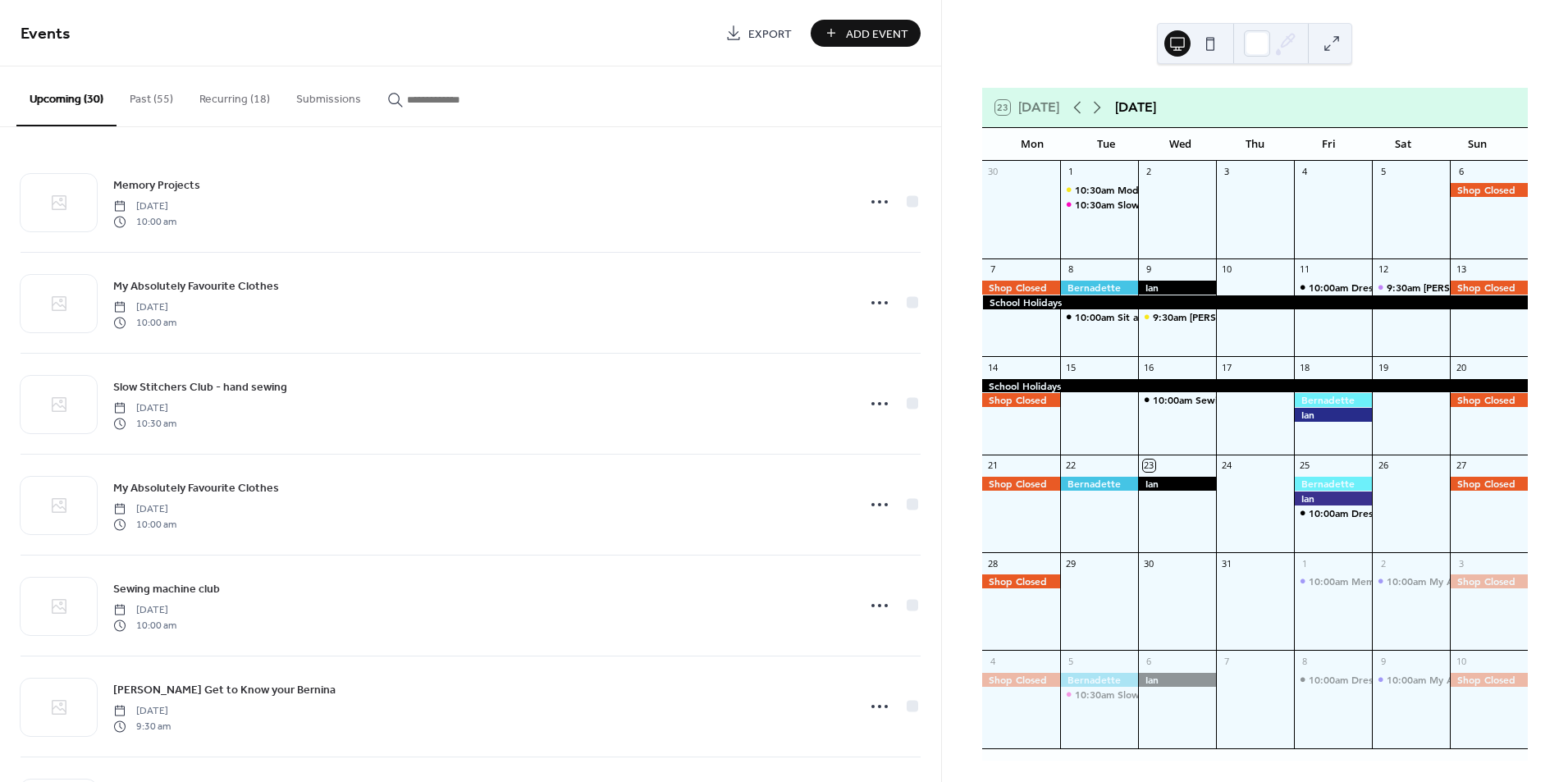 scroll, scrollTop: 0, scrollLeft: 0, axis: both 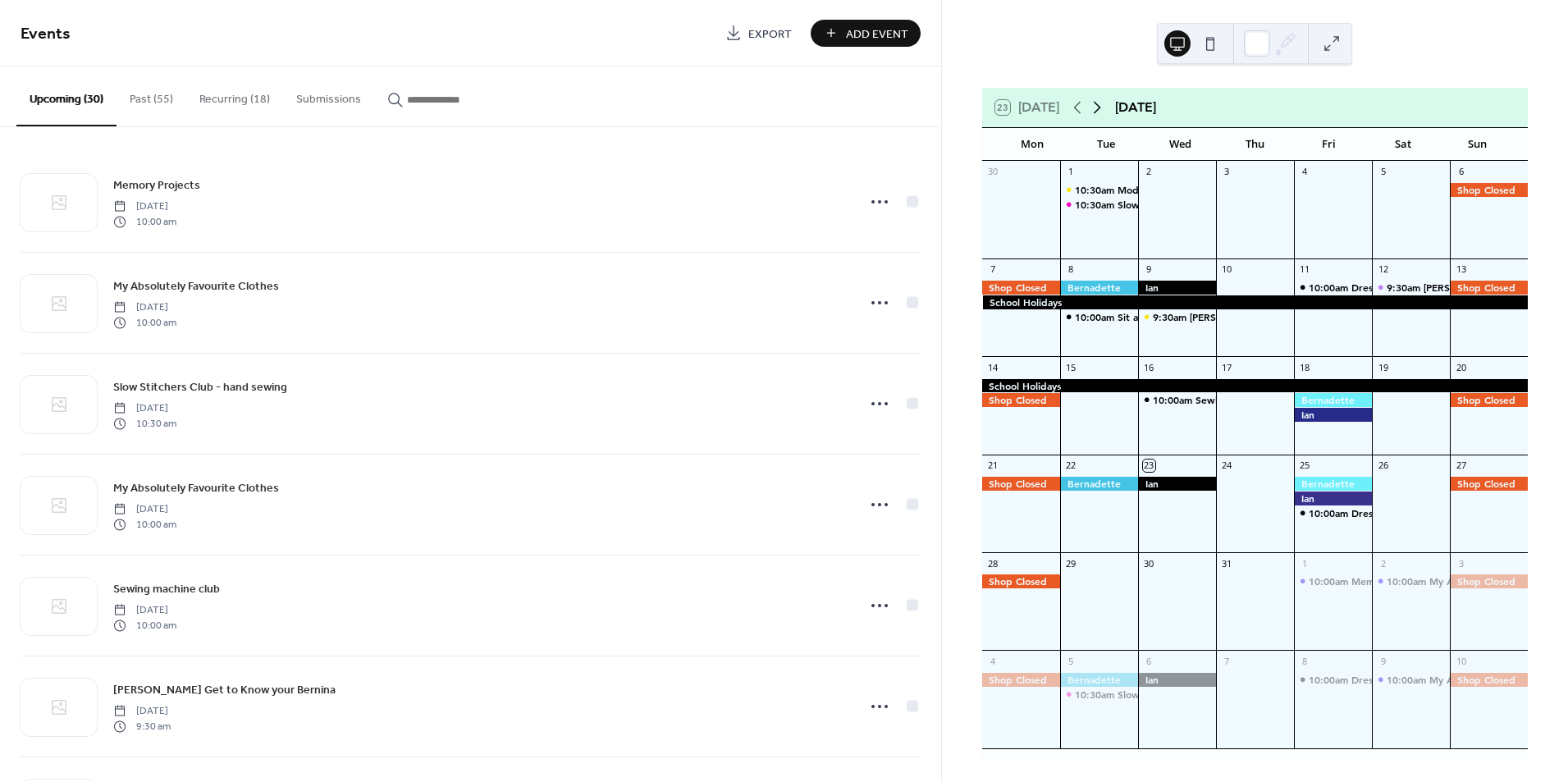 click 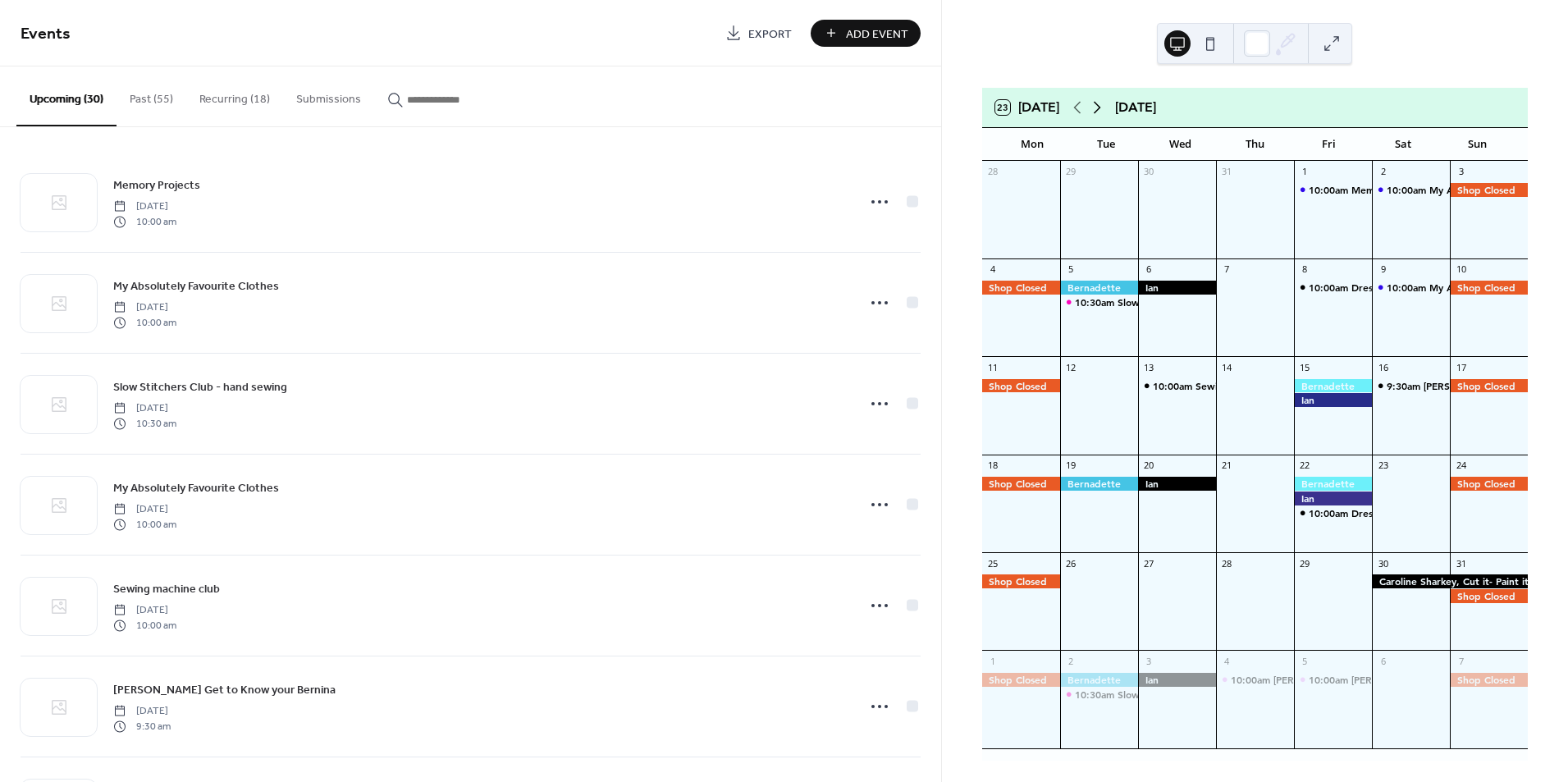 click 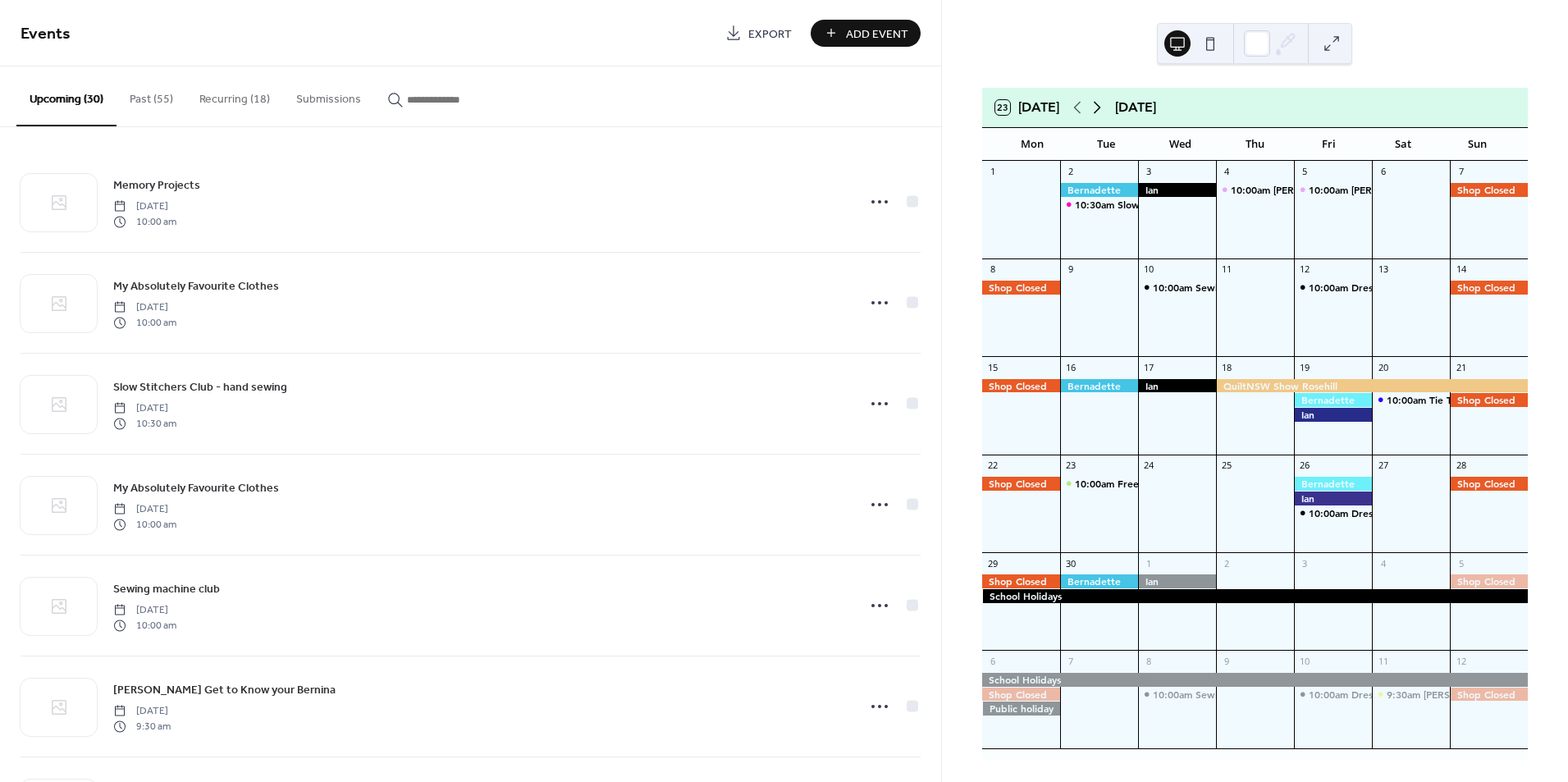 click 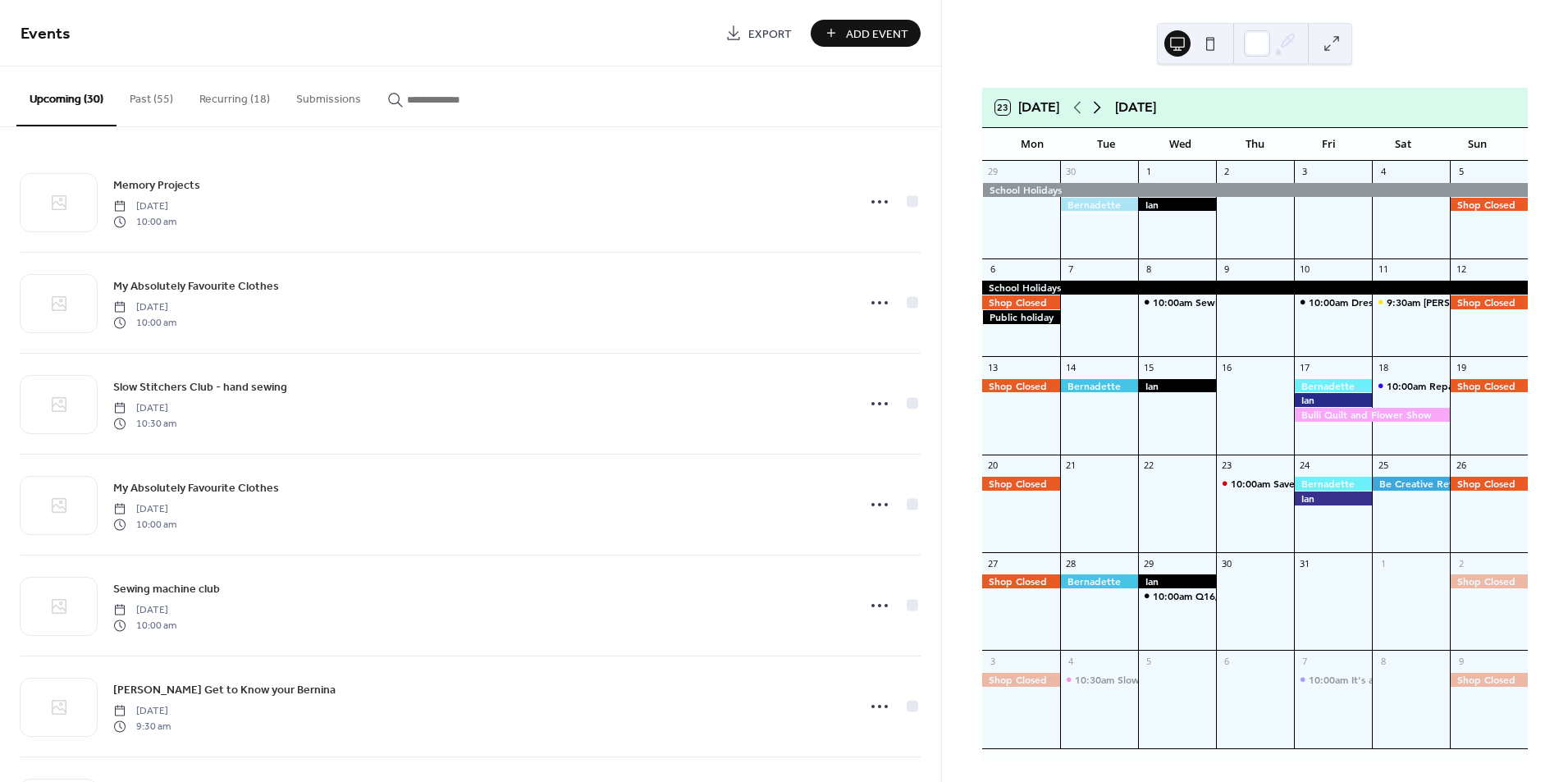 click 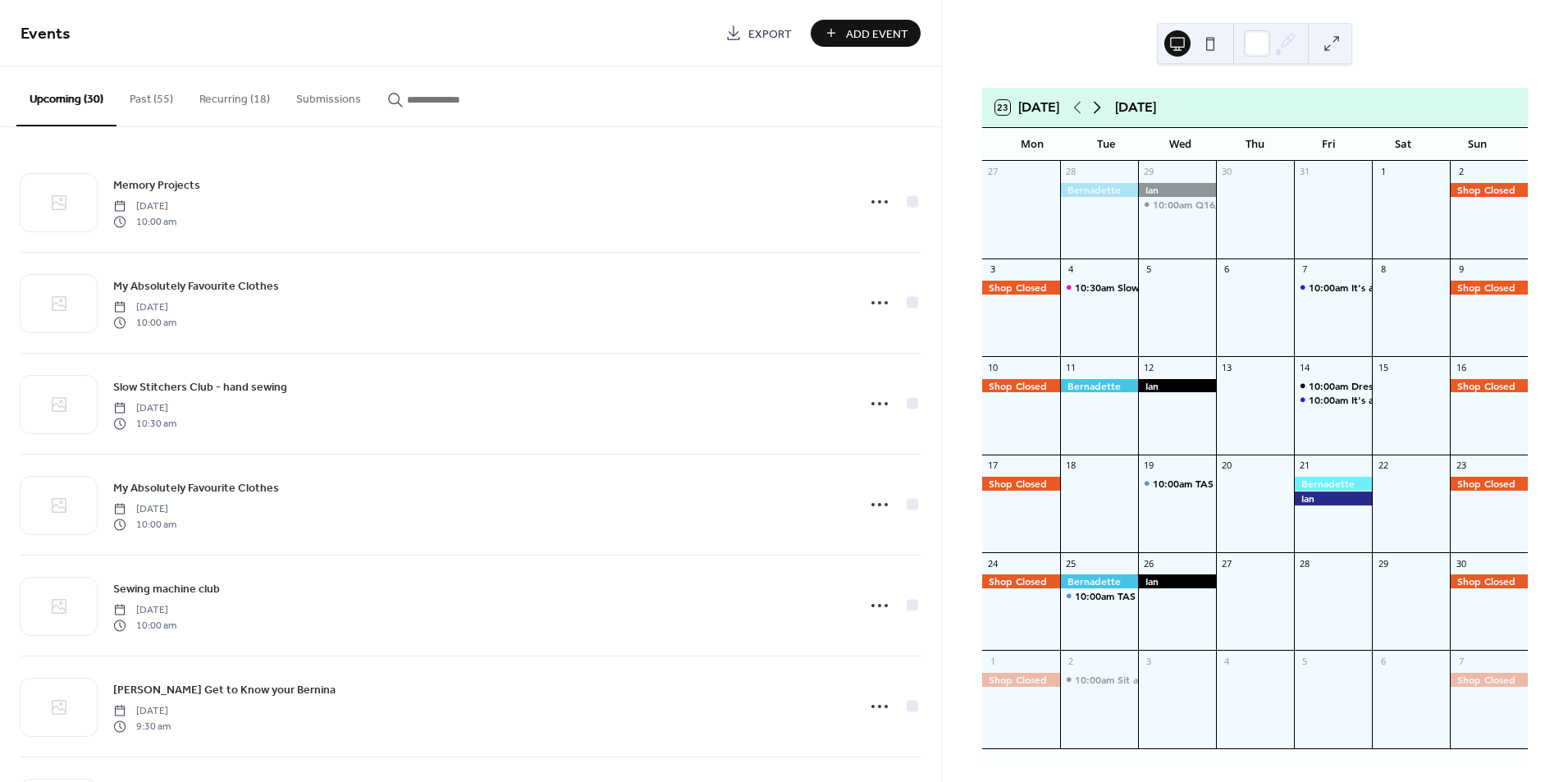 click 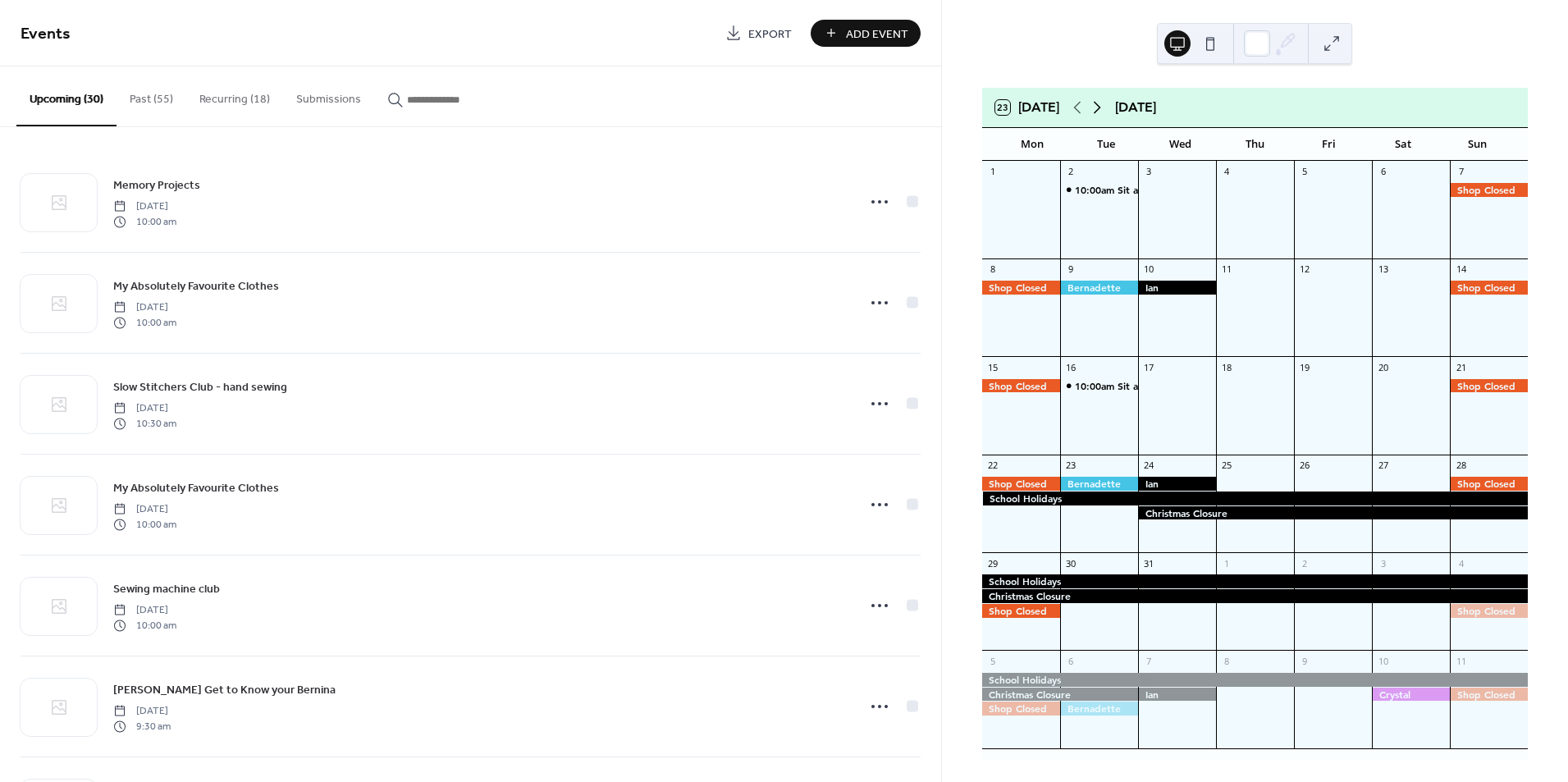 click 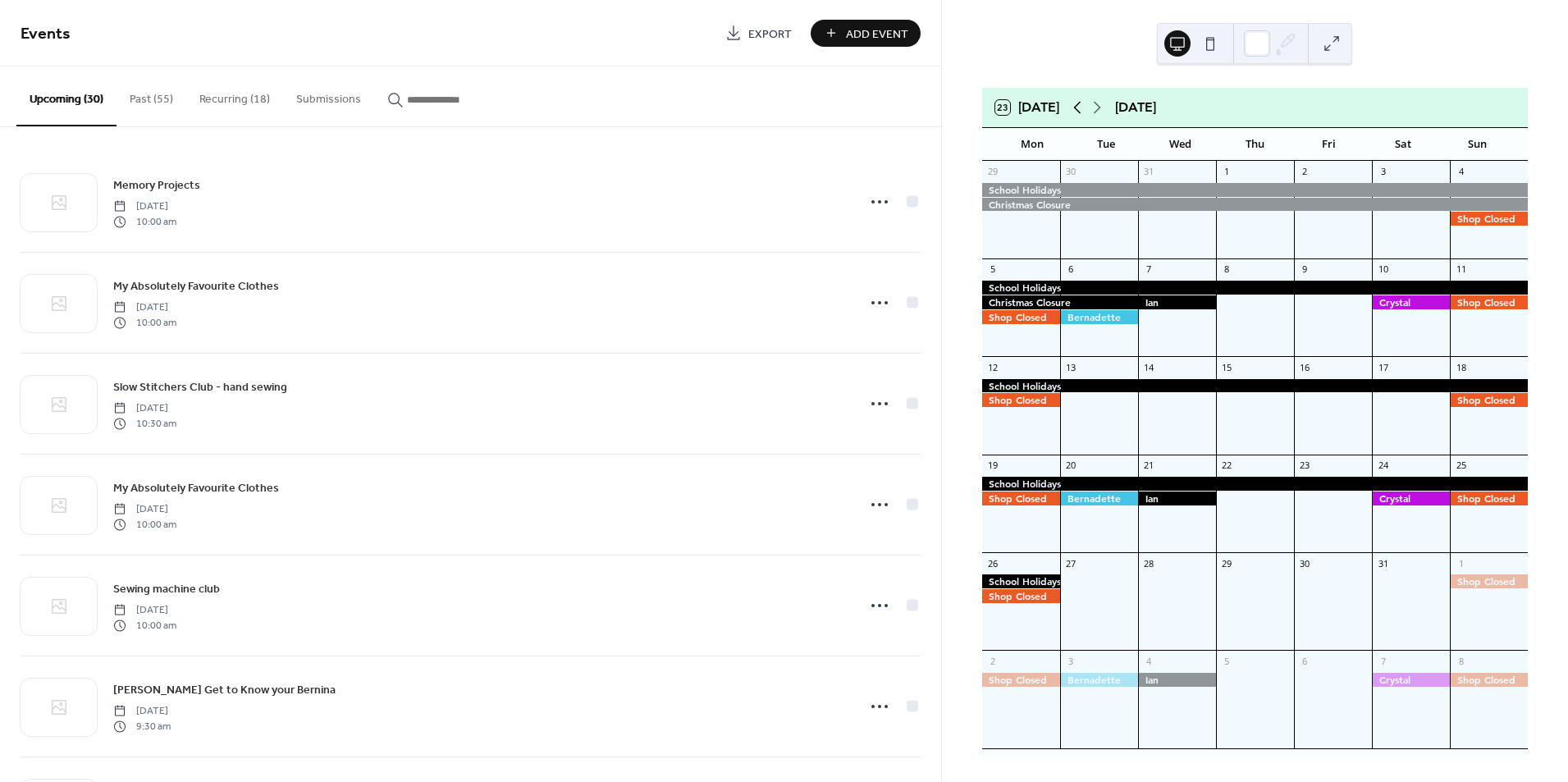 click 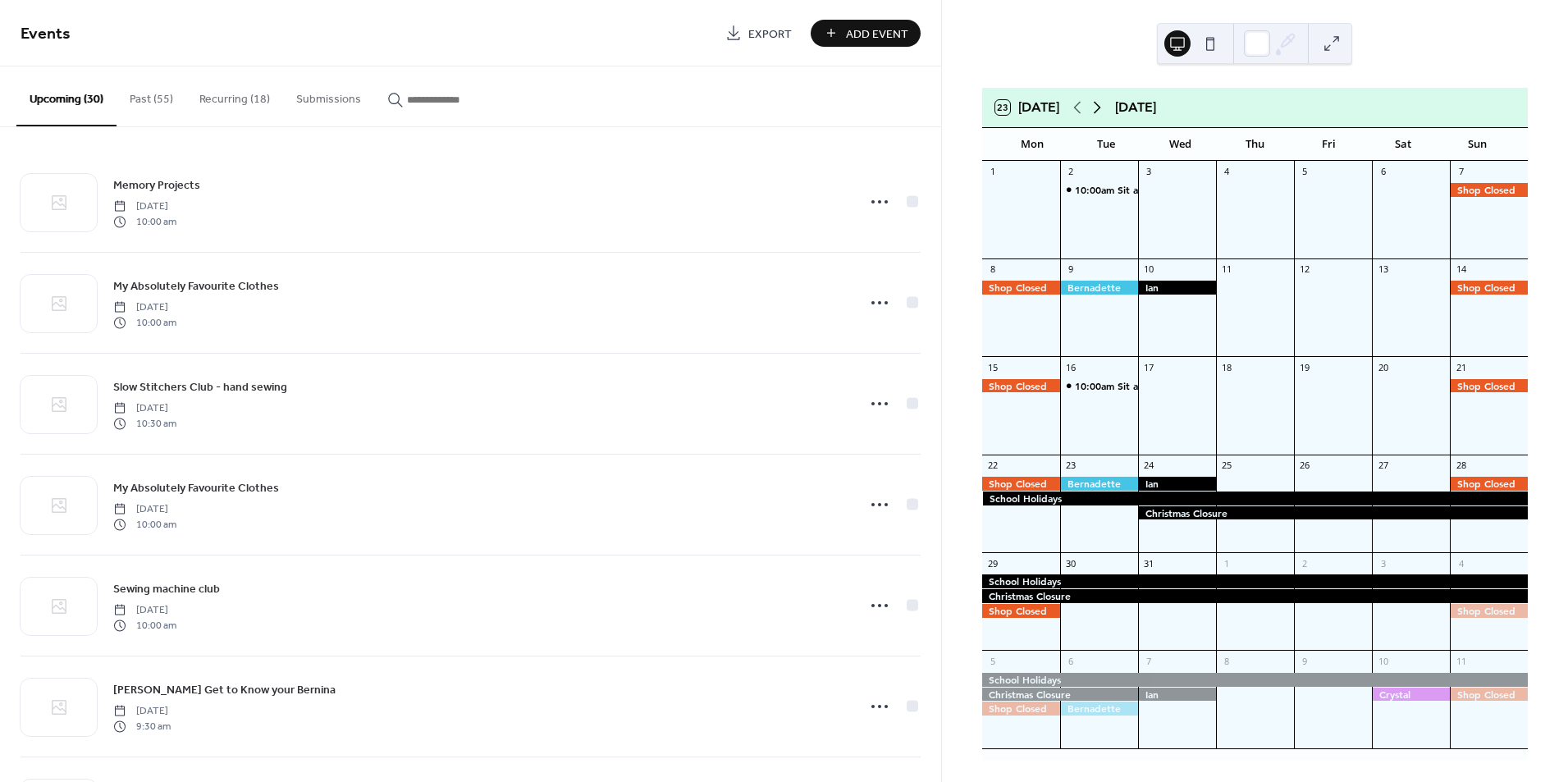 click 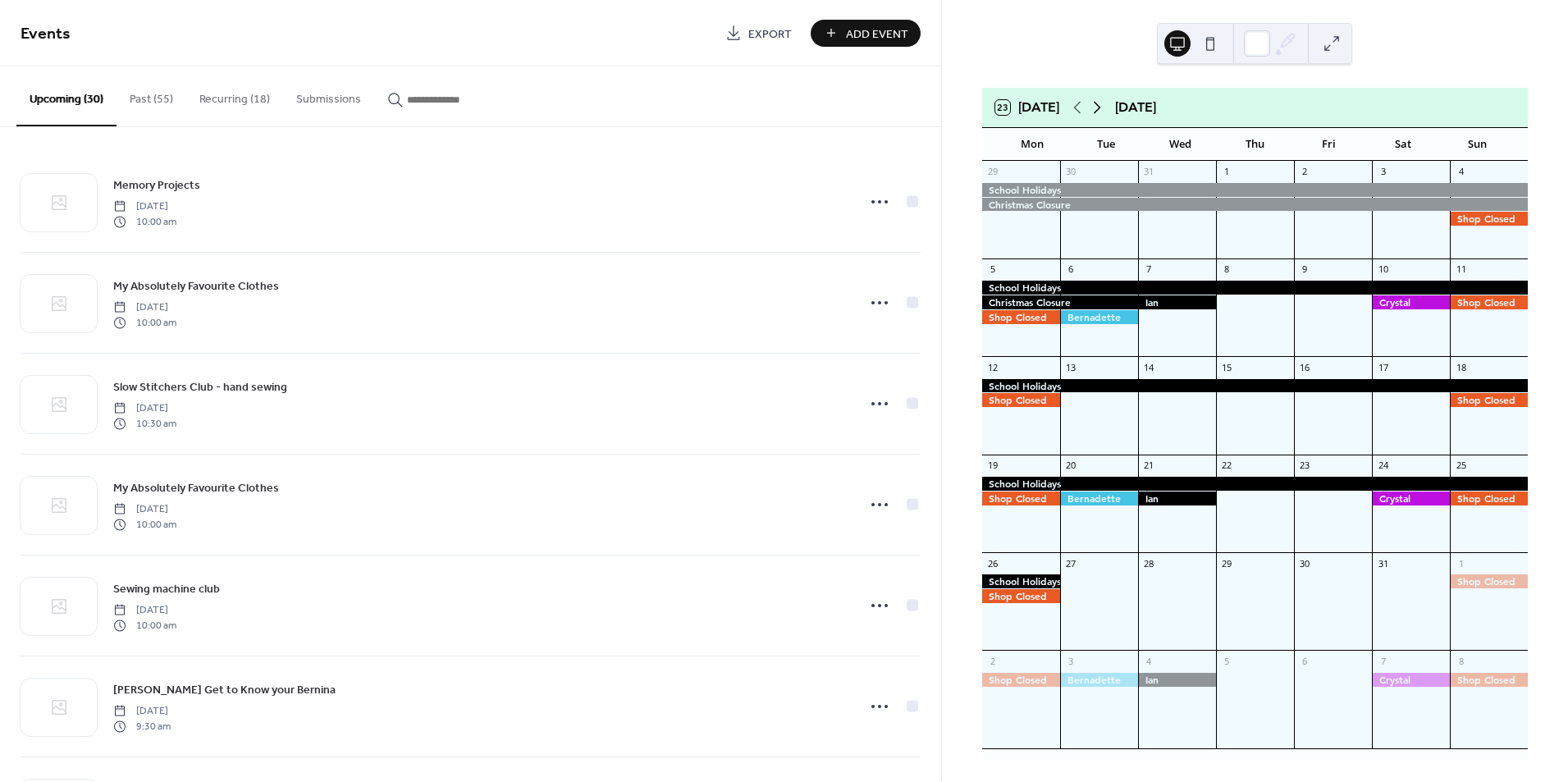 click 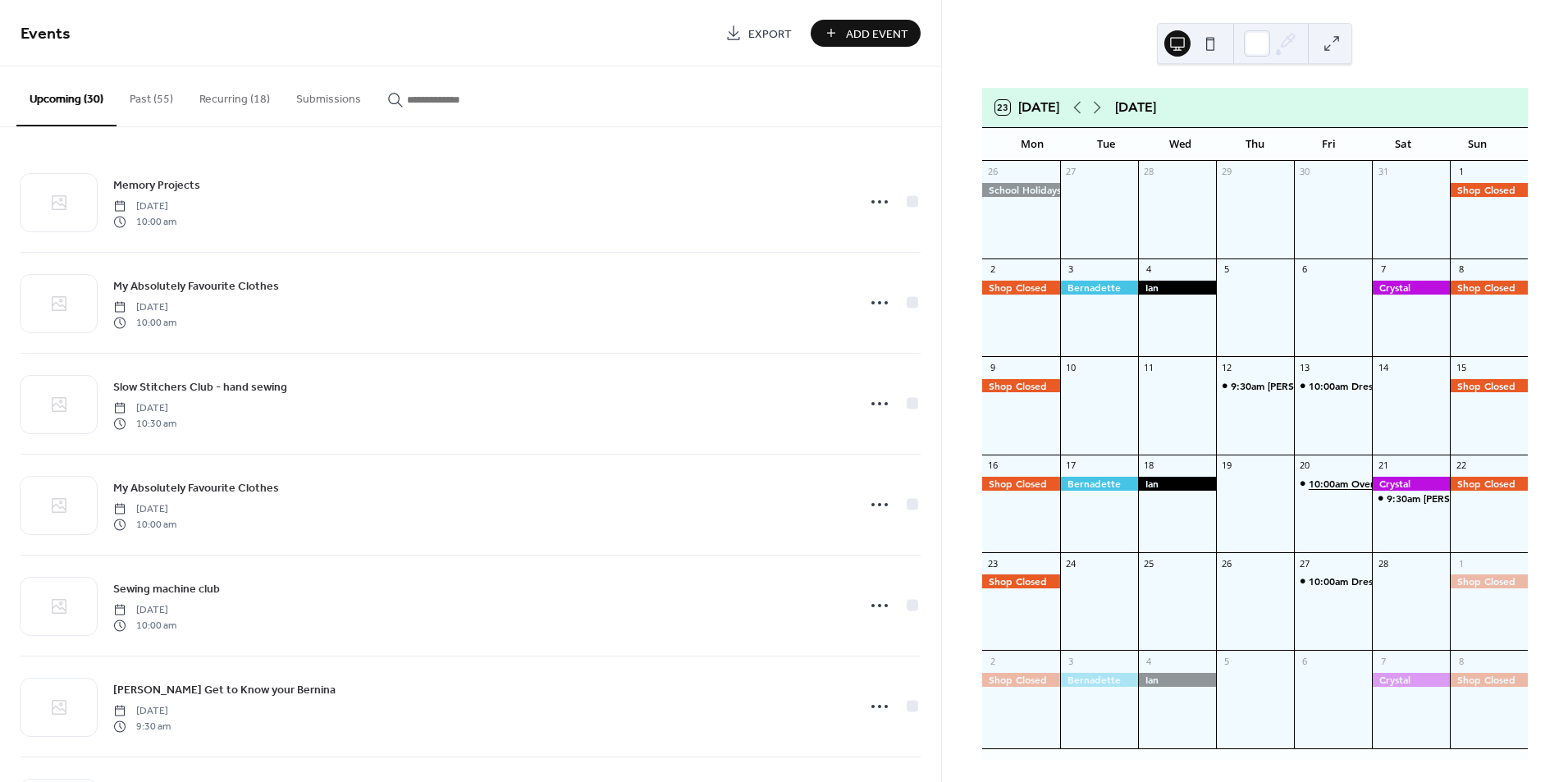 click on "10:00am" at bounding box center (1330, 483) 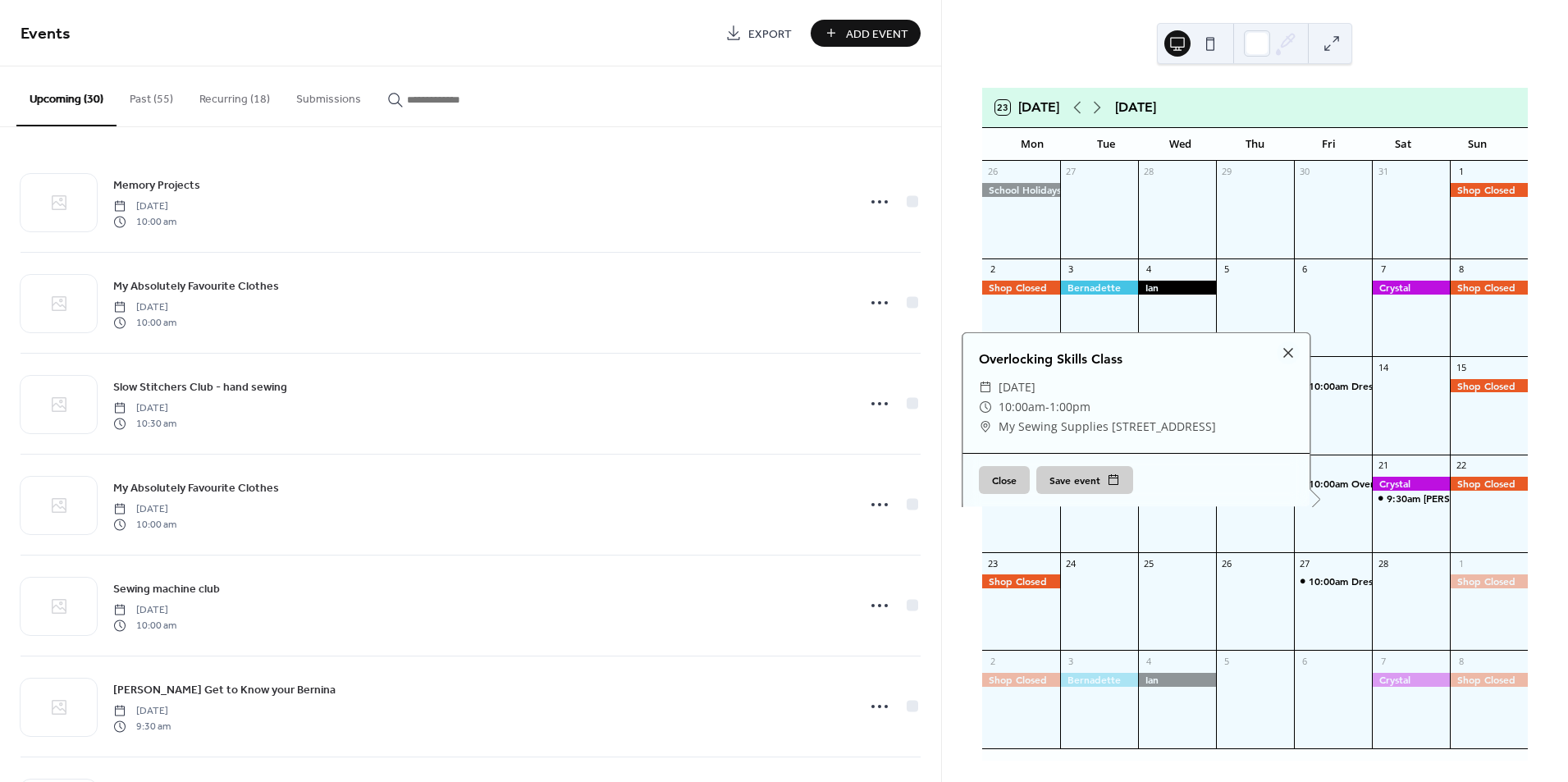 click at bounding box center (1255, 511) 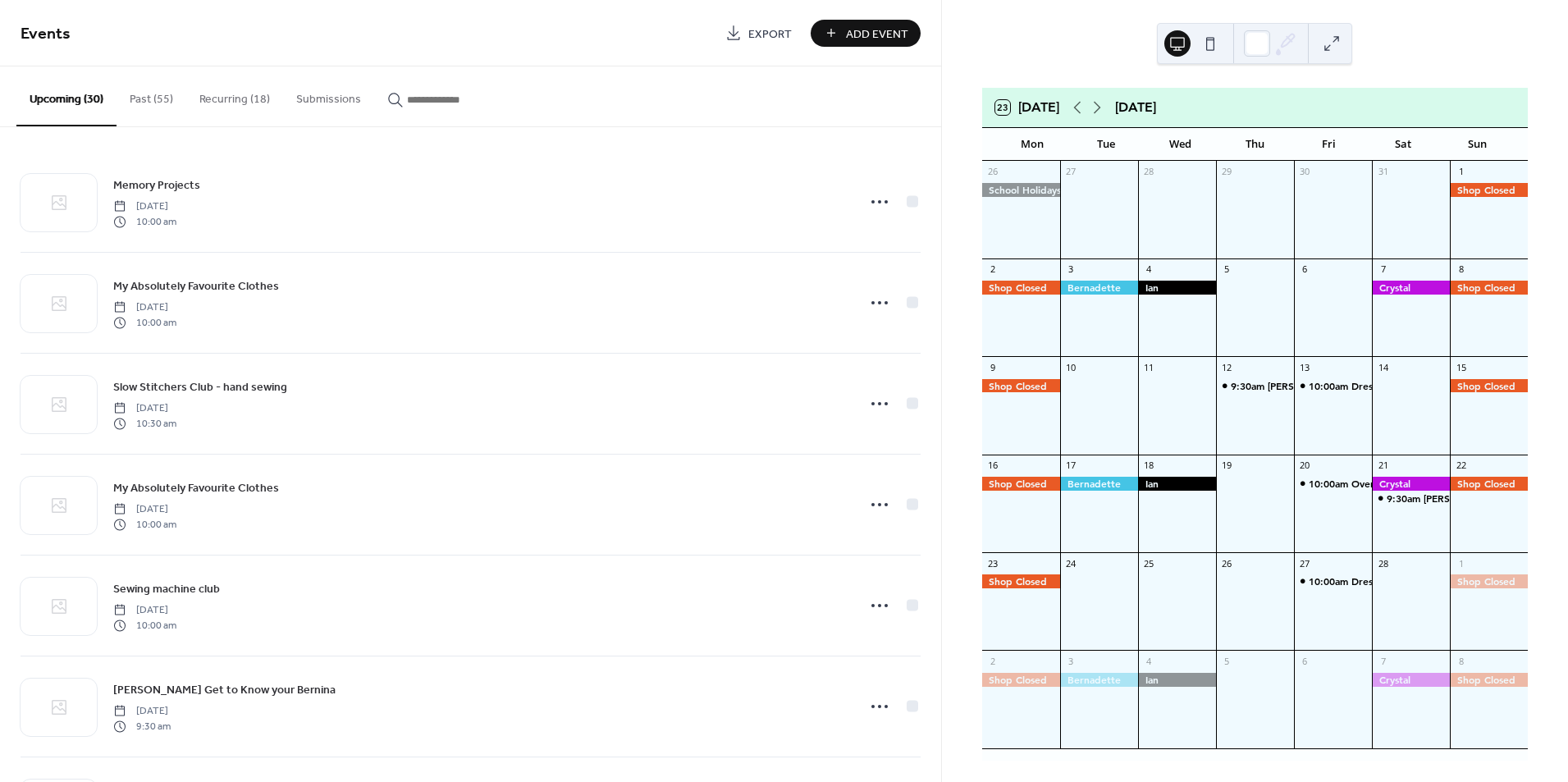click on "Add Event" at bounding box center [866, 33] 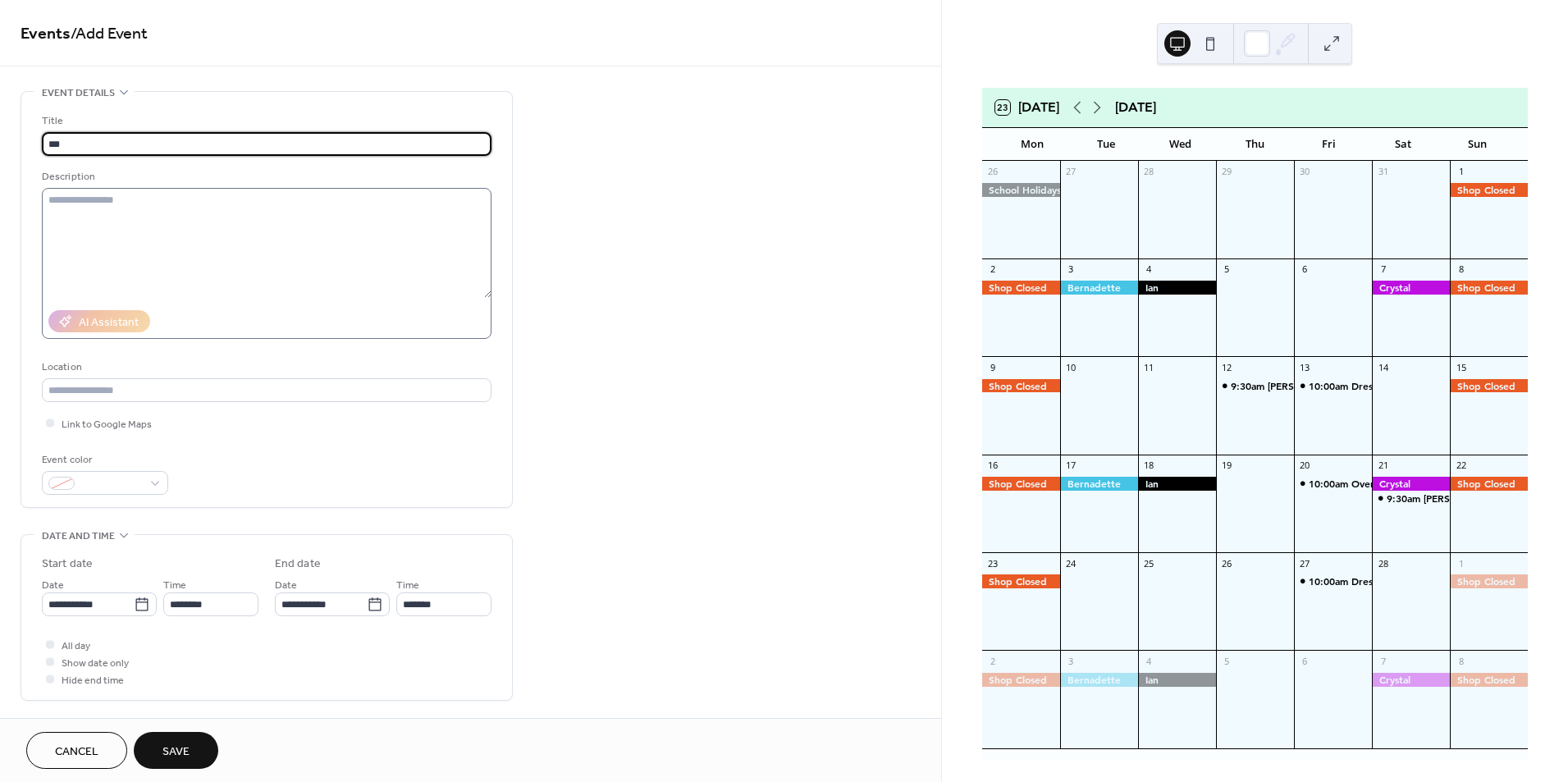 type on "**********" 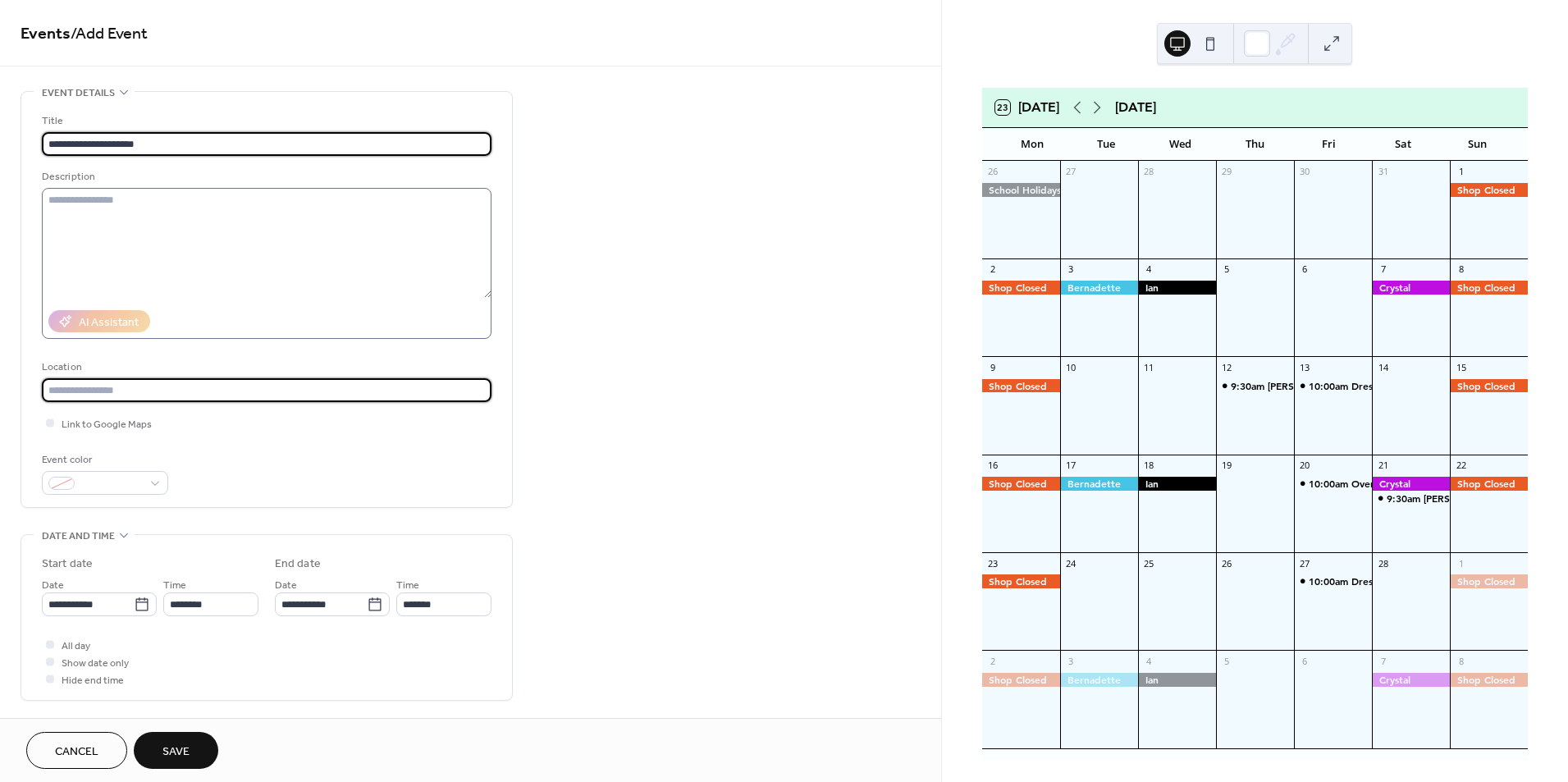 type on "**********" 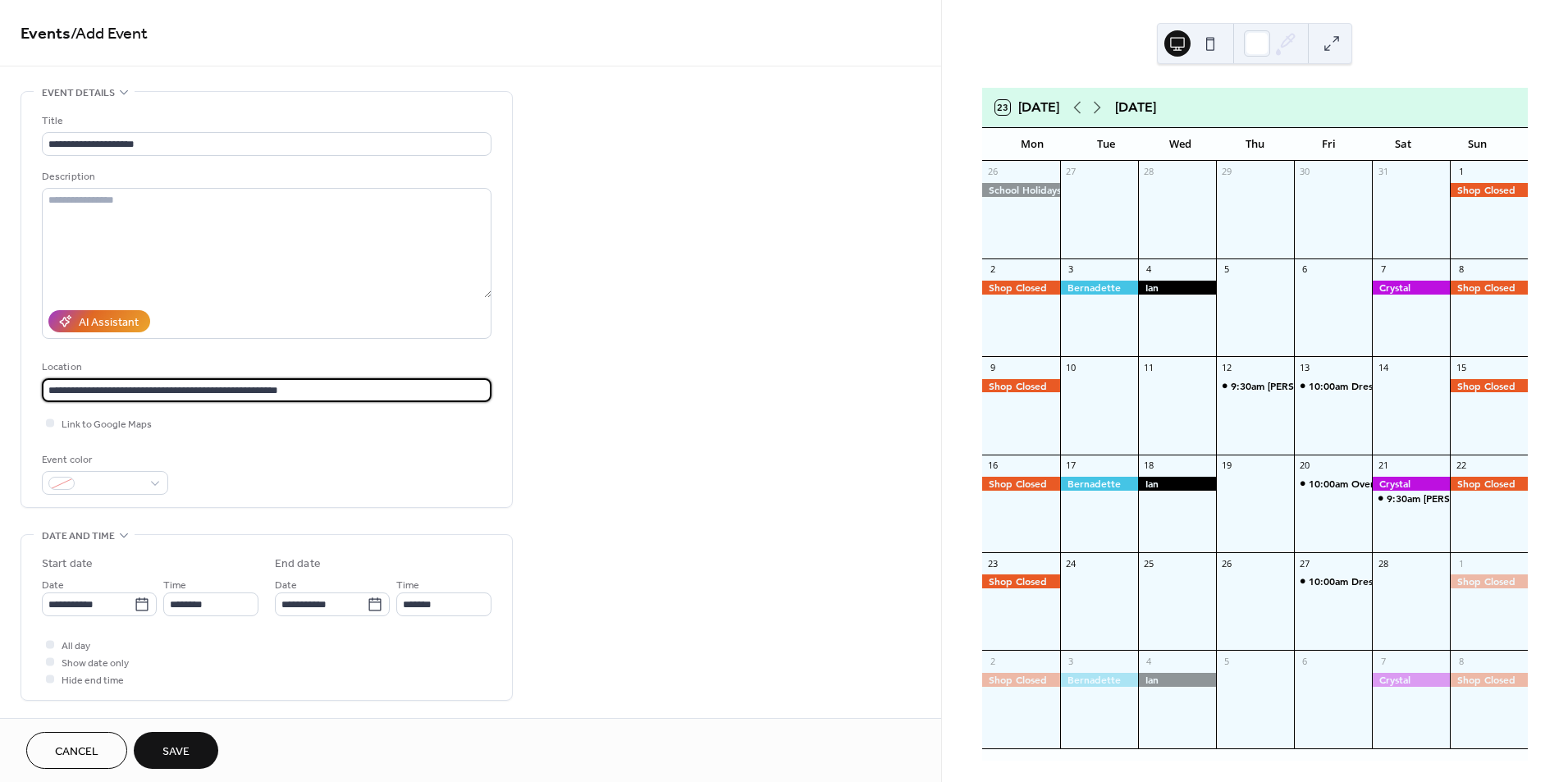 drag, startPoint x: 331, startPoint y: 390, endPoint x: -27, endPoint y: 378, distance: 358.2011 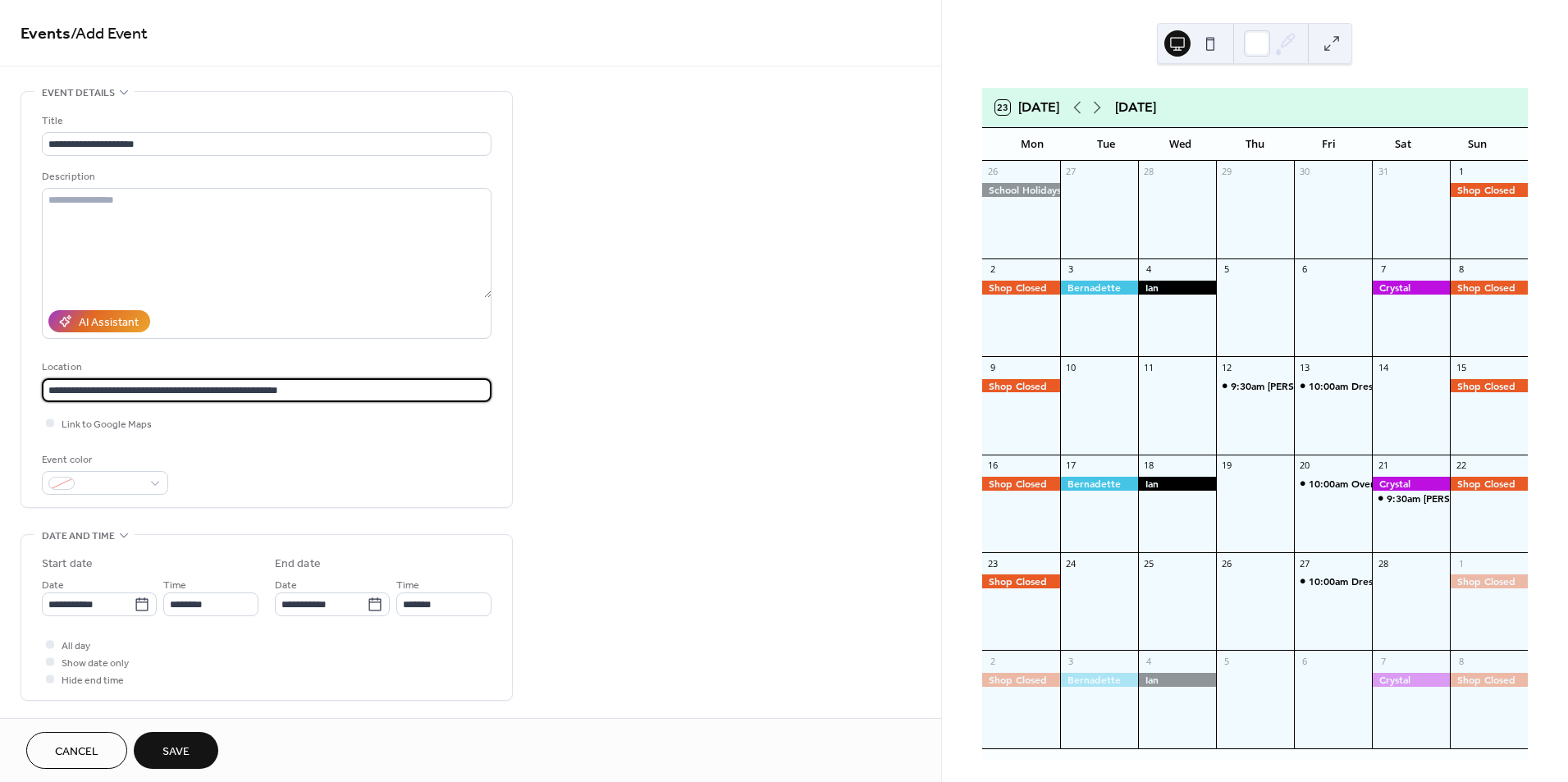 click on "**********" at bounding box center (784, 391) 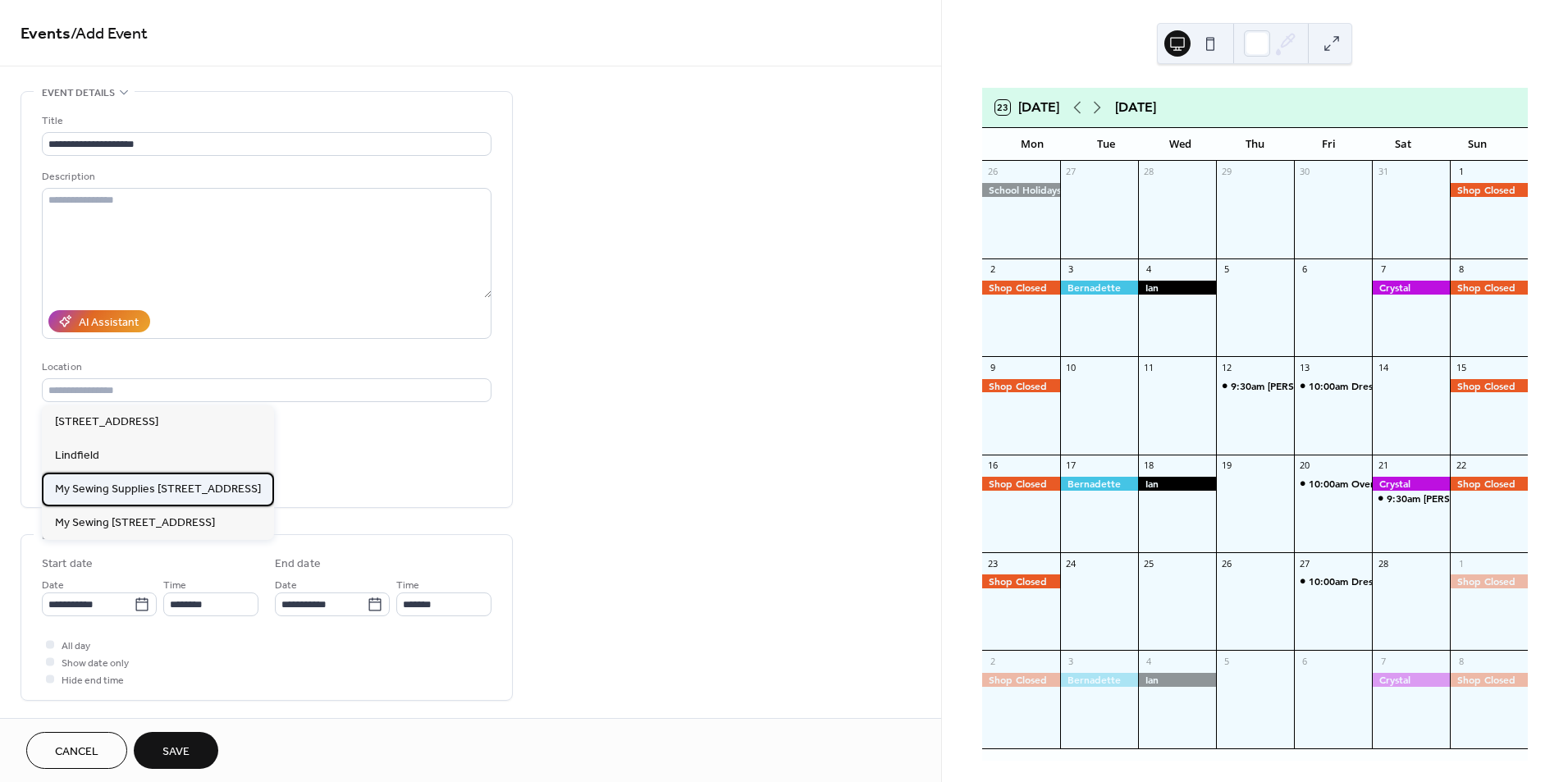 click on "My Sewing Supplies 321 Pacific Highway Lindfield NSW 2070" at bounding box center (158, 489) 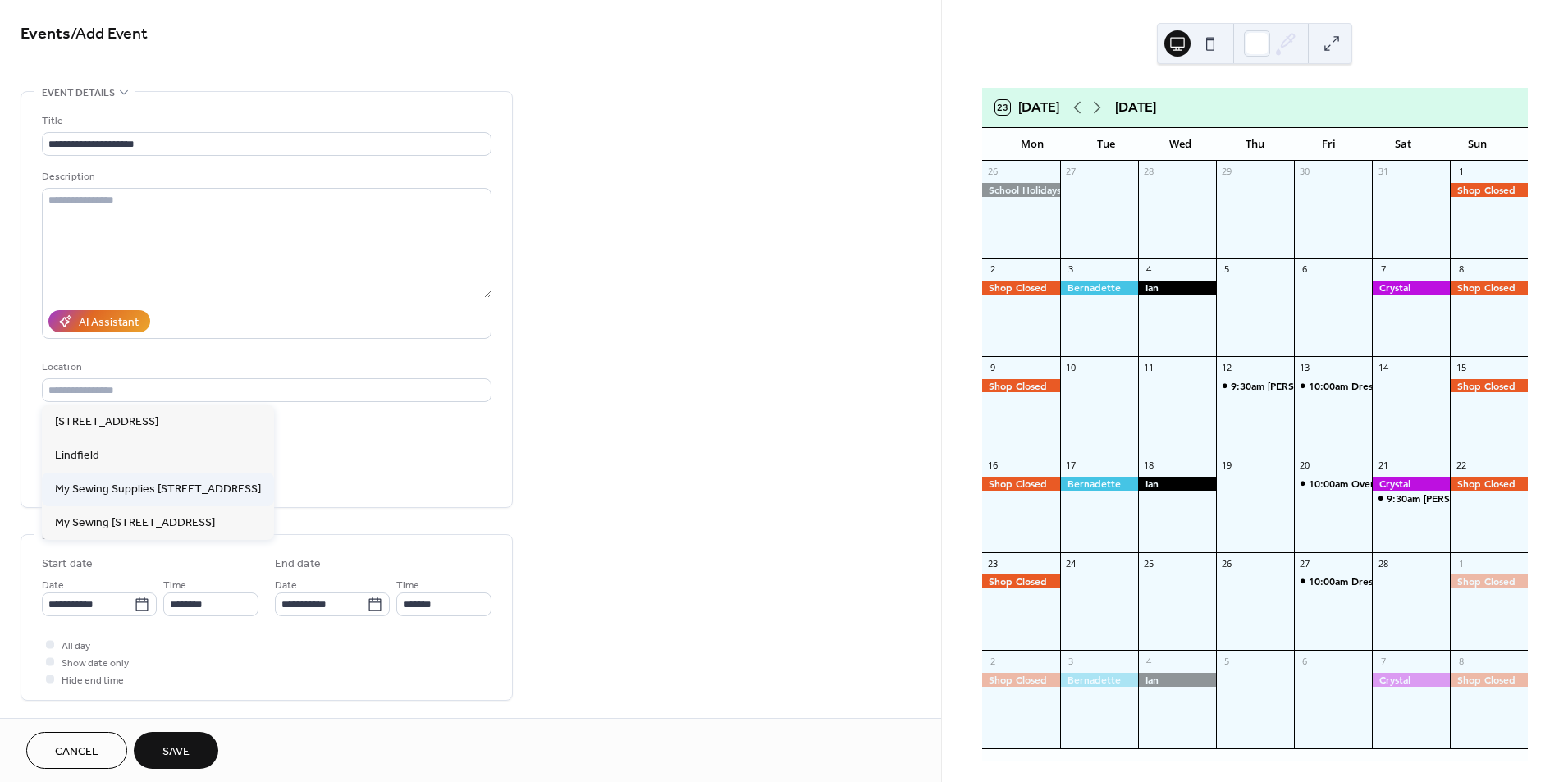 type on "**********" 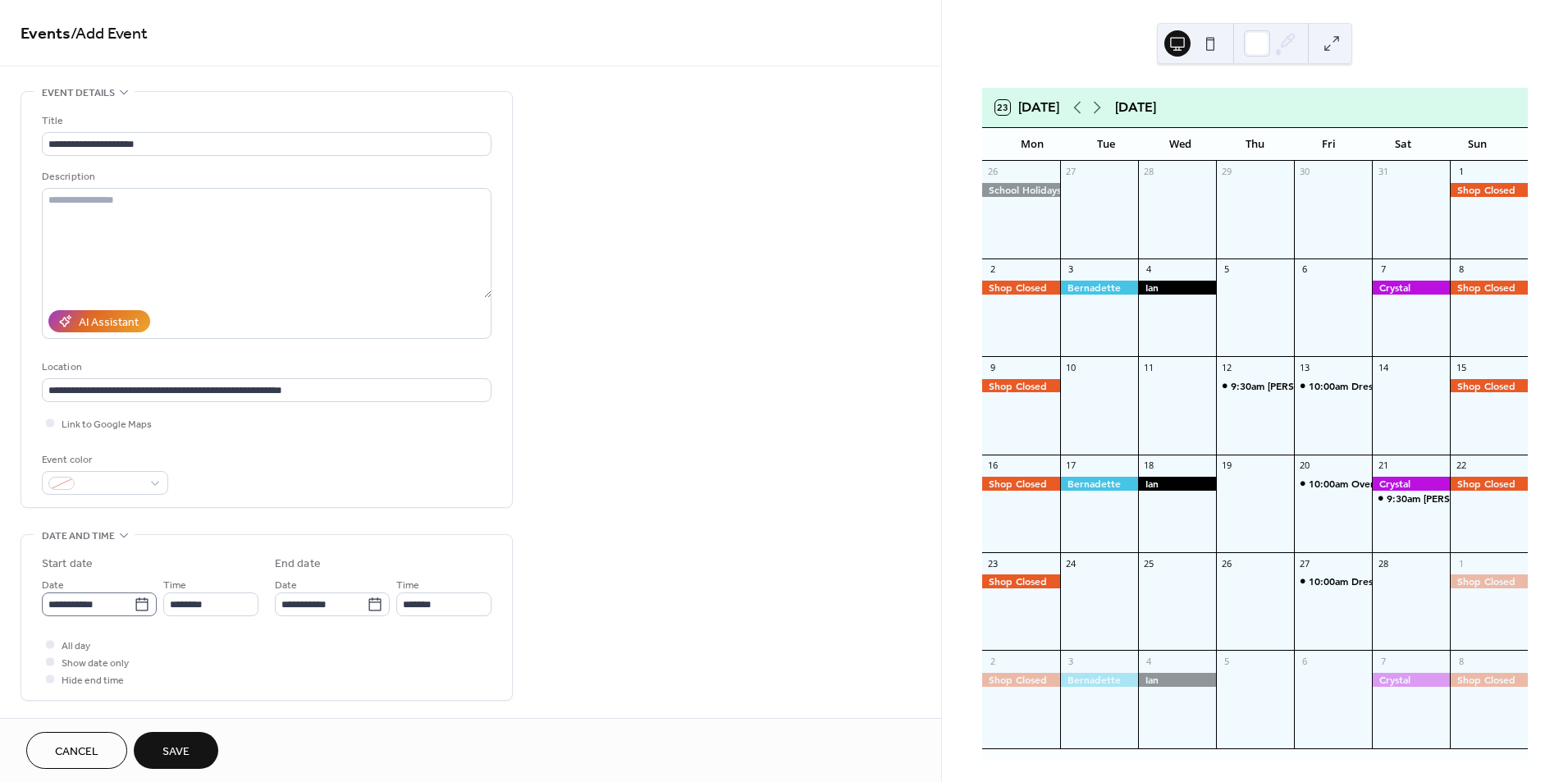 click 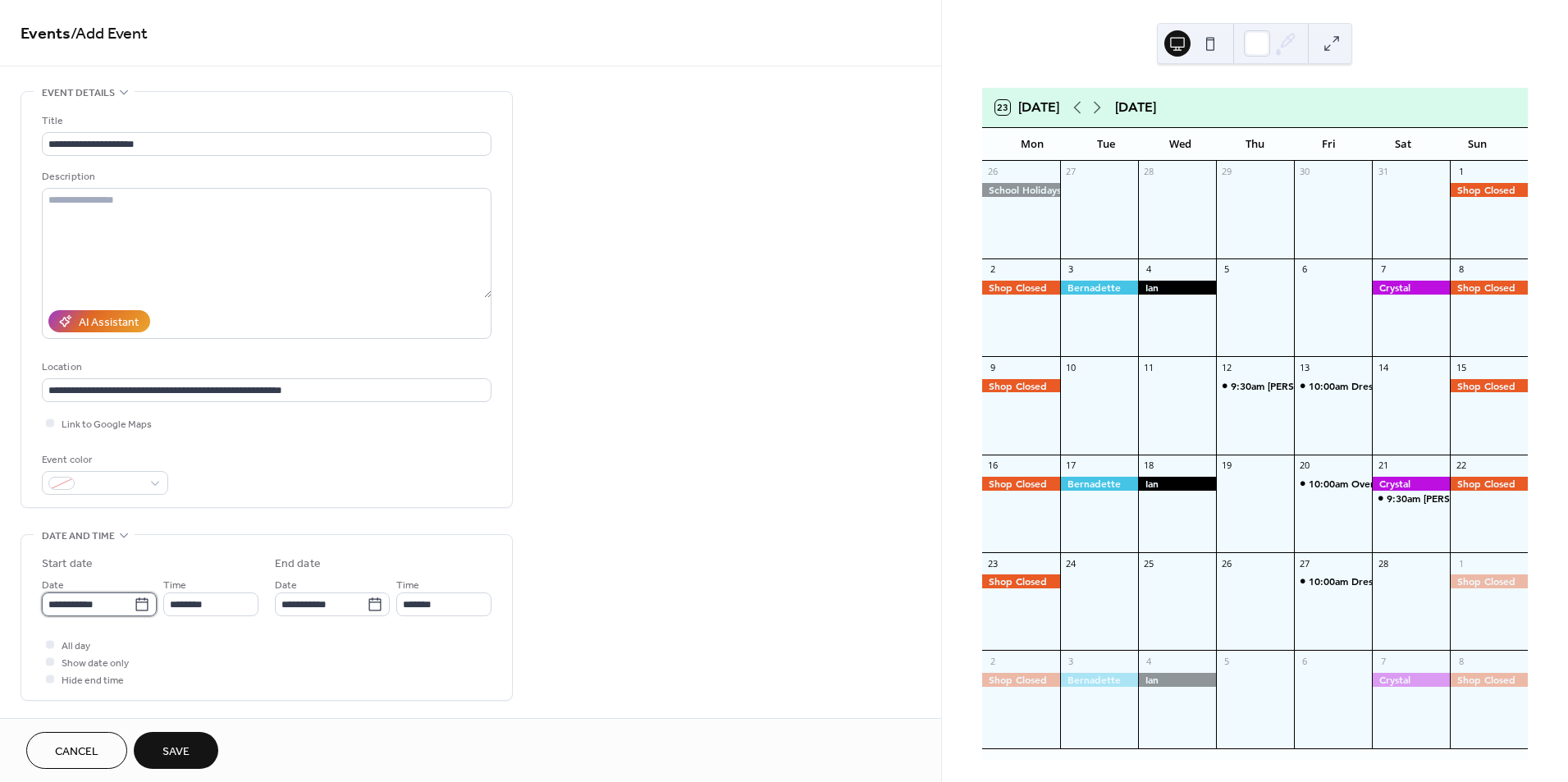 click on "**********" at bounding box center (88, 604) 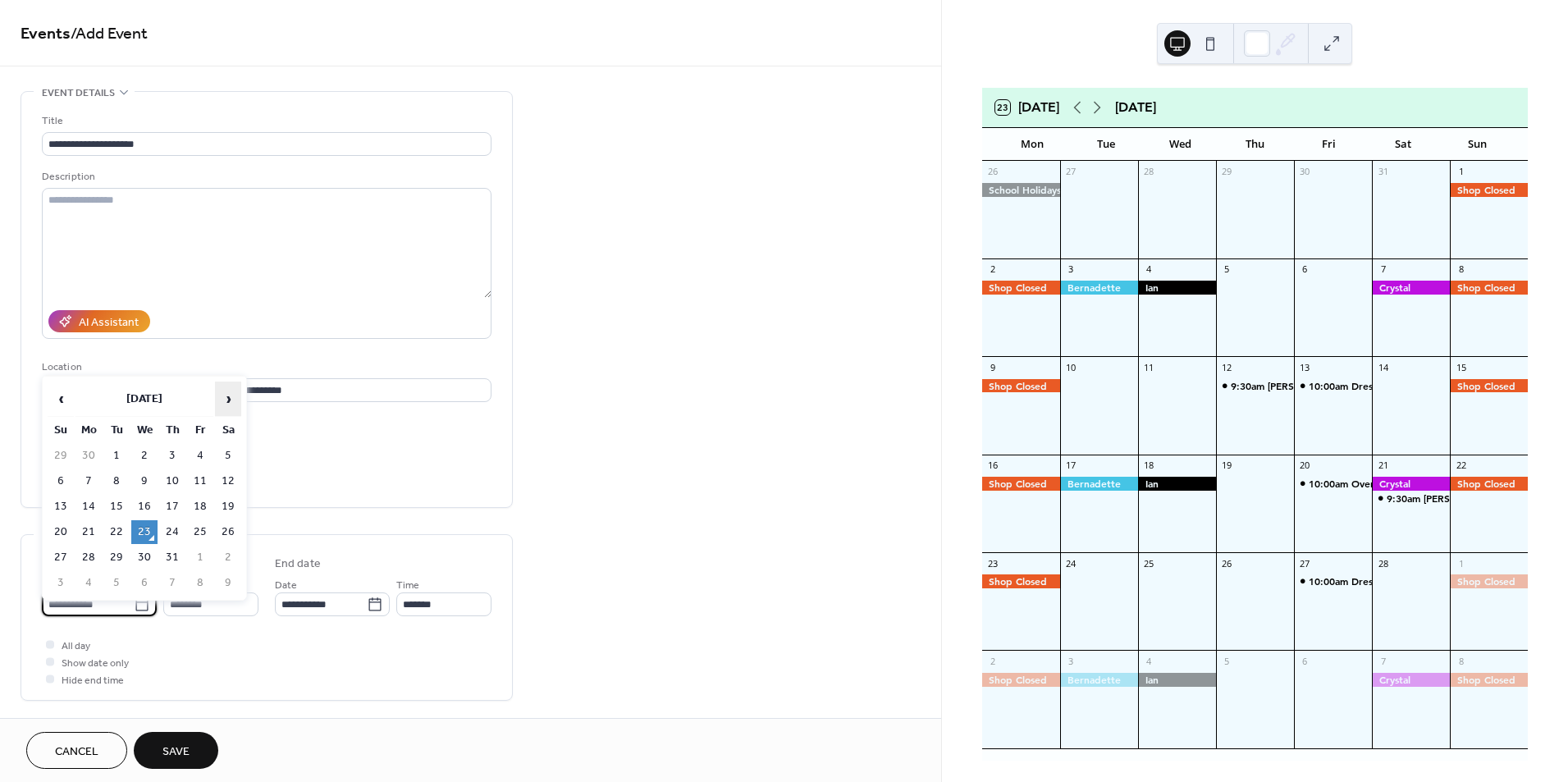 click on "›" at bounding box center (228, 399) 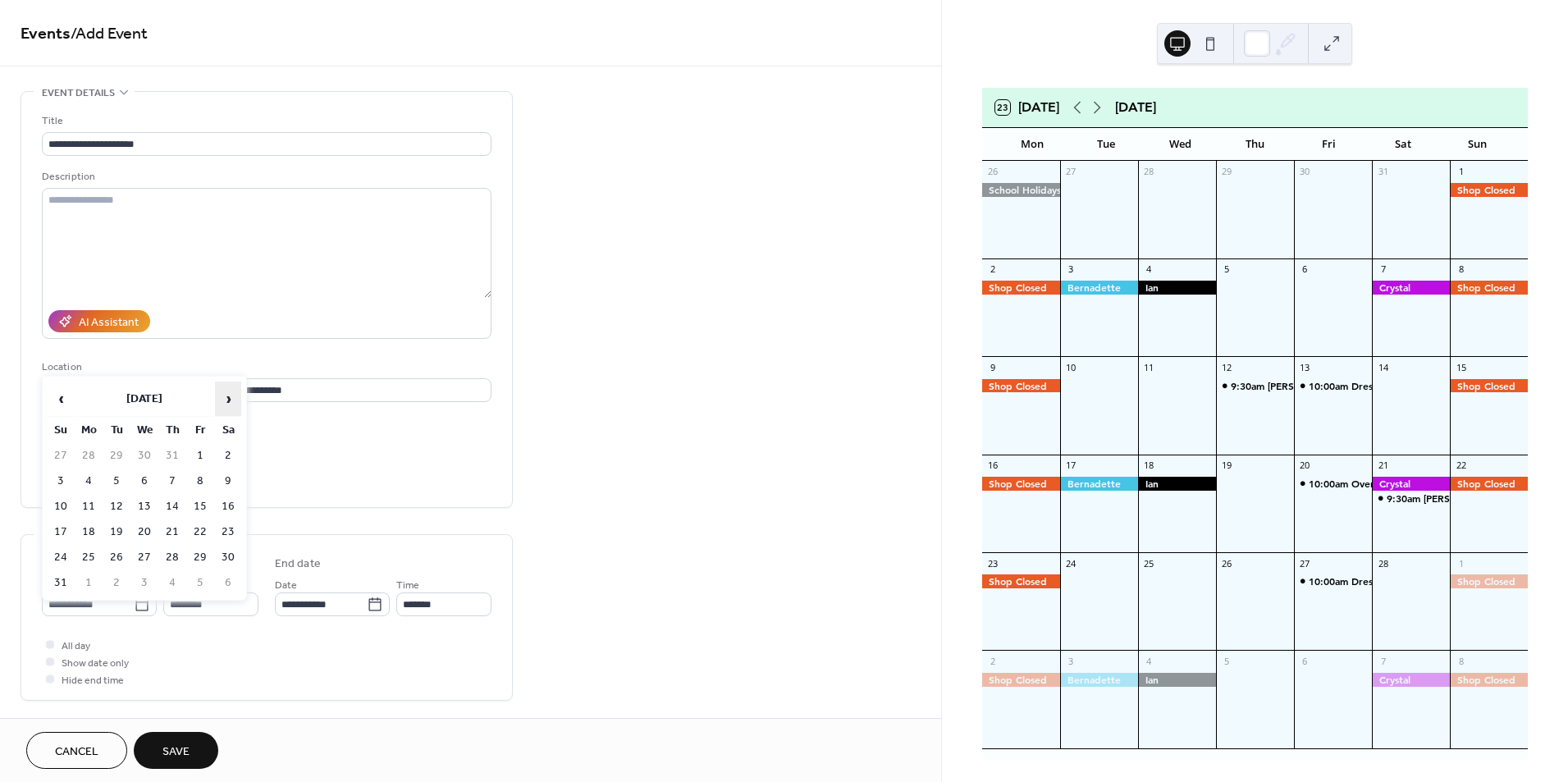 click on "›" at bounding box center (228, 399) 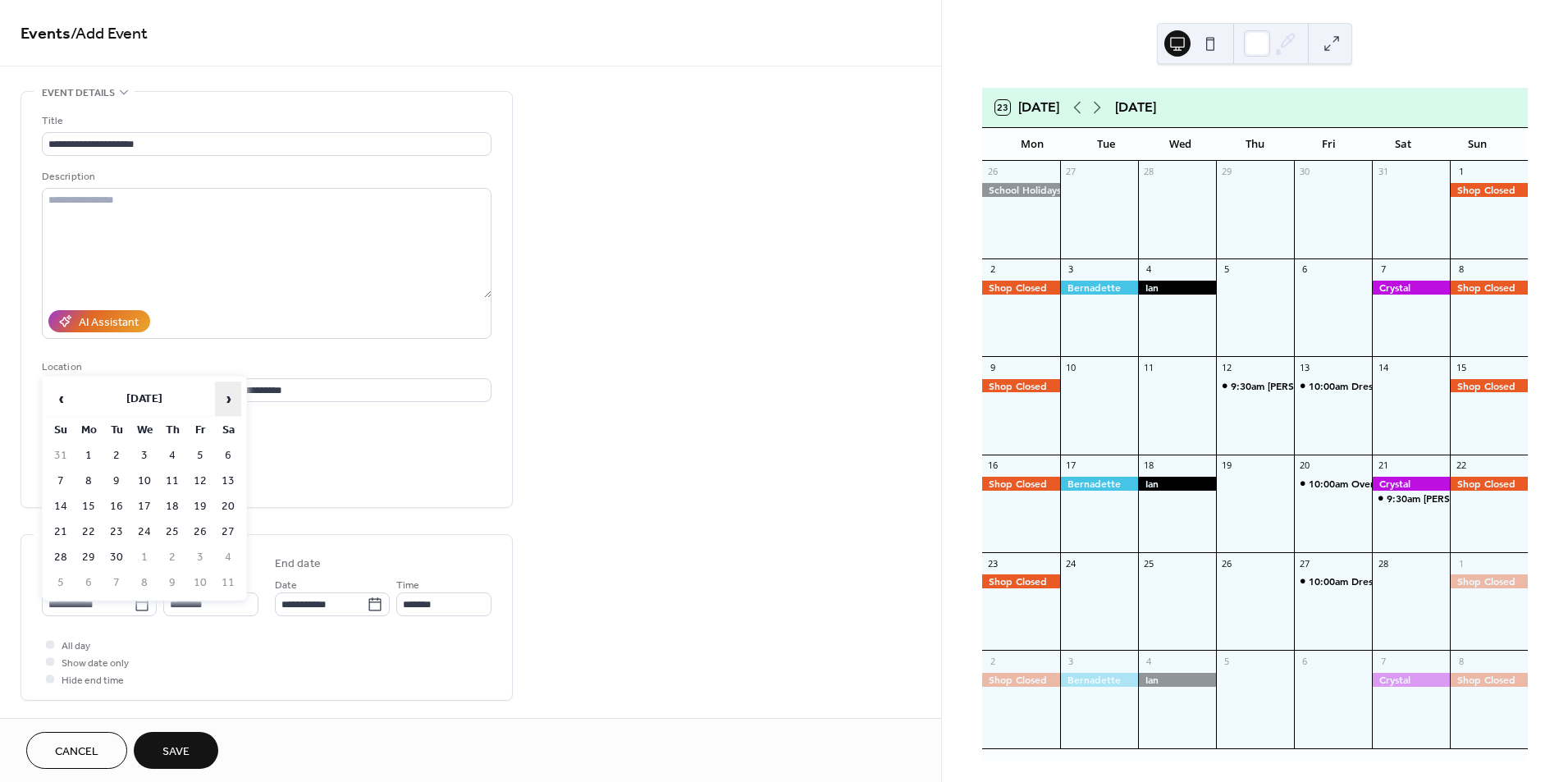 click on "›" at bounding box center (228, 399) 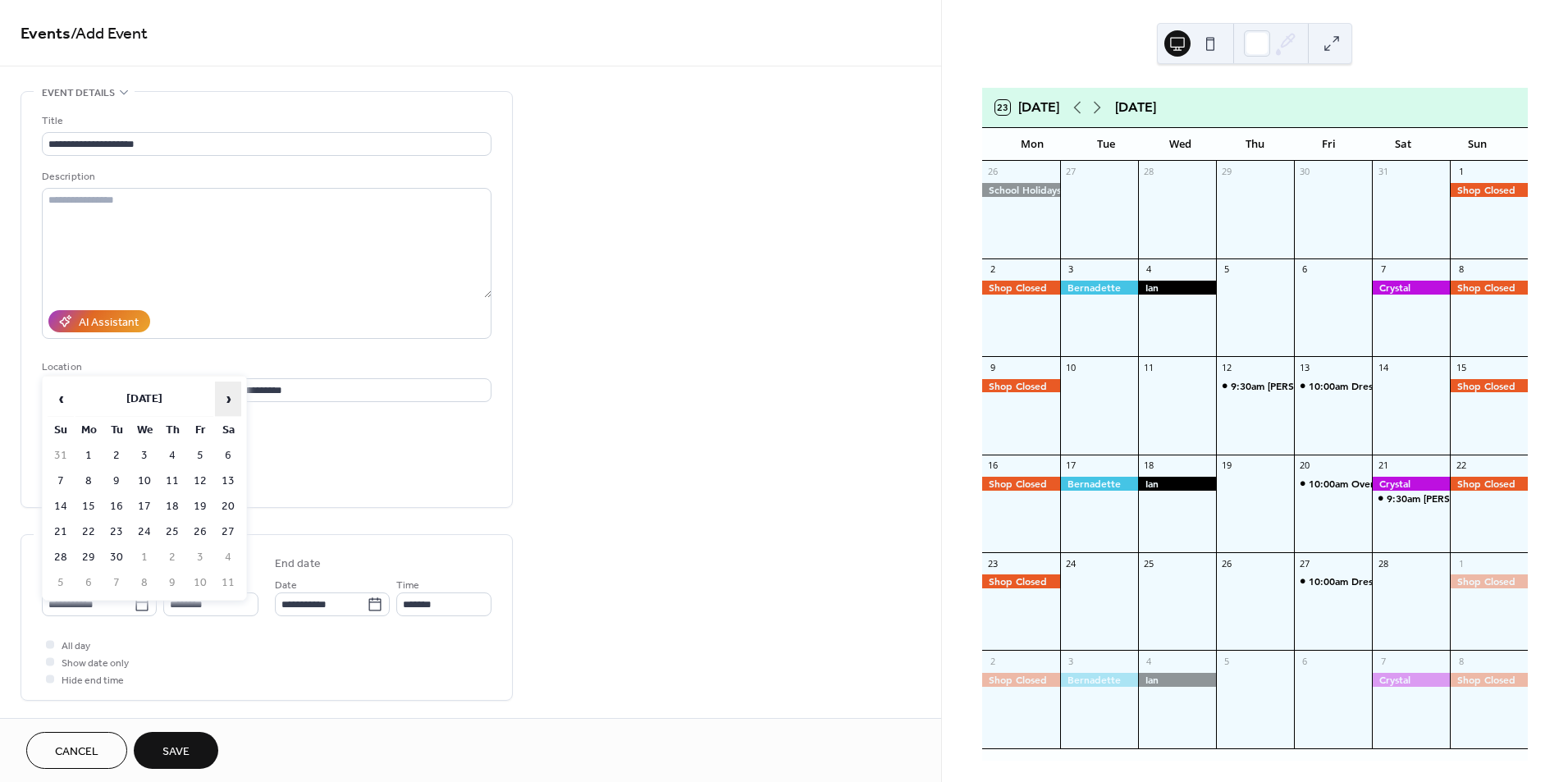click on "›" at bounding box center (228, 399) 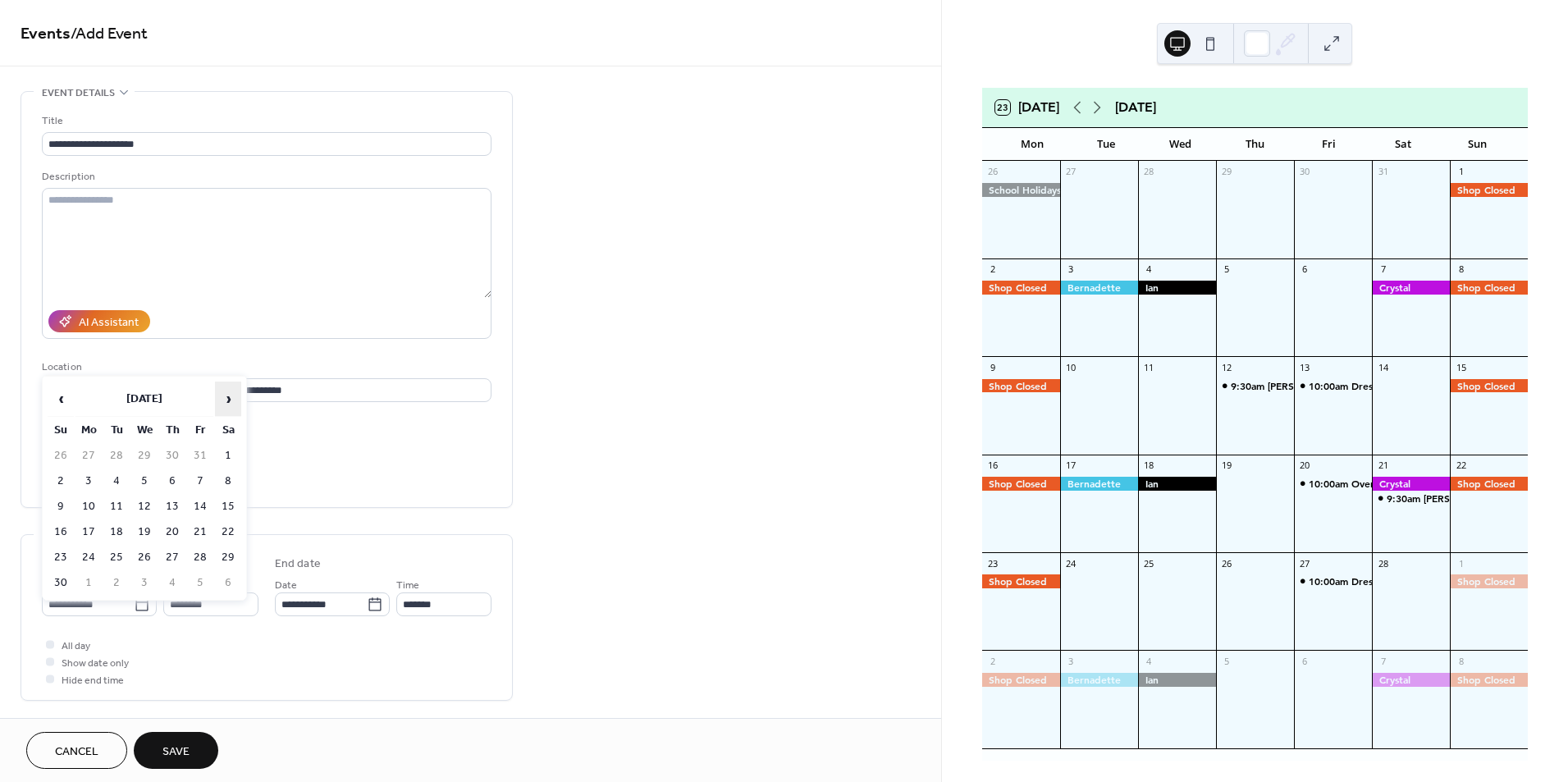 click on "›" at bounding box center (228, 399) 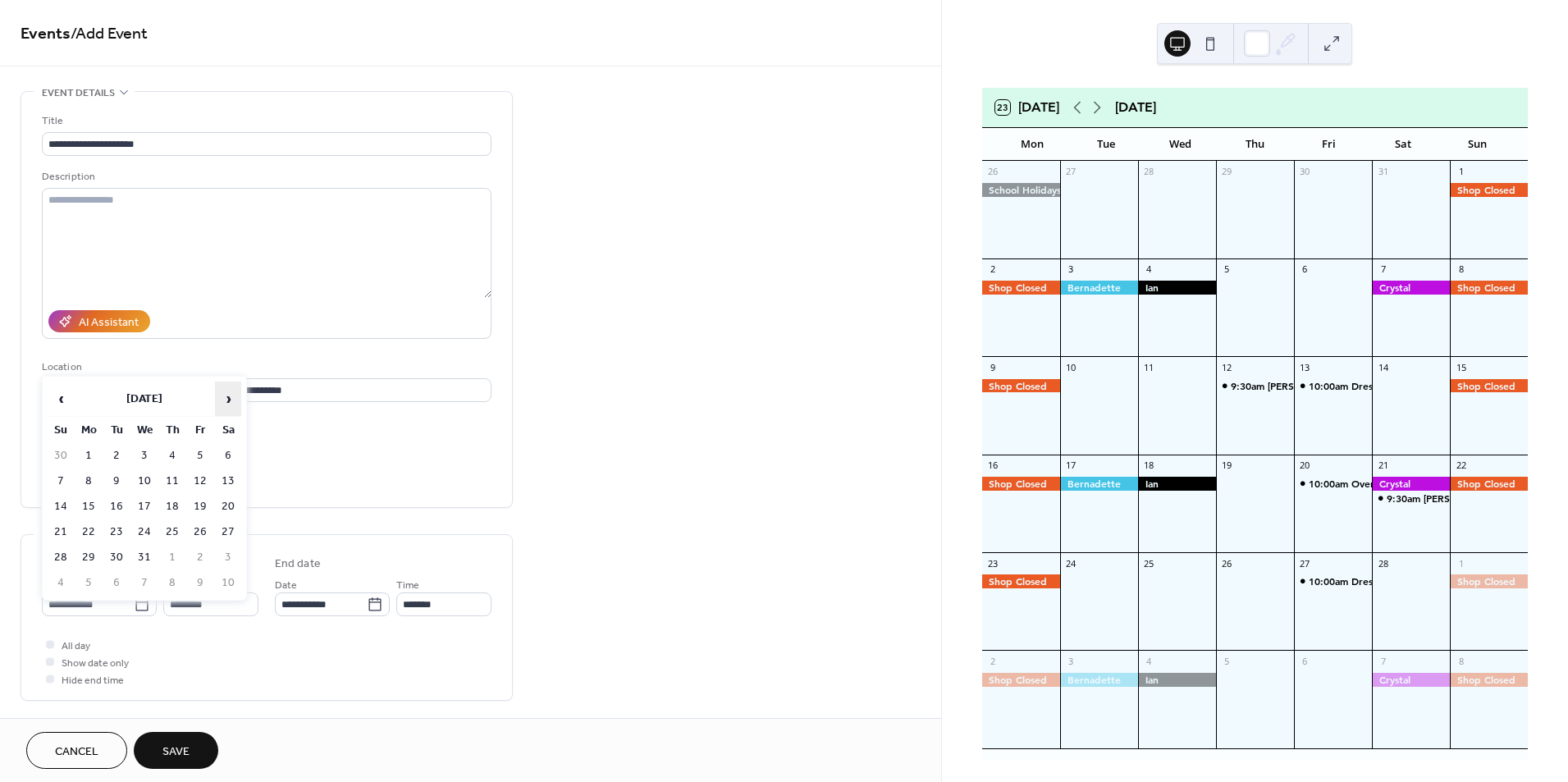 click on "›" at bounding box center (228, 399) 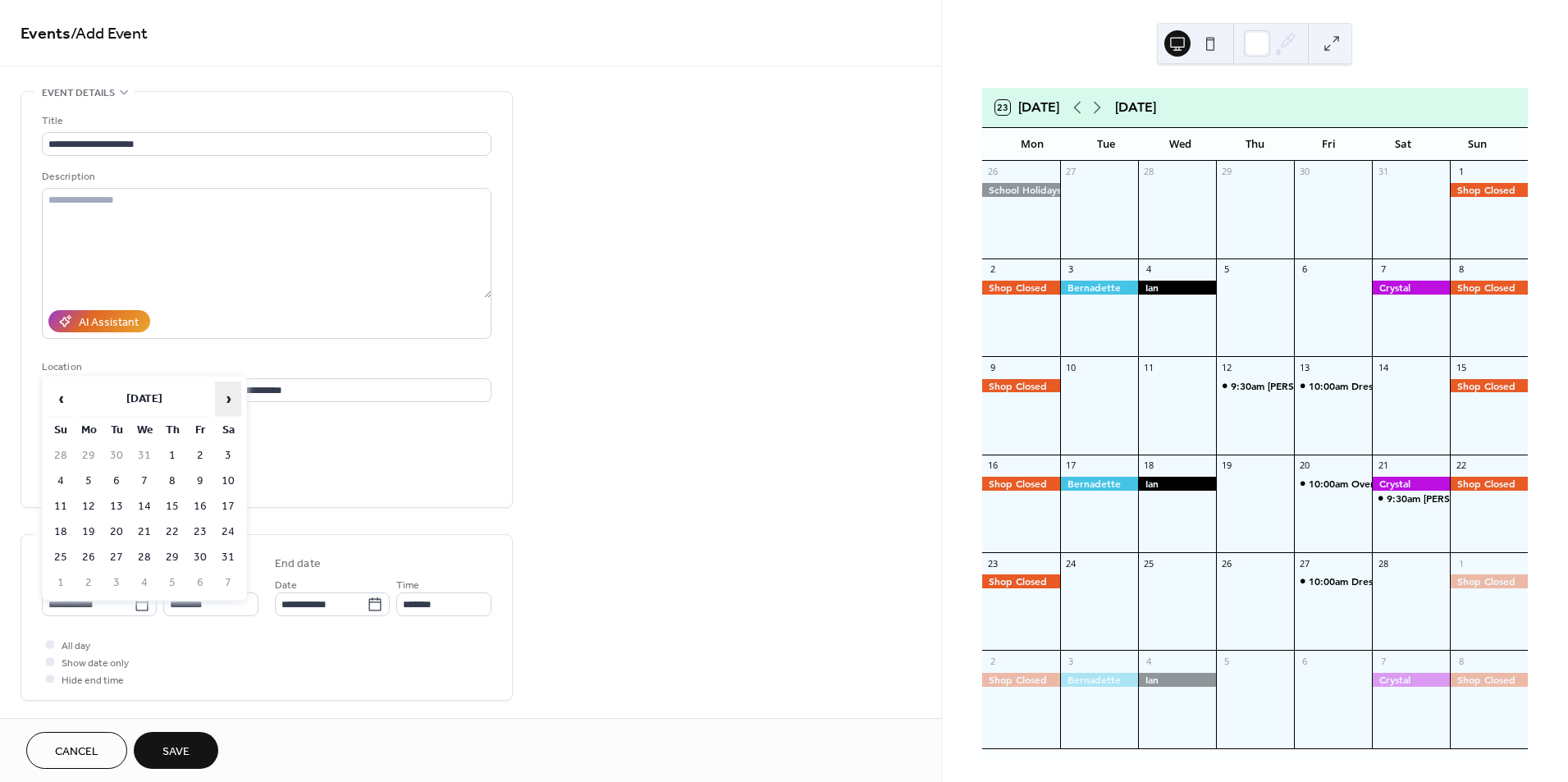 click on "›" at bounding box center [228, 399] 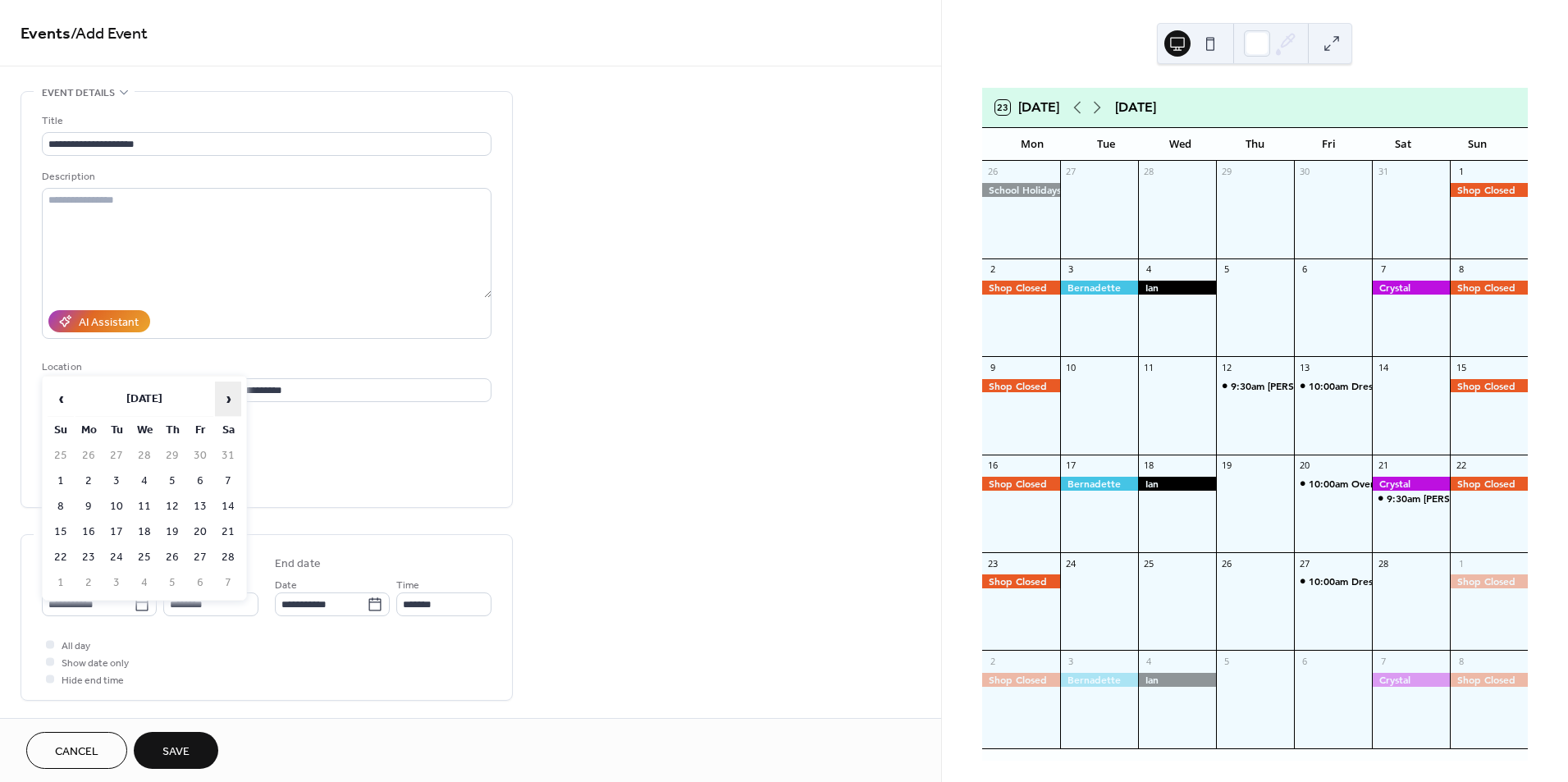 click on "›" at bounding box center [228, 399] 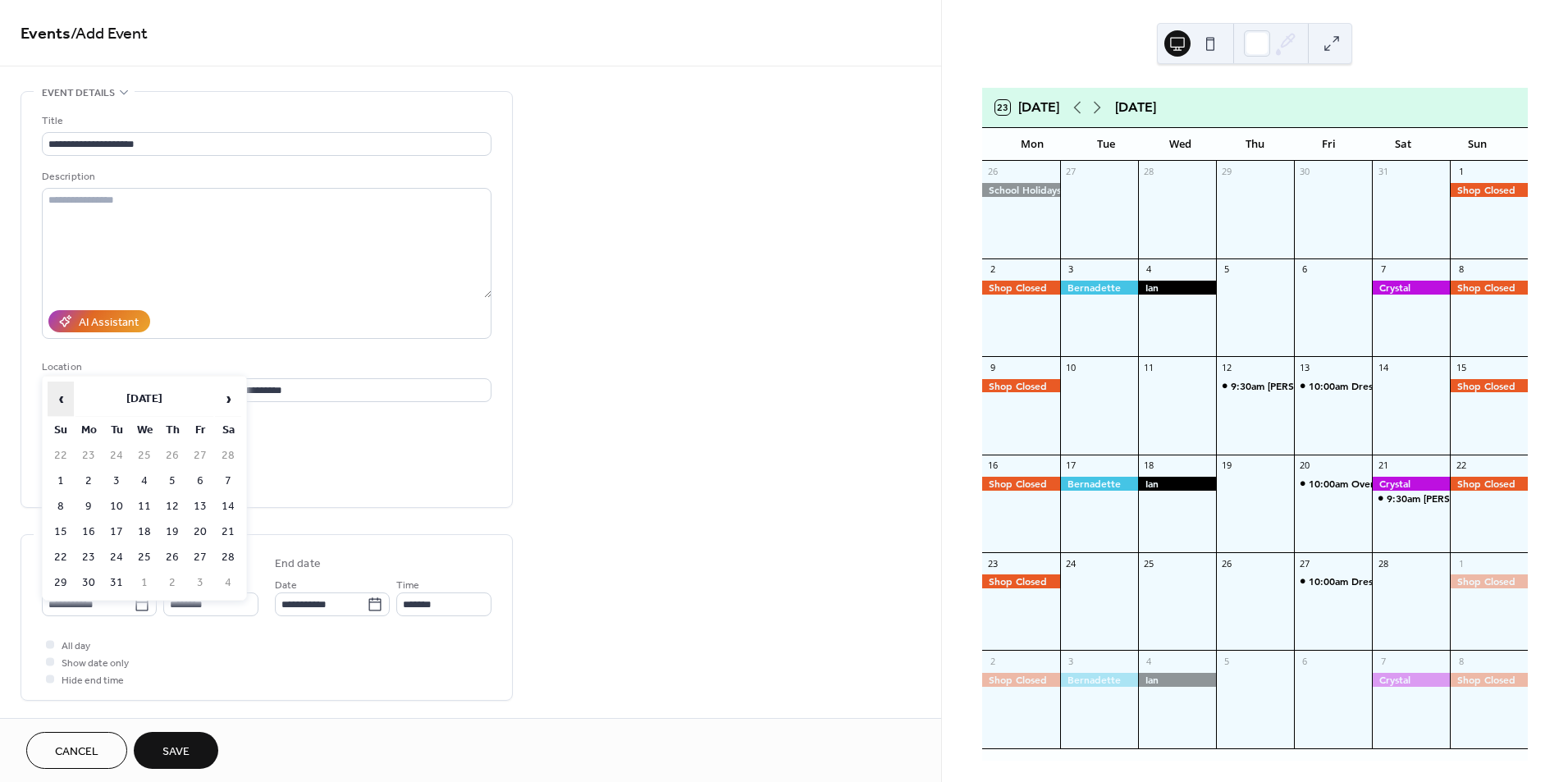 click on "‹" at bounding box center (61, 399) 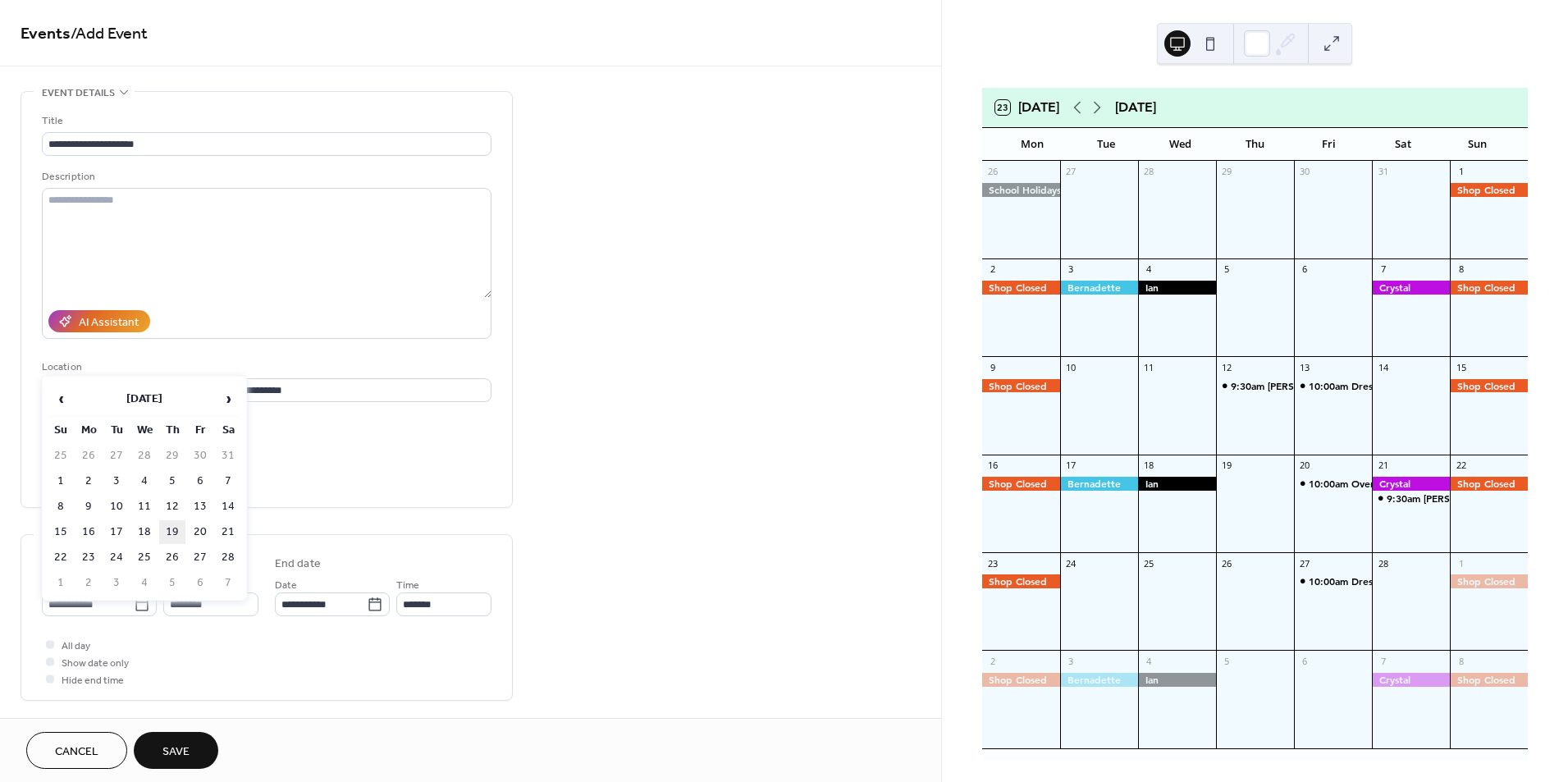 click on "19" at bounding box center [172, 532] 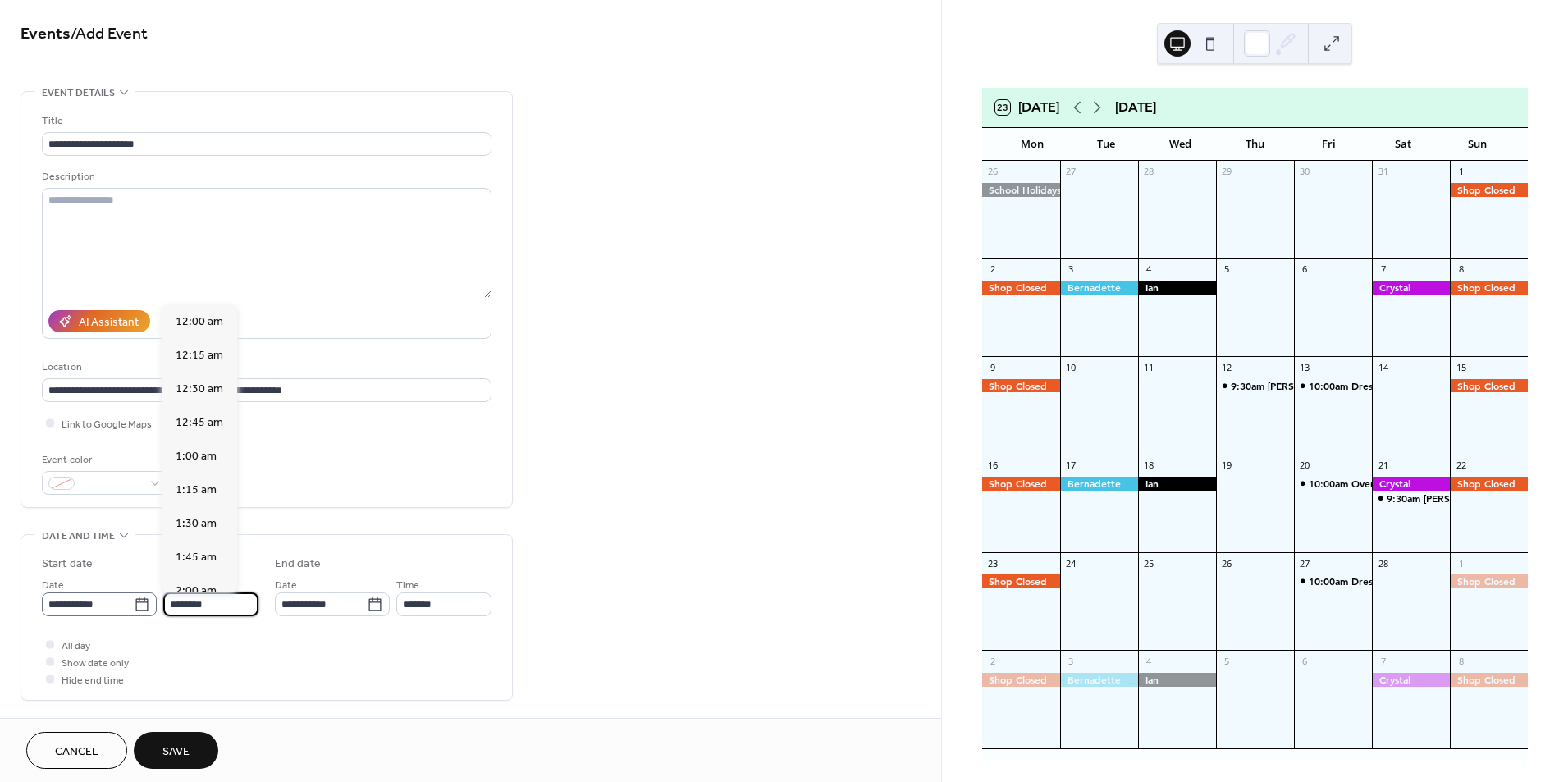 scroll, scrollTop: 1631, scrollLeft: 0, axis: vertical 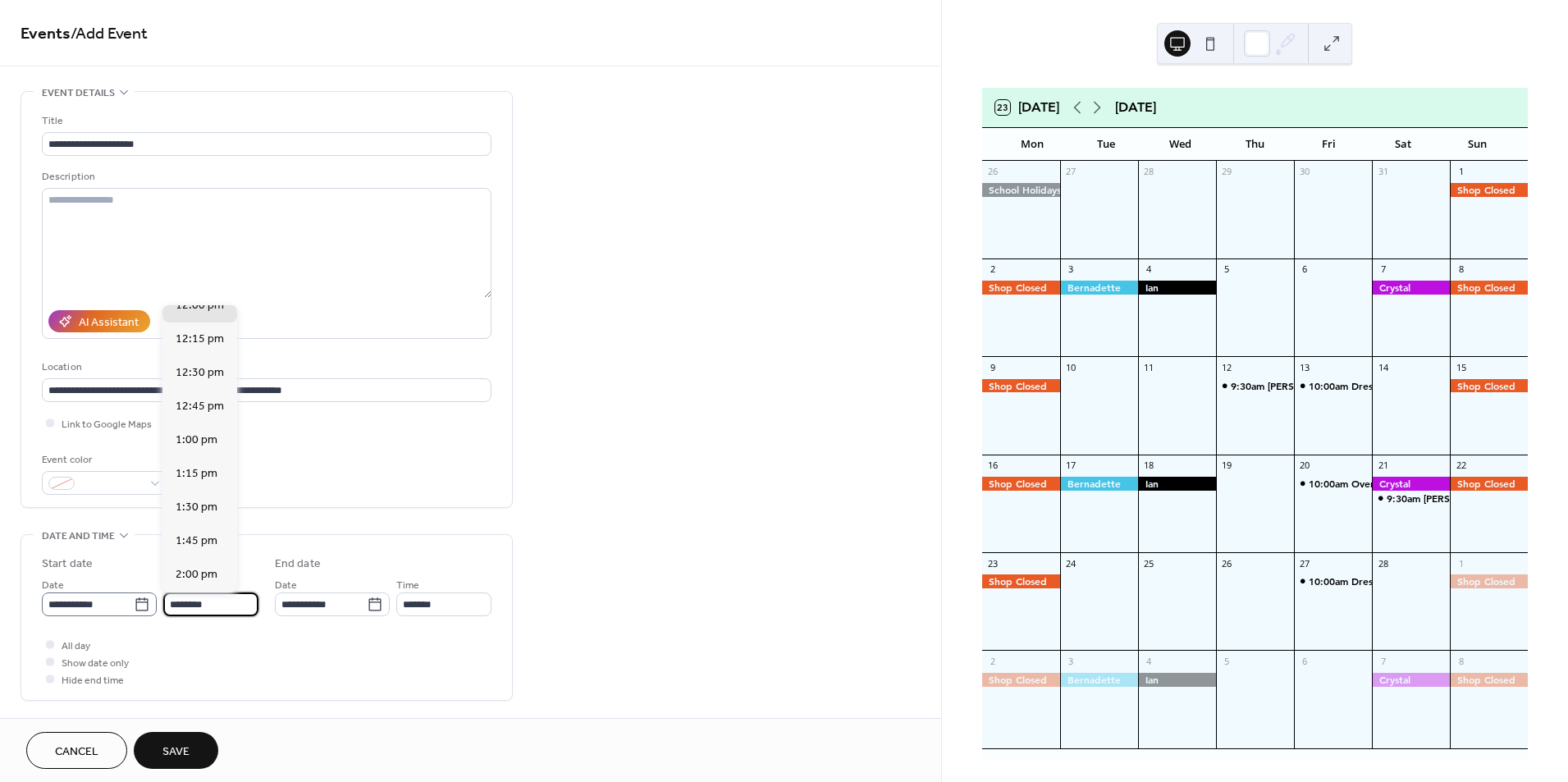 drag, startPoint x: 224, startPoint y: 608, endPoint x: 121, endPoint y: 611, distance: 103.04368 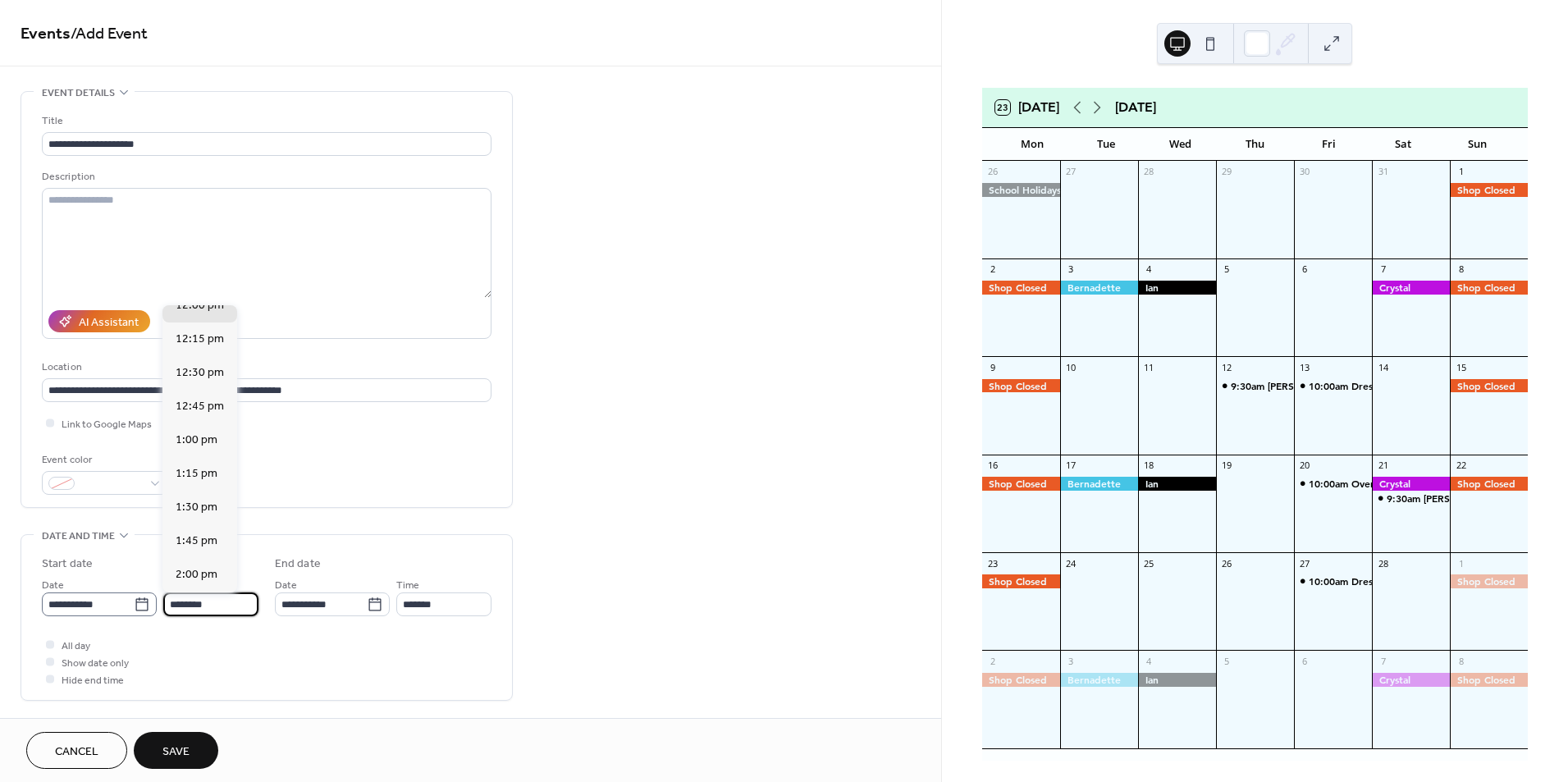 click on "**********" at bounding box center (150, 596) 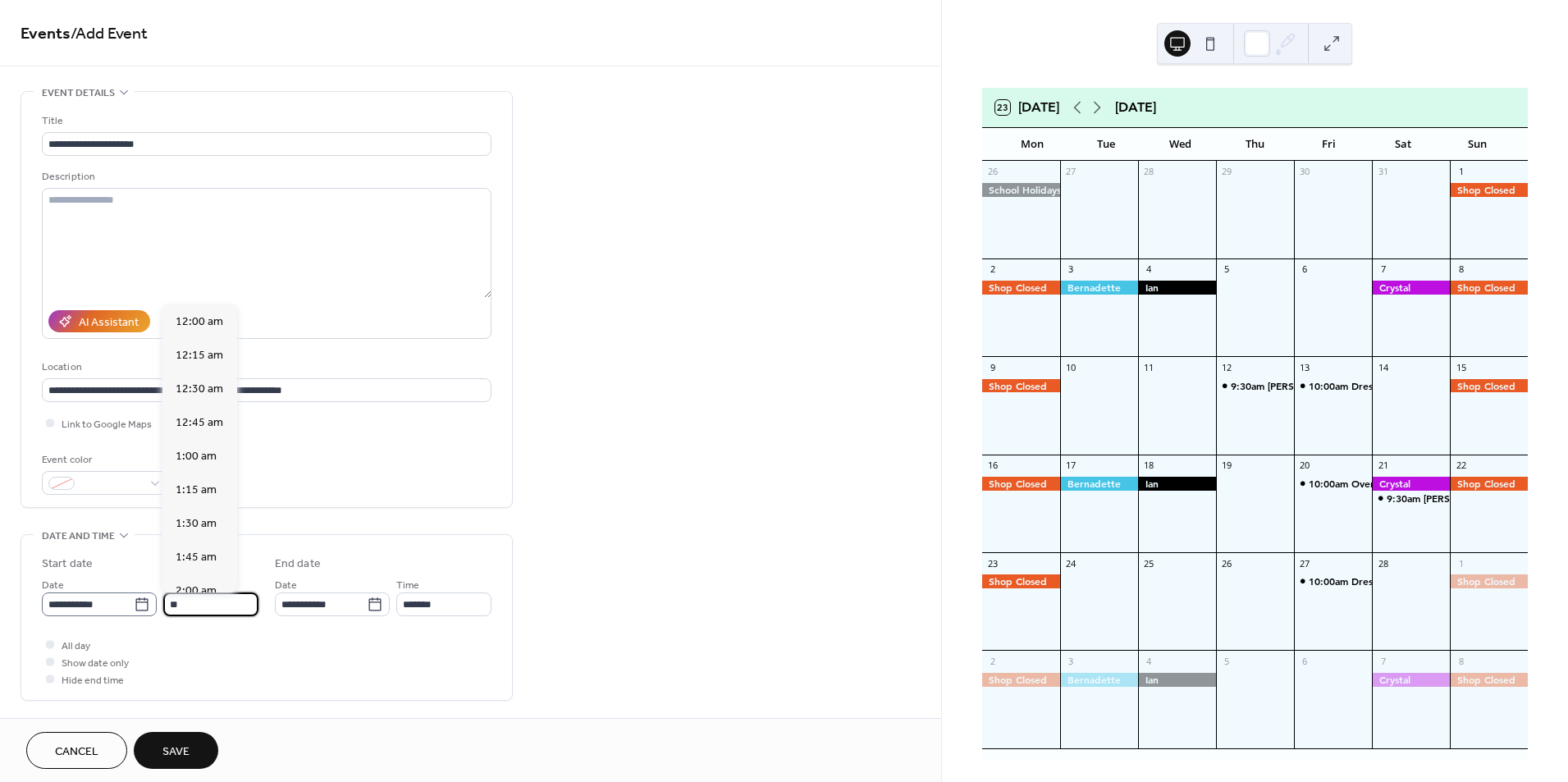 scroll, scrollTop: 1359, scrollLeft: 0, axis: vertical 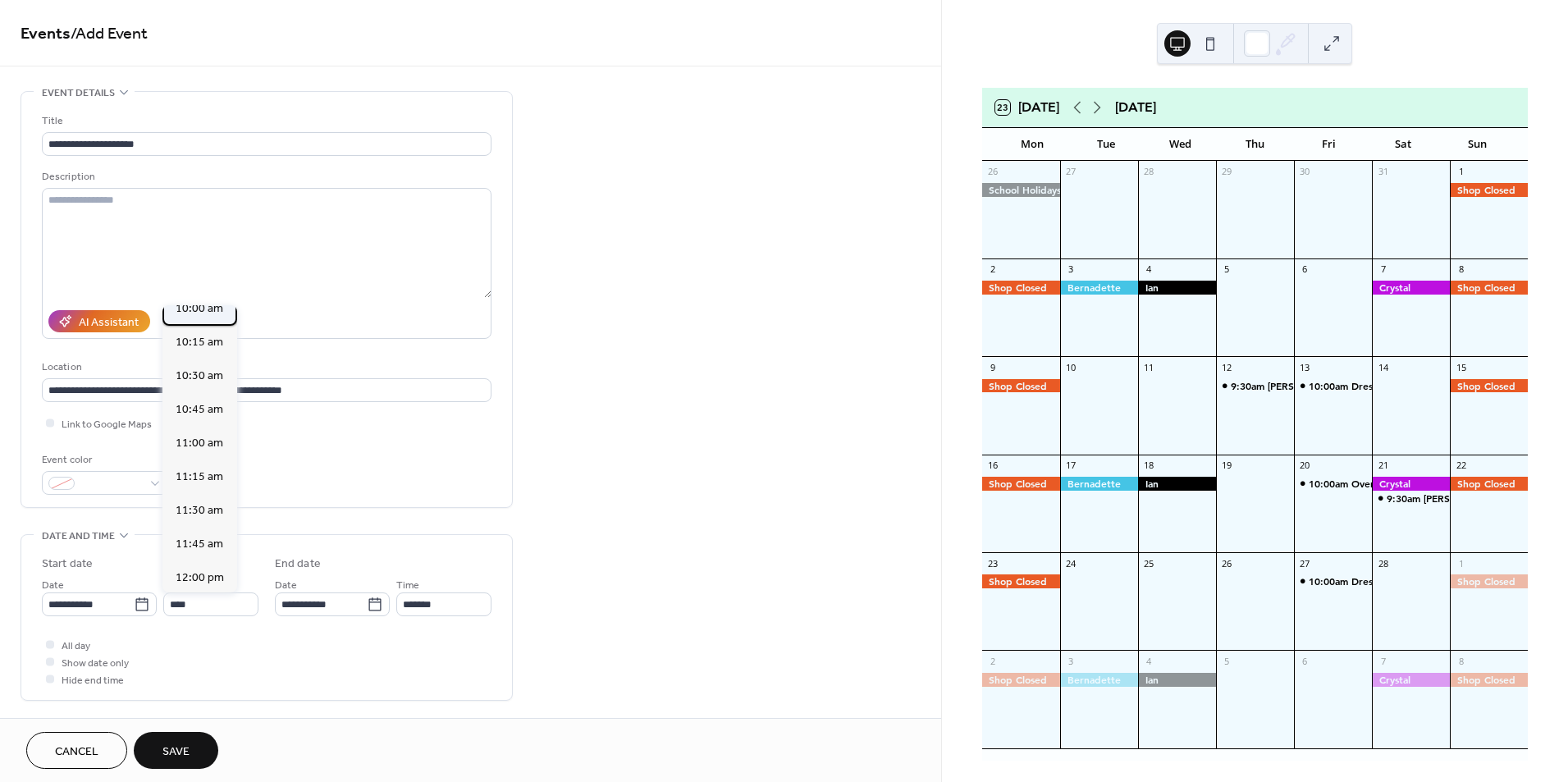click on "10:00 am" at bounding box center [199, 309] 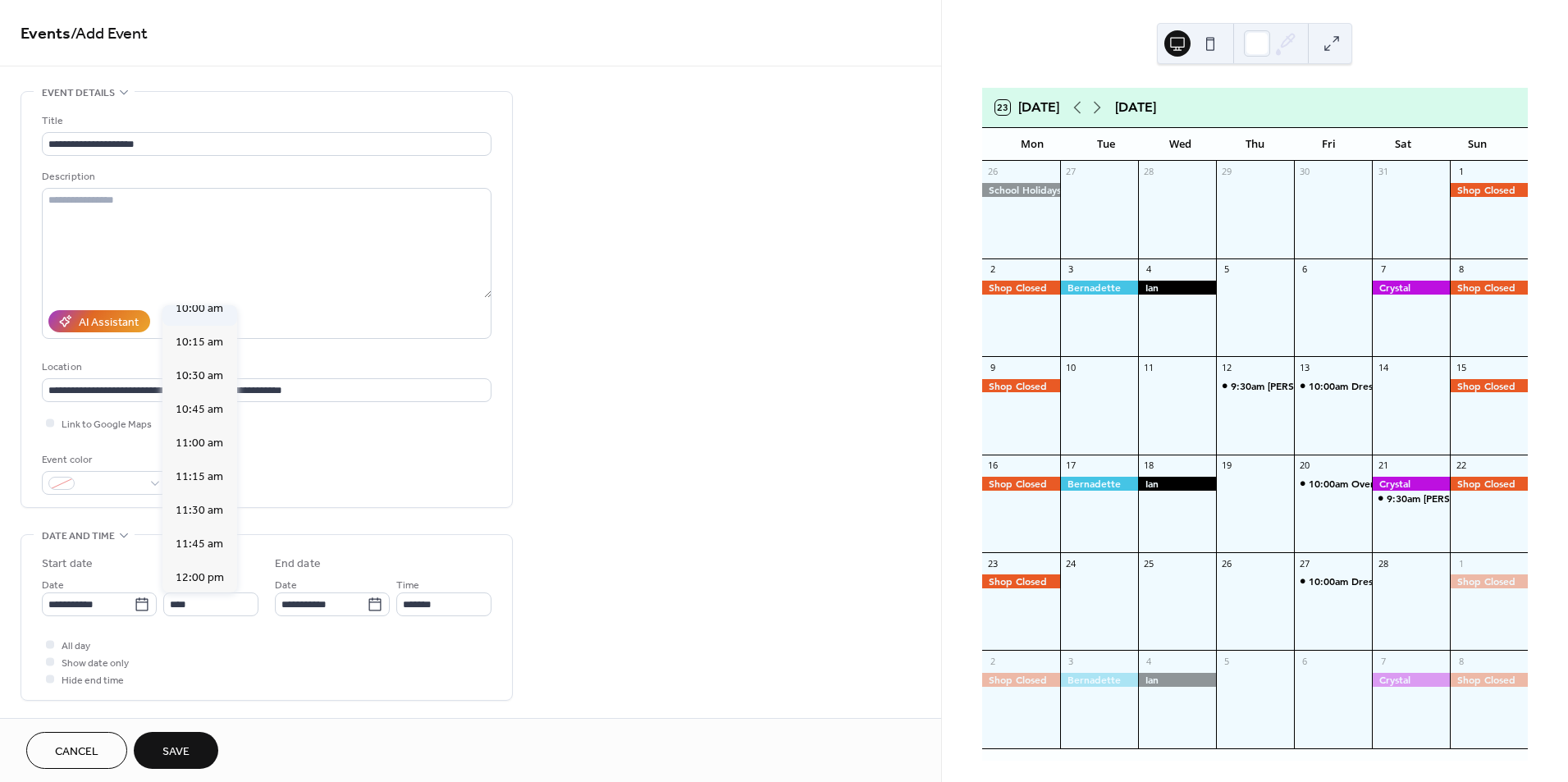 type on "********" 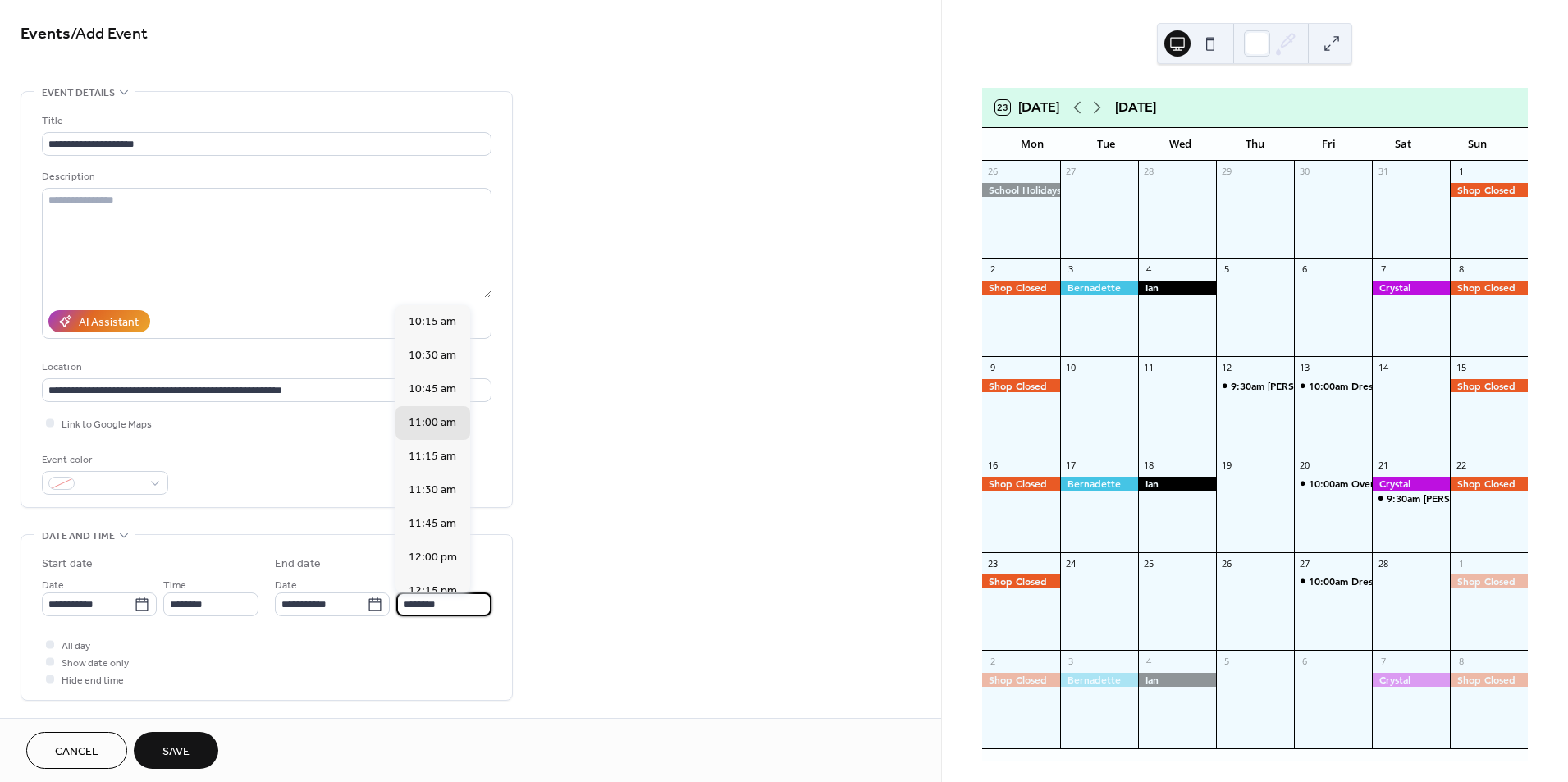 drag, startPoint x: 453, startPoint y: 601, endPoint x: 394, endPoint y: 599, distance: 59.03389 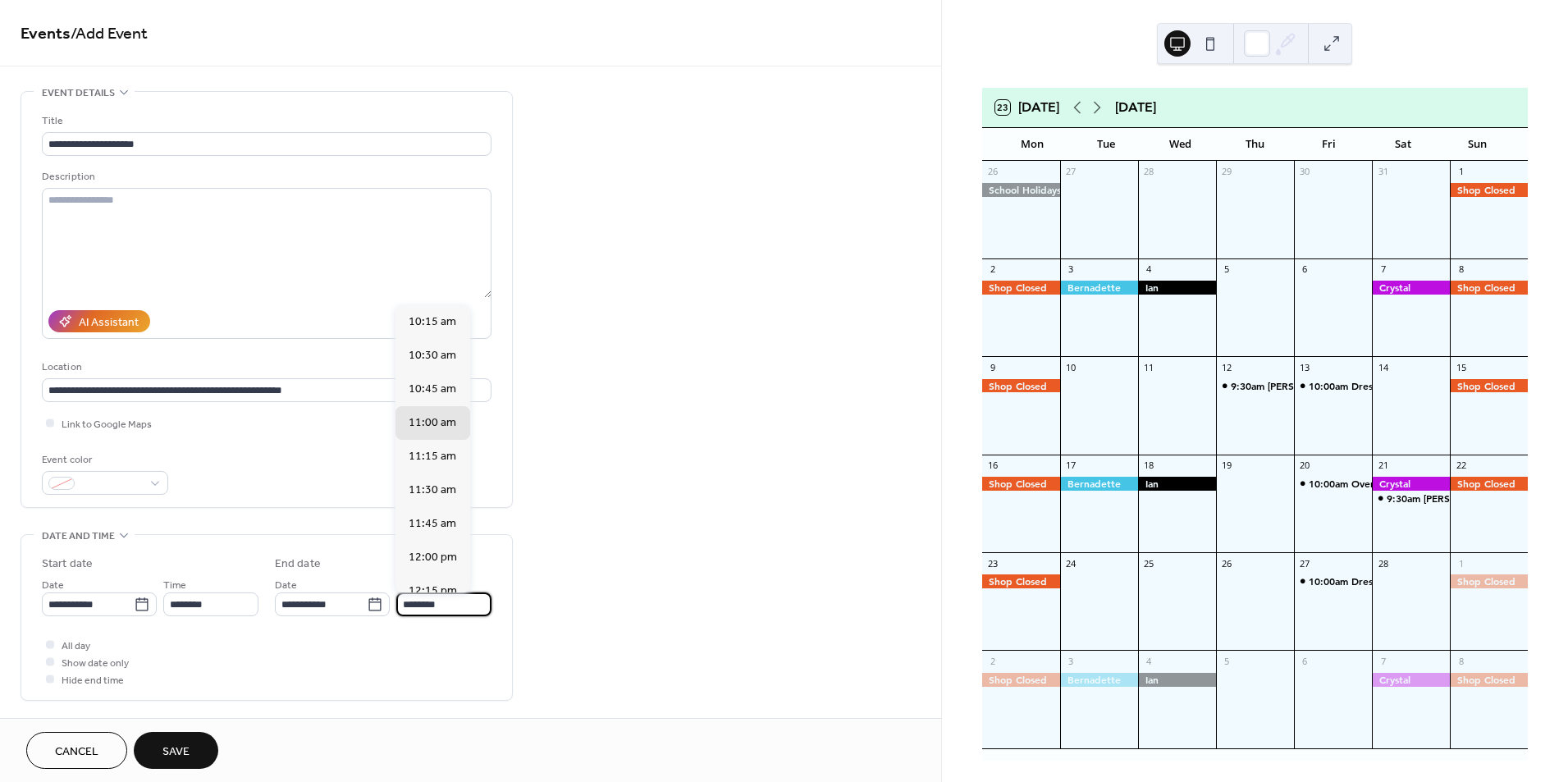 click on "**********" at bounding box center (383, 596) 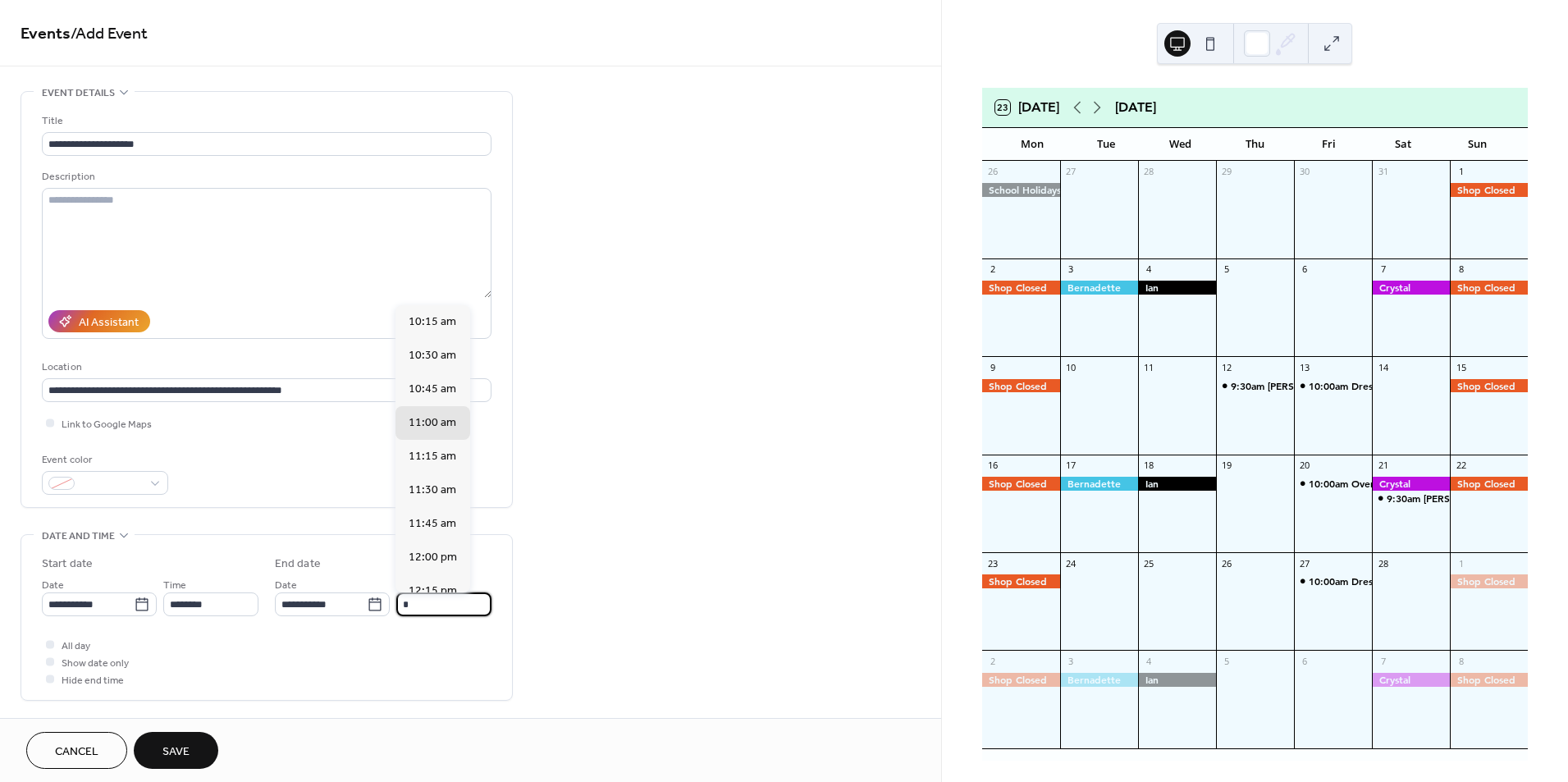 scroll, scrollTop: 510, scrollLeft: 0, axis: vertical 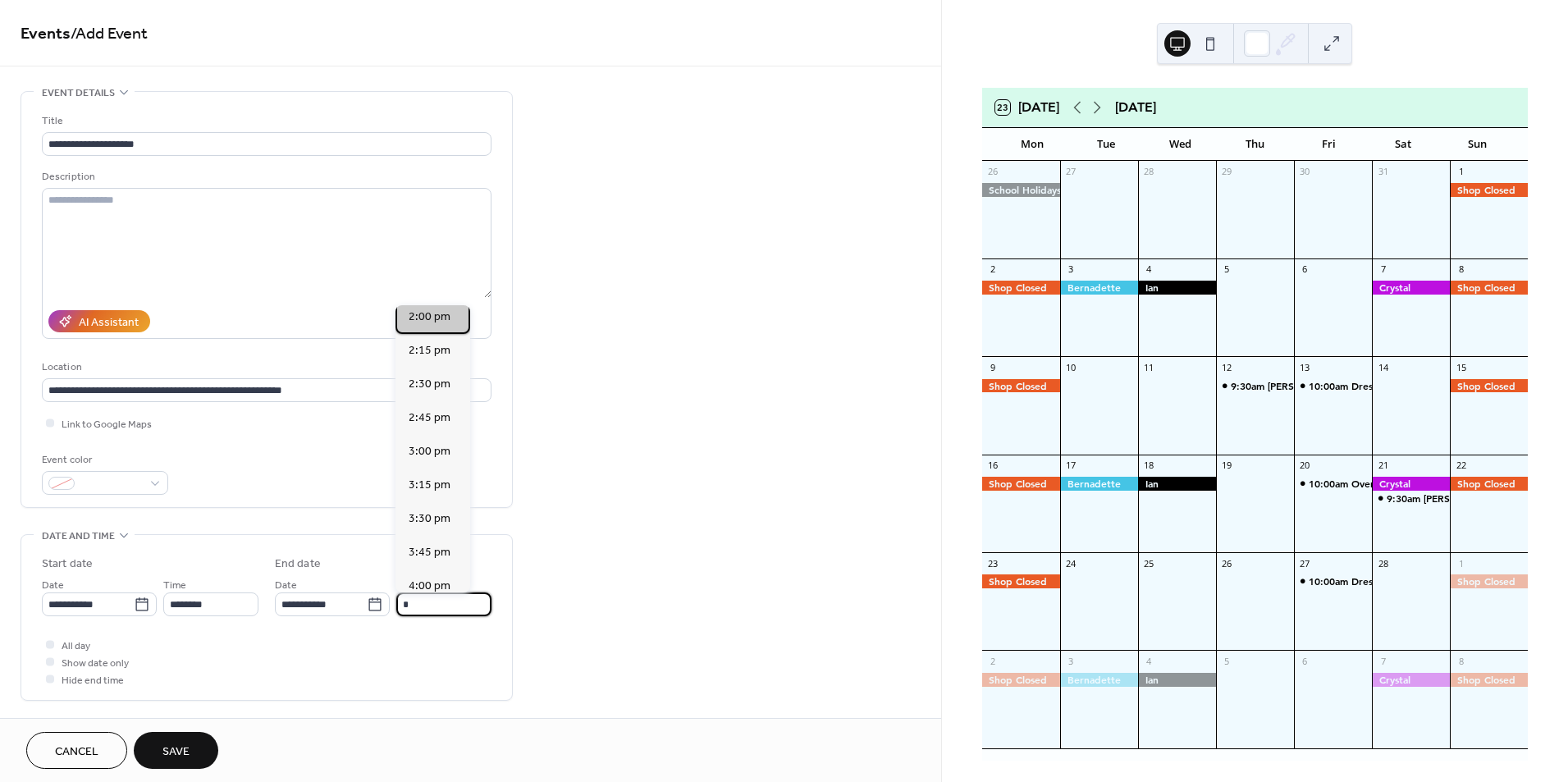 click on "2:00 pm" at bounding box center (432, 317) 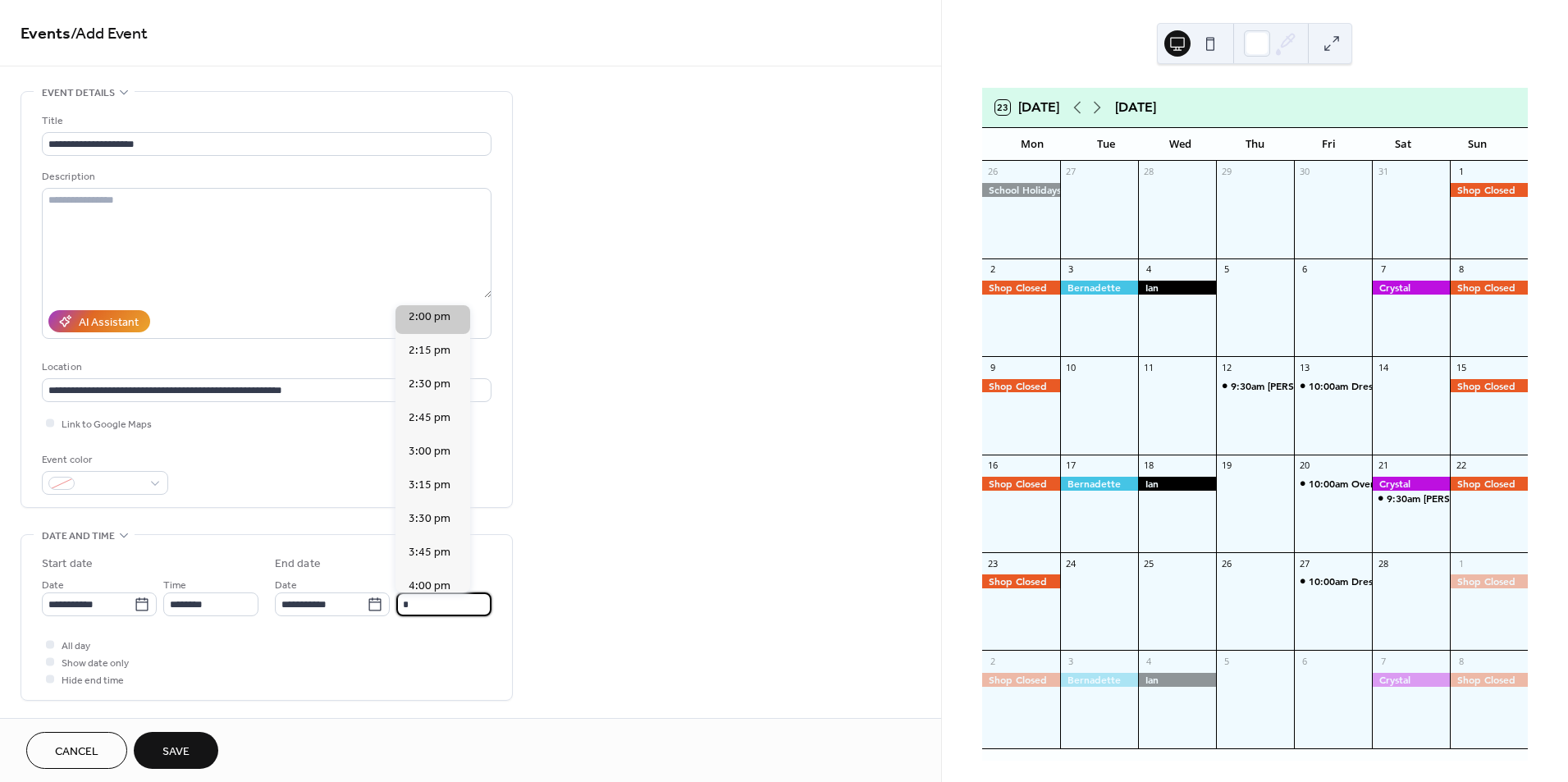 type on "*******" 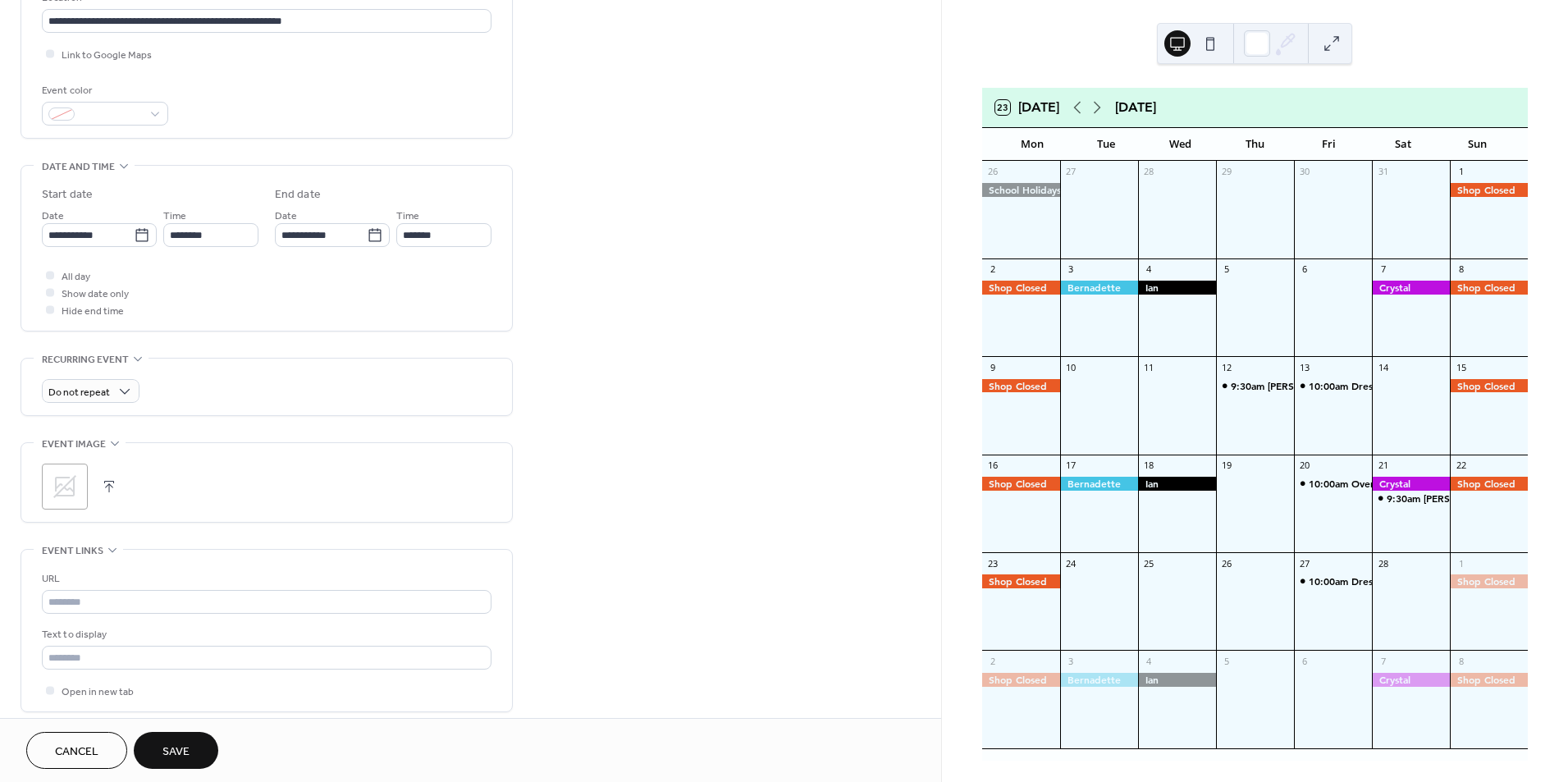 scroll, scrollTop: 502, scrollLeft: 0, axis: vertical 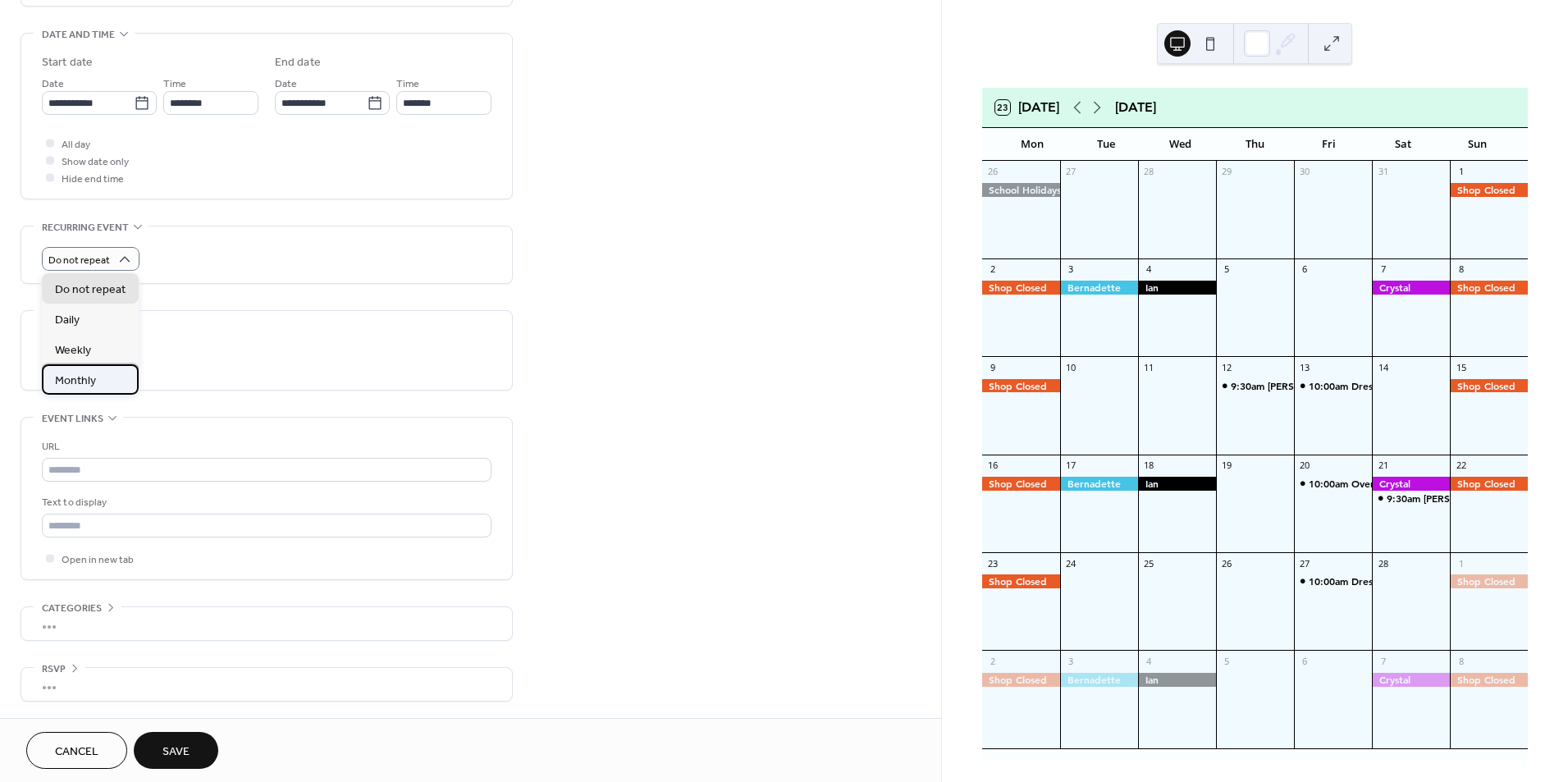 click on "Monthly" at bounding box center [90, 379] 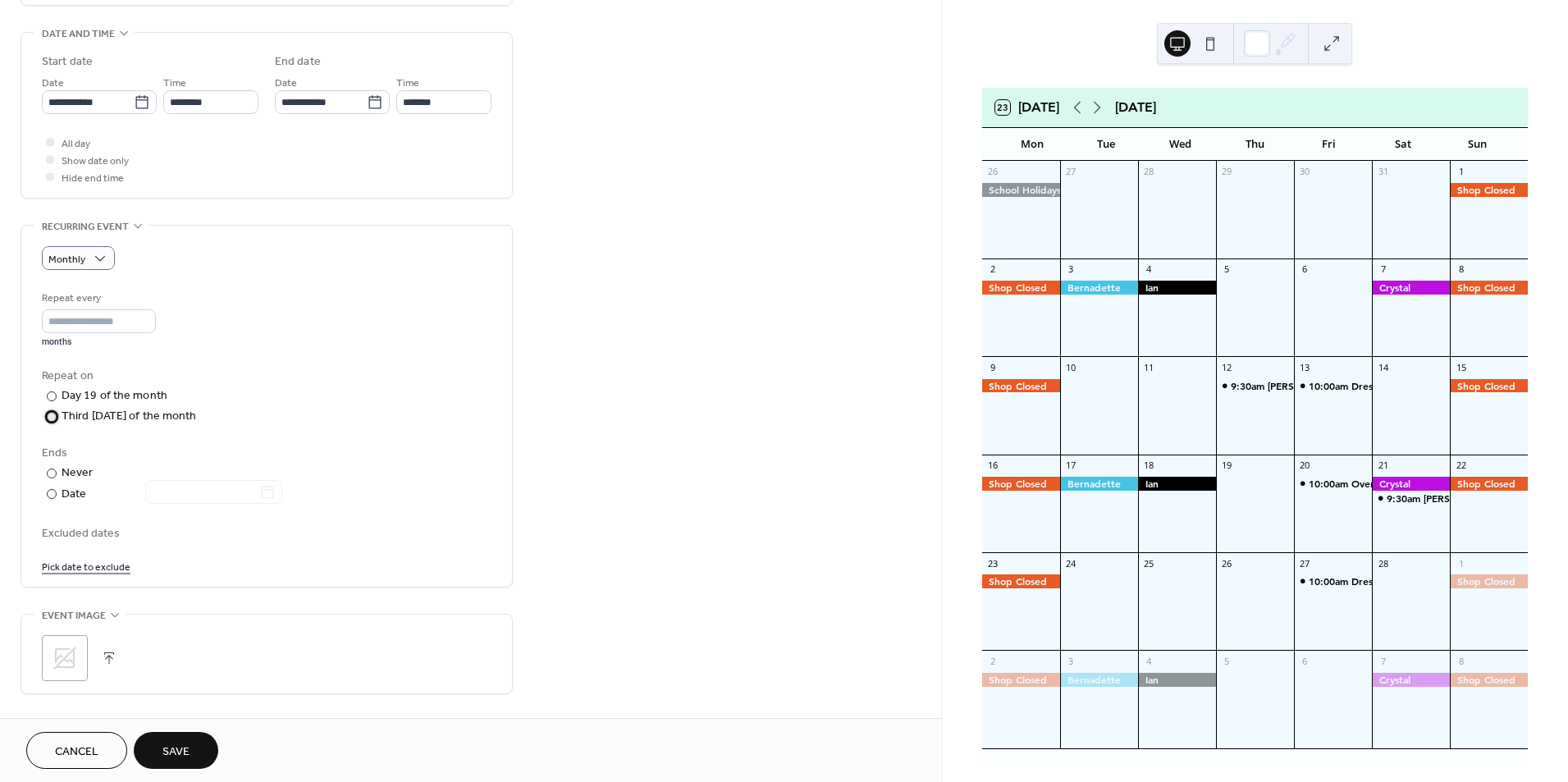 click at bounding box center [52, 417] 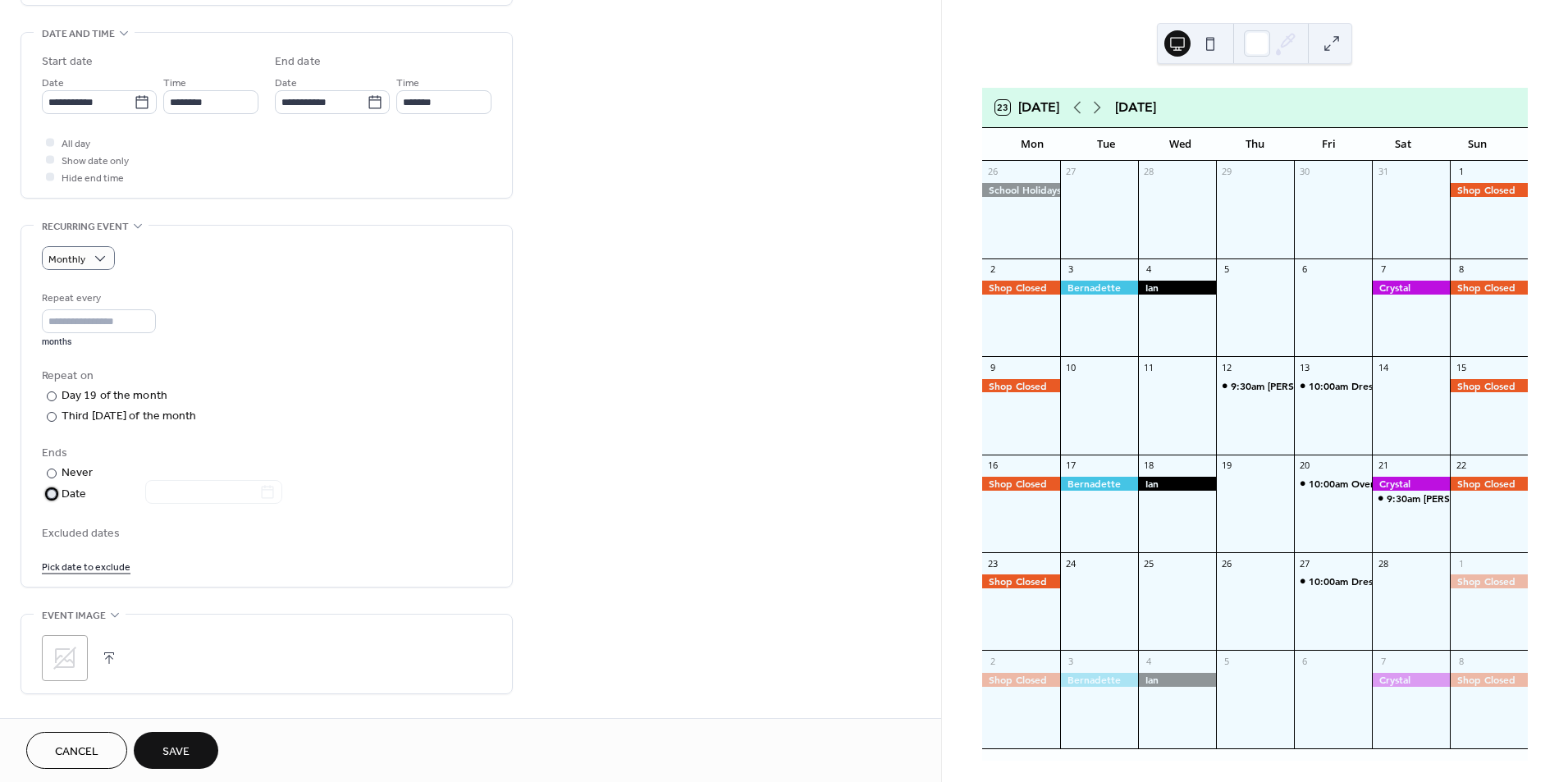 click at bounding box center [52, 494] 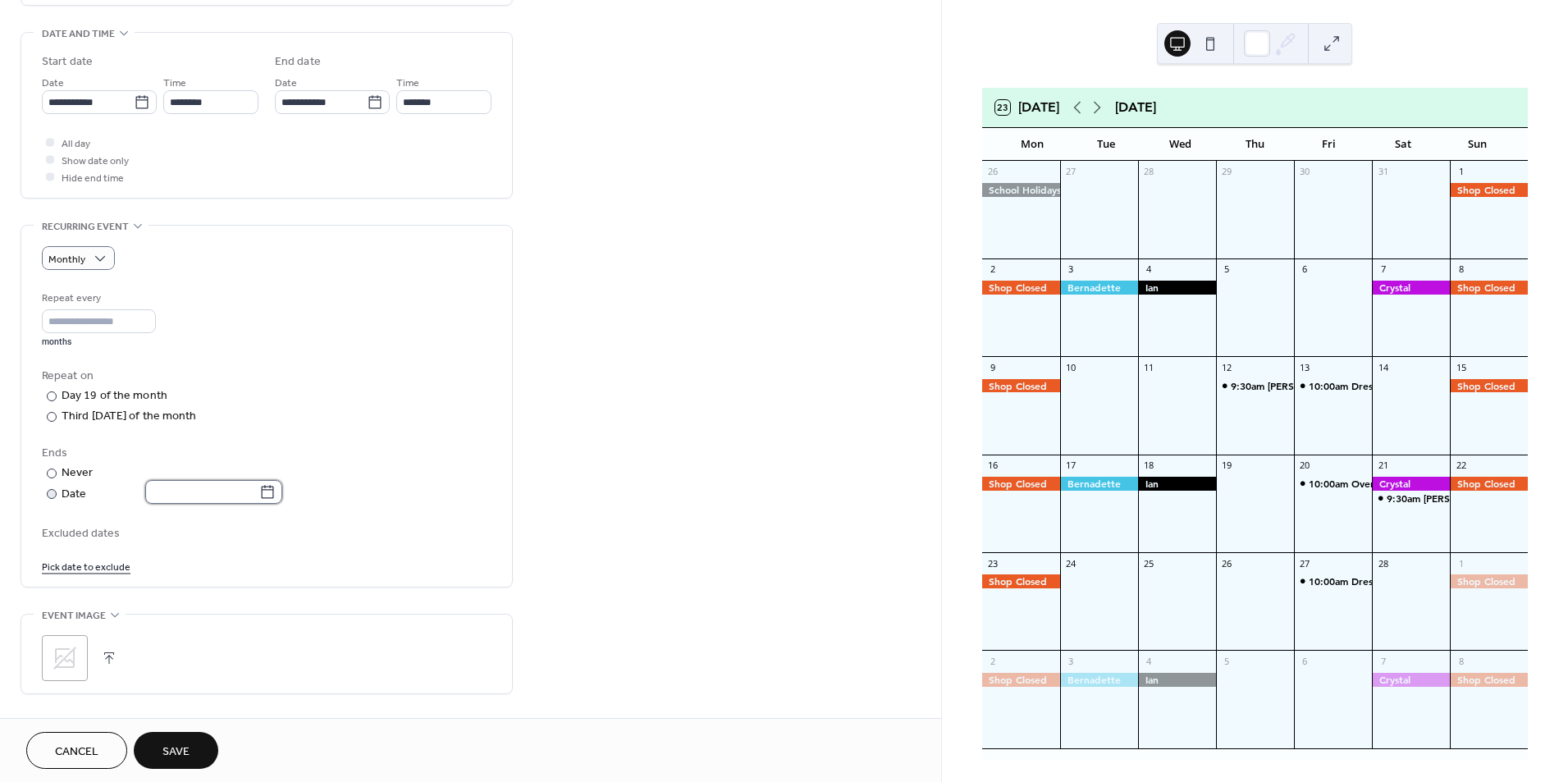 click at bounding box center [202, 492] 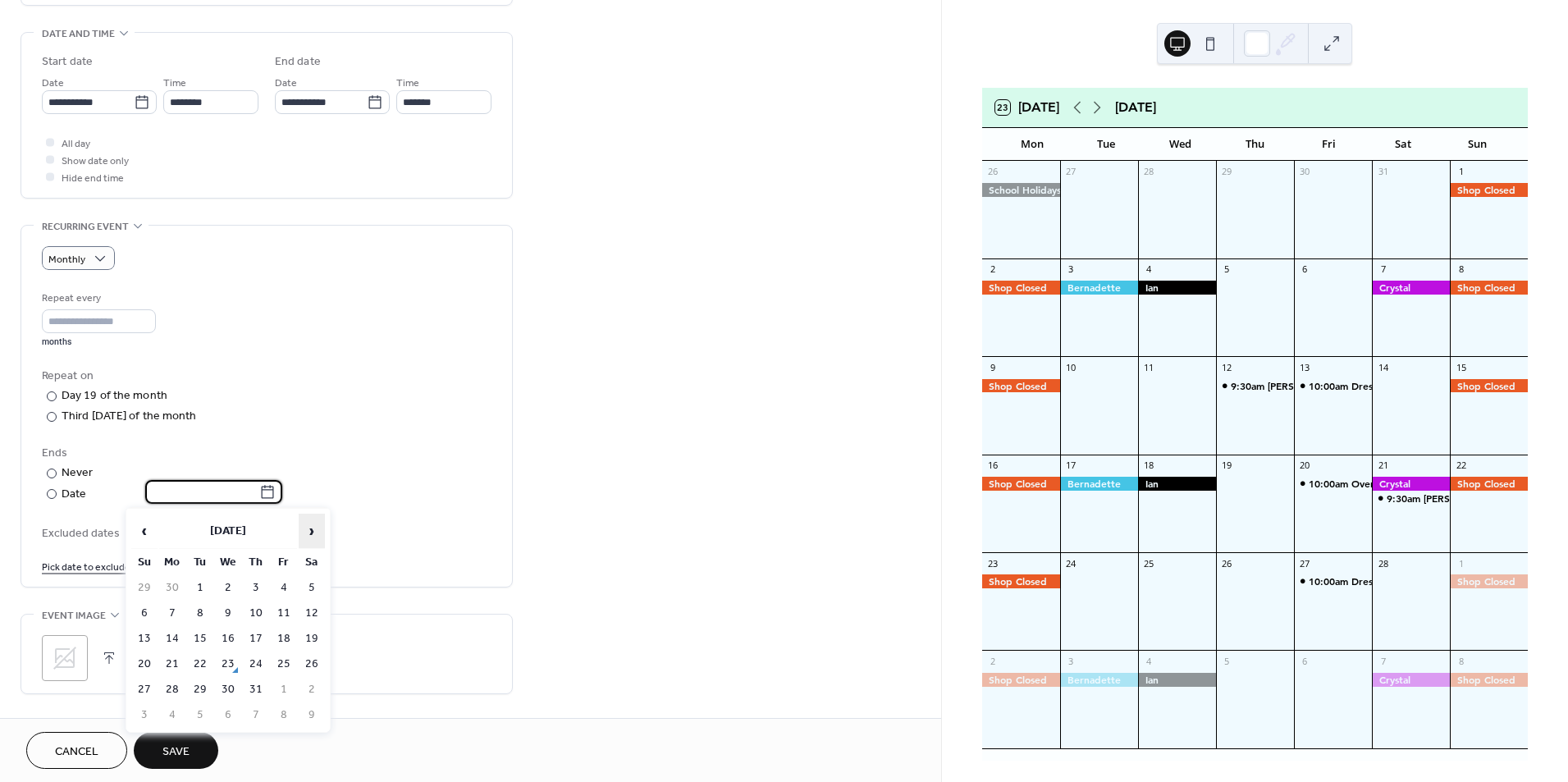 click on "›" at bounding box center (312, 531) 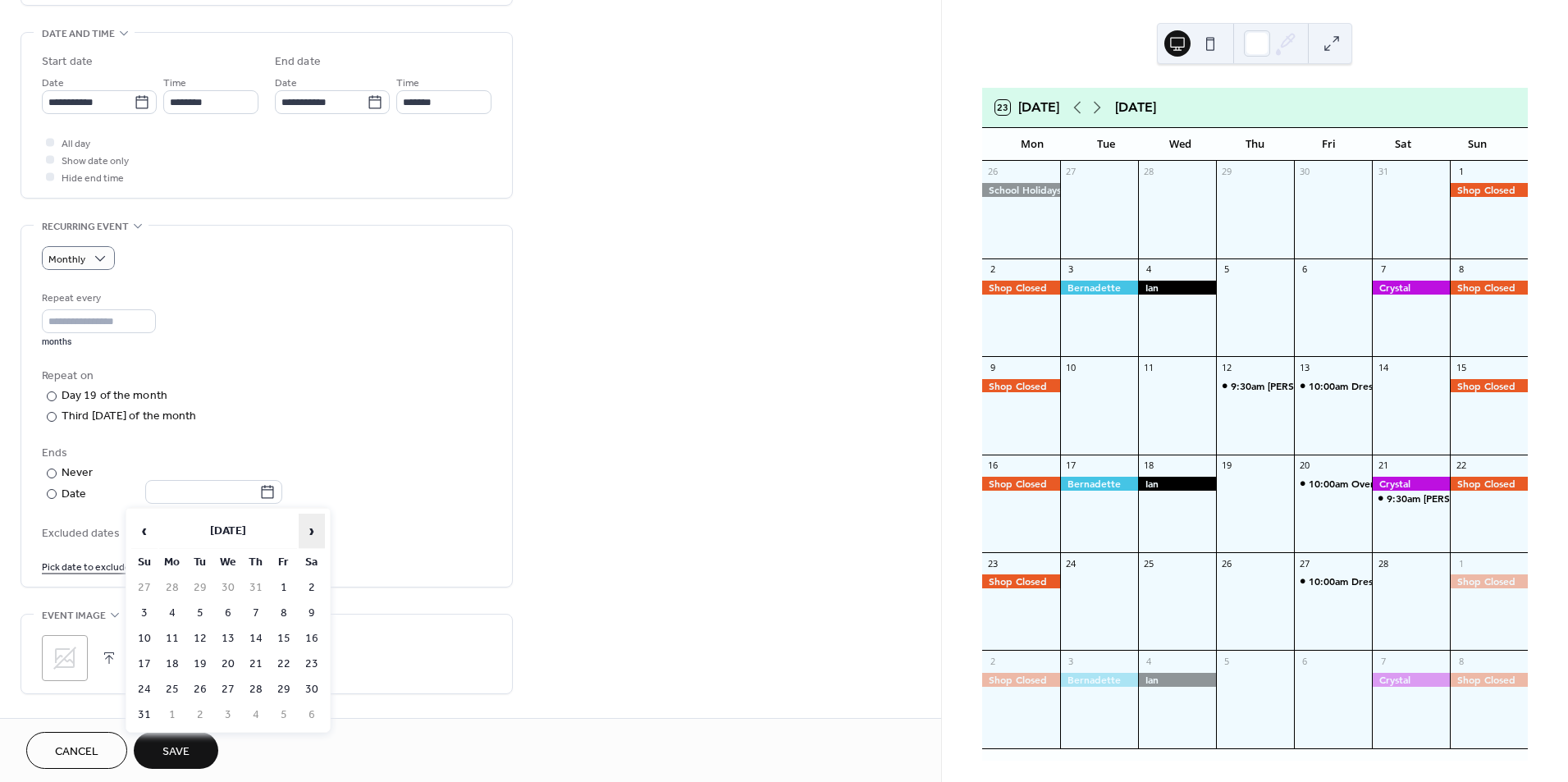 click on "›" at bounding box center [312, 531] 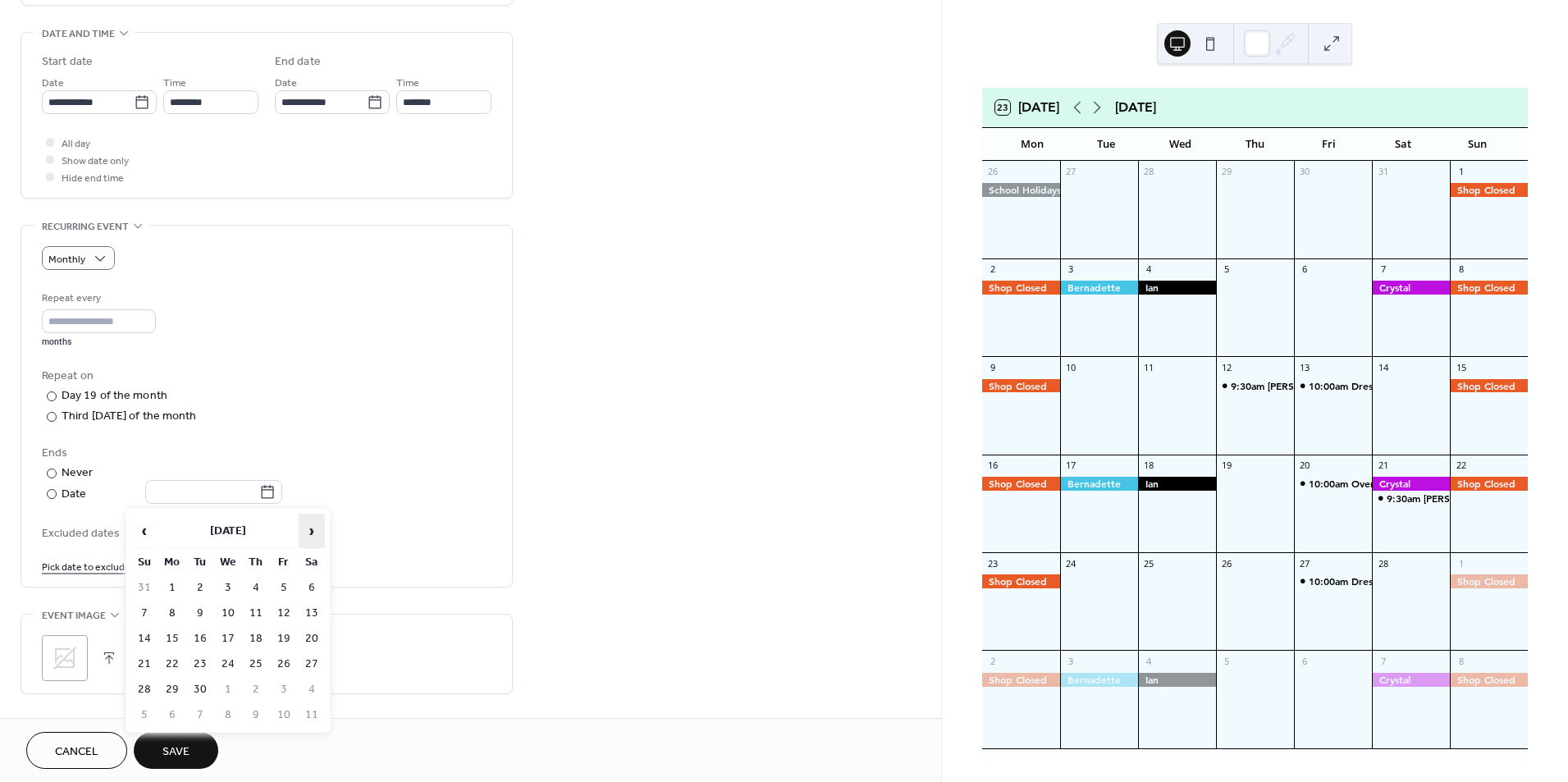 click on "›" at bounding box center (312, 531) 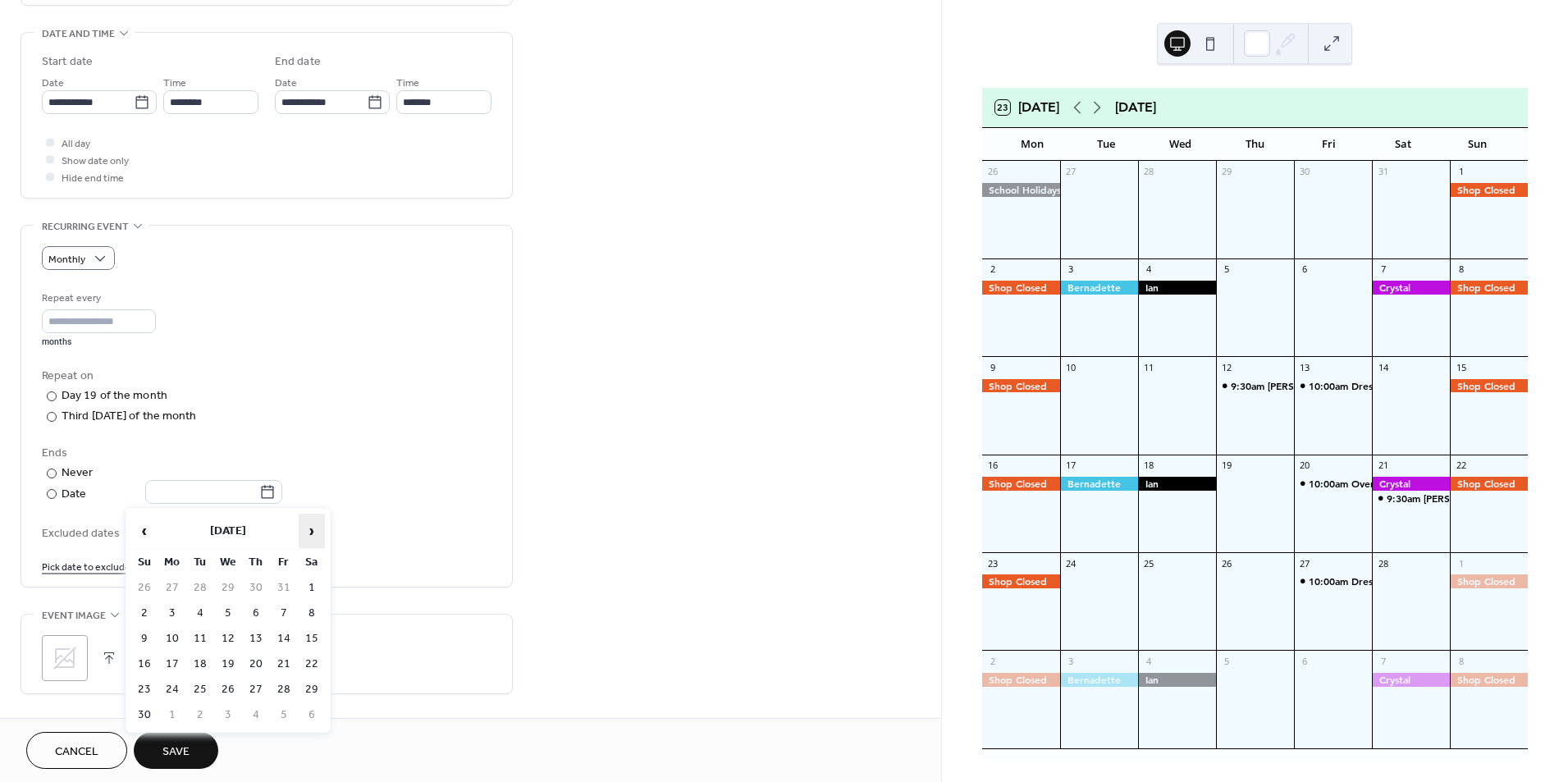 click on "›" at bounding box center (312, 531) 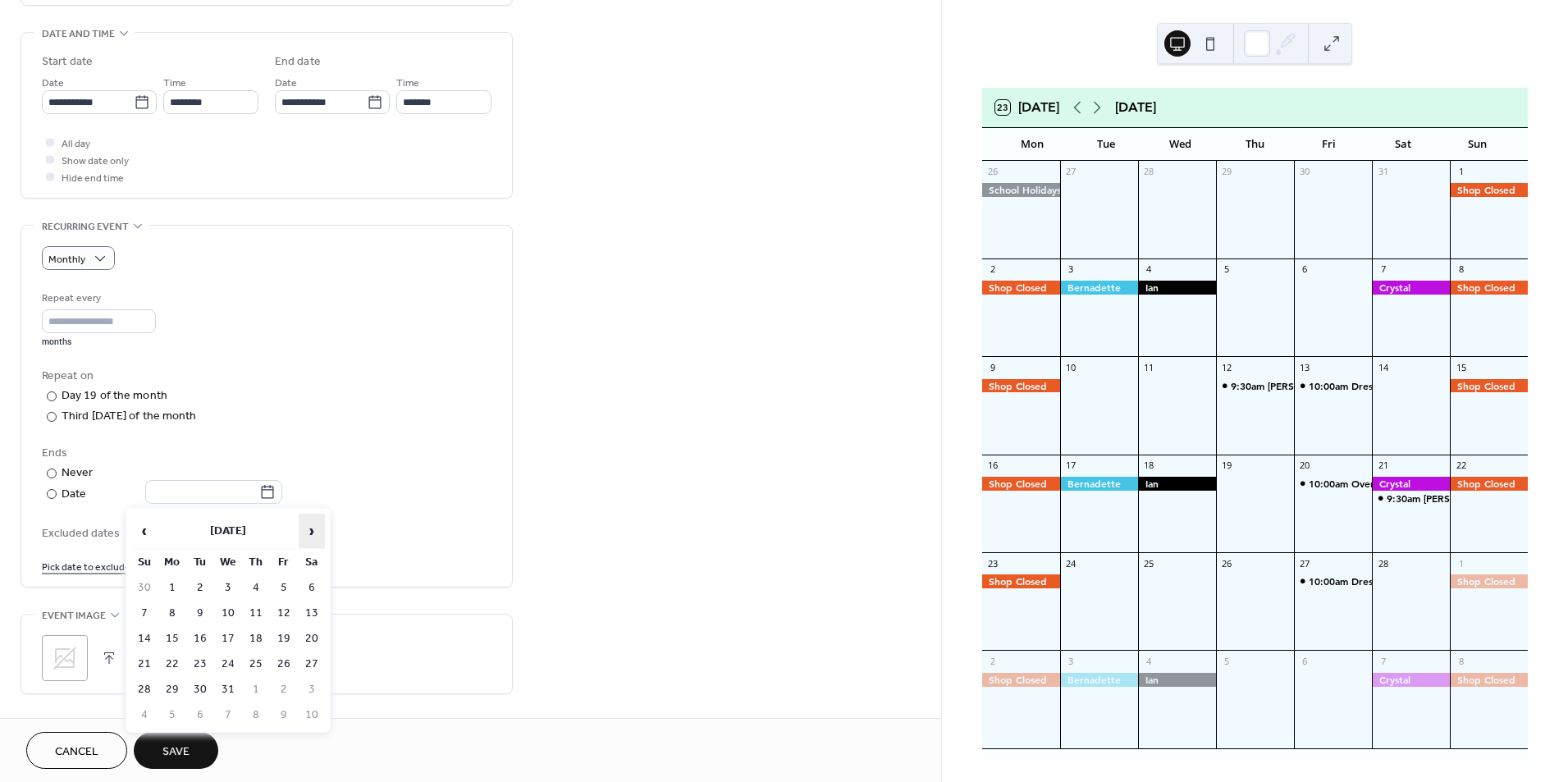 click on "›" at bounding box center (312, 531) 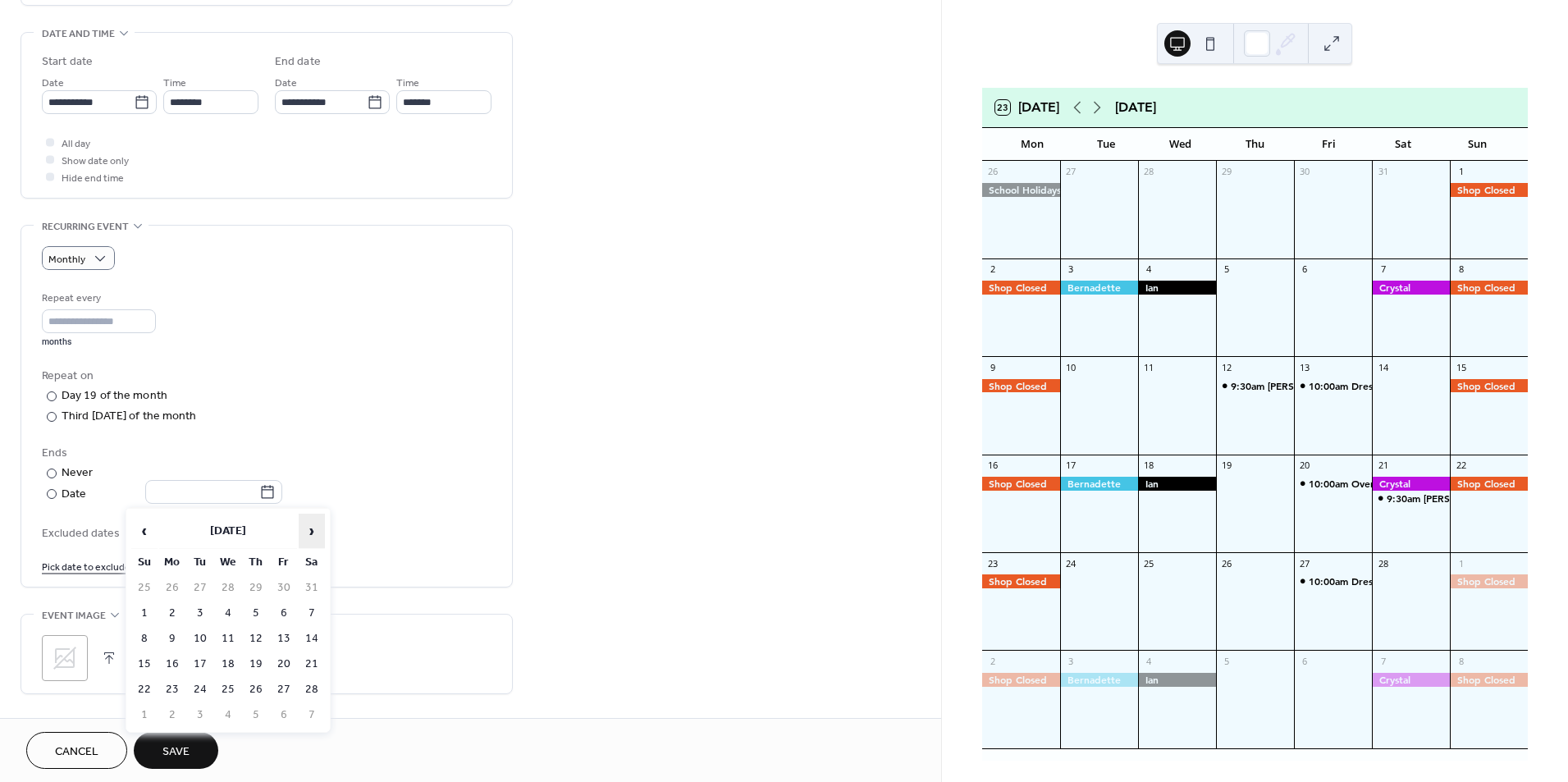 click on "›" at bounding box center (312, 531) 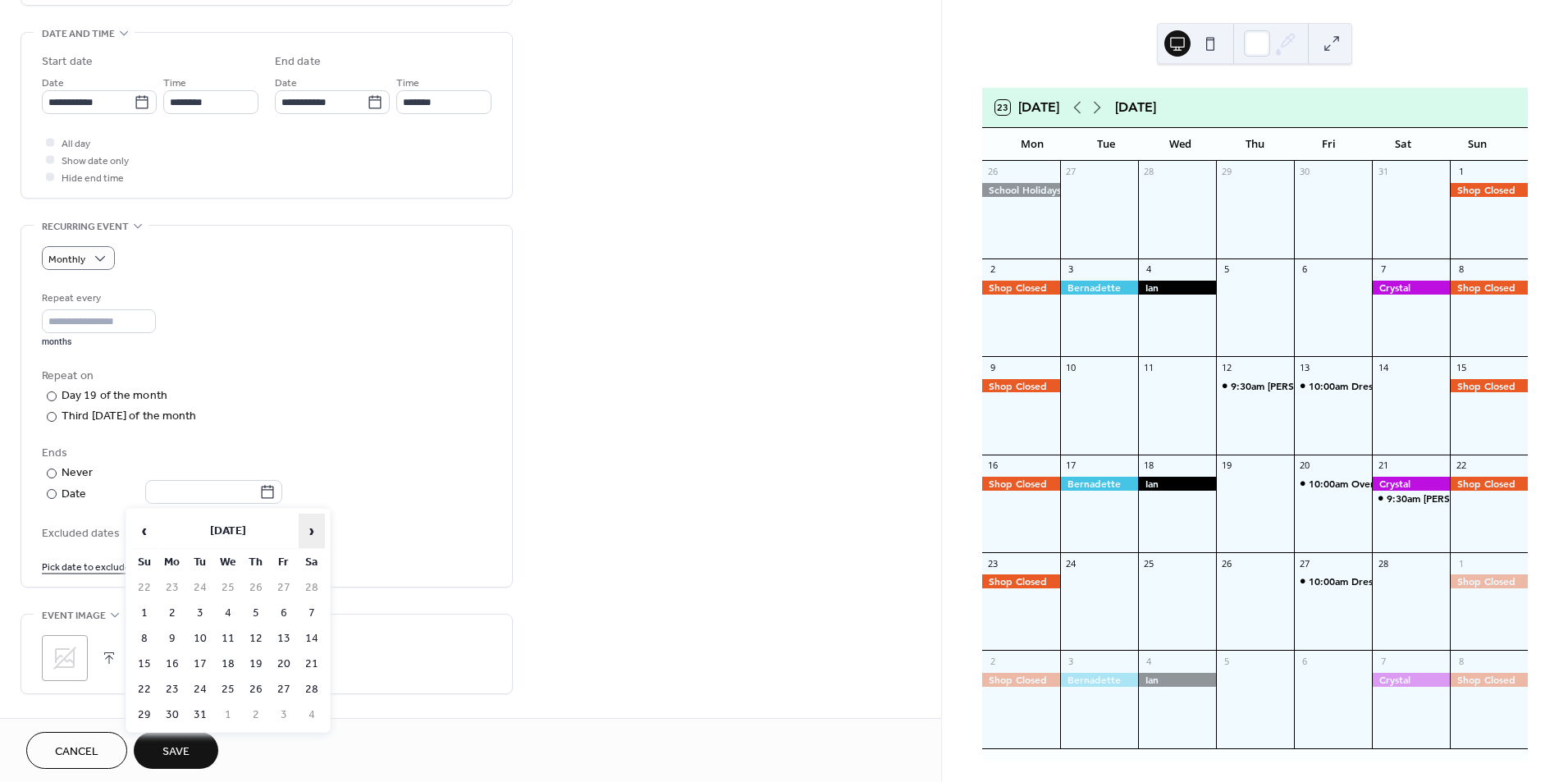 click on "›" at bounding box center [312, 531] 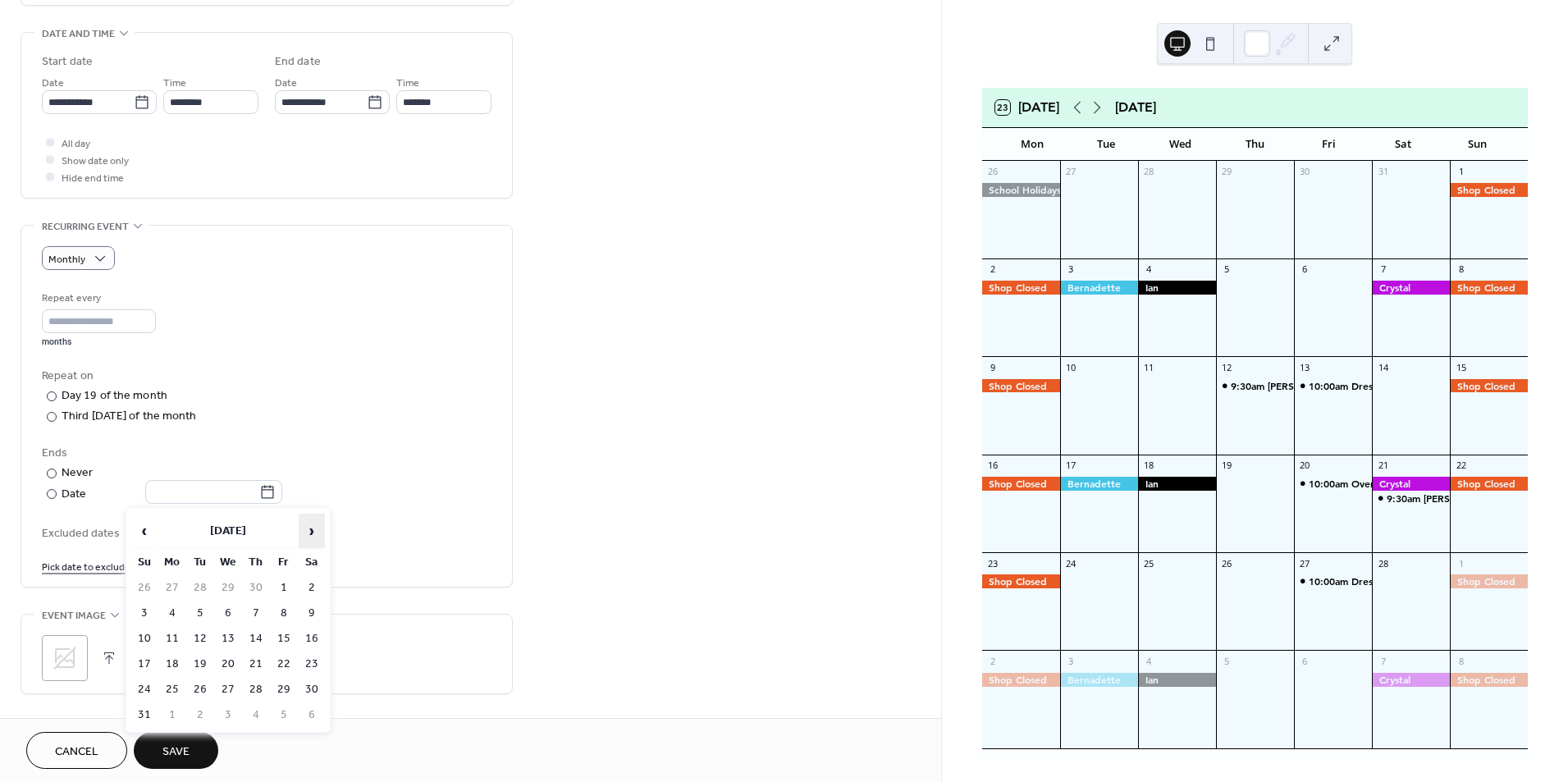 click on "›" at bounding box center (312, 531) 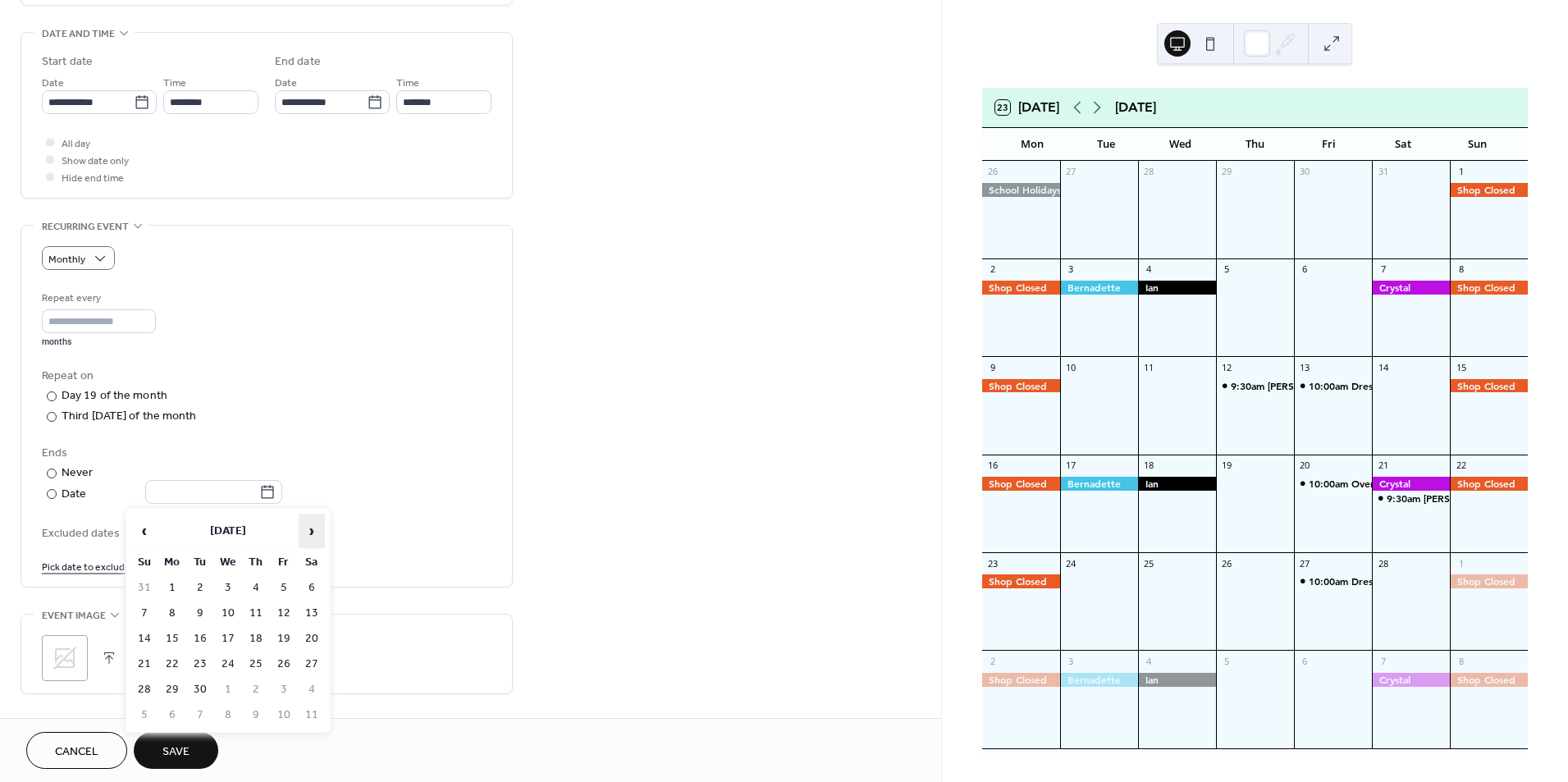 click on "›" at bounding box center (312, 531) 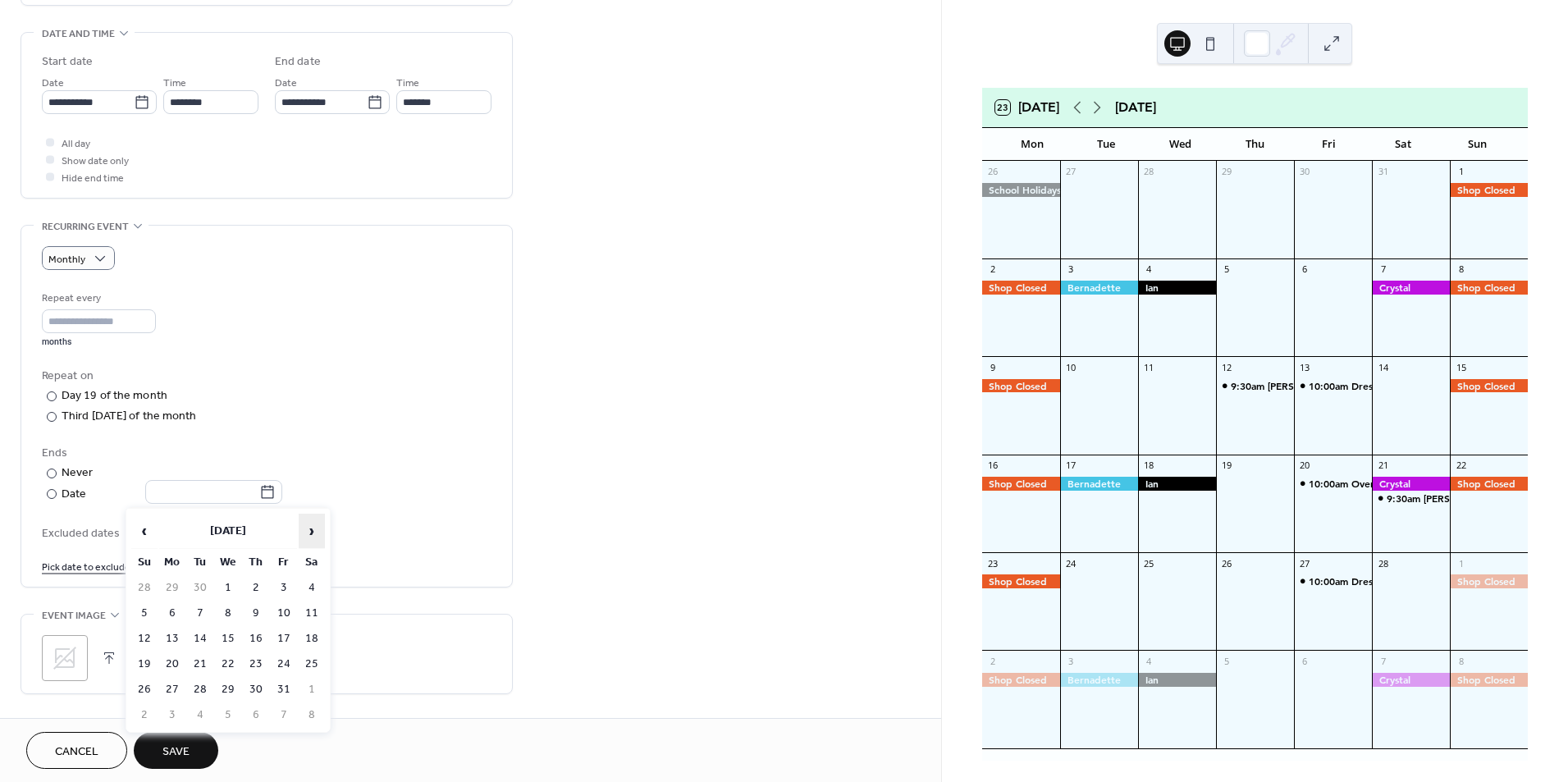 click on "›" at bounding box center (312, 531) 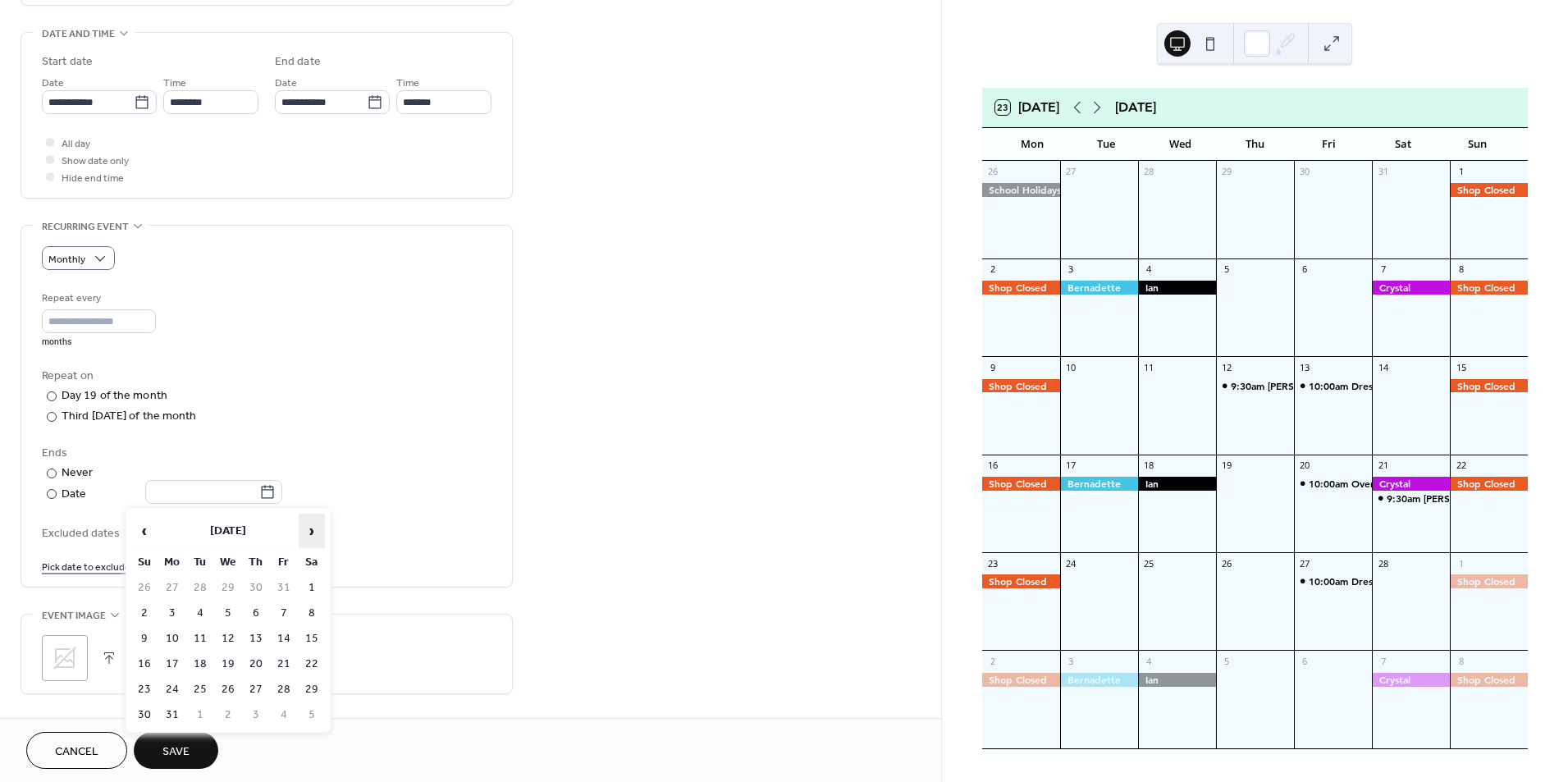 click on "›" at bounding box center (312, 531) 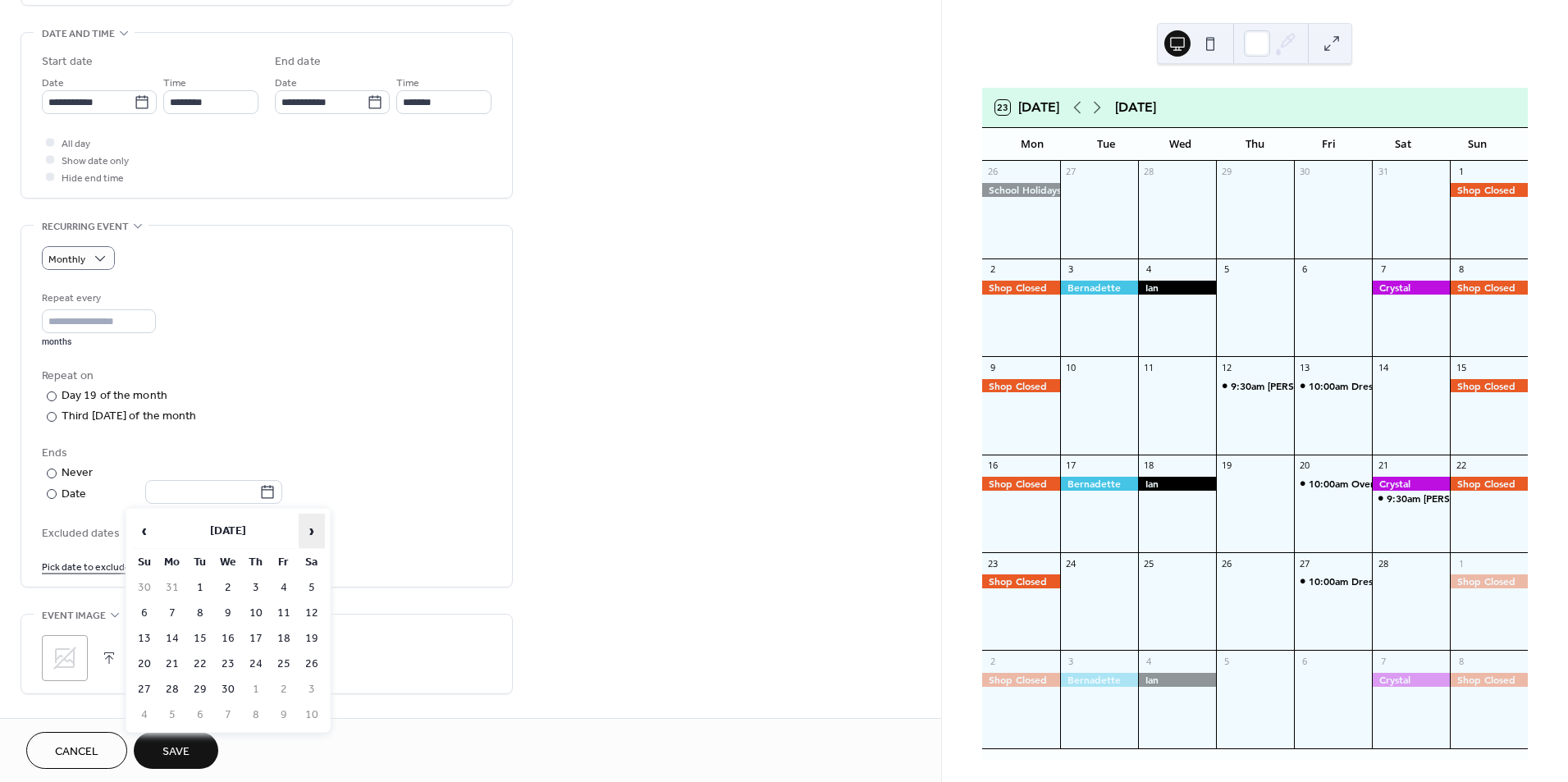 click on "›" at bounding box center (312, 531) 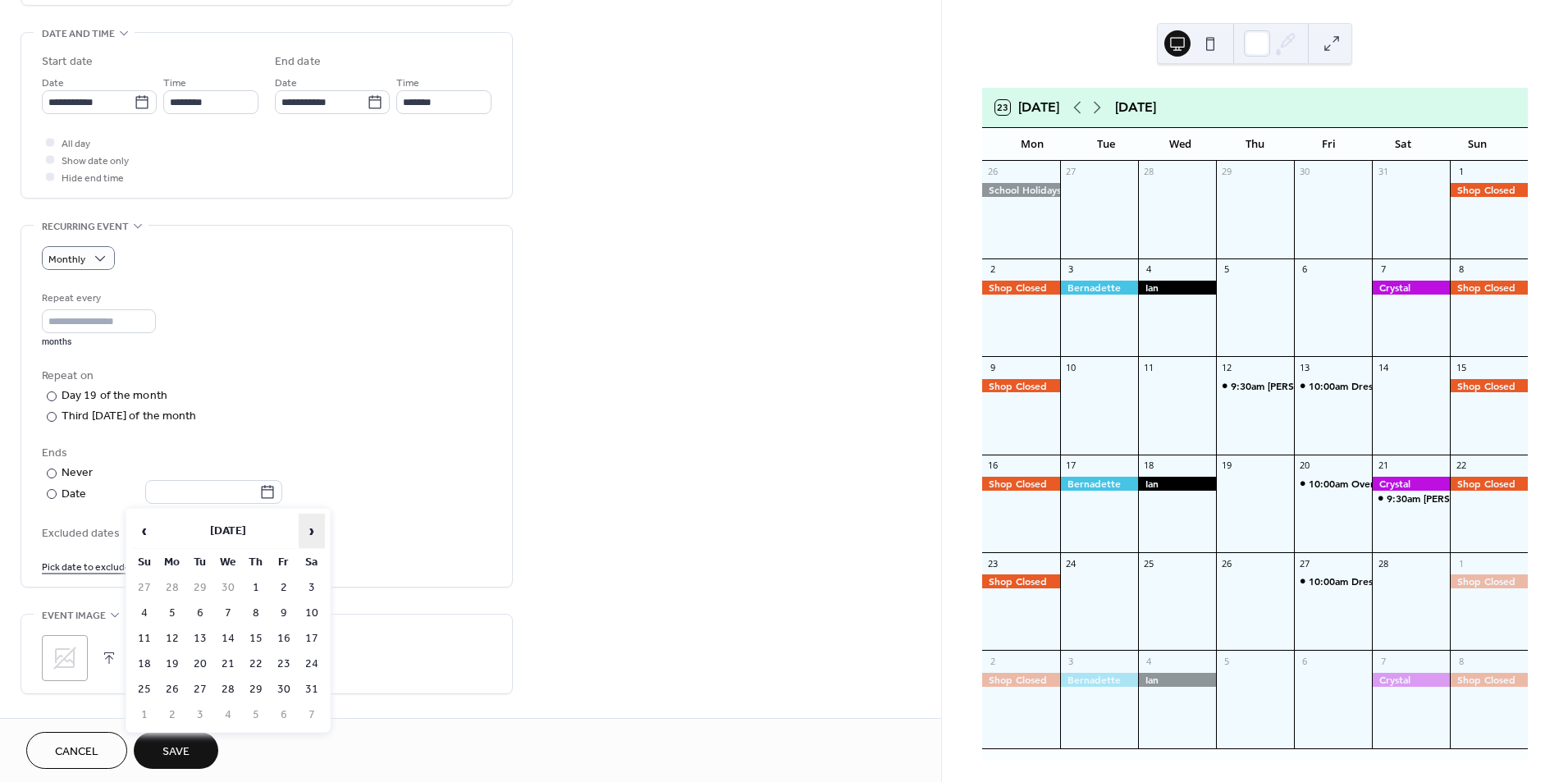 click on "›" at bounding box center (312, 531) 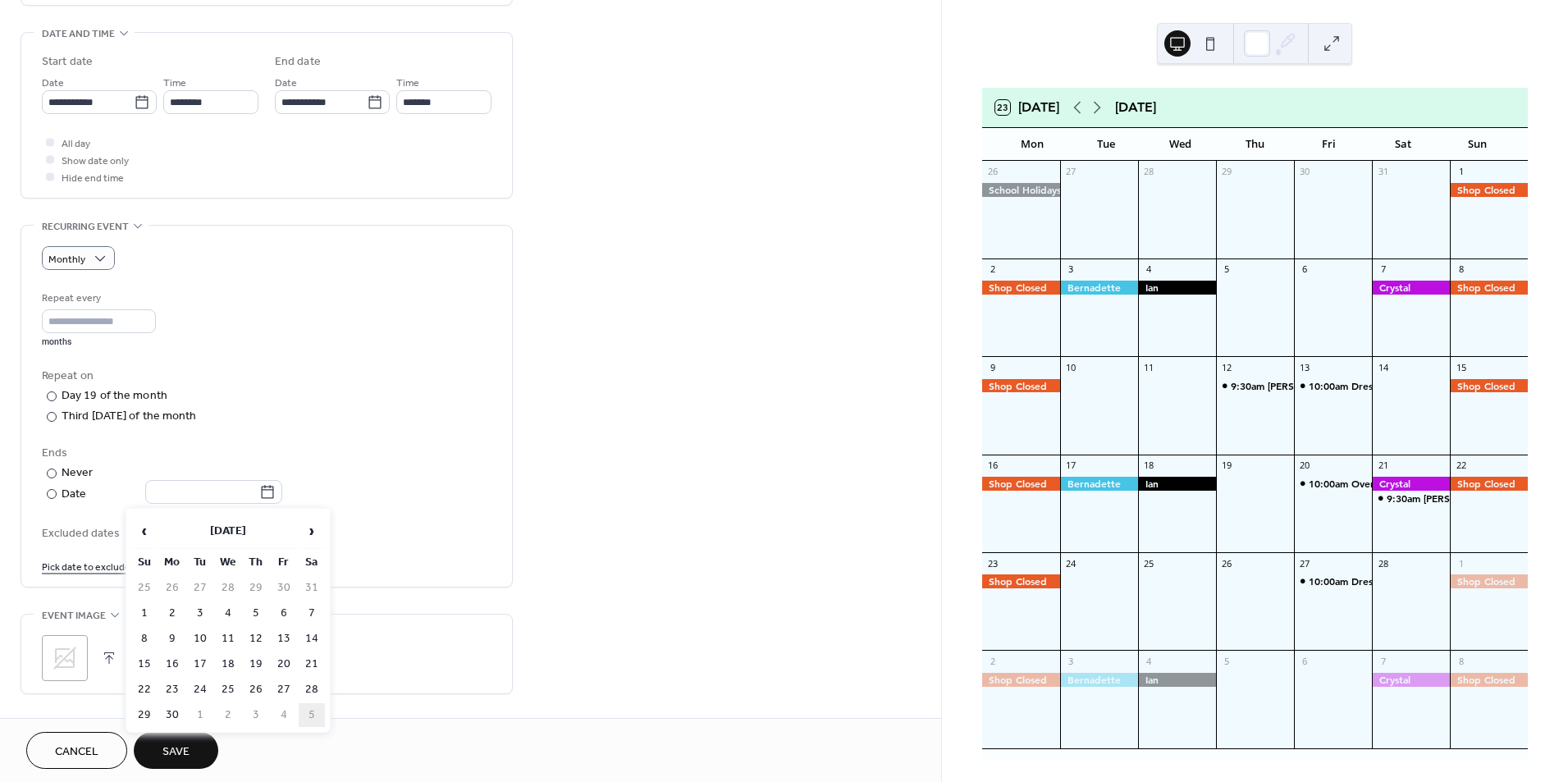click on "5" at bounding box center (312, 715) 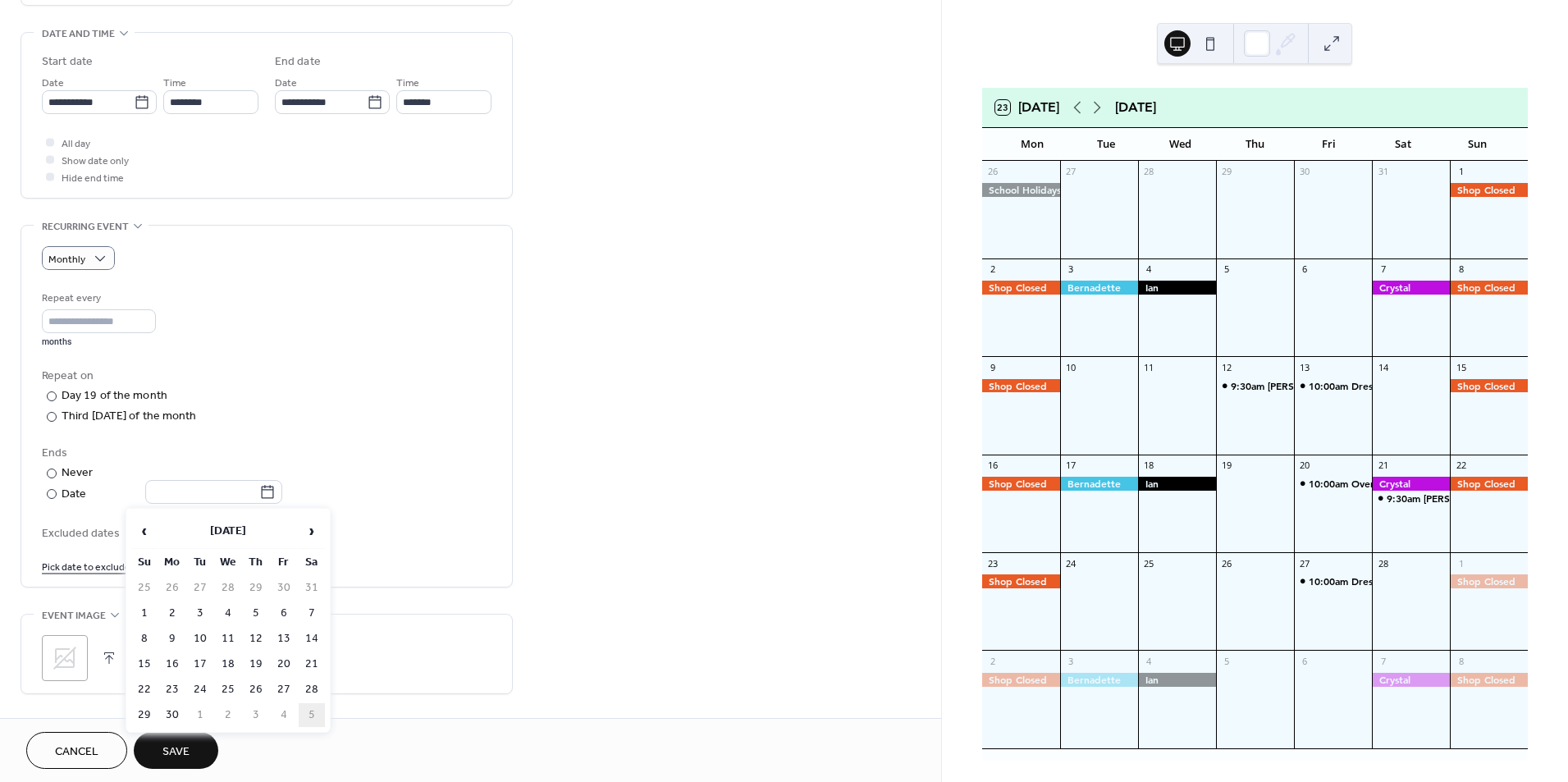 type on "**********" 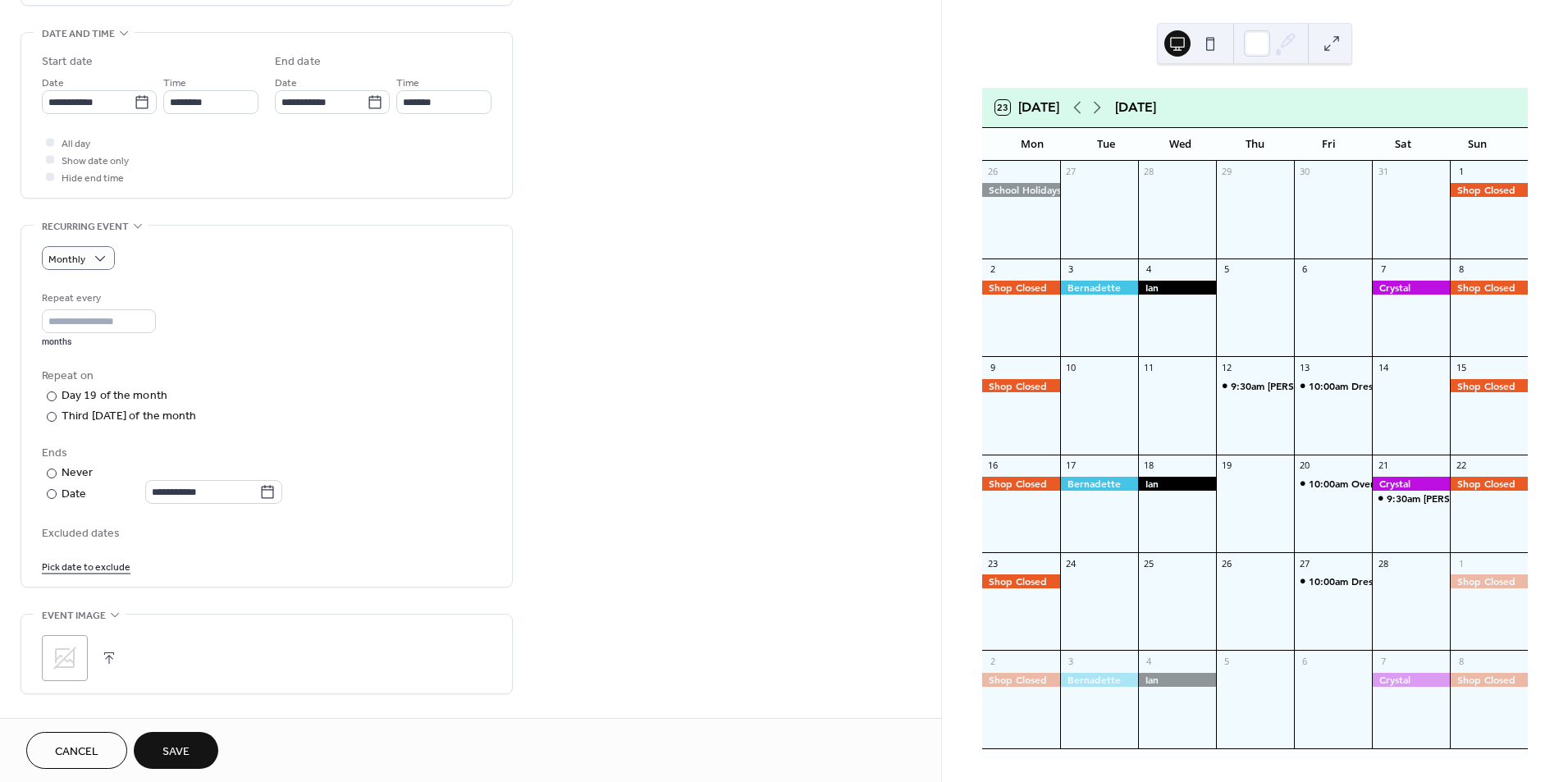 click on "Save" at bounding box center (176, 752) 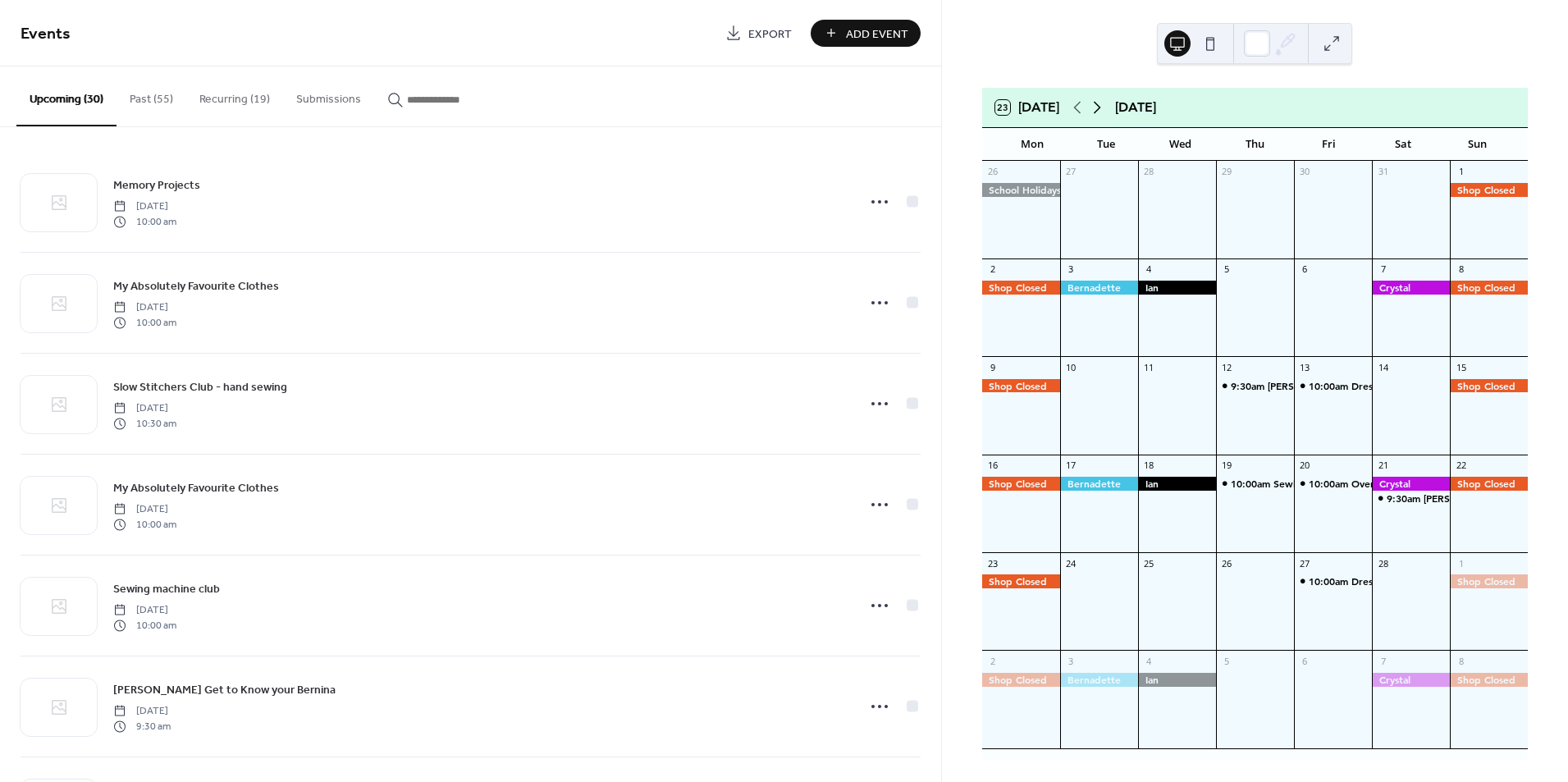 click 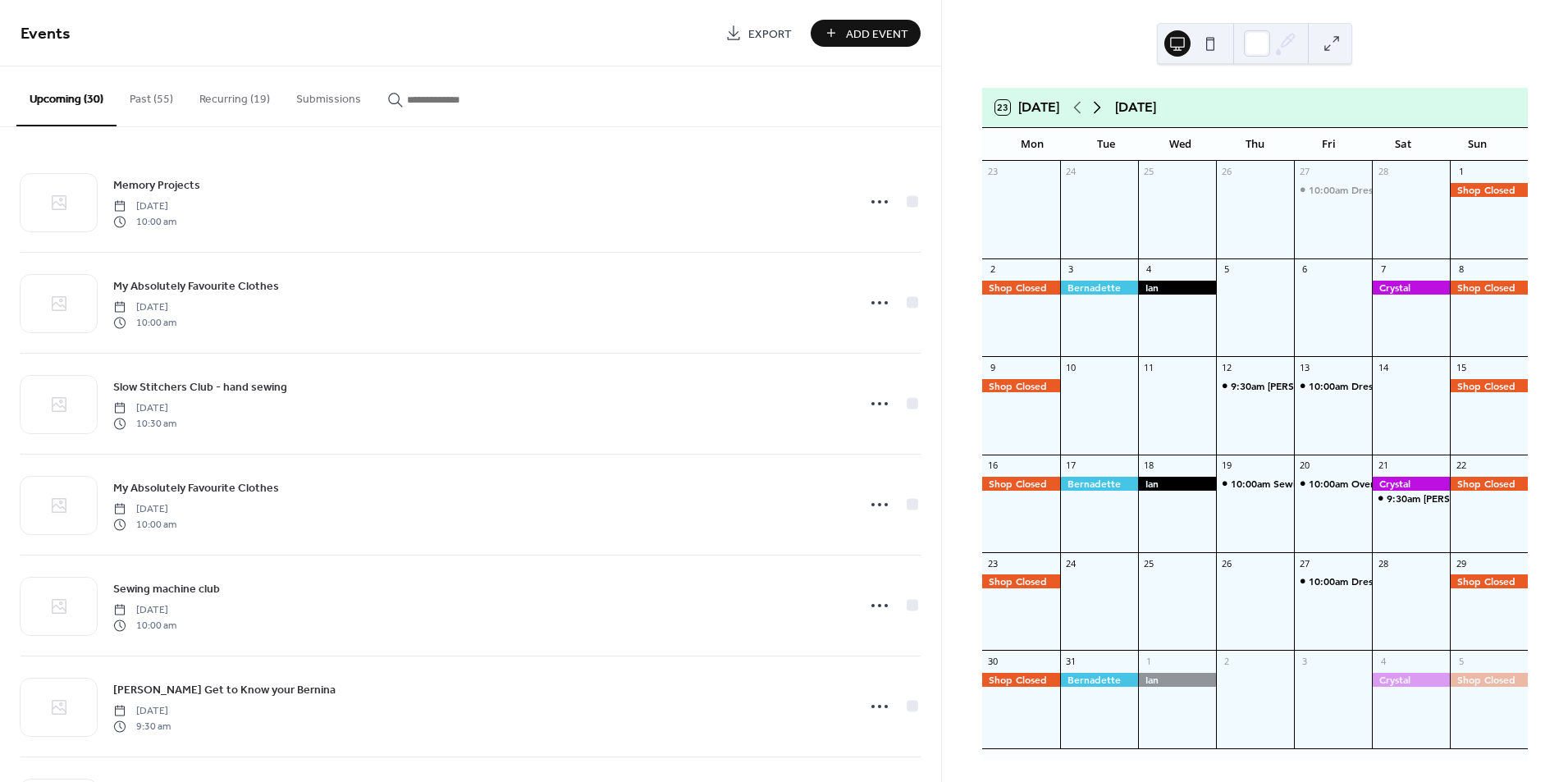 click 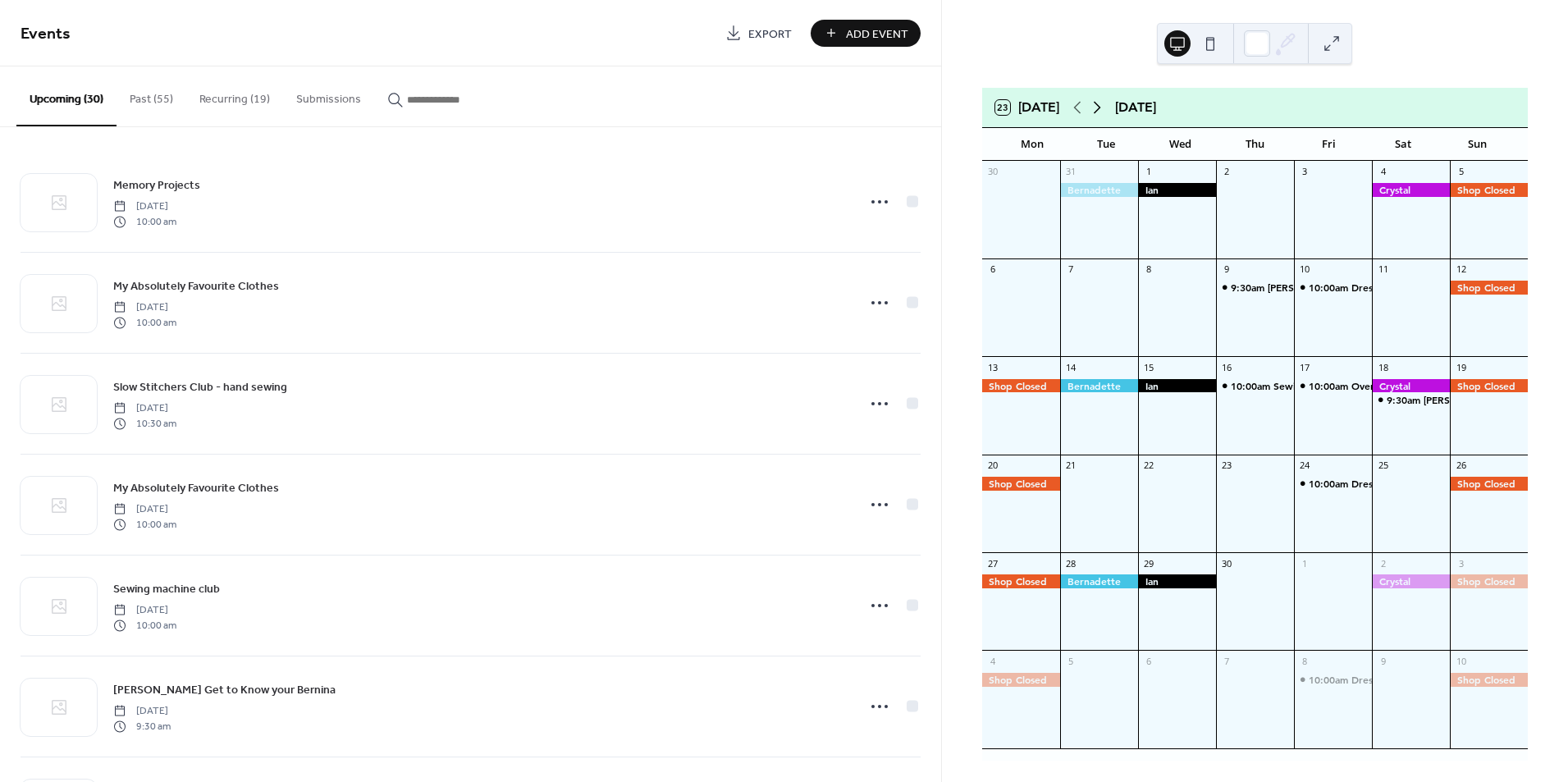 click 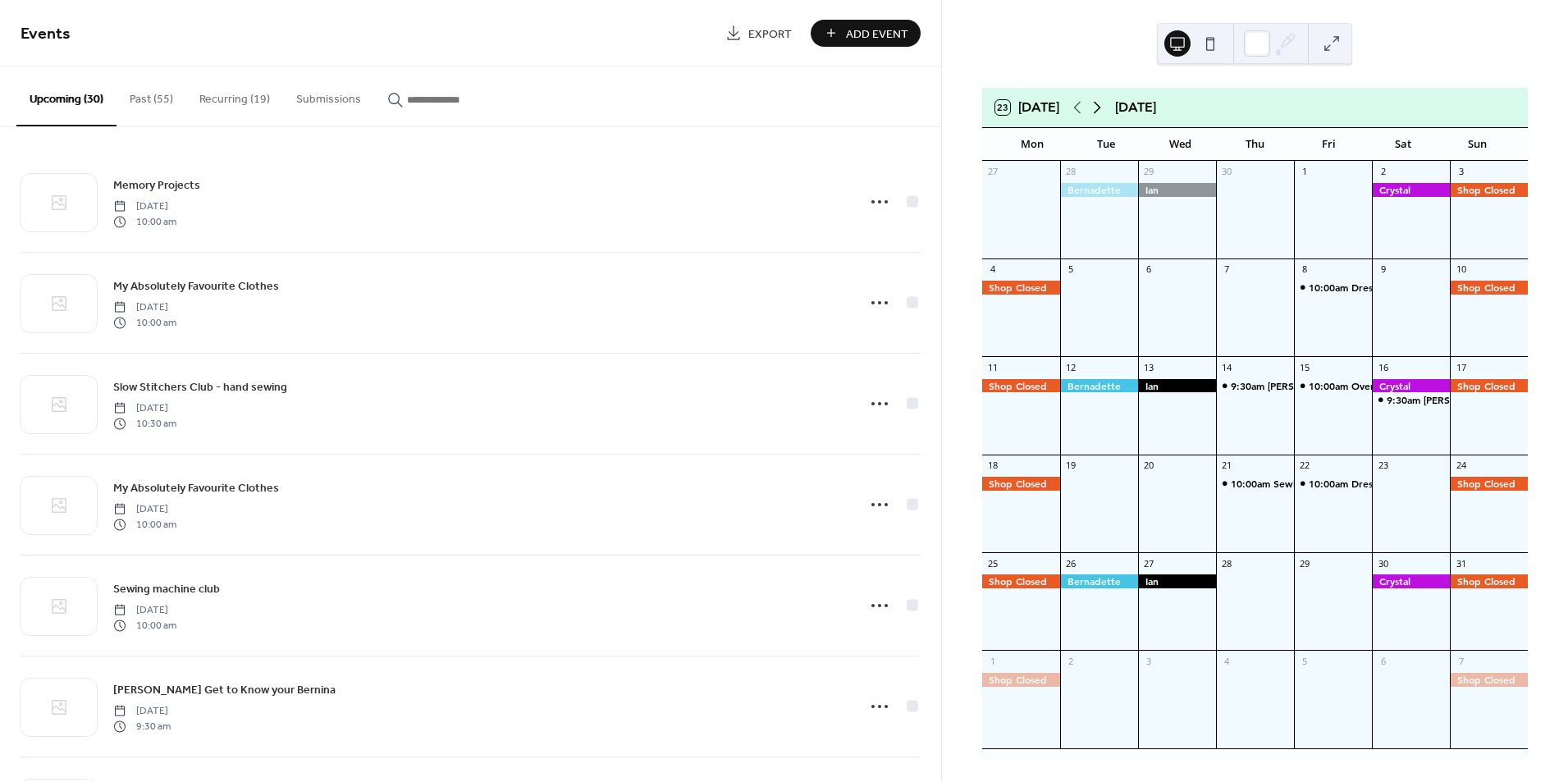 click 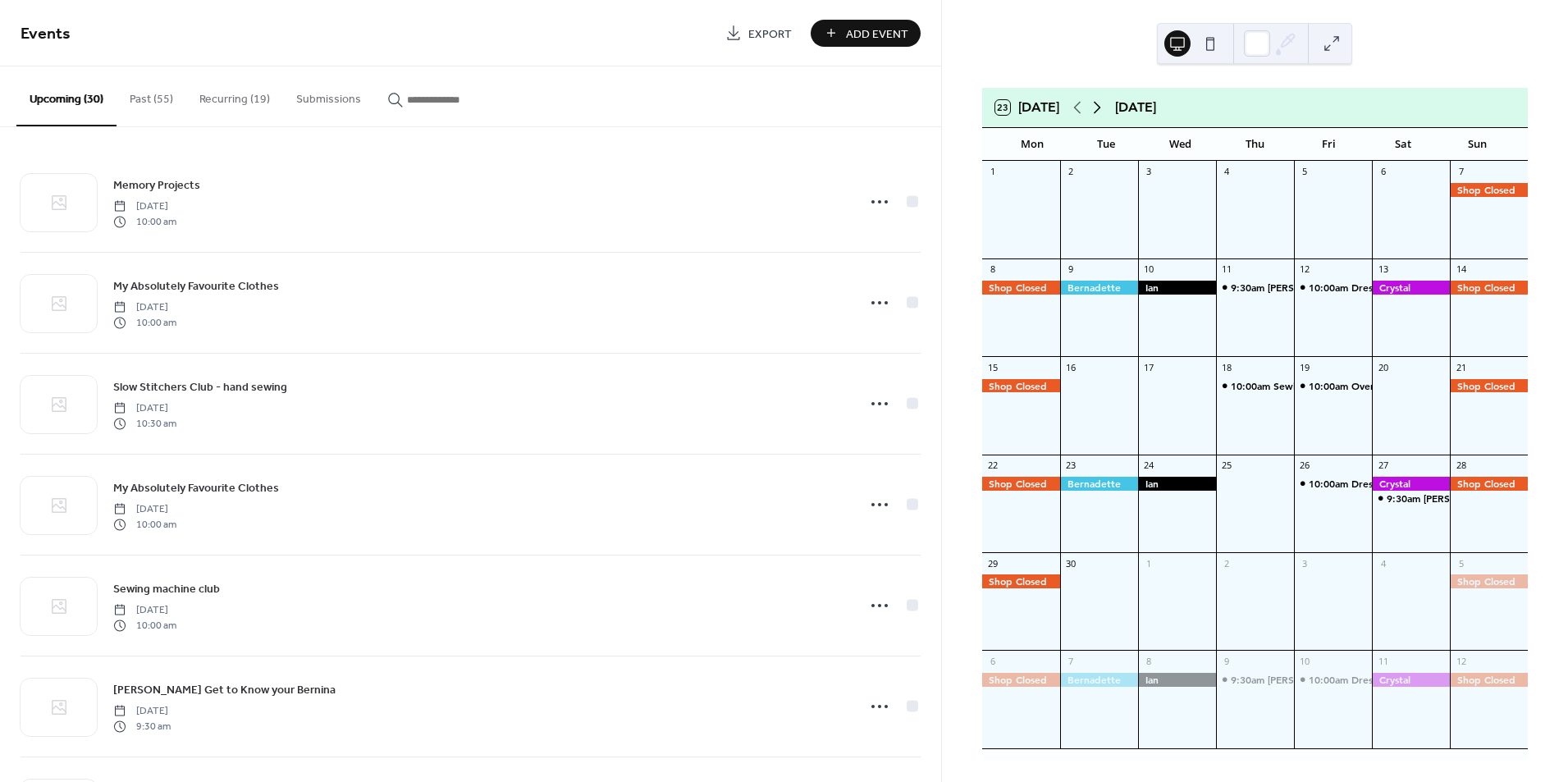 click 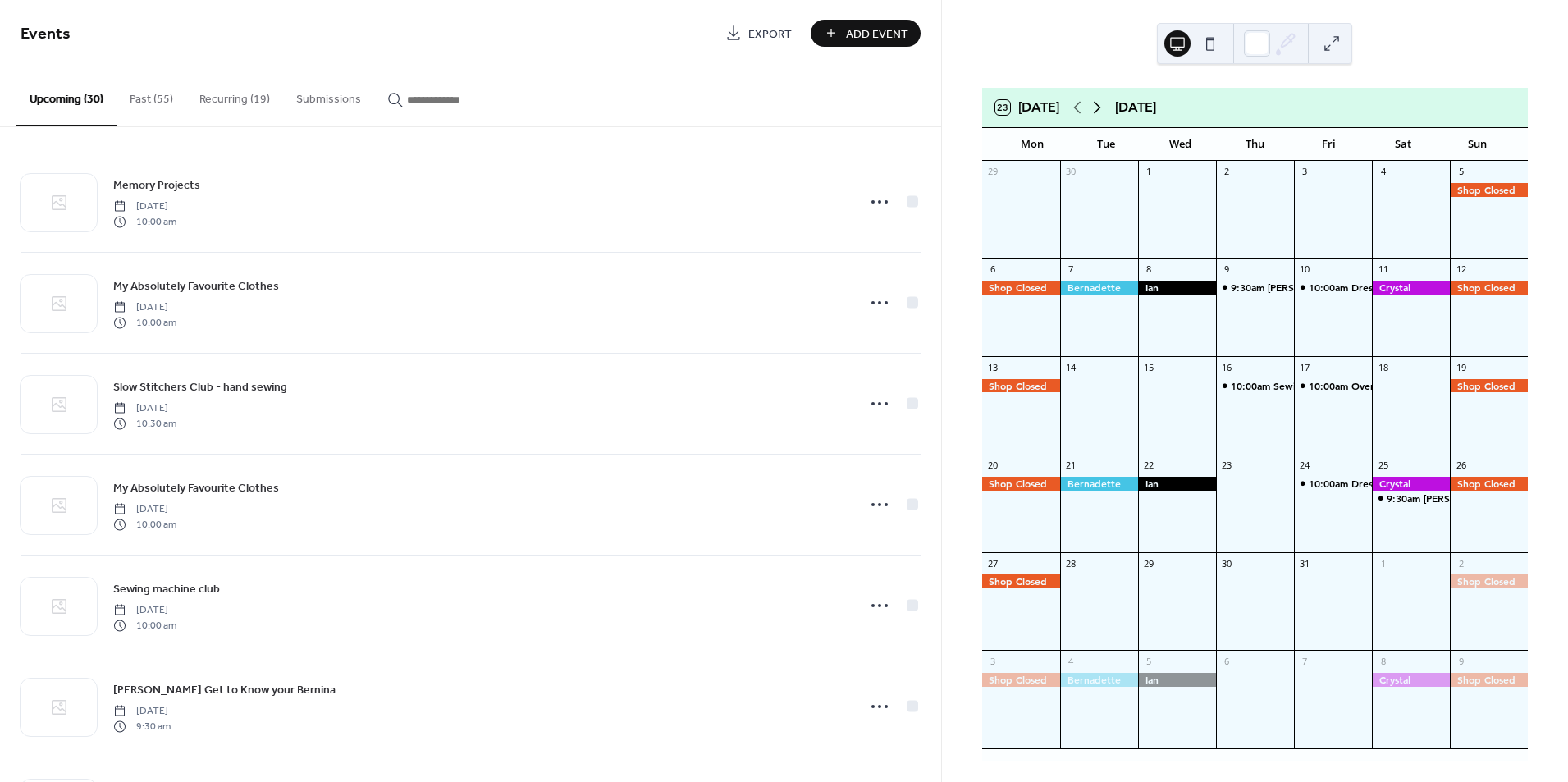 click 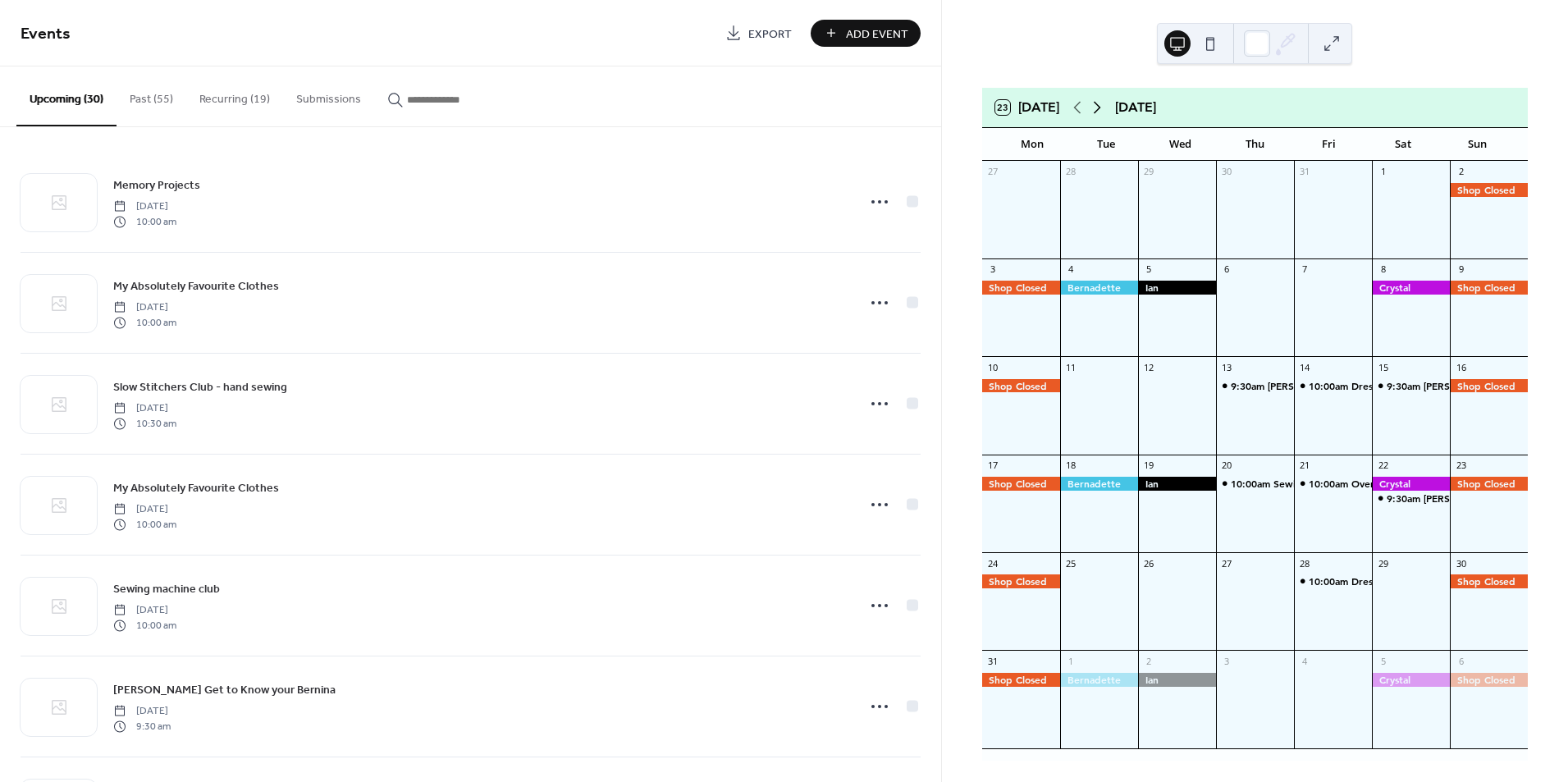 click 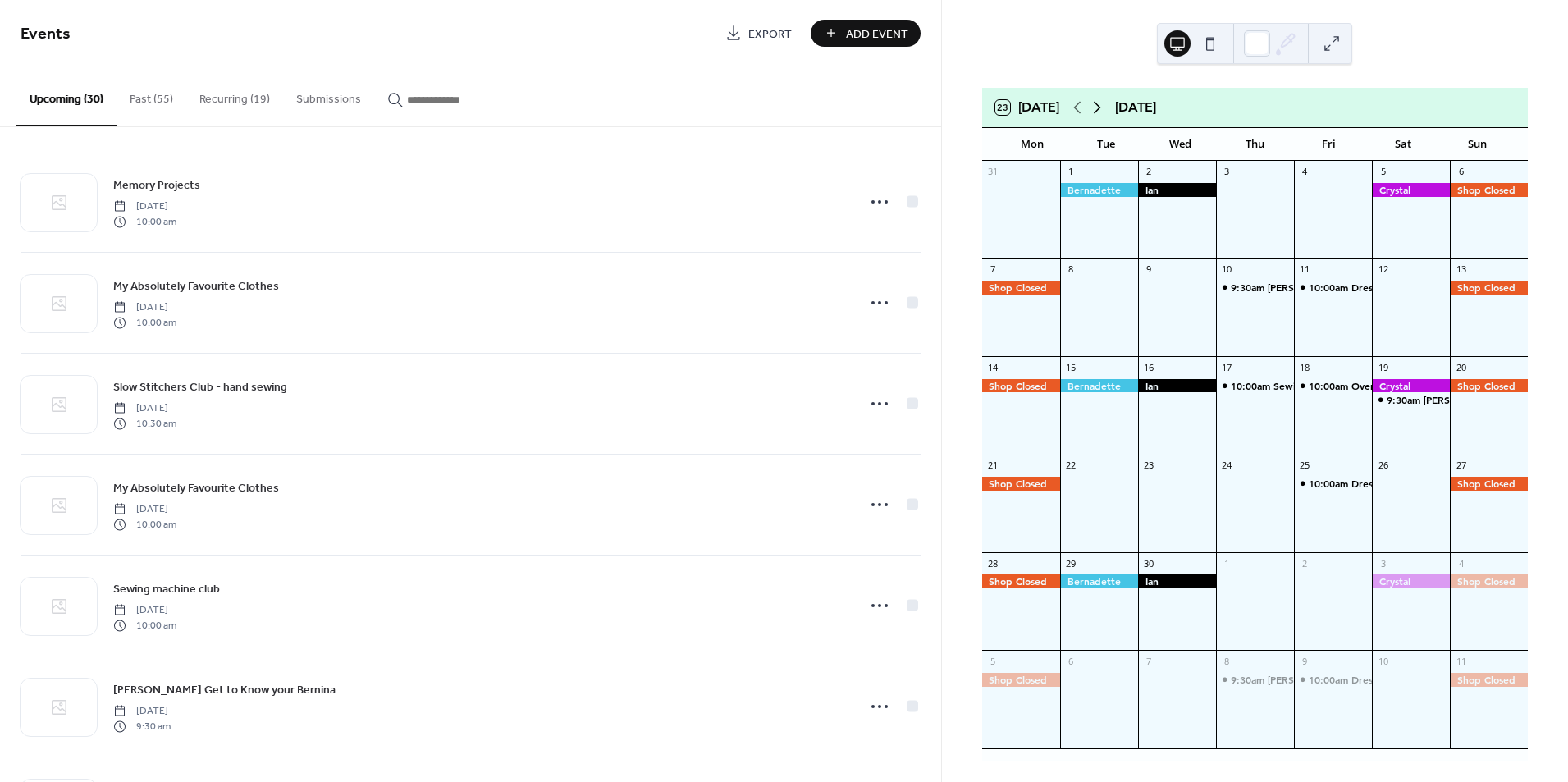 click 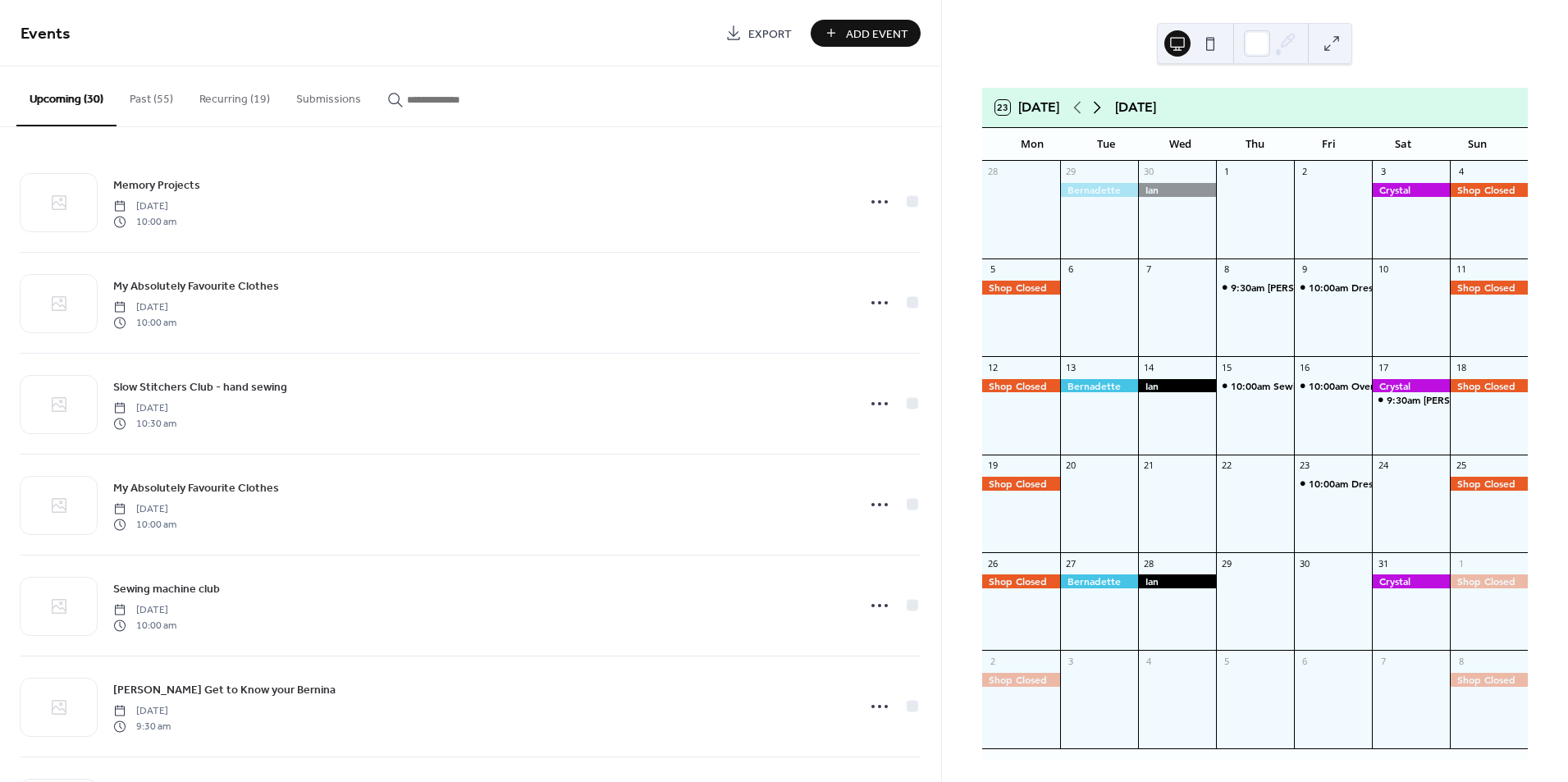 click 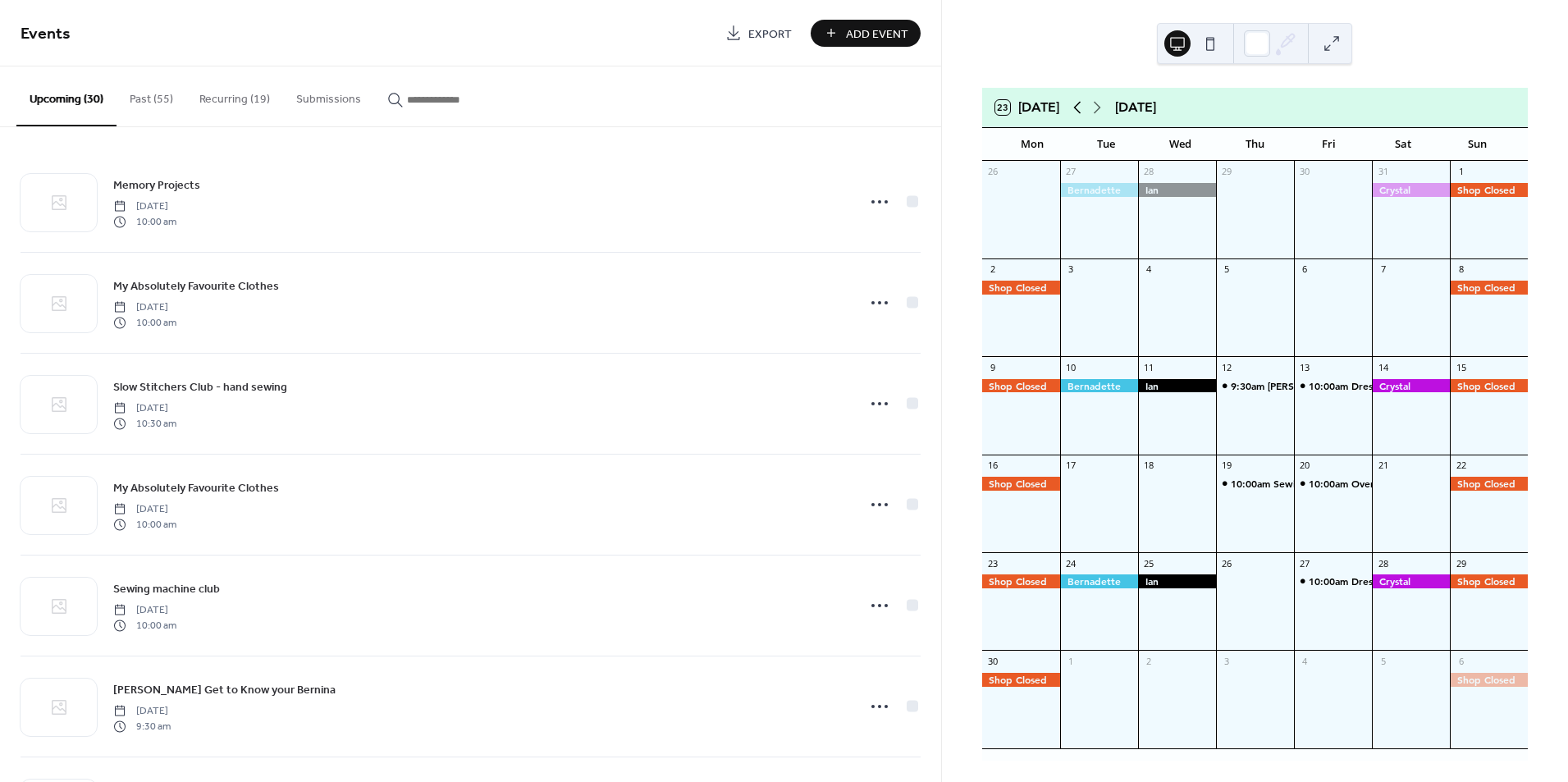 click 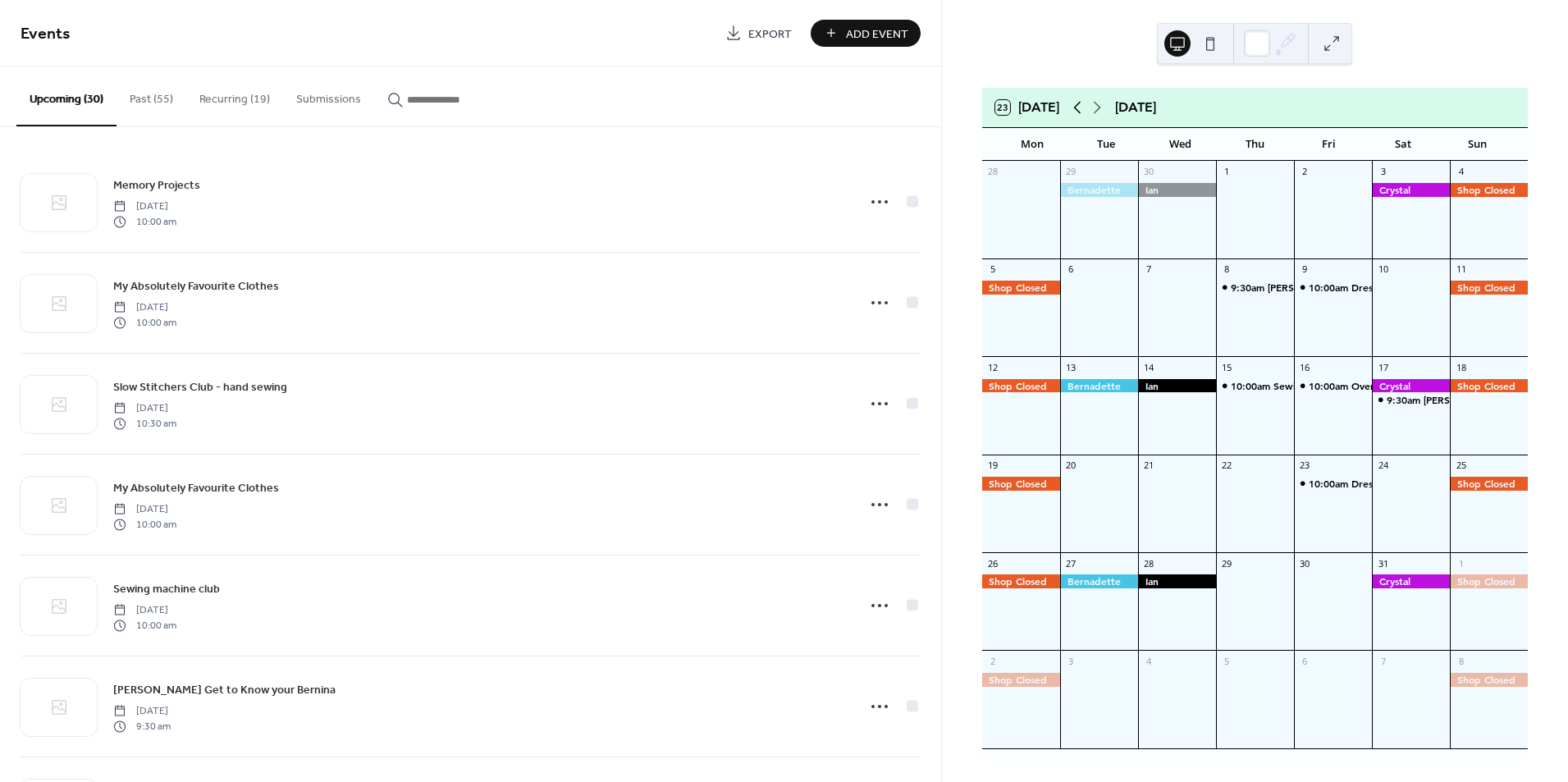 click 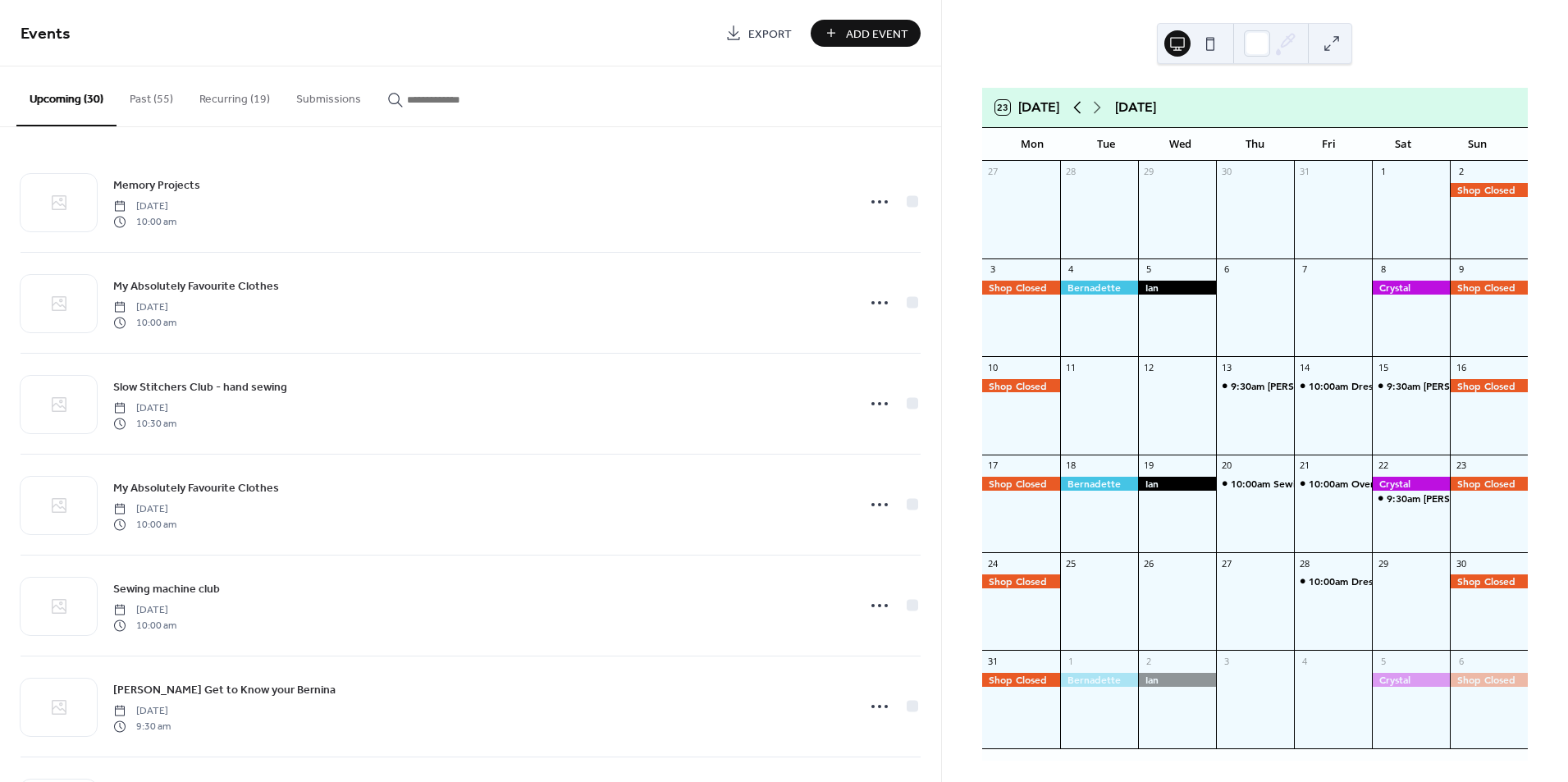 click 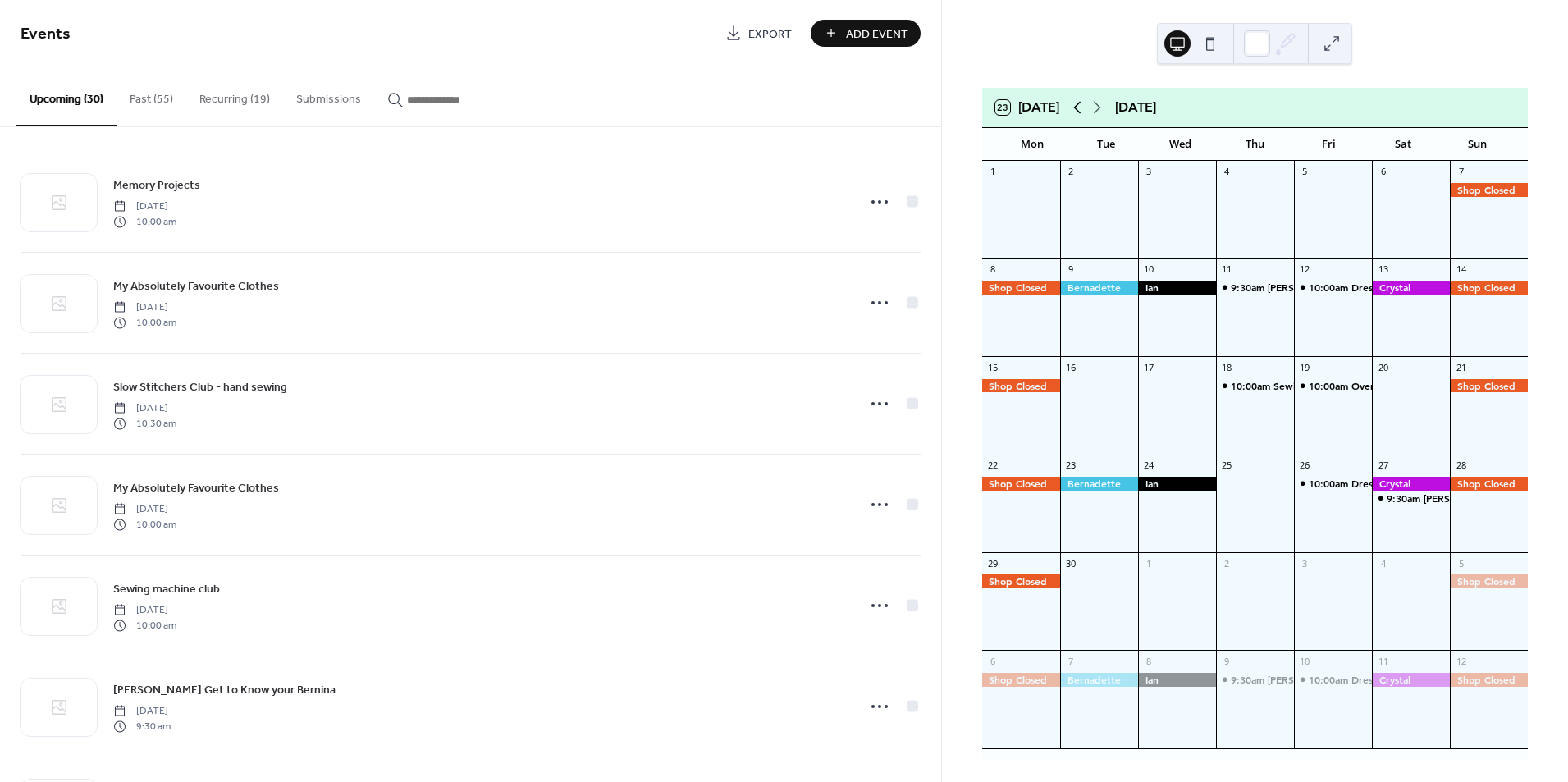 click 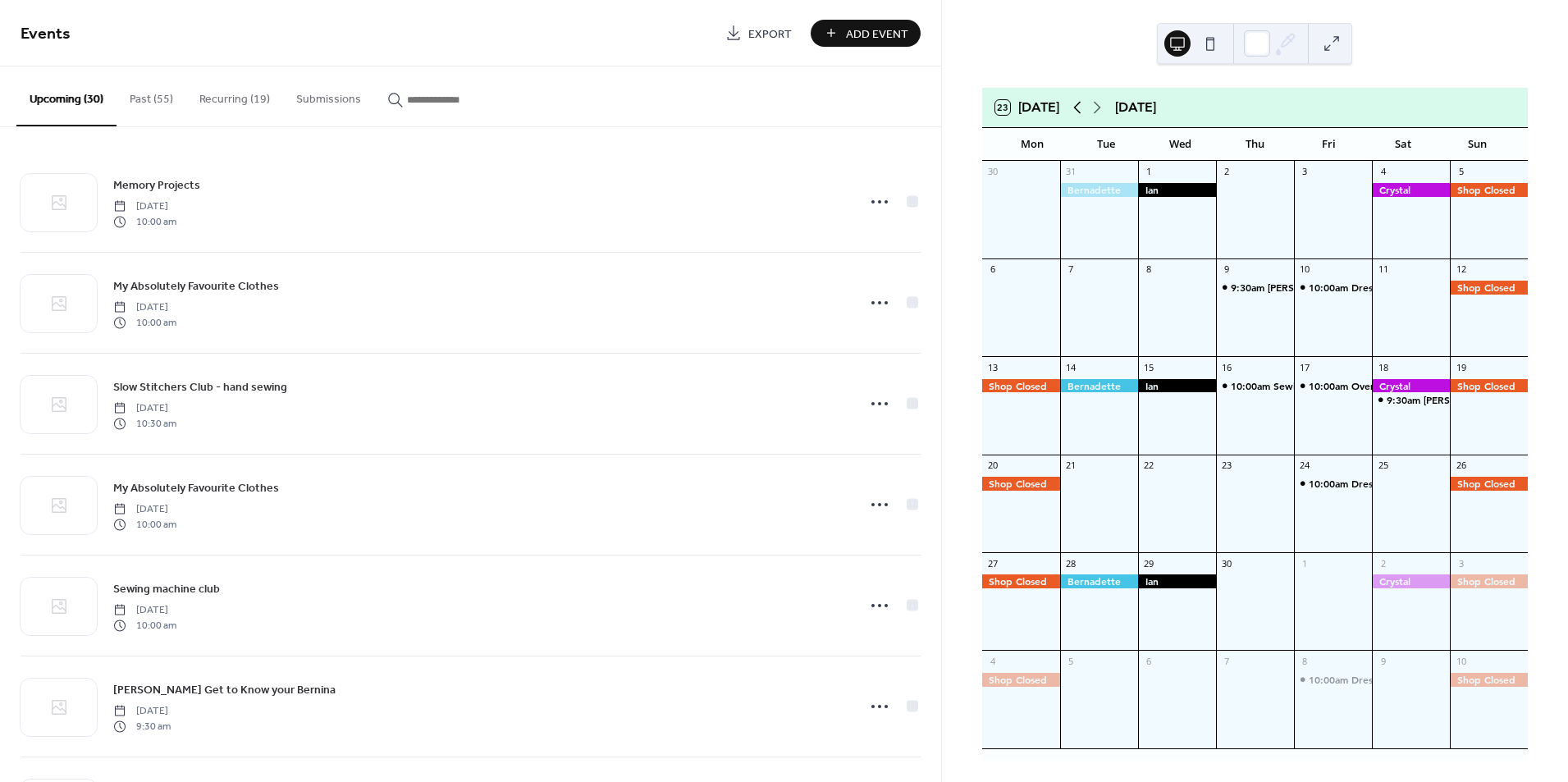 click 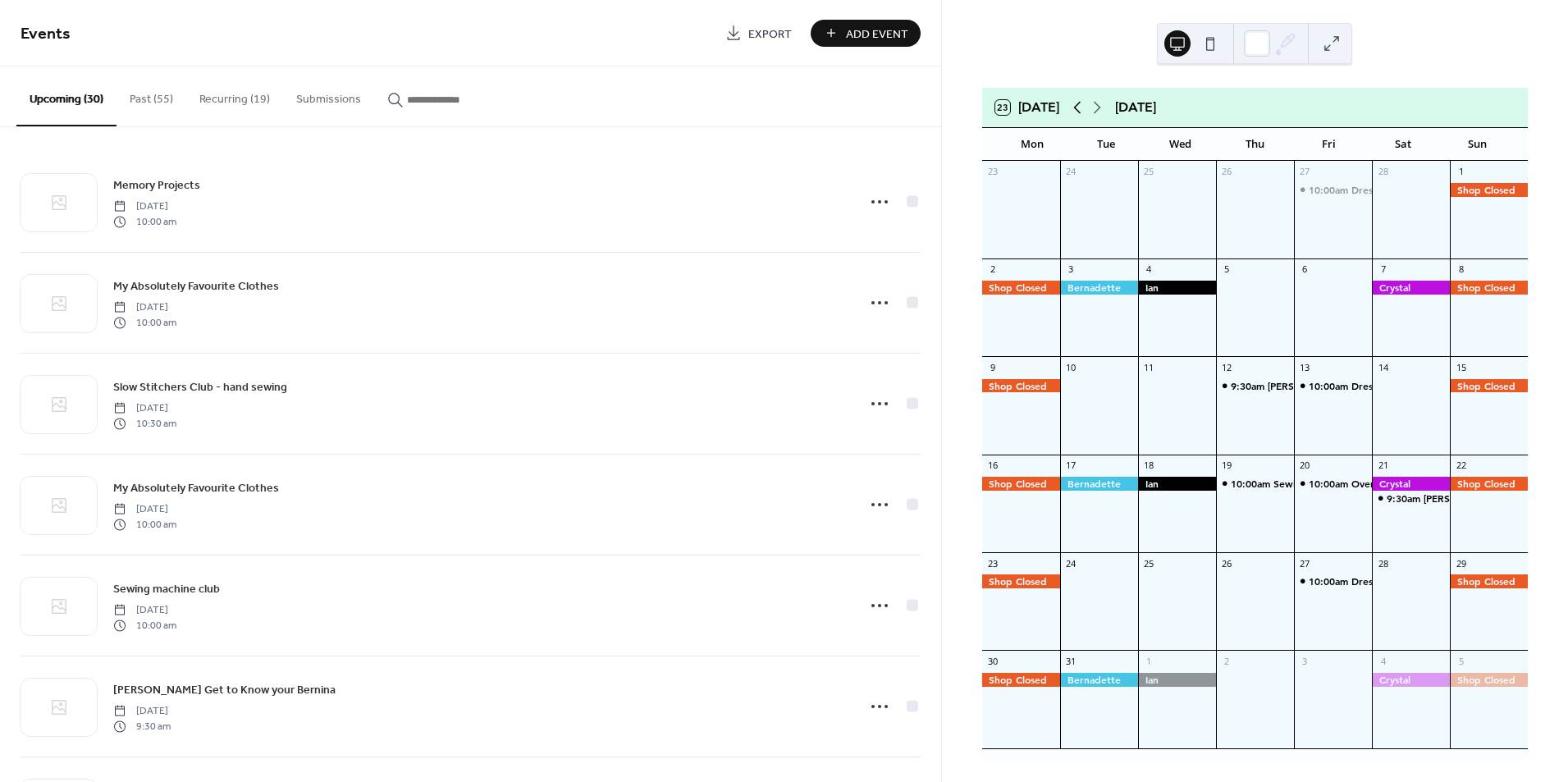 click 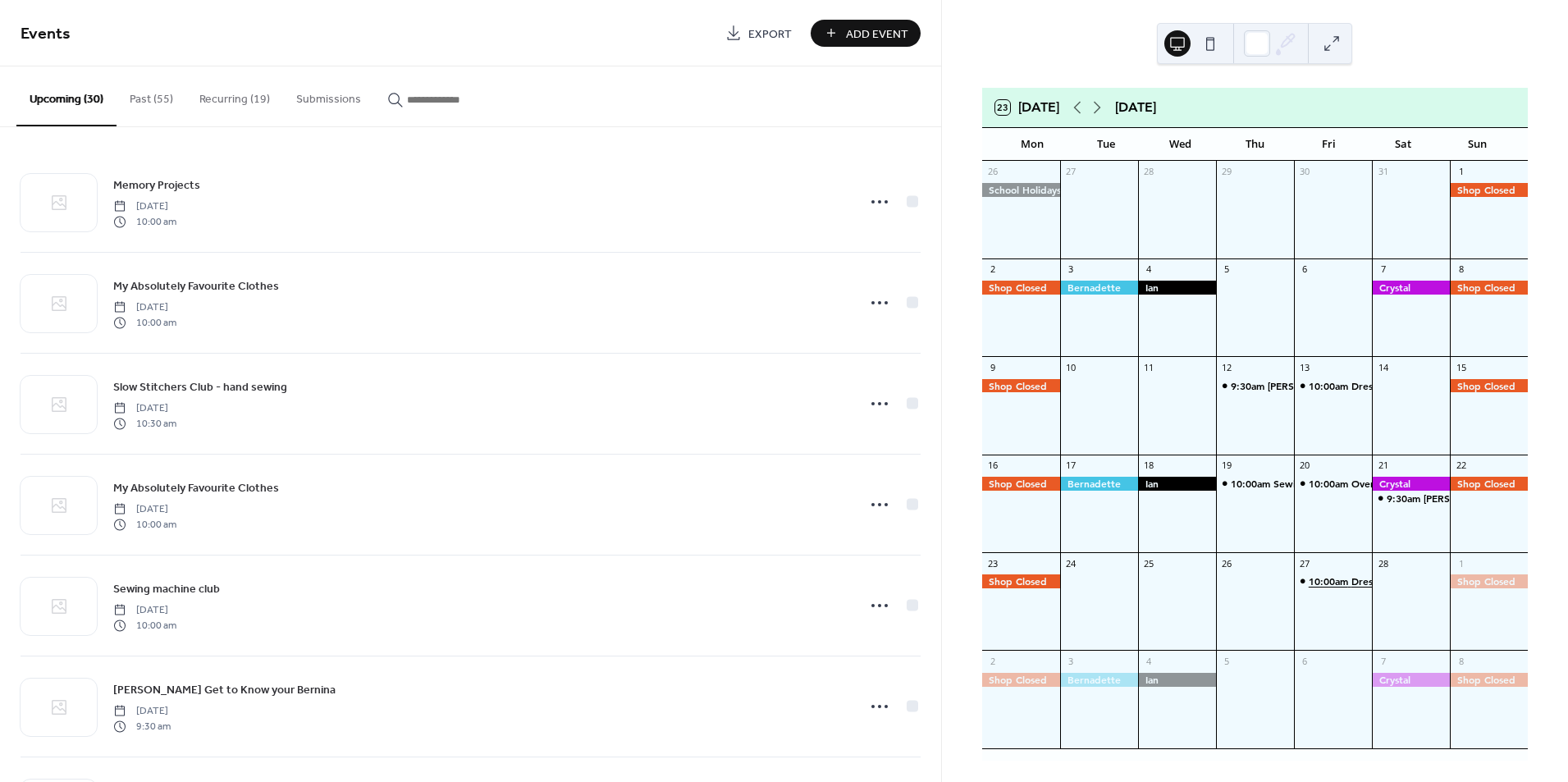 click on "10:00am" at bounding box center (1330, 581) 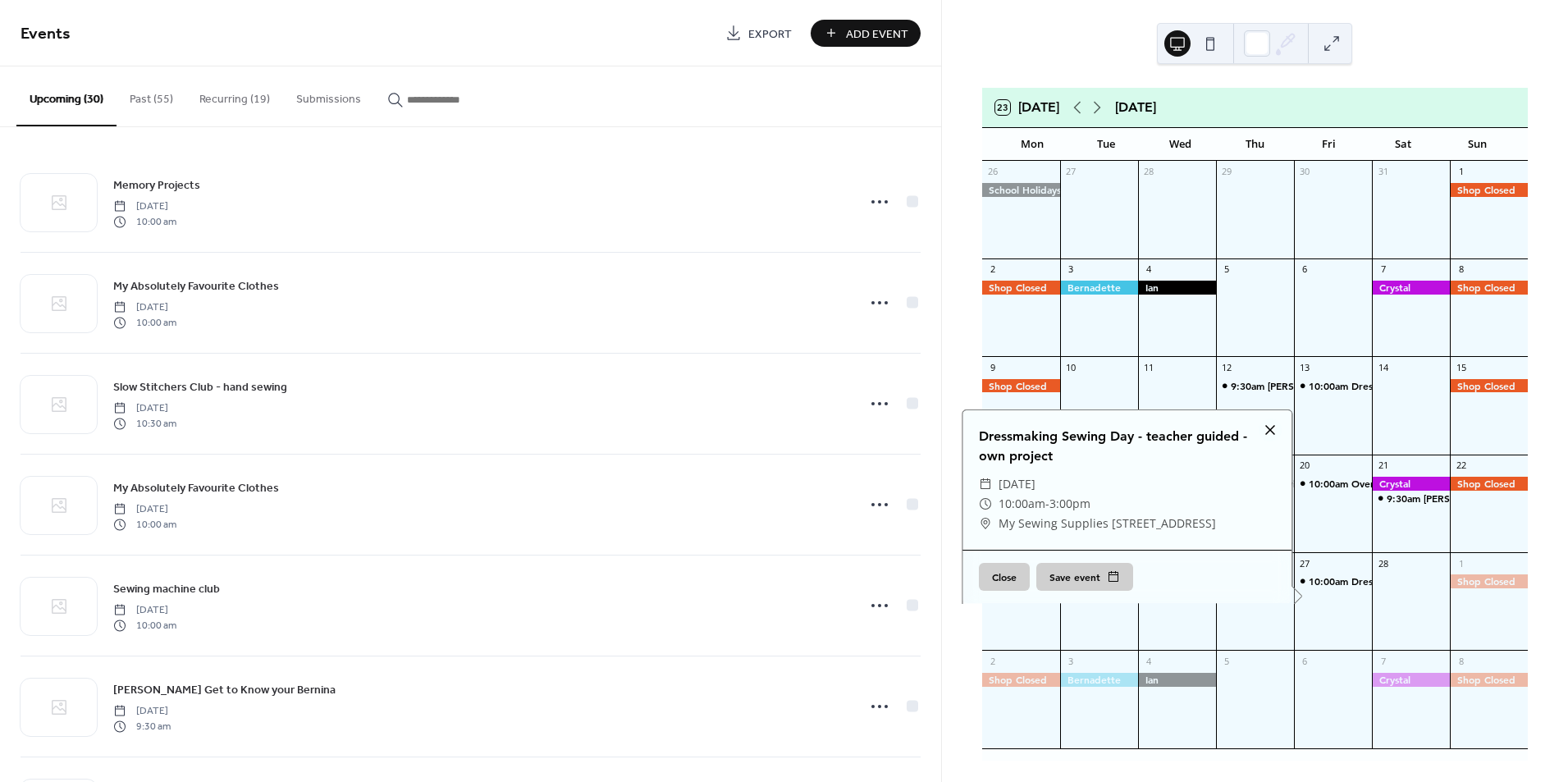 click at bounding box center [1270, 430] 